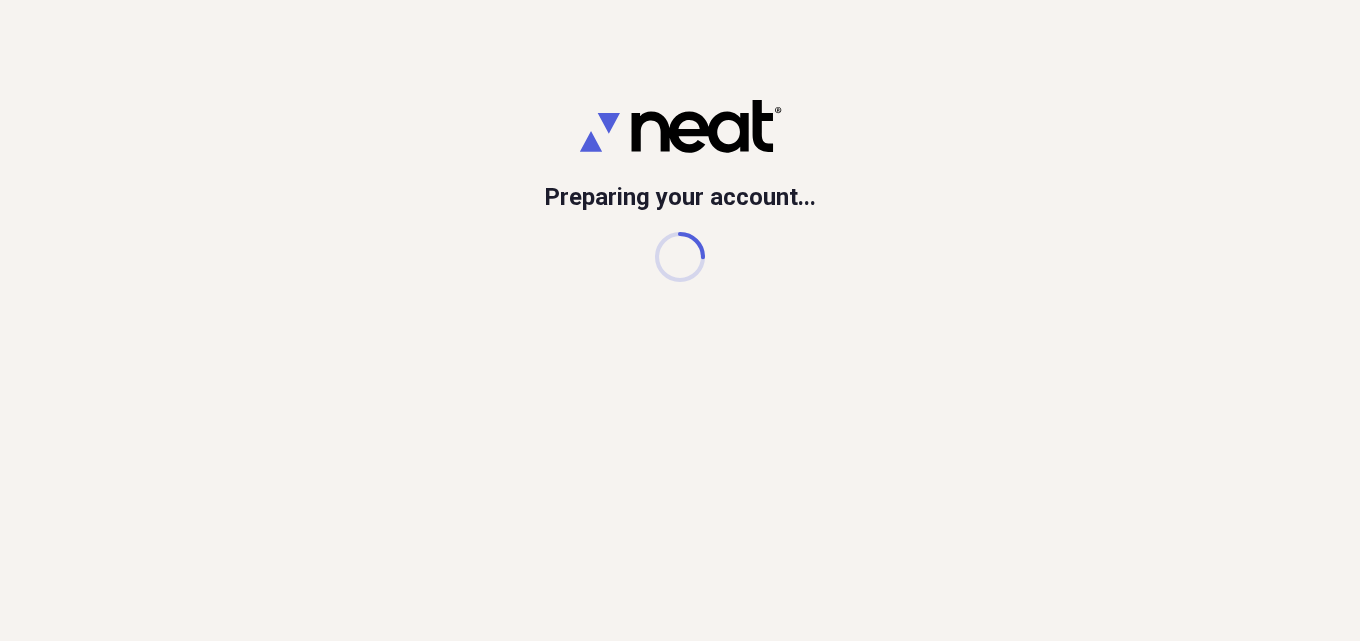 scroll, scrollTop: 0, scrollLeft: 0, axis: both 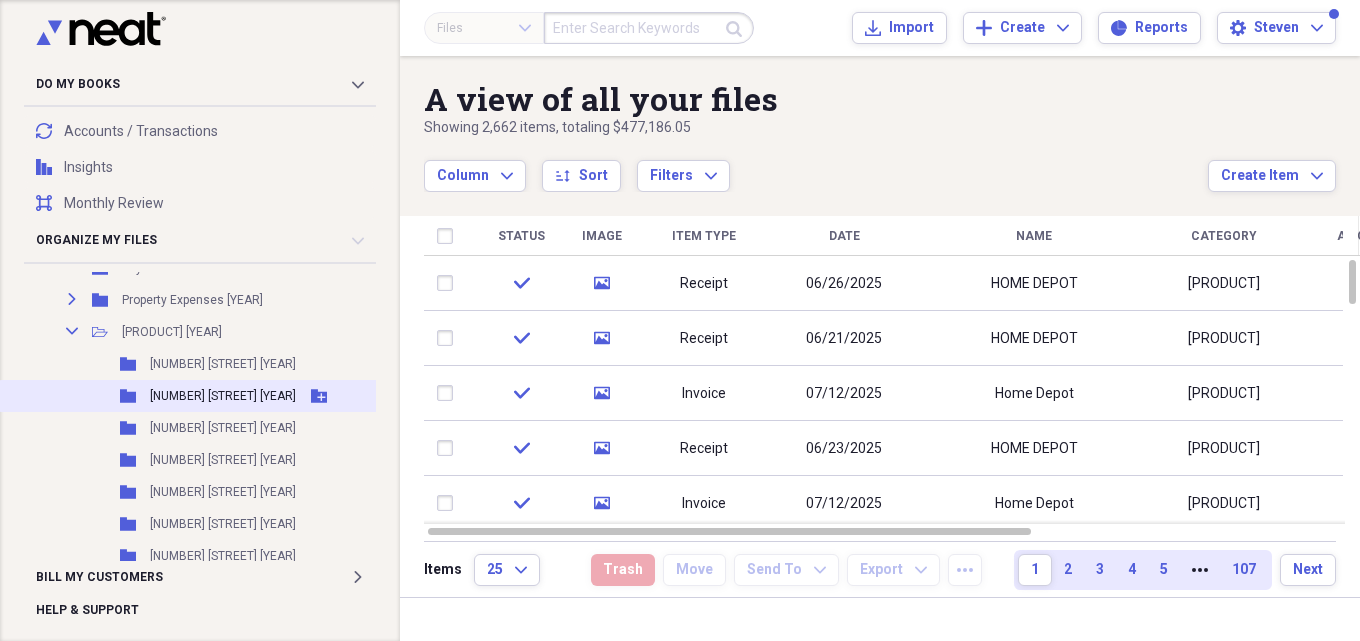 click on "Folder [NUMBER] [STREET] [YEAR] Add Folder" at bounding box center (198, 396) 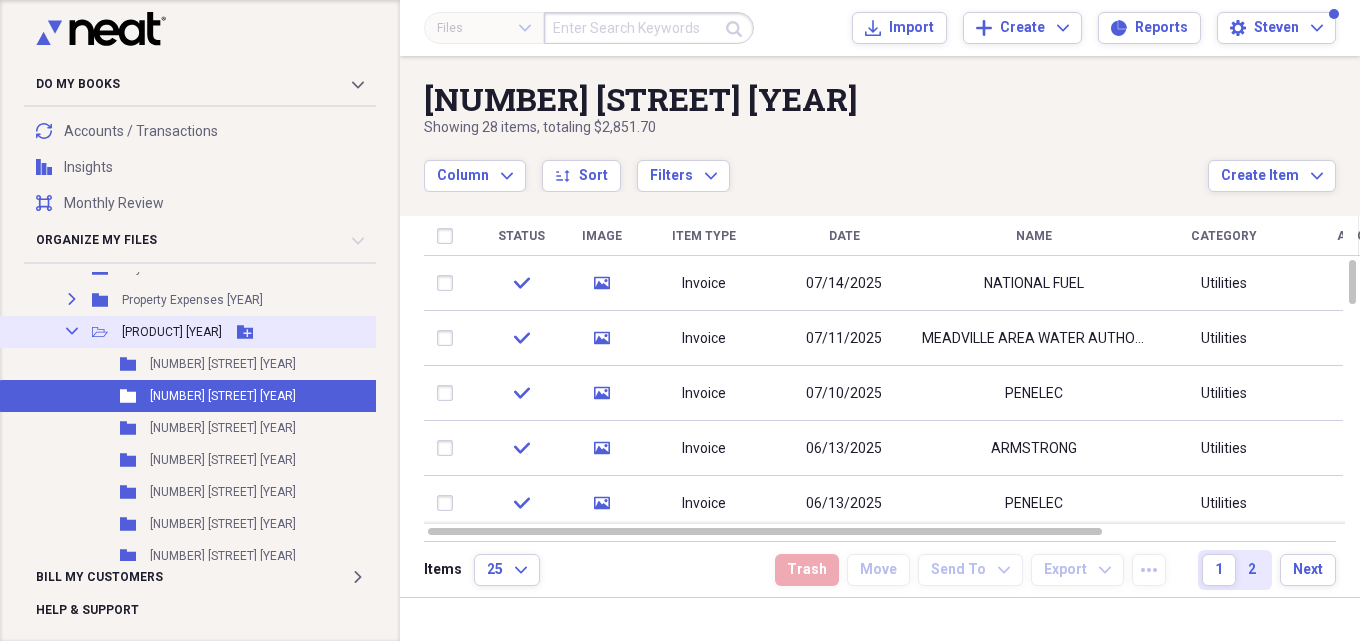 scroll, scrollTop: 0, scrollLeft: 0, axis: both 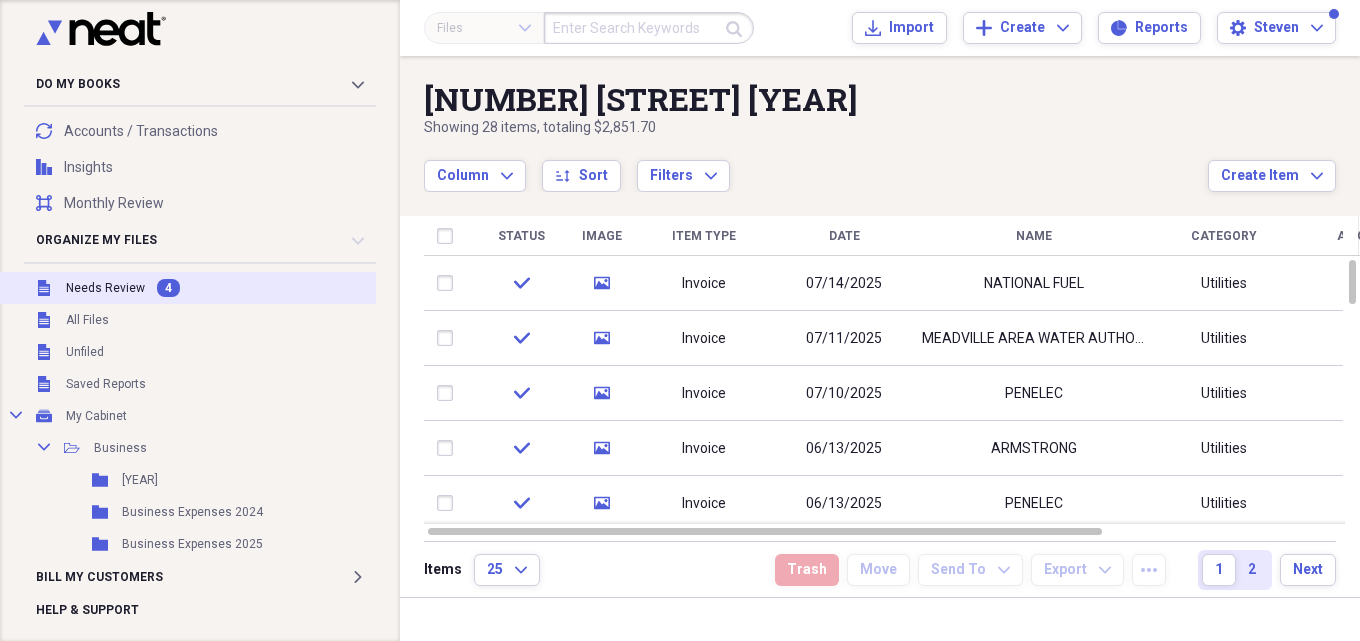 click on "Needs Review" at bounding box center [105, 288] 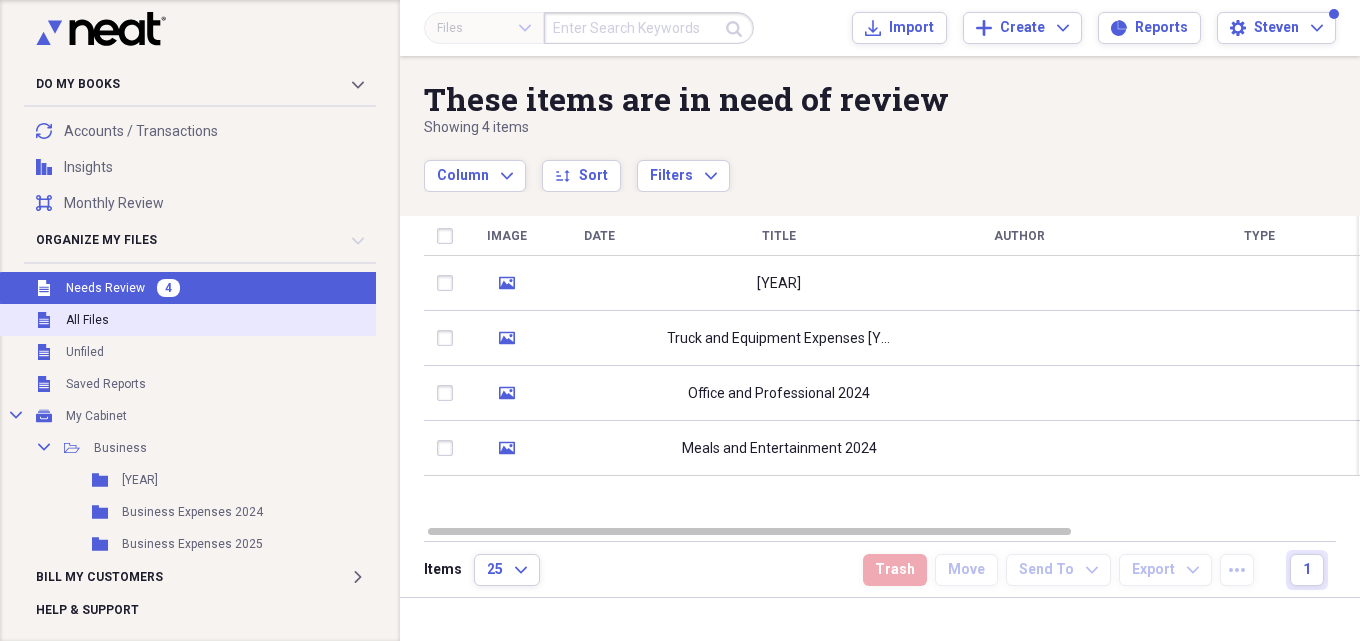 click on "All Files" at bounding box center (87, 320) 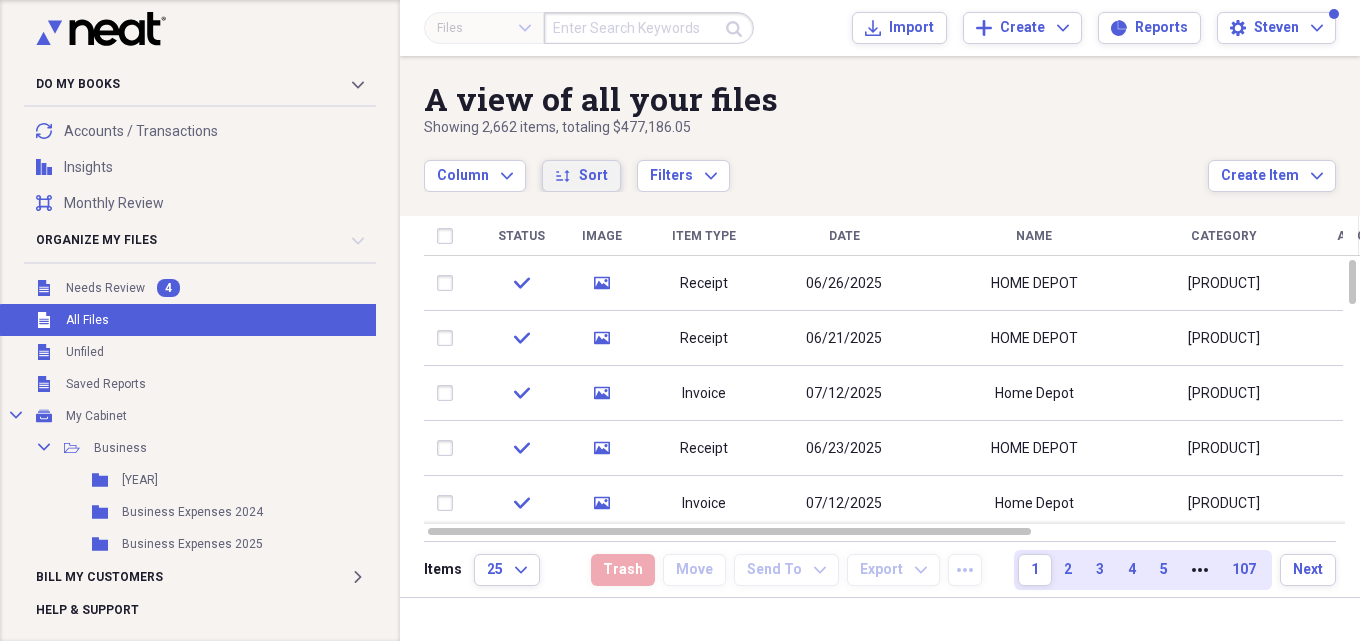 click on "Sort" at bounding box center (593, 176) 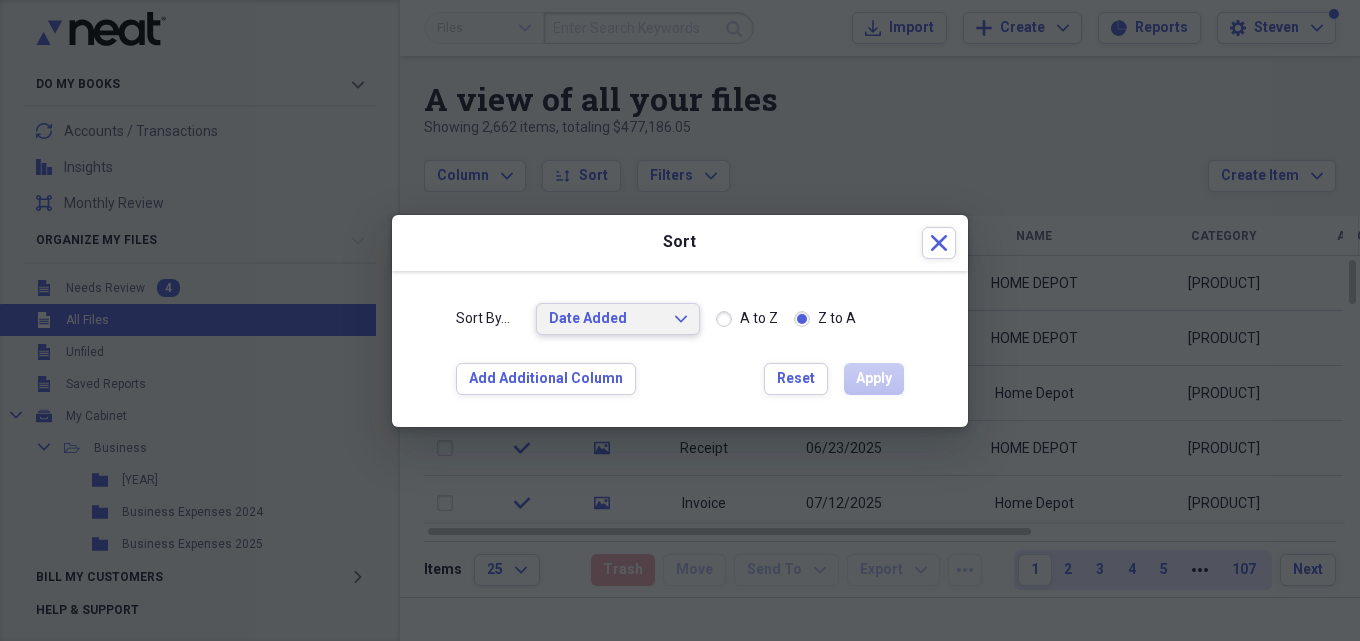 click on "Expand" 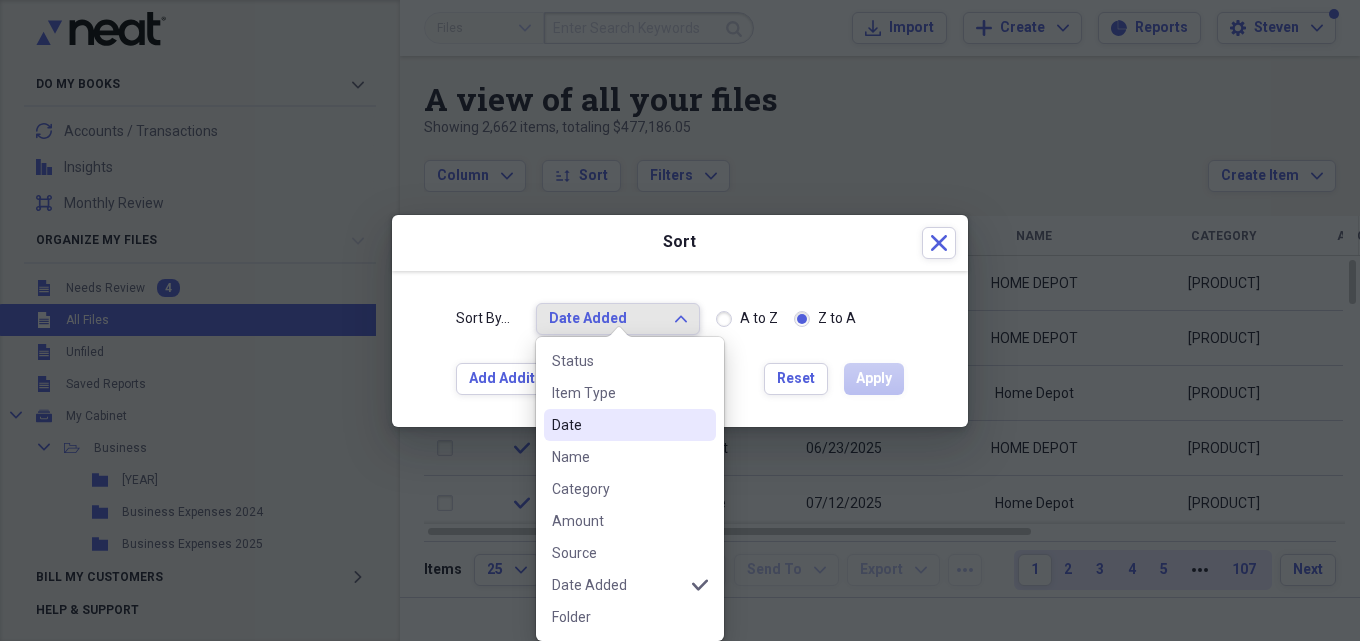 click on "Date" at bounding box center [618, 425] 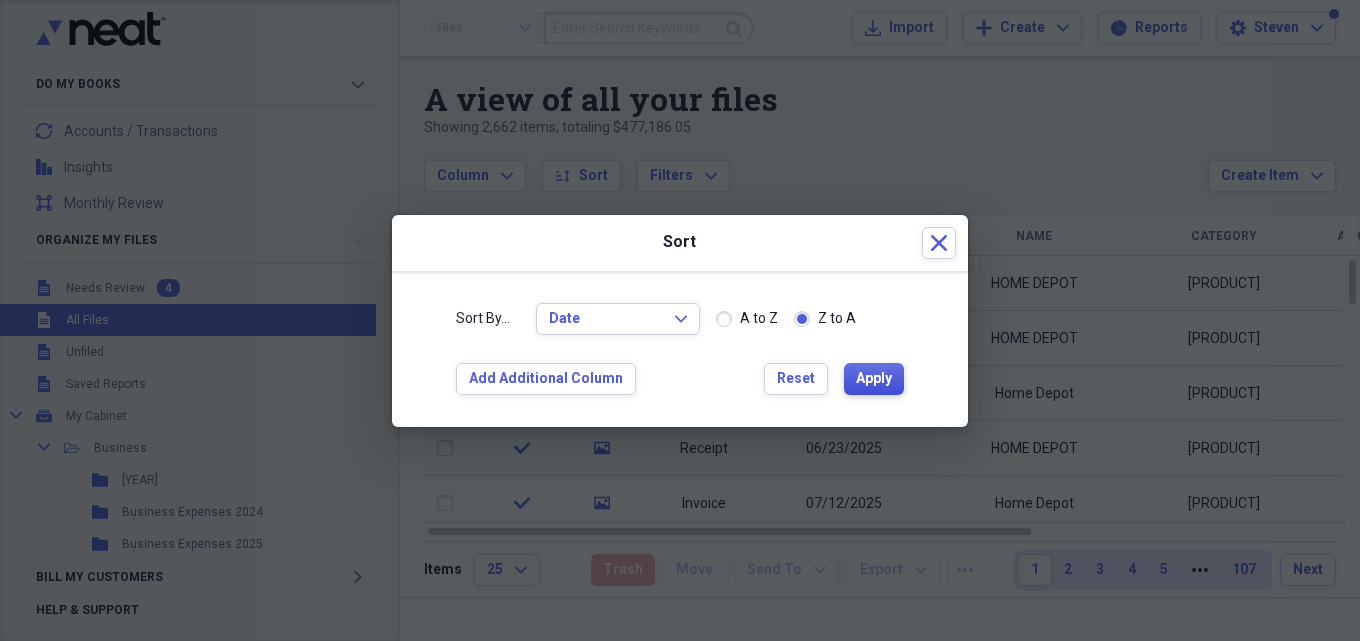 click on "Apply" at bounding box center [874, 379] 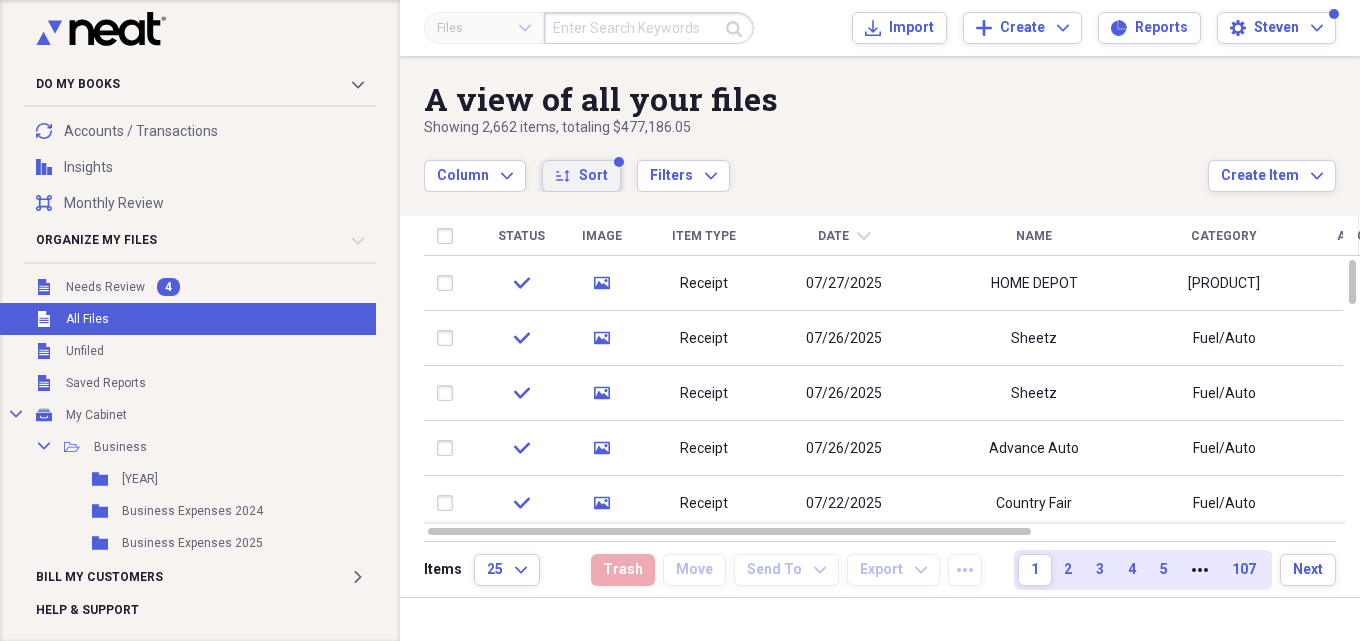 scroll, scrollTop: 0, scrollLeft: 0, axis: both 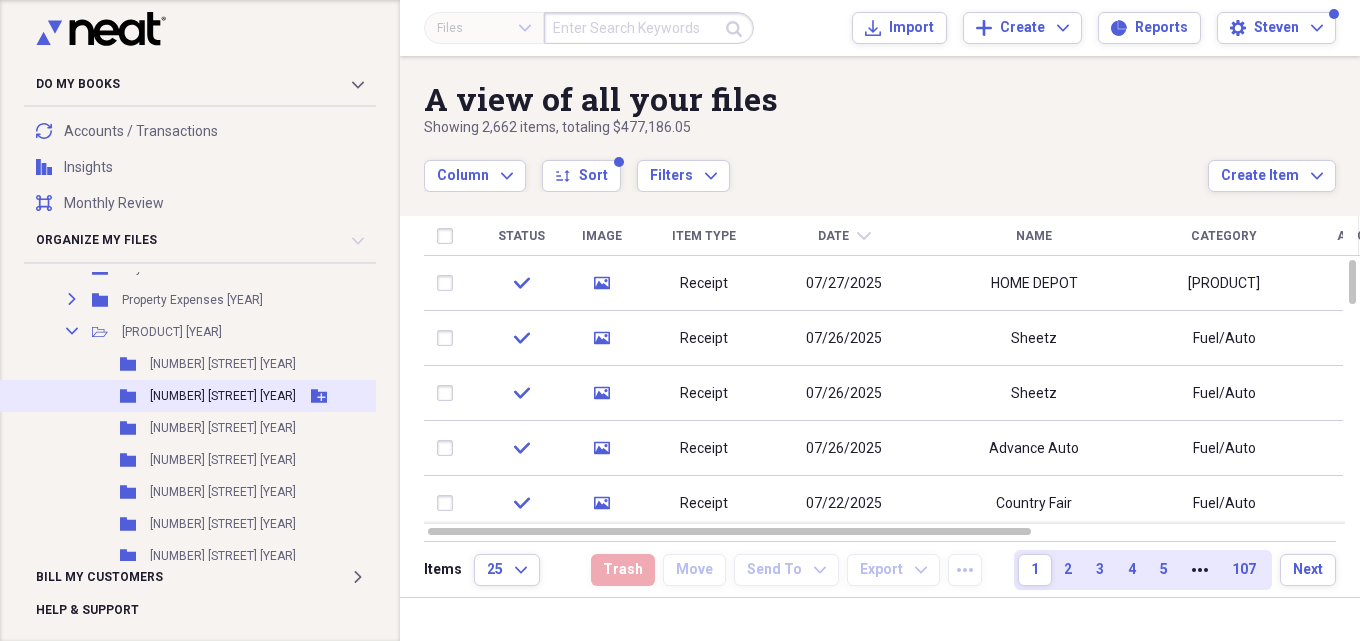 click on "[NUMBER] [STREET] [YEAR]" at bounding box center [223, 396] 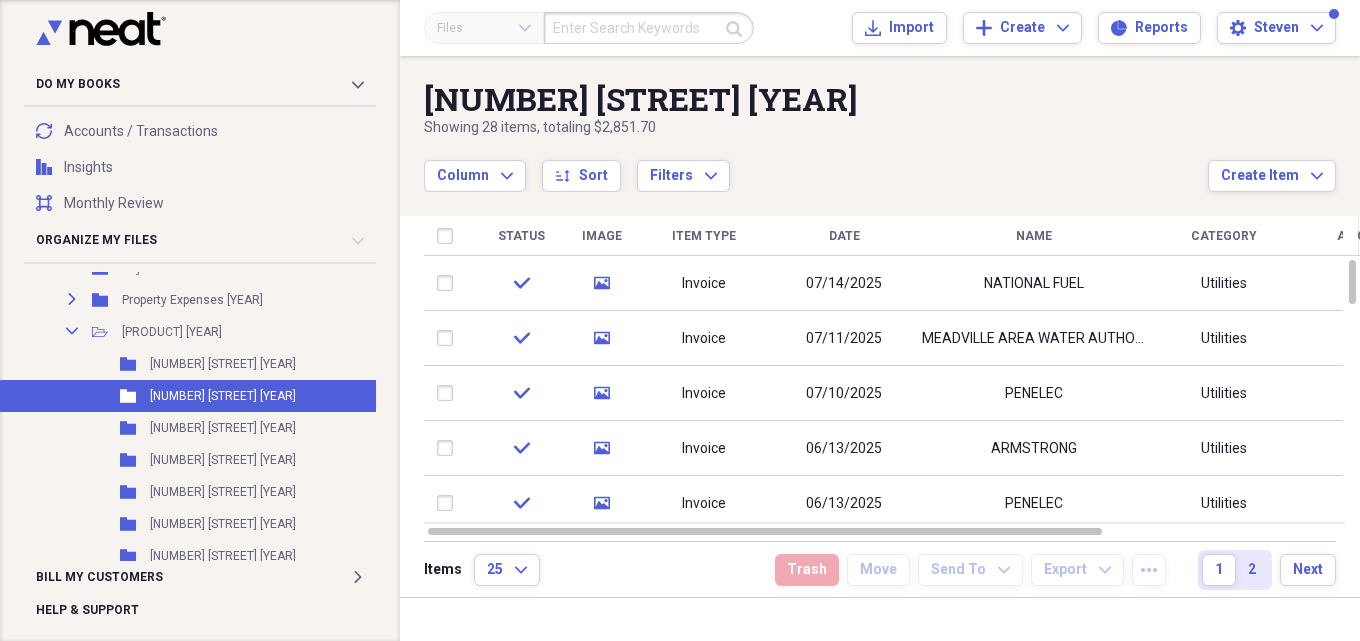 click on "[NUMBER] [STREET] [YEAR] Showing [NUMBER] items , totaling [CURRENCY][AMOUNT] Column Expand sort Sort Filters  Expand Create Item Expand" at bounding box center (880, 124) 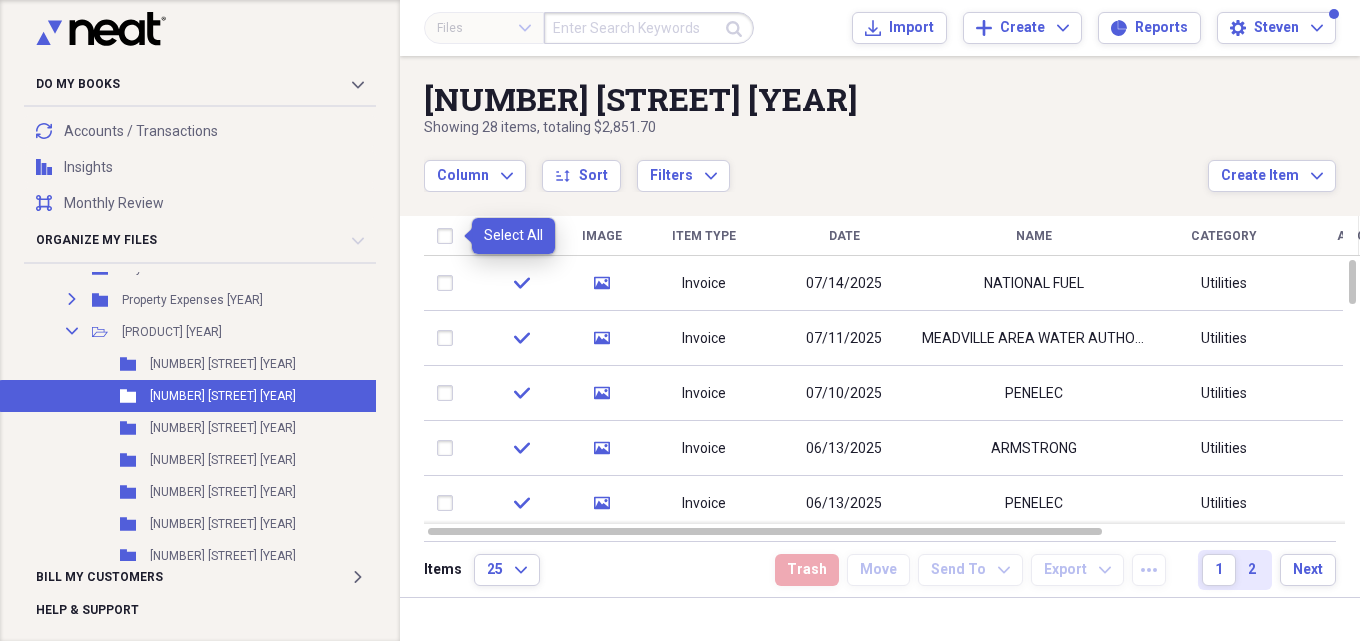 click at bounding box center [449, 236] 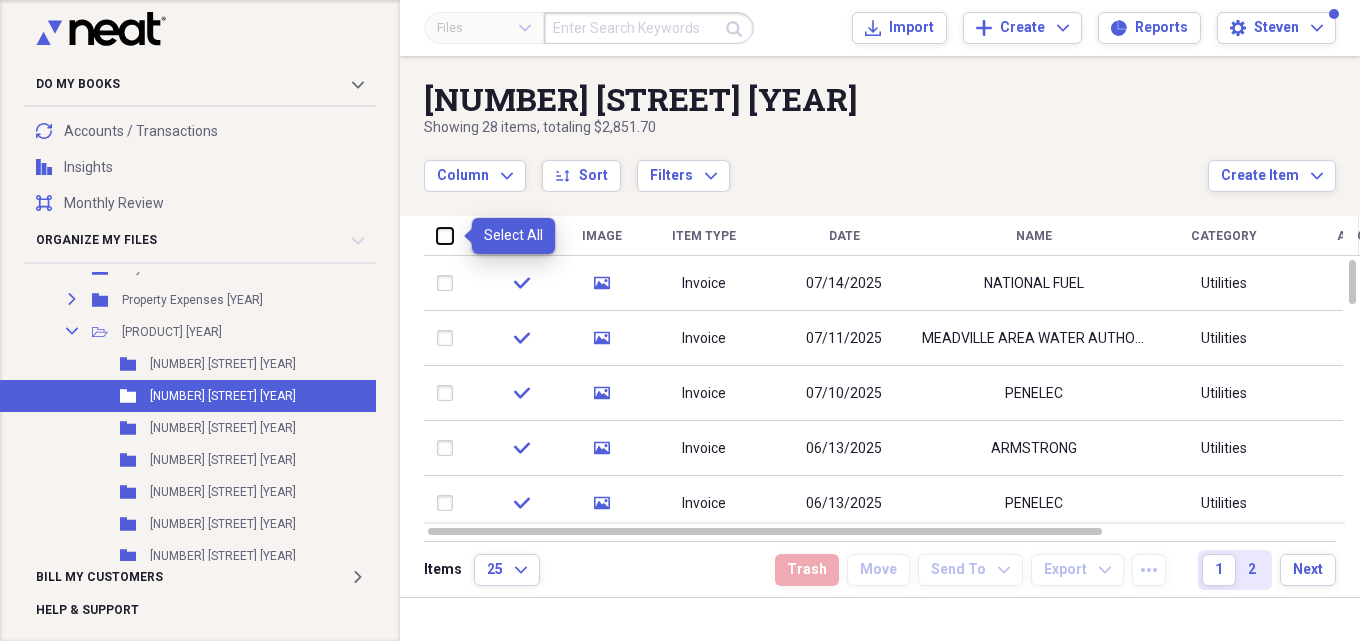 click at bounding box center [437, 235] 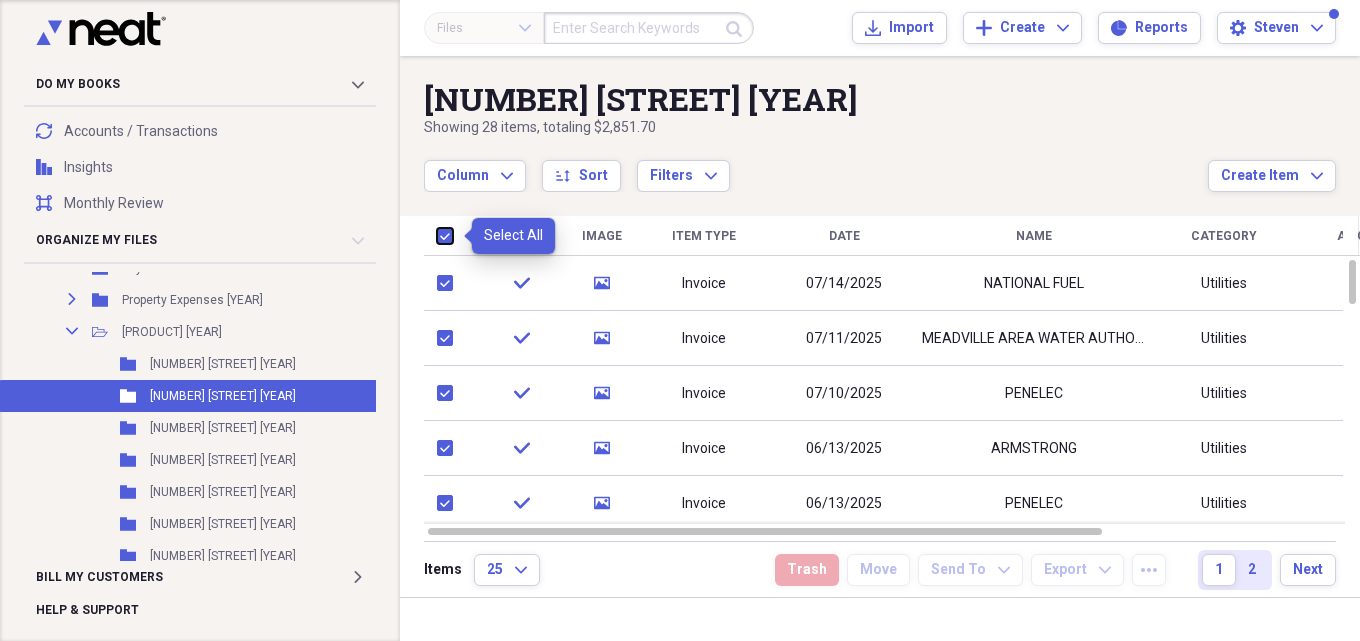 checkbox on "true" 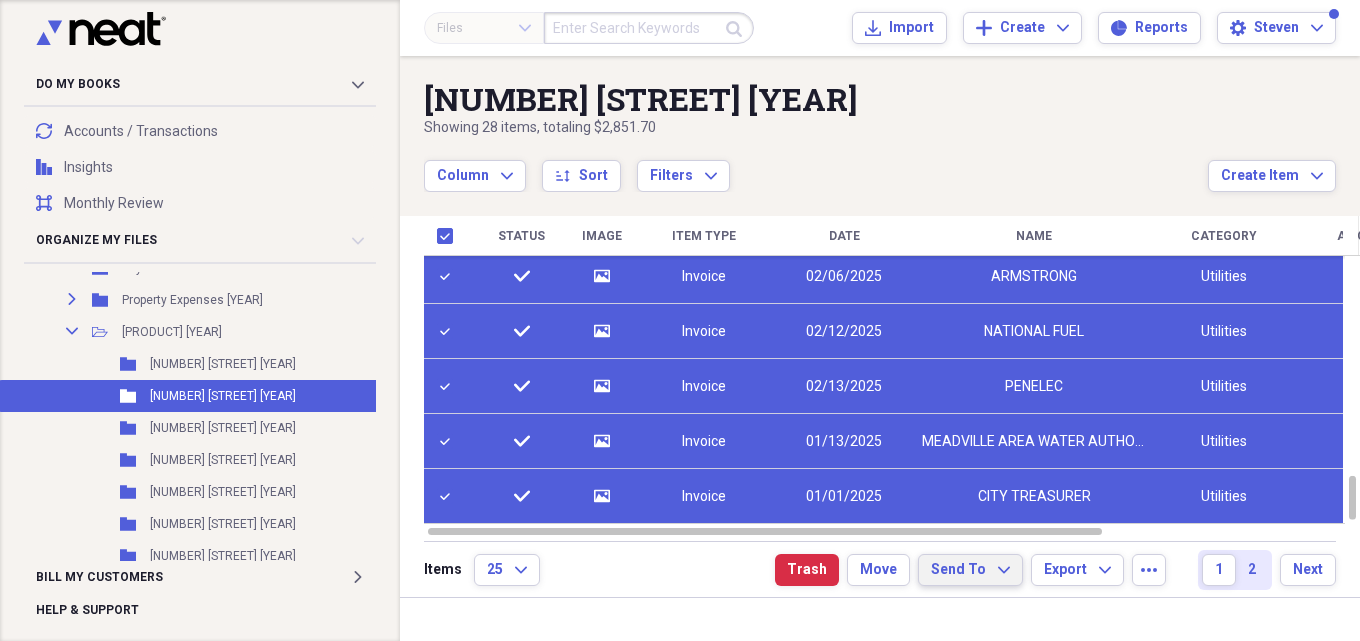 click on "Send To Expand" at bounding box center (970, 570) 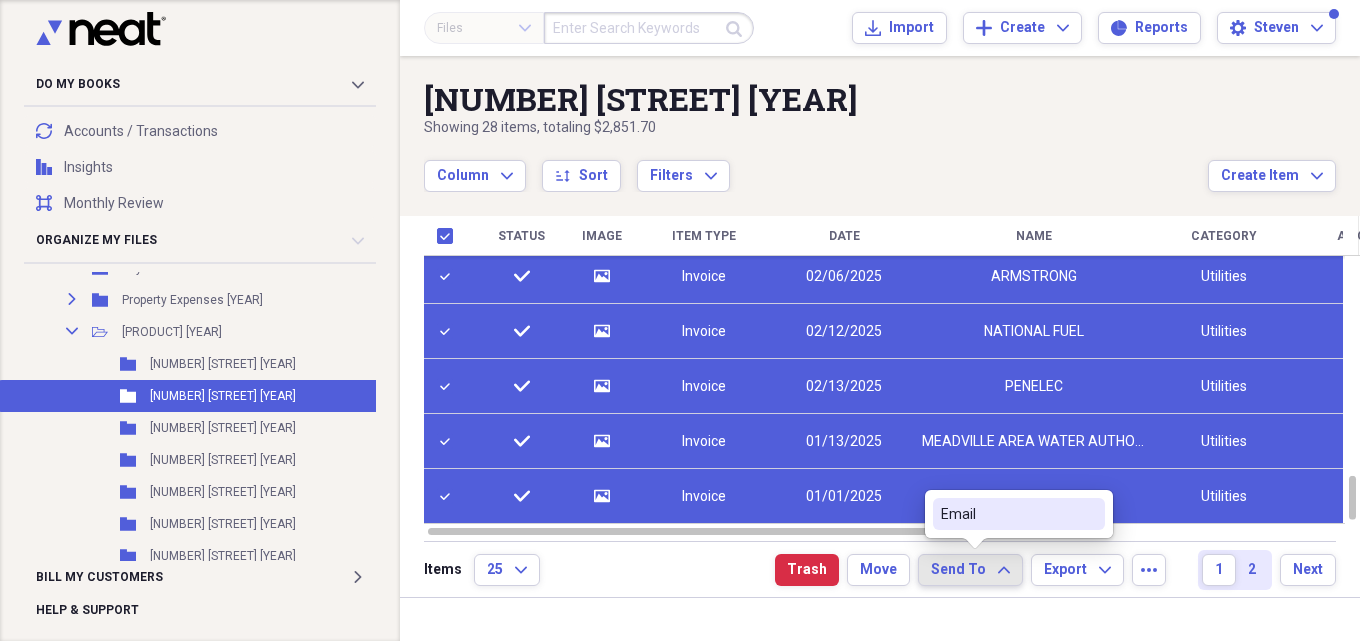drag, startPoint x: 1011, startPoint y: 600, endPoint x: 1028, endPoint y: 598, distance: 17.117243 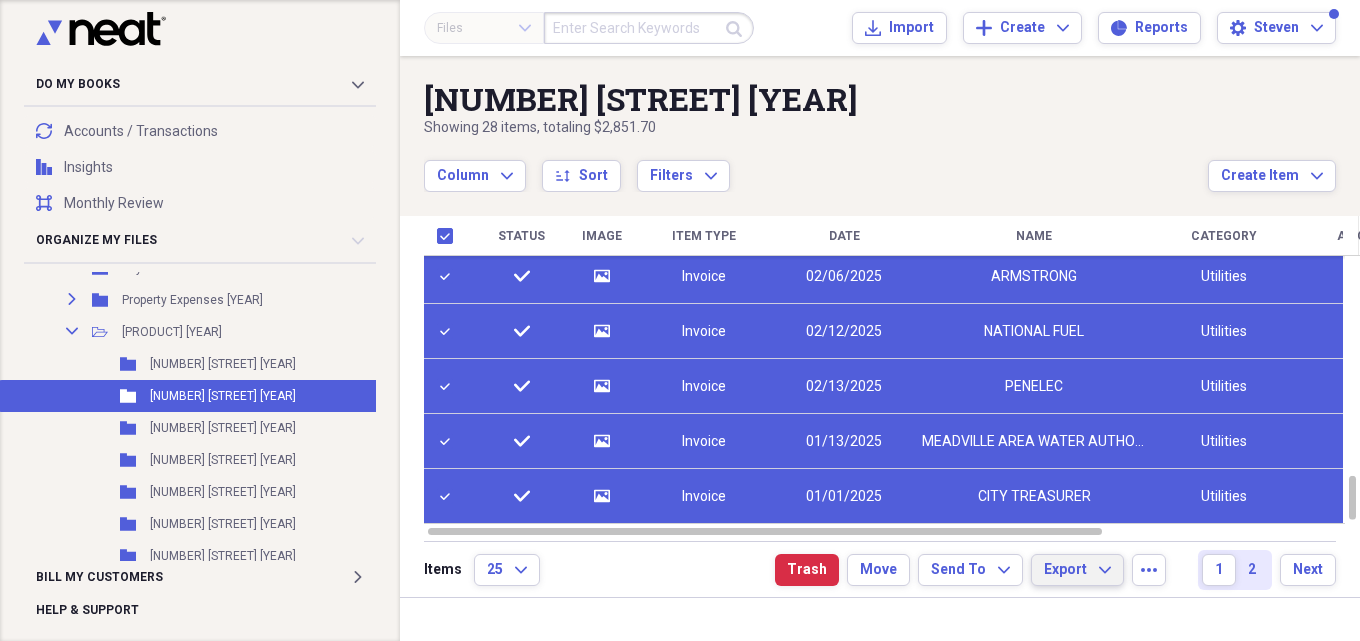 click on "Export Expand" at bounding box center (1077, 570) 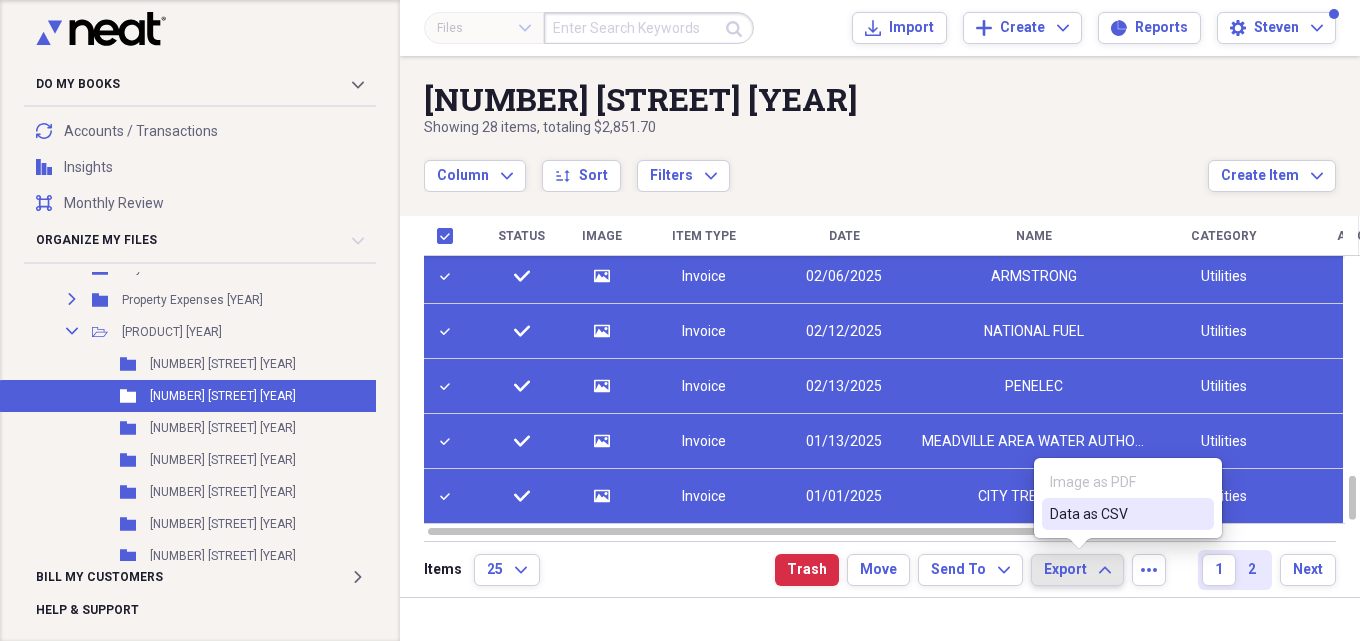 click on "Data as CSV" at bounding box center [1116, 514] 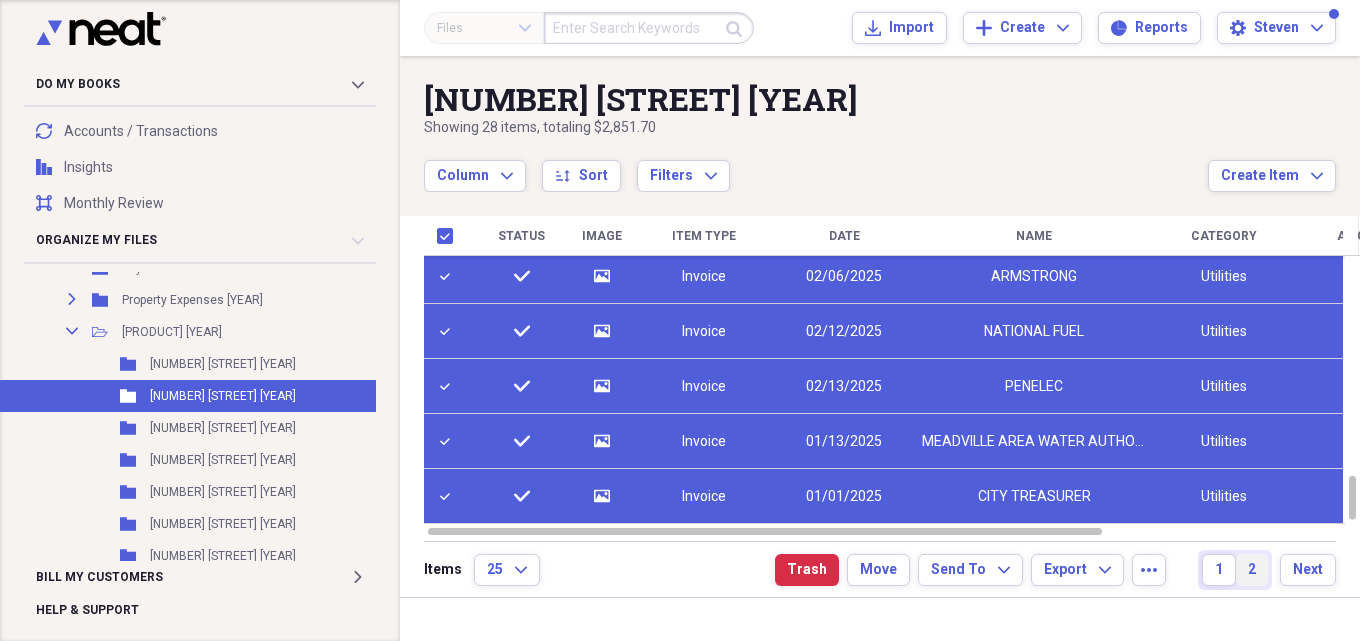 click on "2" at bounding box center (1252, 570) 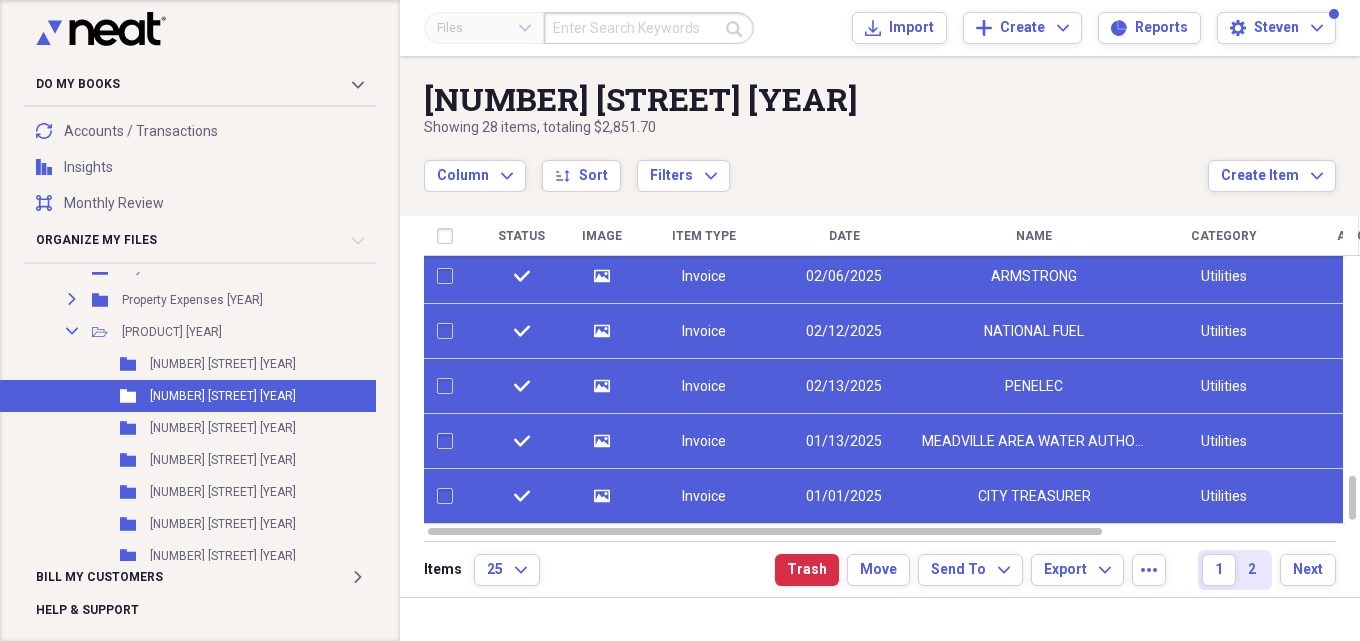 checkbox on "false" 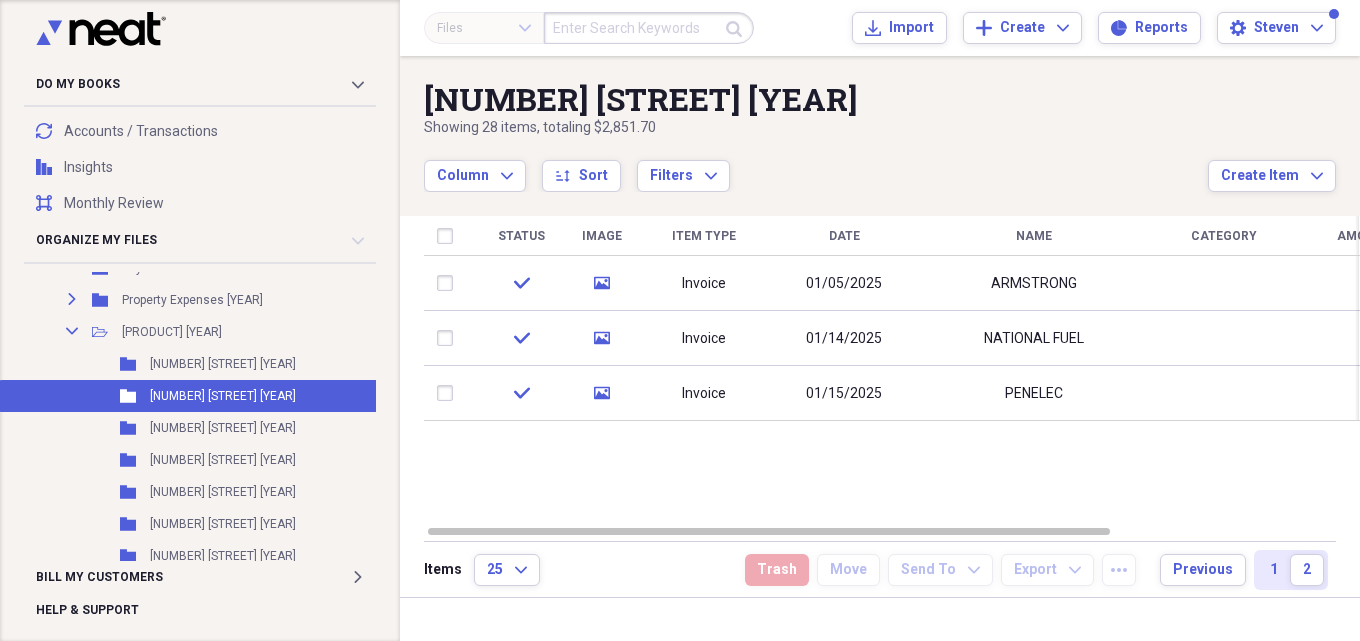 click at bounding box center [449, 236] 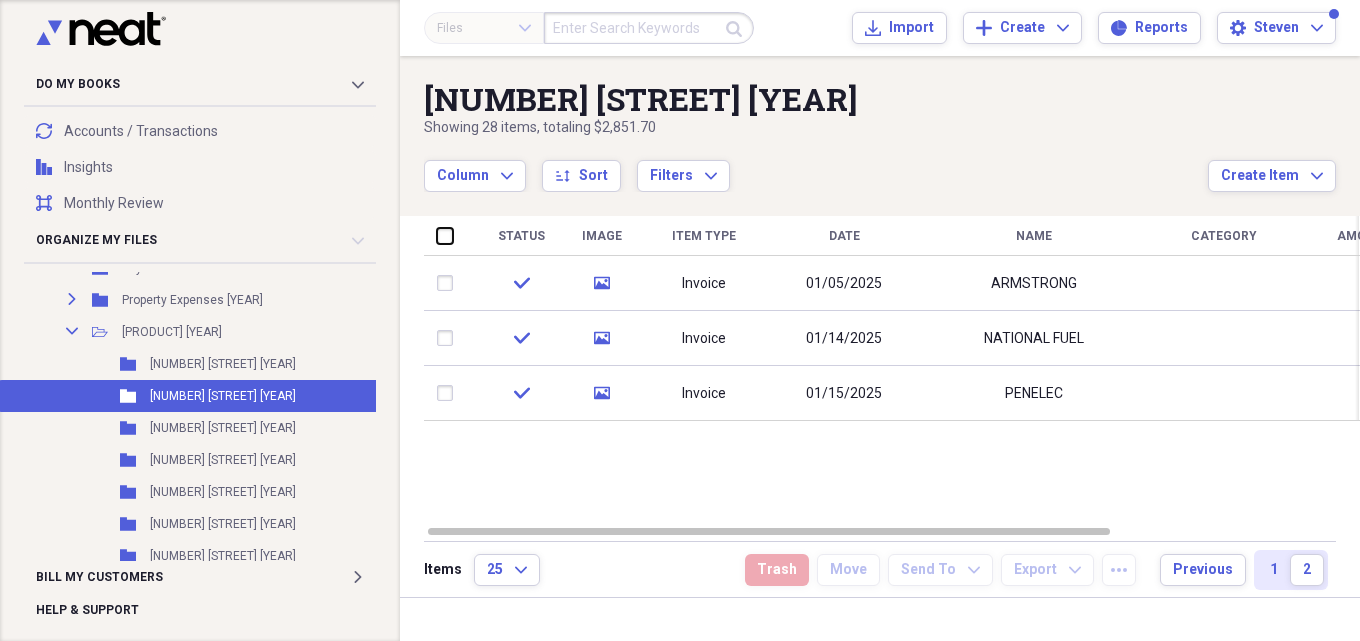 click at bounding box center [437, 235] 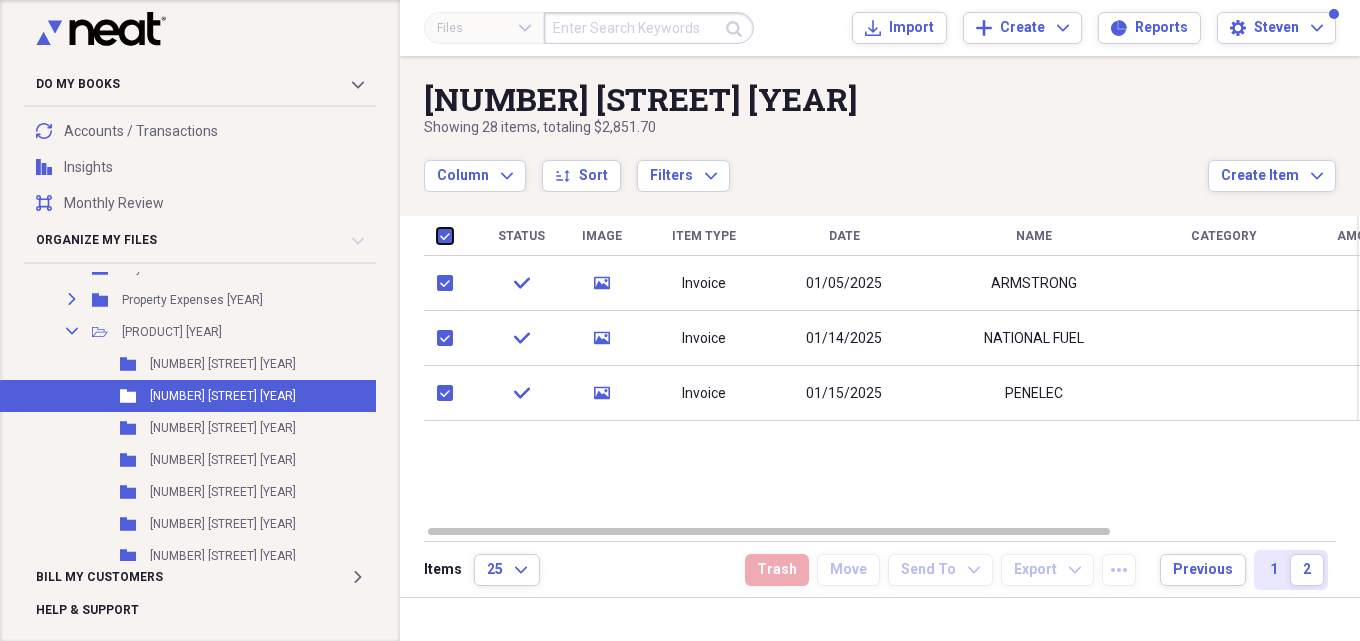 checkbox on "true" 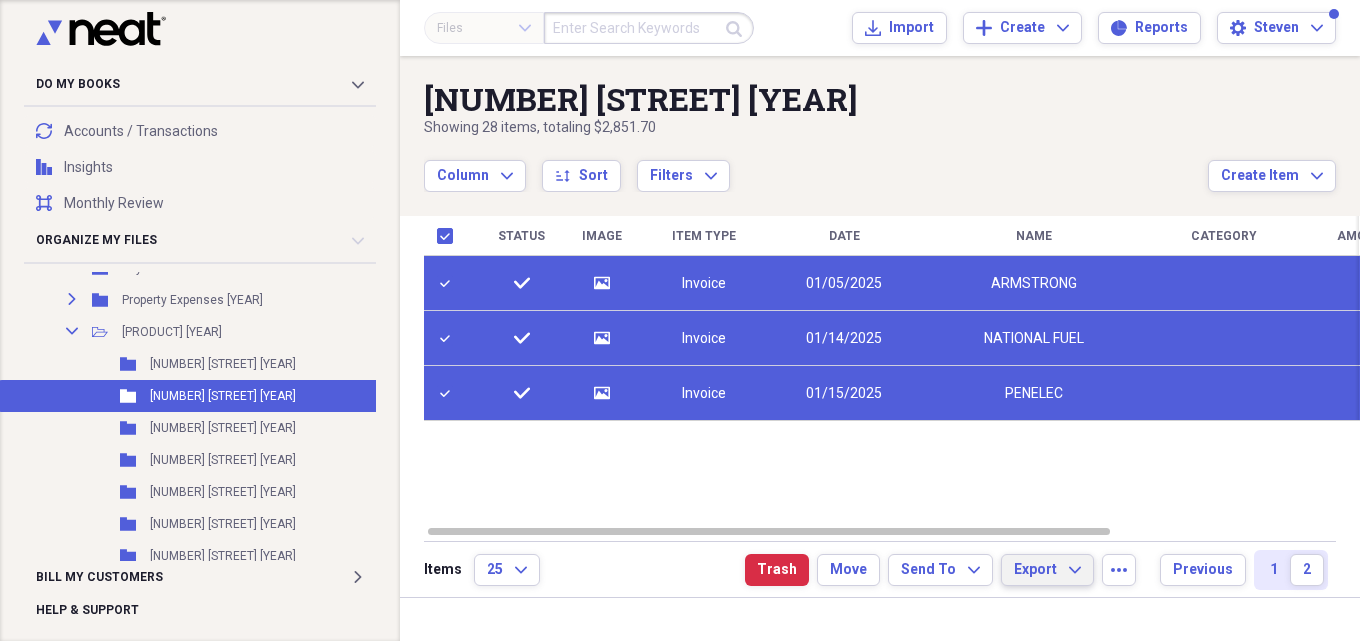 click on "Export Expand" at bounding box center (1047, 570) 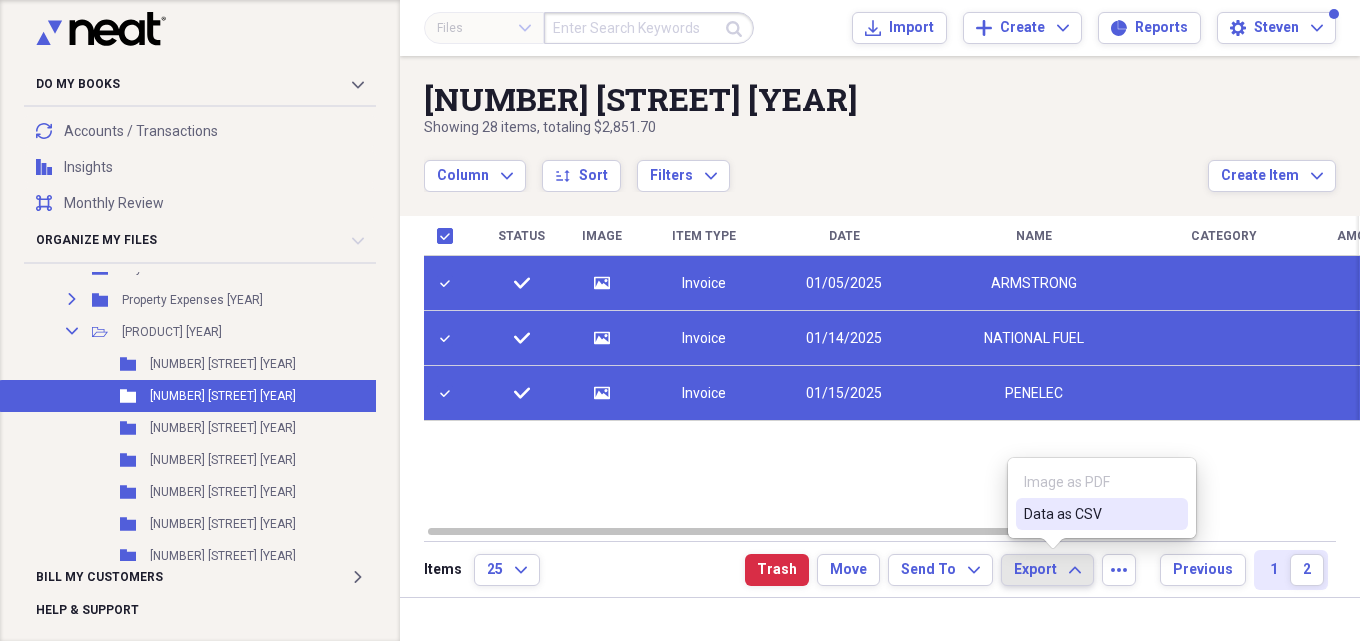 click on "Data as CSV" at bounding box center (1090, 514) 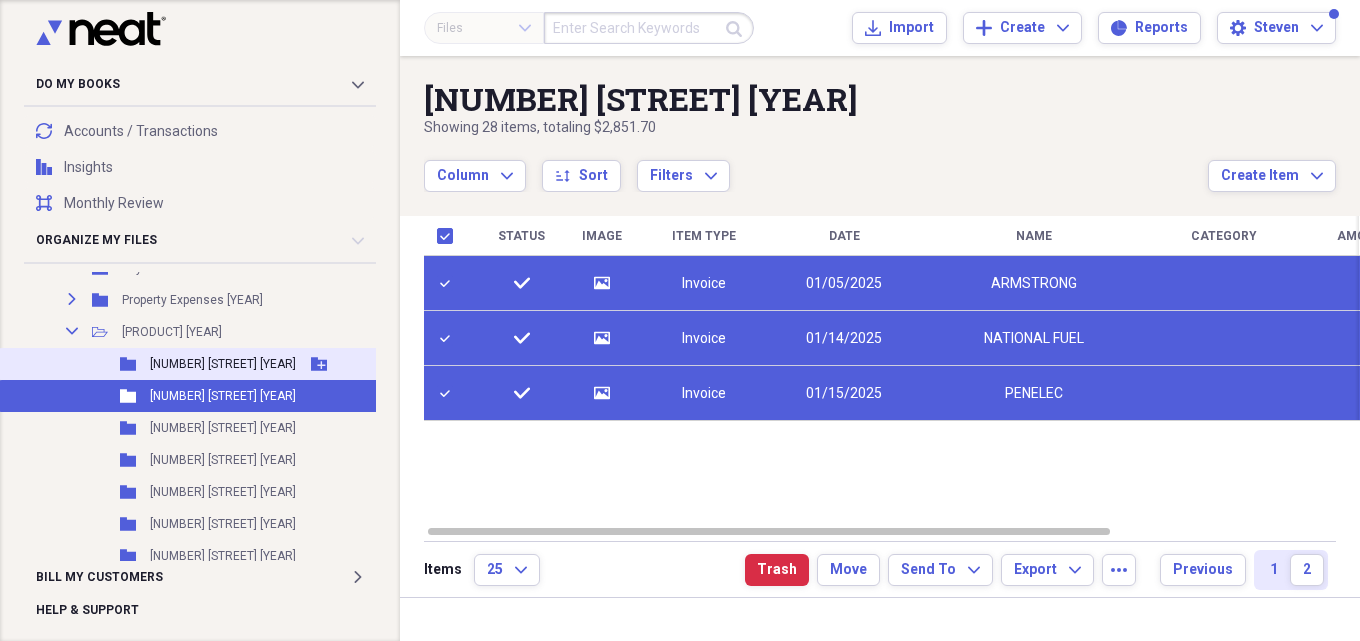 click on "[NUMBER] [STREET] [YEAR]" at bounding box center (223, 364) 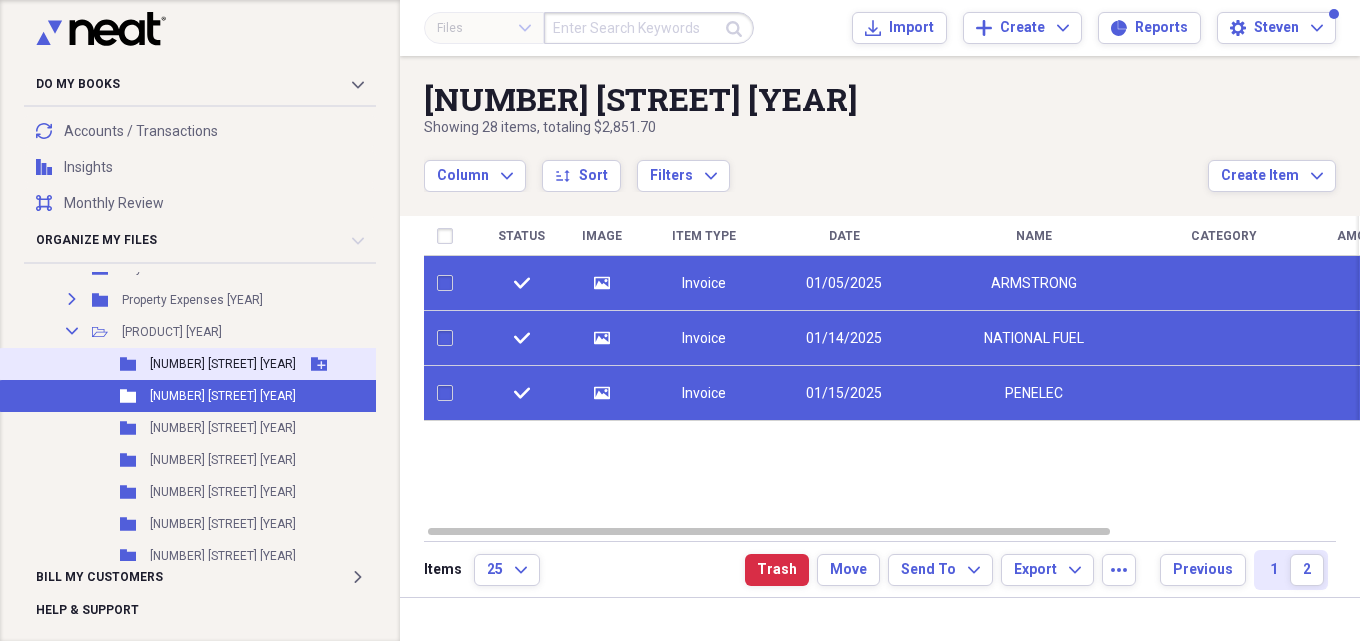 checkbox on "false" 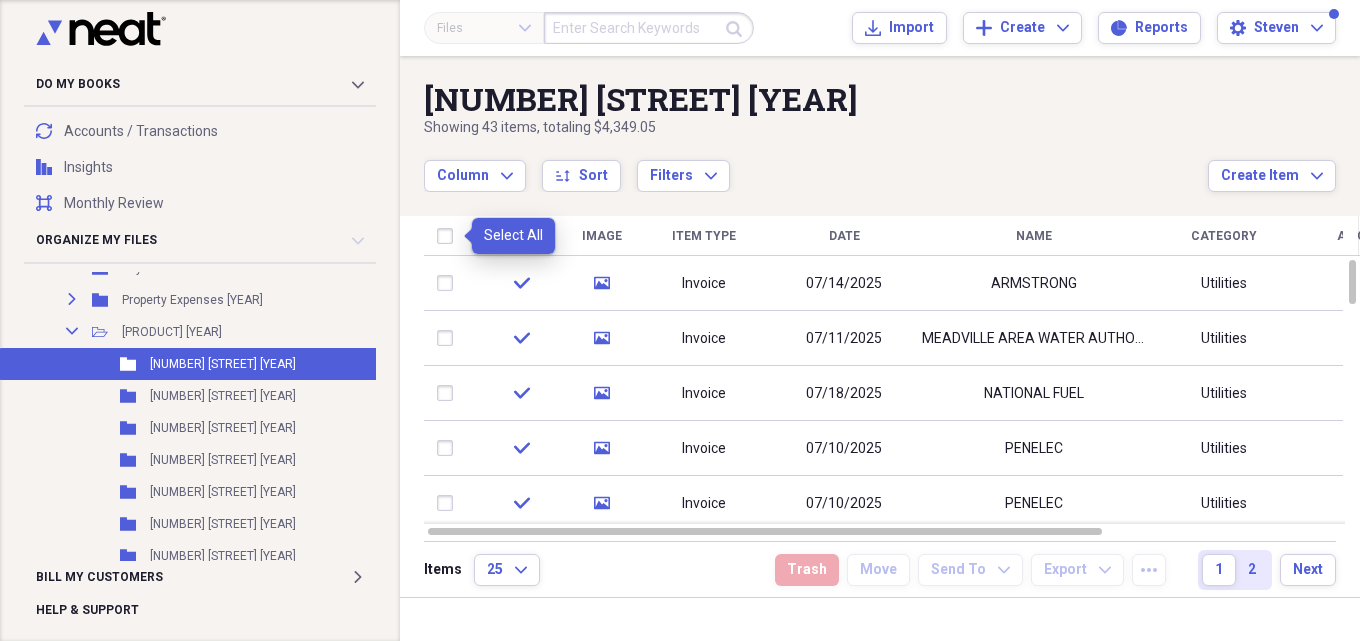 click at bounding box center (449, 236) 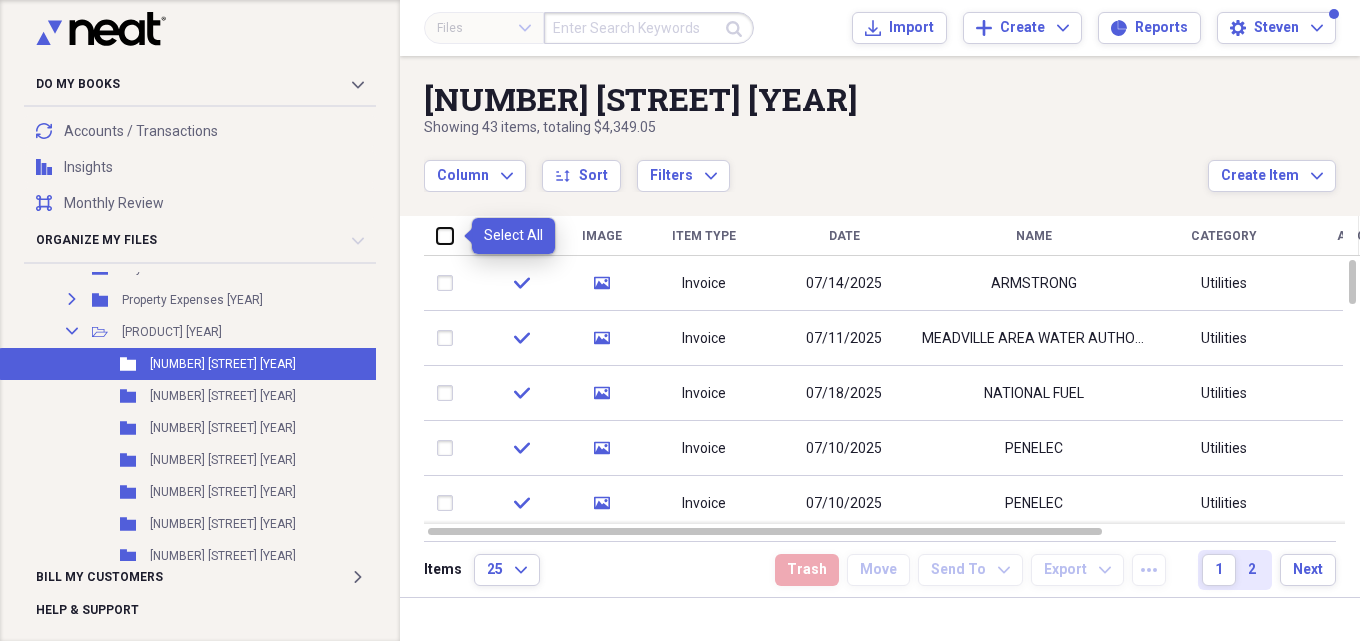 click at bounding box center [437, 235] 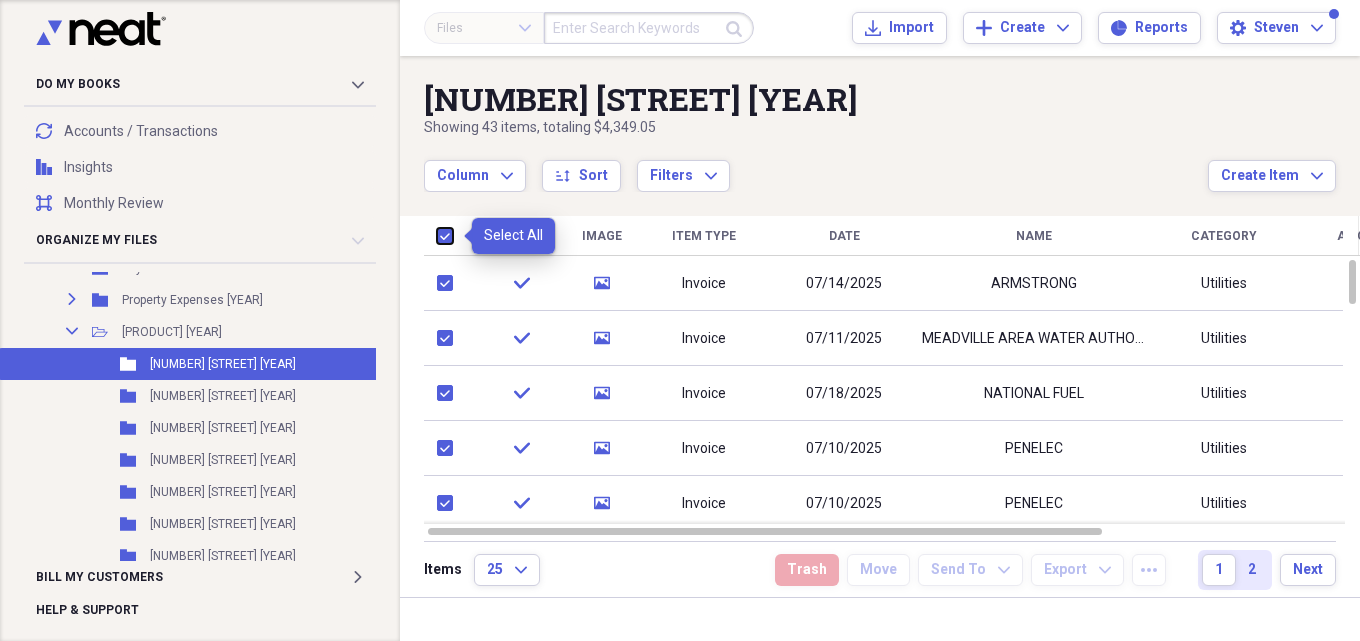 checkbox on "true" 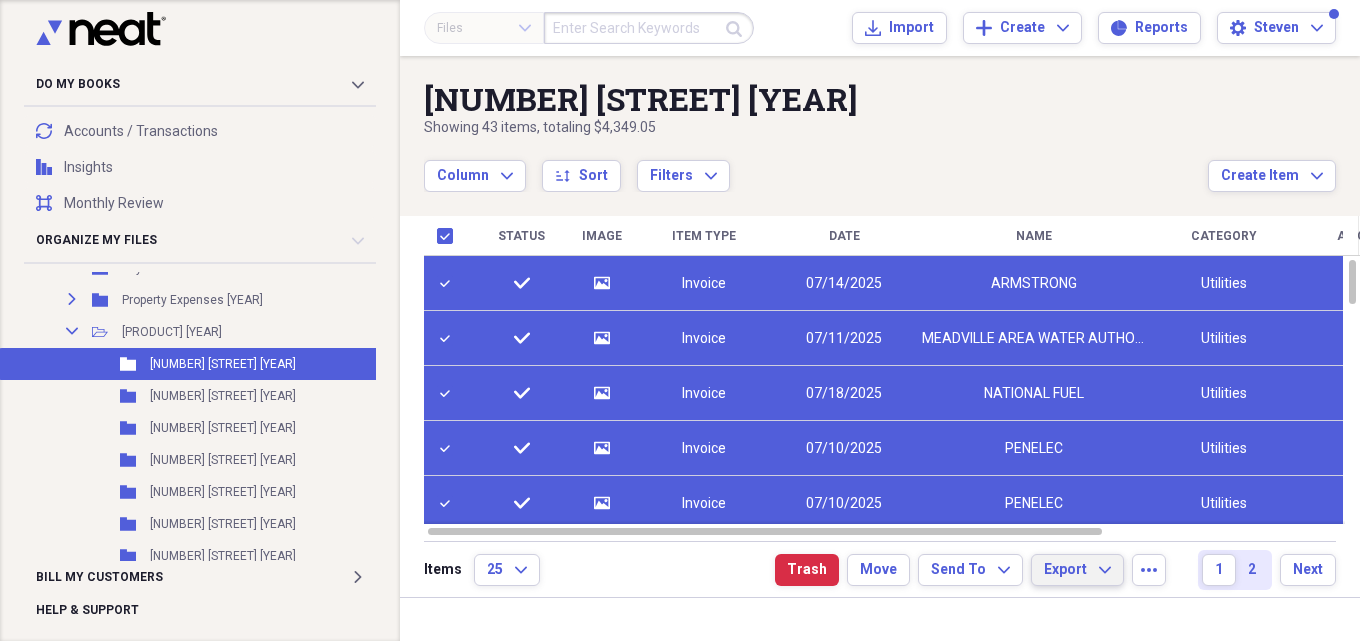 click on "Expand" 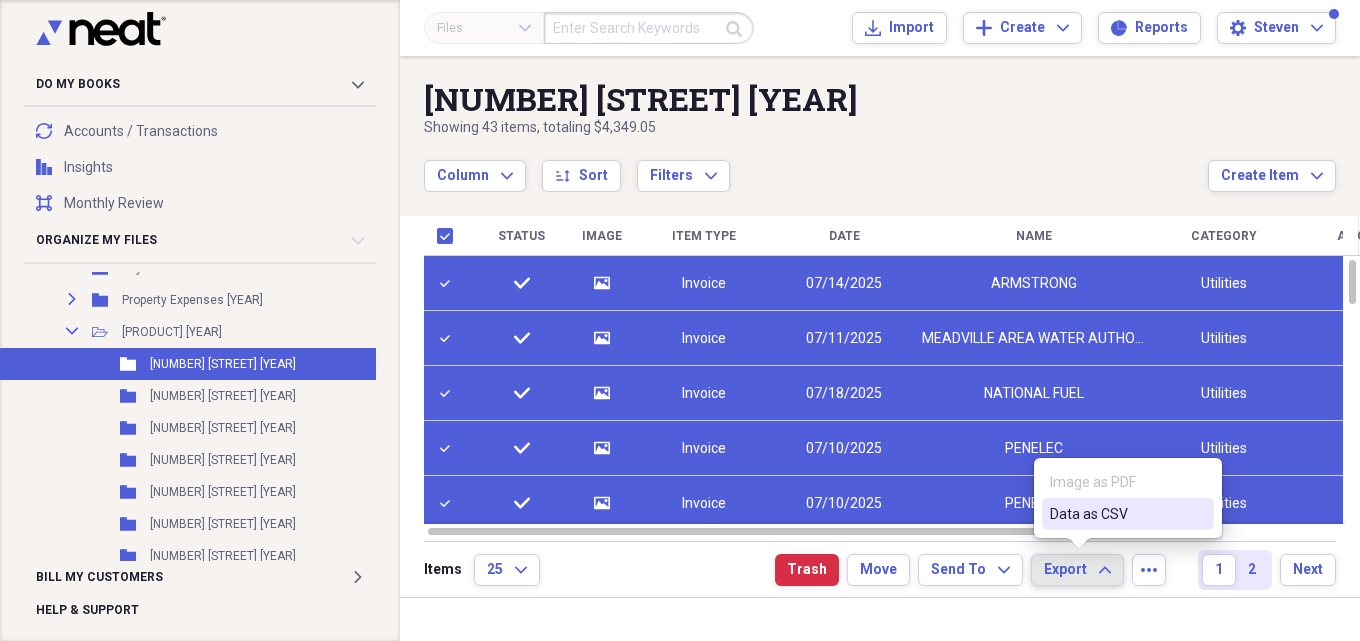 click on "Data as CSV" at bounding box center [1116, 514] 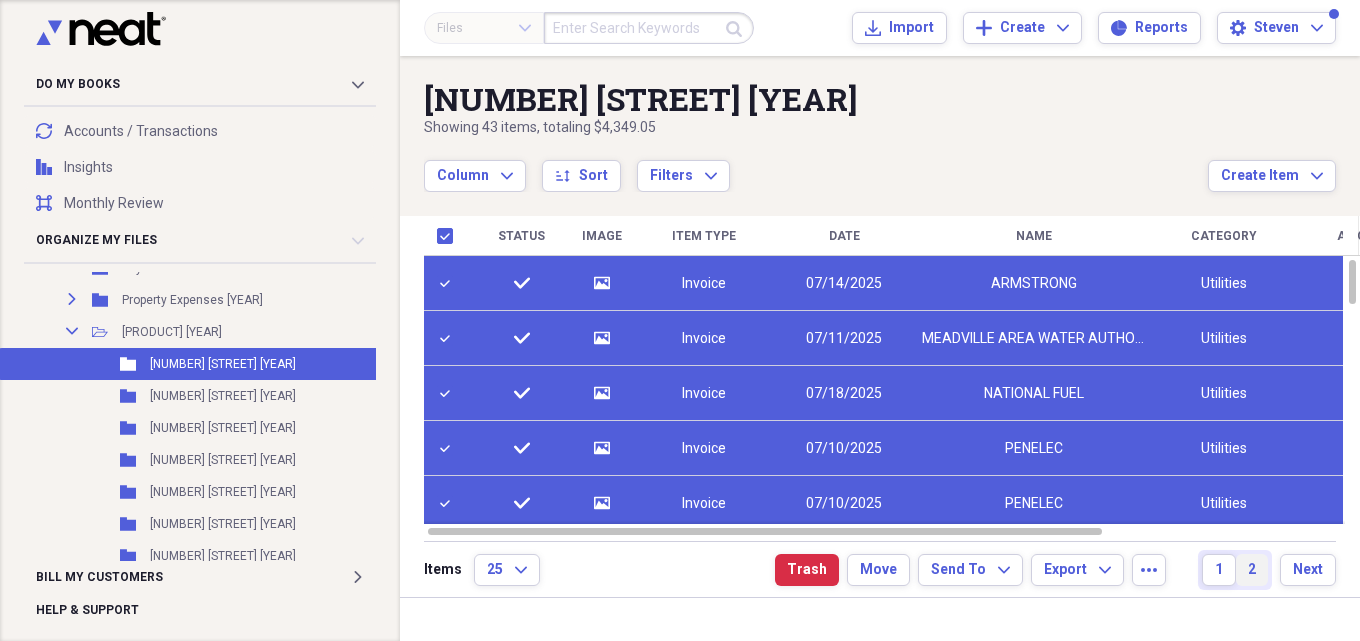 click on "2" at bounding box center [1252, 570] 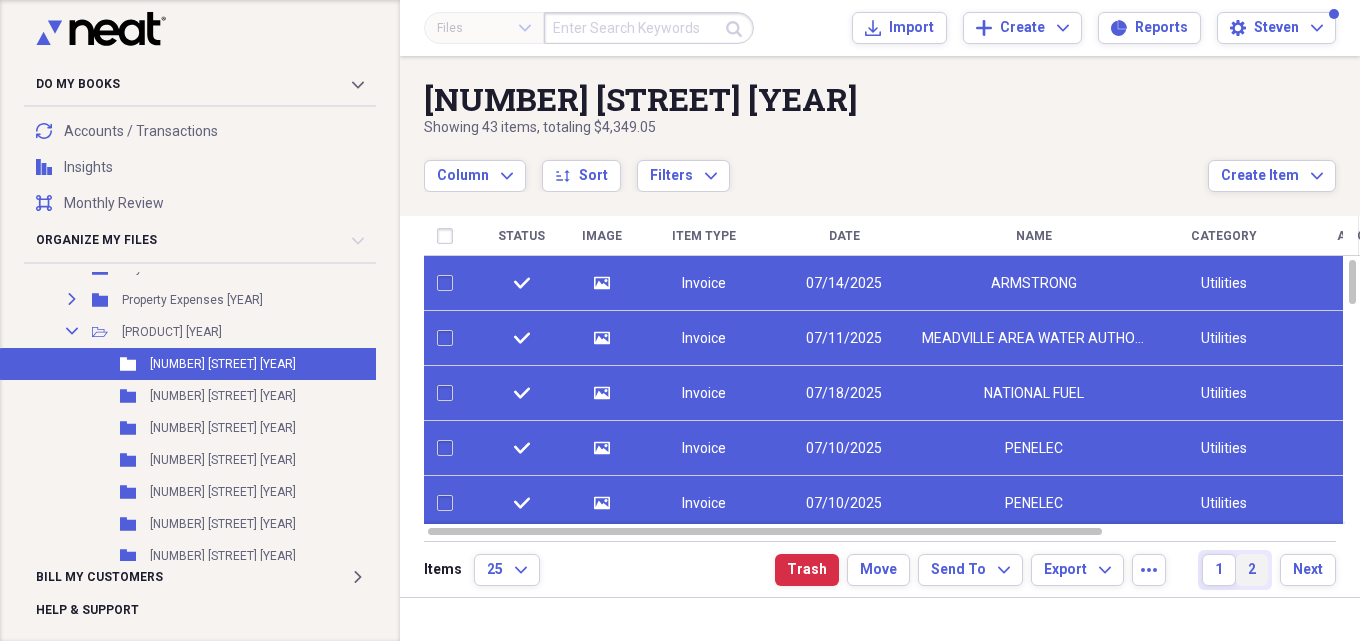 checkbox on "false" 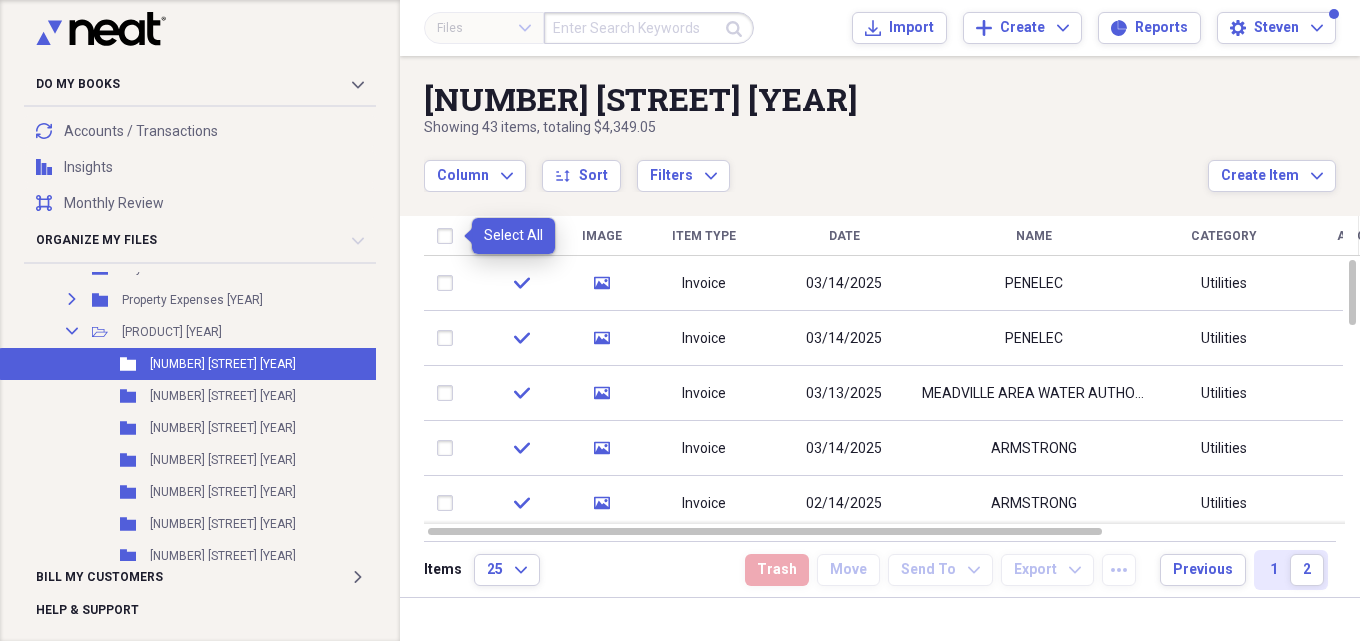 click at bounding box center (449, 236) 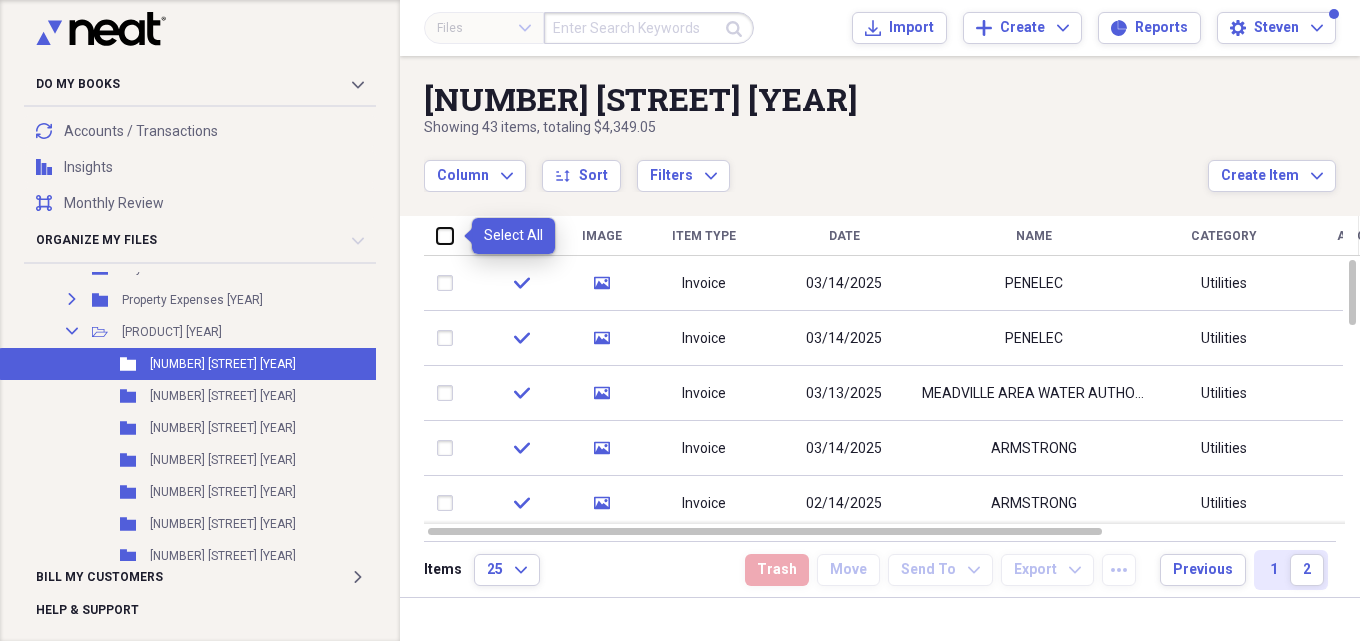 click at bounding box center (437, 235) 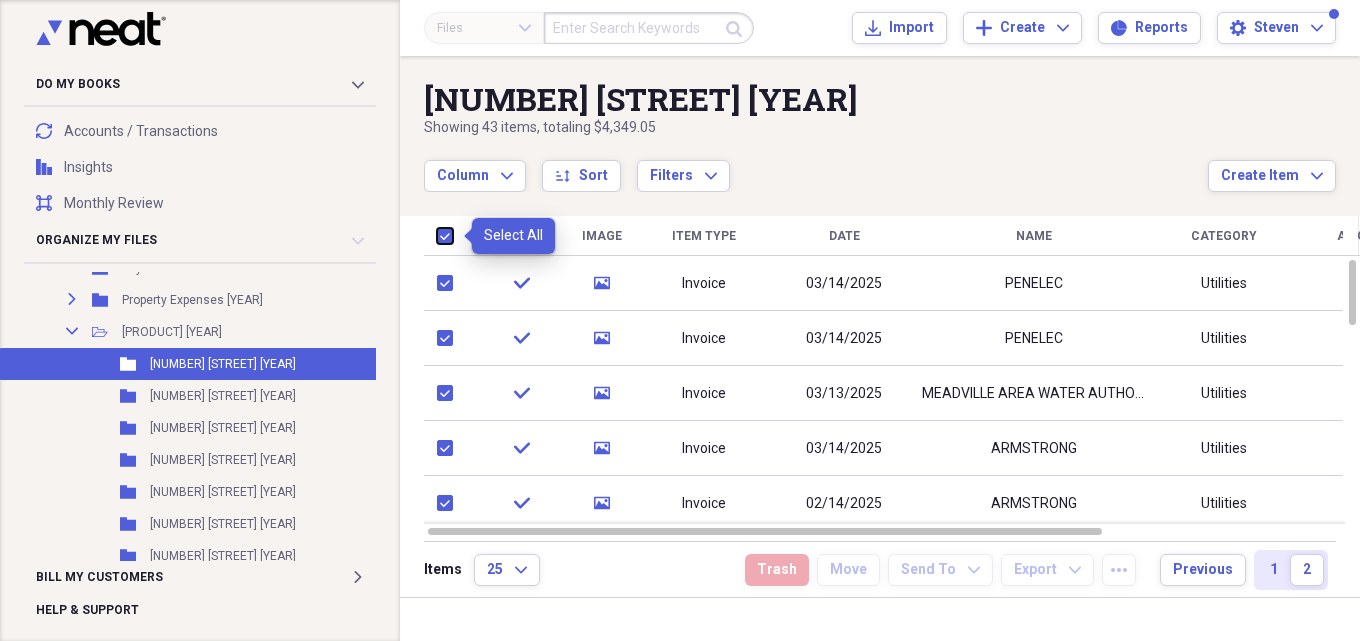 checkbox on "true" 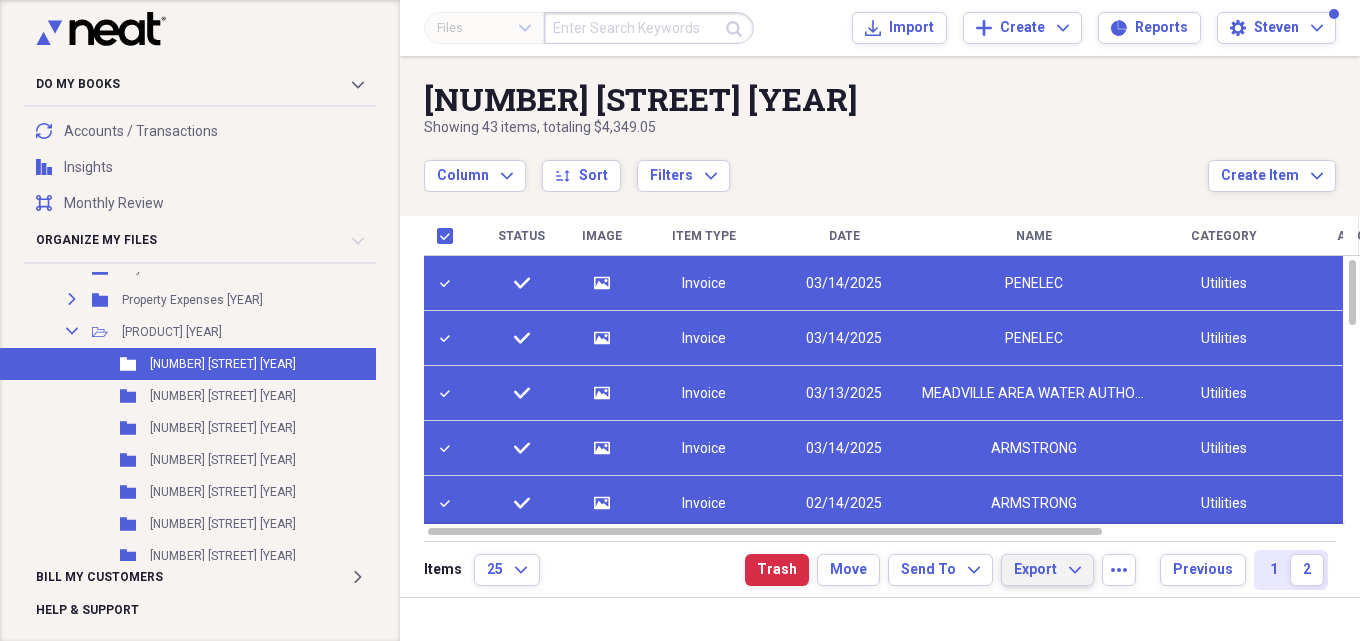 click on "Export" at bounding box center (1035, 570) 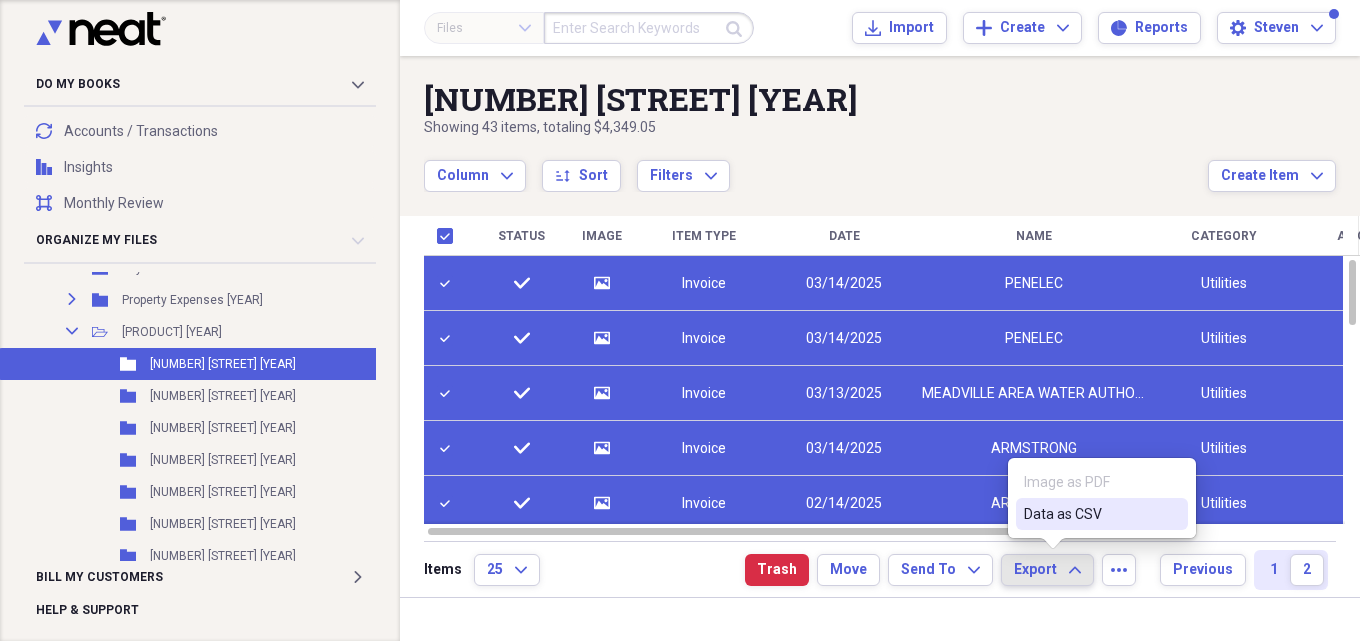 click on "Data as CSV" at bounding box center [1090, 514] 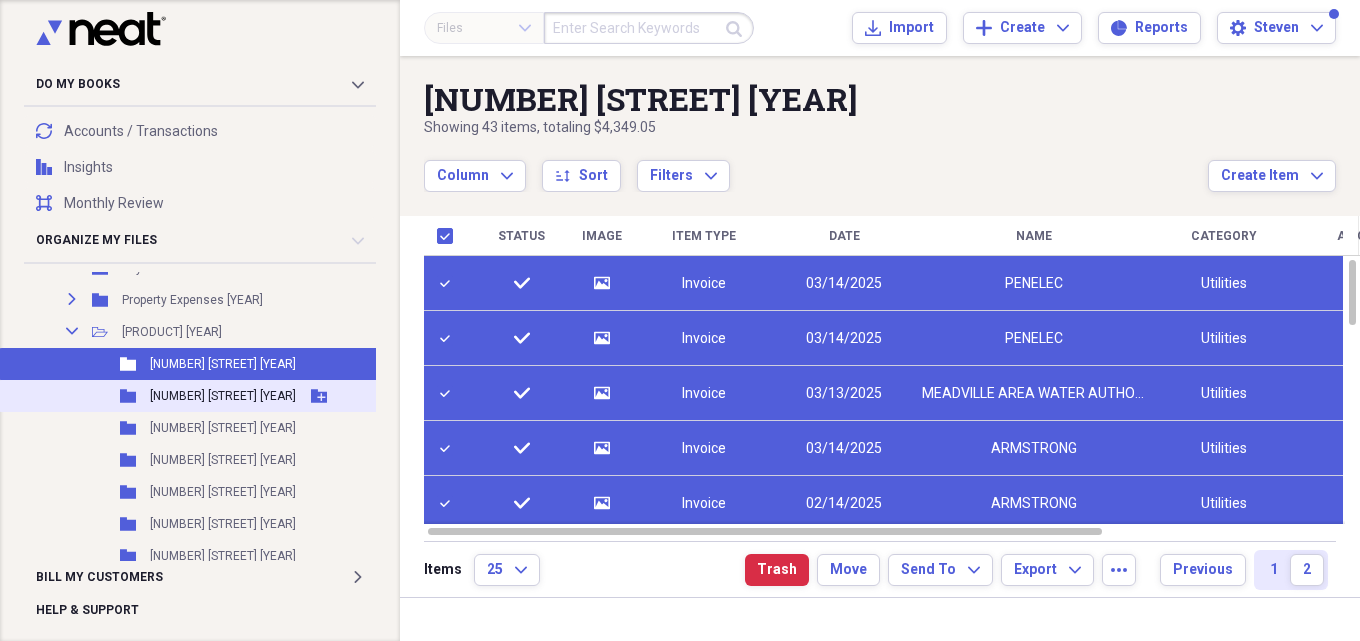 click on "[NUMBER] [STREET] [YEAR]" at bounding box center [223, 396] 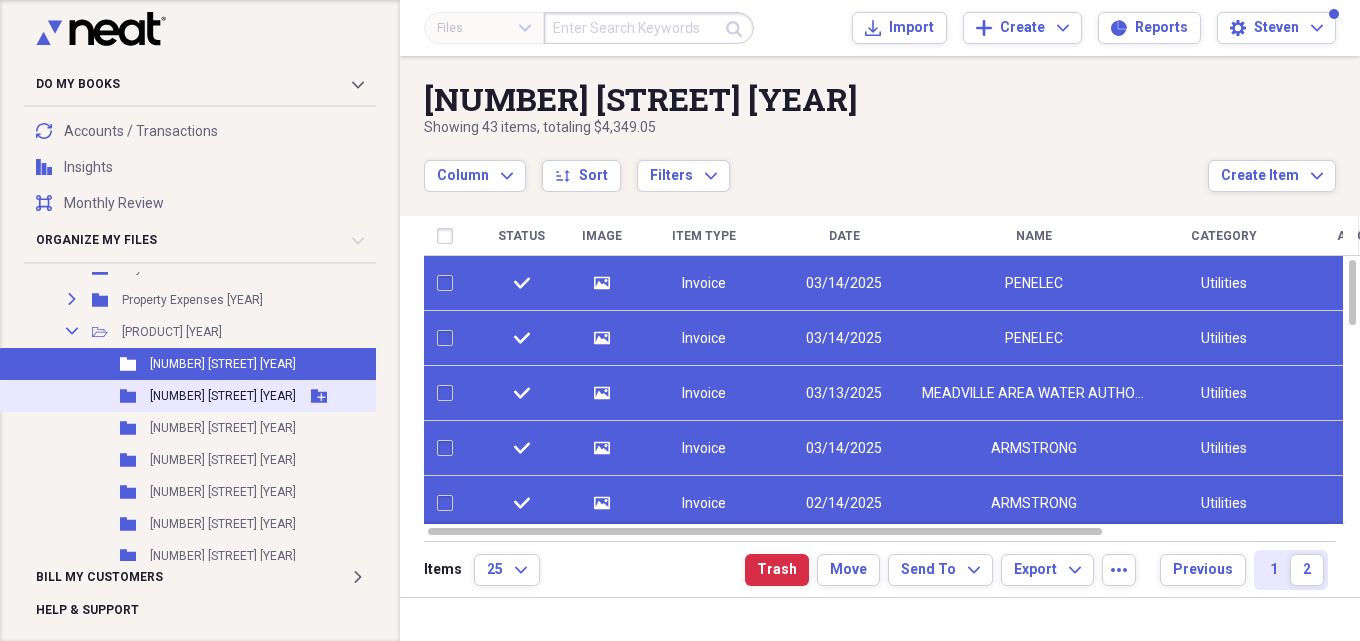 checkbox on "false" 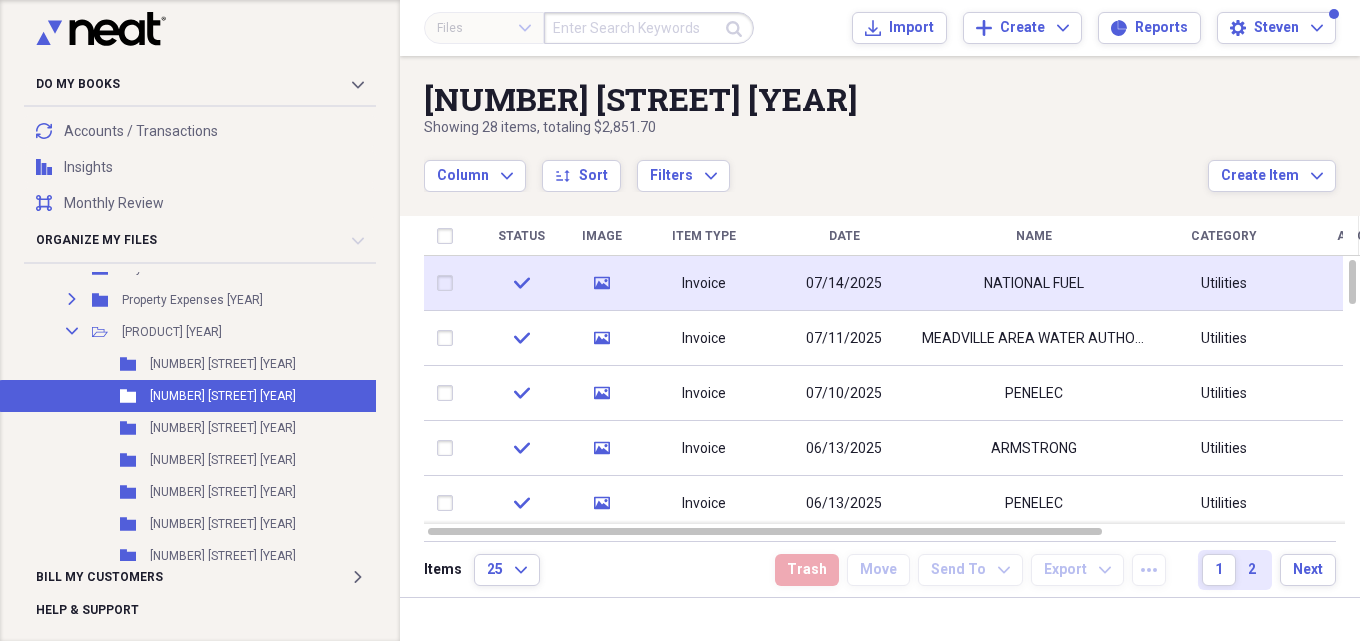 click on "07/14/2025" at bounding box center [844, 284] 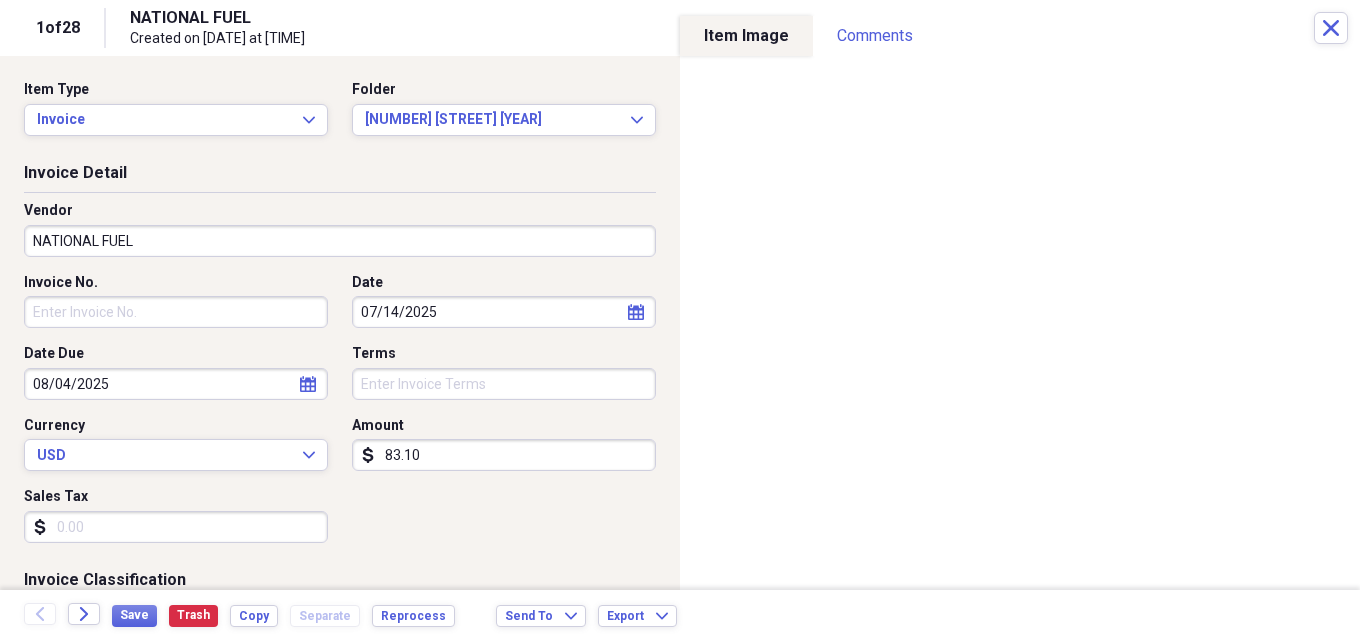 drag, startPoint x: 424, startPoint y: 463, endPoint x: 319, endPoint y: 429, distance: 110.36757 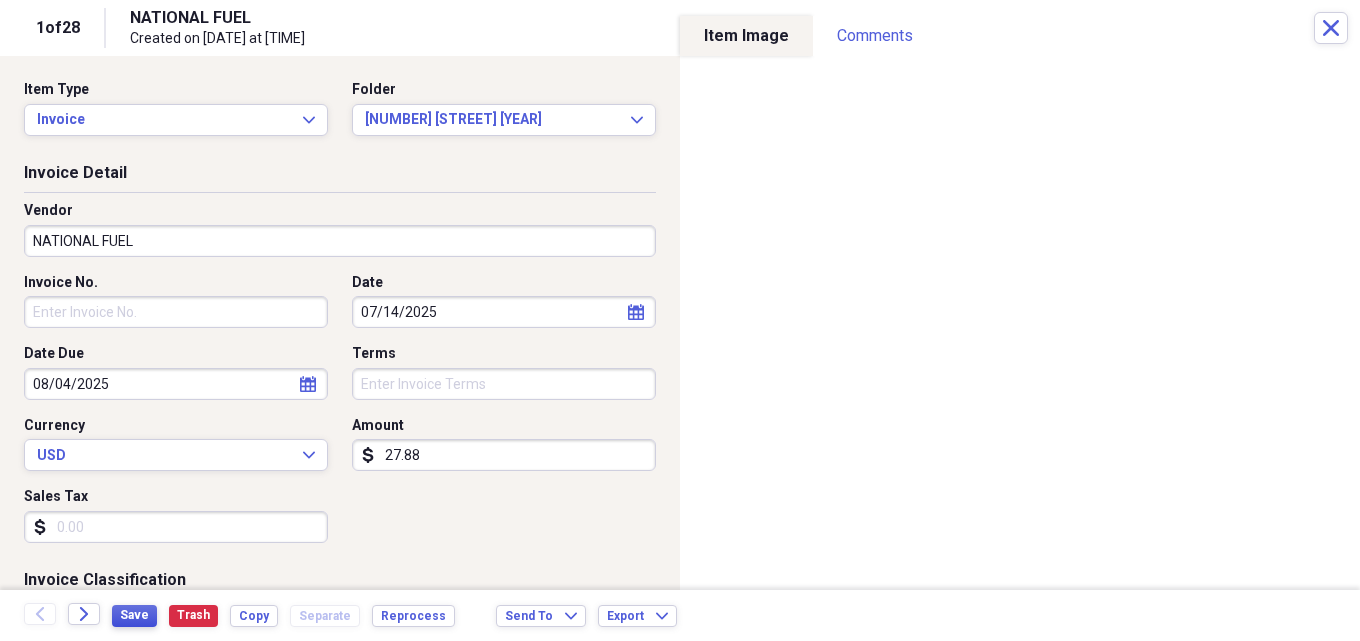 type on "27.88" 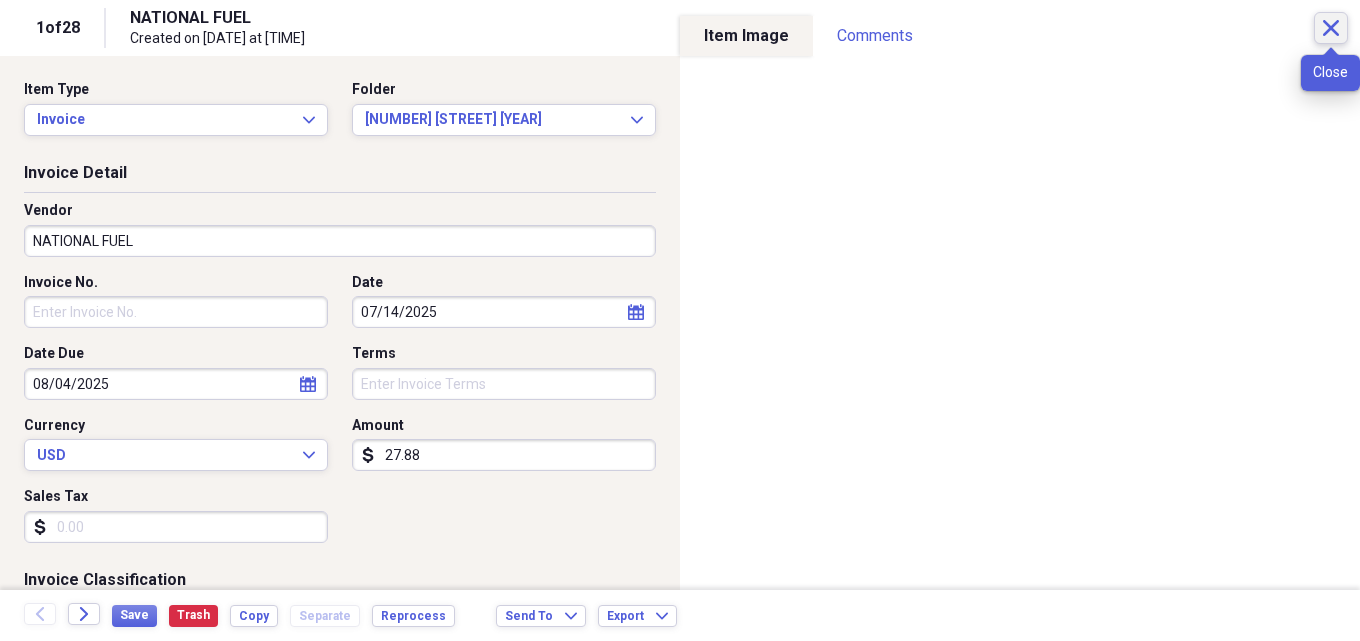 click on "Close" 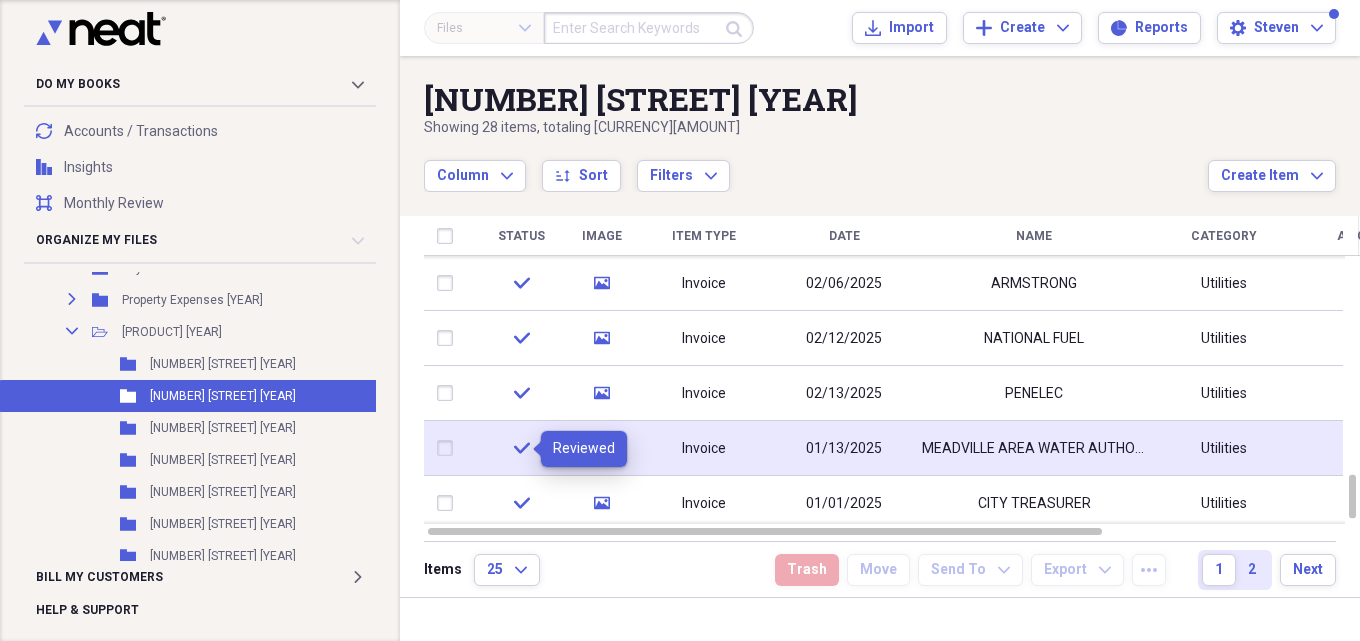 click 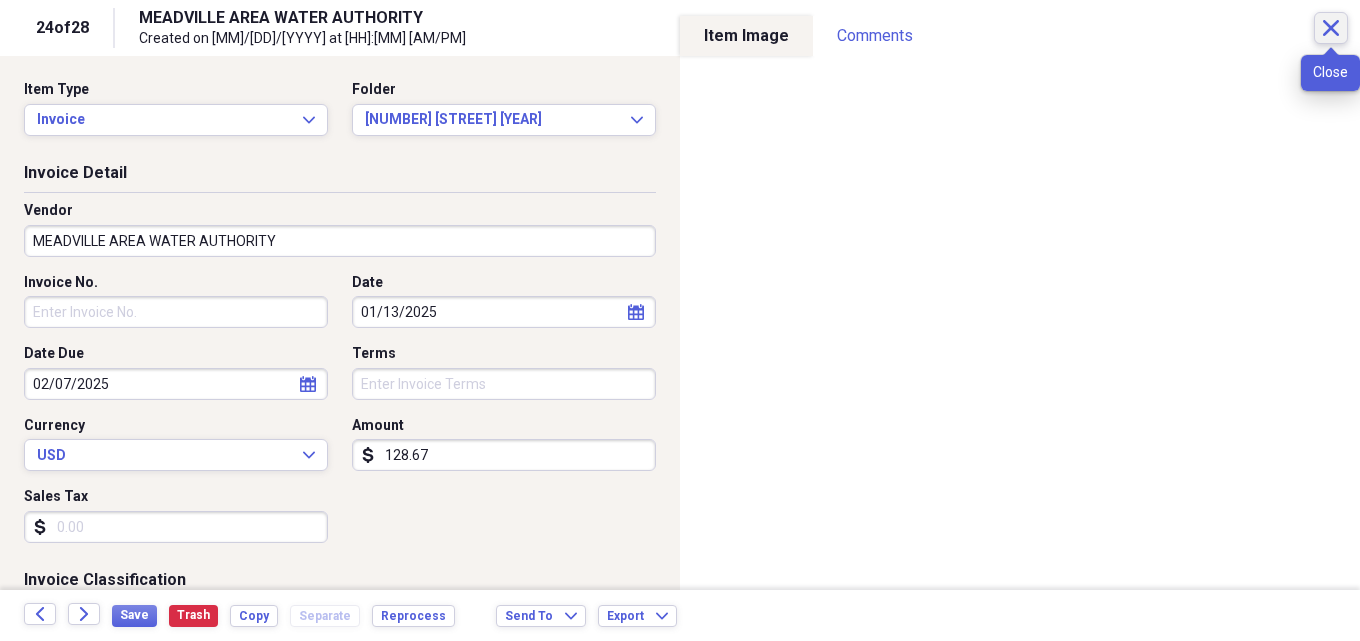 click on "Close" 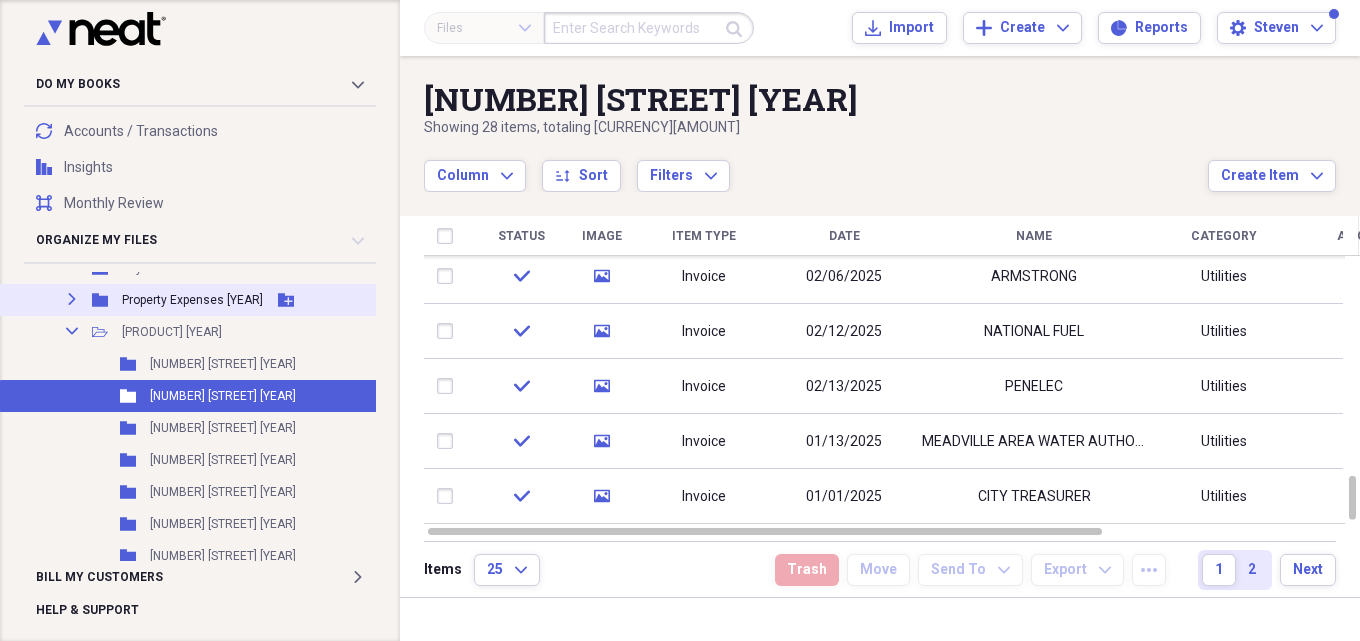 click on "Expand" 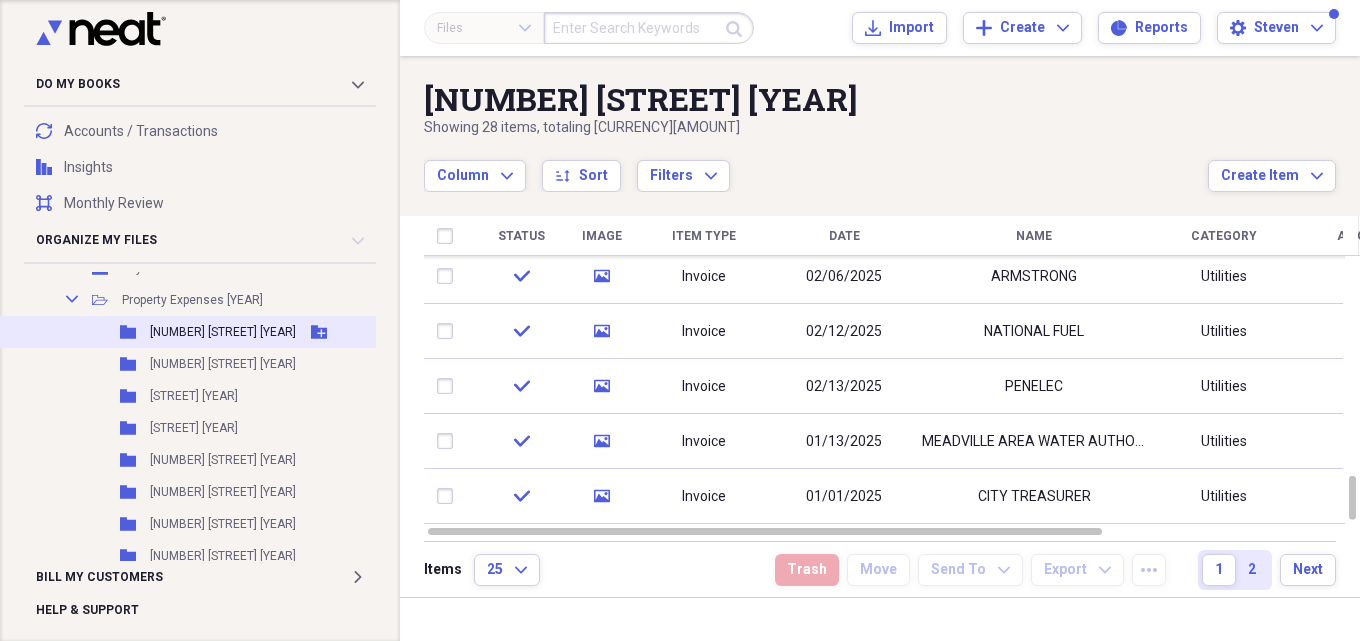 click on "Folder [NUMBER] [STREET] [YEAR] Add Folder" at bounding box center [198, 332] 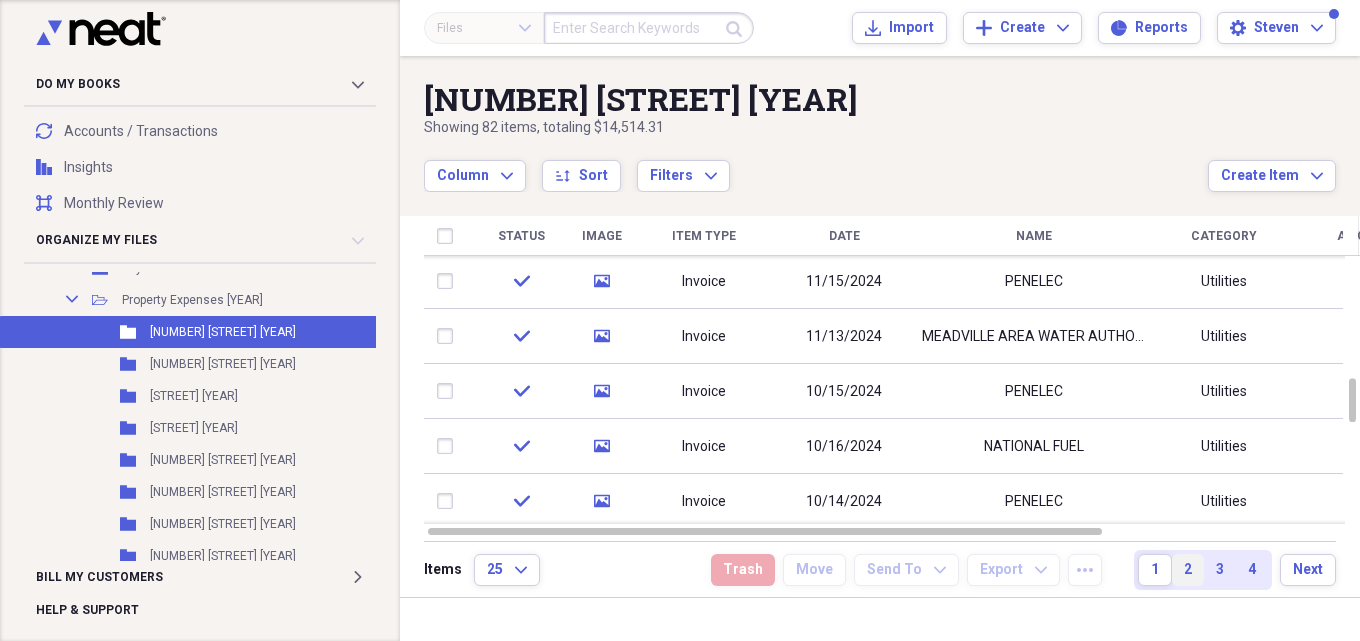 click on "2" at bounding box center [1188, 570] 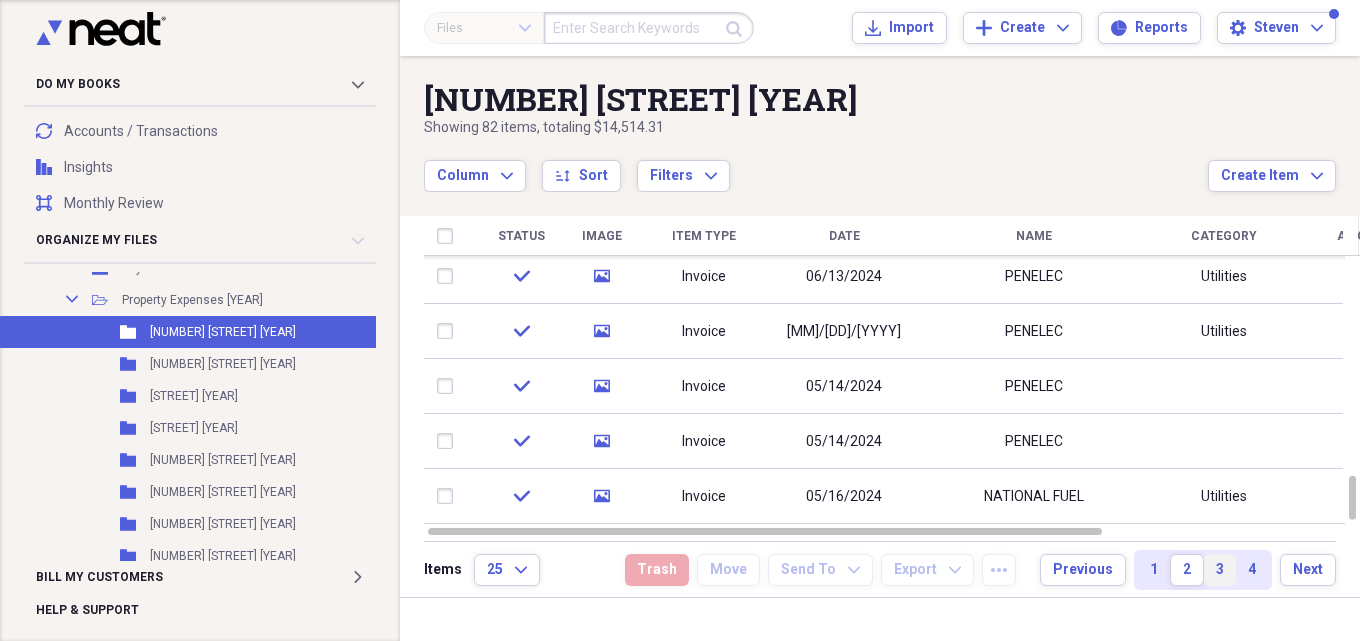 click on "3" at bounding box center [1220, 570] 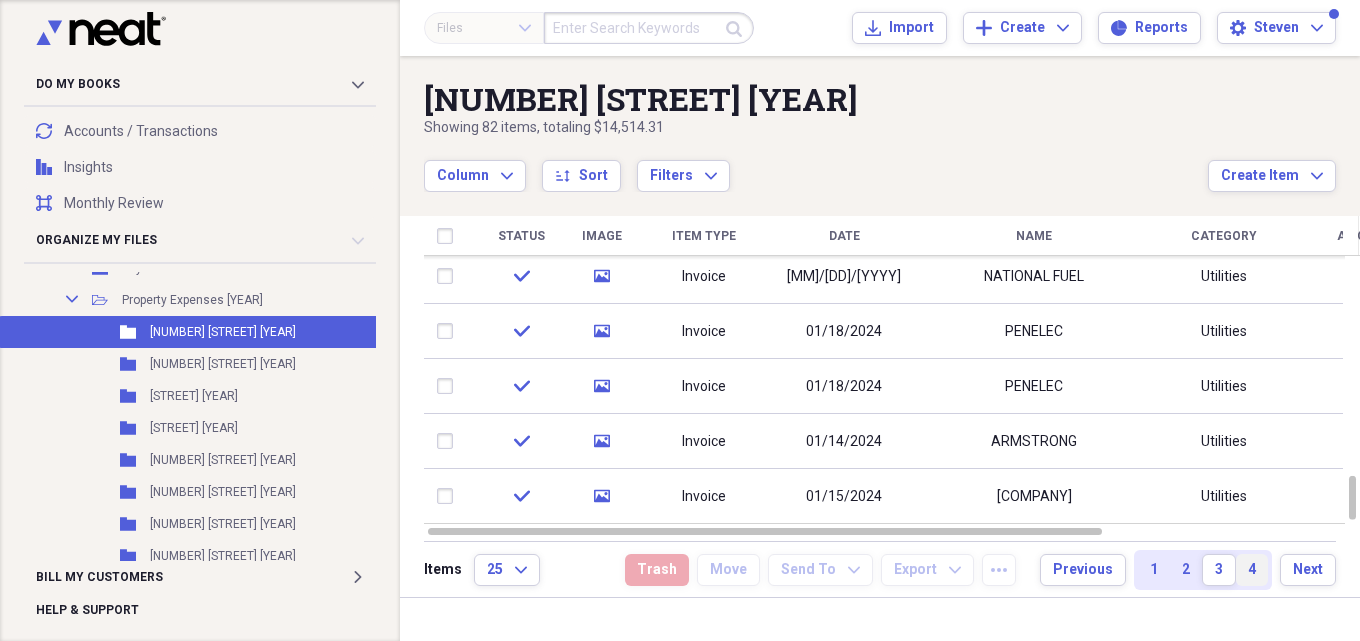 click on "4" at bounding box center (1252, 570) 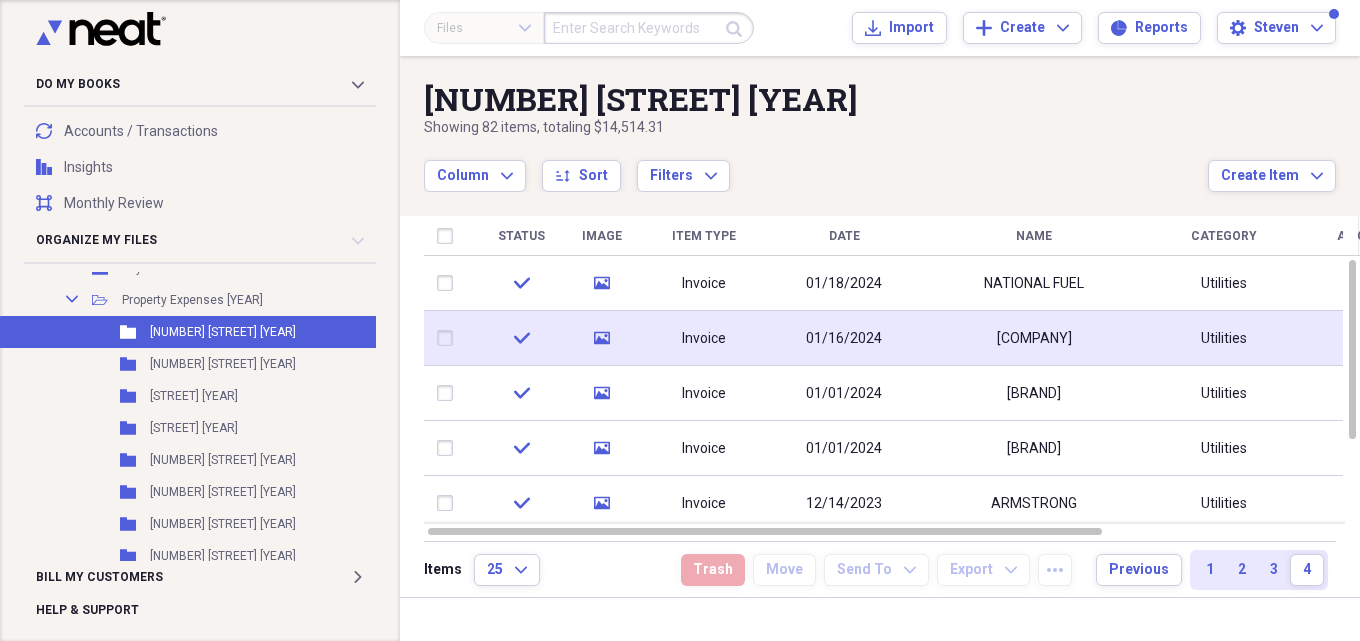 click on "[COMPANY]" at bounding box center [1034, 338] 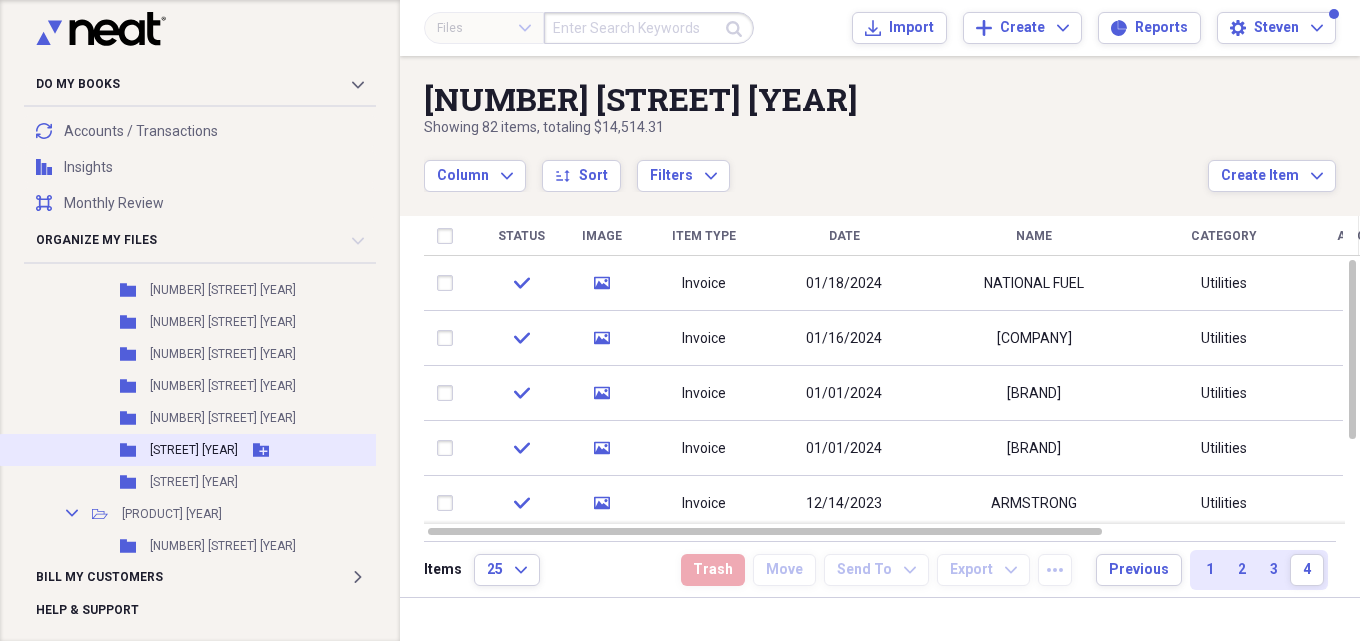 scroll, scrollTop: 700, scrollLeft: 0, axis: vertical 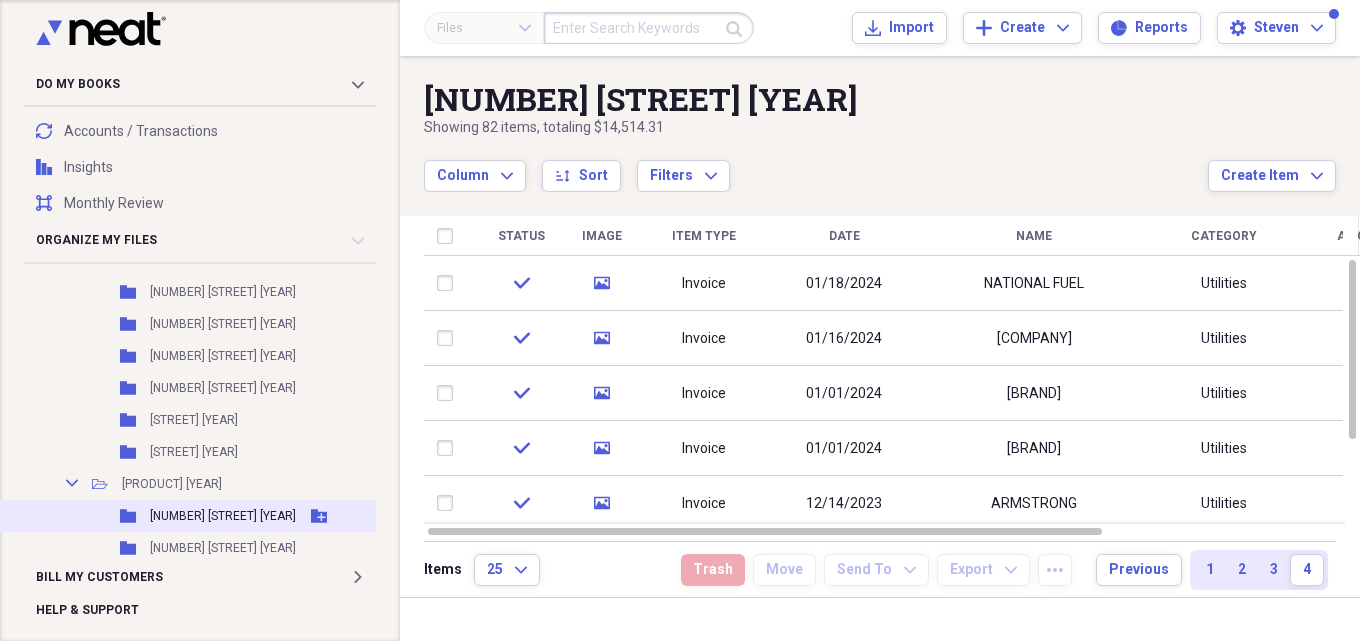 click on "[NUMBER] [STREET] [YEAR]" at bounding box center [223, 516] 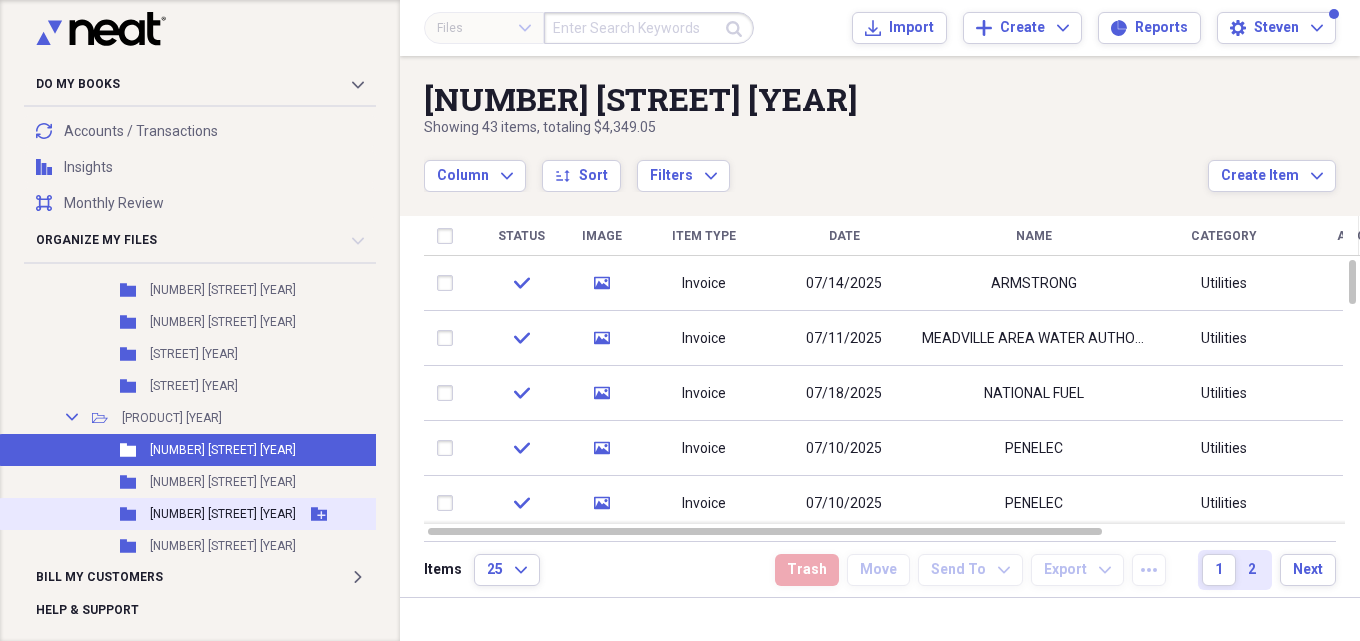 scroll, scrollTop: 800, scrollLeft: 0, axis: vertical 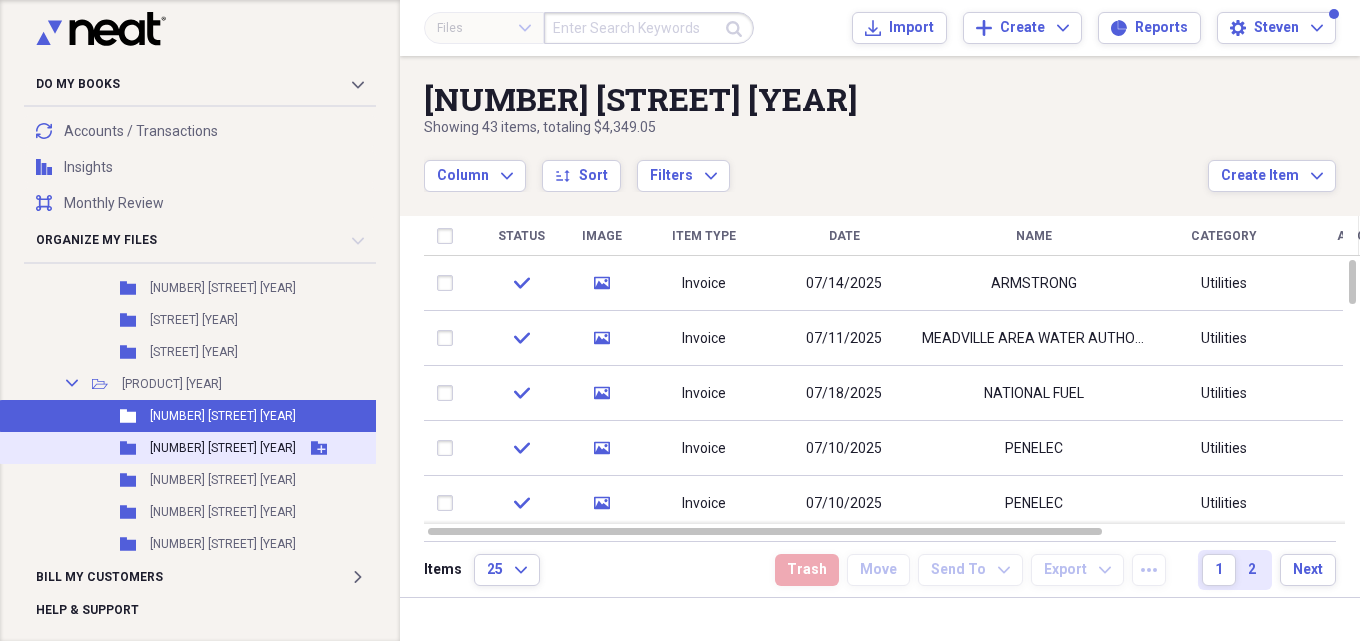 click on "[NUMBER] [STREET] [YEAR]" at bounding box center [223, 448] 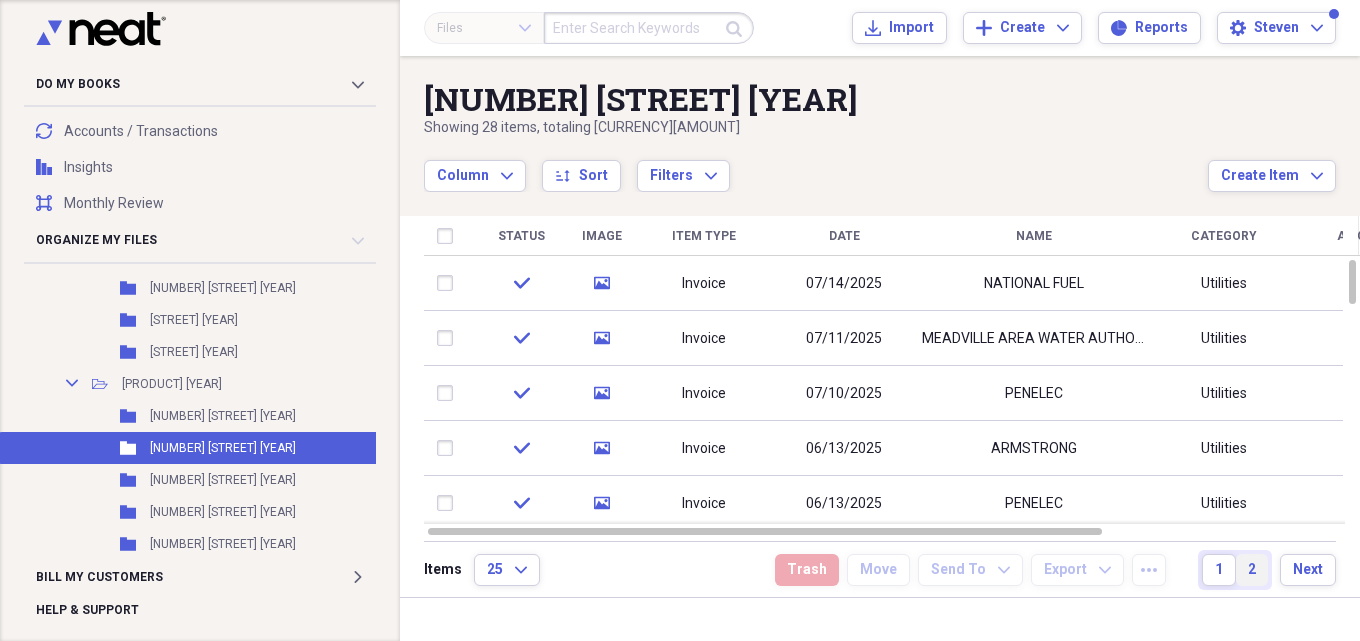 click on "2" at bounding box center [1252, 570] 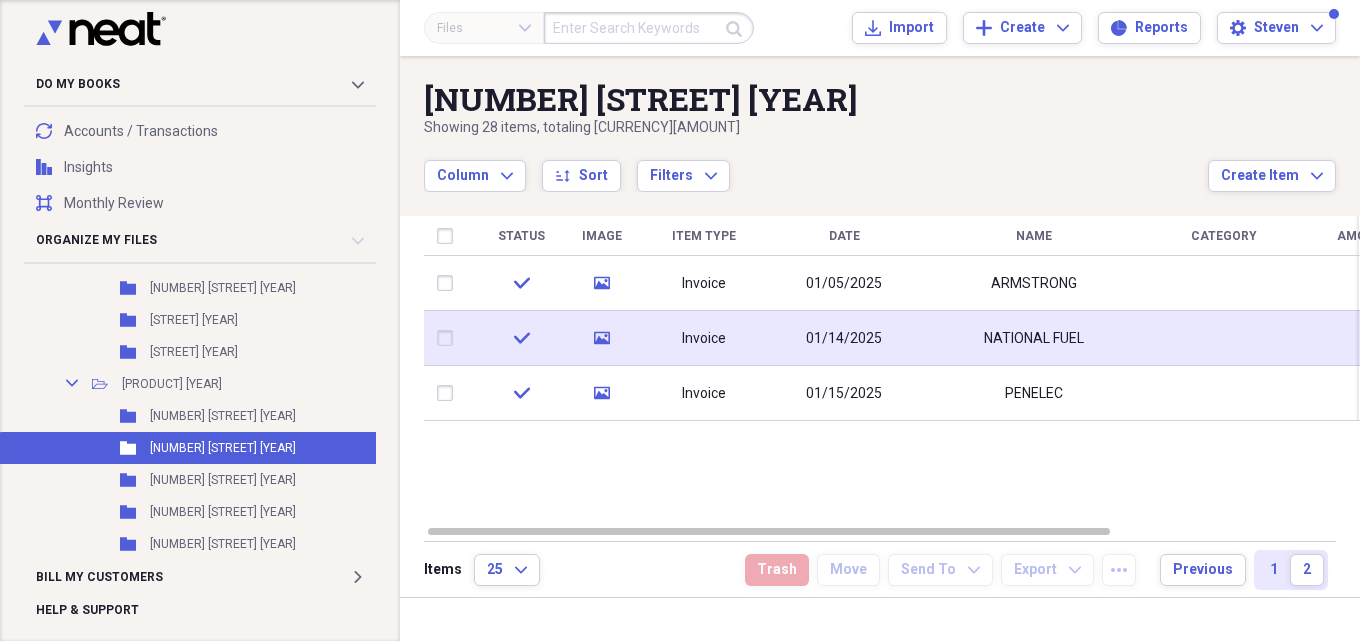 click on "01/14/2025" at bounding box center (844, 339) 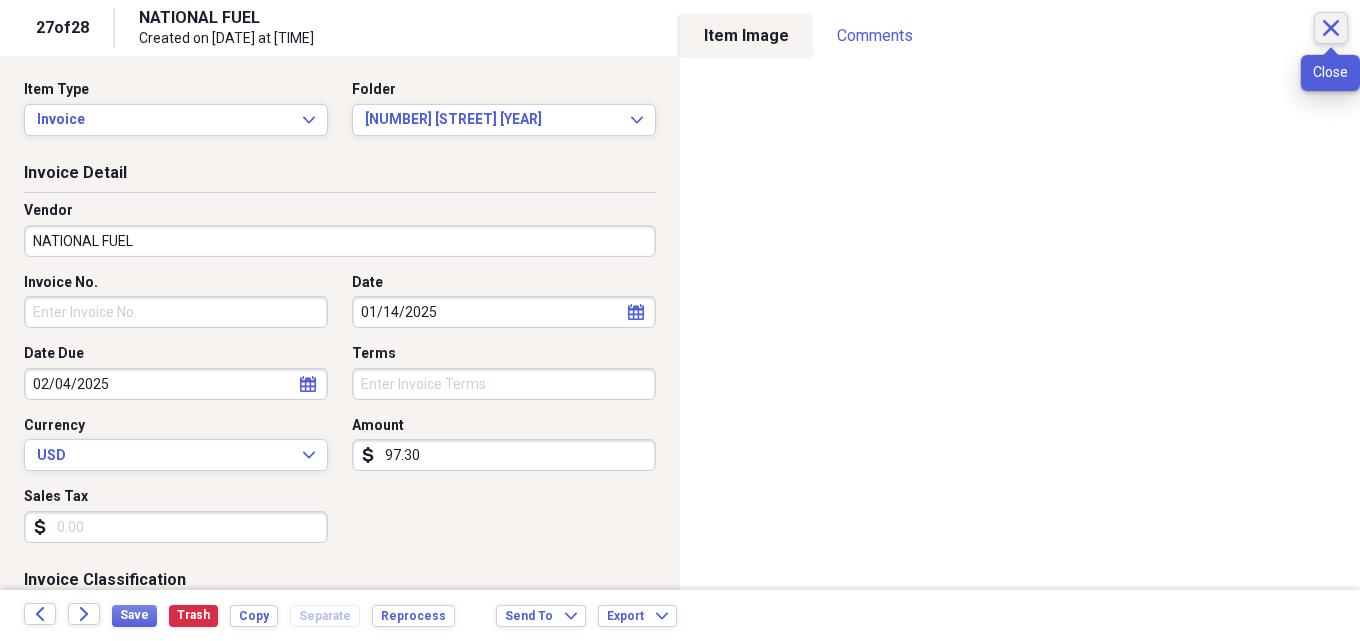 click on "Close" at bounding box center [1331, 28] 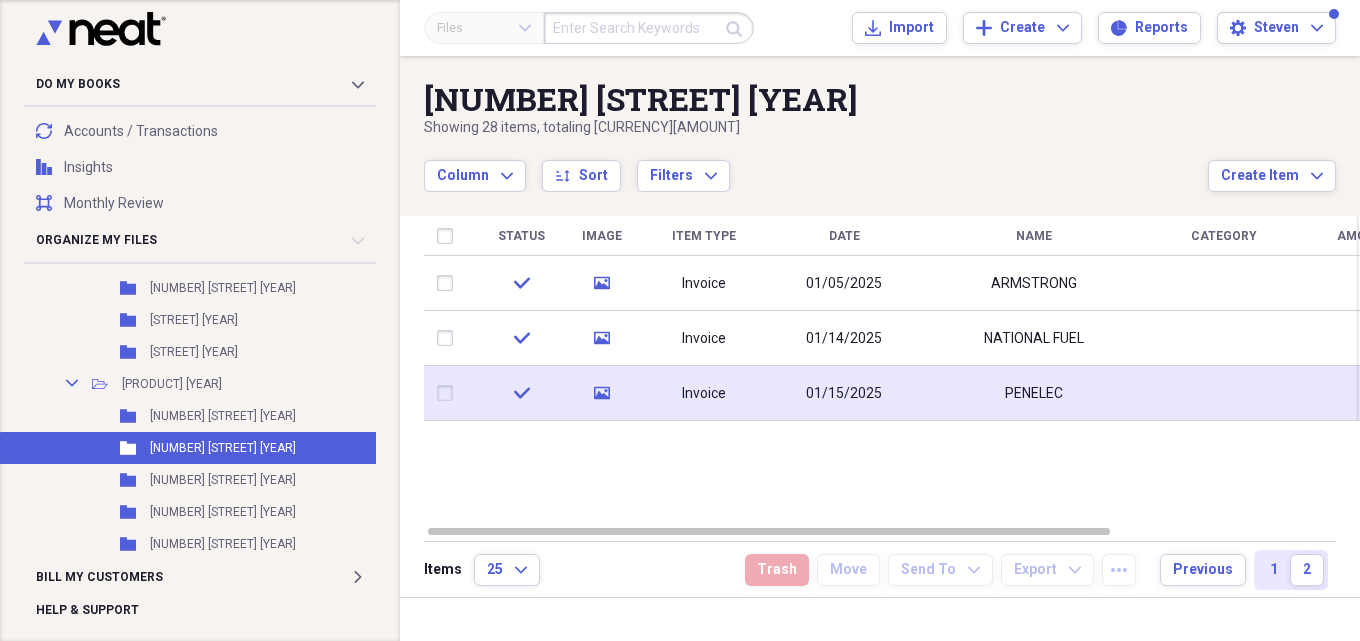 click on "01/15/2025" at bounding box center (844, 394) 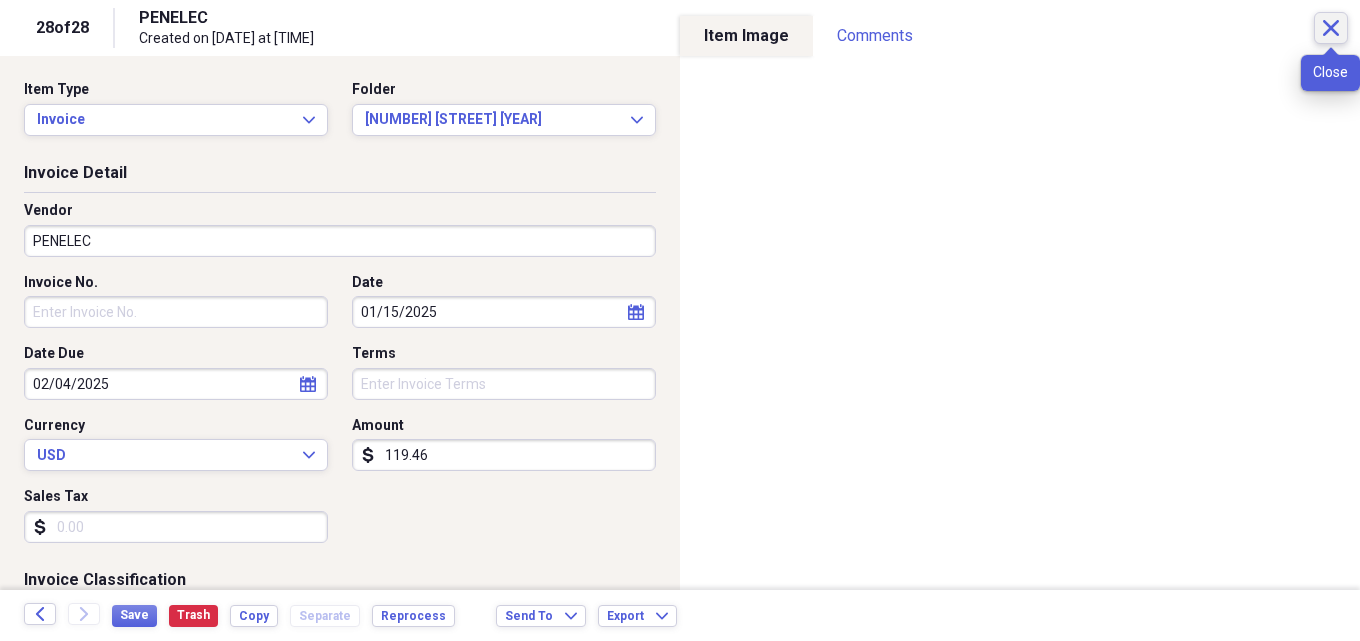 click 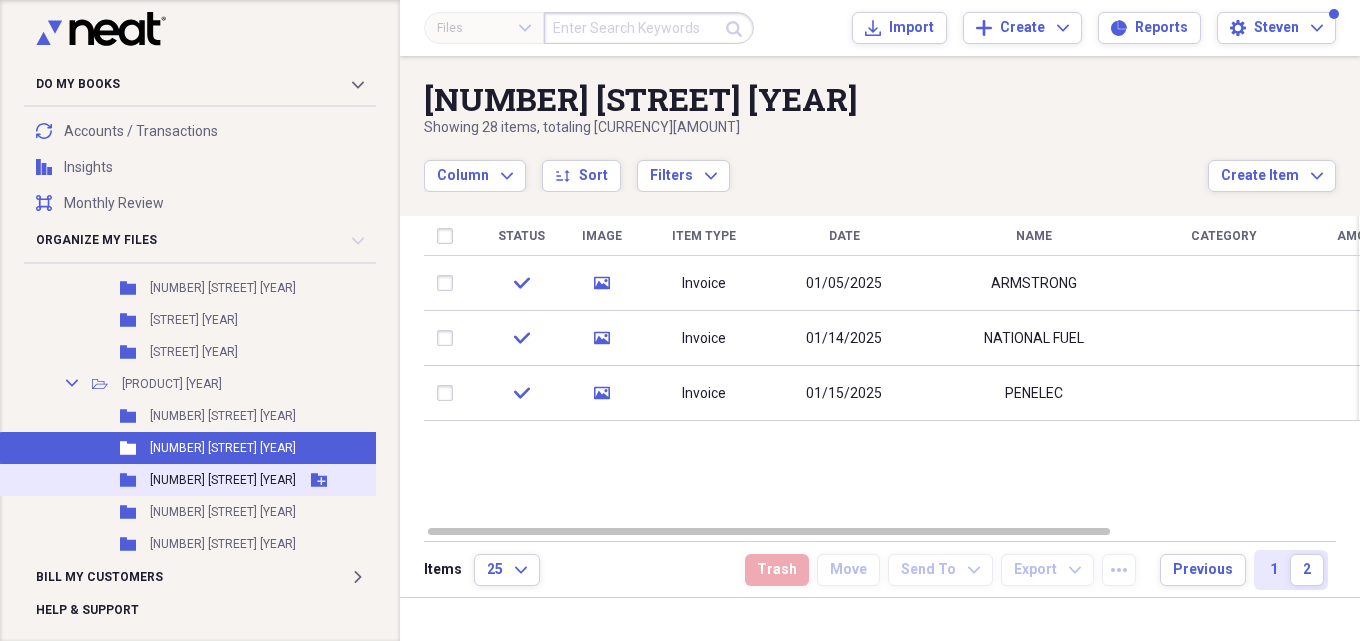 click on "[NUMBER] [STREET] [YEAR]" at bounding box center [223, 480] 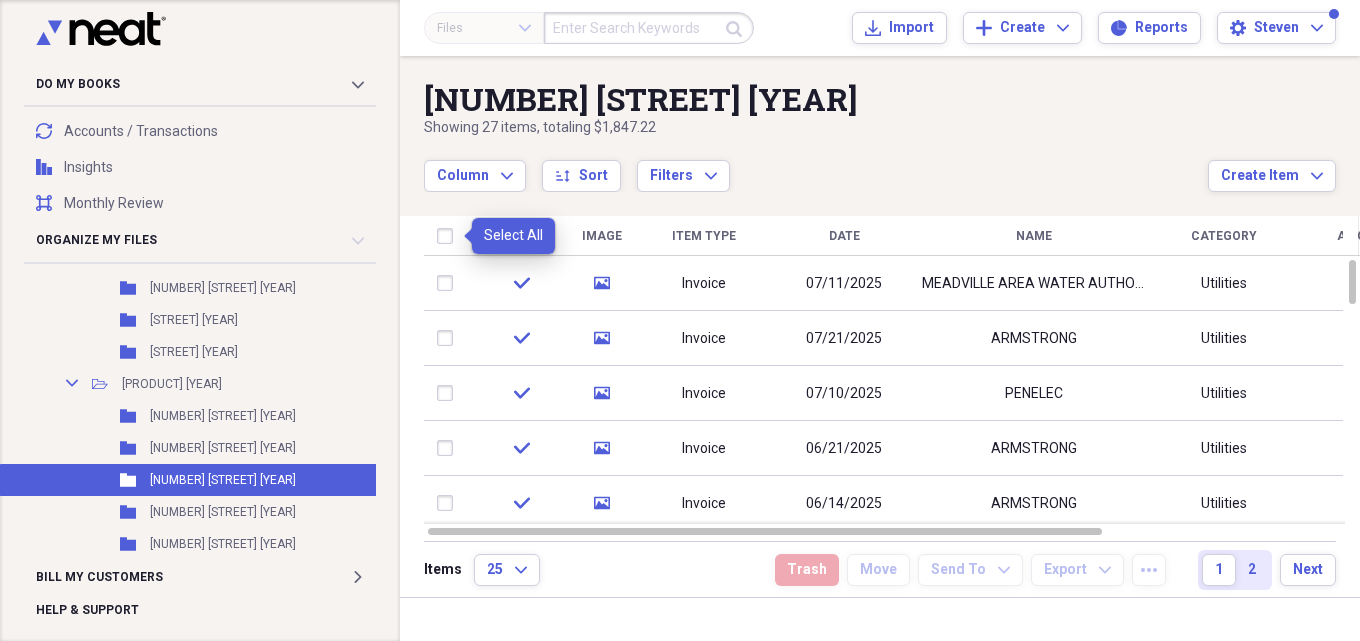 click at bounding box center [449, 236] 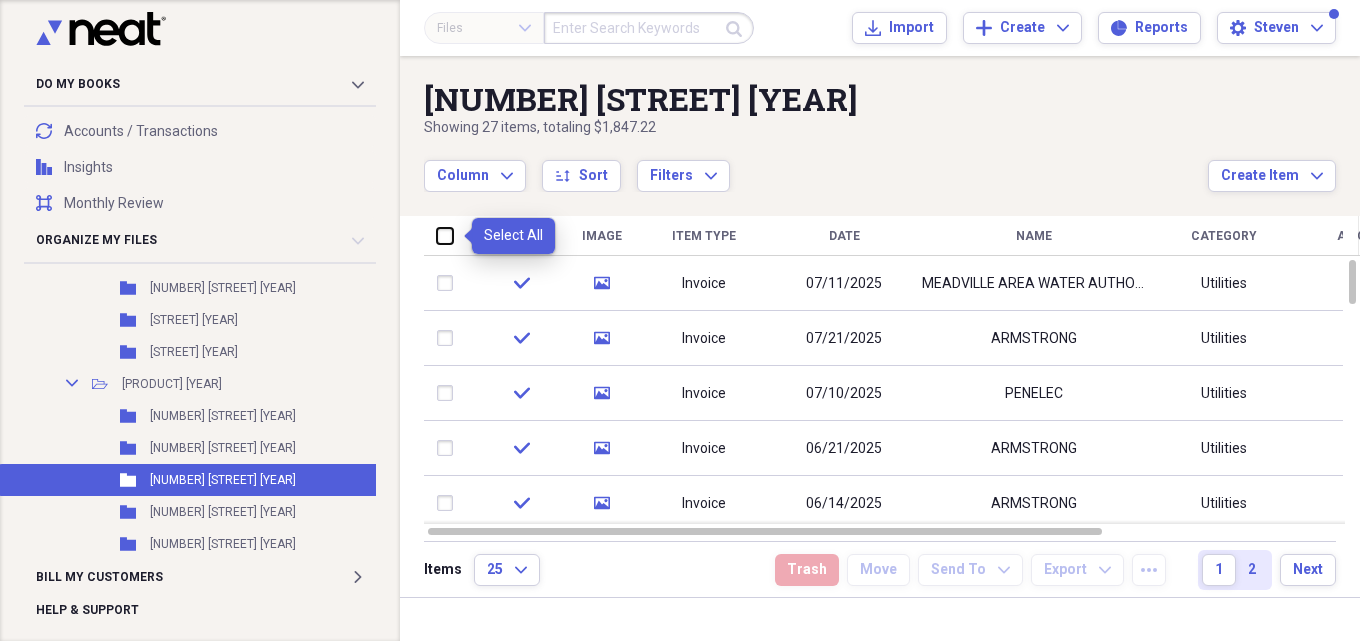 click at bounding box center [437, 235] 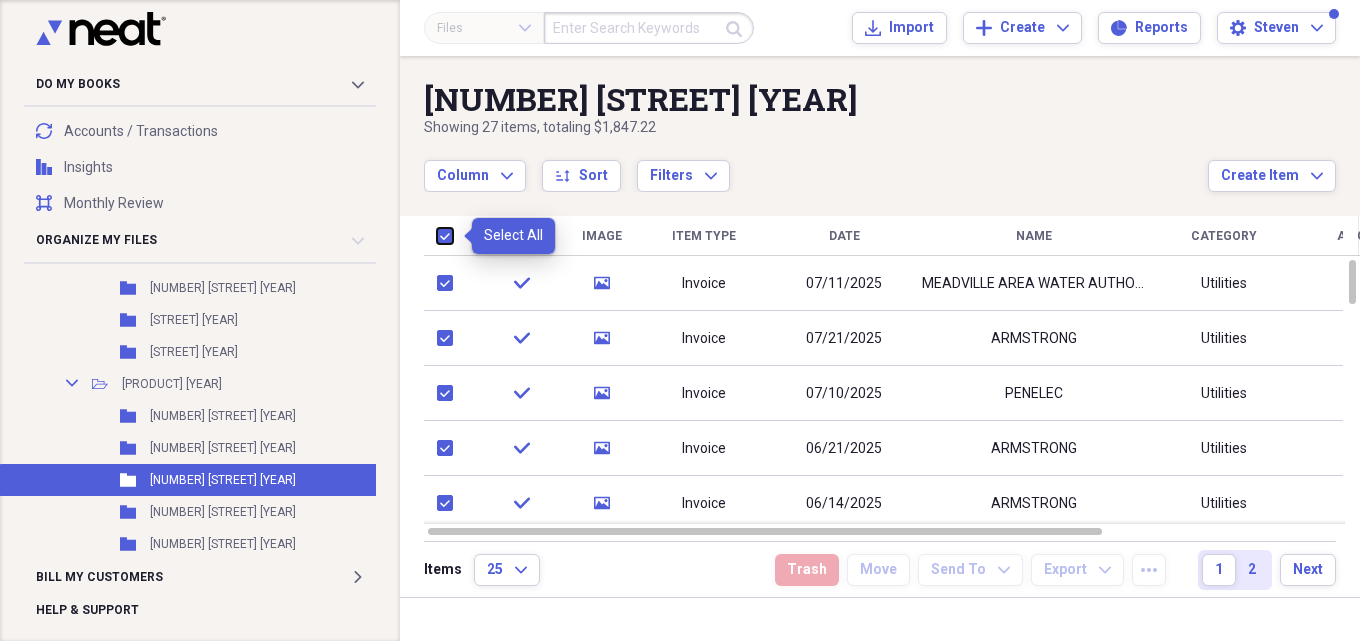 checkbox on "true" 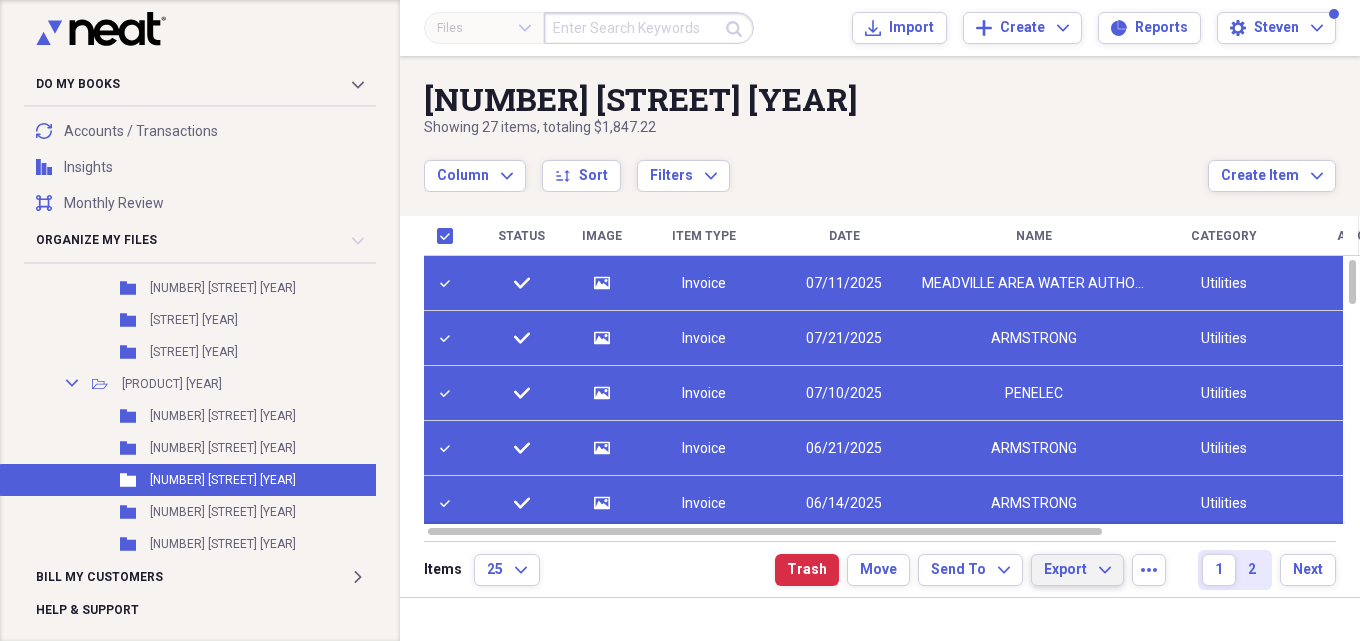 click on "Export" at bounding box center (1065, 570) 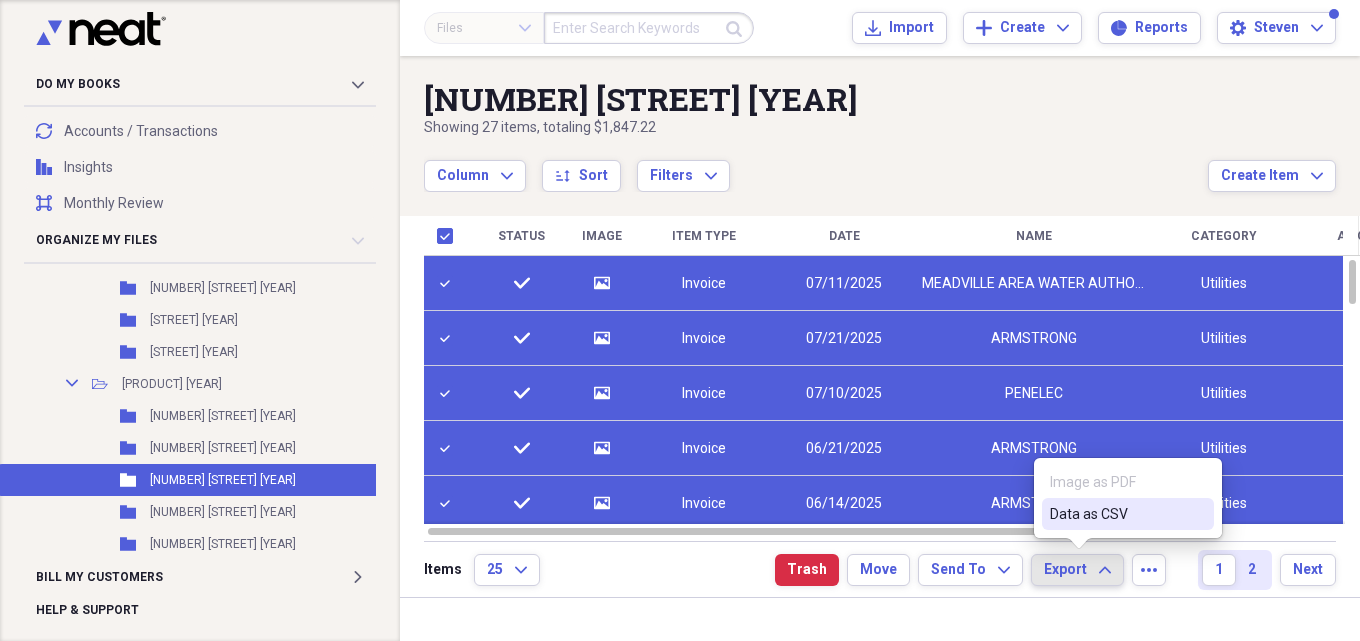 click on "Data as CSV" at bounding box center (1116, 514) 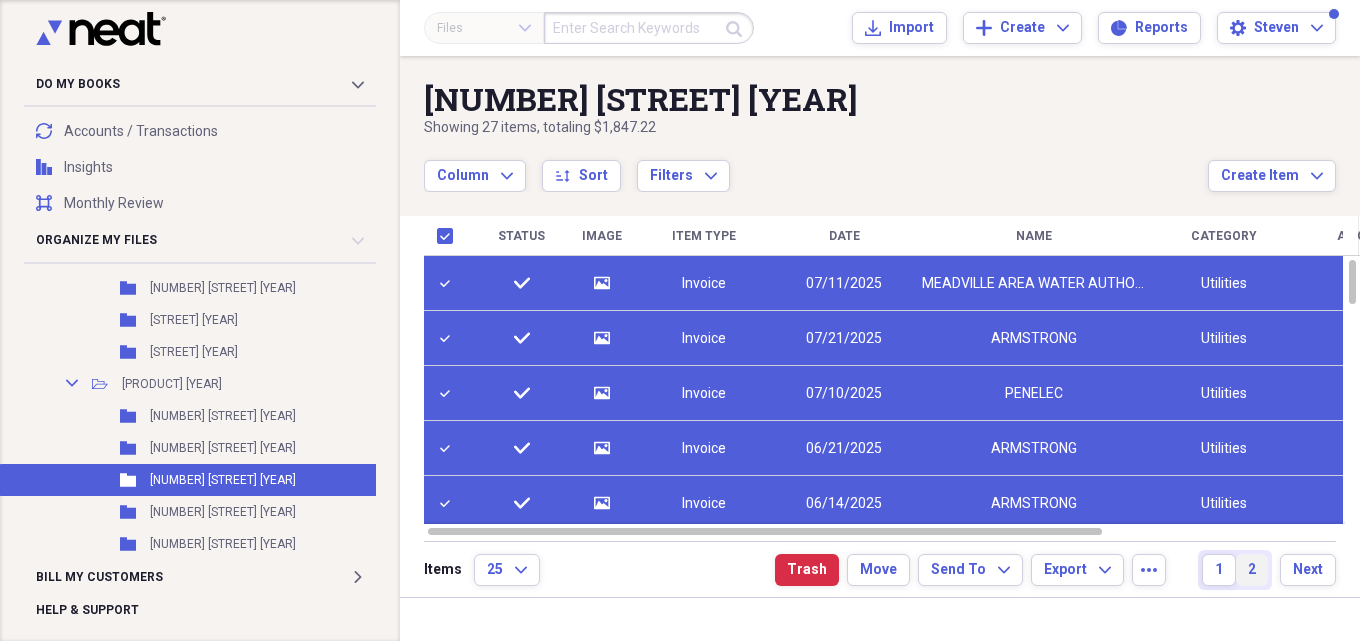 click on "2" at bounding box center (1252, 570) 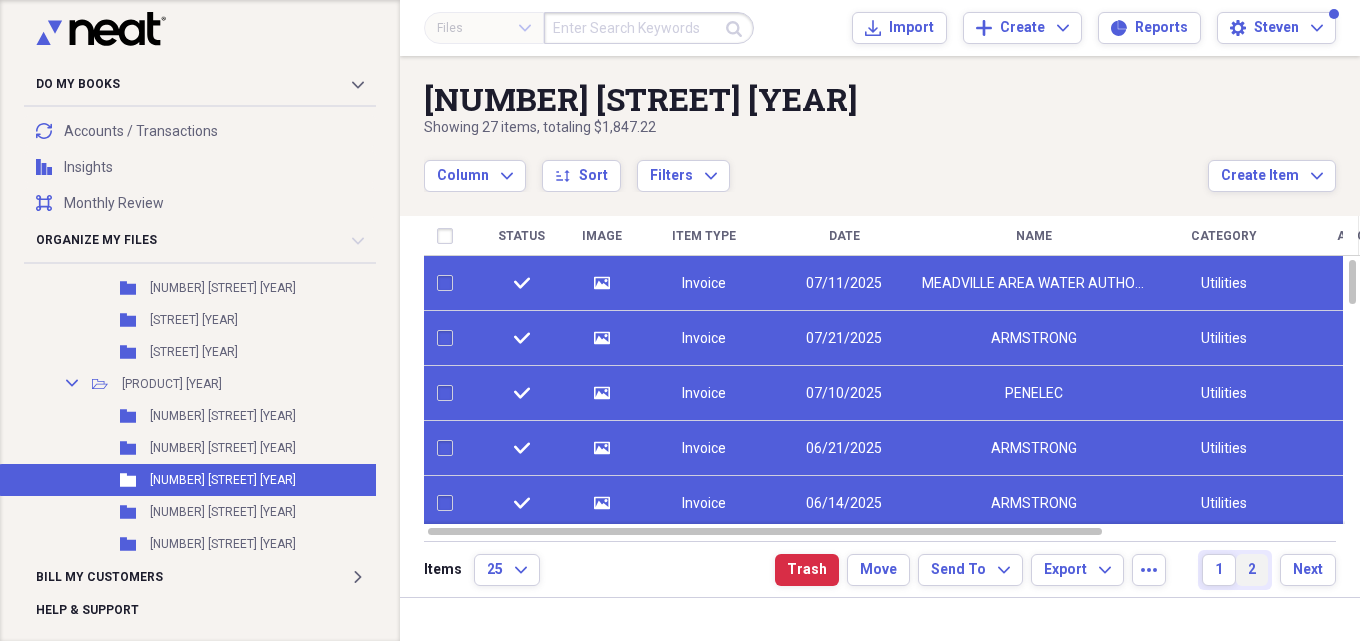 checkbox on "false" 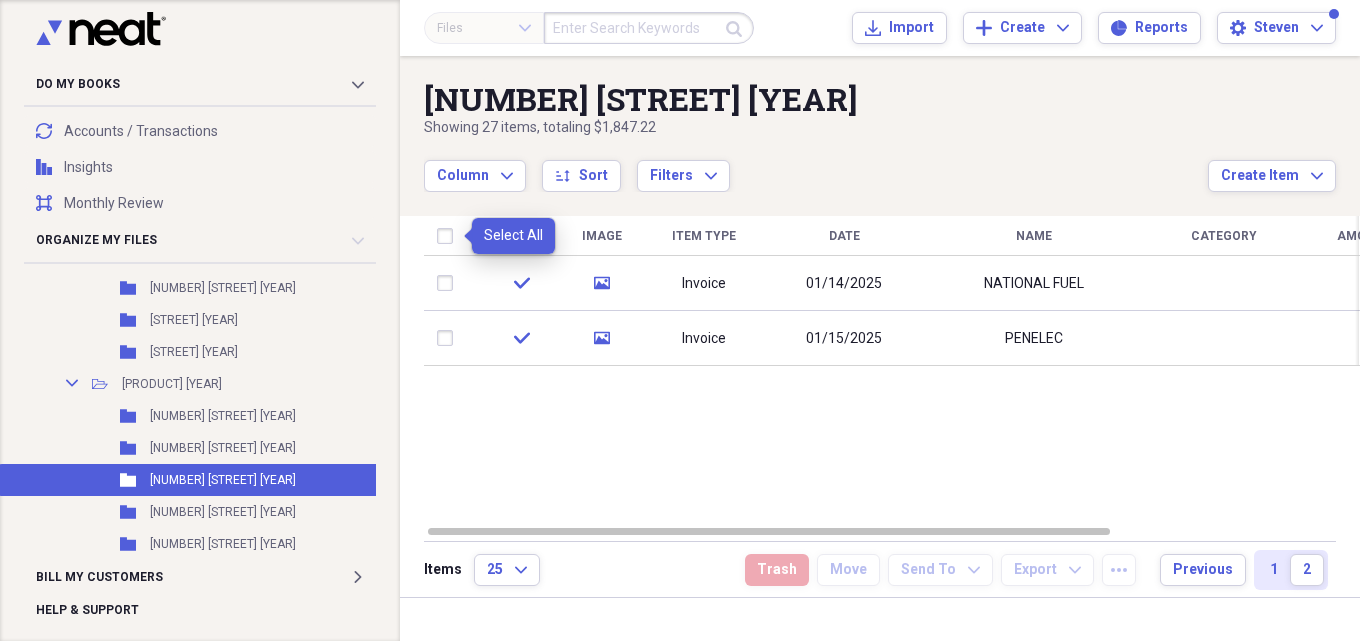 click at bounding box center (449, 236) 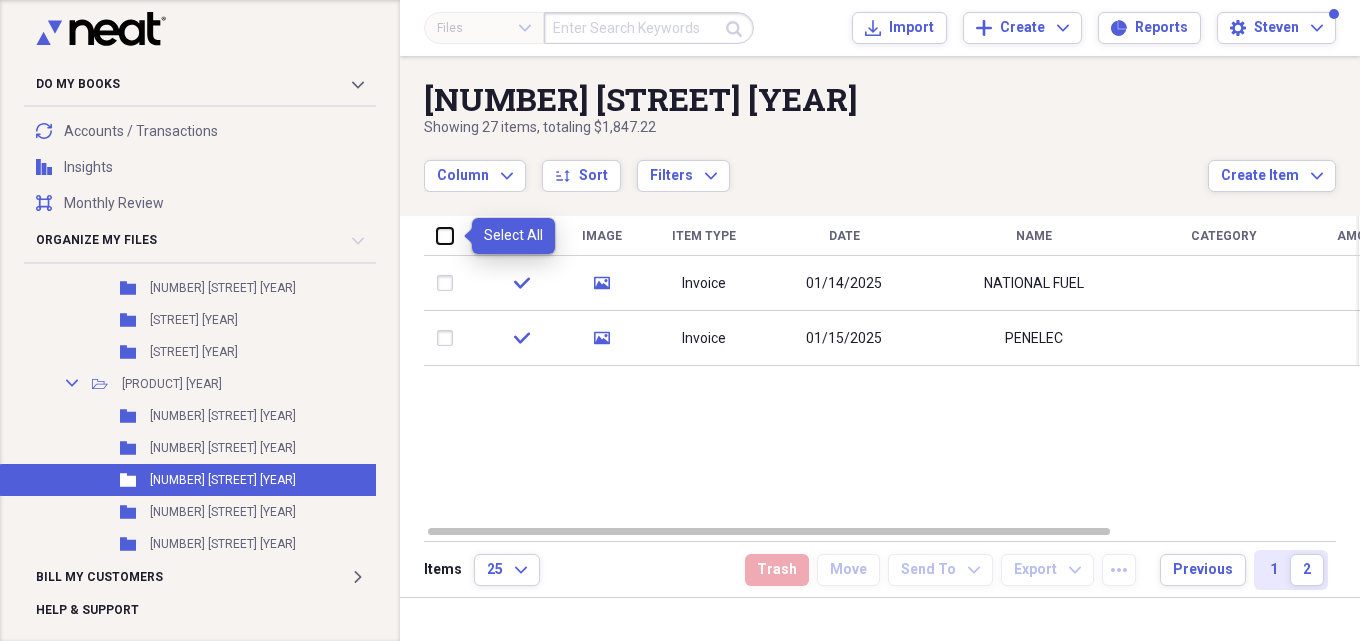 click at bounding box center [437, 235] 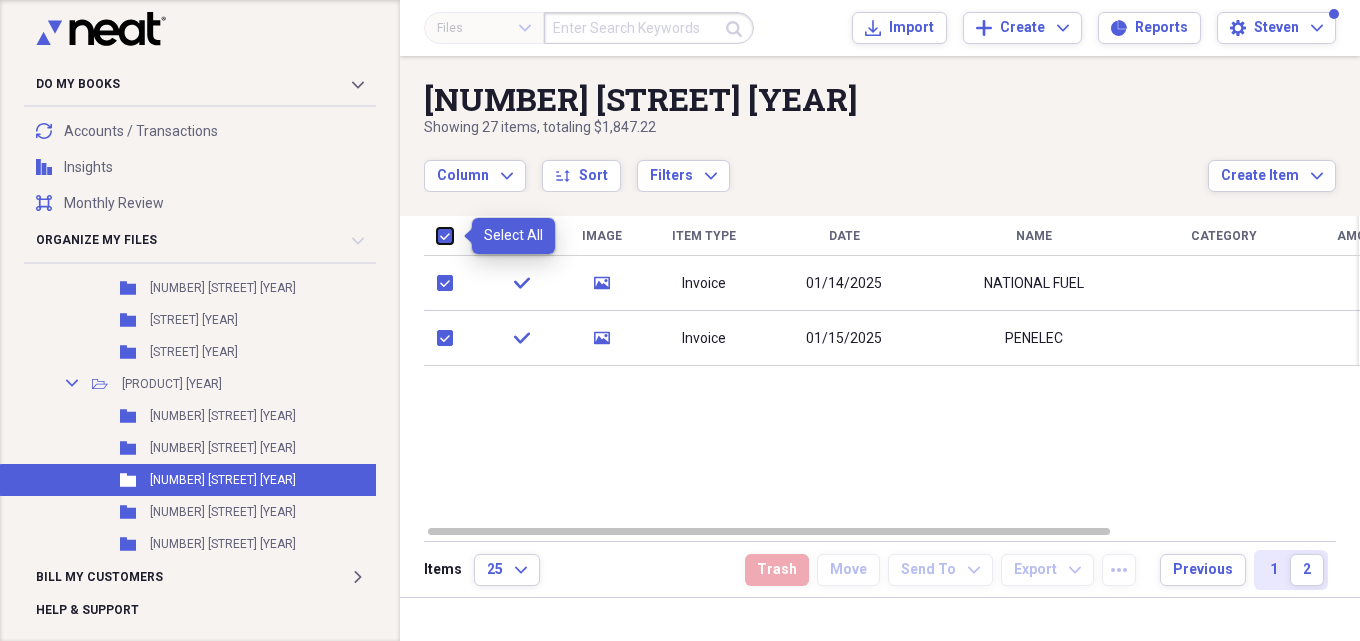 checkbox on "true" 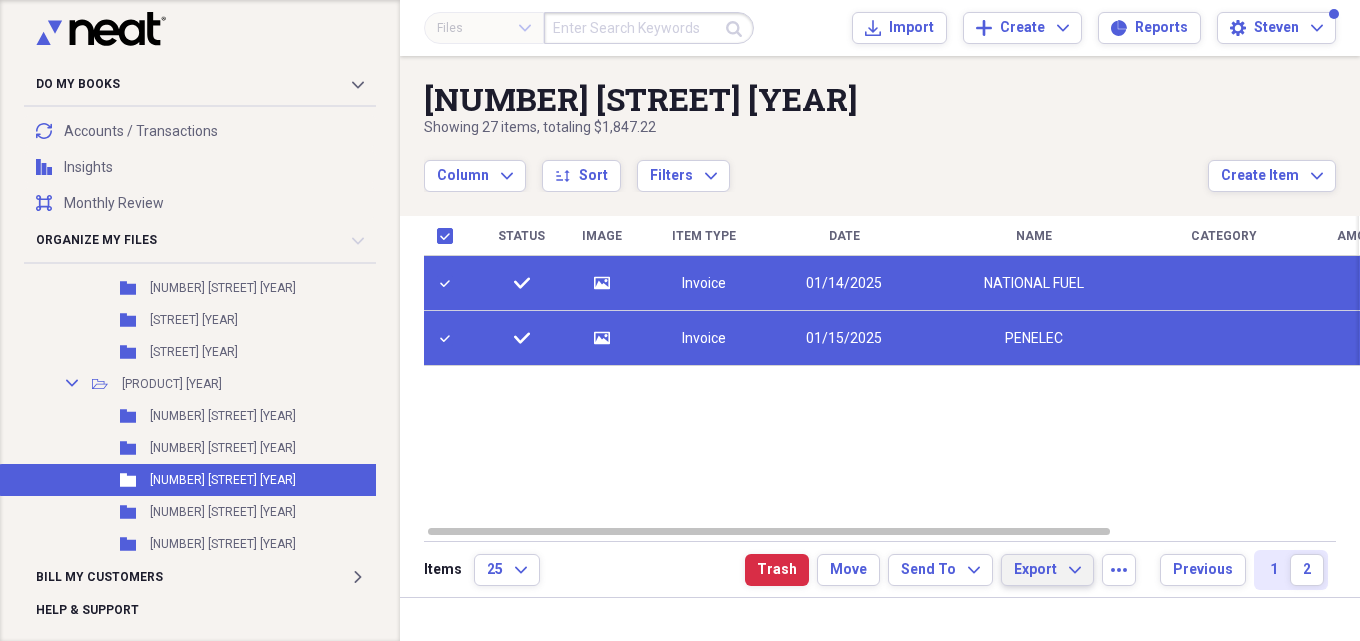 click 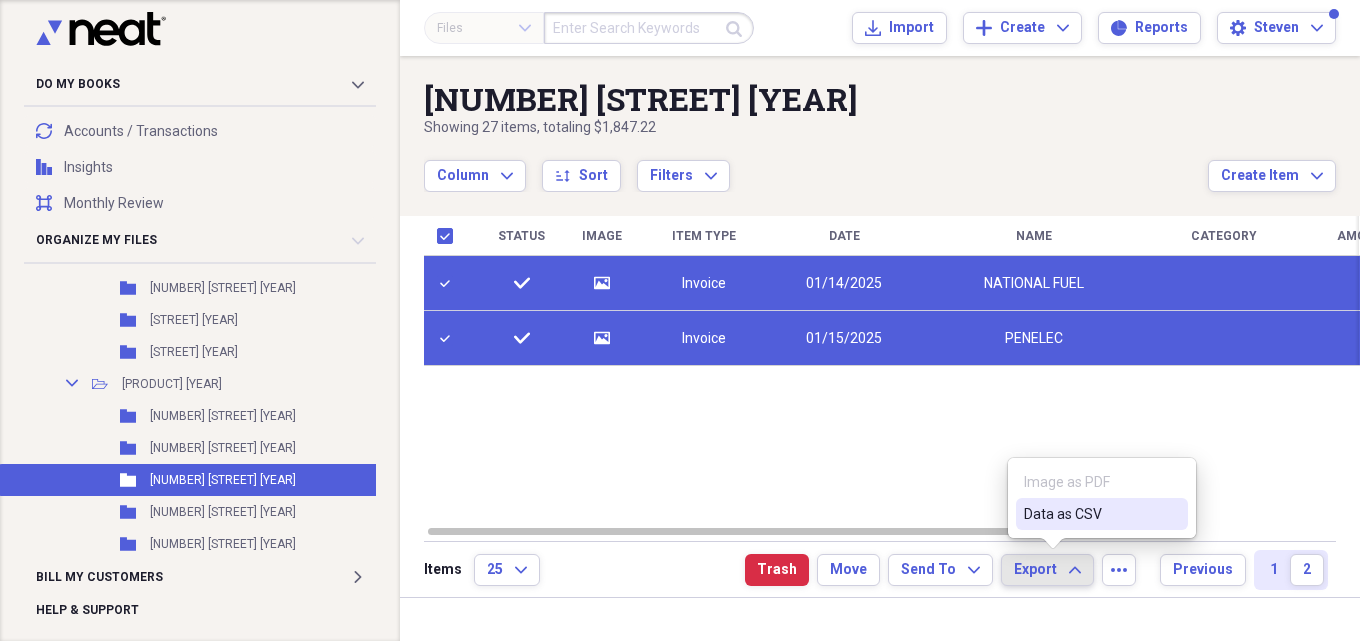 click on "Data as CSV" at bounding box center [1090, 514] 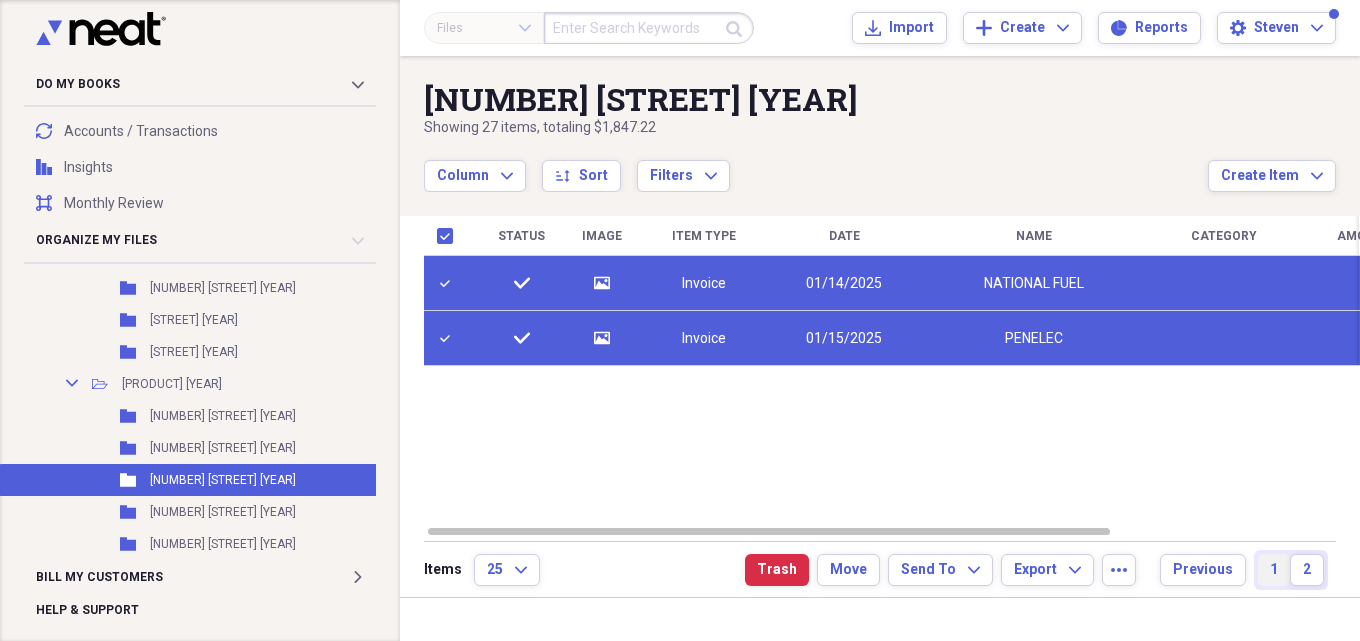 click on "1" at bounding box center (1274, 570) 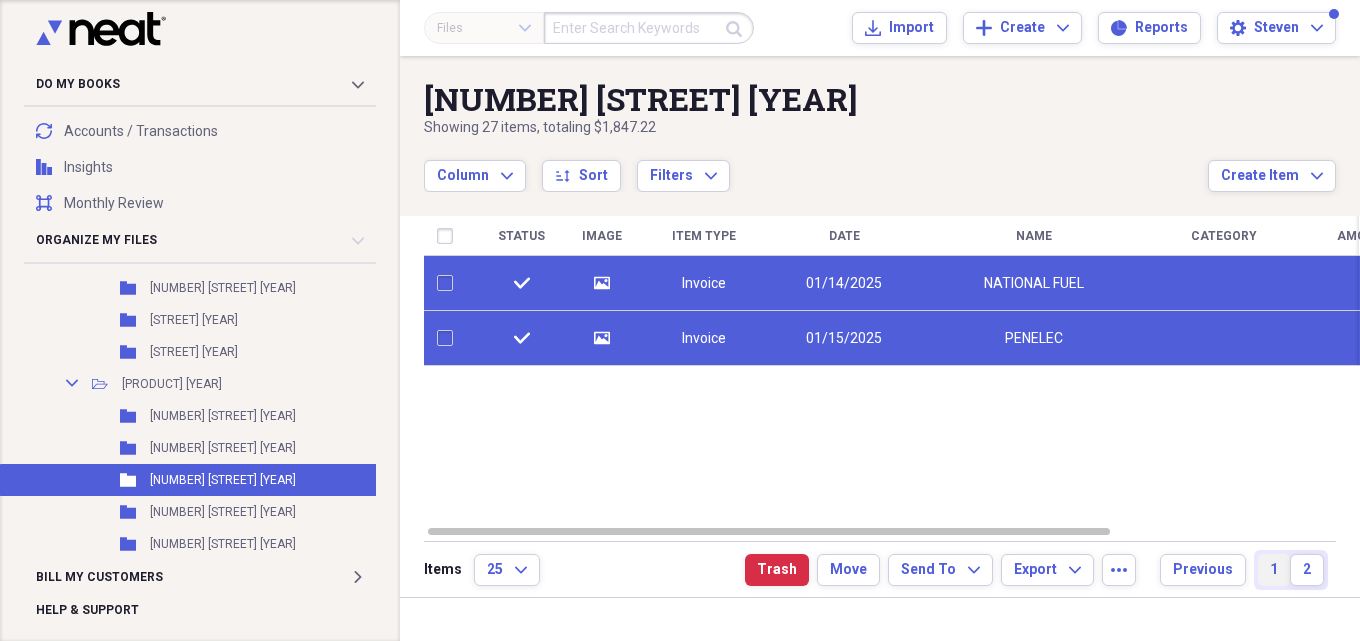 checkbox on "false" 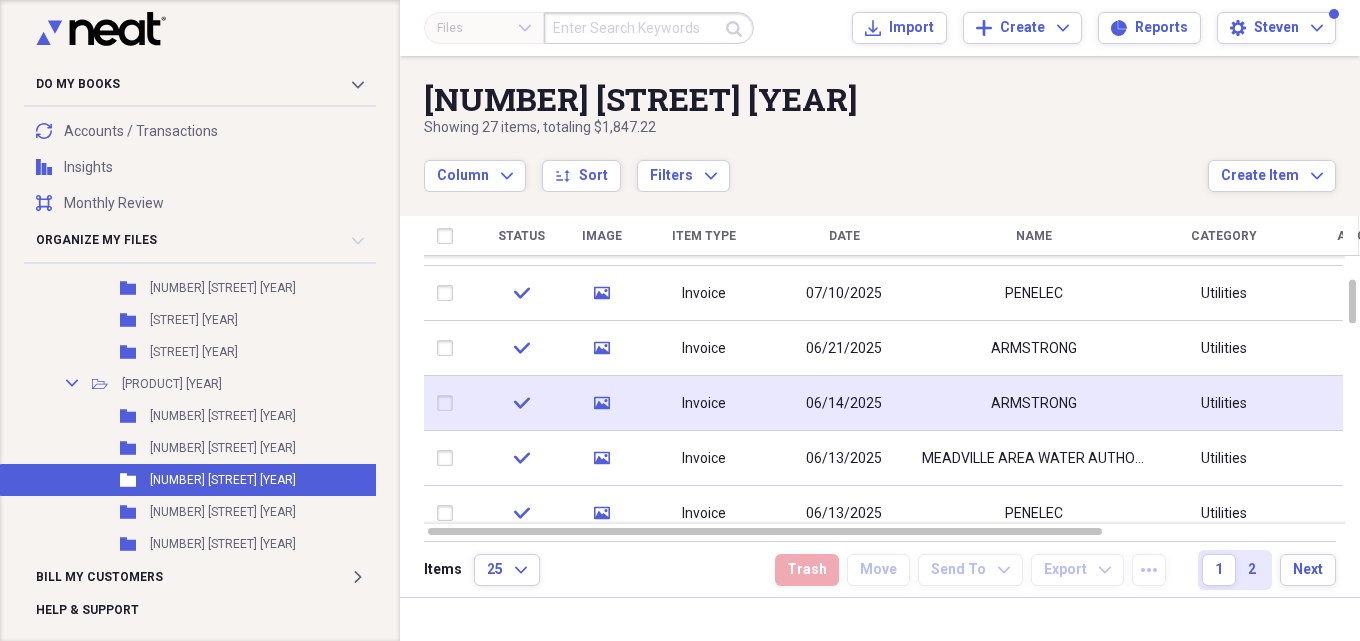 click on "ARMSTRONG" at bounding box center (1034, 404) 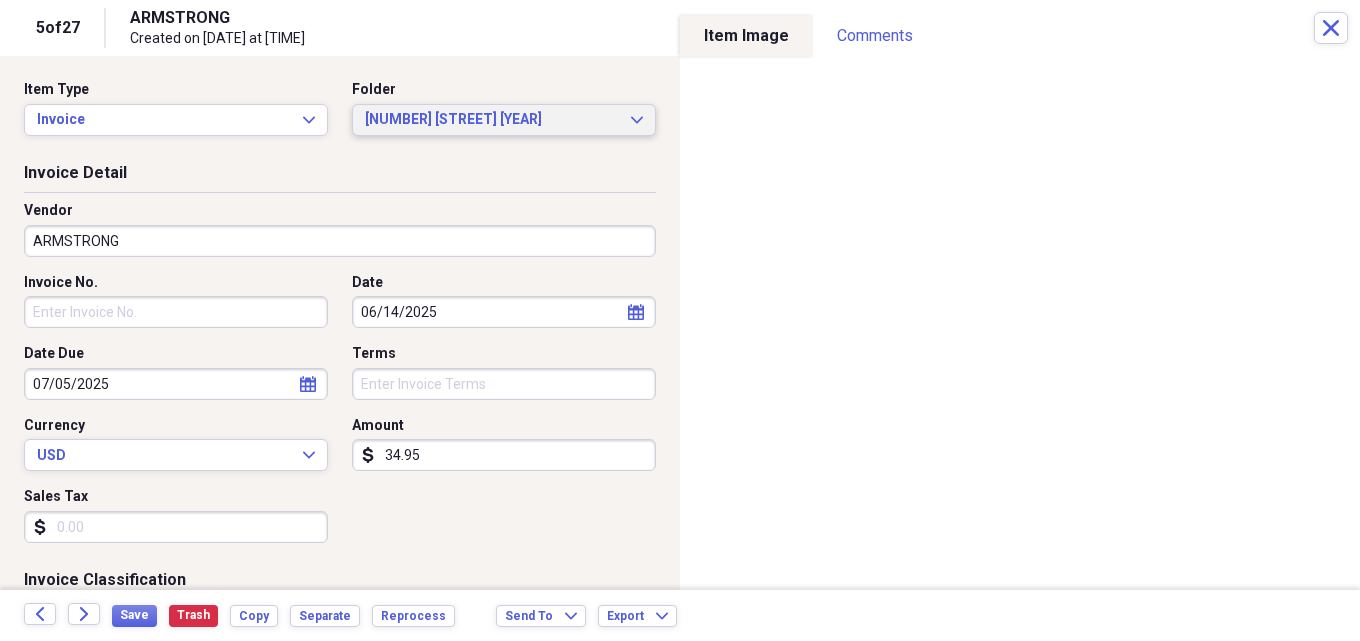 click on "[NUMBER] [STREET] [YEAR] Expand" at bounding box center (504, 120) 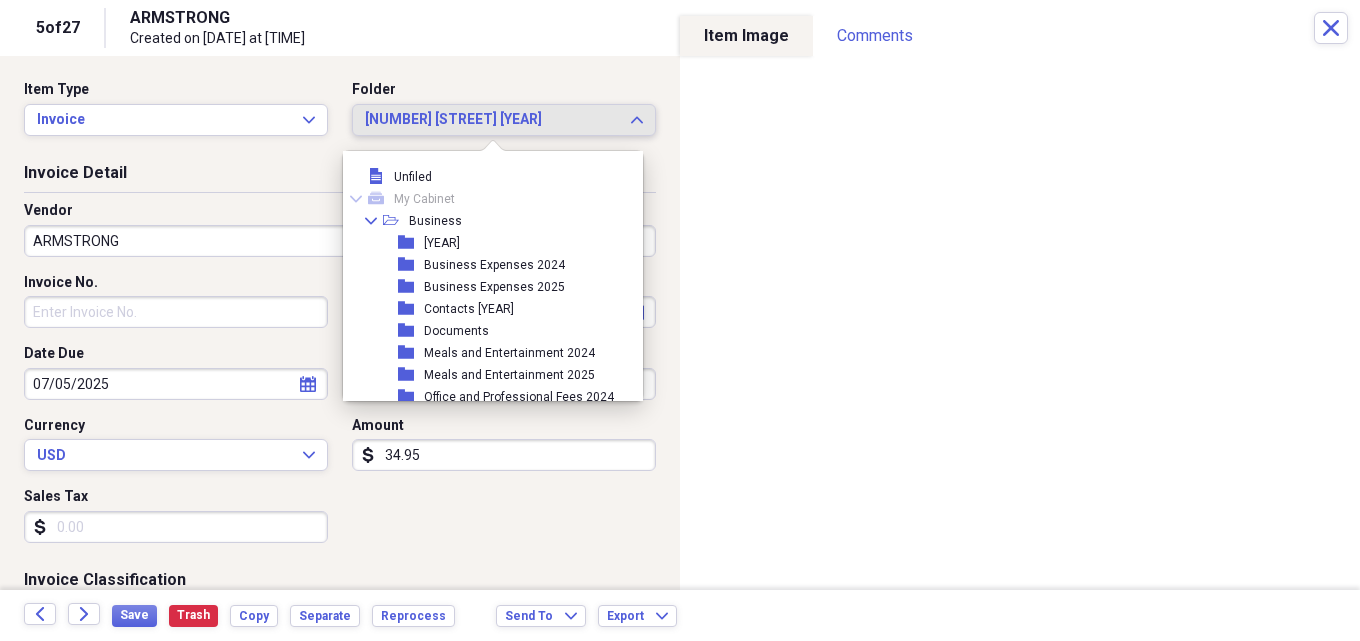 scroll, scrollTop: 517, scrollLeft: 0, axis: vertical 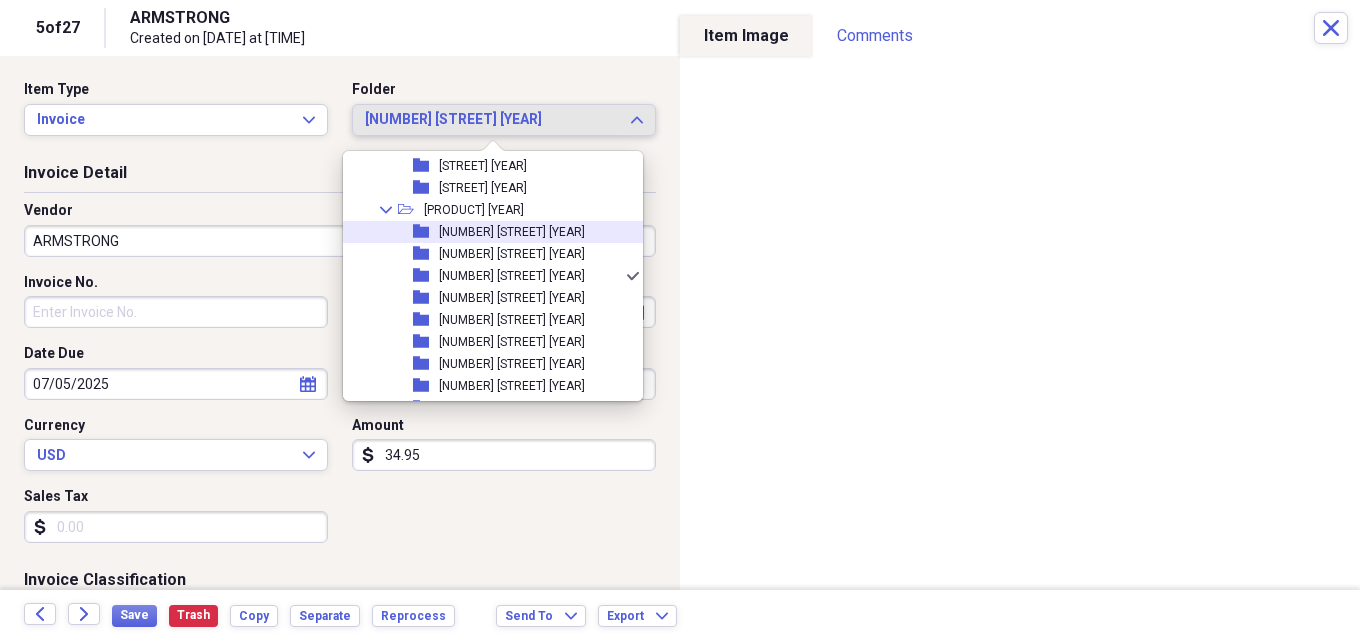 click on "[NUMBER] [STREET] [YEAR]" at bounding box center (512, 232) 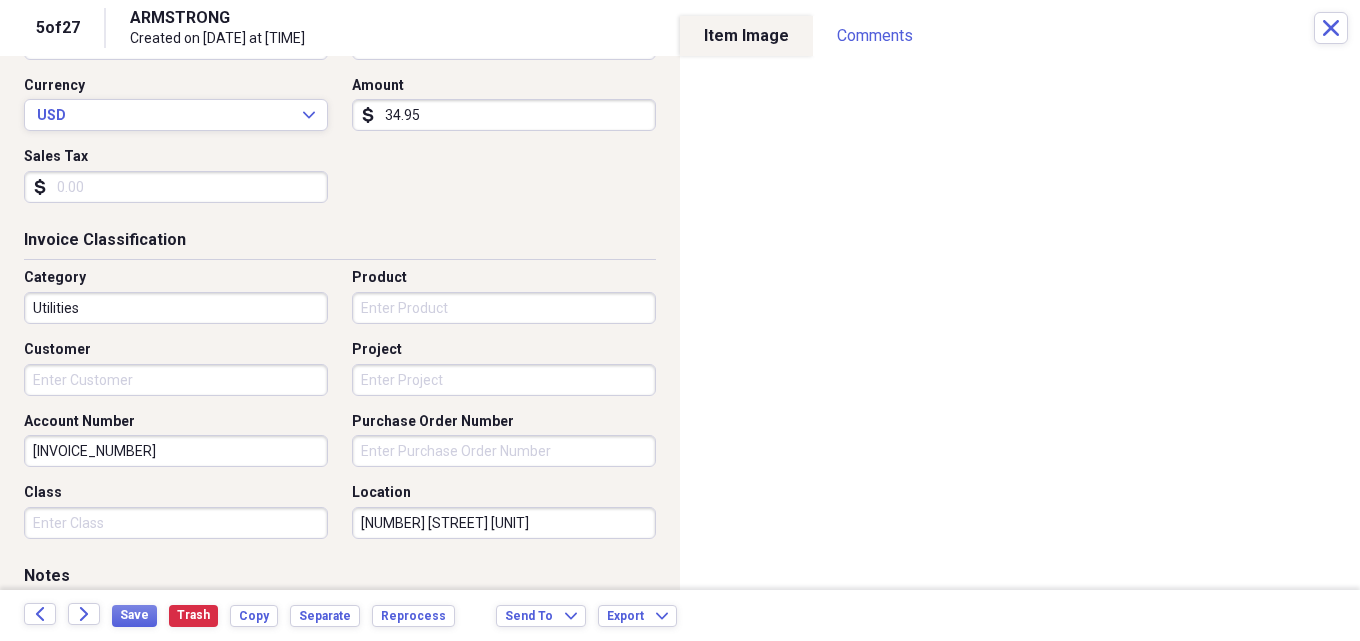 scroll, scrollTop: 400, scrollLeft: 0, axis: vertical 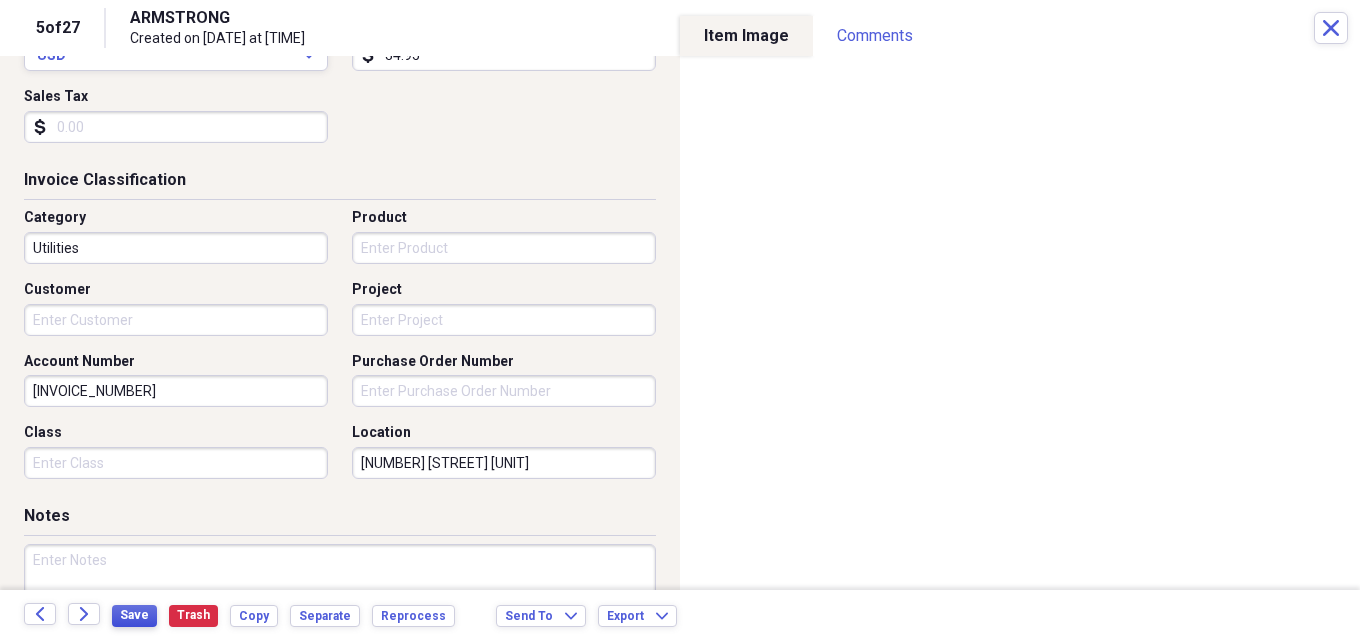 click on "Save" at bounding box center (134, 615) 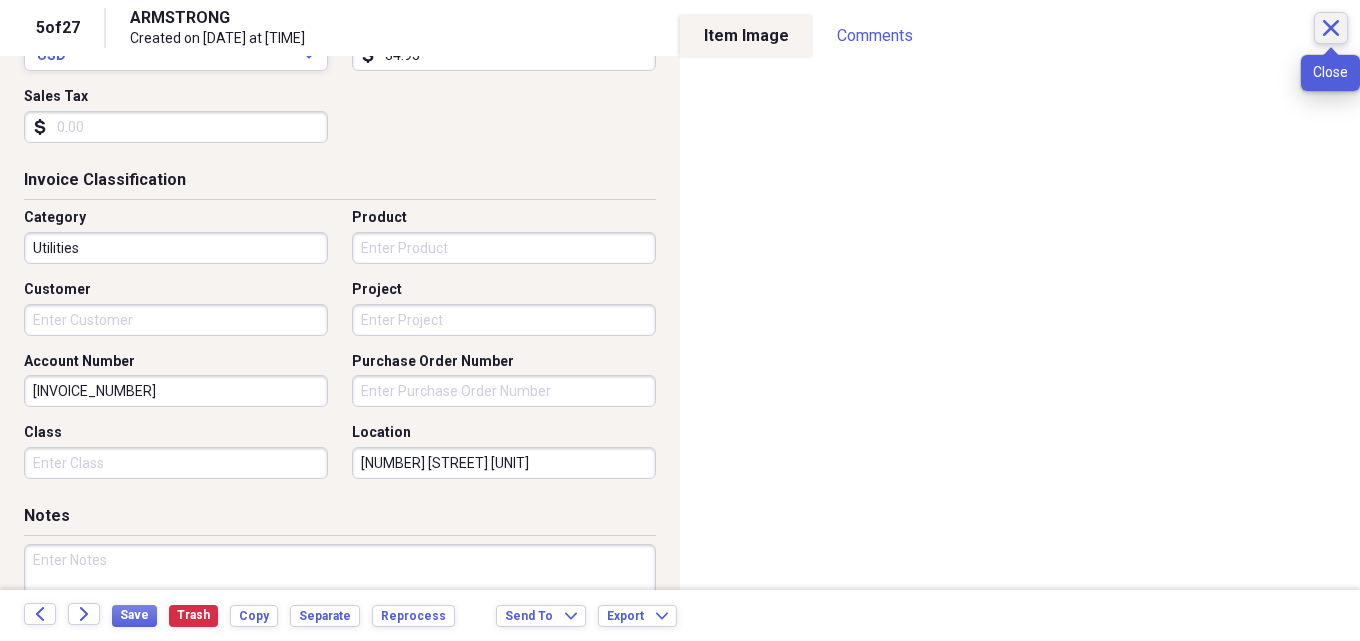 click 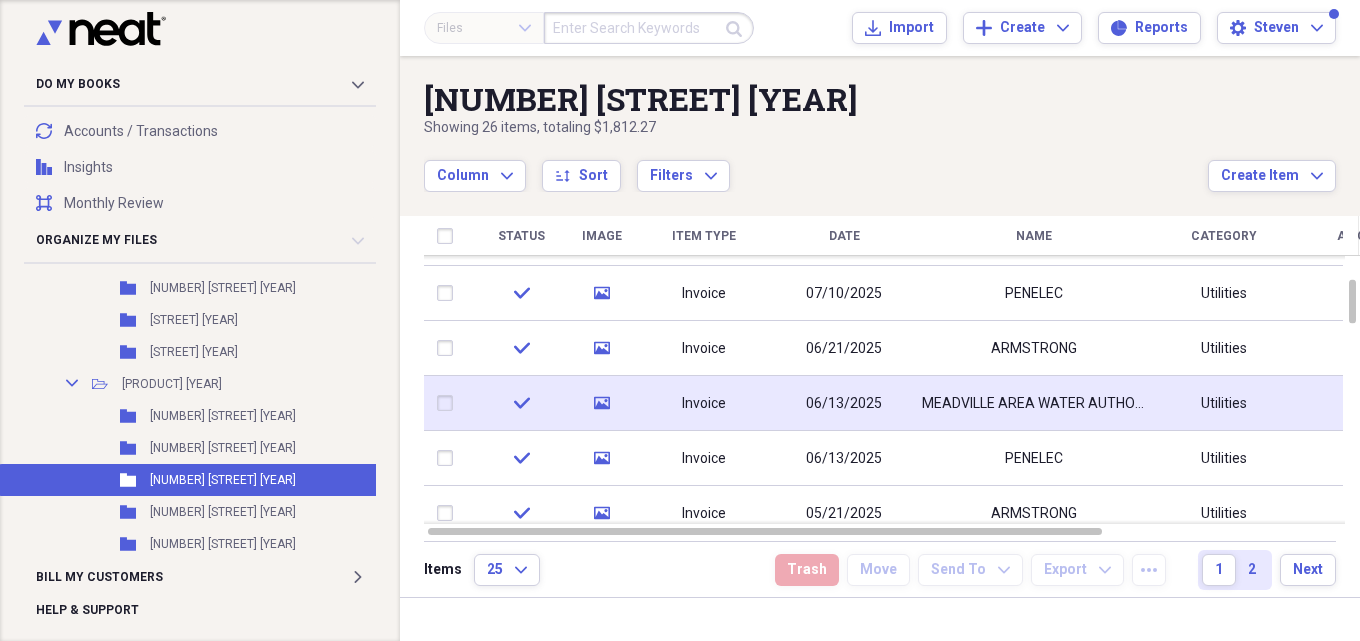 click on "MEADVILLE AREA WATER AUTHORITY" at bounding box center (1034, 404) 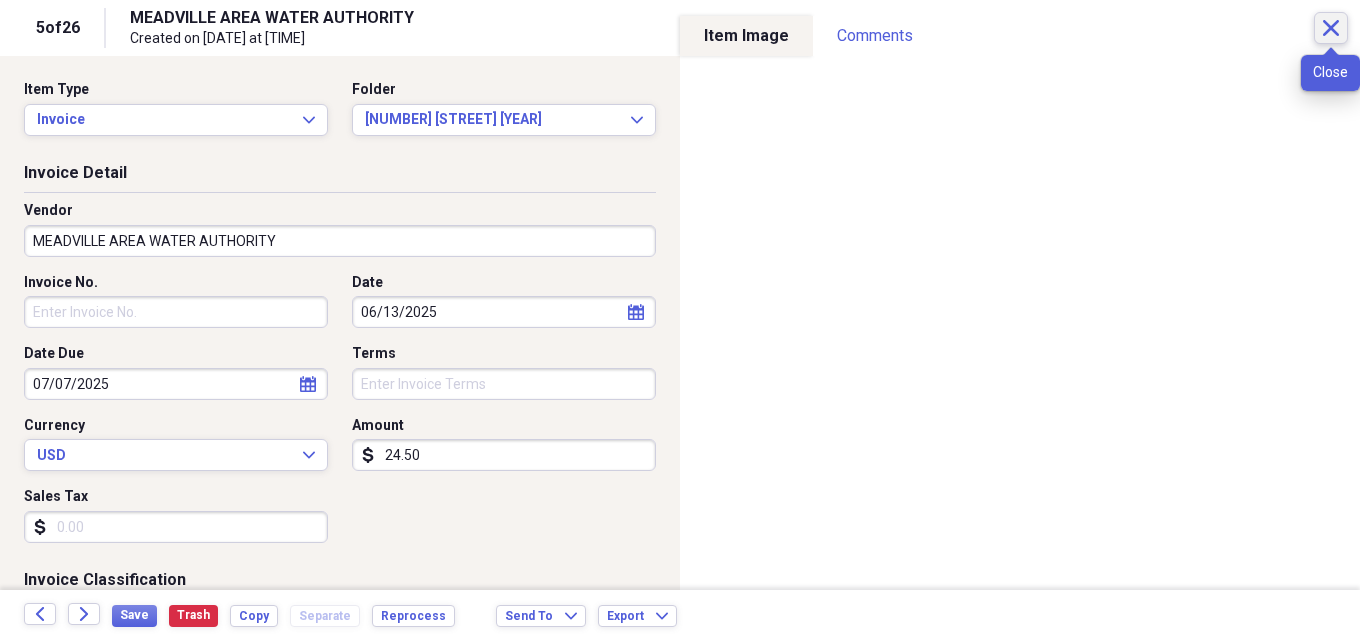 click on "Close" at bounding box center (1331, 28) 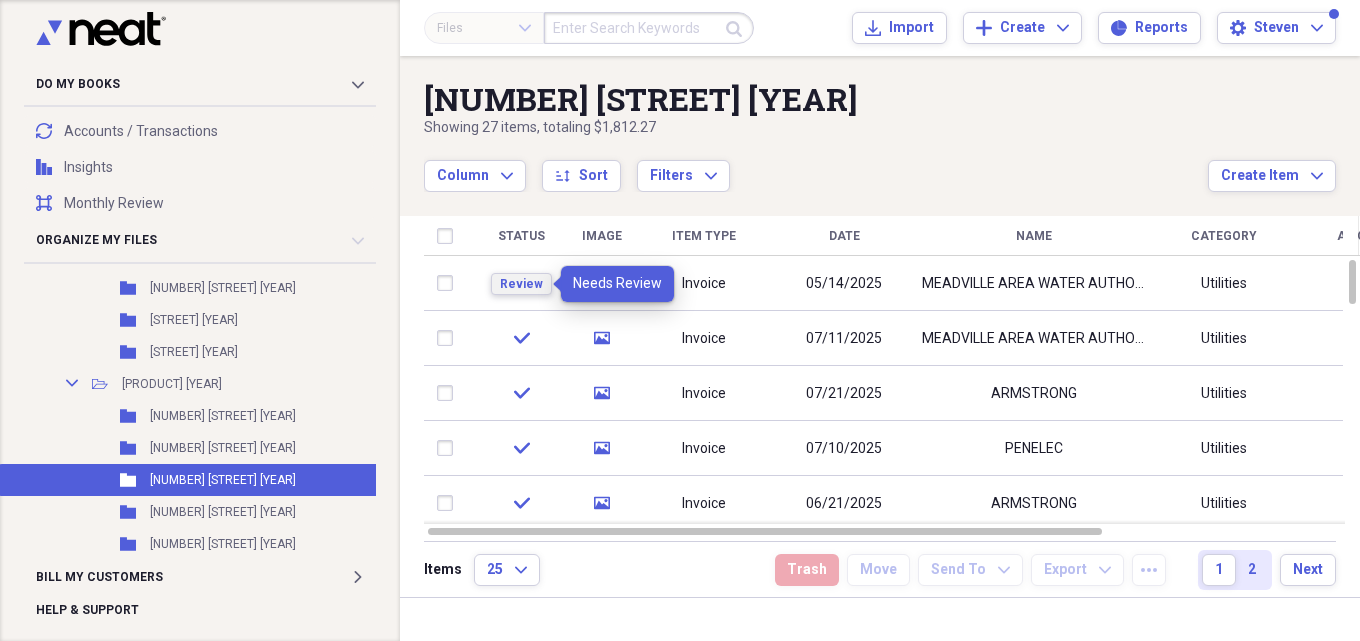 drag, startPoint x: 516, startPoint y: 289, endPoint x: 733, endPoint y: 141, distance: 262.6652 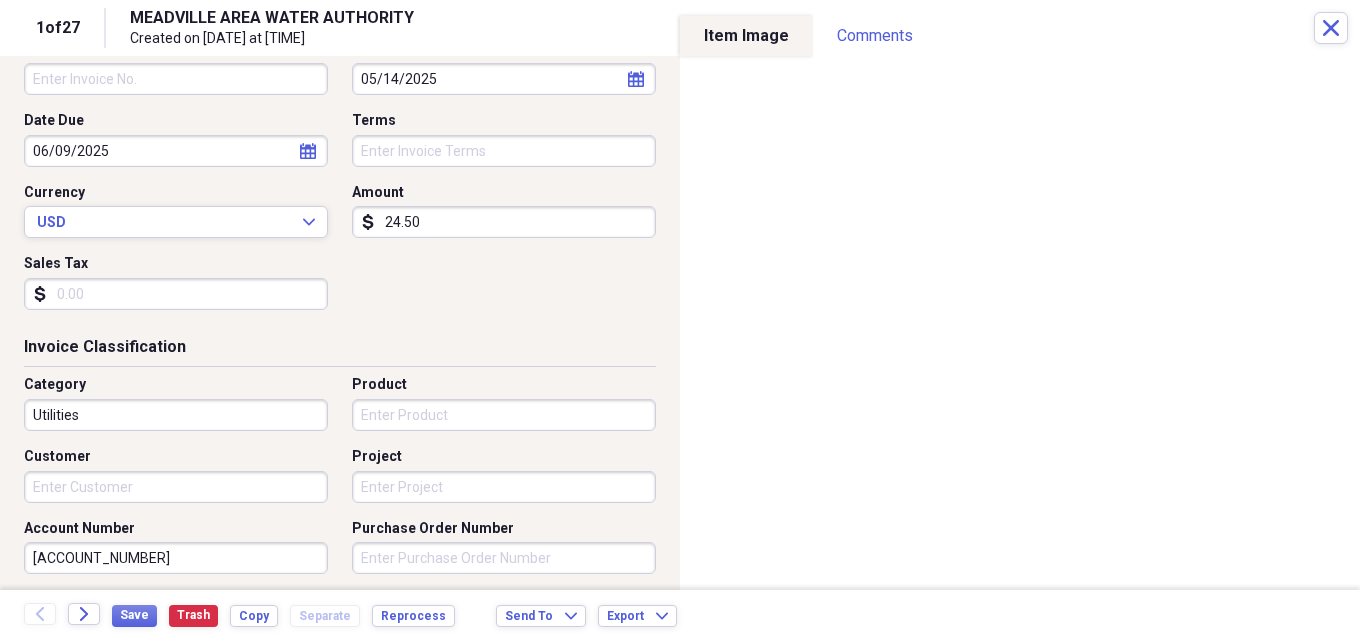 scroll, scrollTop: 400, scrollLeft: 0, axis: vertical 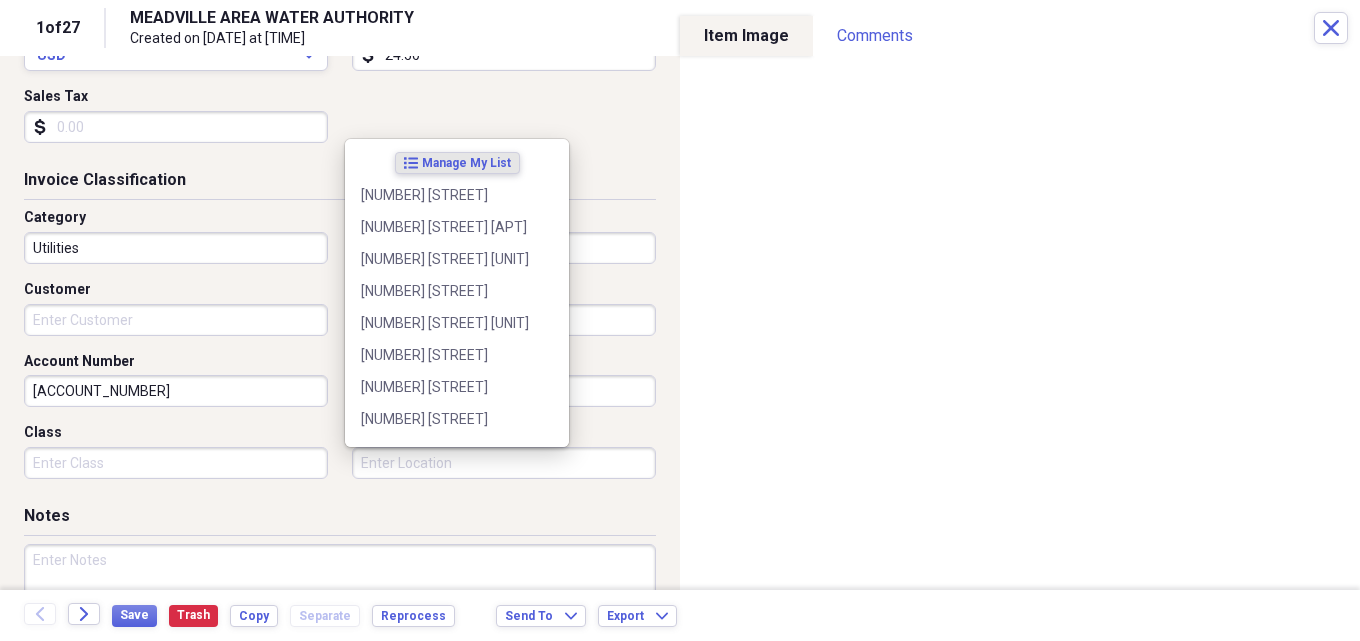 click on "Location" at bounding box center (504, 463) 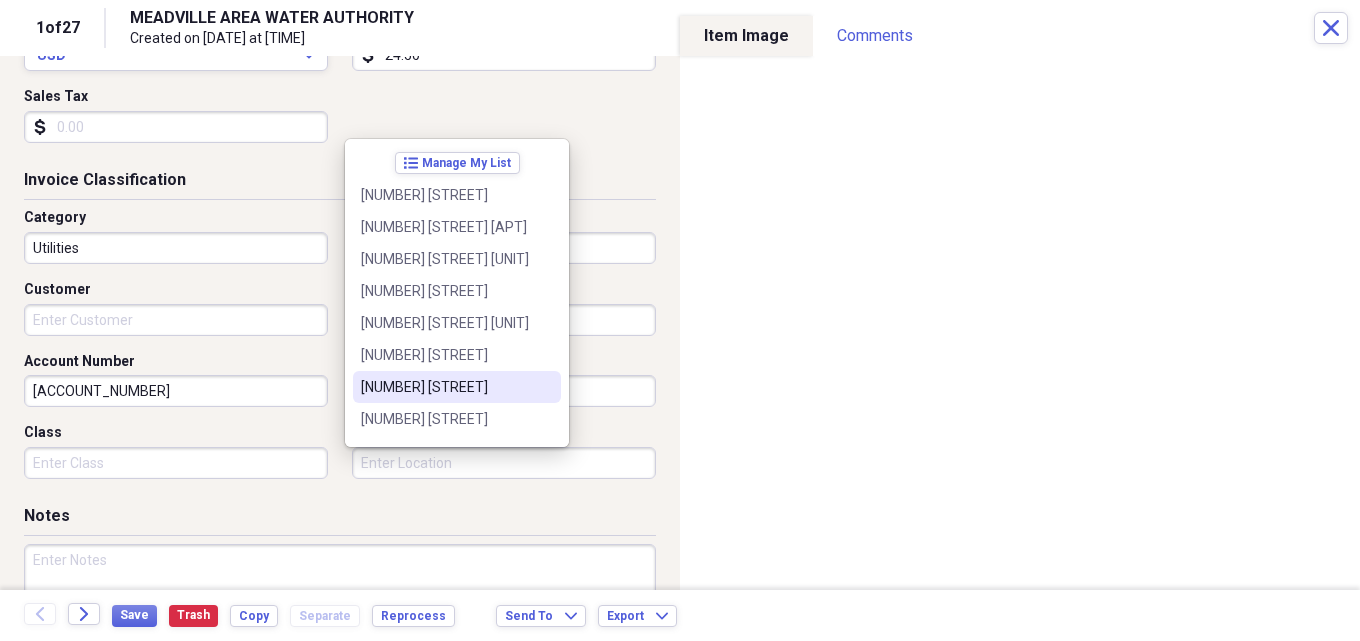 click on "[NUMBER] [STREET]" at bounding box center [445, 387] 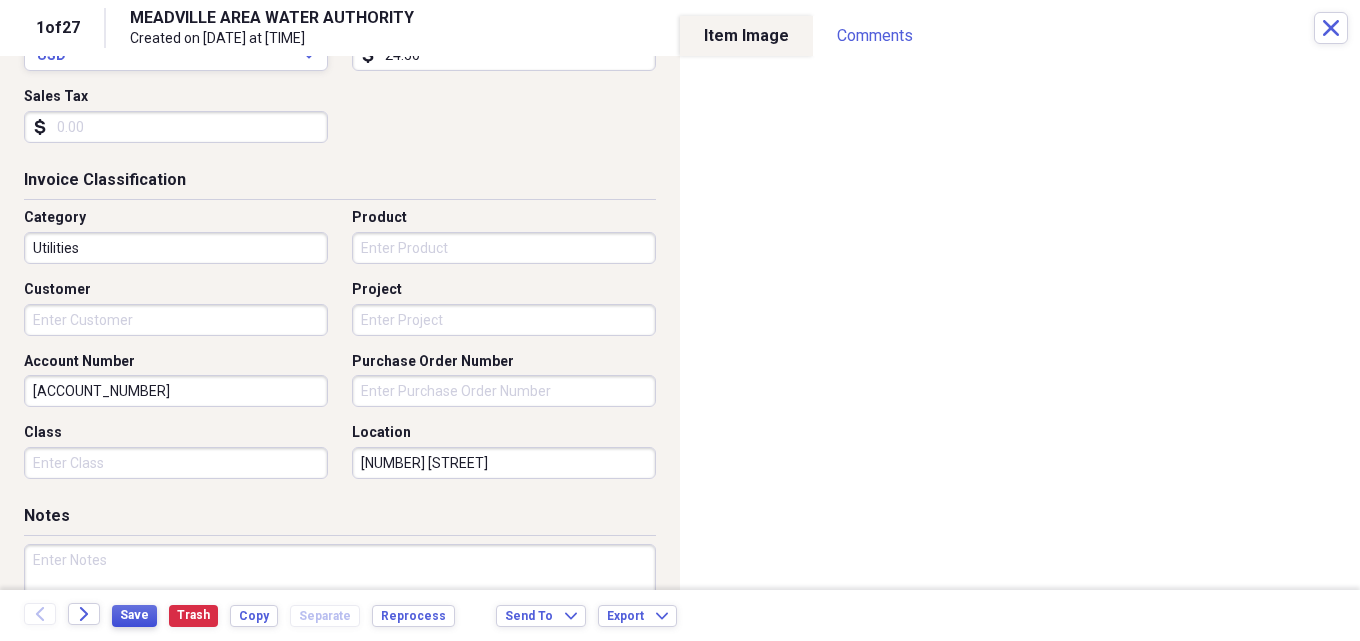 click on "Save" at bounding box center [134, 615] 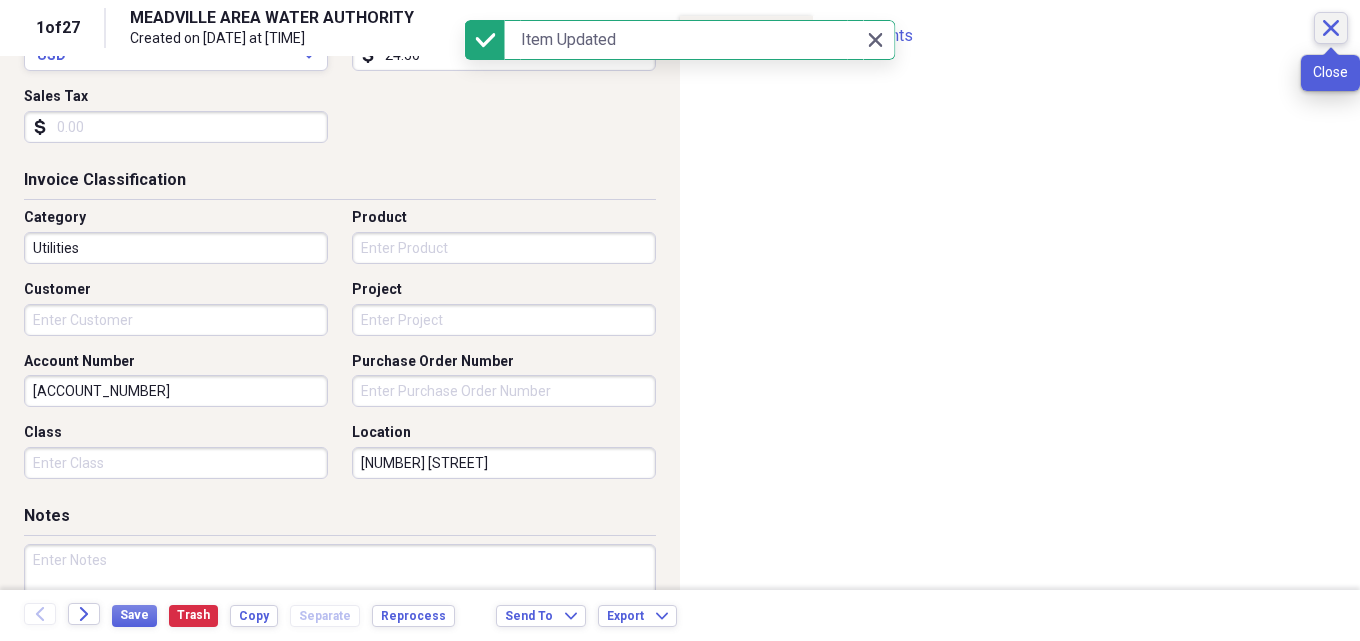 click on "Close" at bounding box center [1331, 28] 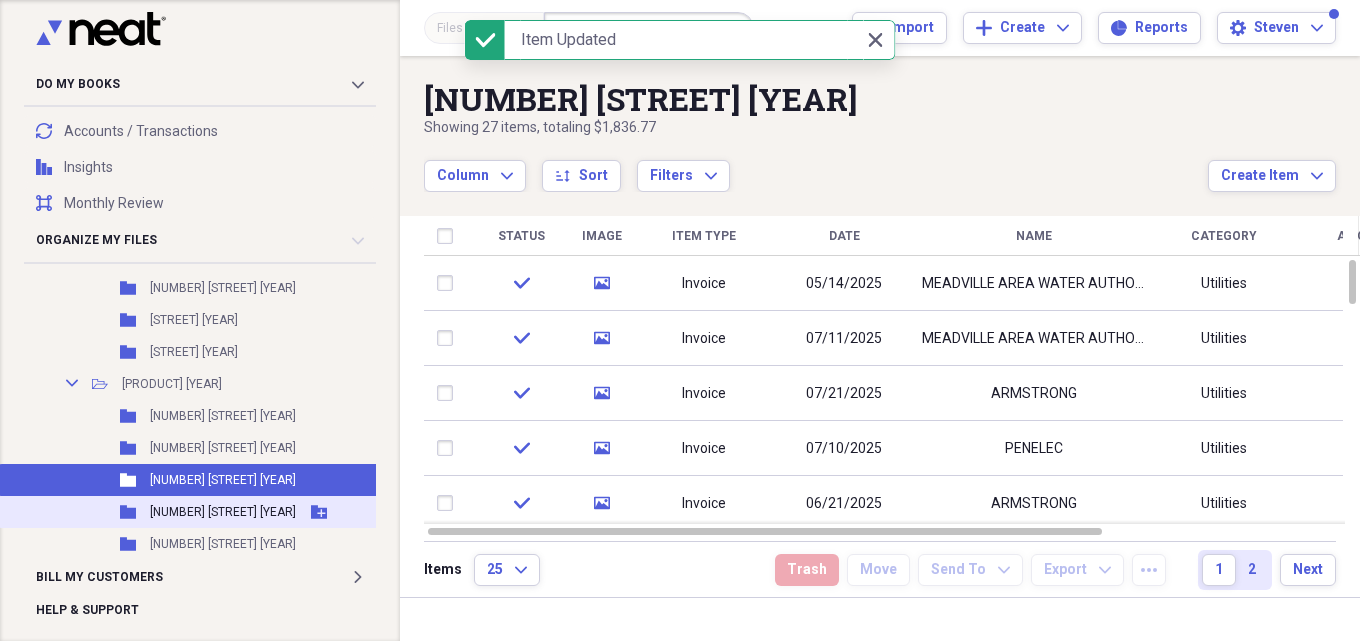 click on "[NUMBER] [STREET] [YEAR]" at bounding box center (223, 512) 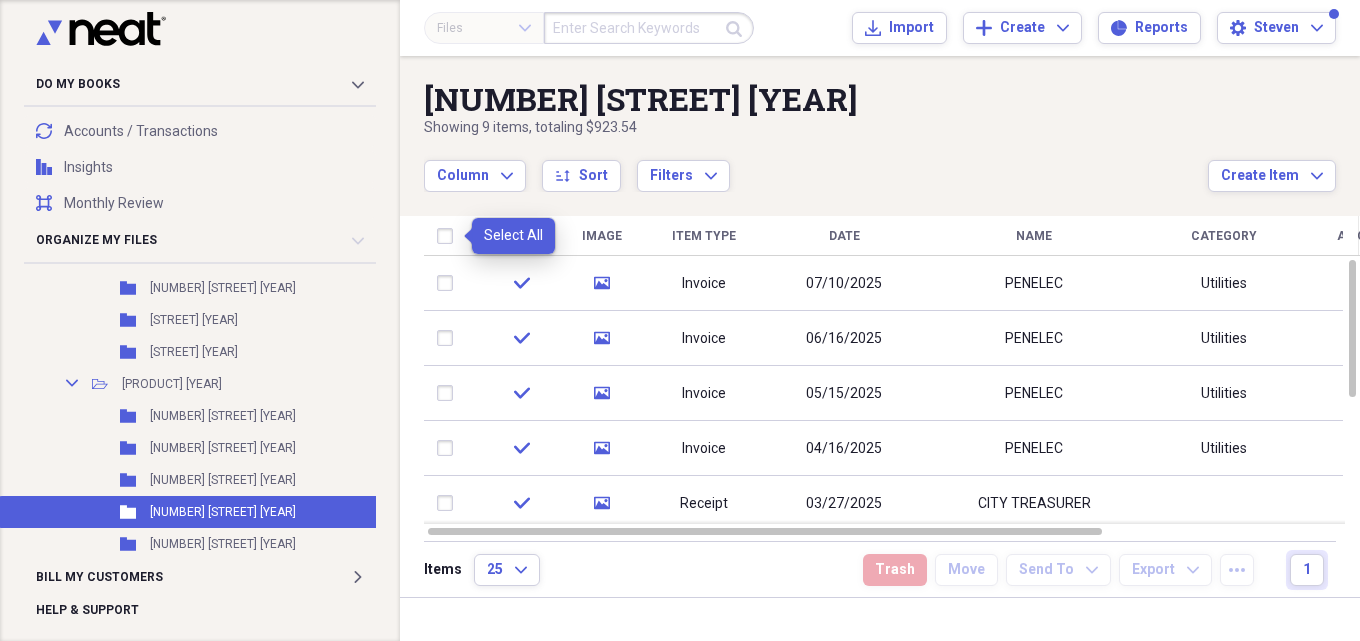 click at bounding box center (449, 236) 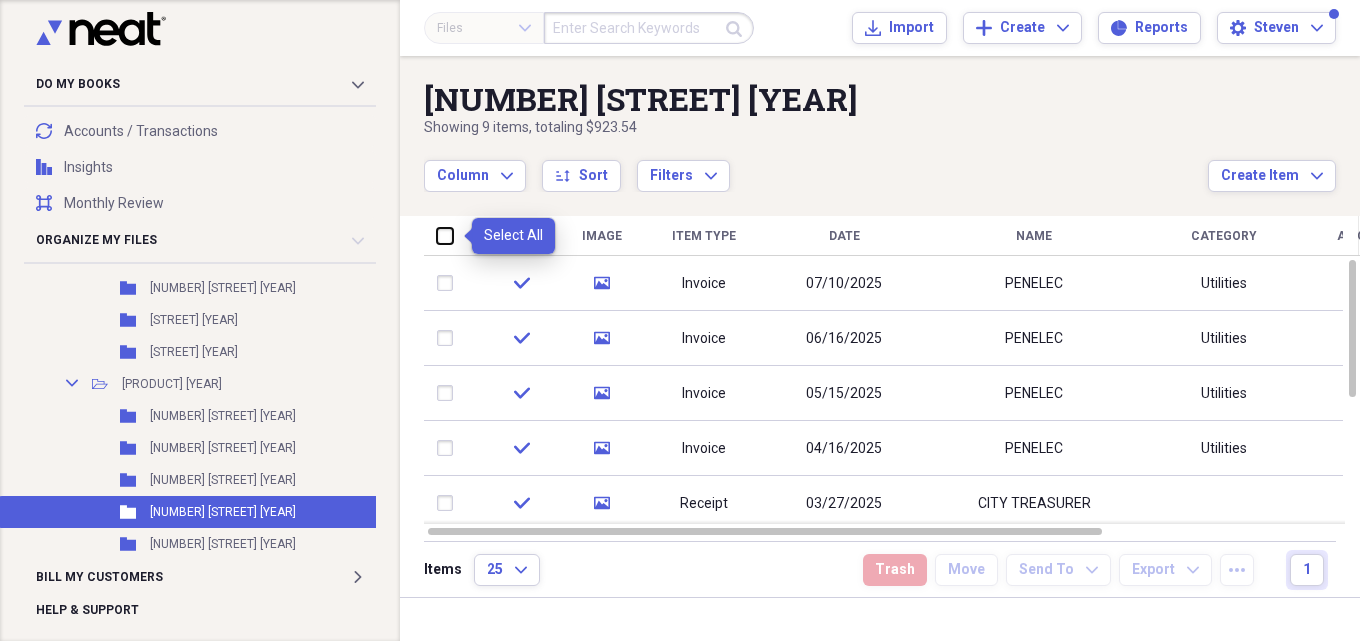 click at bounding box center (437, 235) 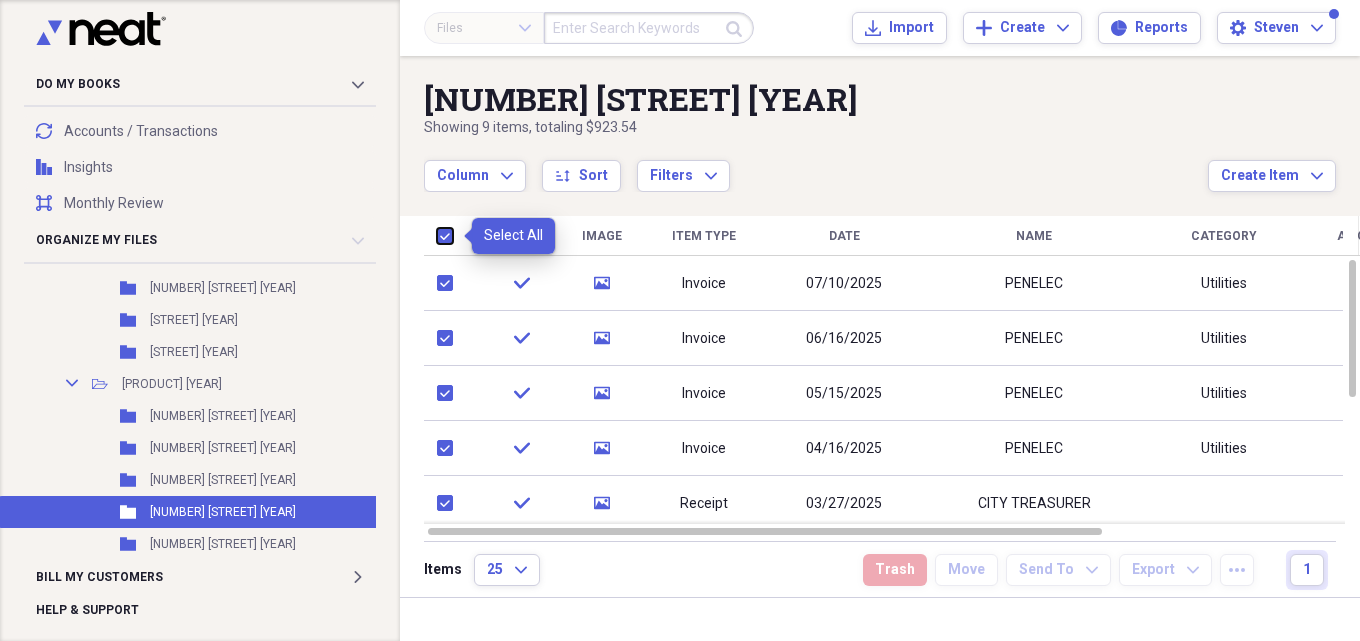 checkbox on "true" 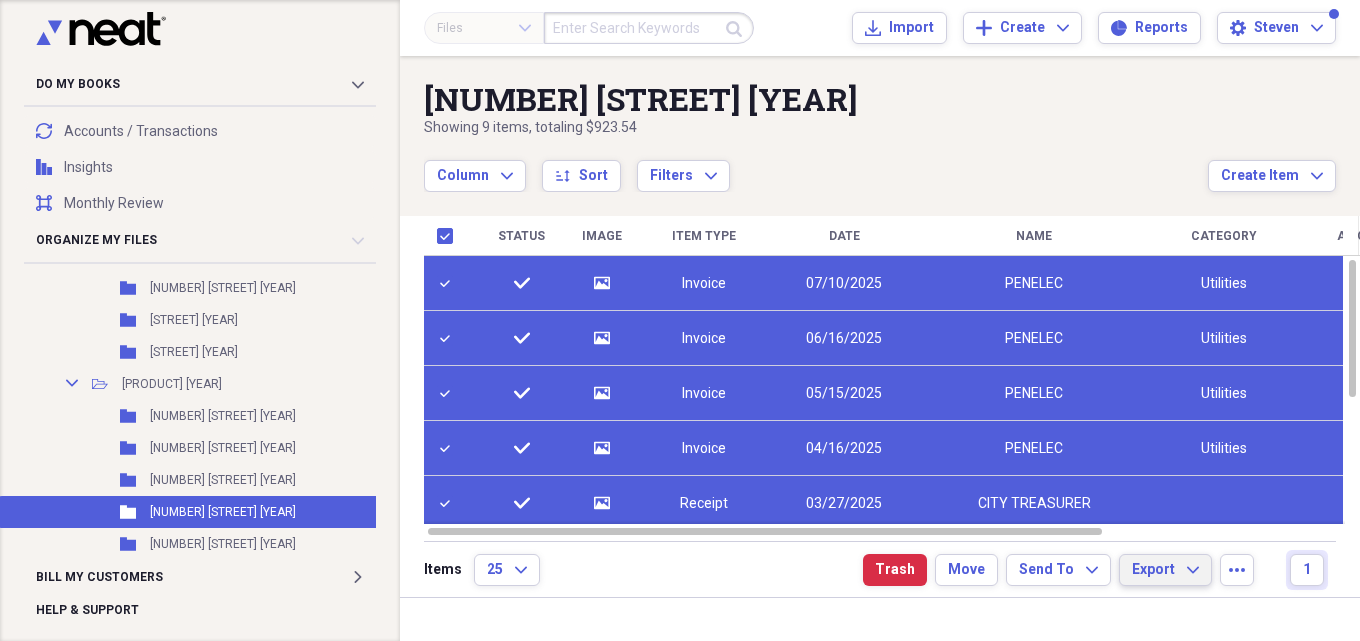 click on "Export Expand" at bounding box center [1165, 570] 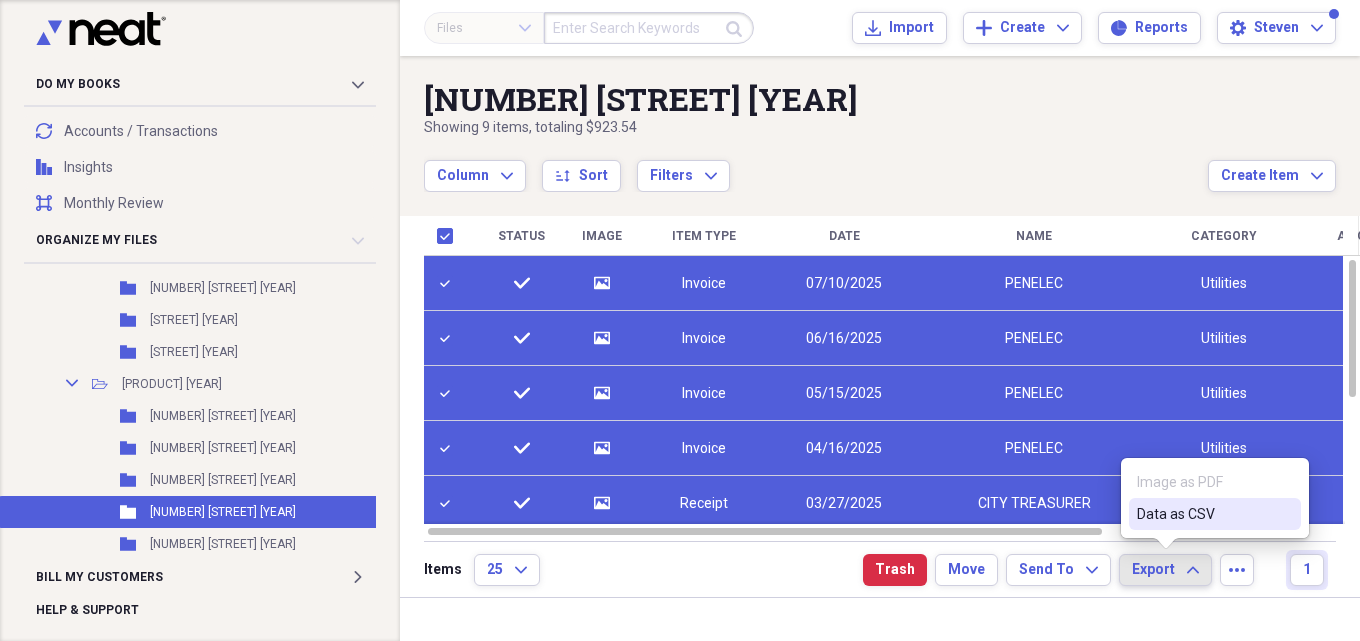click on "Data as CSV" at bounding box center [1203, 514] 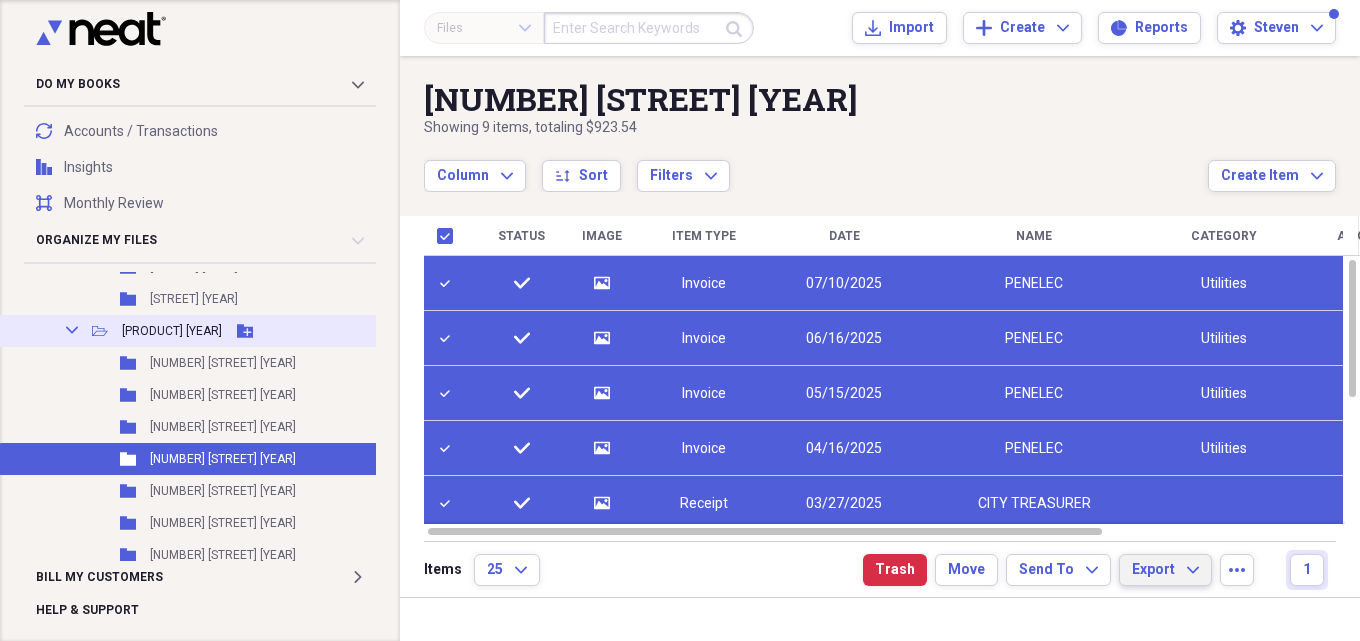 scroll, scrollTop: 900, scrollLeft: 0, axis: vertical 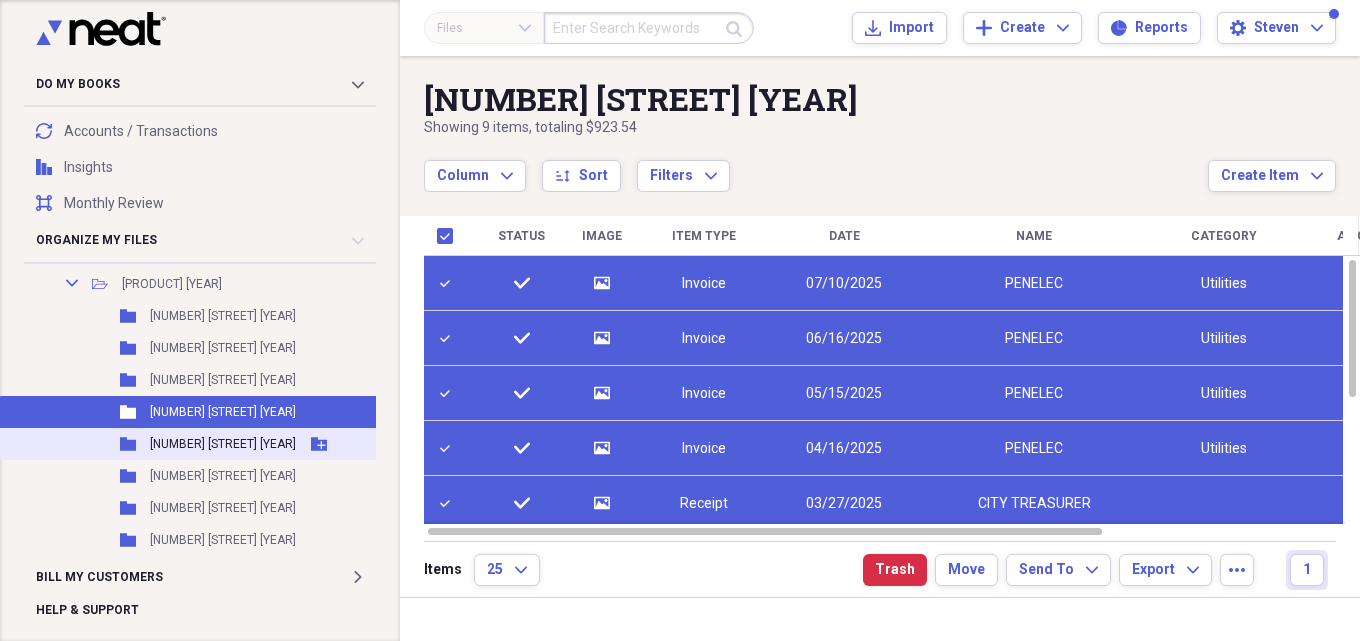 click on "[NUMBER] [STREET] [YEAR]" at bounding box center [223, 444] 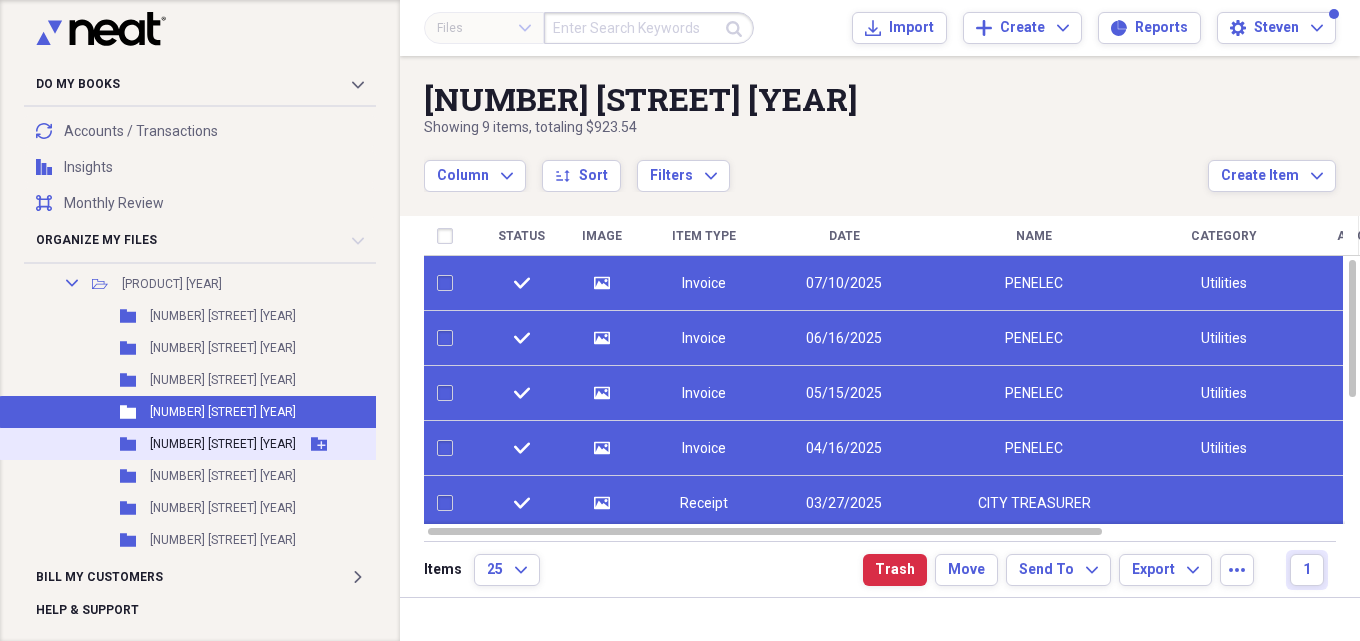 checkbox on "false" 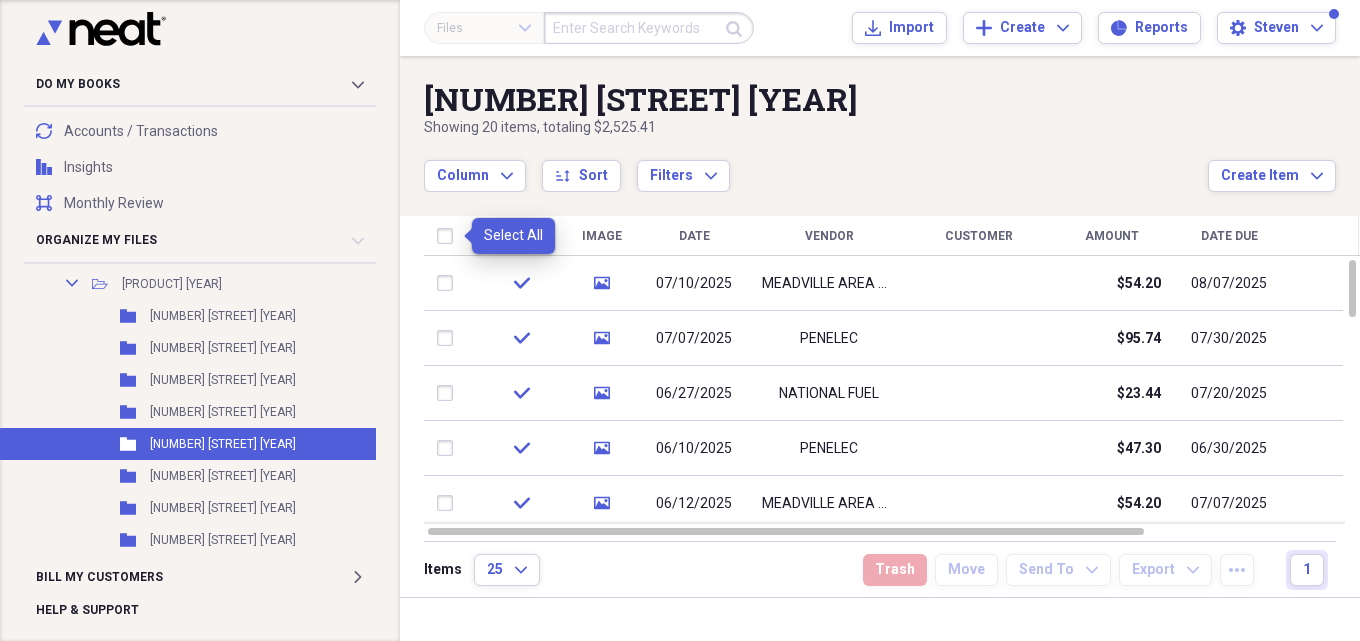 click at bounding box center [449, 236] 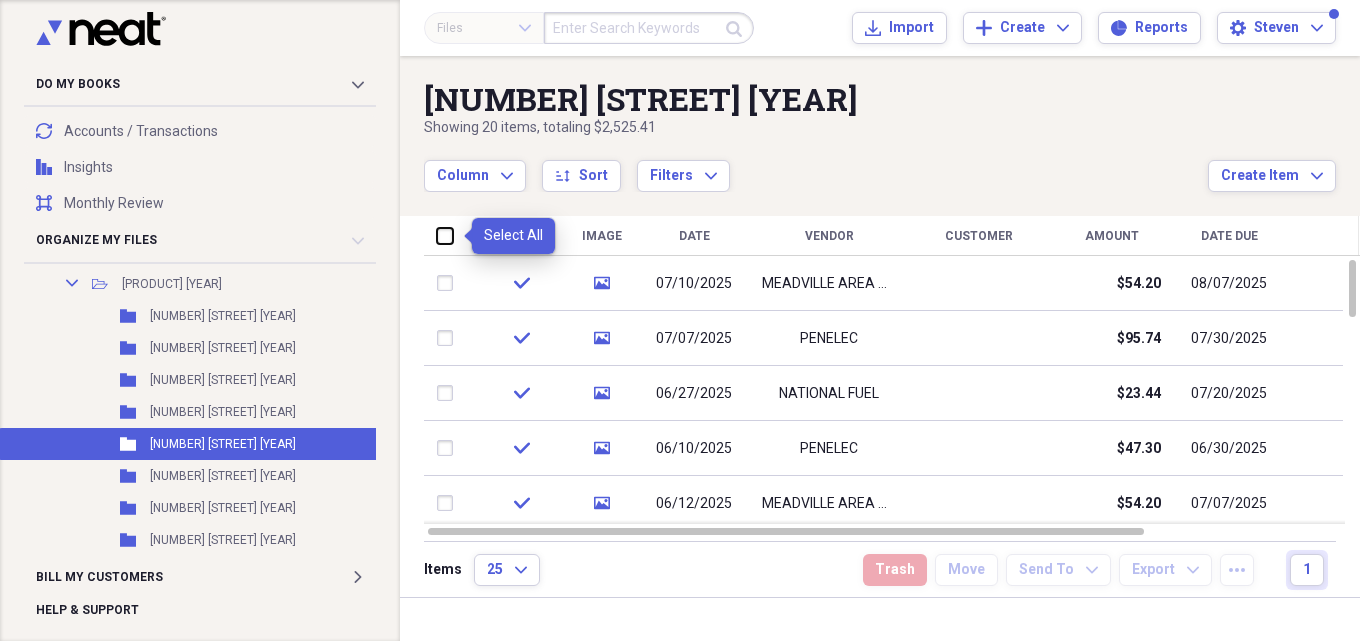 click at bounding box center (437, 235) 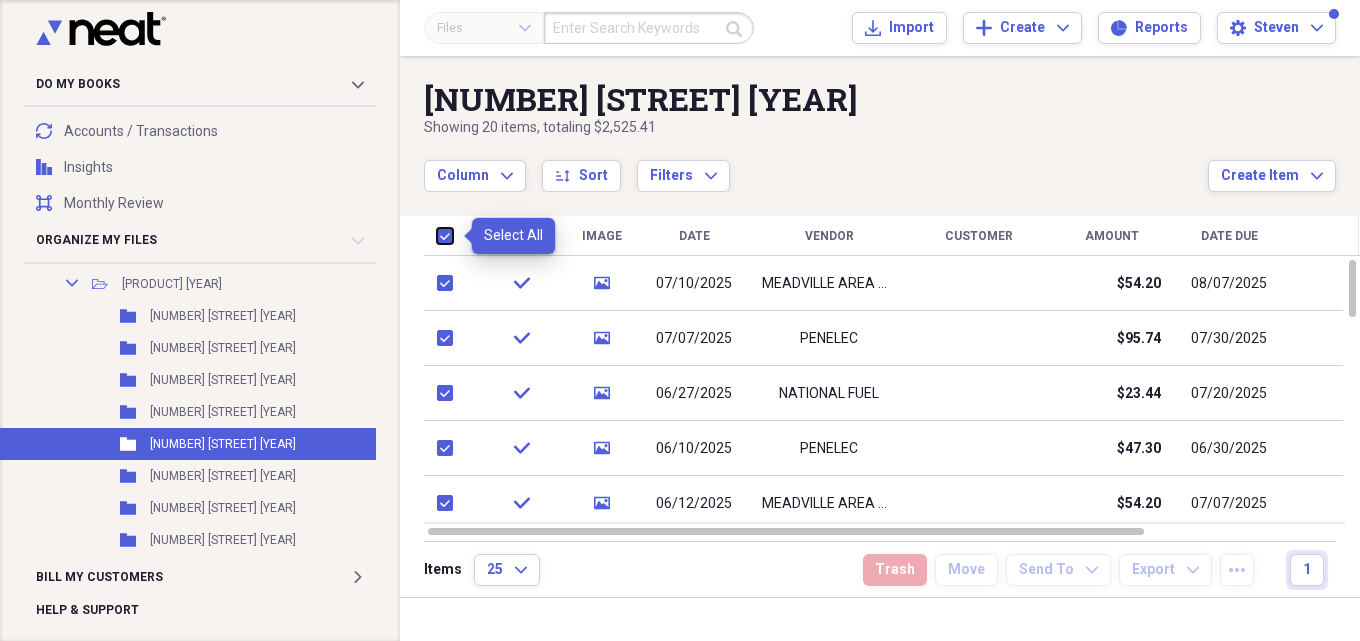 checkbox on "true" 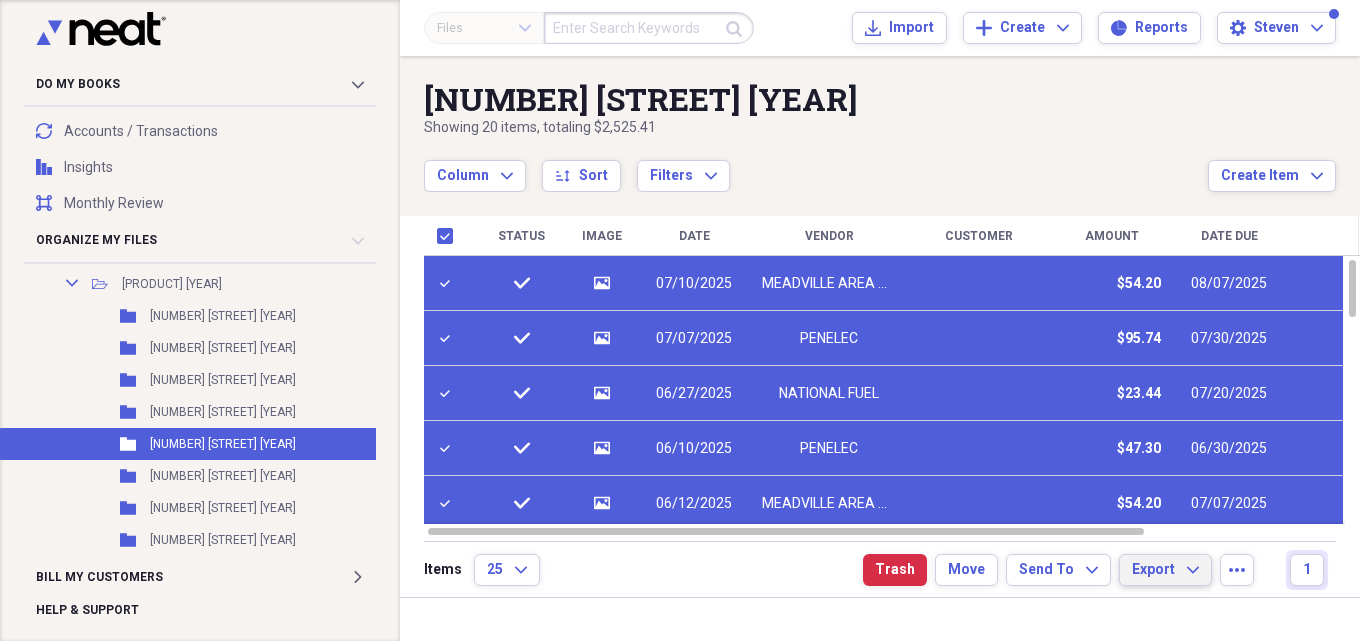 click on "Export" at bounding box center [1153, 570] 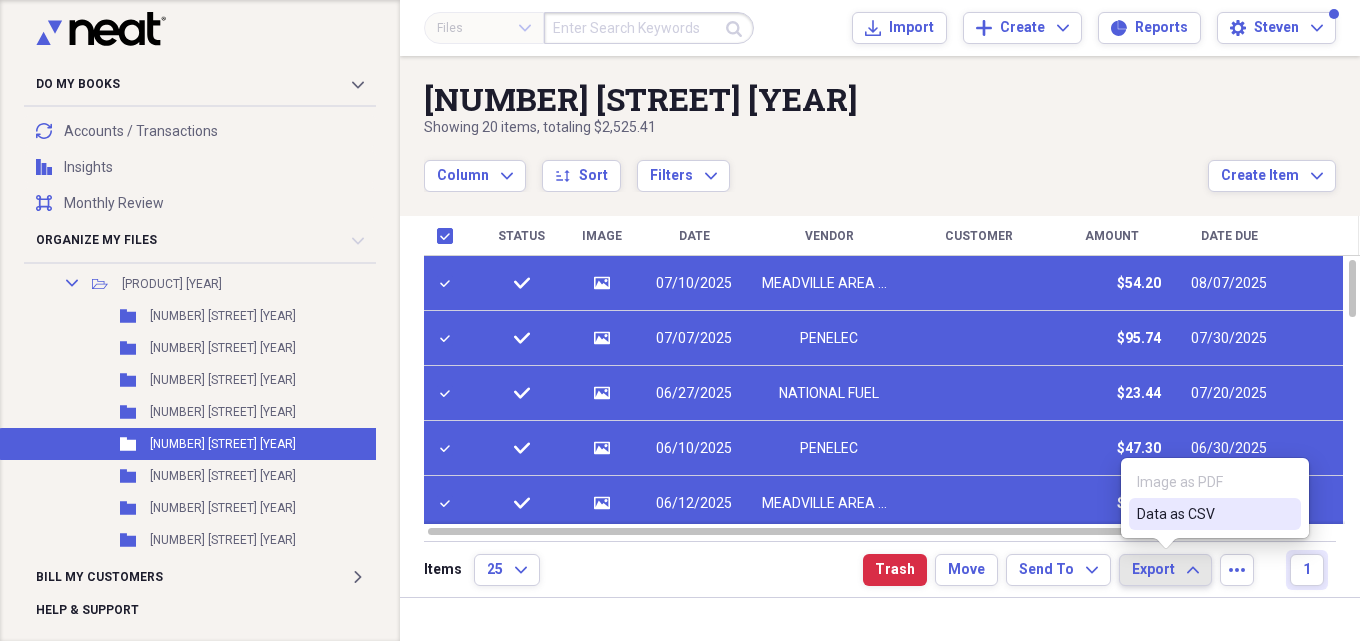 click on "Data as CSV" at bounding box center (1215, 514) 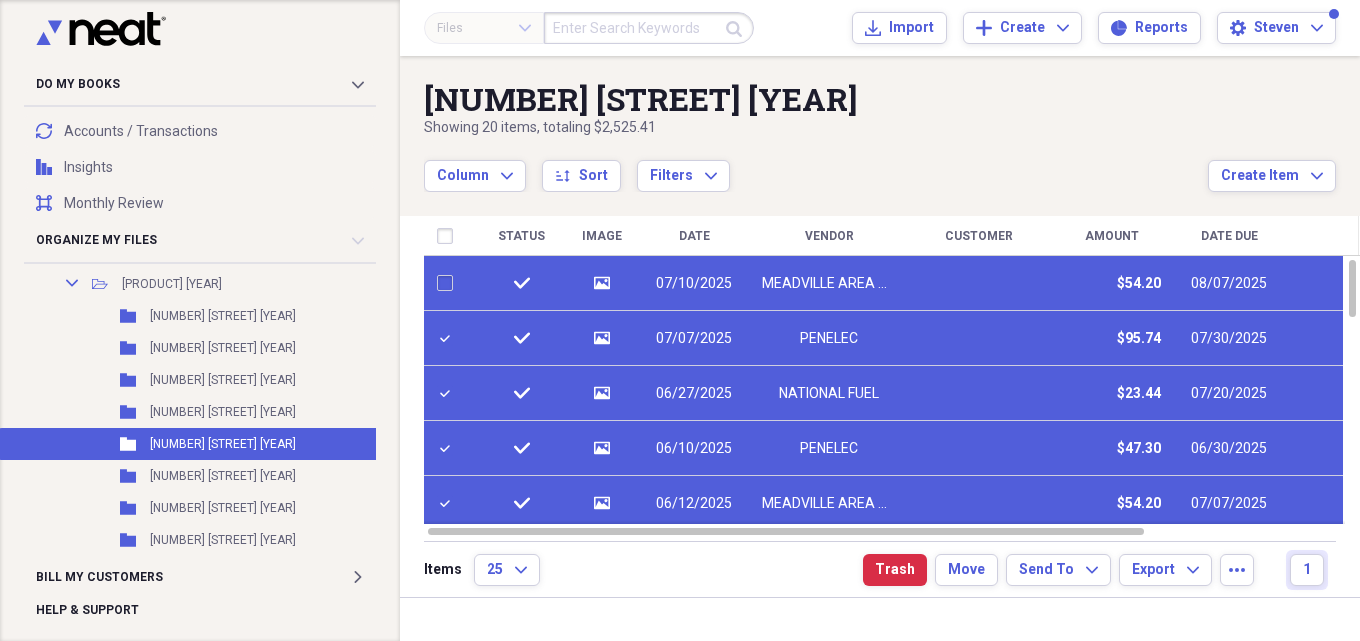 checkbox on "false" 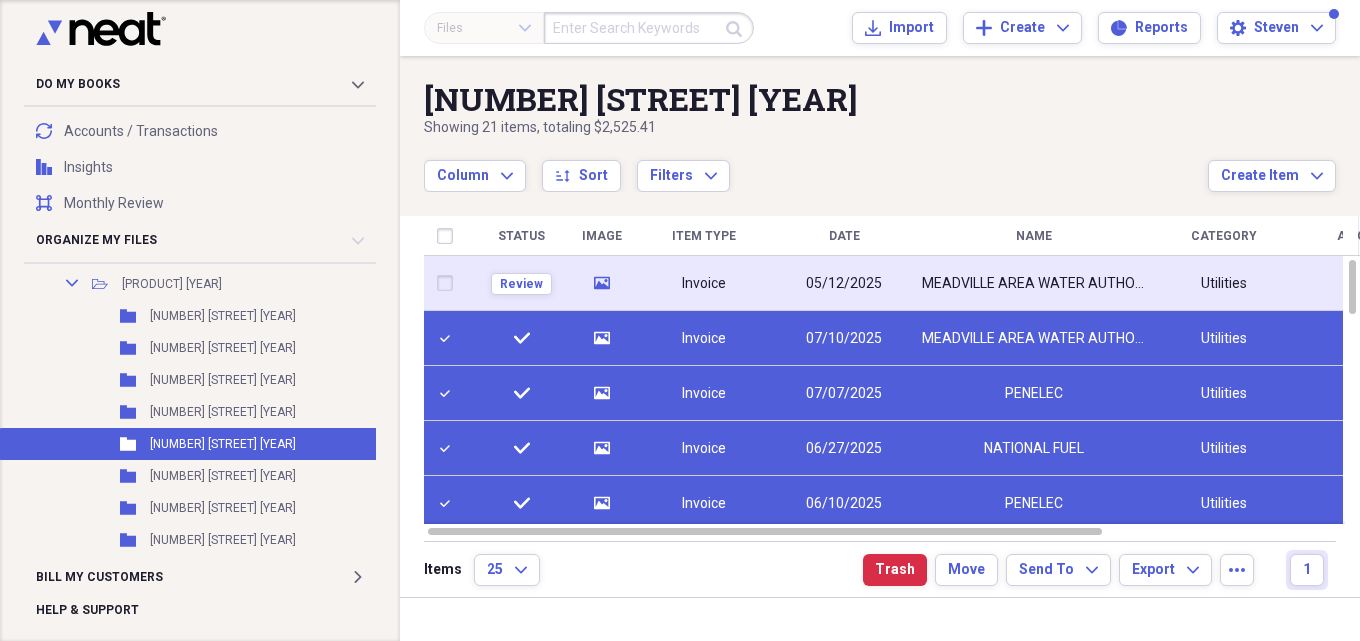 click on "Review" at bounding box center (521, 283) 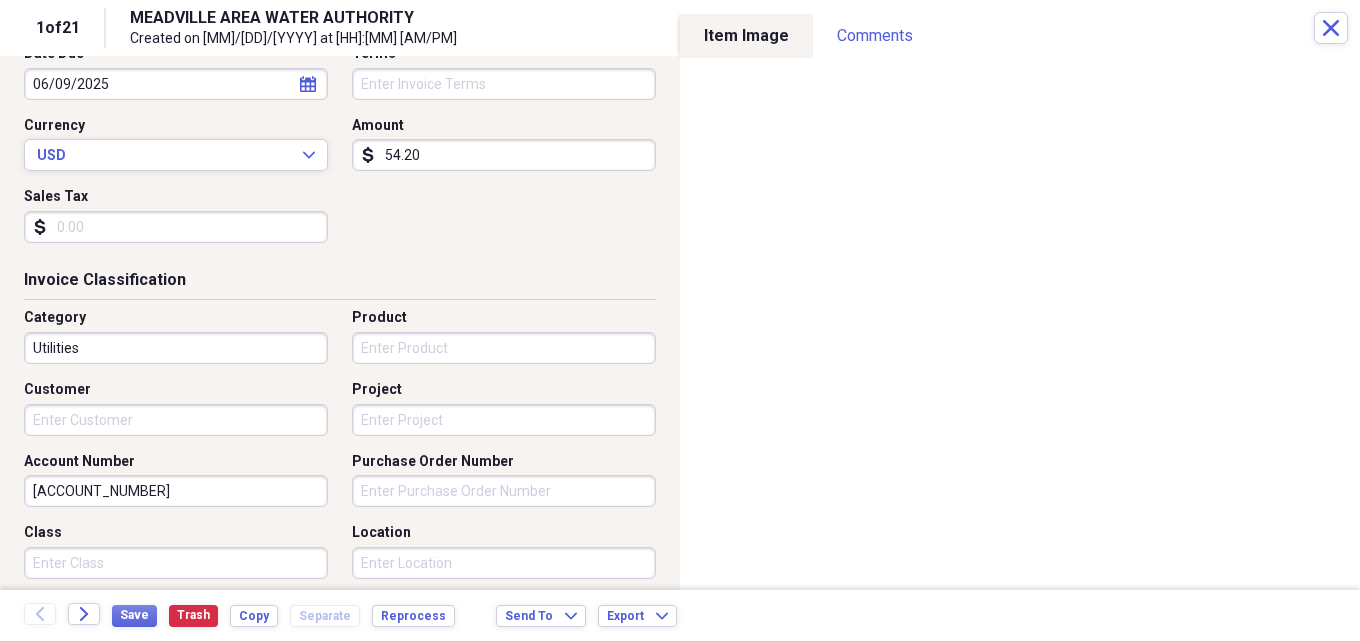 scroll, scrollTop: 500, scrollLeft: 0, axis: vertical 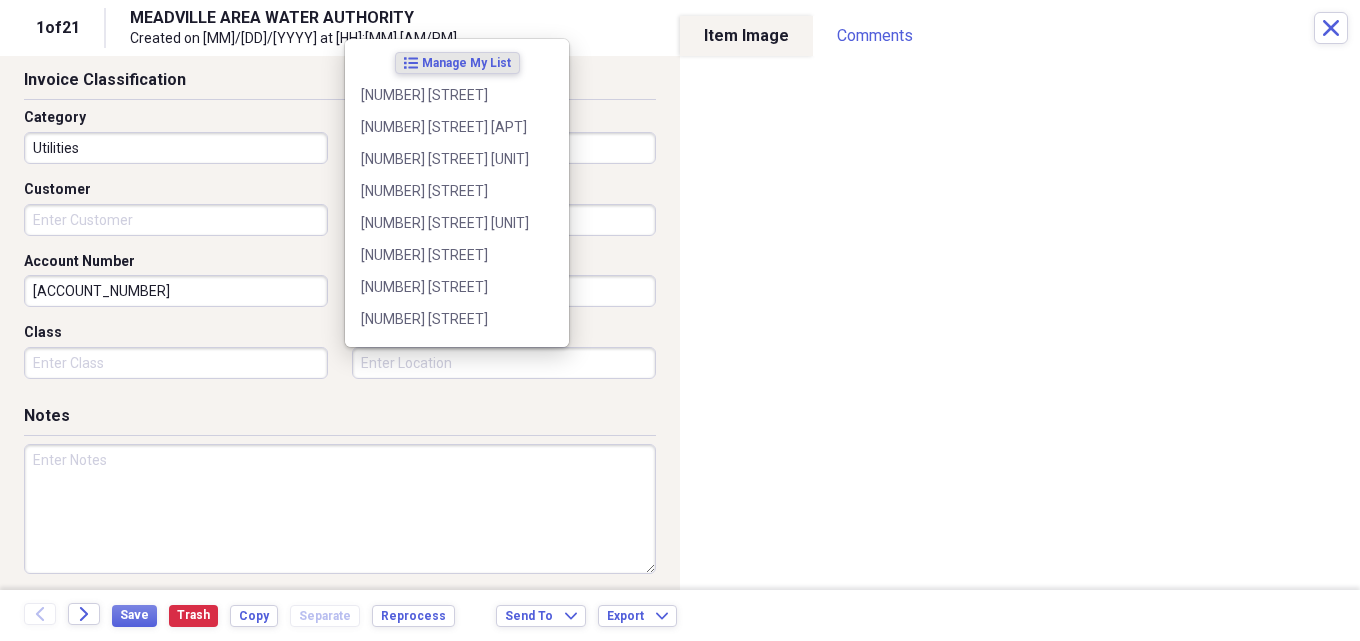 click on "Location" at bounding box center [504, 363] 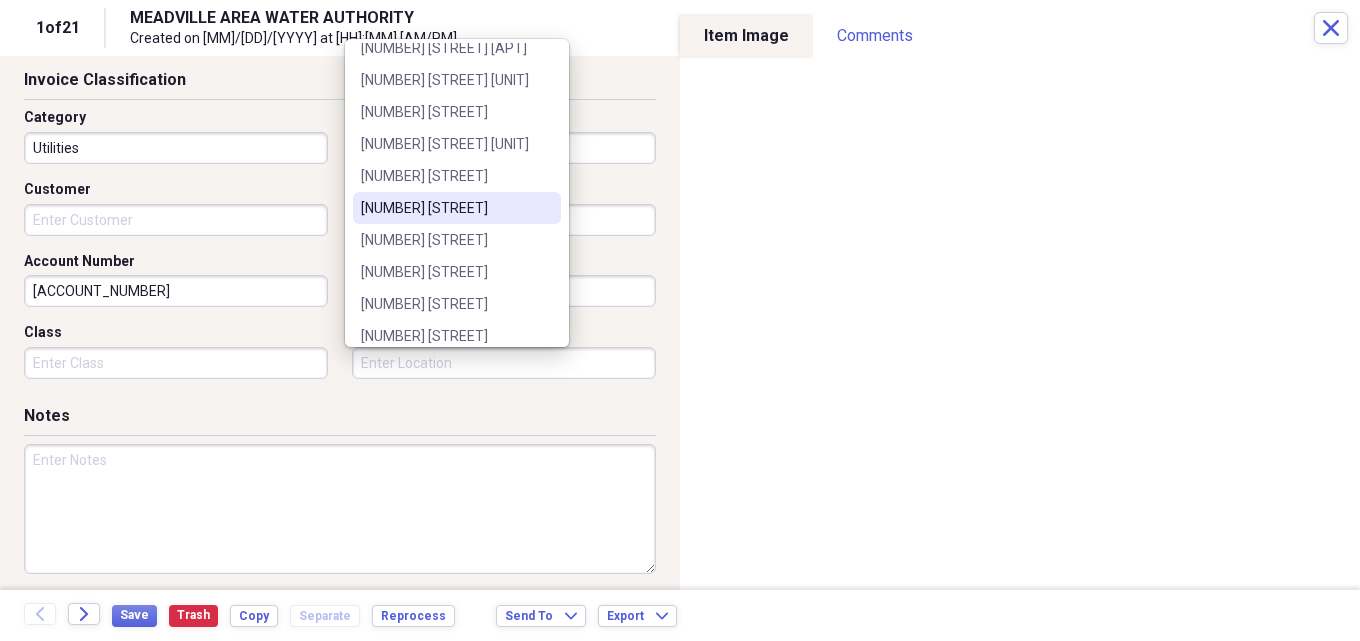scroll, scrollTop: 200, scrollLeft: 0, axis: vertical 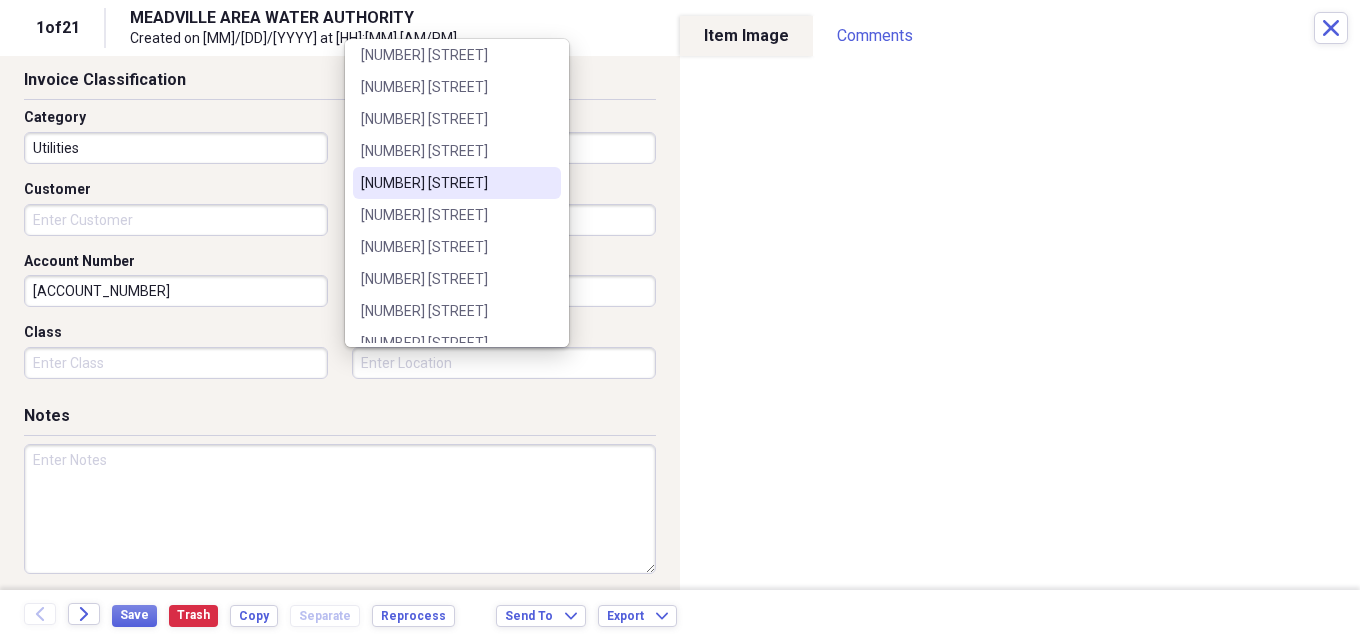 click on "[NUMBER] [STREET]" at bounding box center (445, 183) 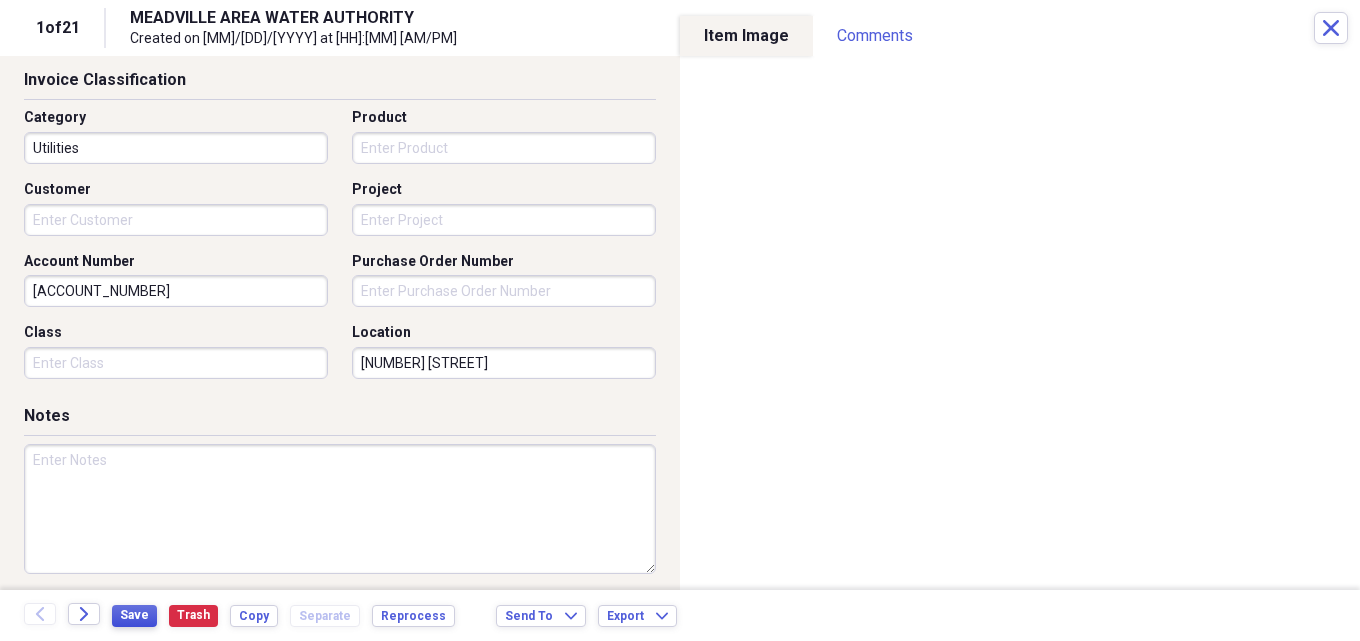 click on "Save" at bounding box center (134, 615) 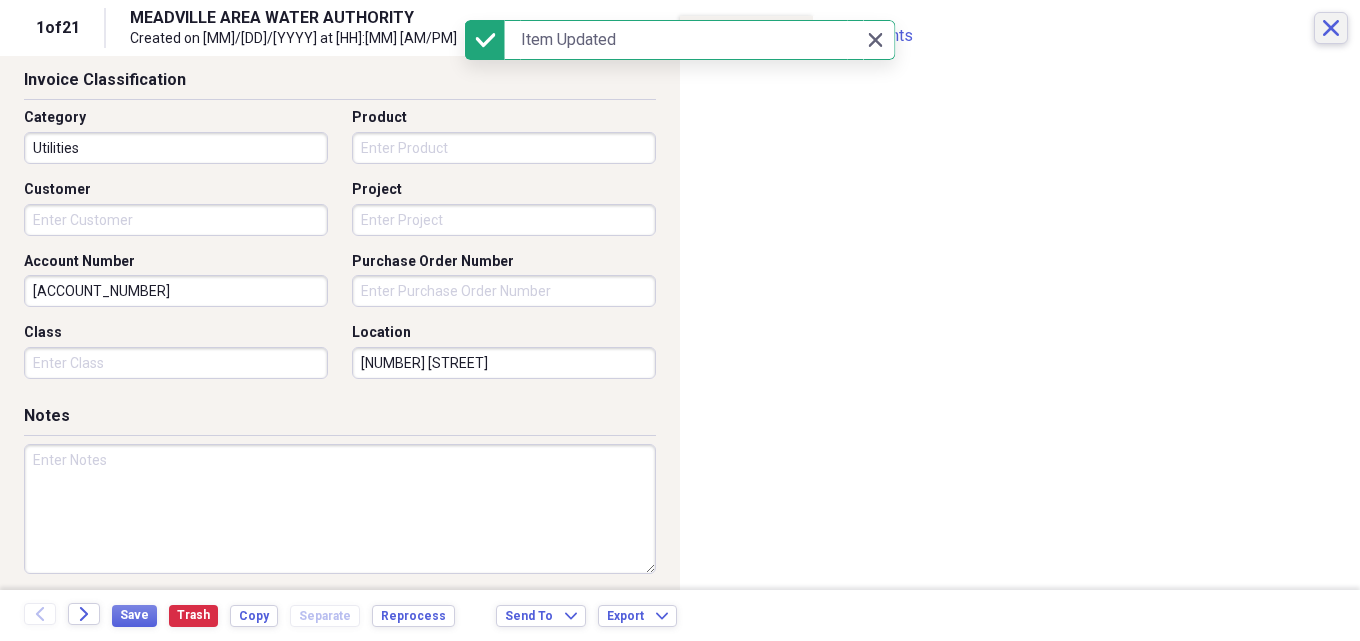 click on "Close" 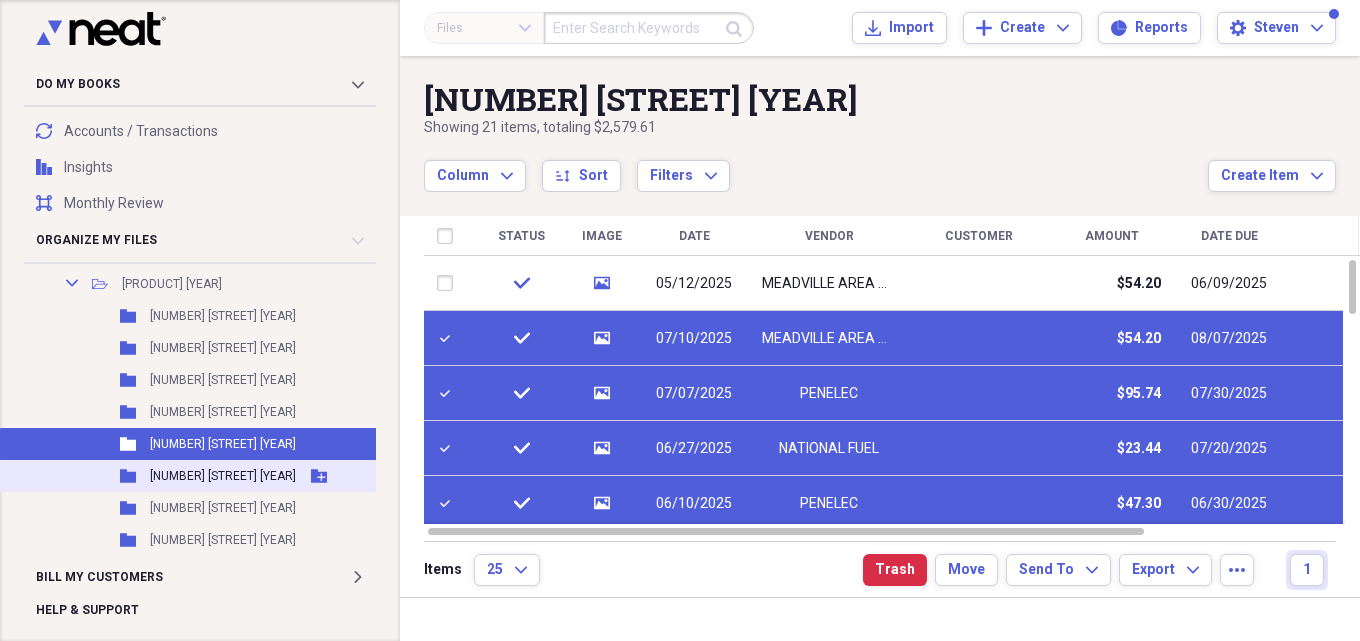 click on "[NUMBER] [STREET] [YEAR]" at bounding box center (223, 476) 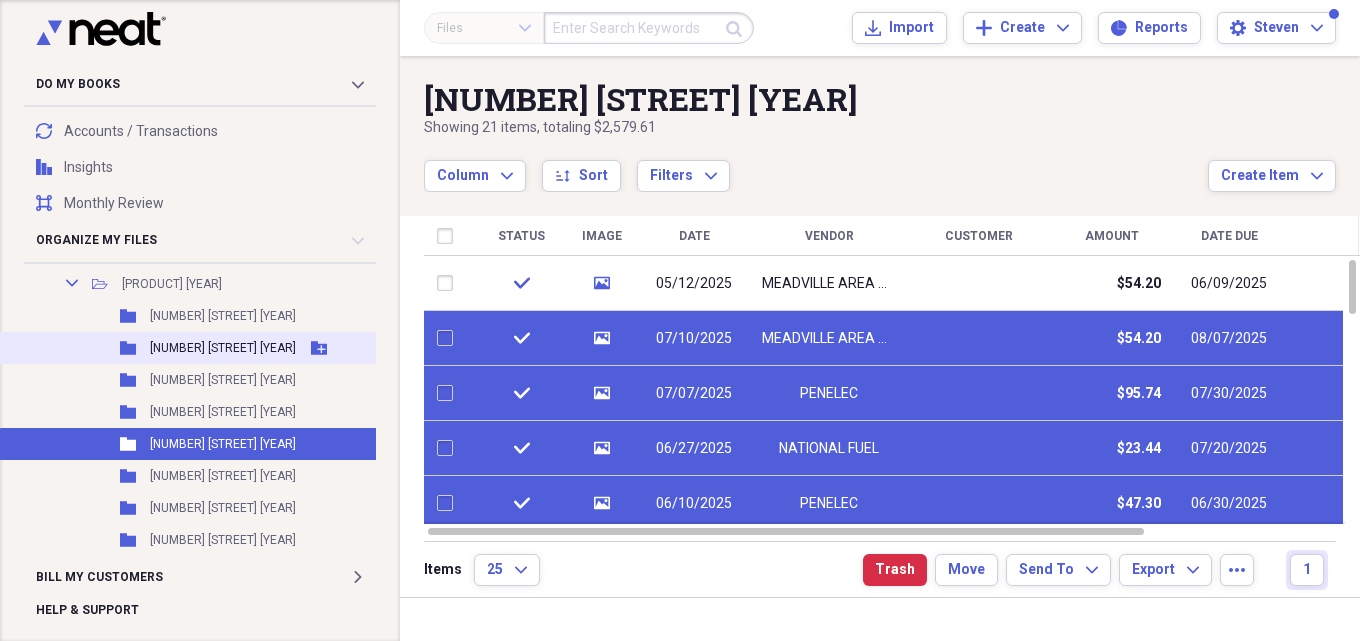 checkbox on "false" 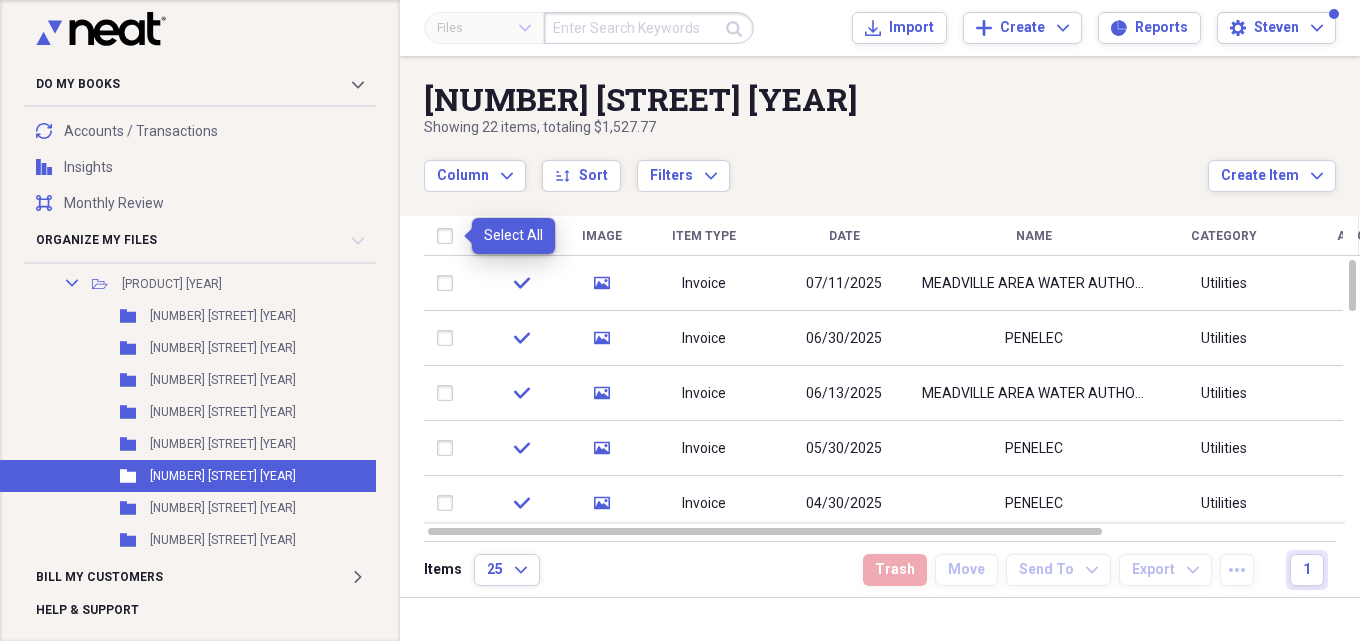 click at bounding box center [449, 236] 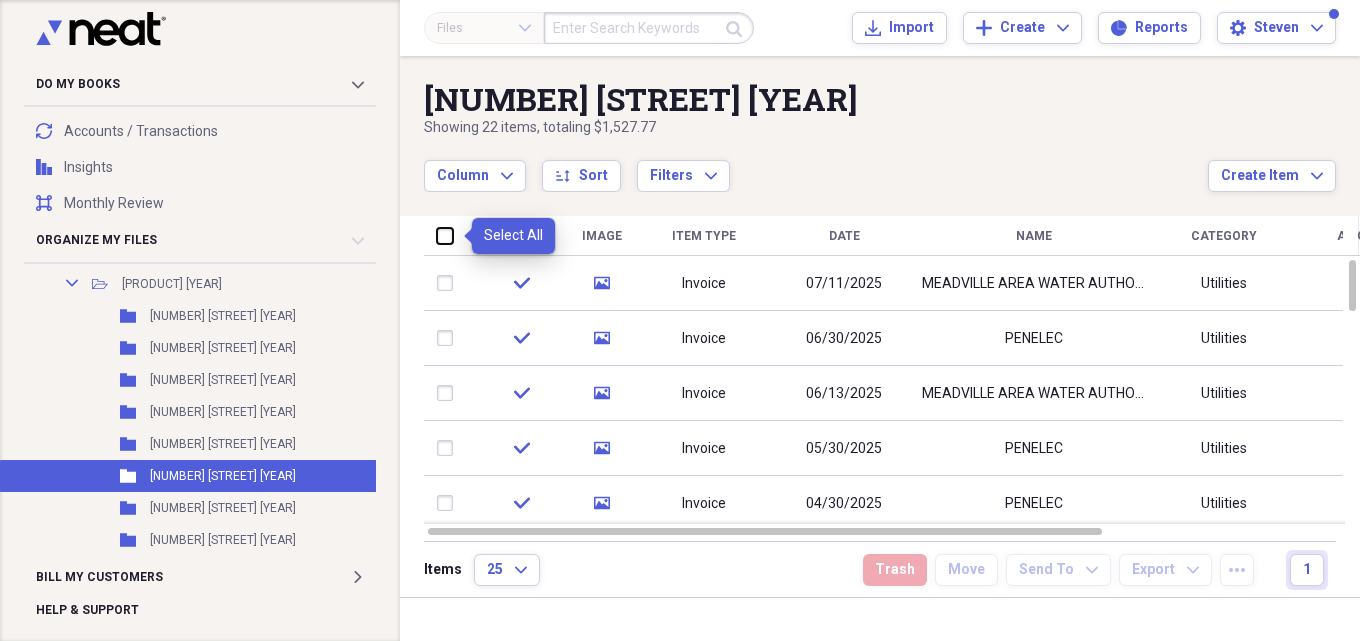click at bounding box center (437, 235) 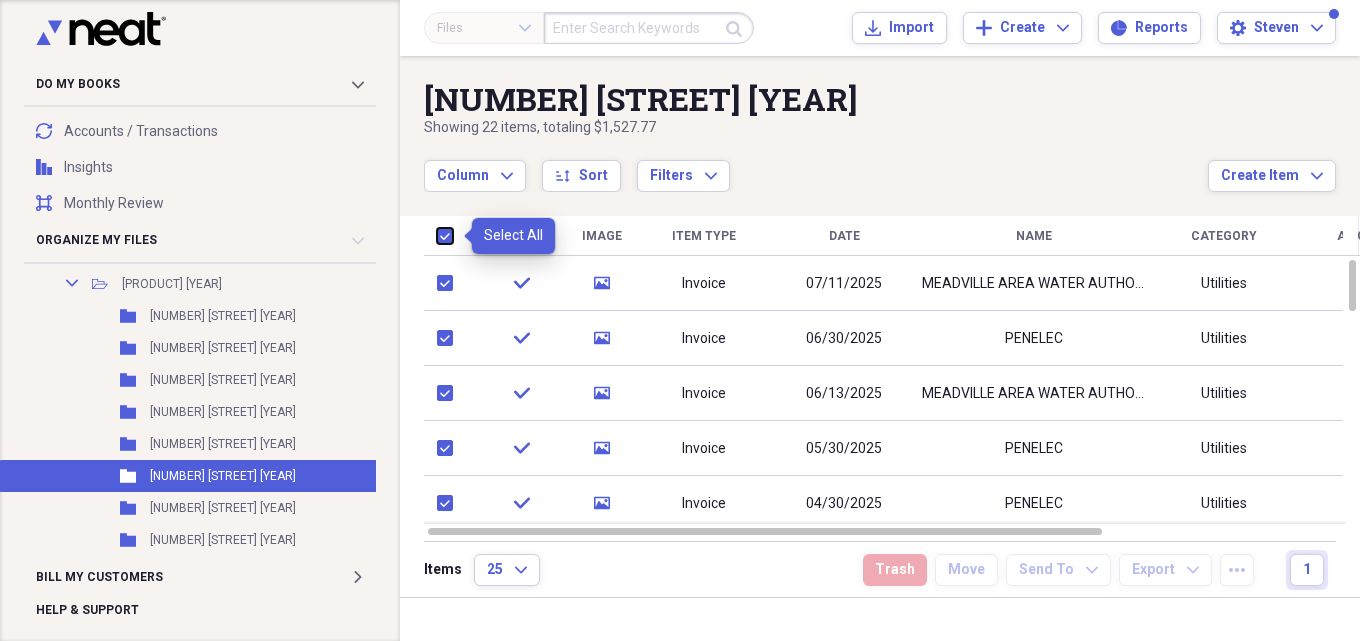checkbox on "true" 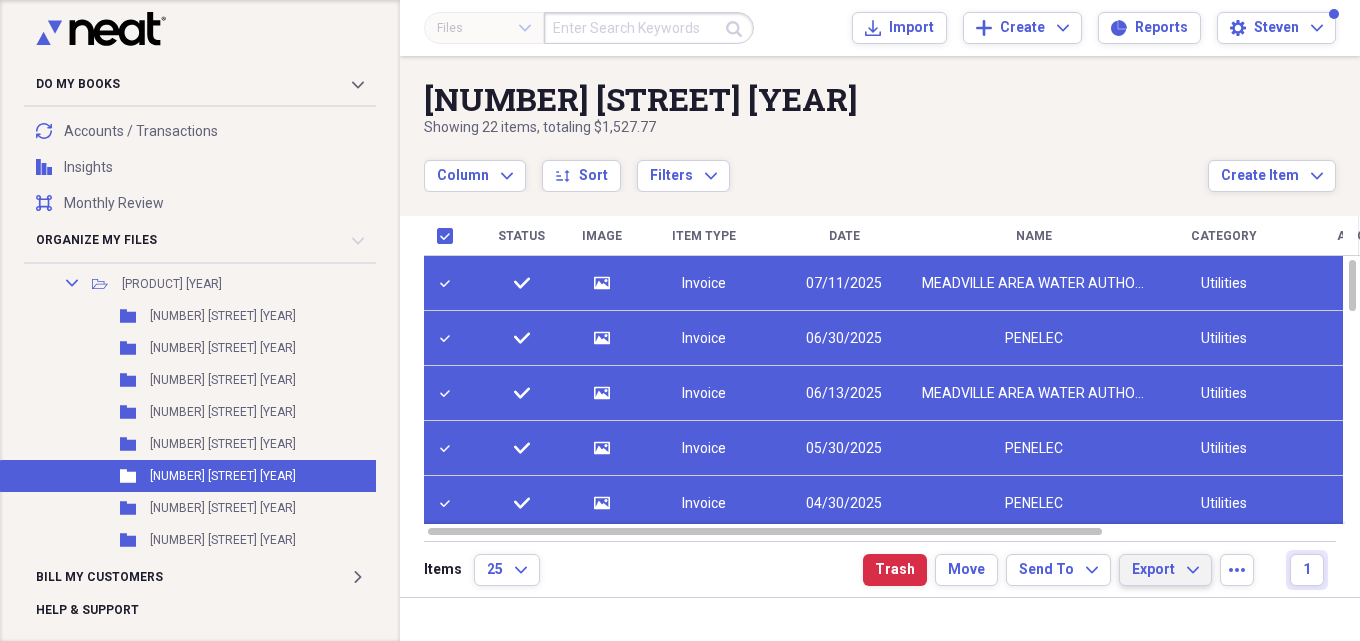 click on "Export" at bounding box center [1153, 570] 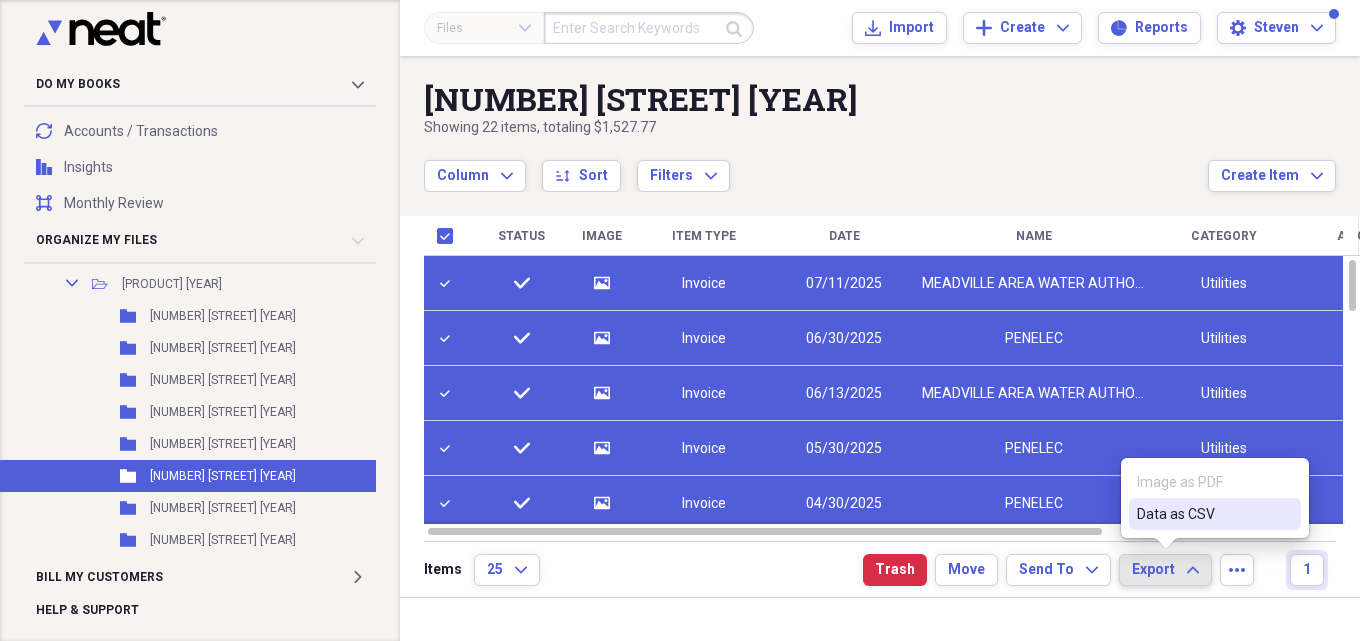 click on "Data as CSV" at bounding box center [1203, 514] 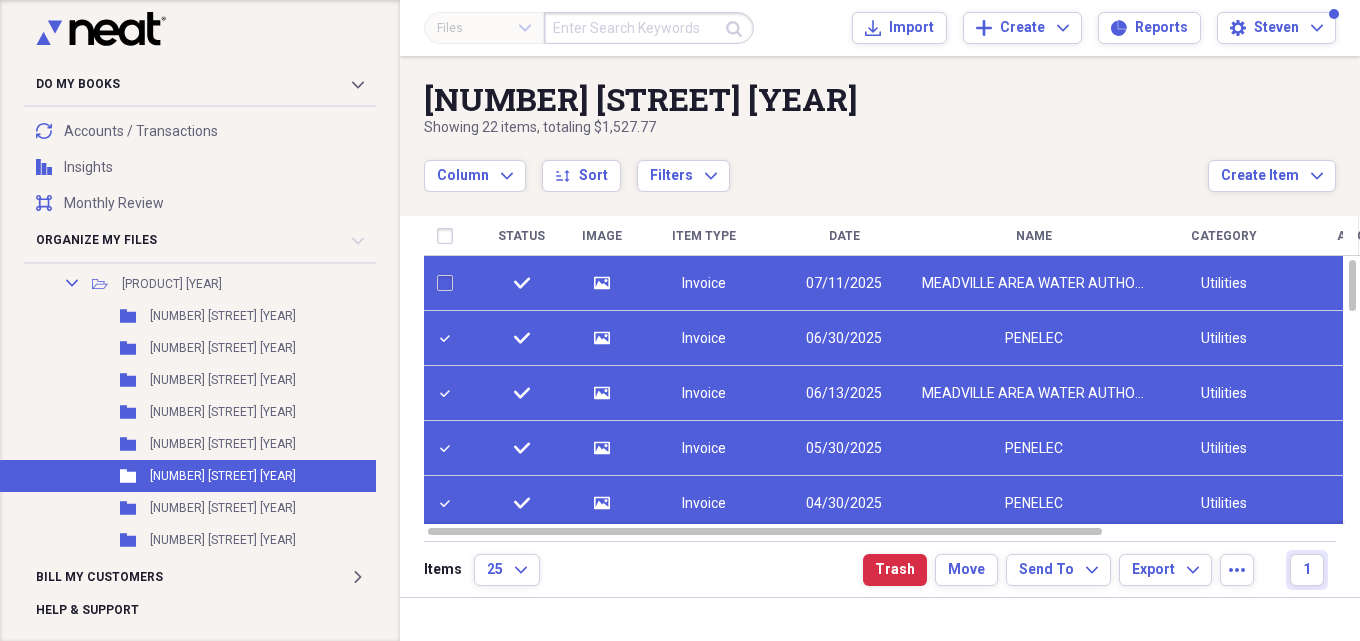 checkbox on "false" 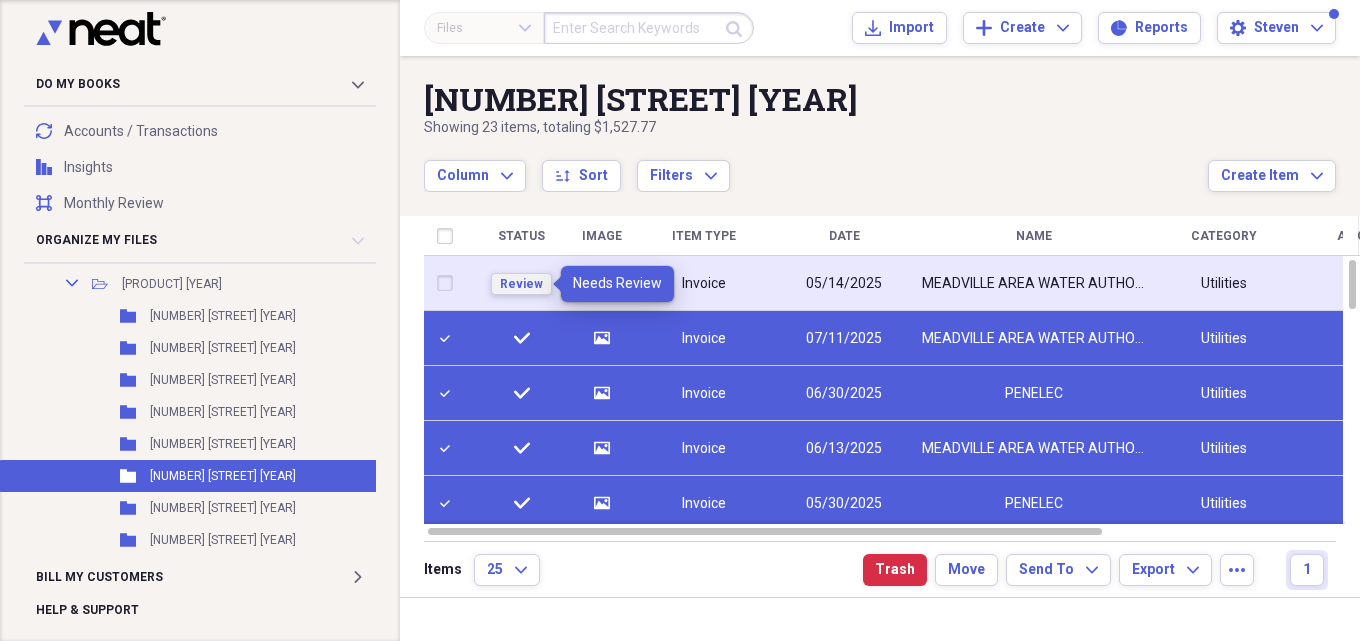 click on "Review" at bounding box center (521, 284) 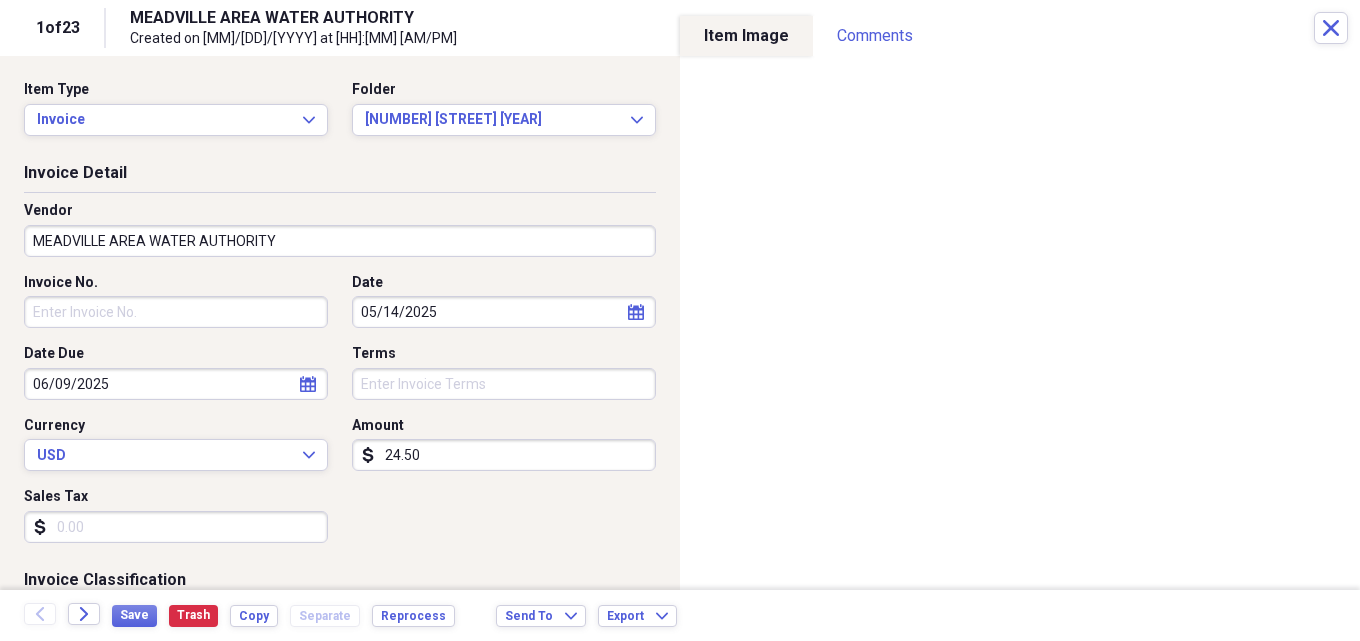 scroll, scrollTop: 500, scrollLeft: 0, axis: vertical 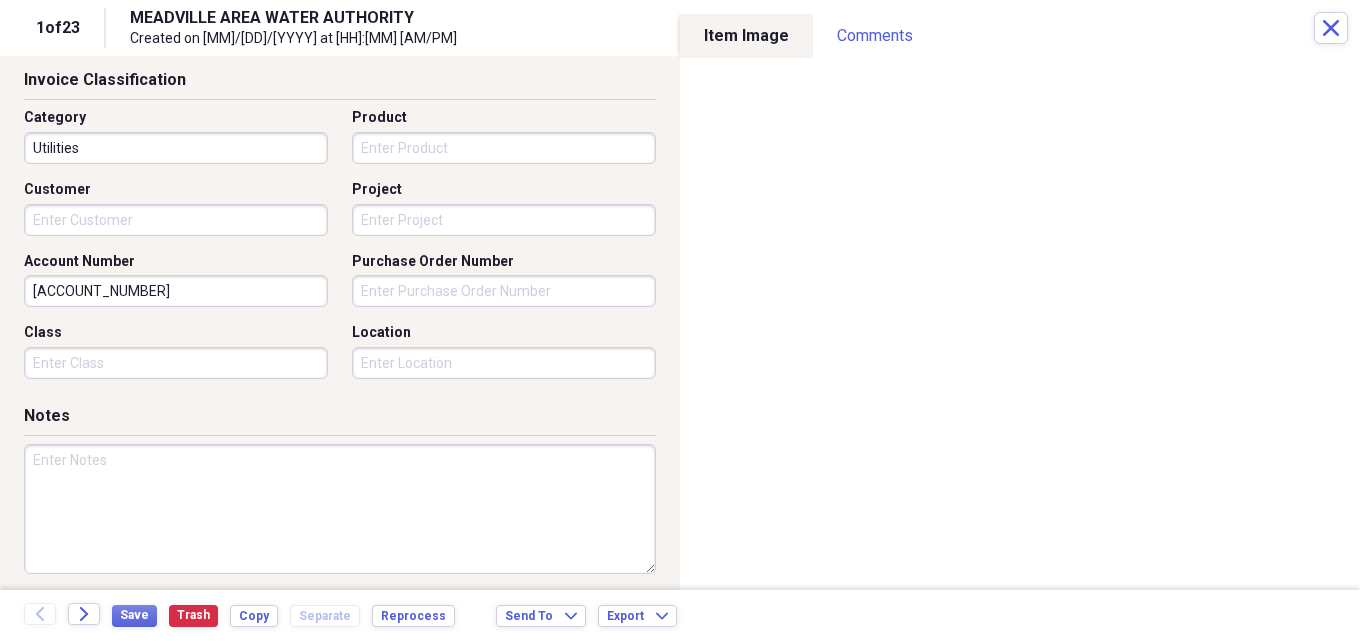 click on "Location" at bounding box center (504, 363) 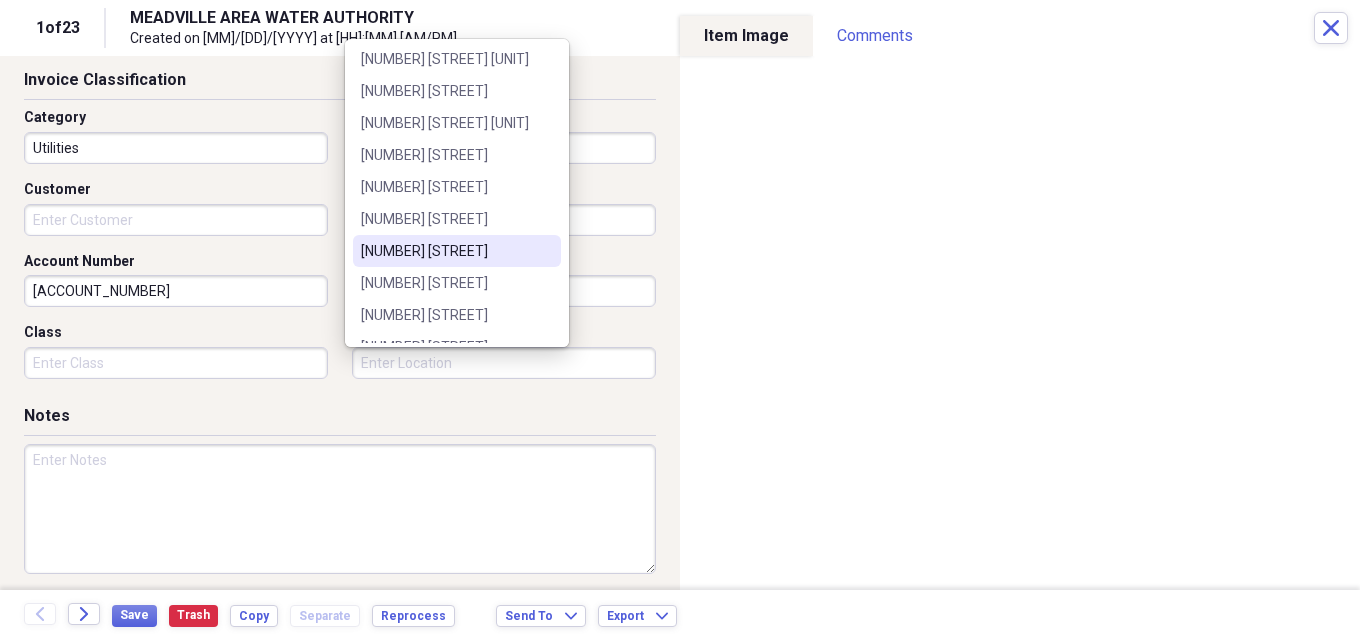 scroll, scrollTop: 200, scrollLeft: 0, axis: vertical 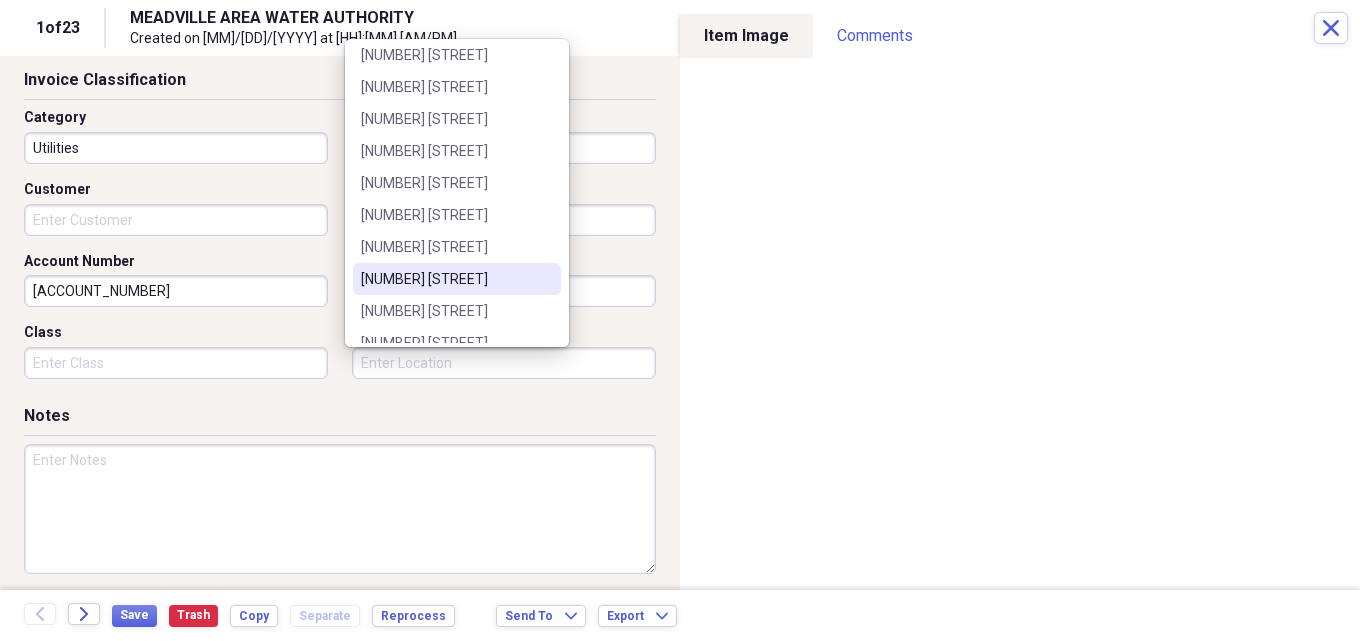 click on "[NUMBER] [STREET]" at bounding box center [457, 279] 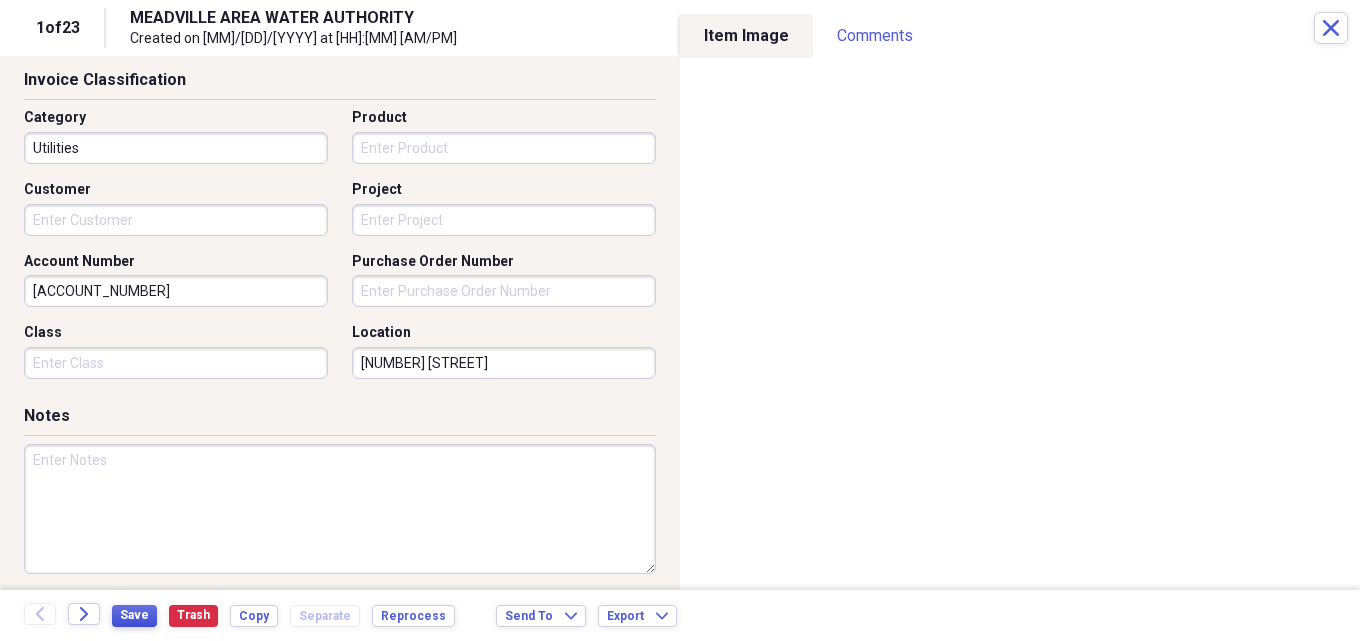 click on "Save" at bounding box center (134, 615) 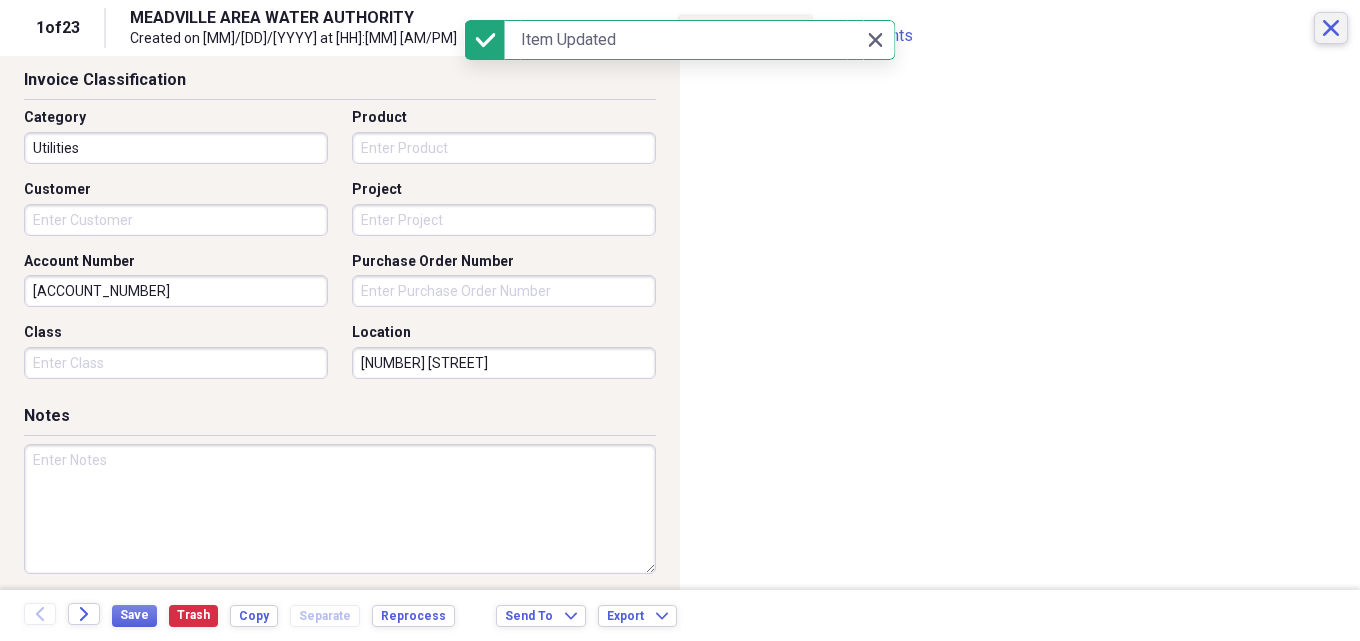 click on "Close" at bounding box center (1331, 28) 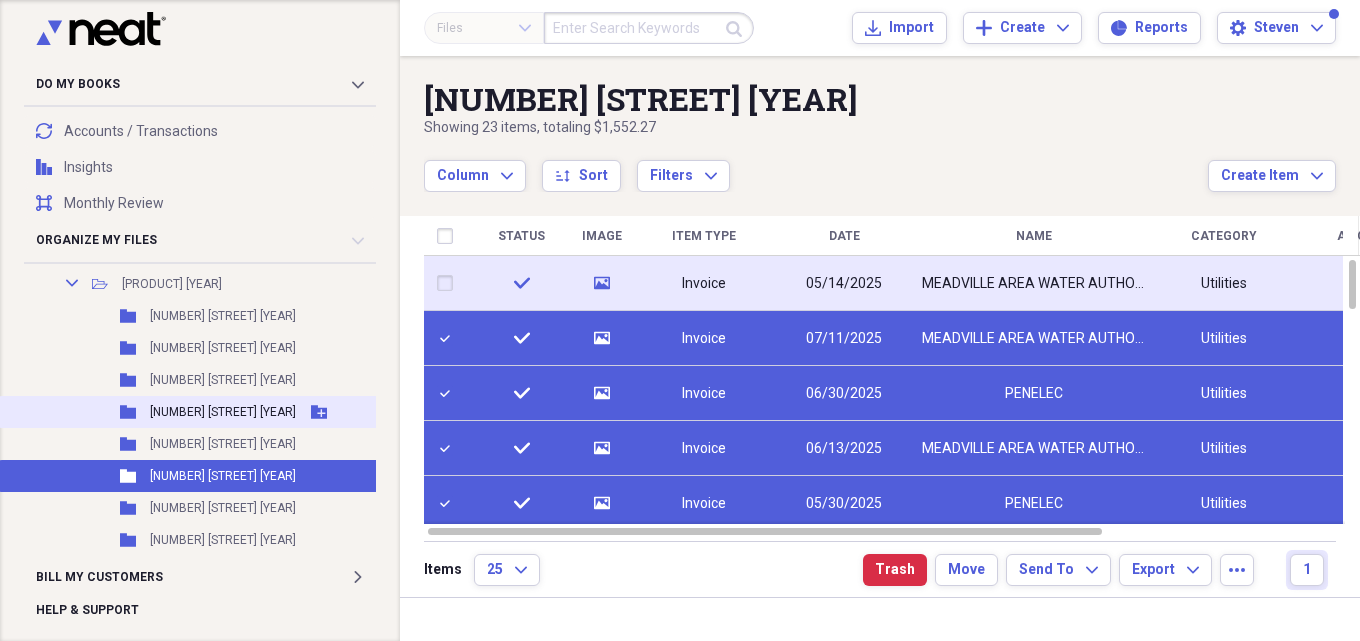 click on "[NUMBER] [STREET] [YEAR]" at bounding box center [223, 412] 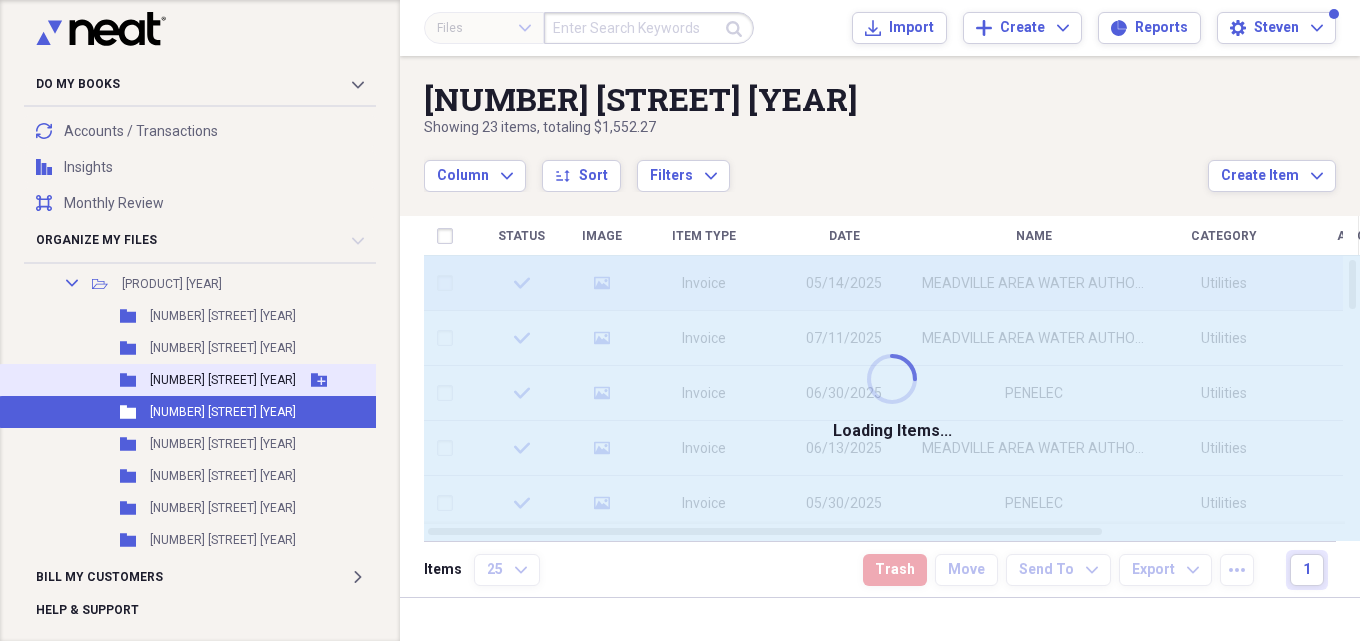 checkbox on "false" 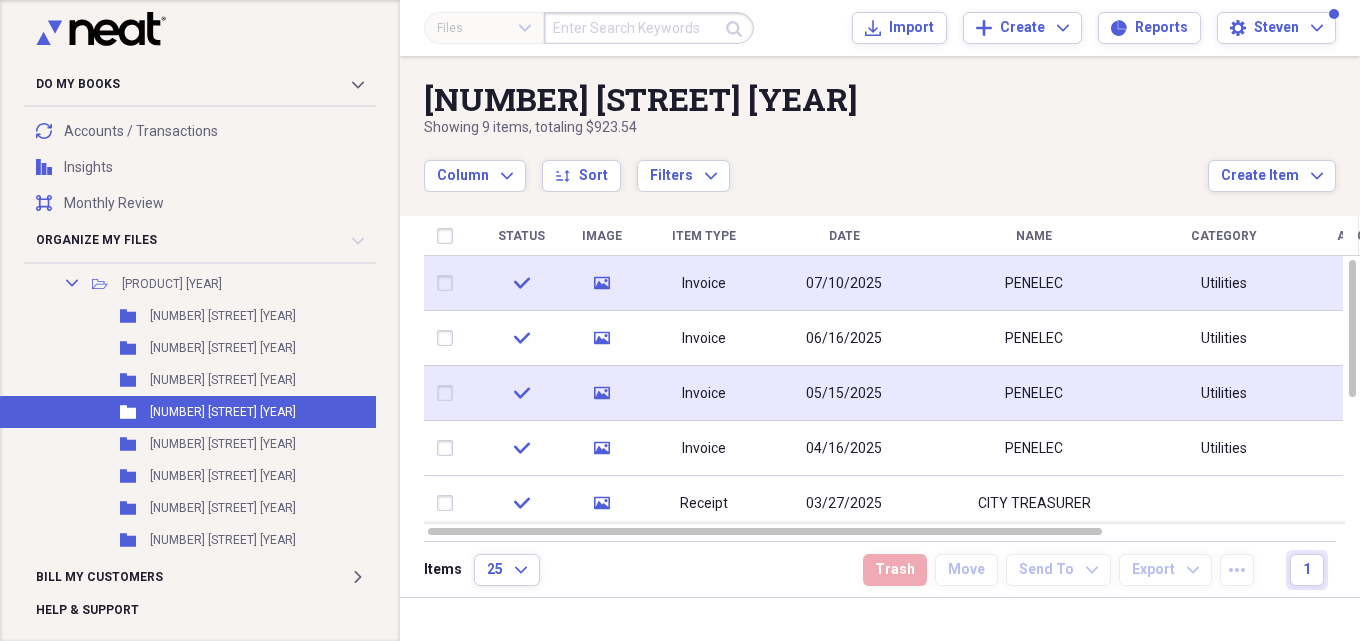 click on "Invoice" at bounding box center (704, 393) 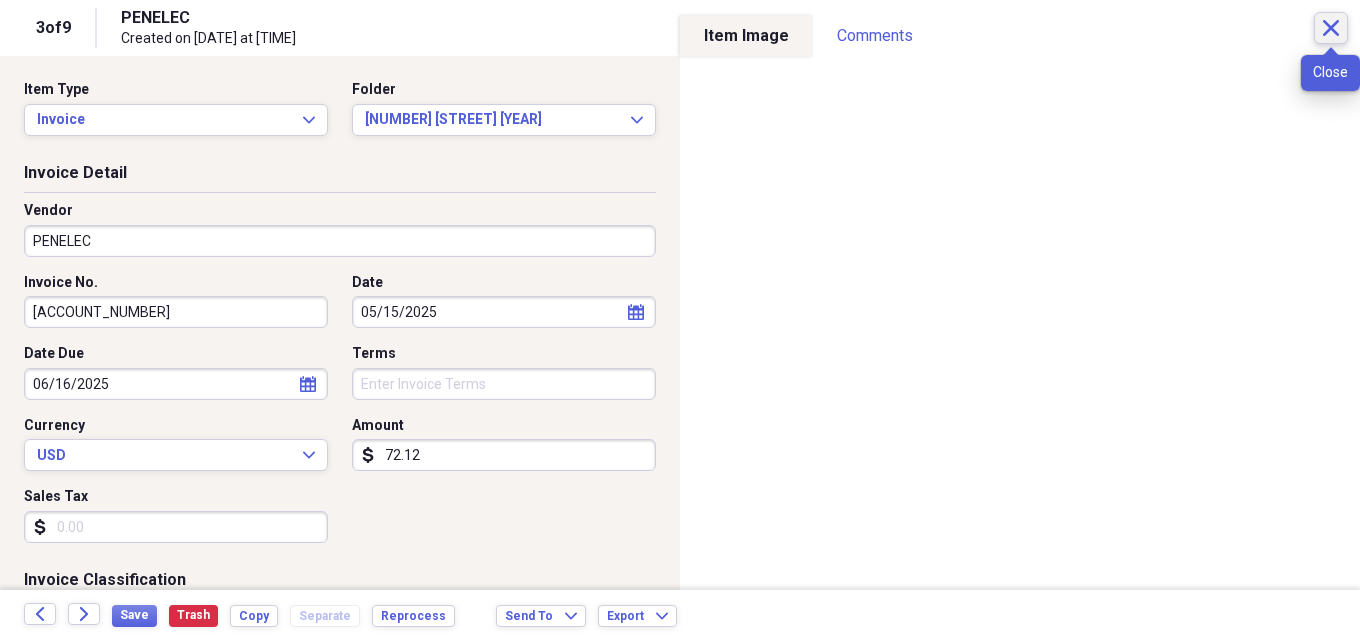 click on "Close" at bounding box center (1331, 28) 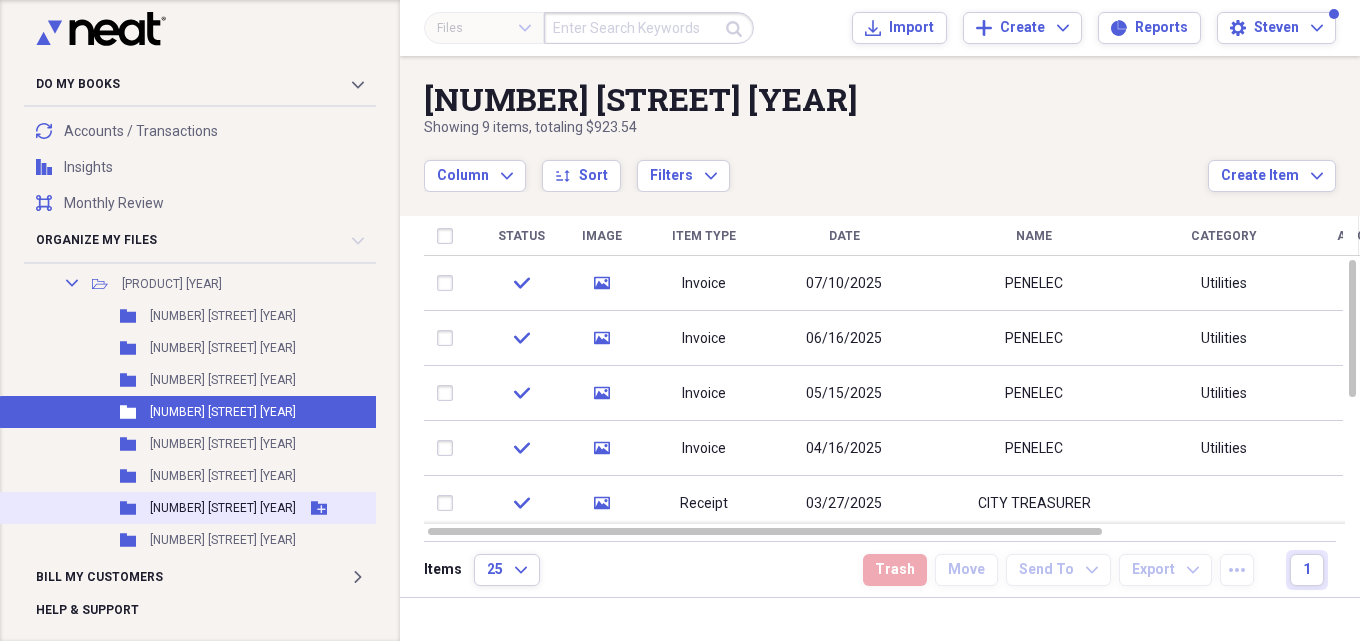 click on "Folder [NUMBER] [STREET] [YEAR] Add Folder" at bounding box center (198, 508) 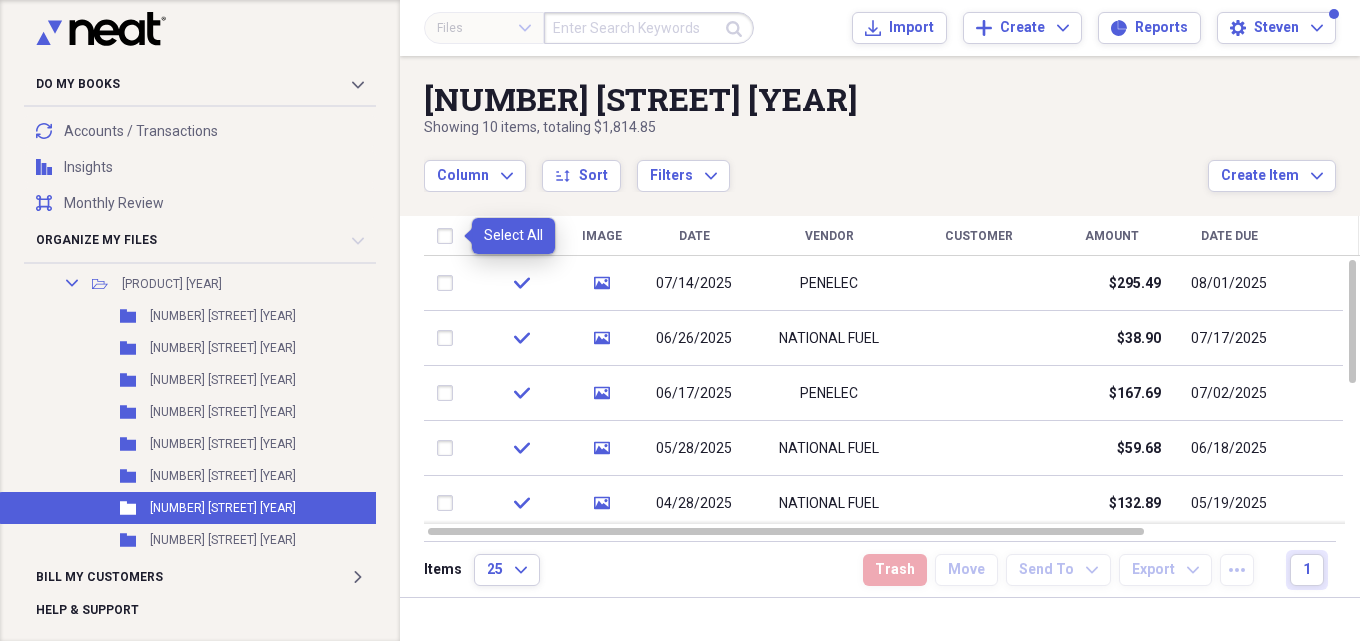 click at bounding box center (449, 236) 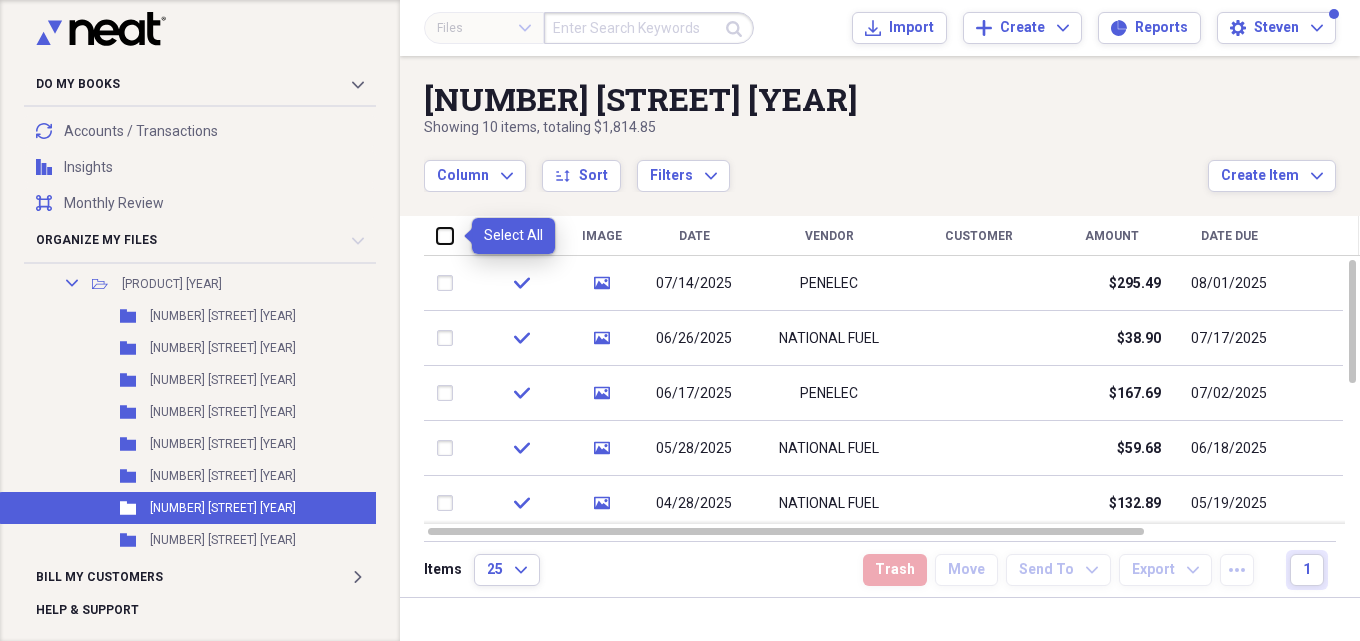 click at bounding box center [437, 235] 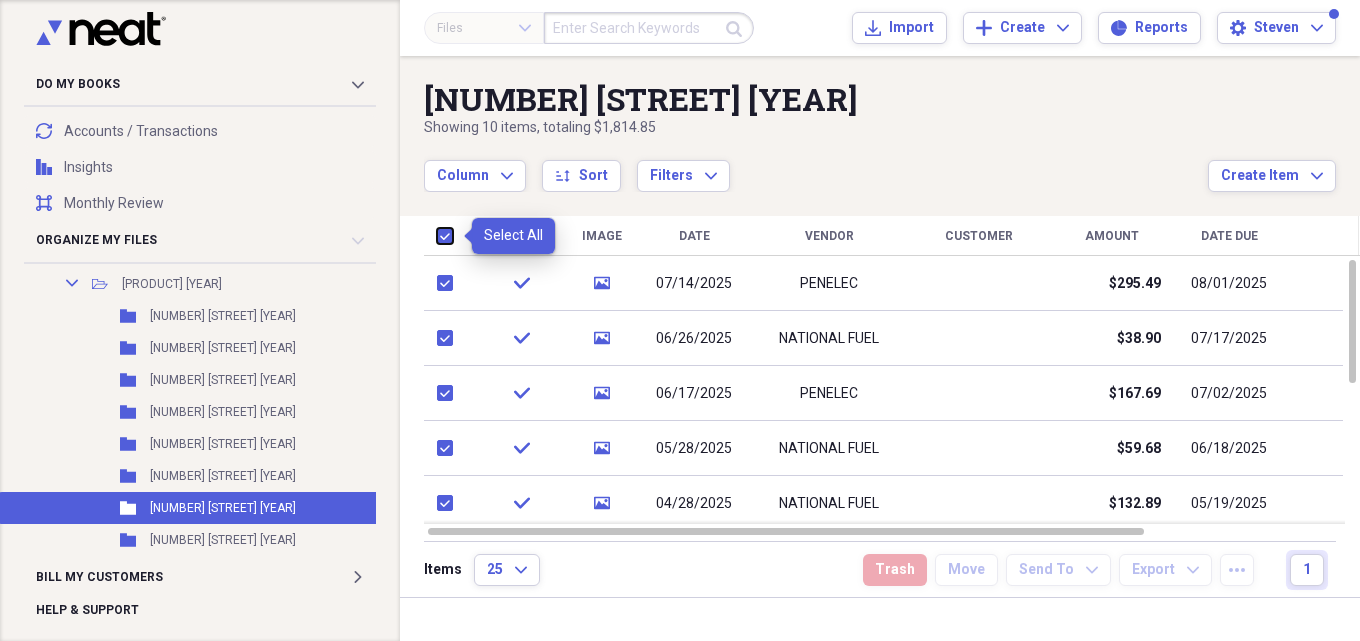checkbox on "true" 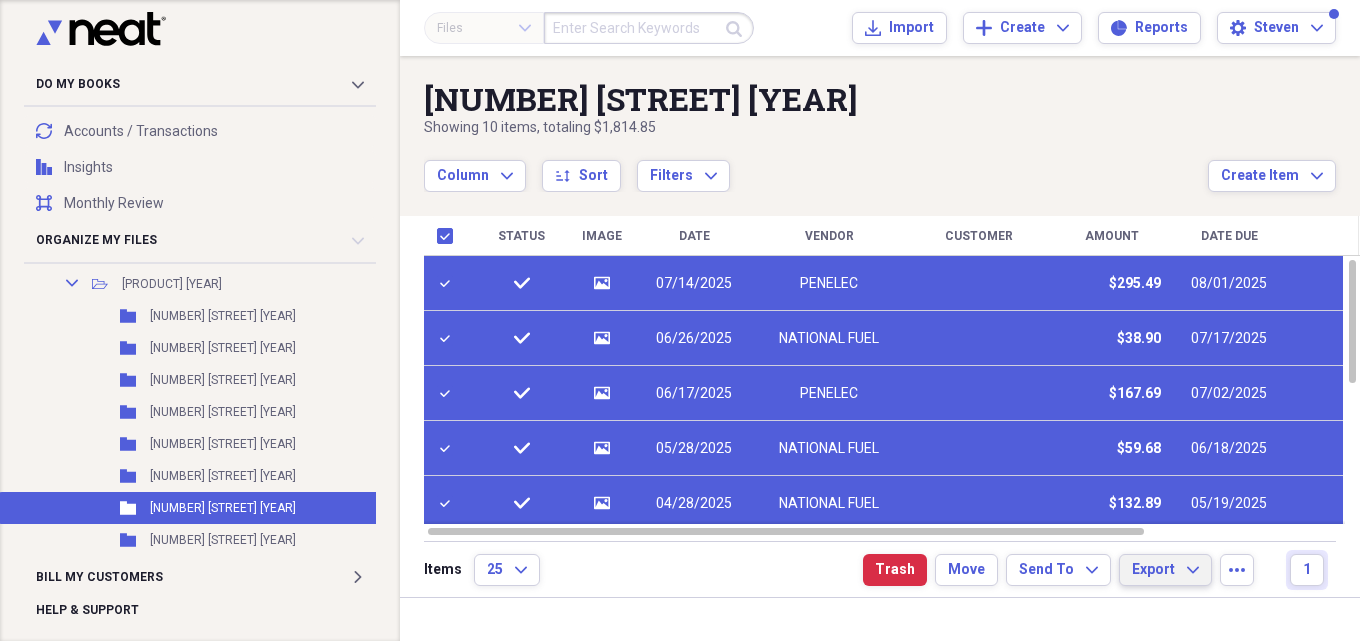 click on "Export" at bounding box center (1153, 570) 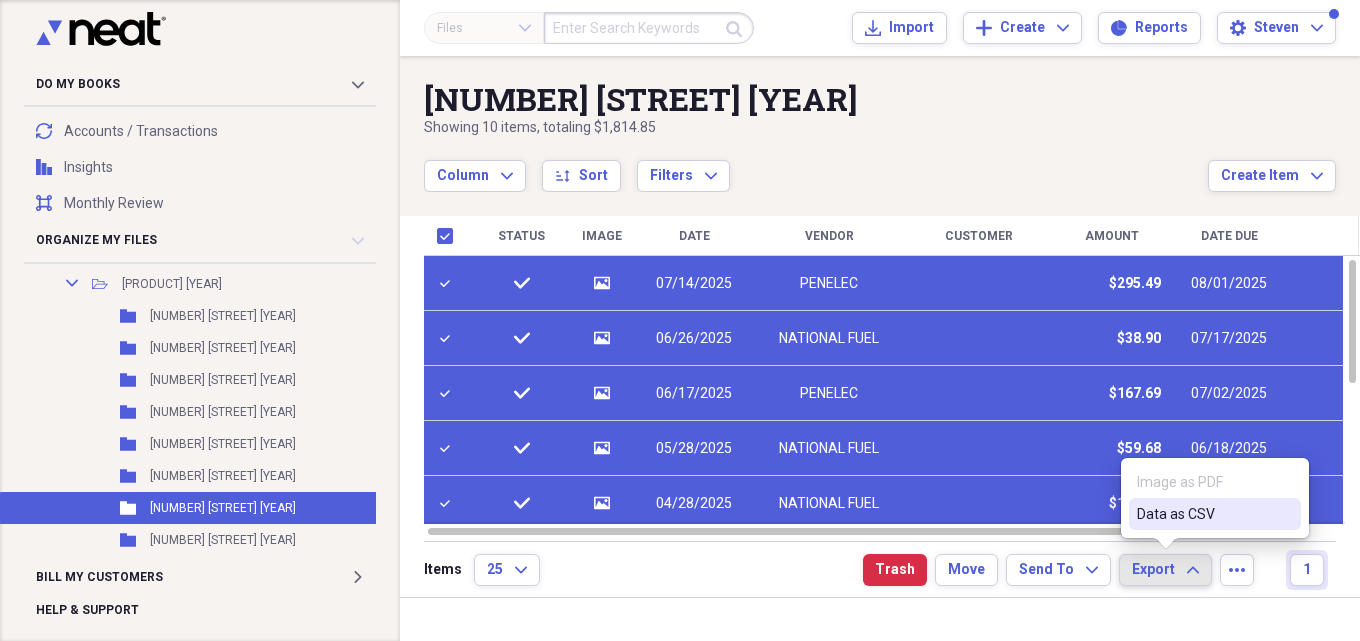 click on "Data as CSV" at bounding box center [1203, 514] 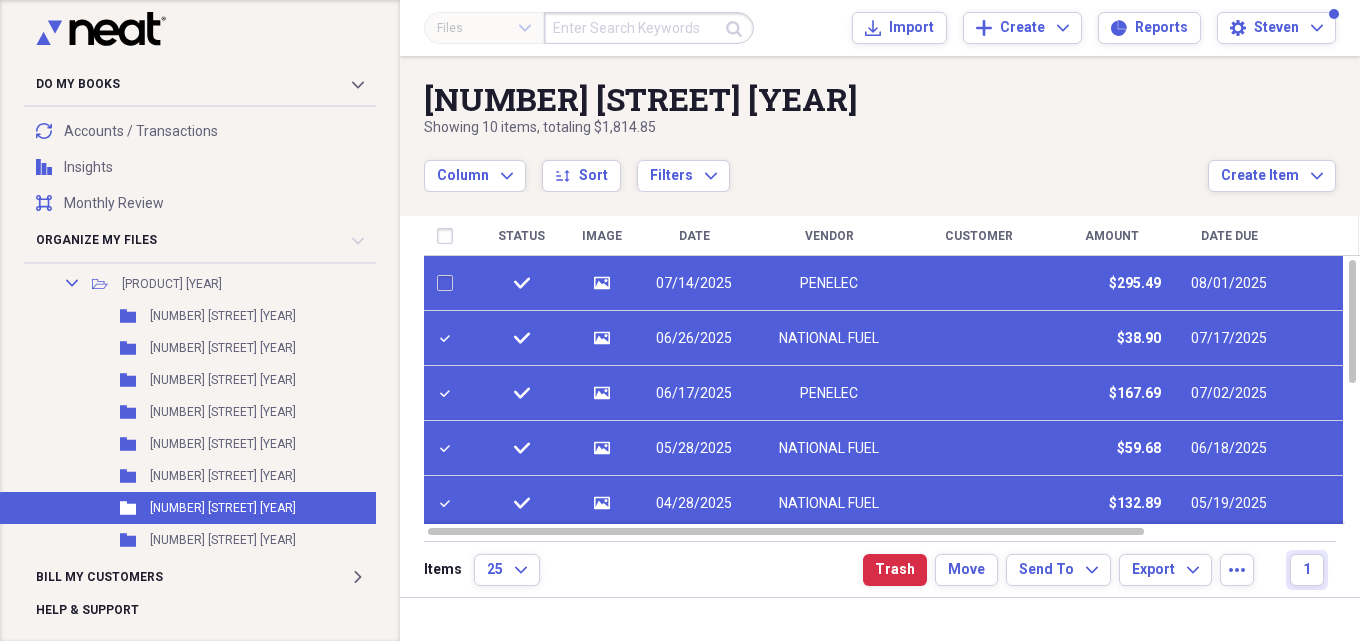 checkbox on "false" 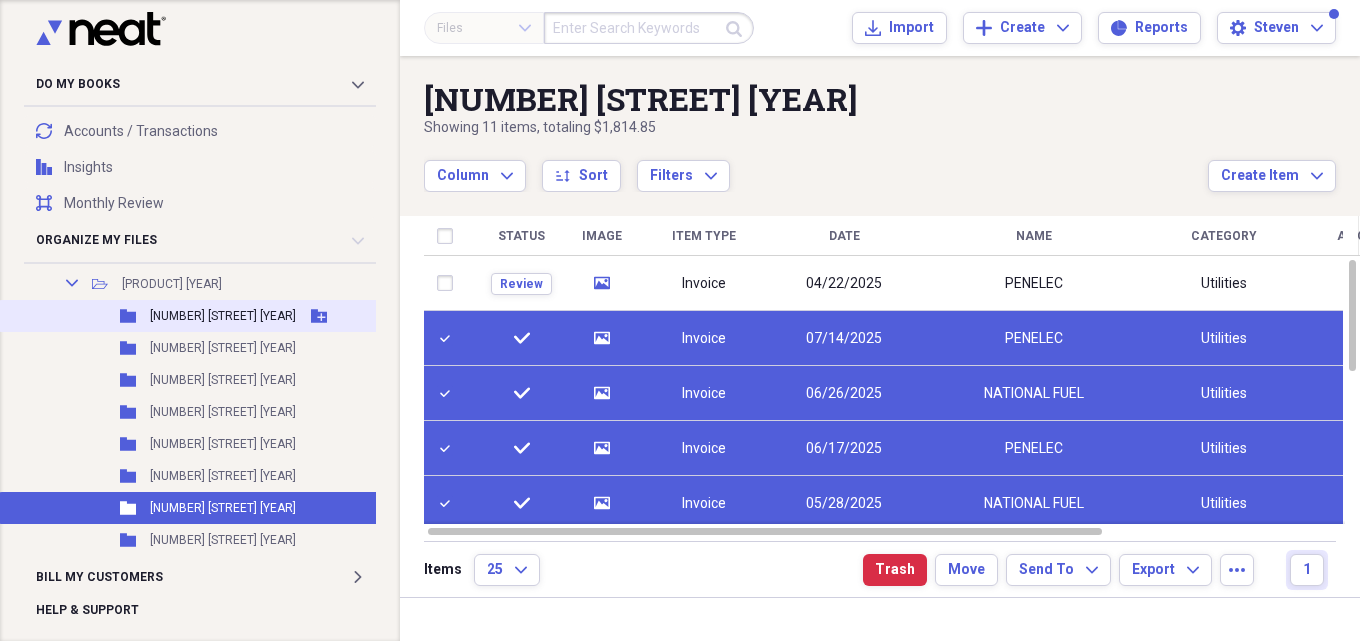 click on "[NUMBER] [STREET] [YEAR]" at bounding box center [223, 316] 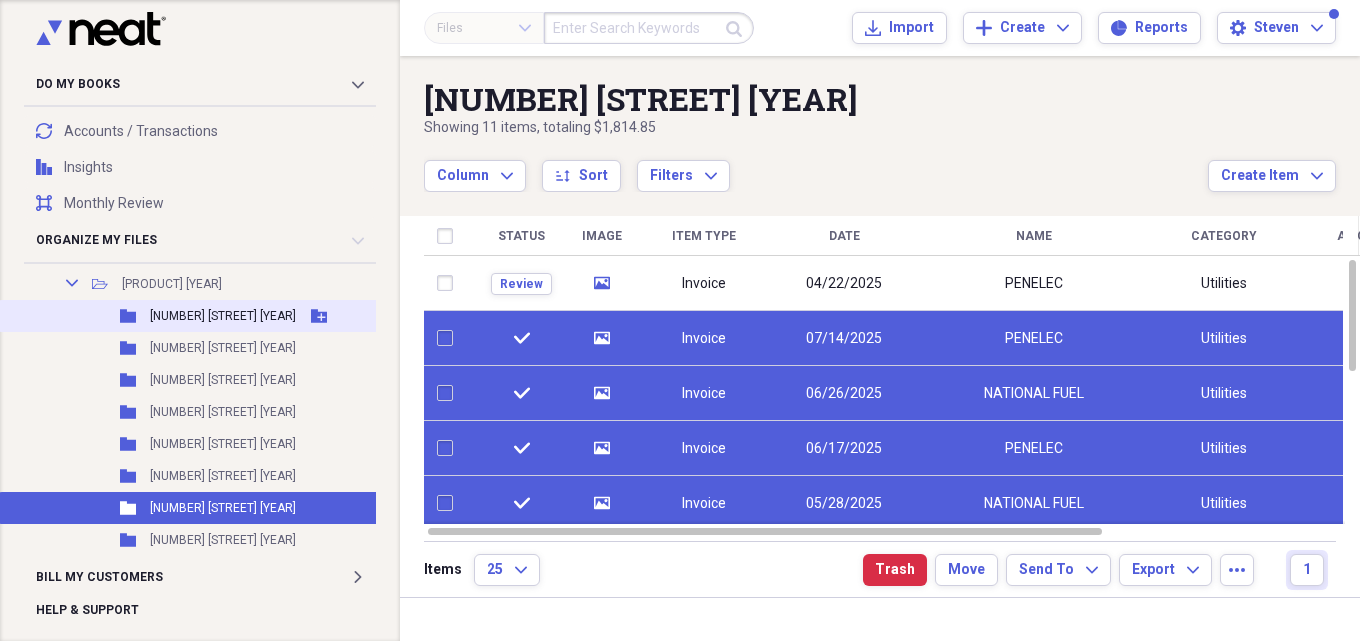 checkbox on "false" 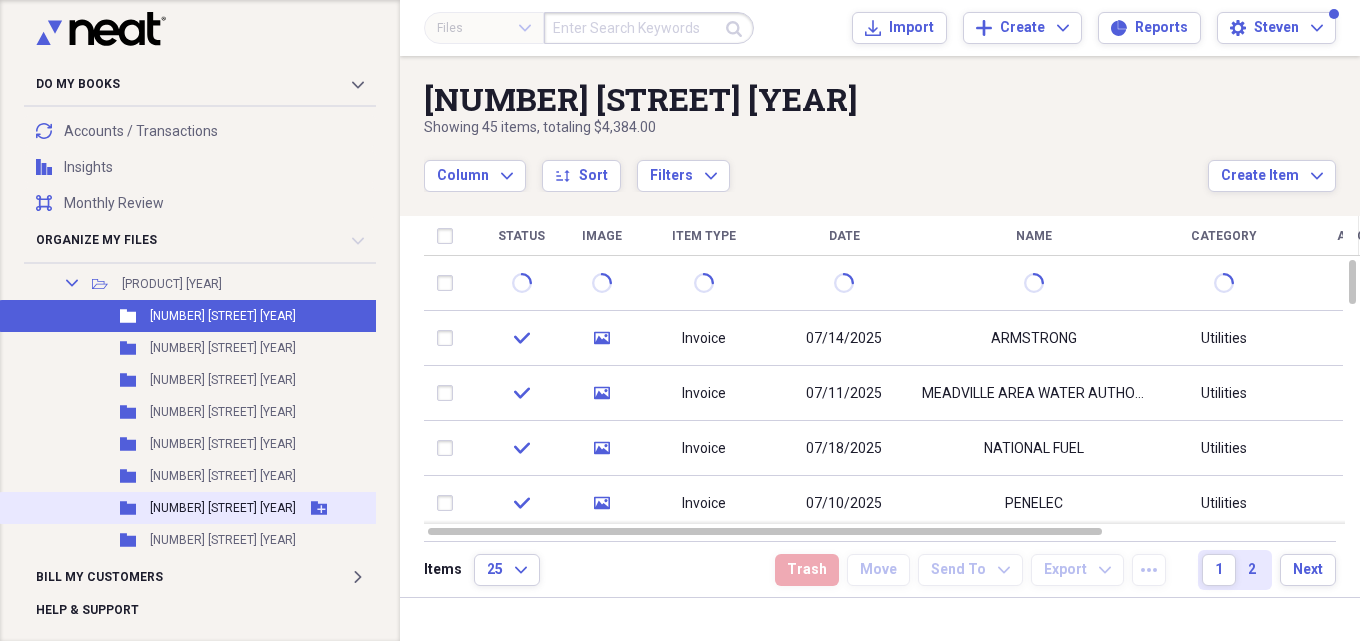 drag, startPoint x: 233, startPoint y: 505, endPoint x: 294, endPoint y: 501, distance: 61.13101 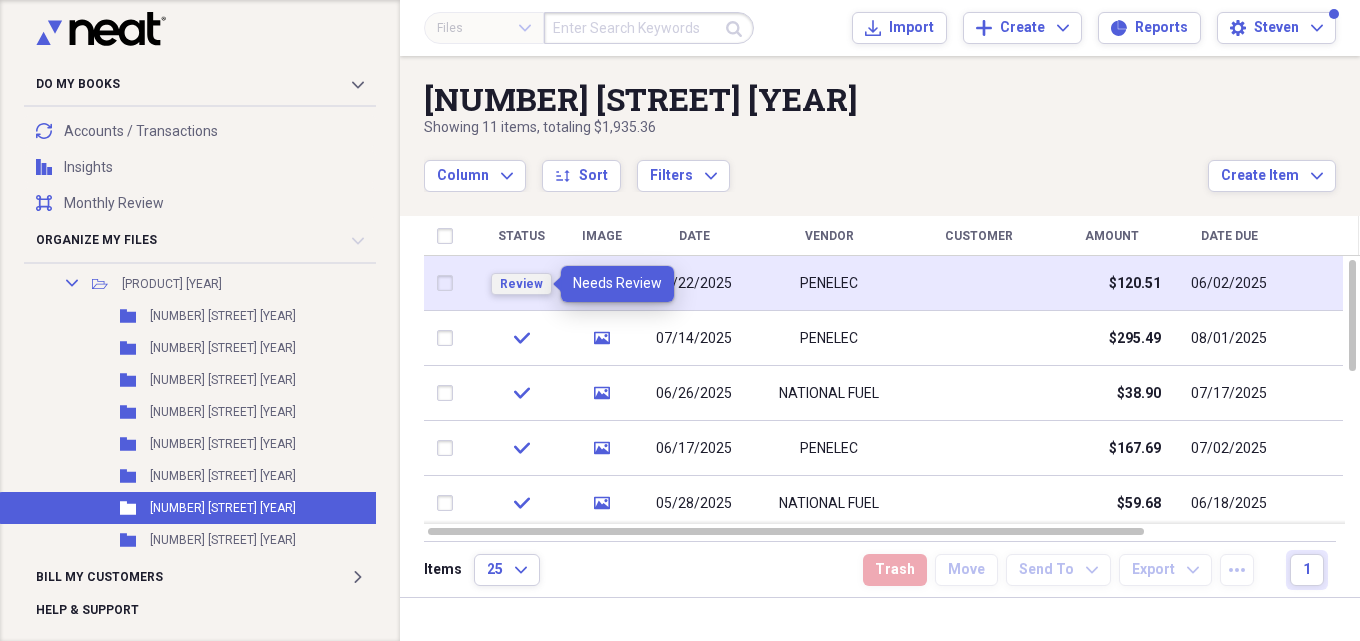 click on "Review" at bounding box center (521, 284) 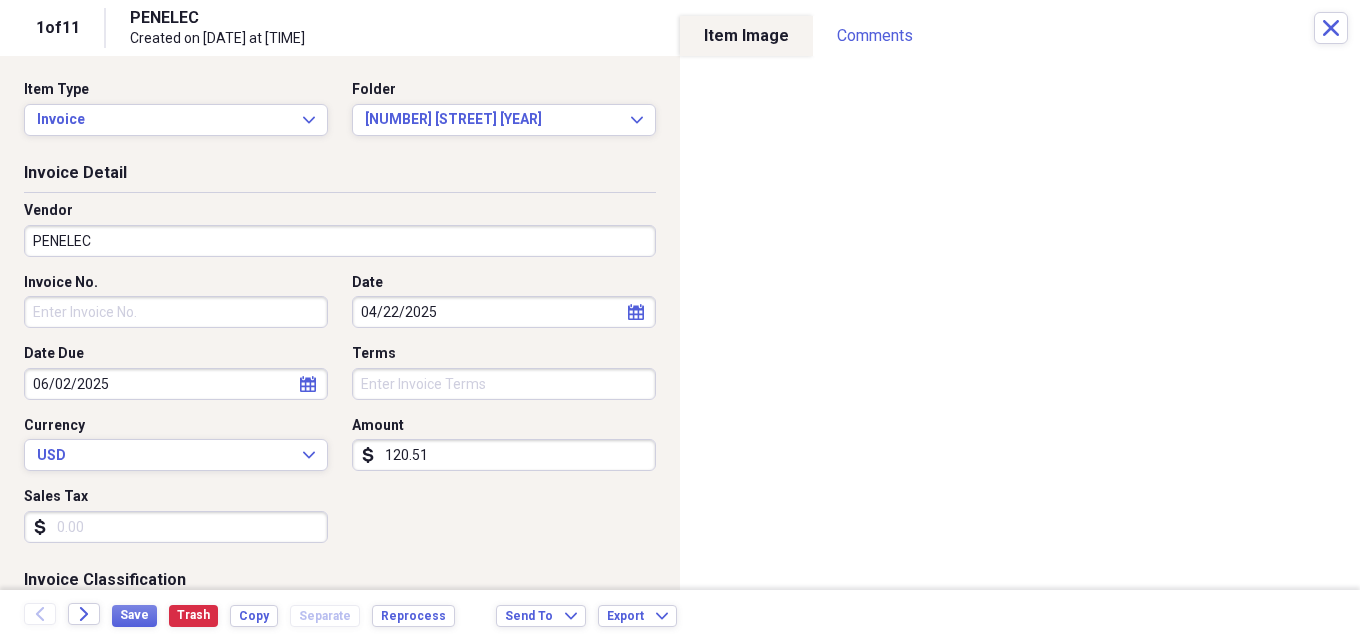 click 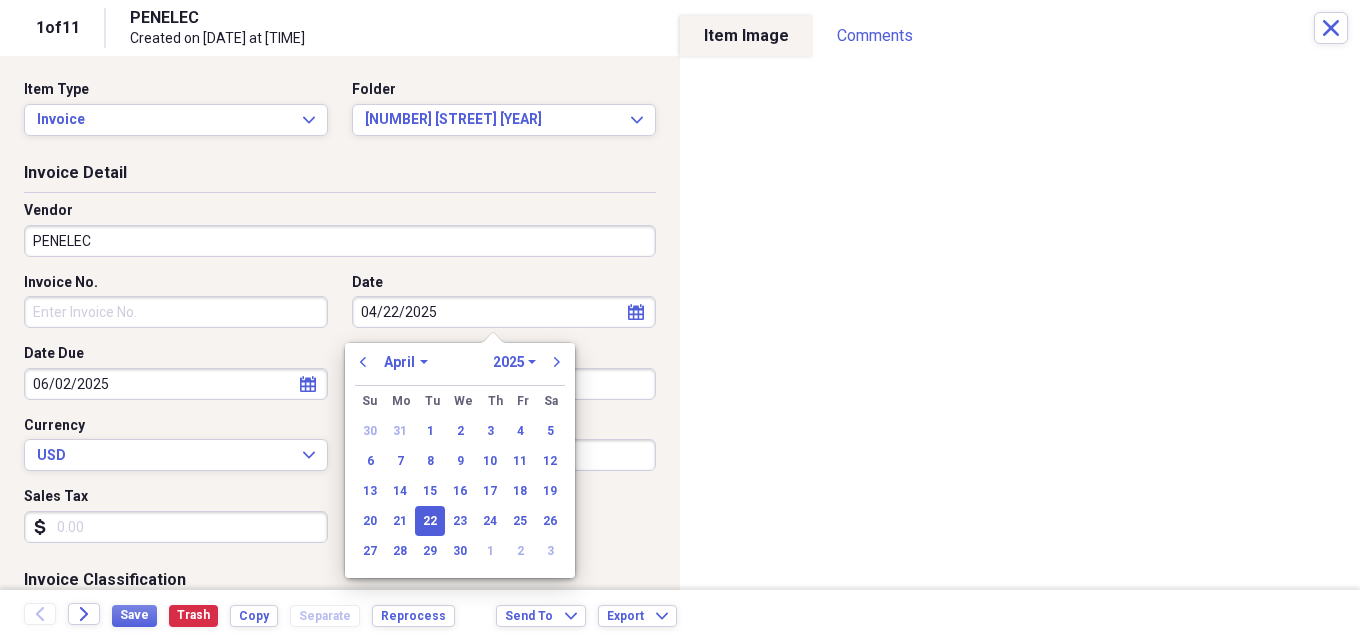 click on "January February March April May June July August September October November December" at bounding box center [406, 362] 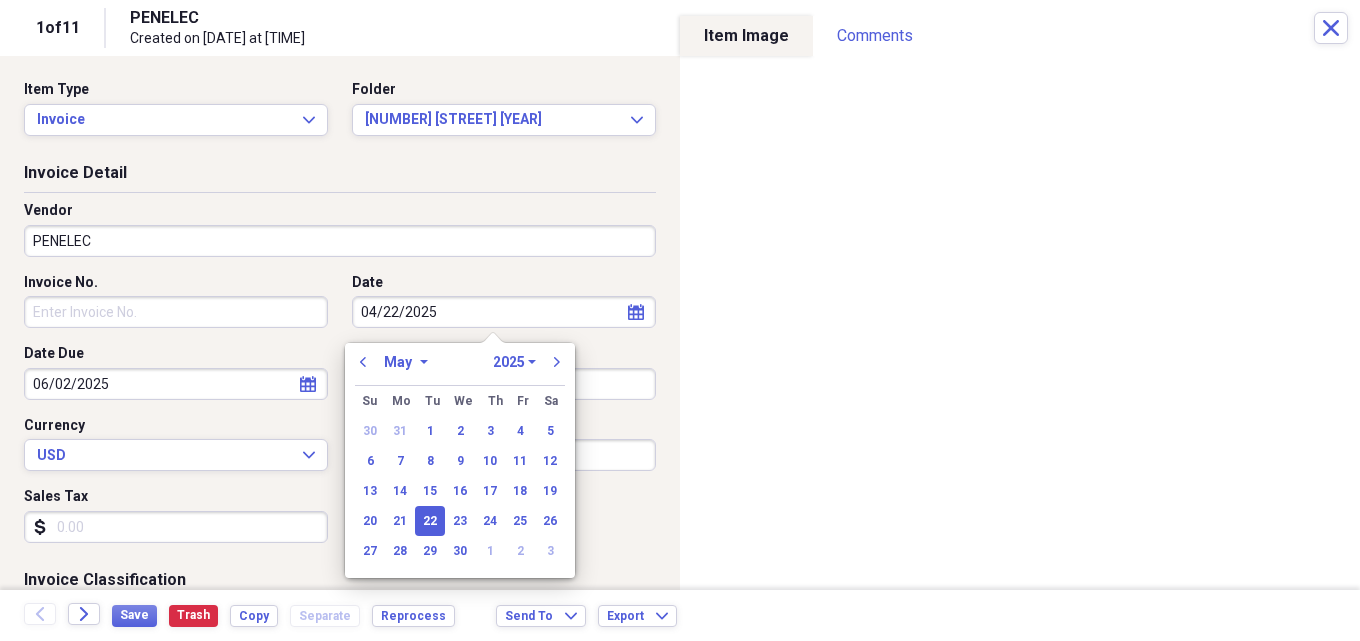 click on "January February March April May June July August September October November December" at bounding box center (406, 362) 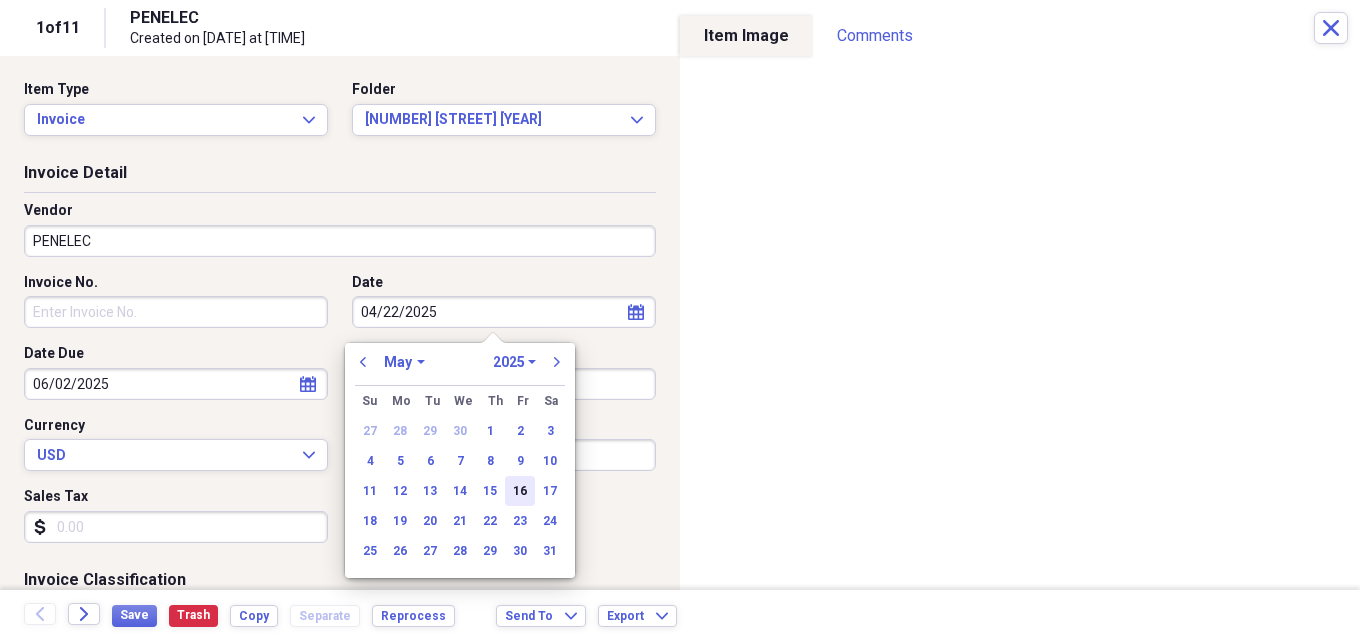 click on "16" at bounding box center [520, 491] 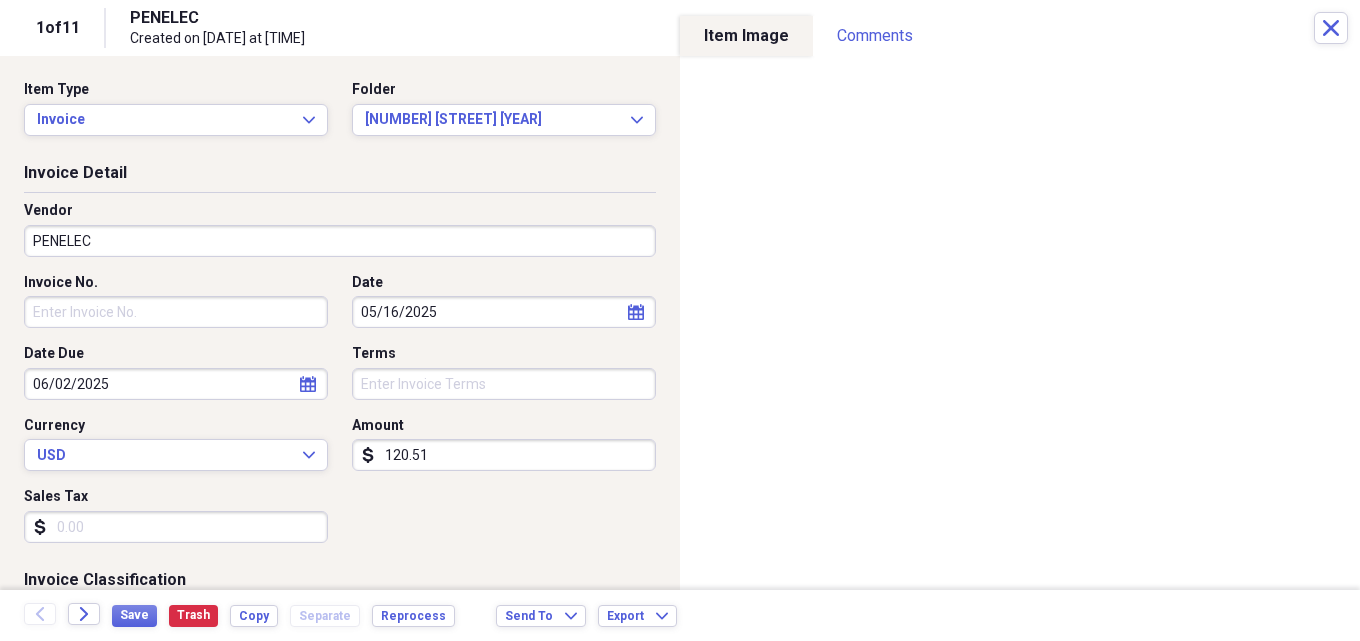 click on "120.51" at bounding box center [504, 455] 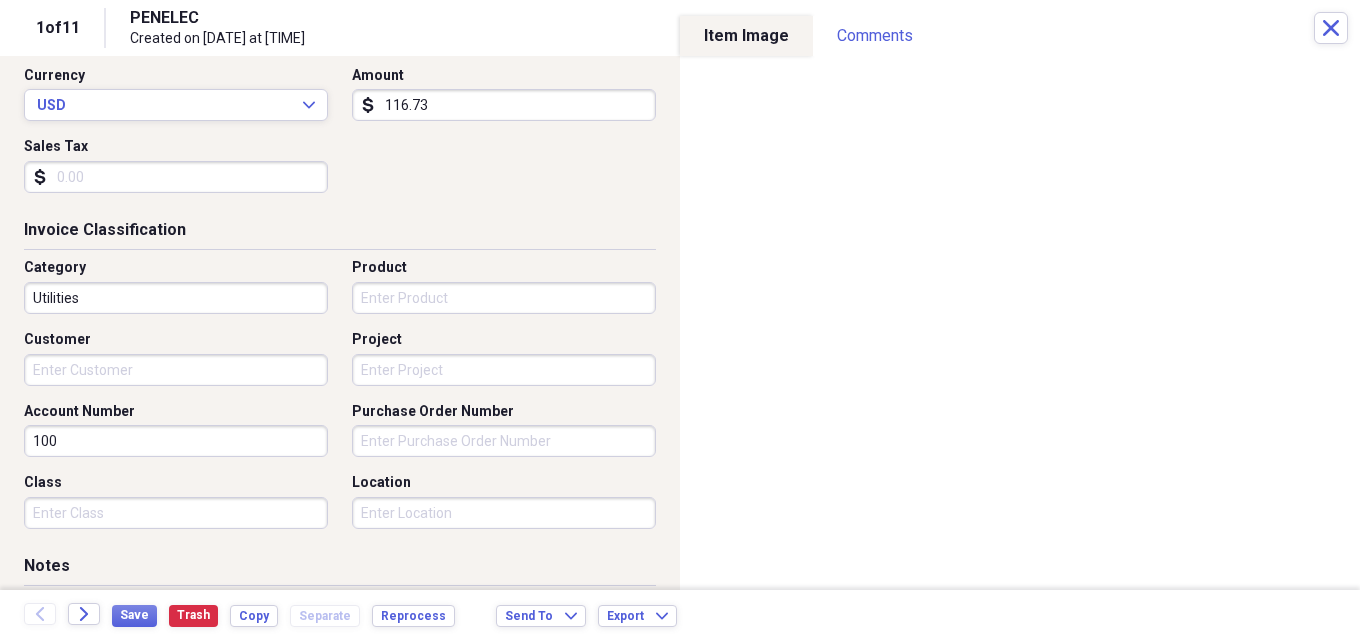 scroll, scrollTop: 400, scrollLeft: 0, axis: vertical 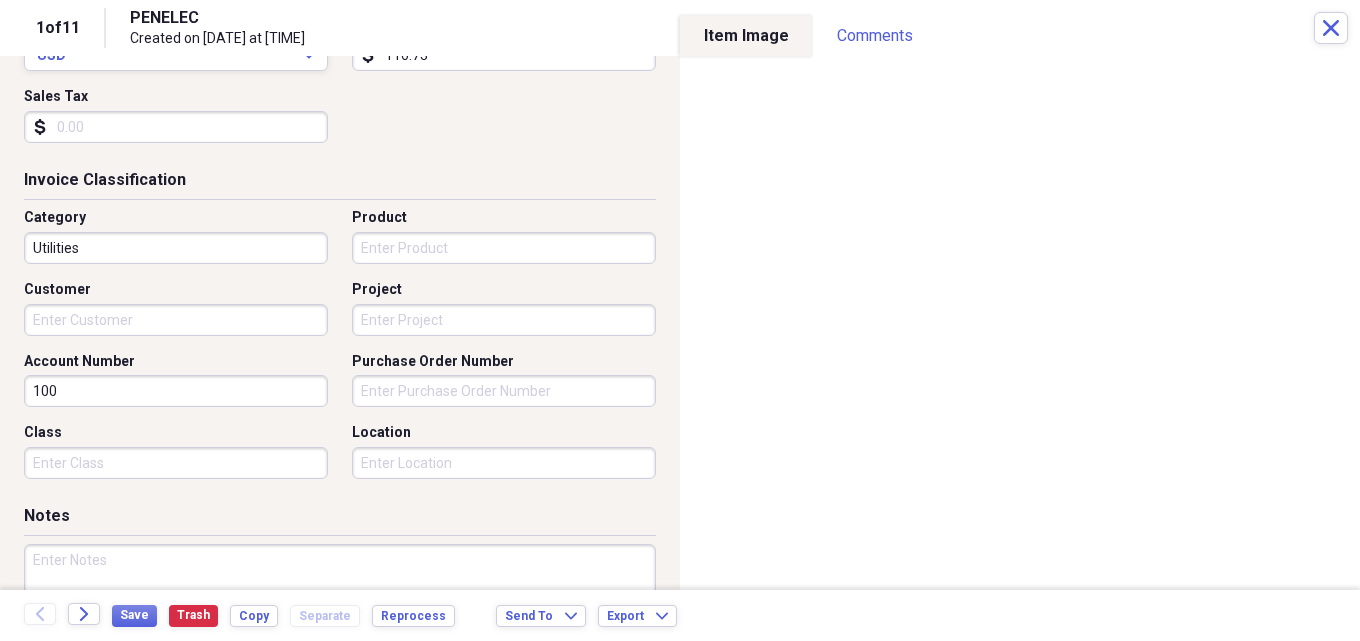 type on "116.73" 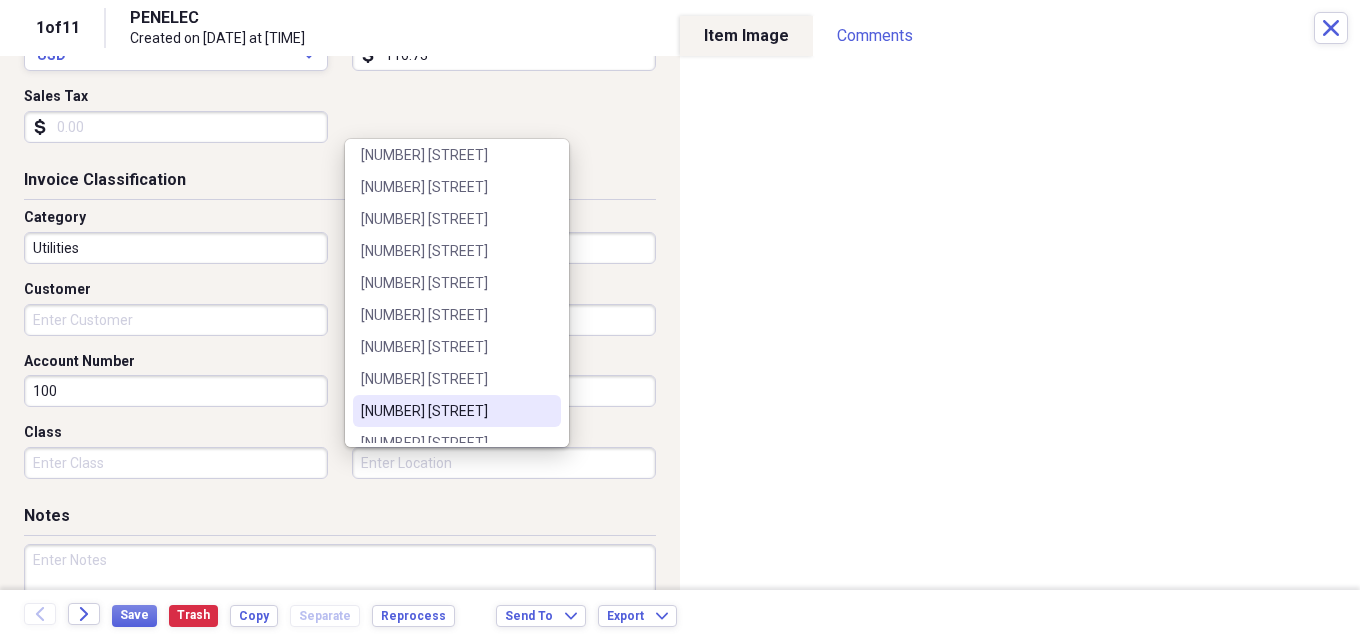 scroll, scrollTop: 300, scrollLeft: 0, axis: vertical 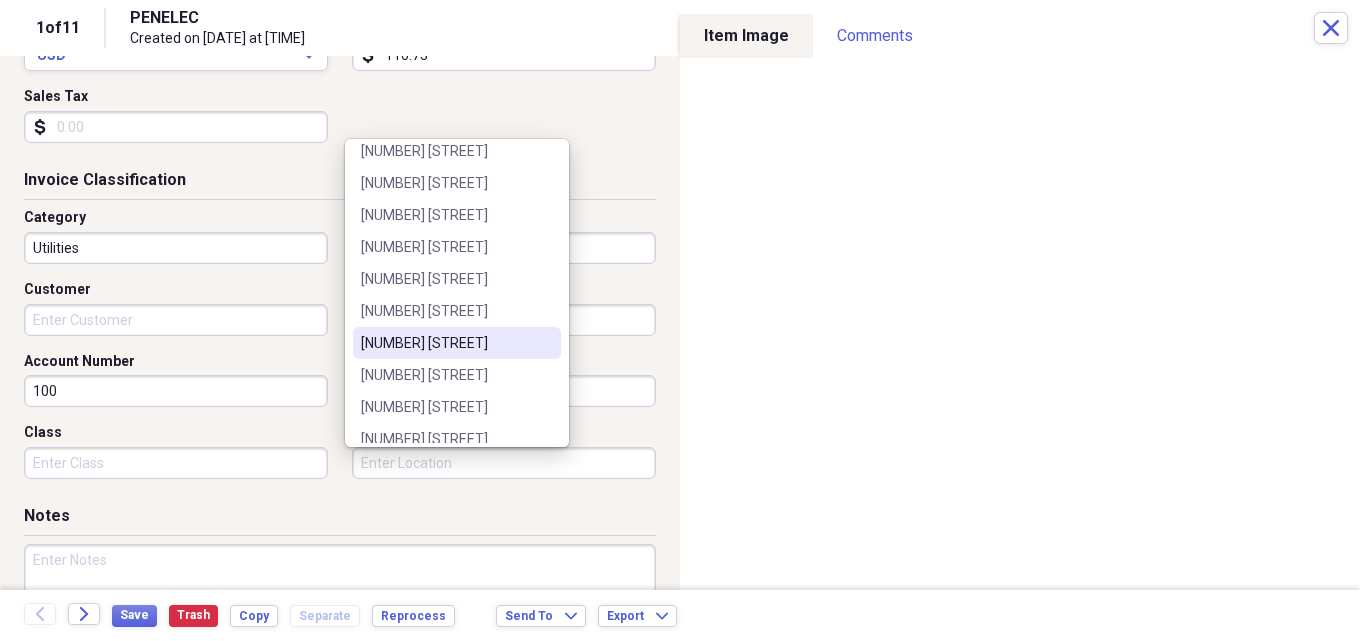click on "[NUMBER] [STREET]" at bounding box center [445, 343] 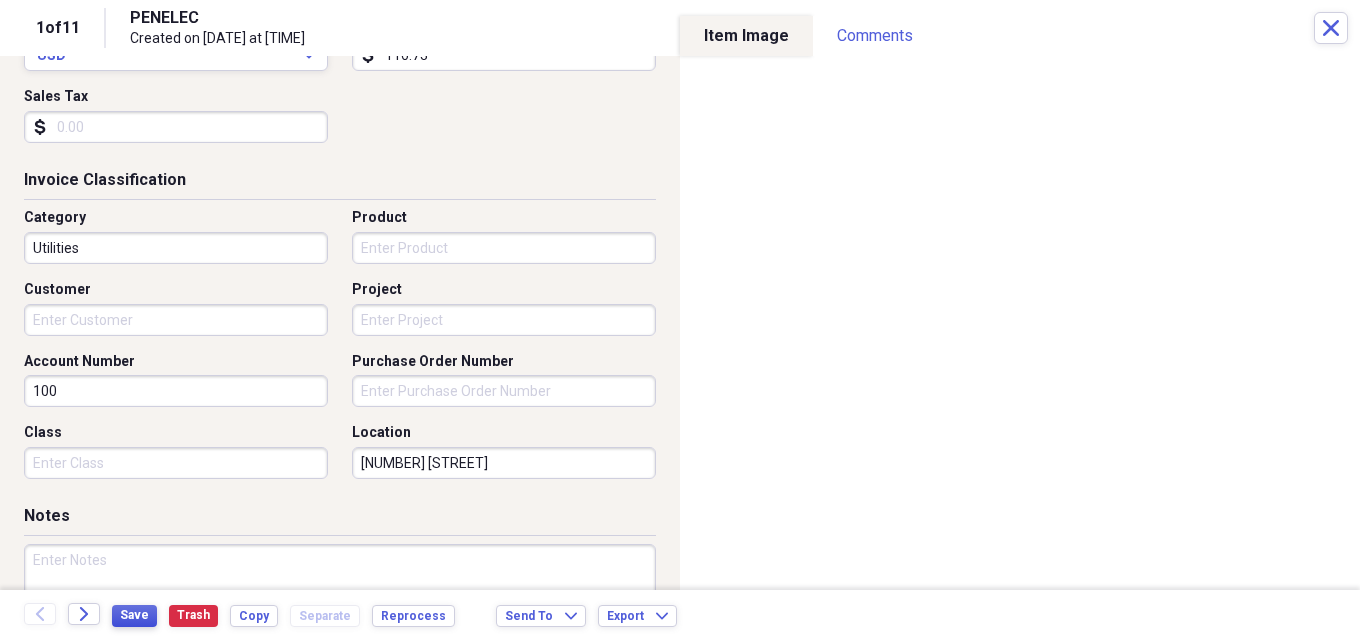 click on "Save" at bounding box center [134, 615] 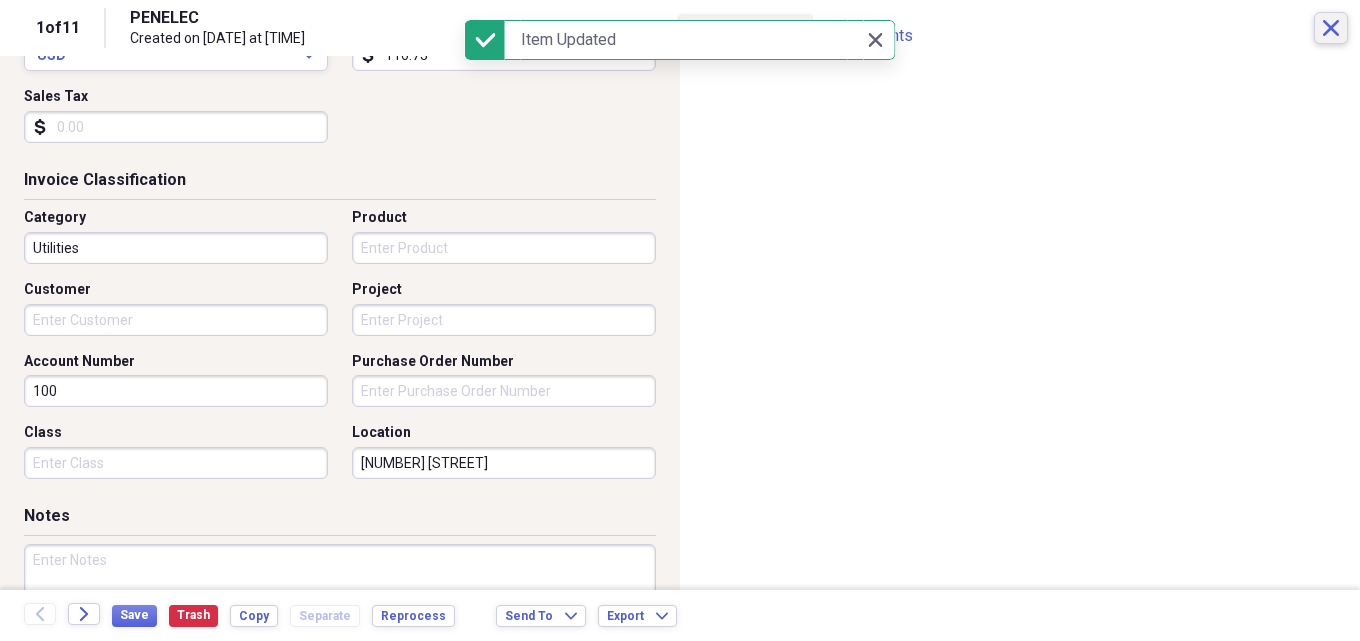 click 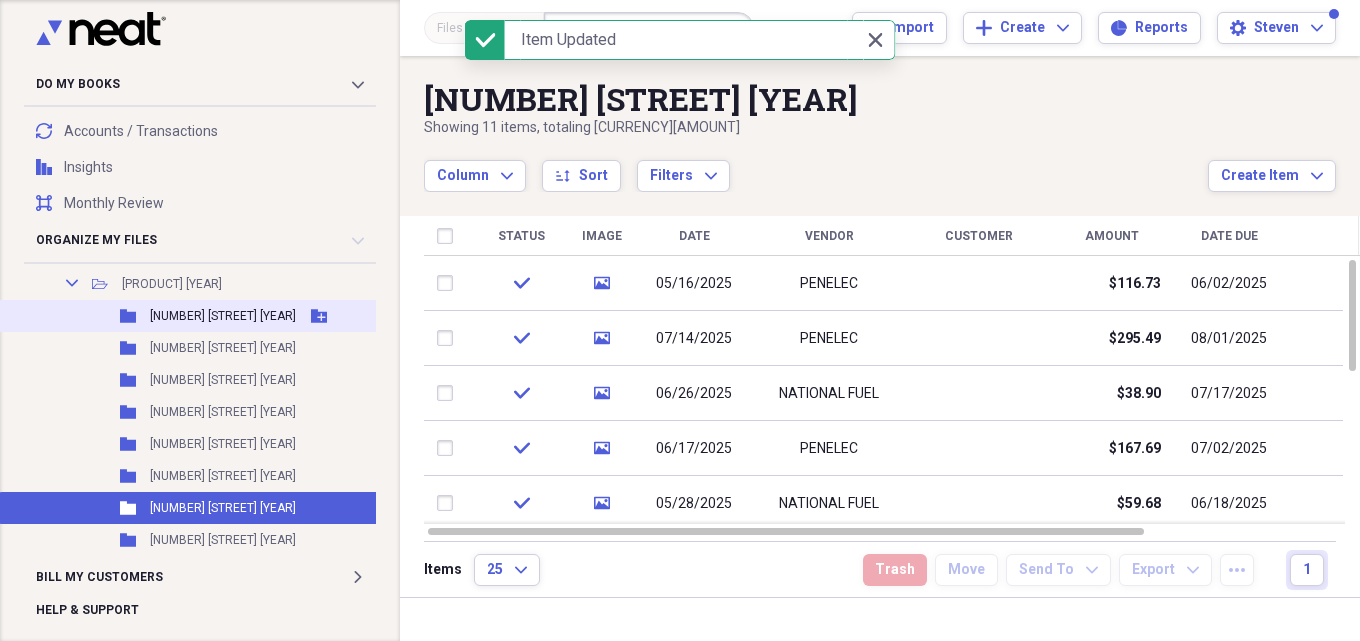 click on "[NUMBER] [STREET] [YEAR]" at bounding box center [223, 316] 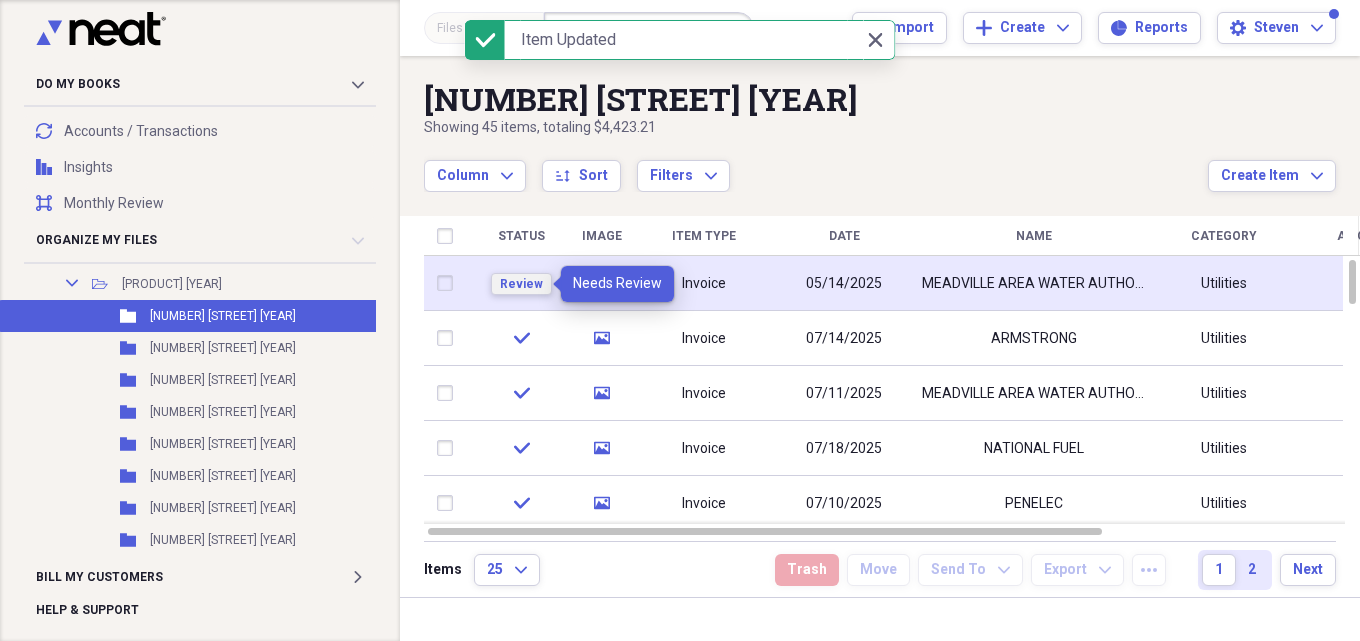 click on "Review" at bounding box center [521, 284] 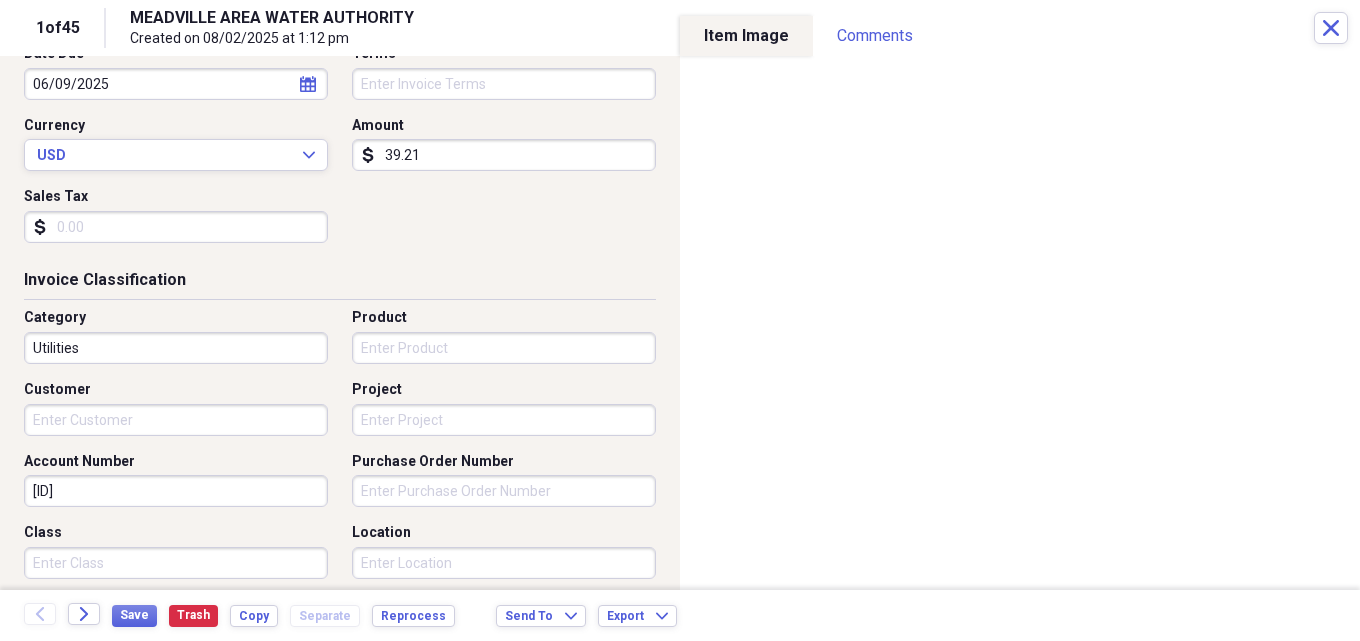 scroll, scrollTop: 400, scrollLeft: 0, axis: vertical 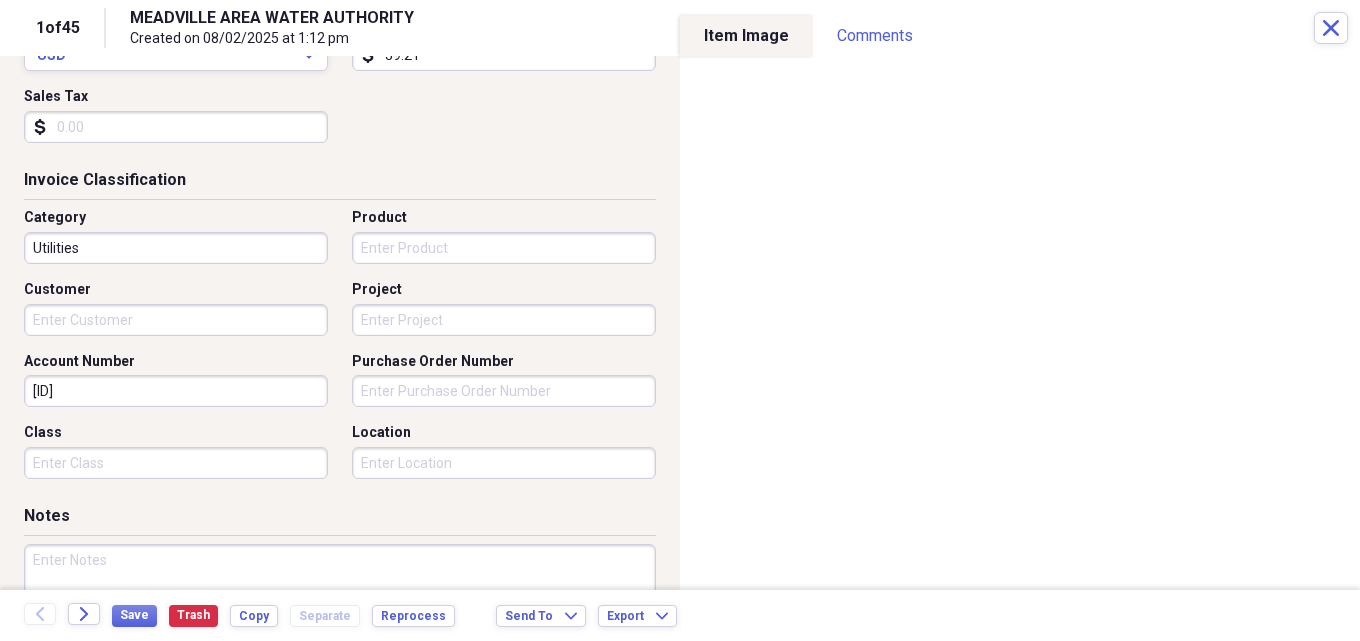 click on "Location" at bounding box center (504, 463) 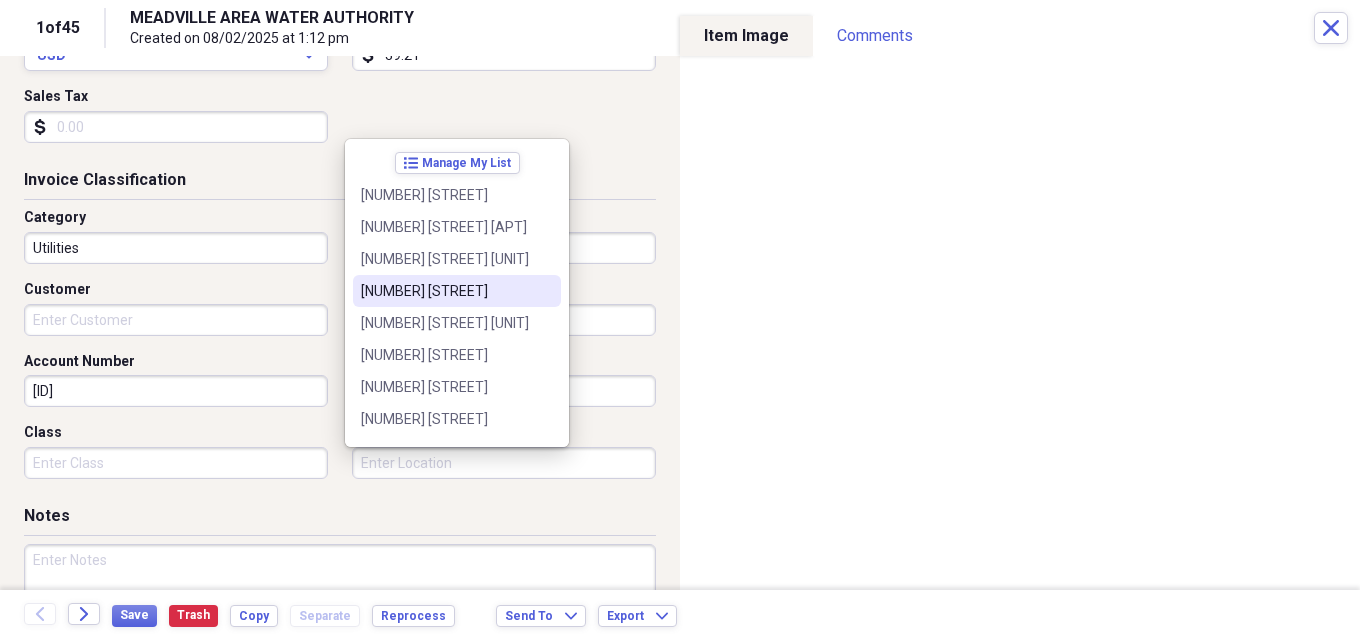 click on "[NUMBER] [STREET]" at bounding box center [445, 291] 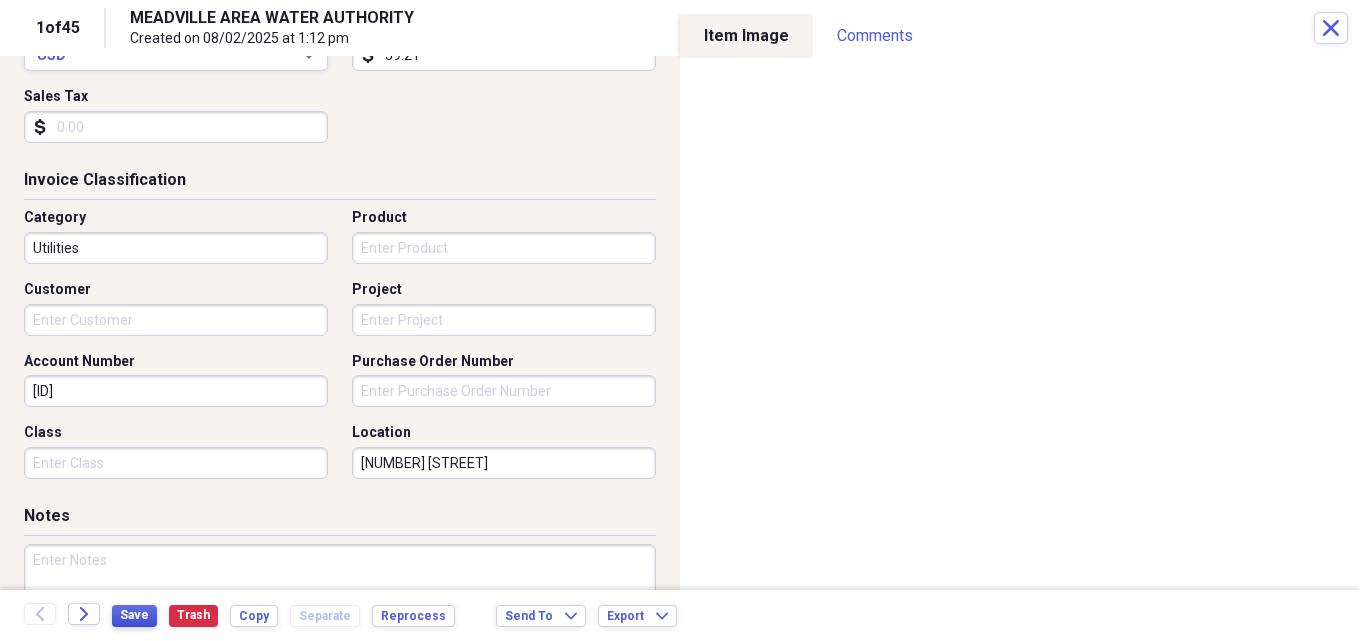 click on "Save" at bounding box center (134, 615) 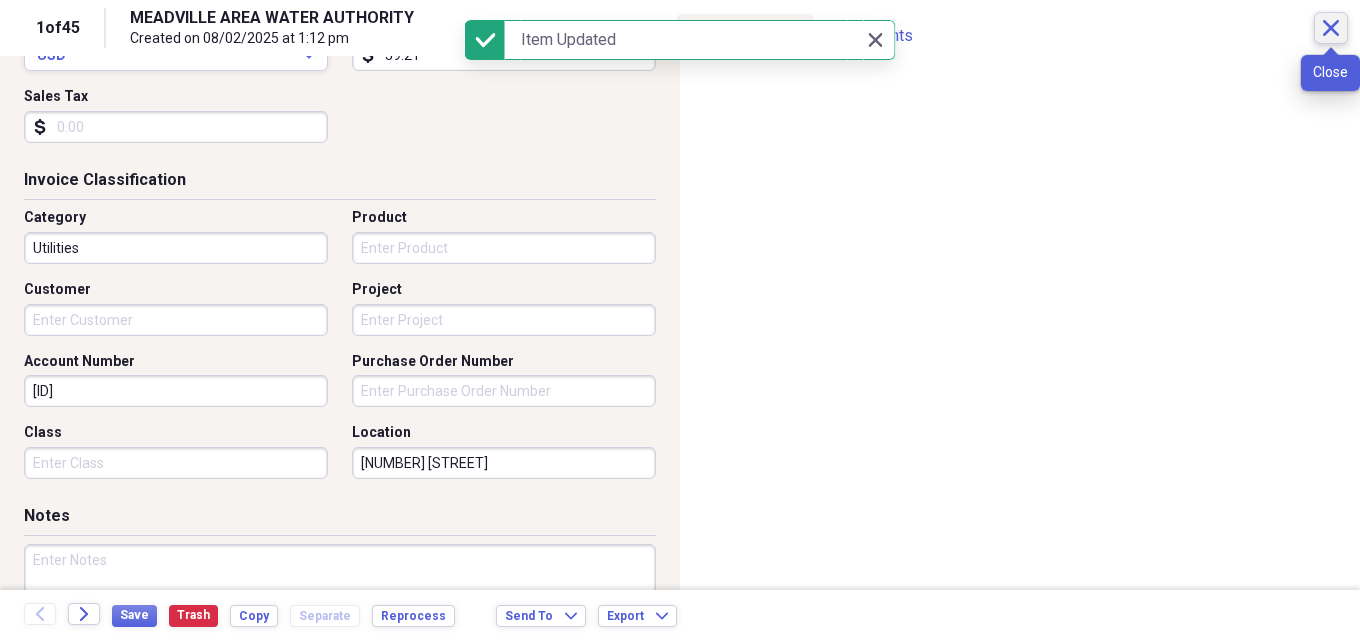 click on "Close" at bounding box center (1331, 28) 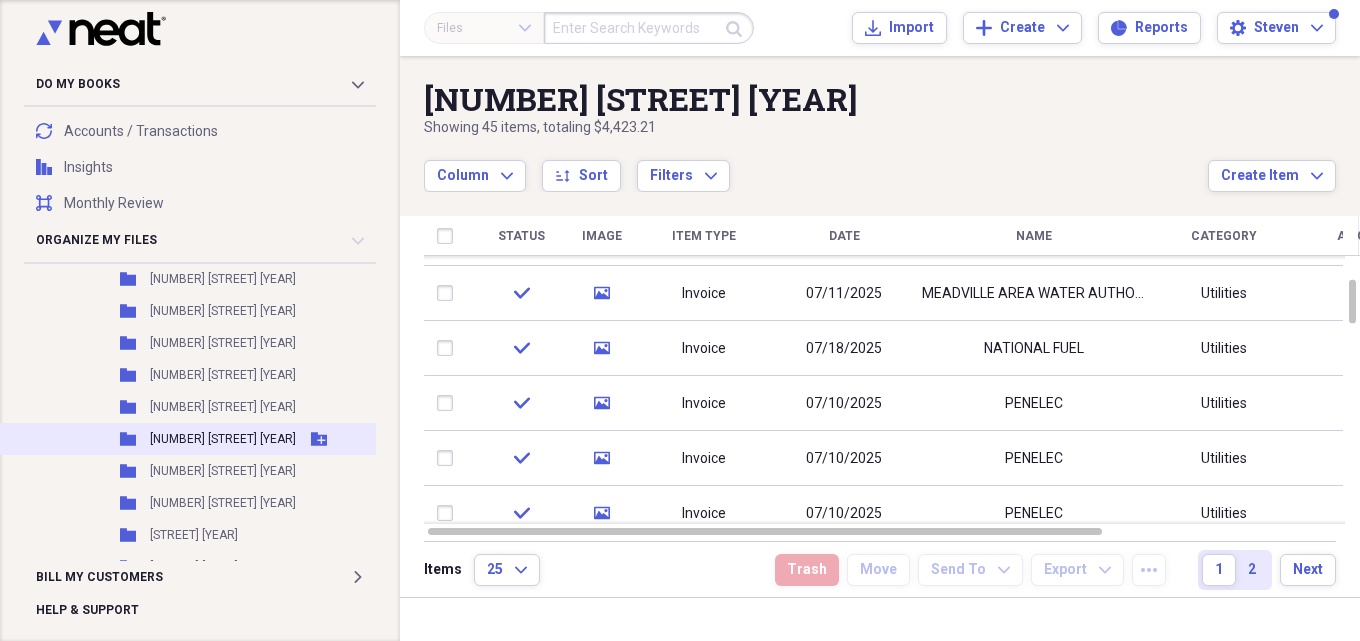 scroll, scrollTop: 1000, scrollLeft: 0, axis: vertical 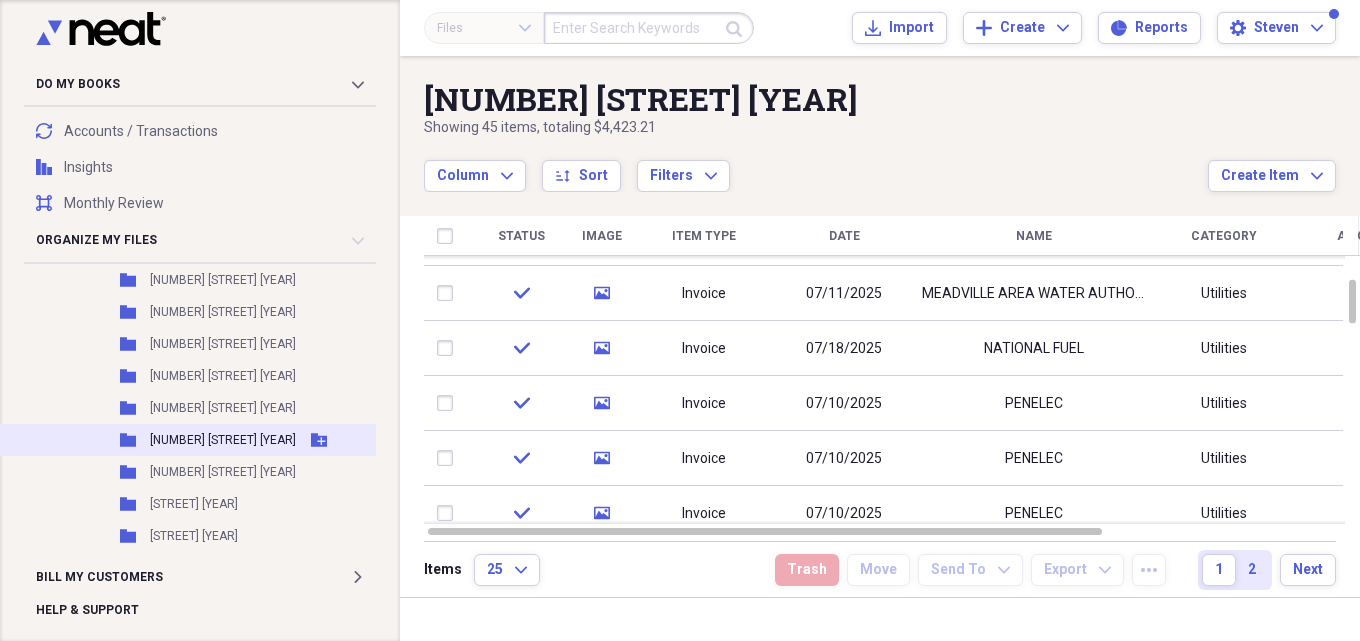 click on "[NUMBER] [STREET] [YEAR]" at bounding box center [223, 440] 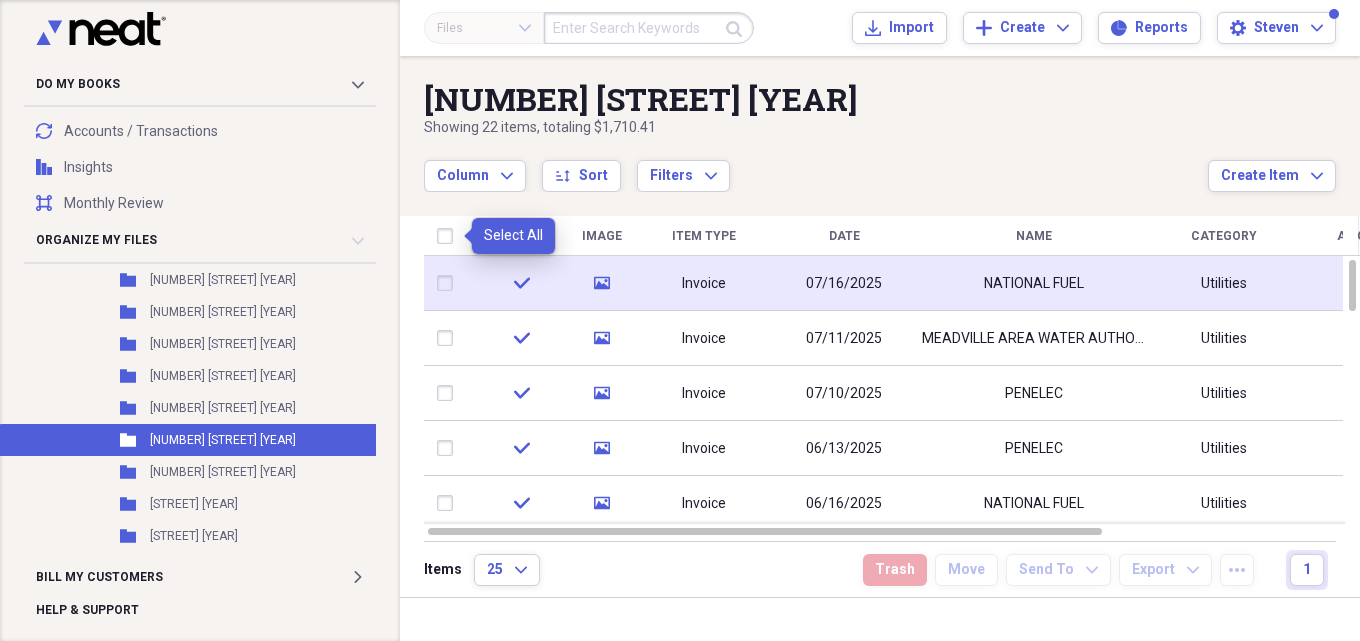 click at bounding box center [449, 236] 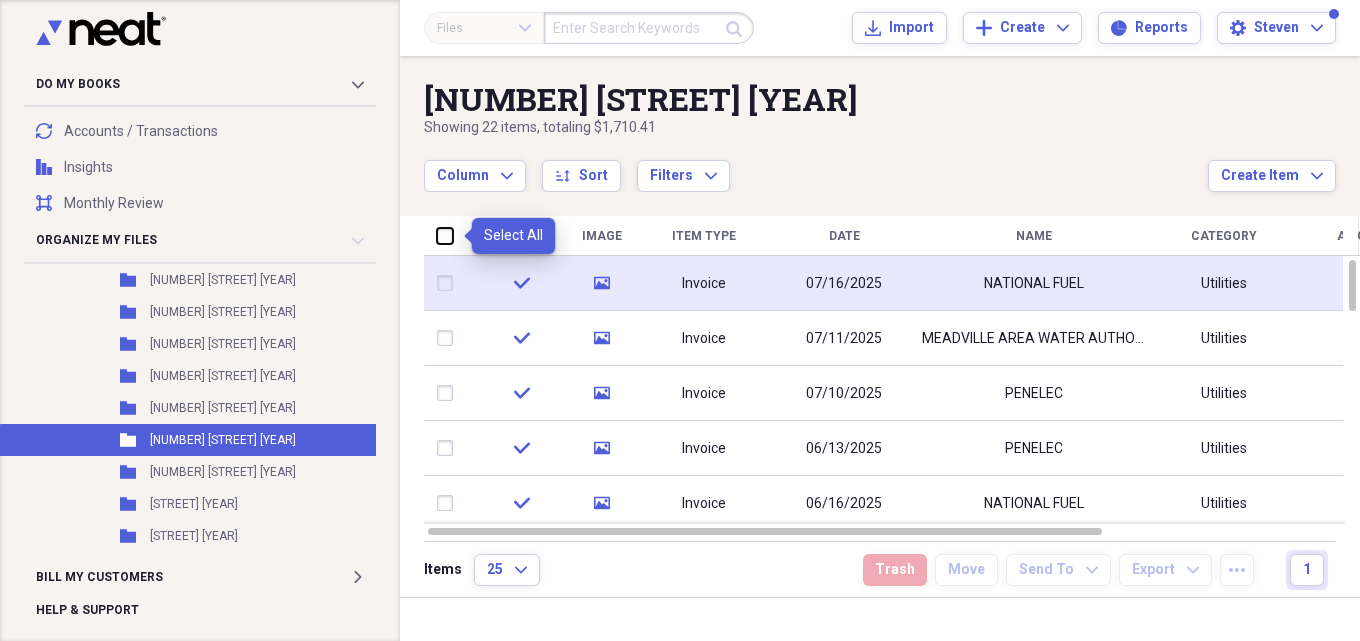click at bounding box center [437, 235] 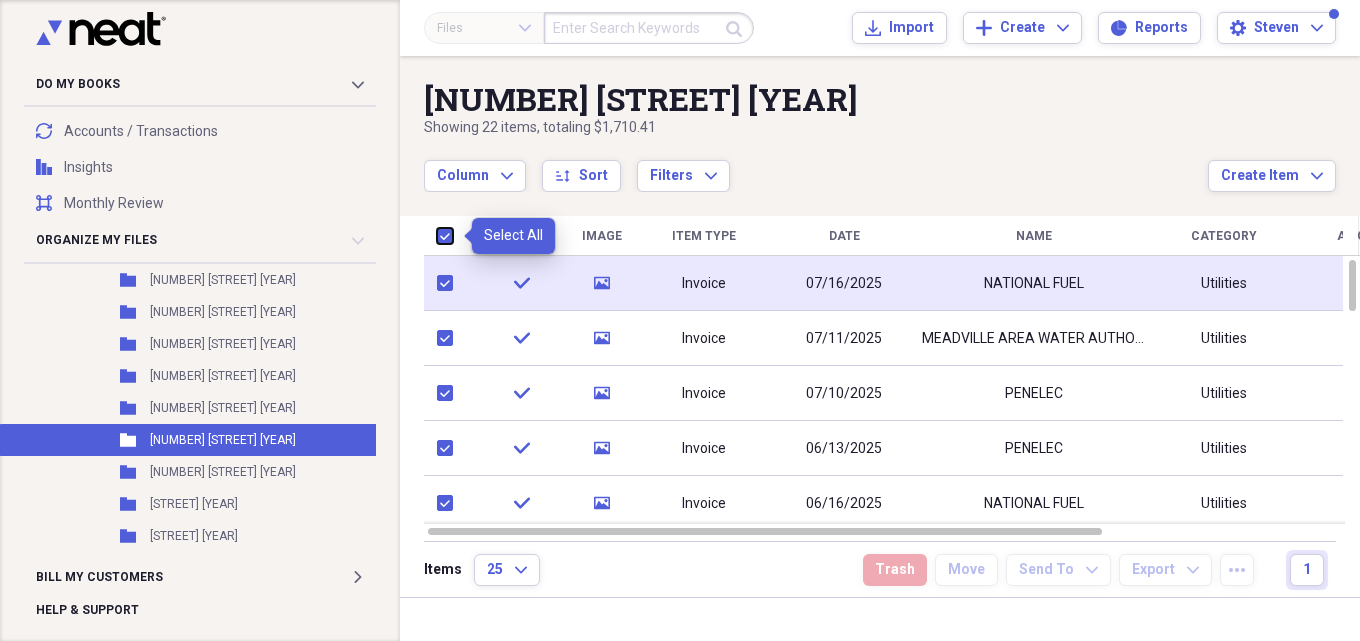checkbox on "true" 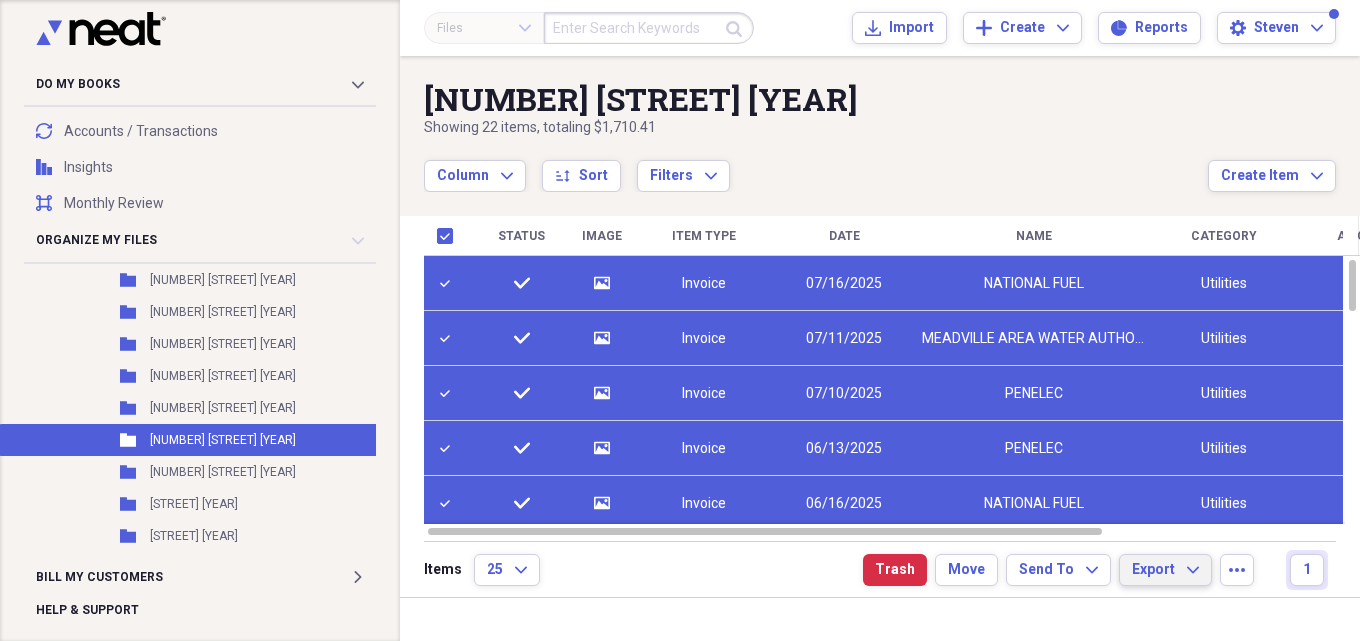 click on "Export Expand" at bounding box center (1165, 570) 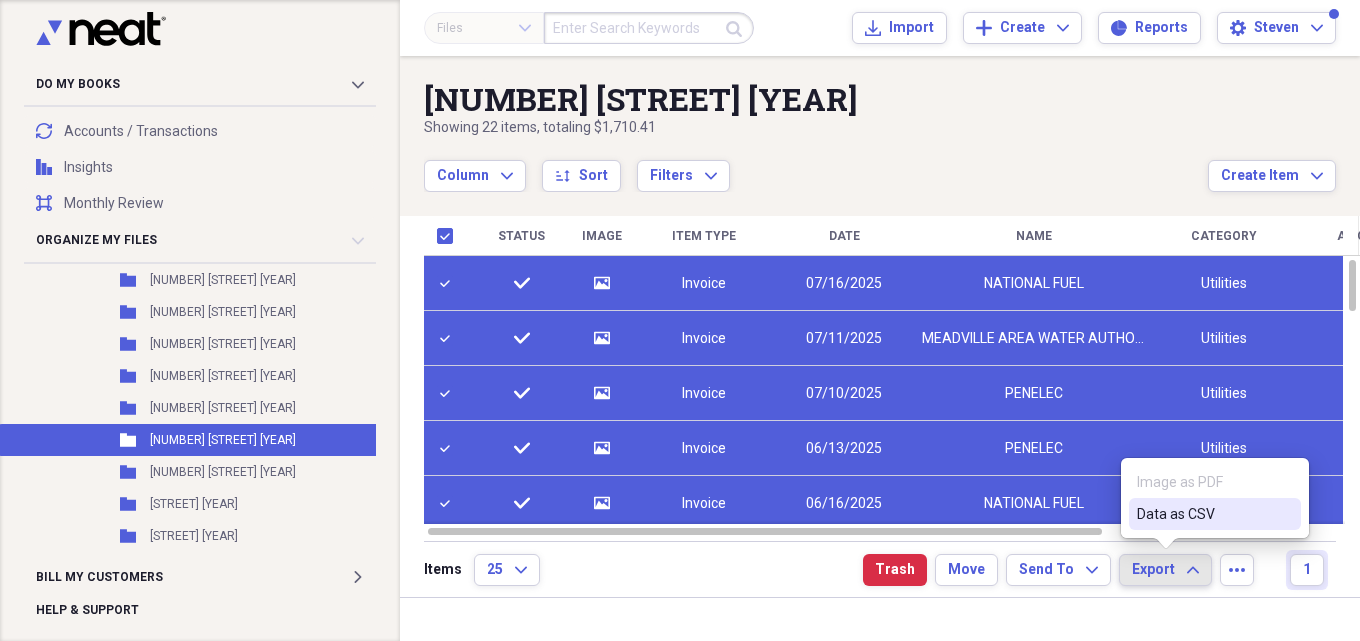 click on "Data as CSV" at bounding box center (1203, 514) 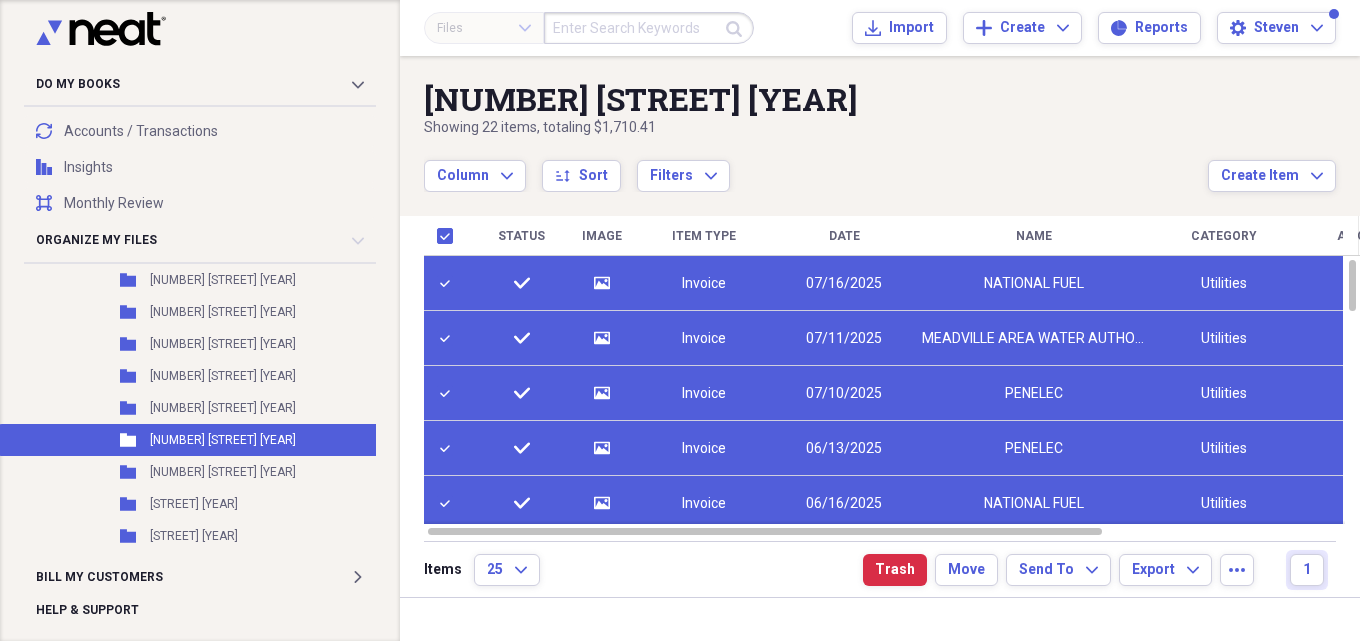 click on "PENELEC" at bounding box center (1034, 393) 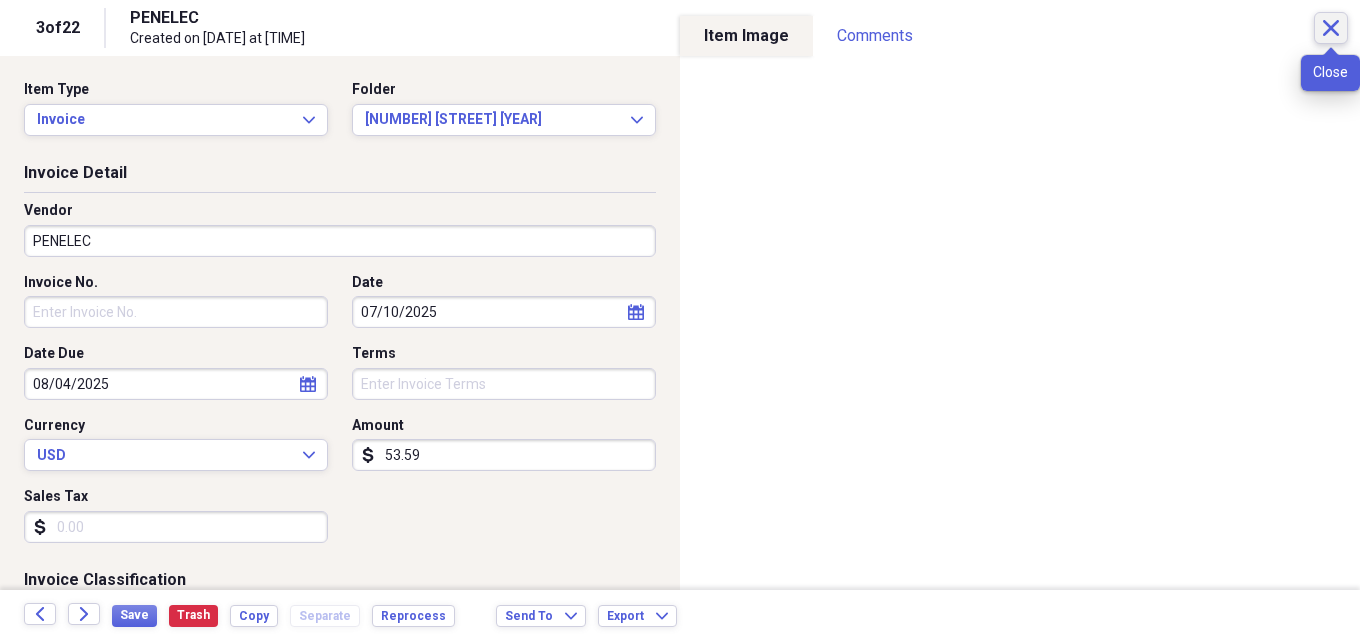 click on "Close" at bounding box center (1331, 28) 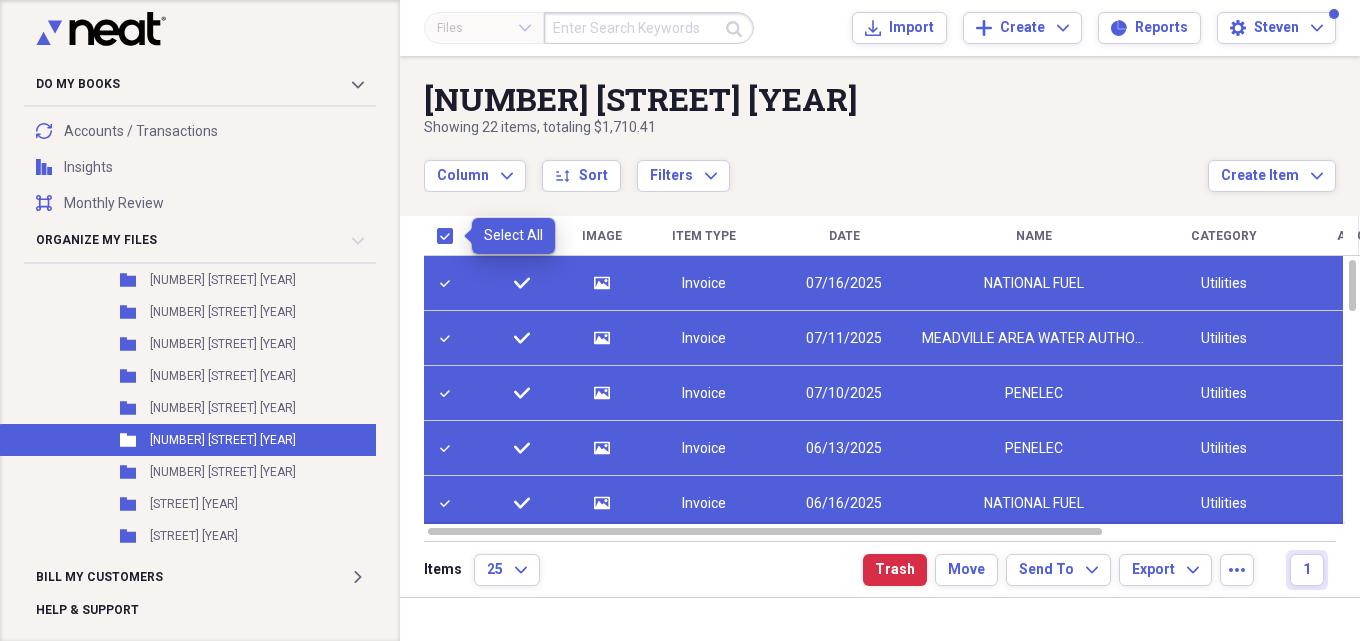 click at bounding box center [449, 236] 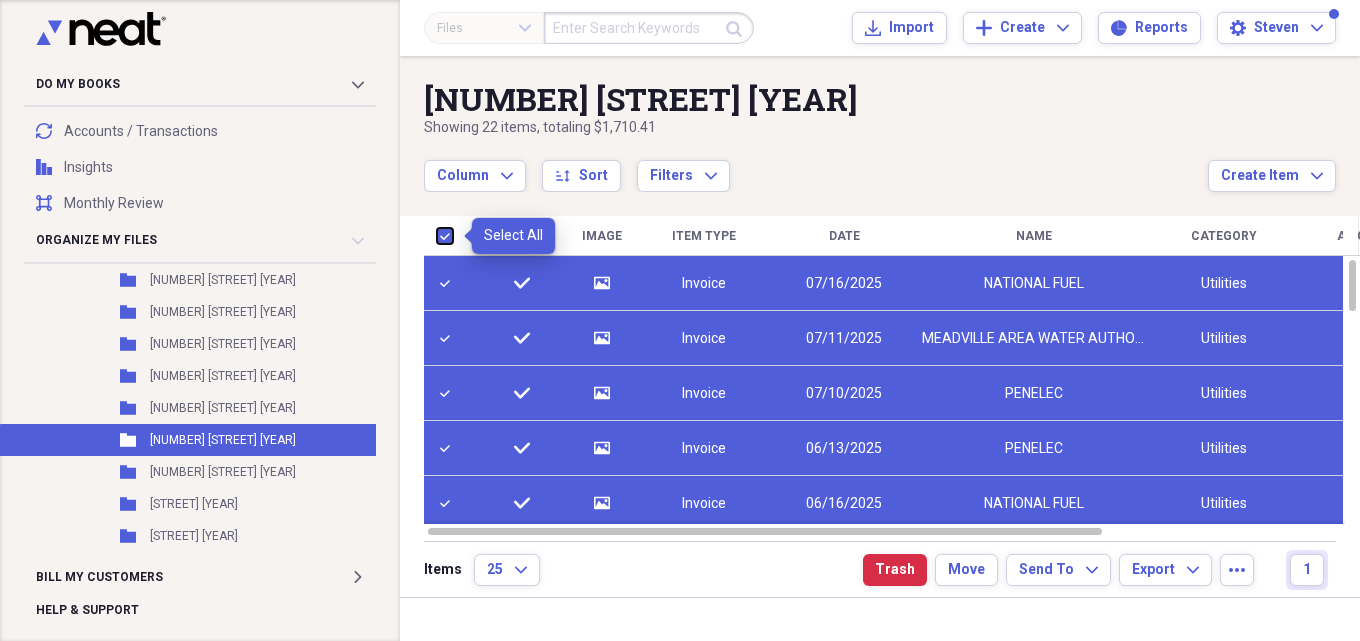 click at bounding box center [437, 235] 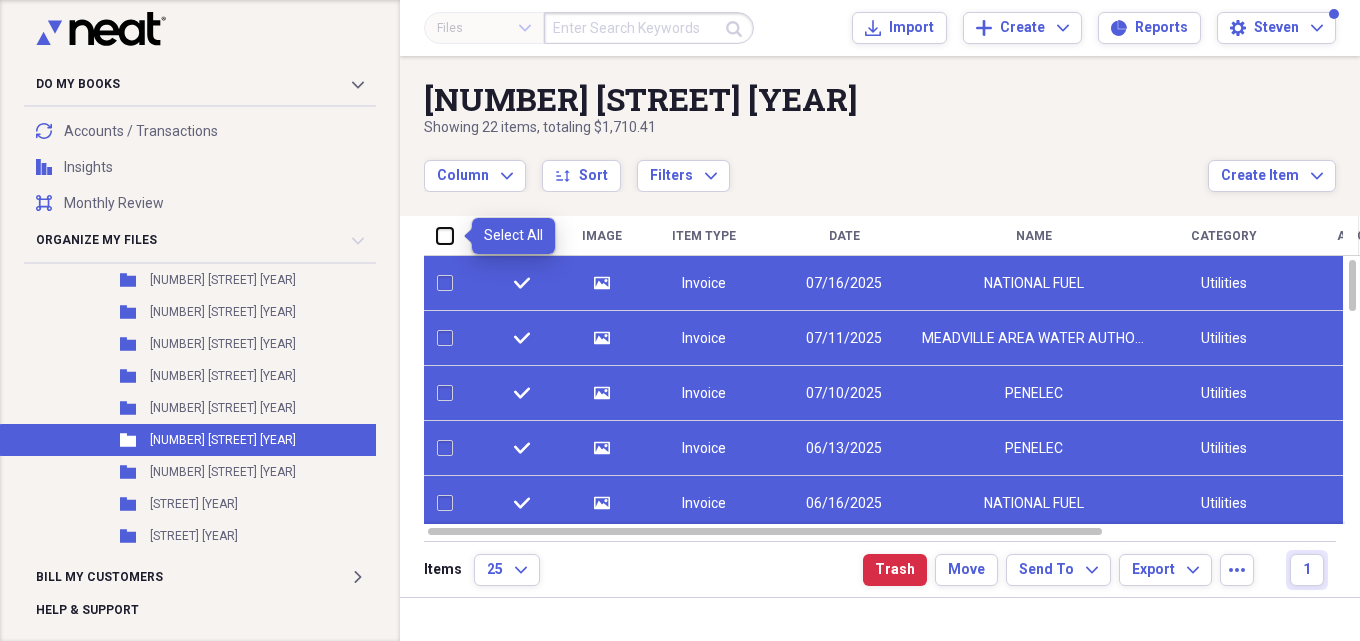 checkbox on "false" 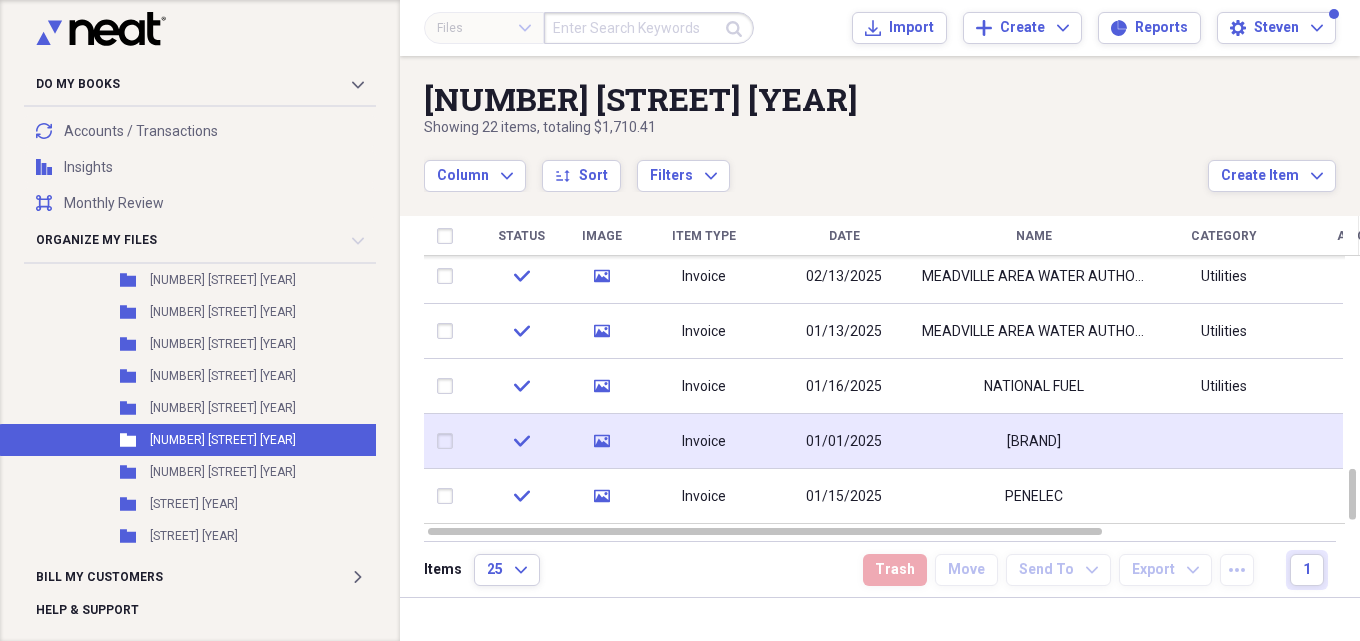 click on "01/01/2025" at bounding box center (844, 442) 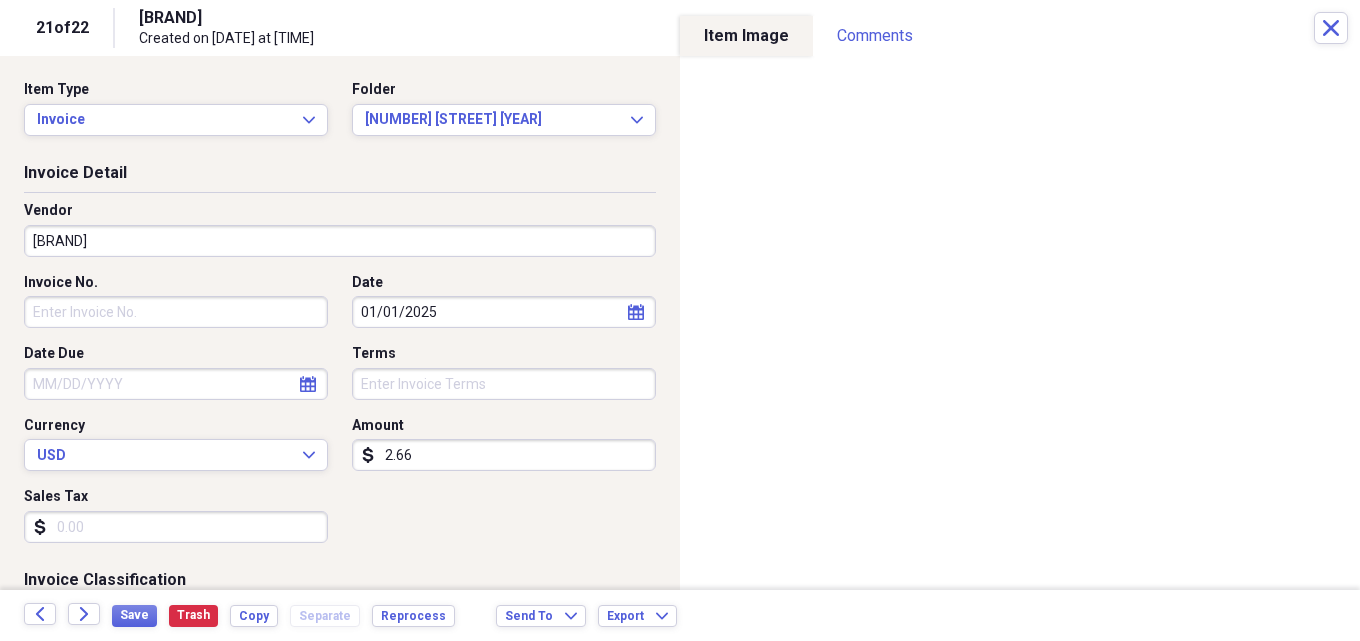 click on "2.66" at bounding box center [504, 455] 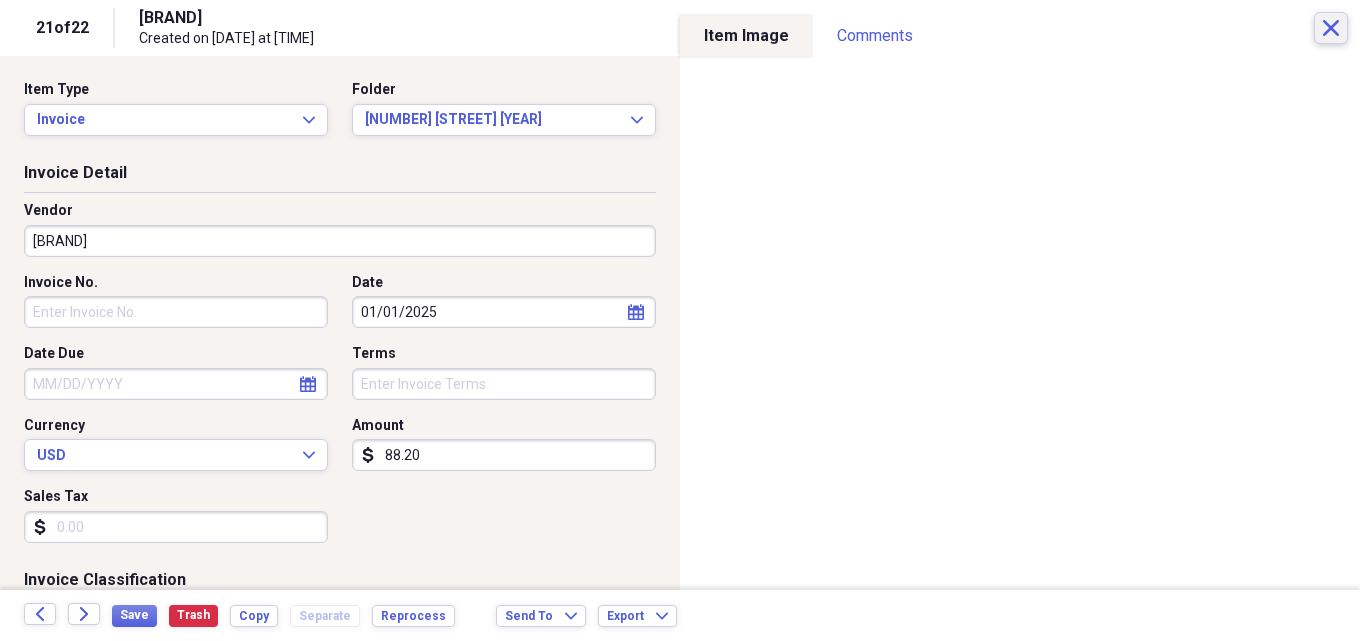 type on "88.20" 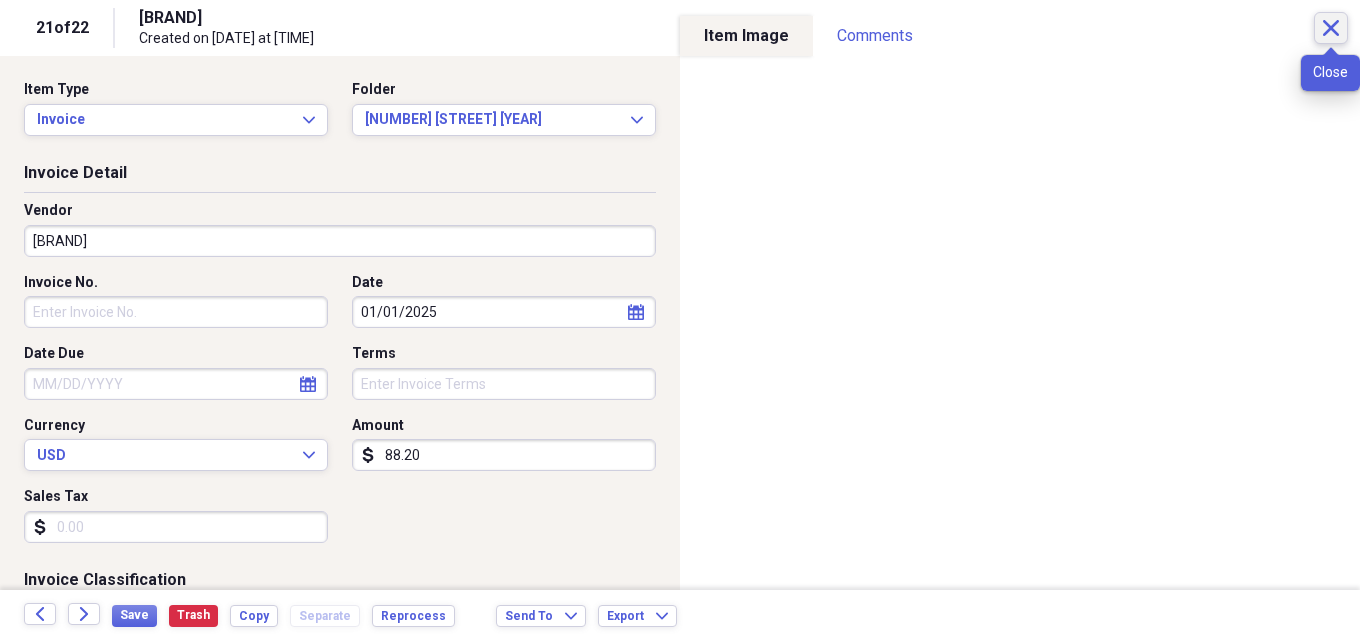 click 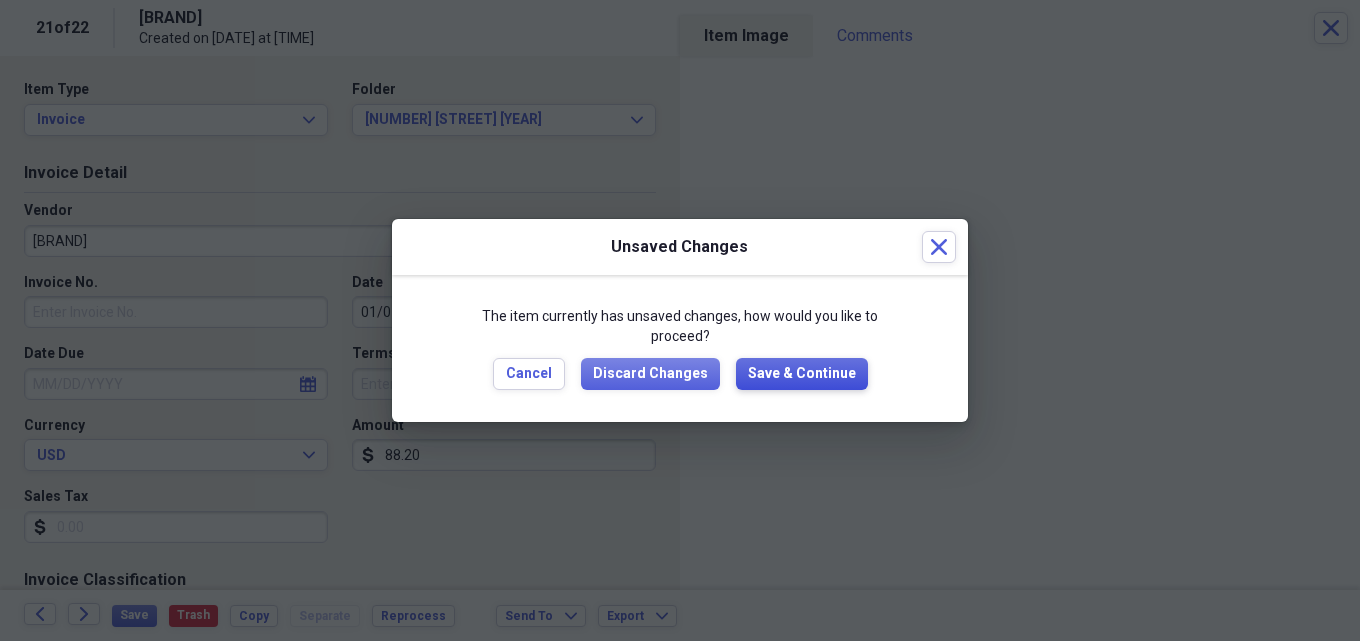 click on "Save & Continue" at bounding box center [802, 374] 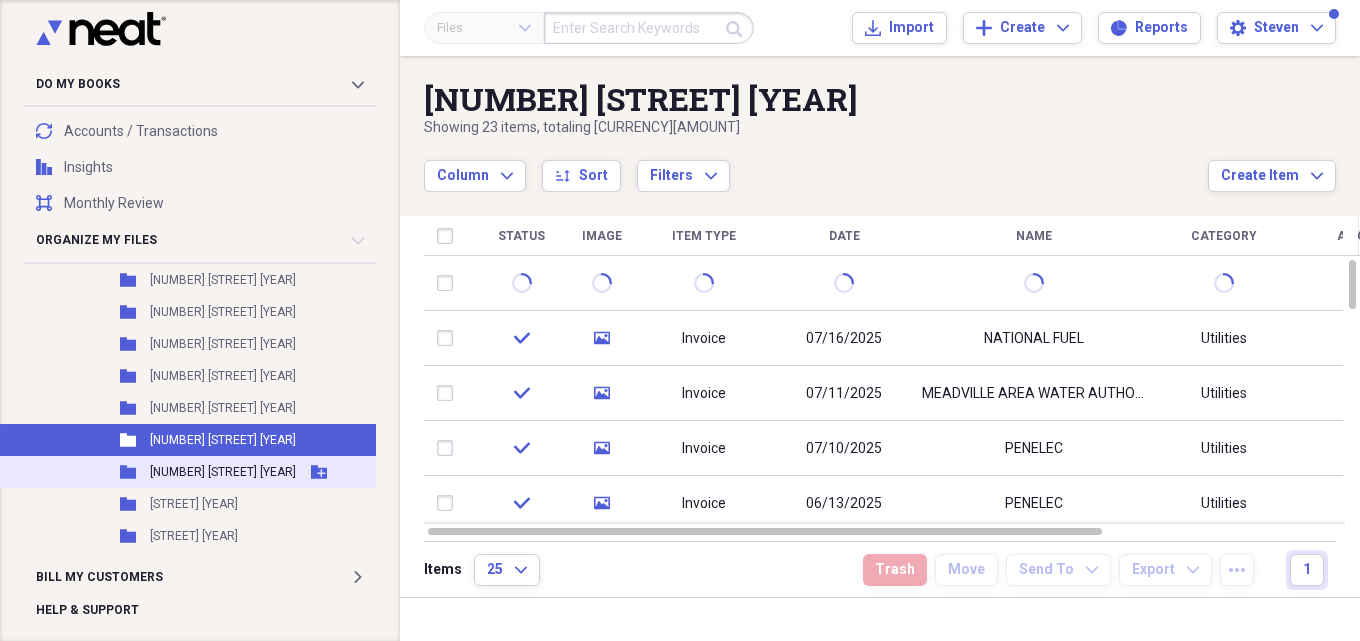 click on "[NUMBER] [STREET] [YEAR]" at bounding box center [223, 472] 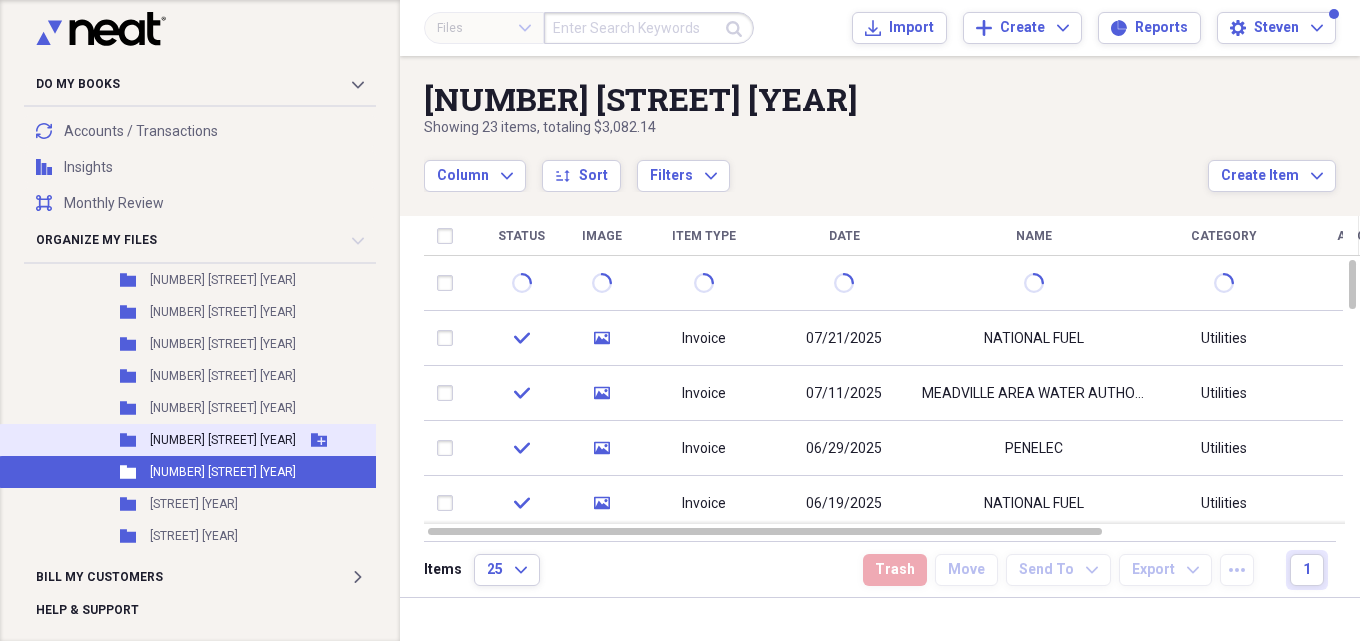 click on "[NUMBER] [STREET] [YEAR]" at bounding box center (223, 440) 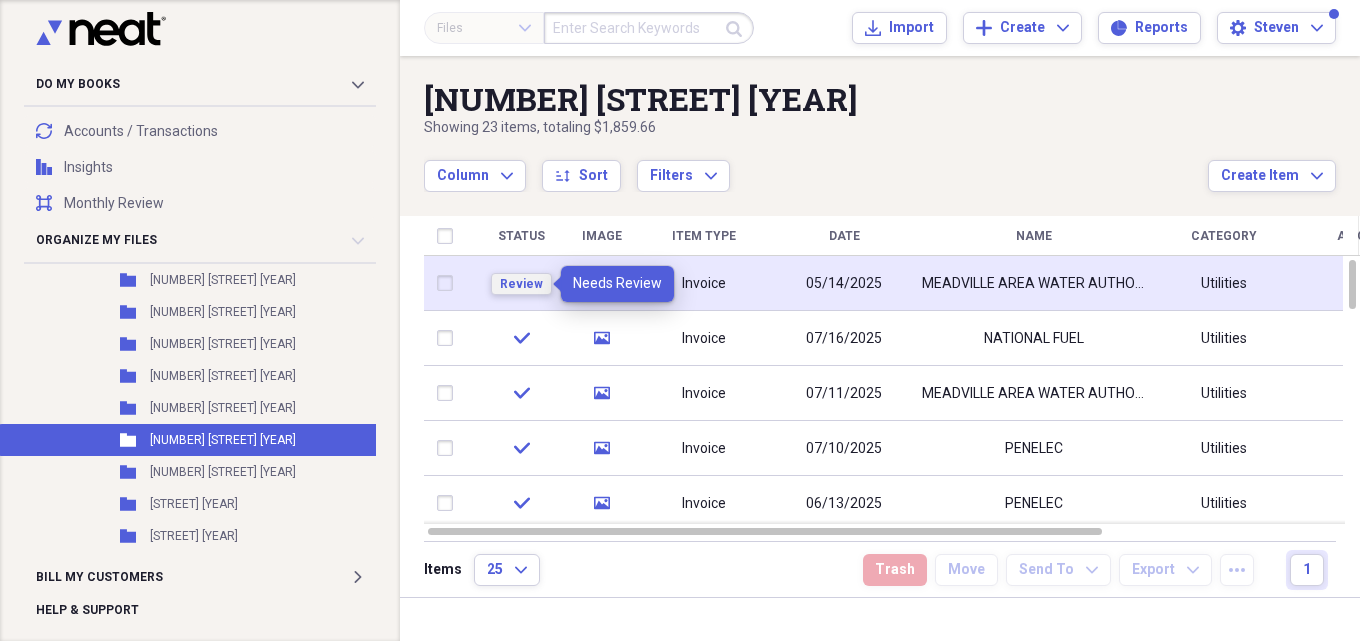 click on "Review" at bounding box center [521, 284] 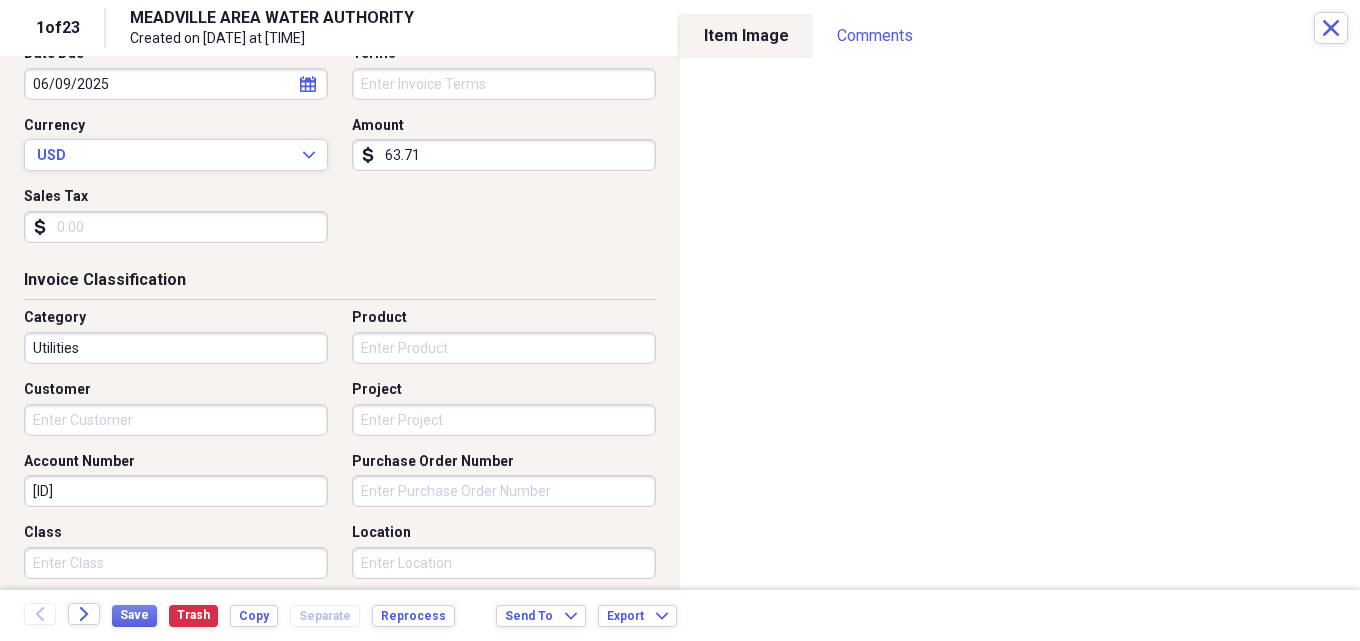 scroll, scrollTop: 400, scrollLeft: 0, axis: vertical 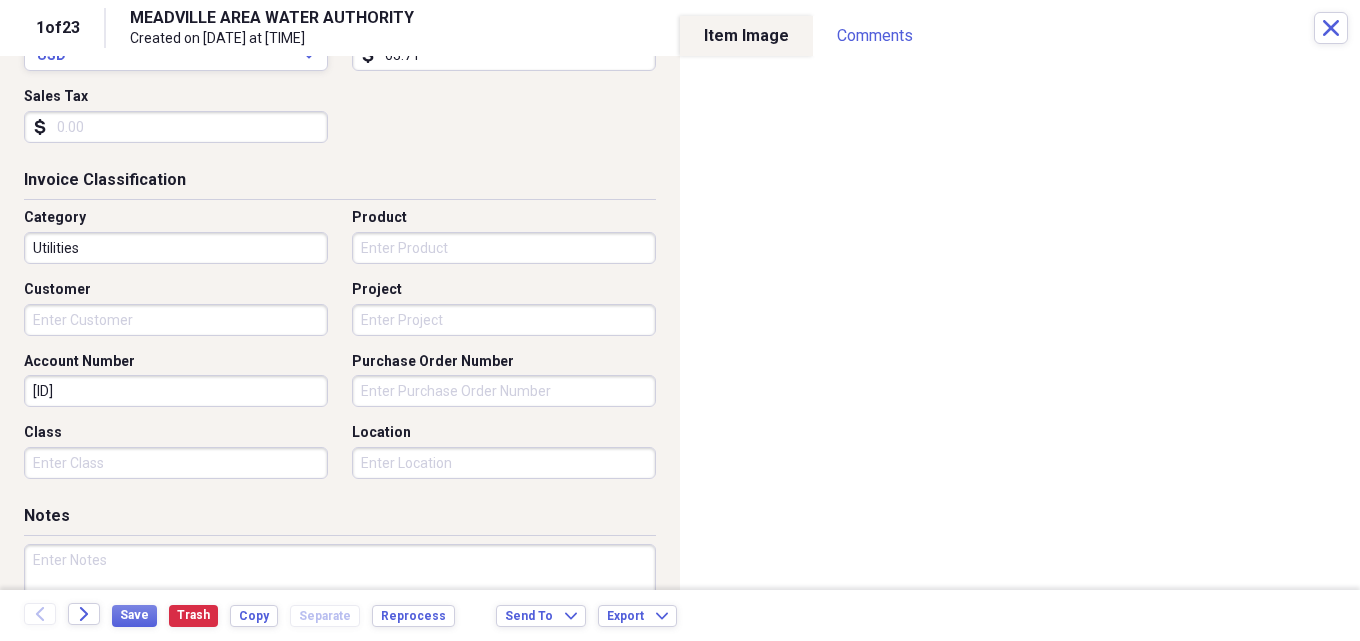click on "Location" at bounding box center [498, 451] 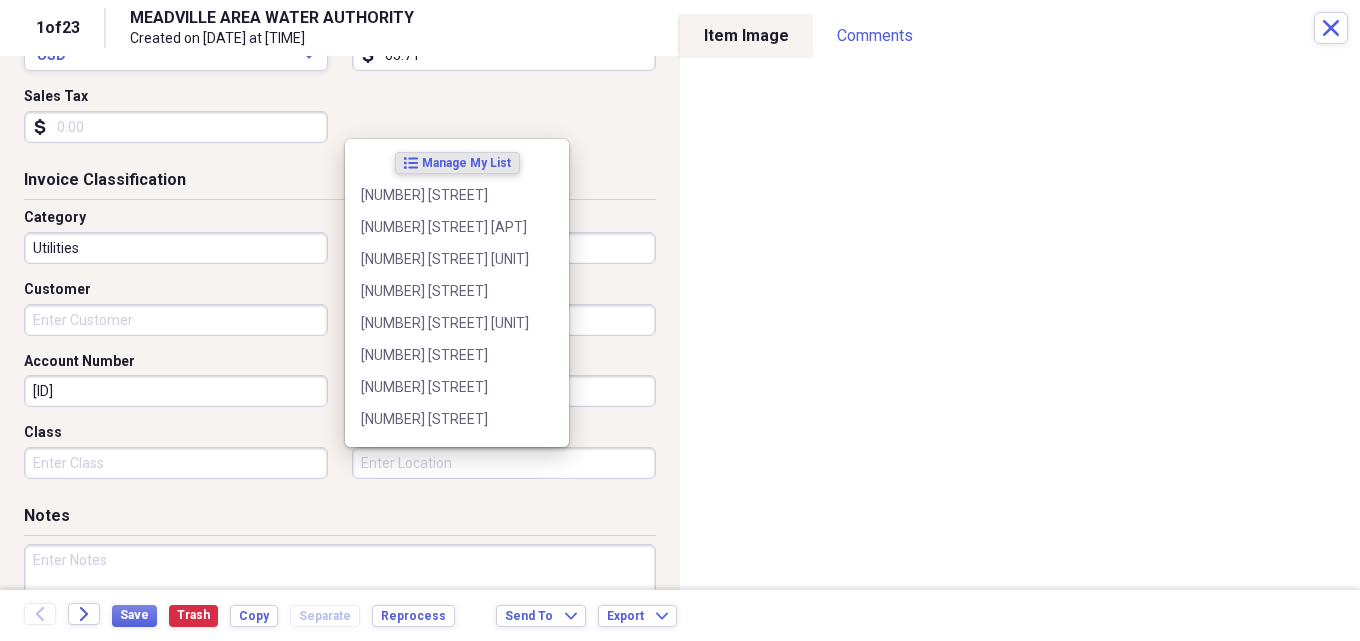 click on "Location" at bounding box center (504, 463) 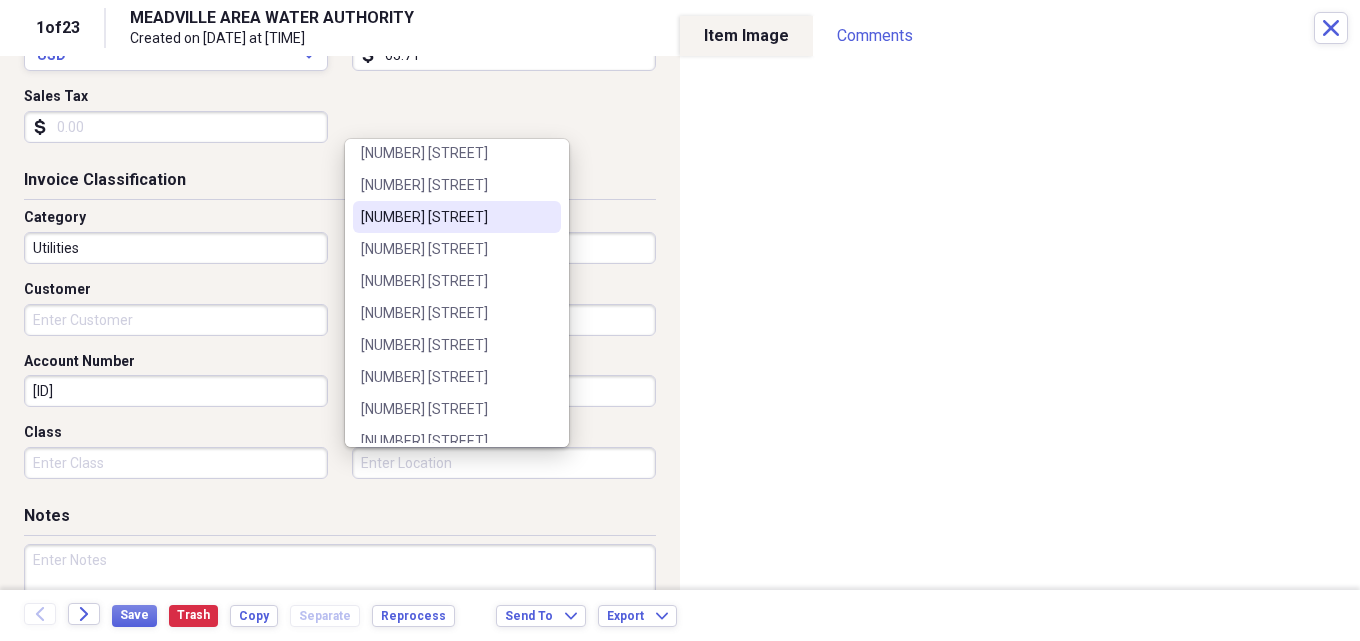 scroll, scrollTop: 300, scrollLeft: 0, axis: vertical 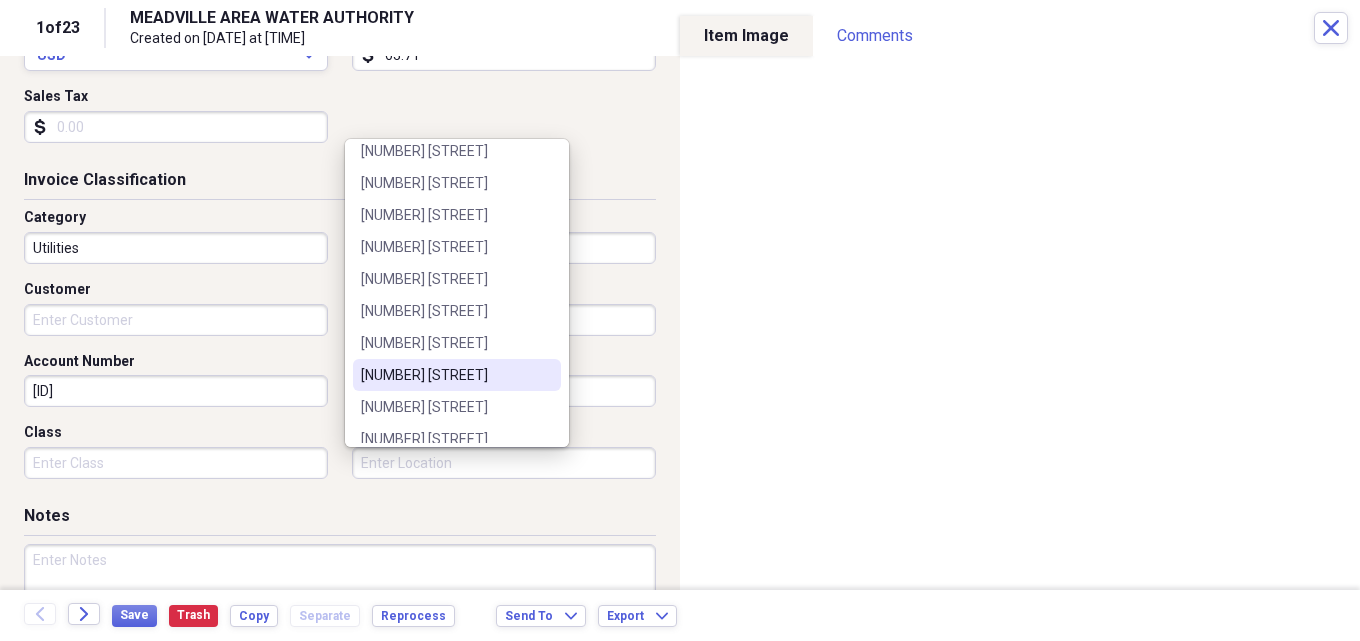 click on "[NUMBER] [STREET]" at bounding box center [445, 375] 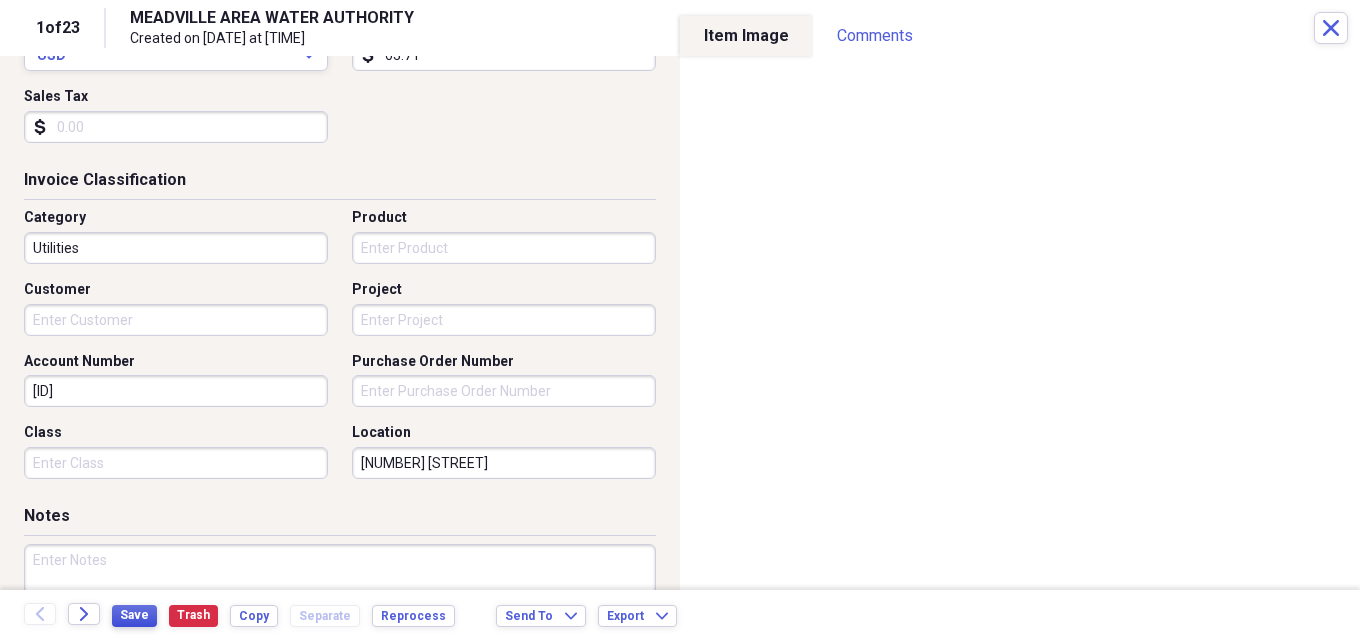 click on "Save" at bounding box center (134, 615) 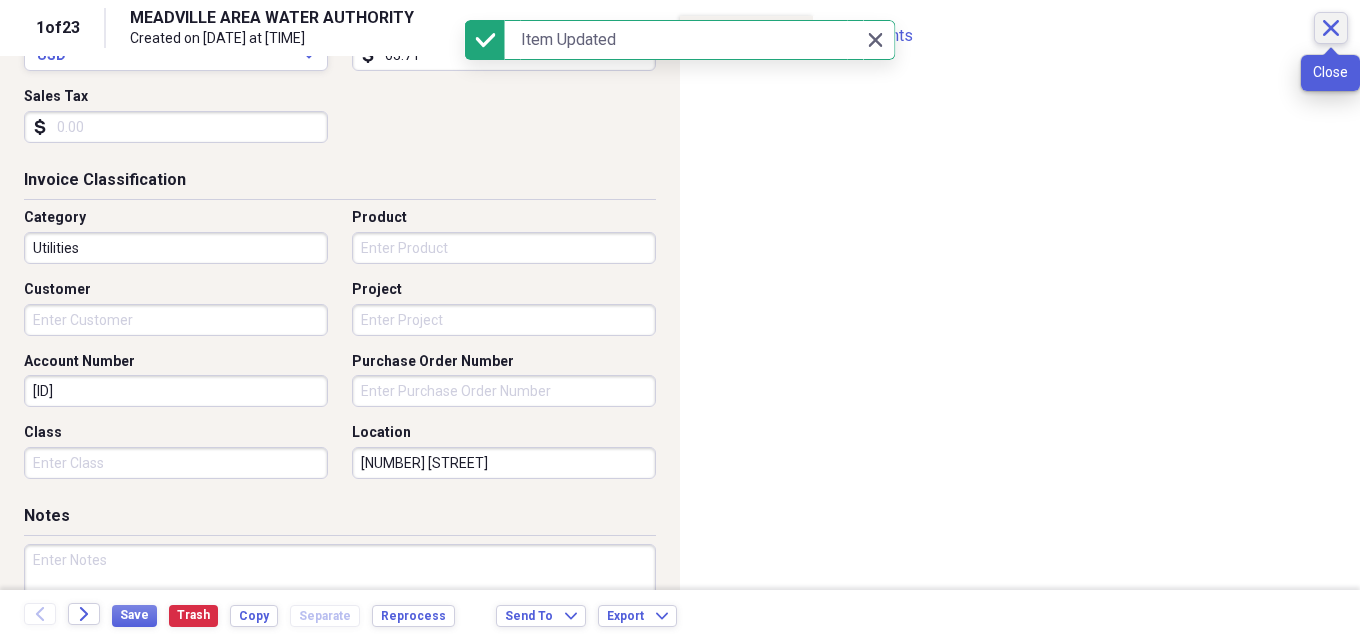 click on "Close" at bounding box center [1331, 28] 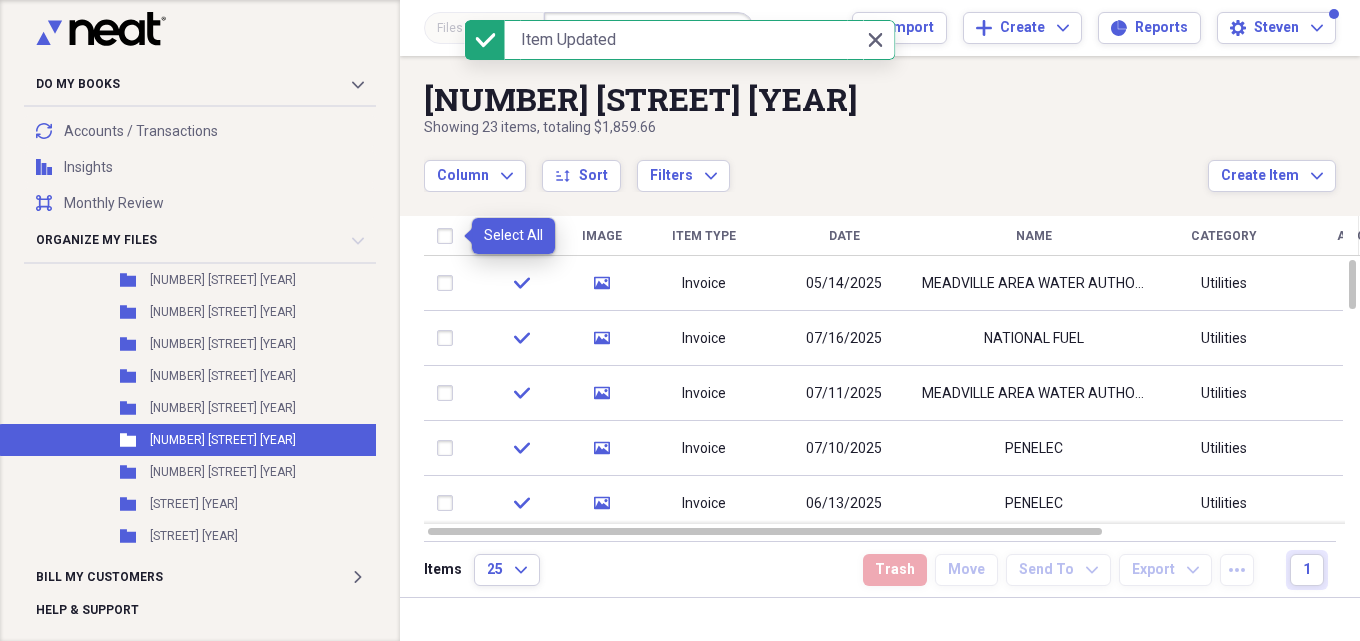 click at bounding box center (449, 236) 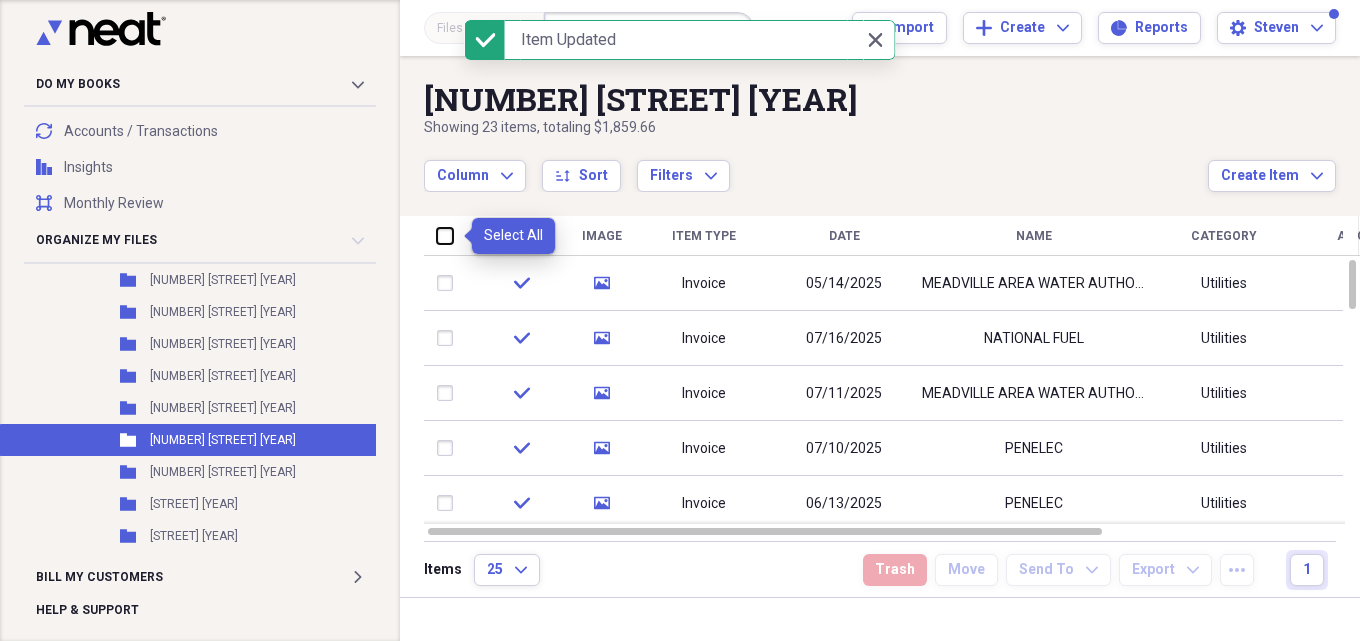 click at bounding box center [437, 235] 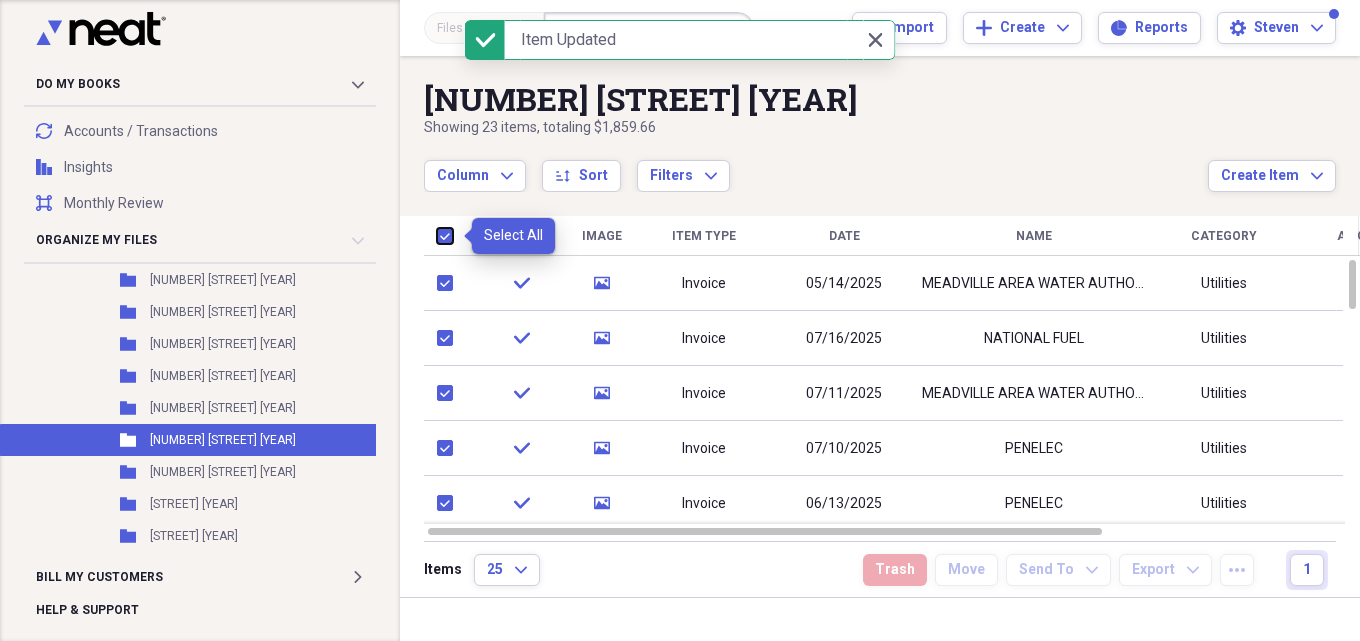 checkbox on "true" 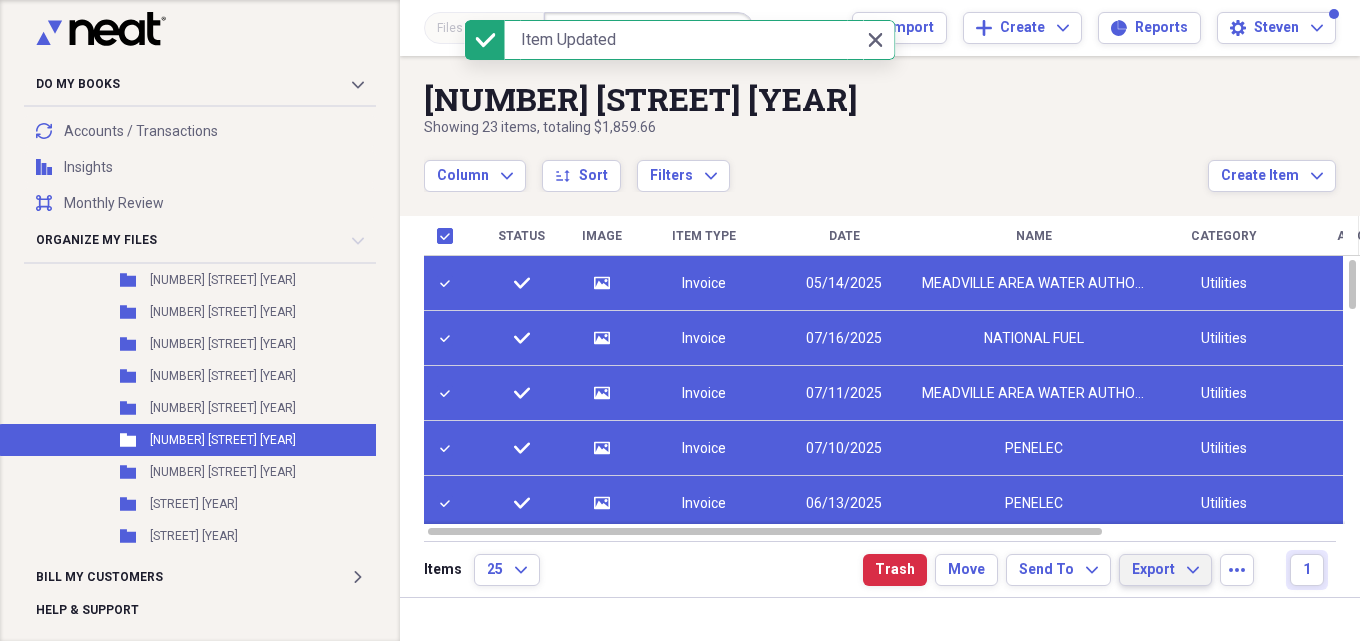 click on "Export" at bounding box center (1153, 570) 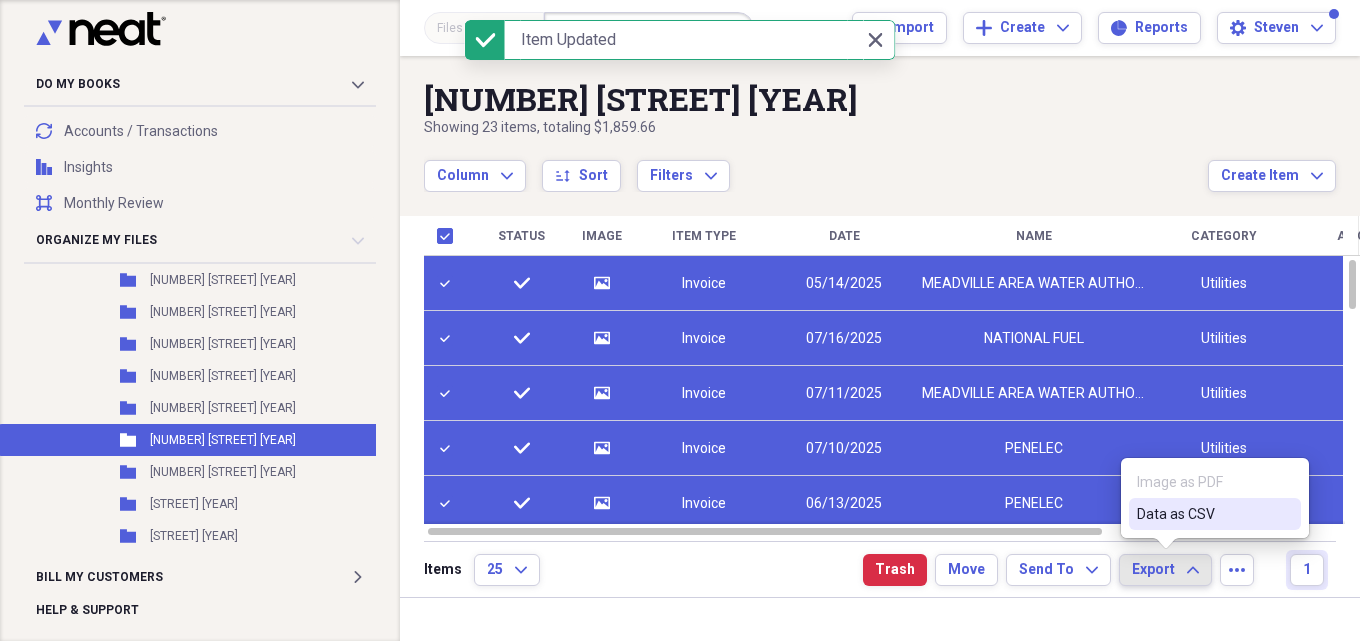 click on "Data as CSV" at bounding box center (1203, 514) 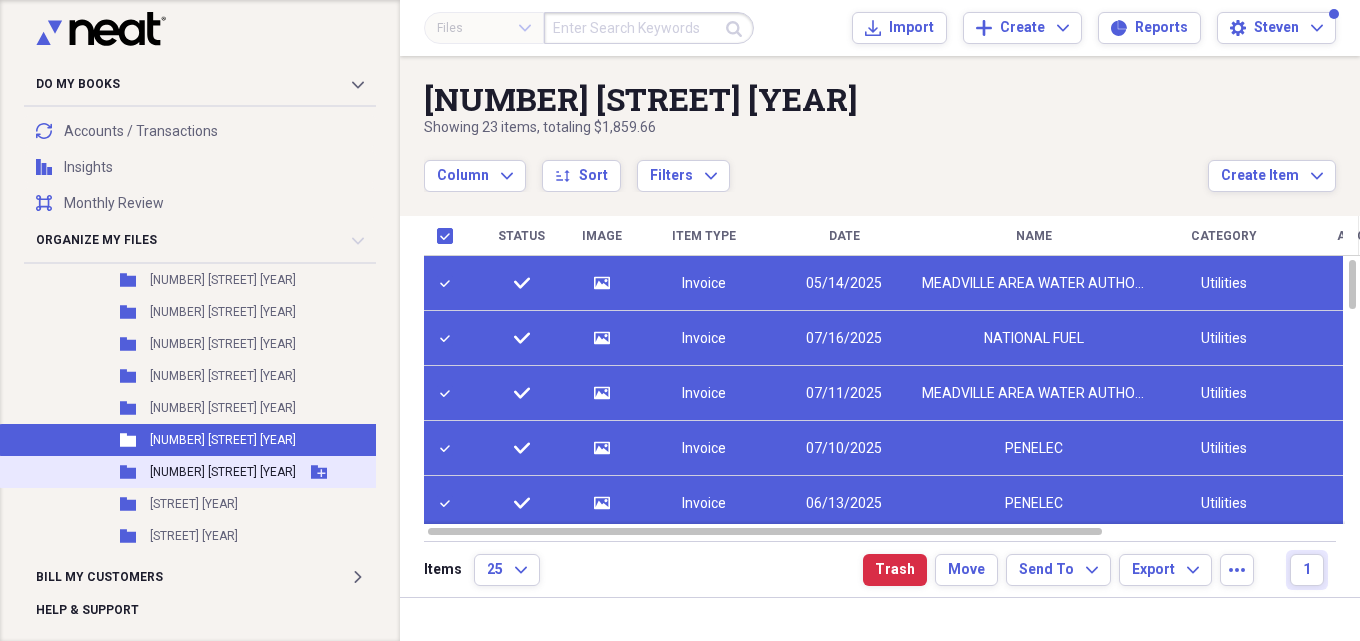 click on "[NUMBER] [STREET] [YEAR]" at bounding box center [223, 472] 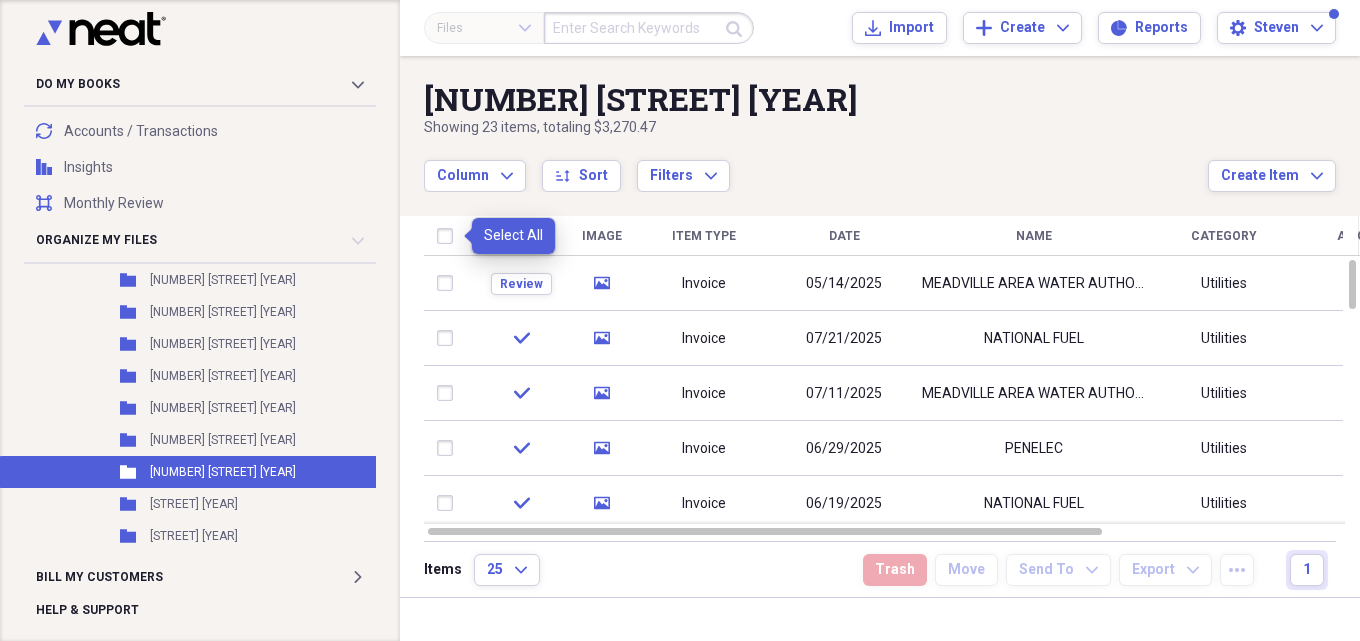 click at bounding box center [449, 236] 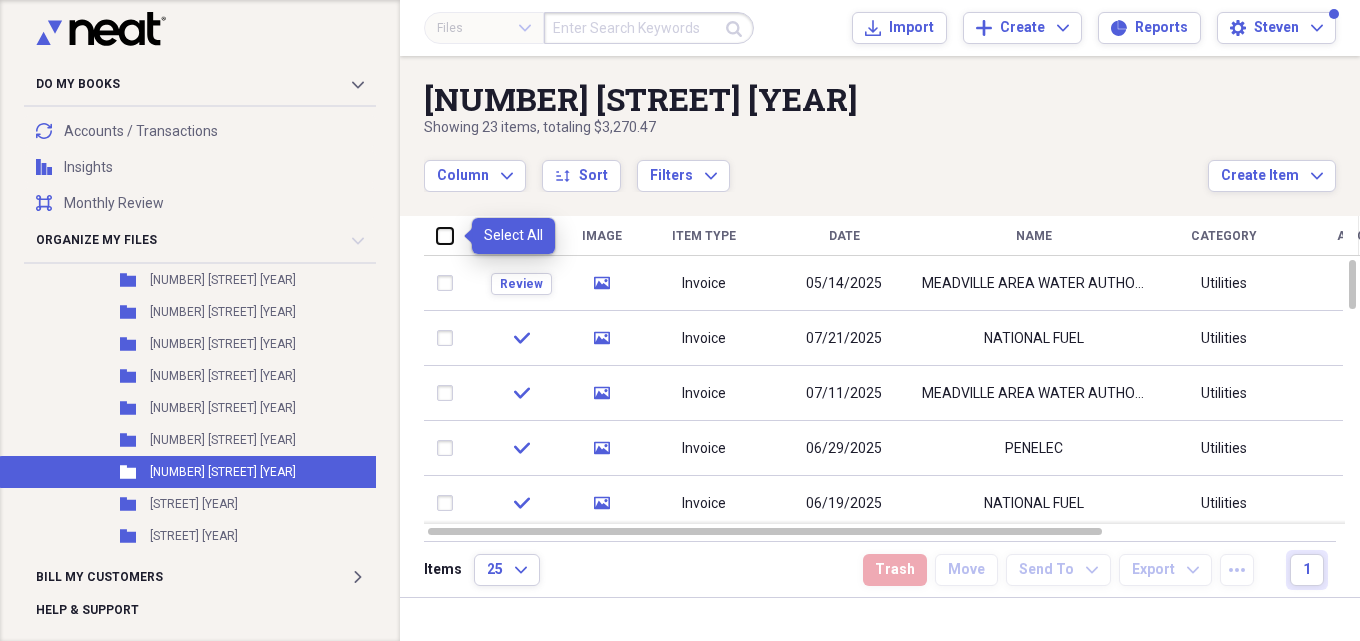 click at bounding box center (437, 235) 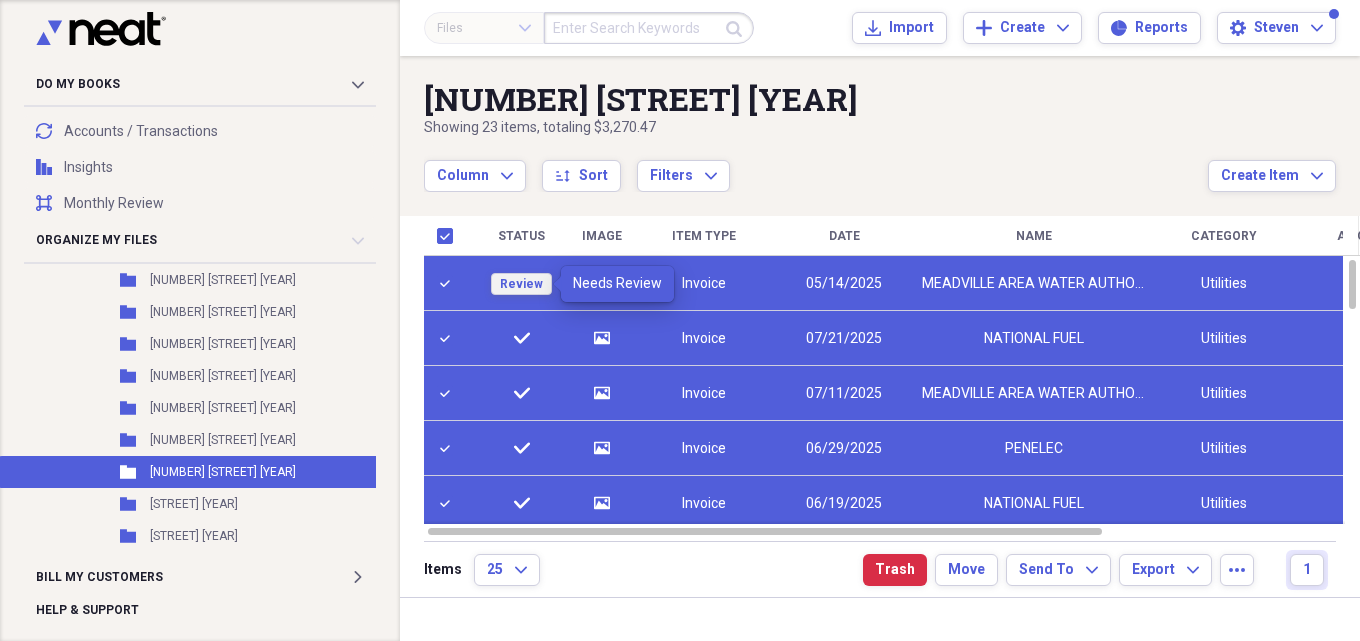click on "Review" at bounding box center [521, 284] 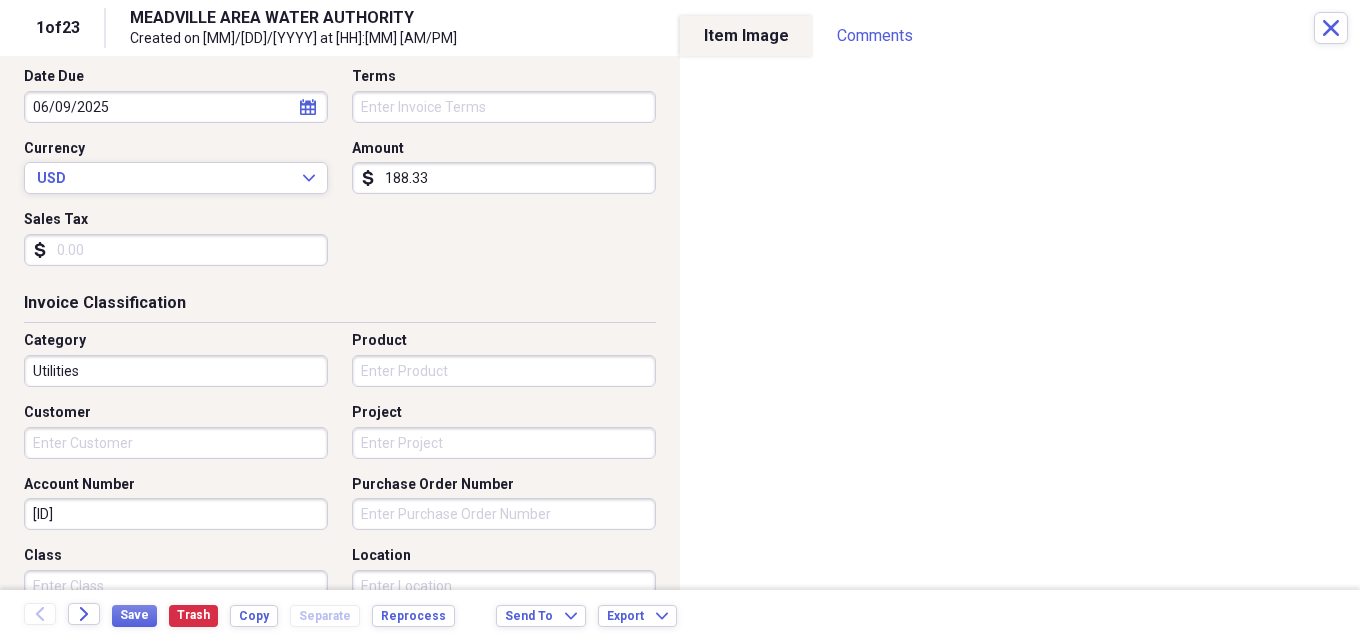 scroll, scrollTop: 300, scrollLeft: 0, axis: vertical 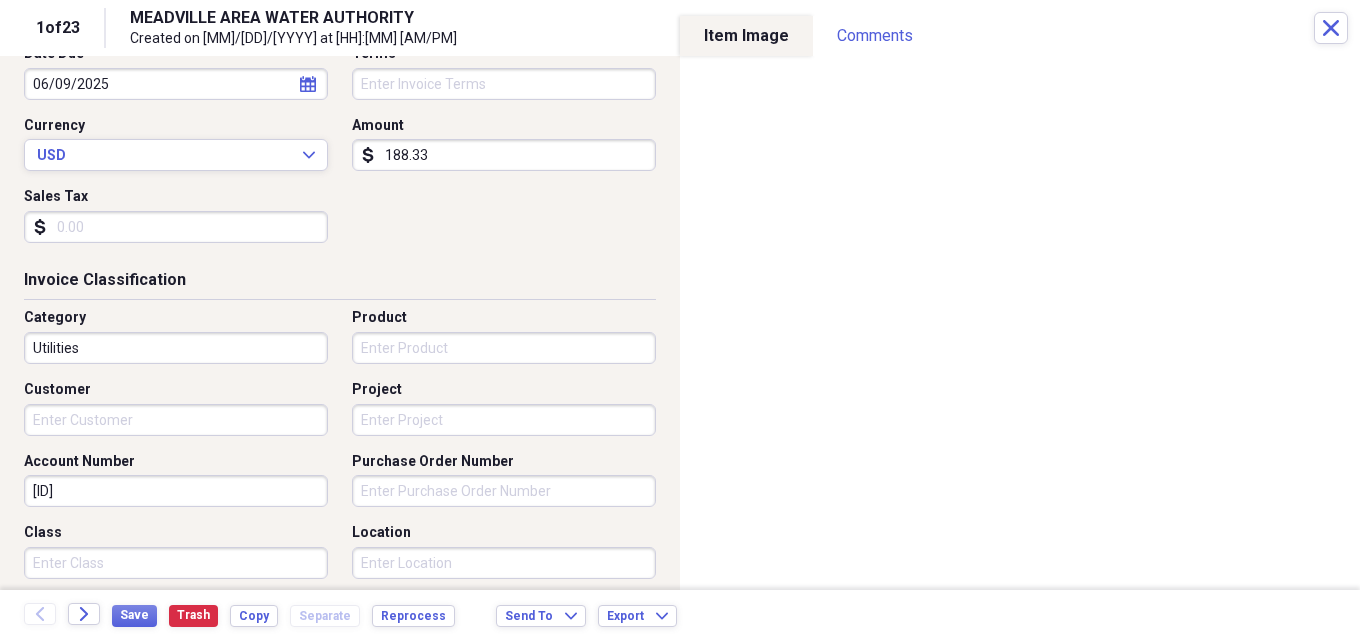 click on "Location" at bounding box center (504, 563) 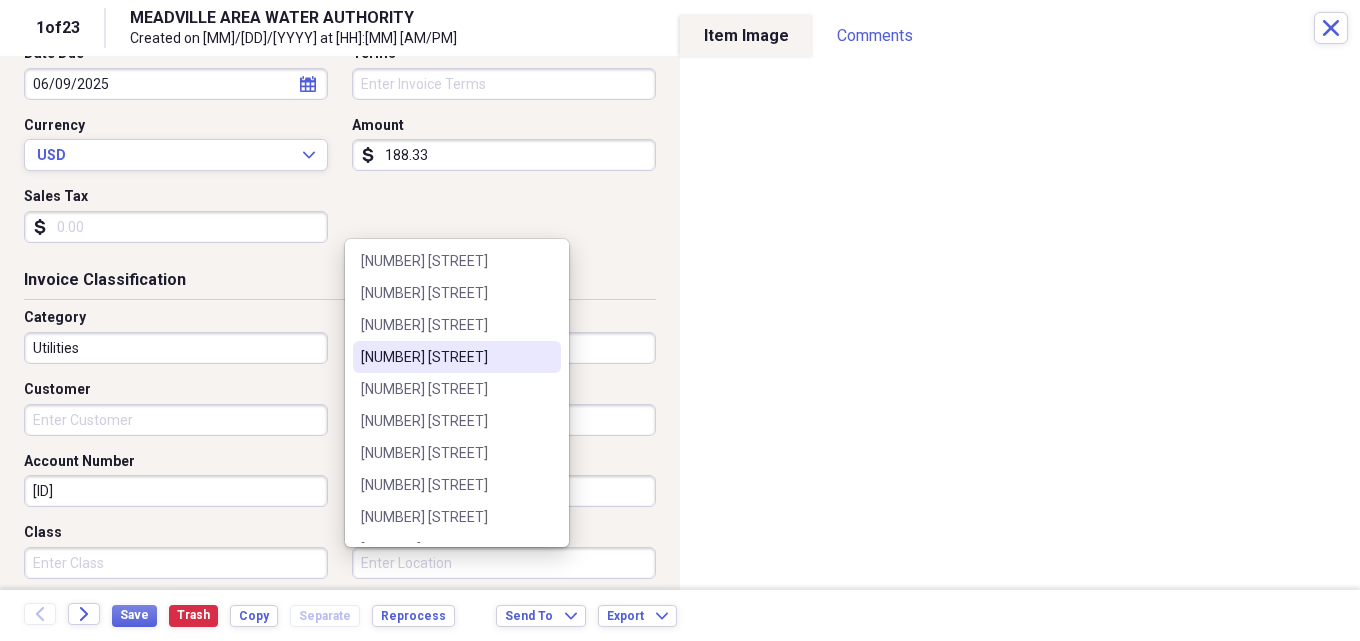 scroll, scrollTop: 400, scrollLeft: 0, axis: vertical 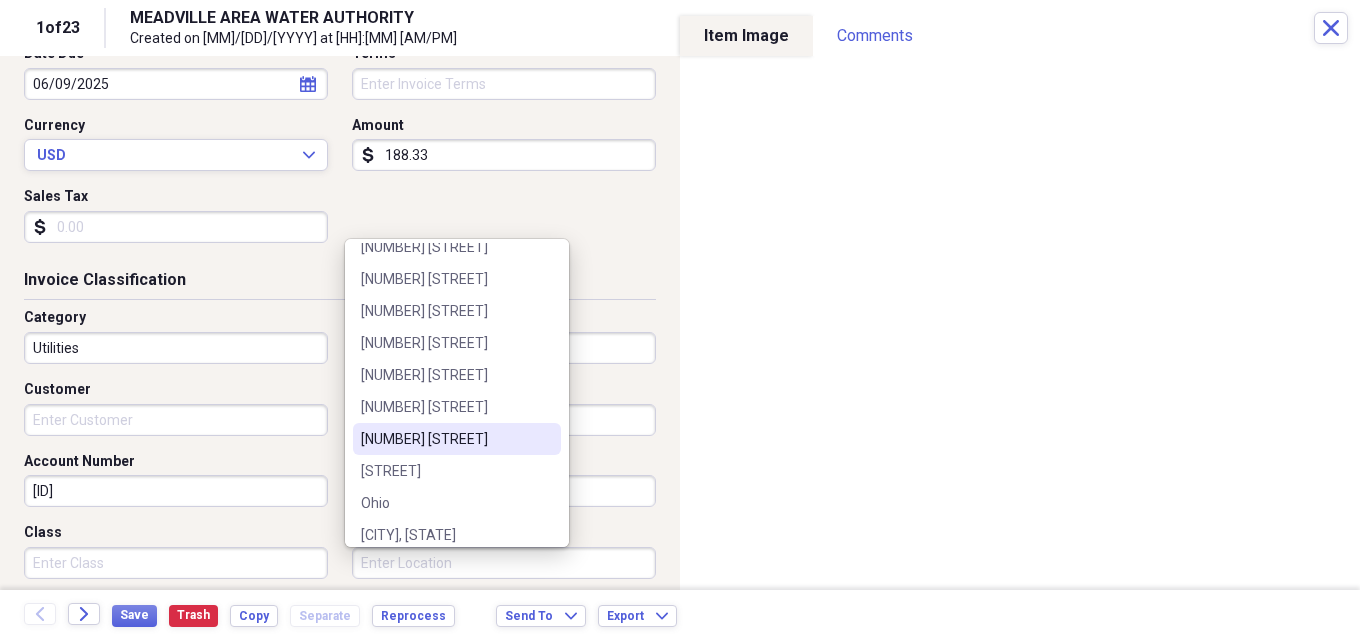 click on "[NUMBER] [STREET]" at bounding box center (445, 439) 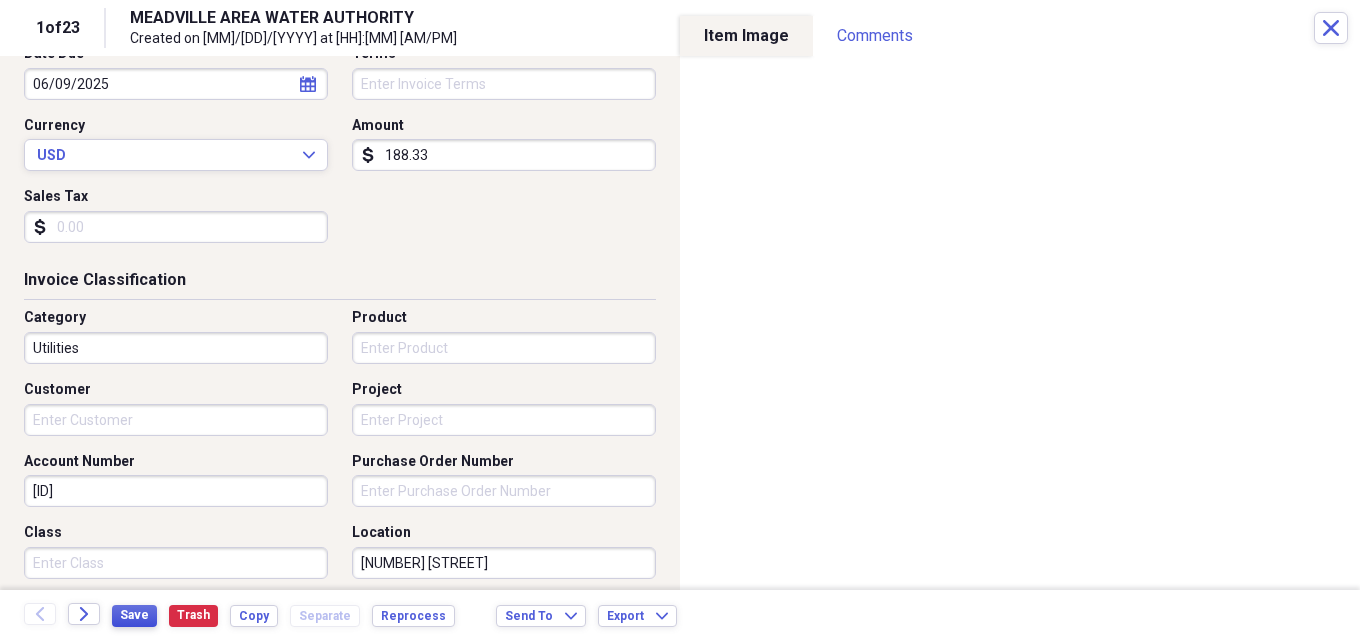 click on "Save" at bounding box center [134, 615] 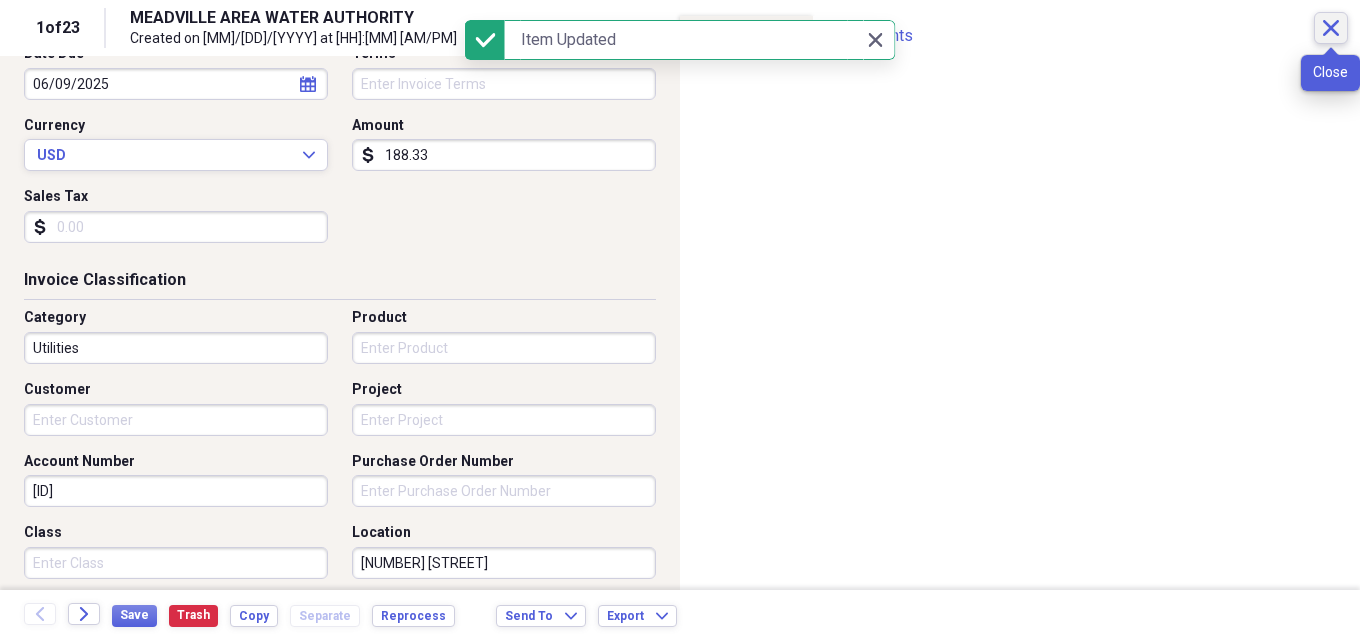 click on "Close" at bounding box center [1331, 28] 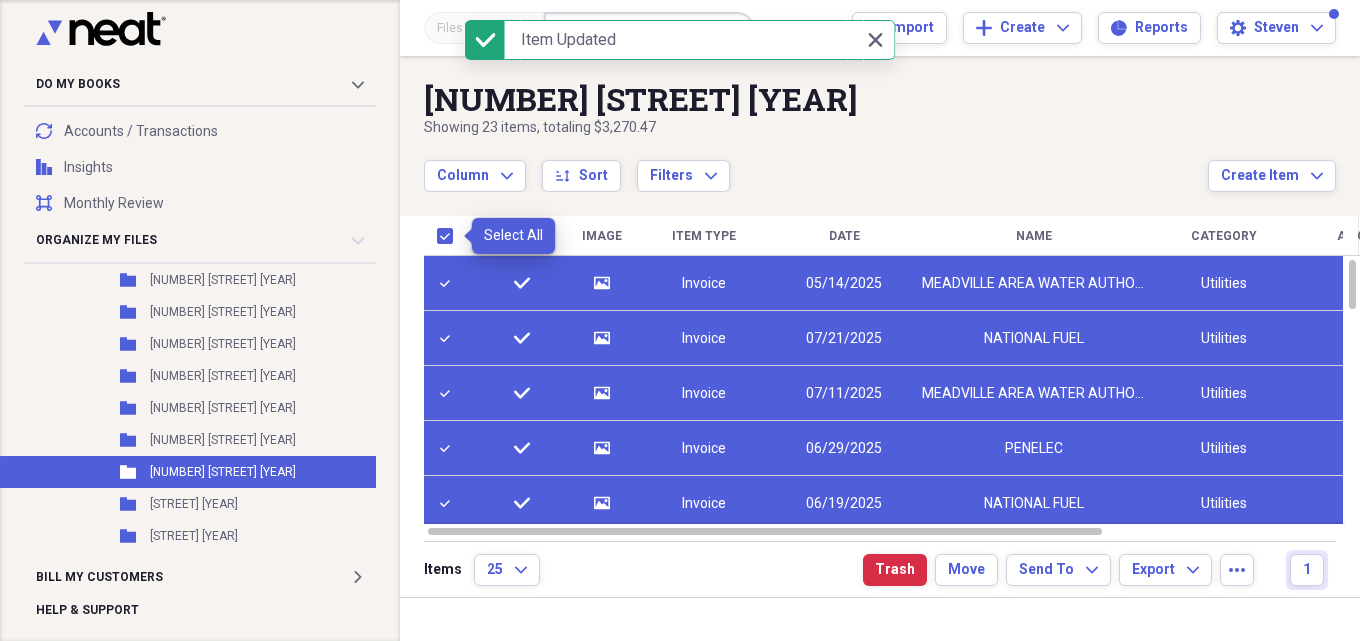 click at bounding box center [449, 236] 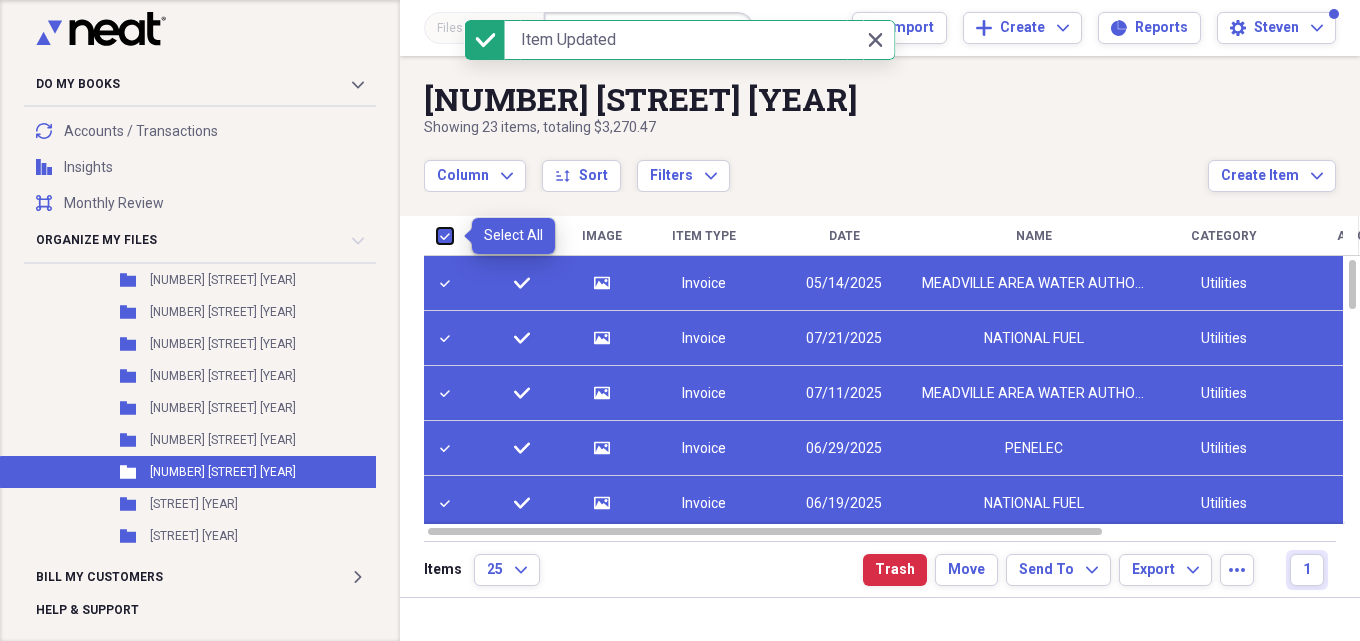 click at bounding box center [437, 235] 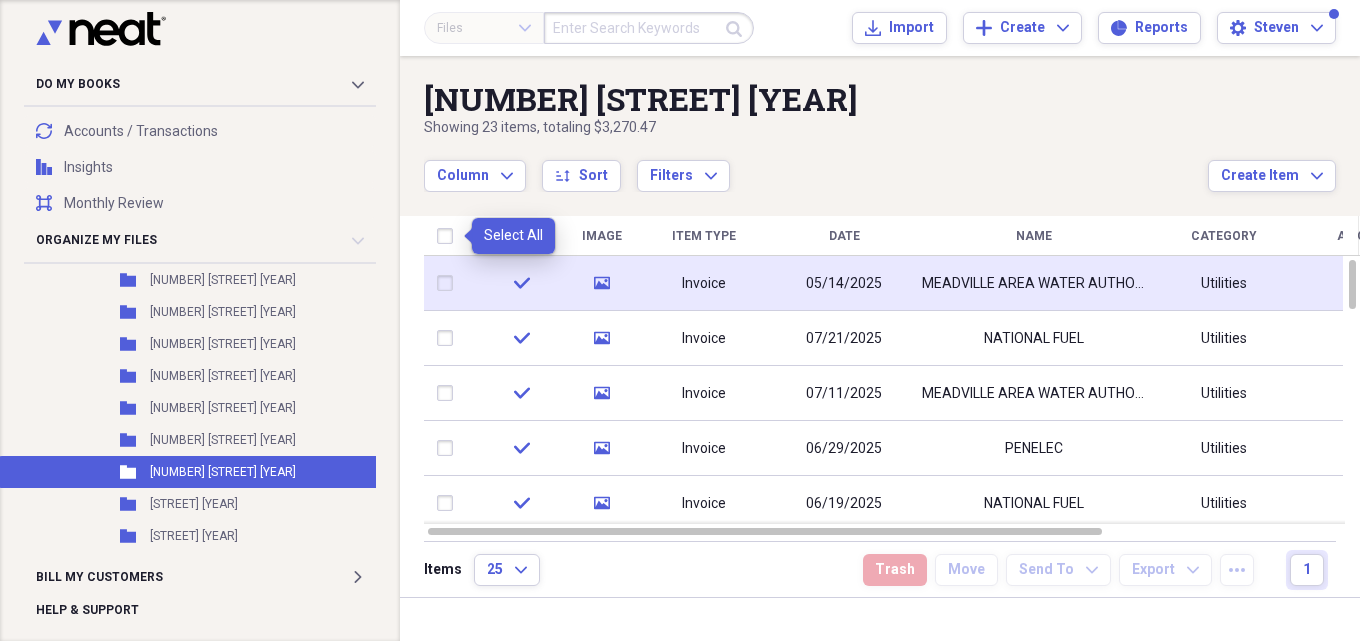 click at bounding box center (449, 236) 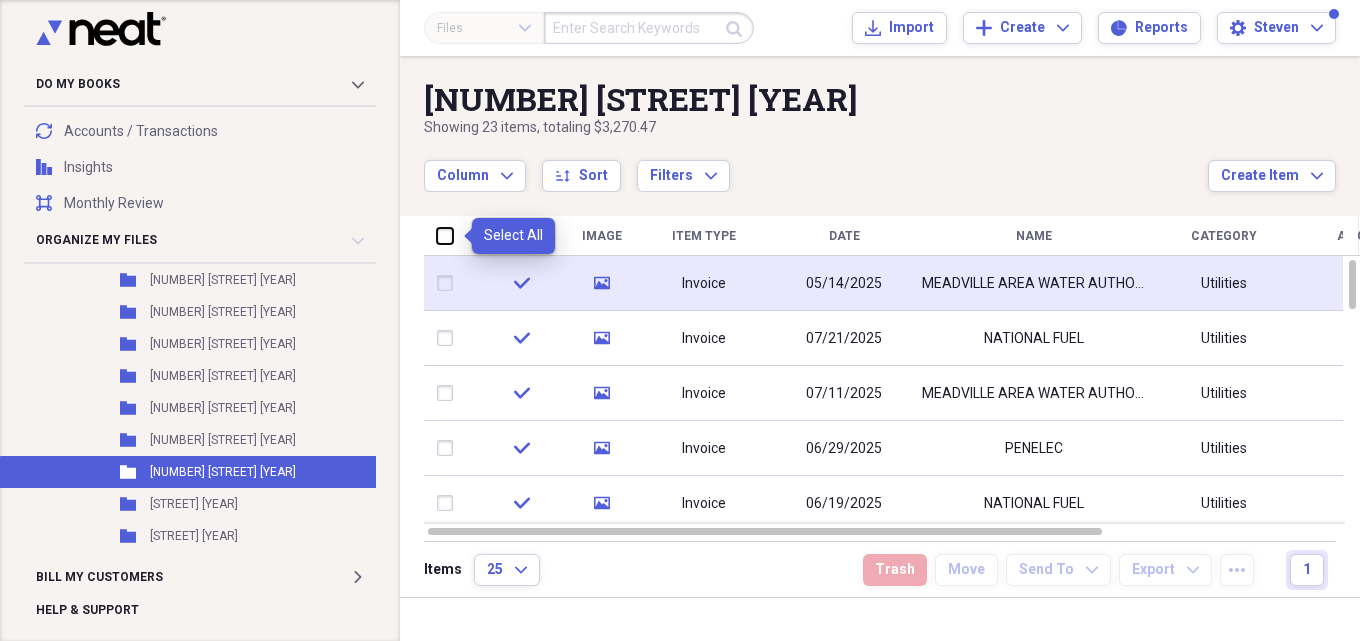click at bounding box center [437, 235] 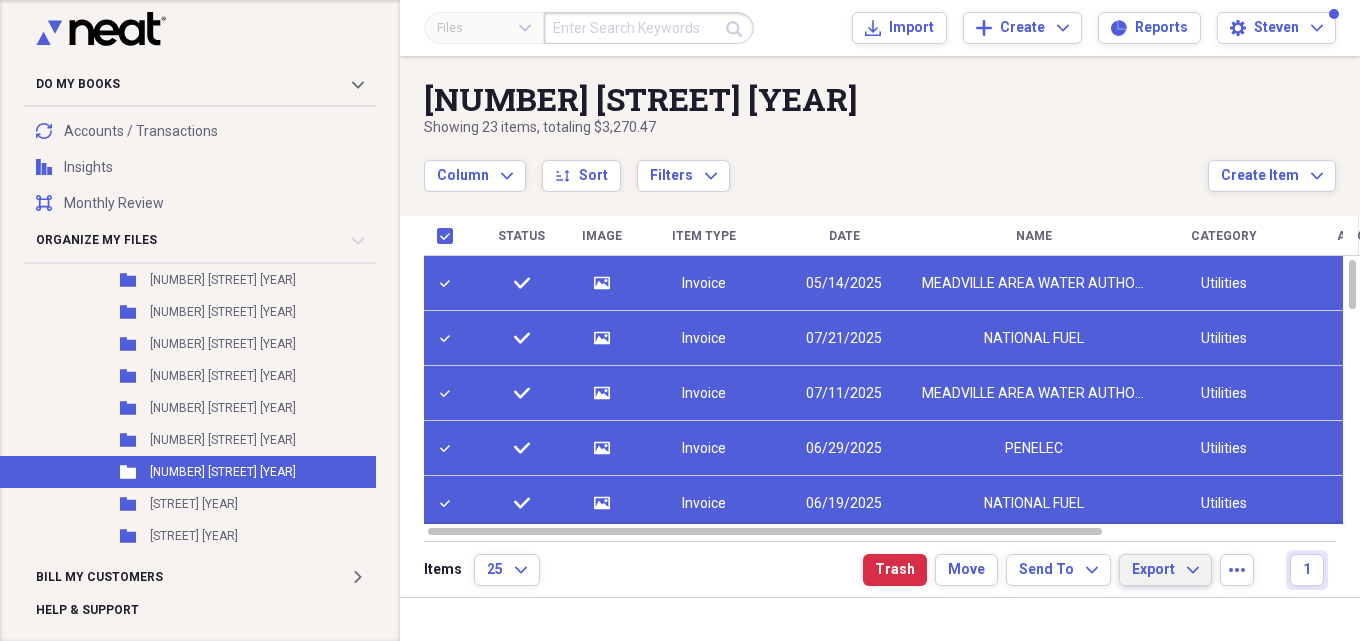 click on "Export Expand" at bounding box center [1165, 570] 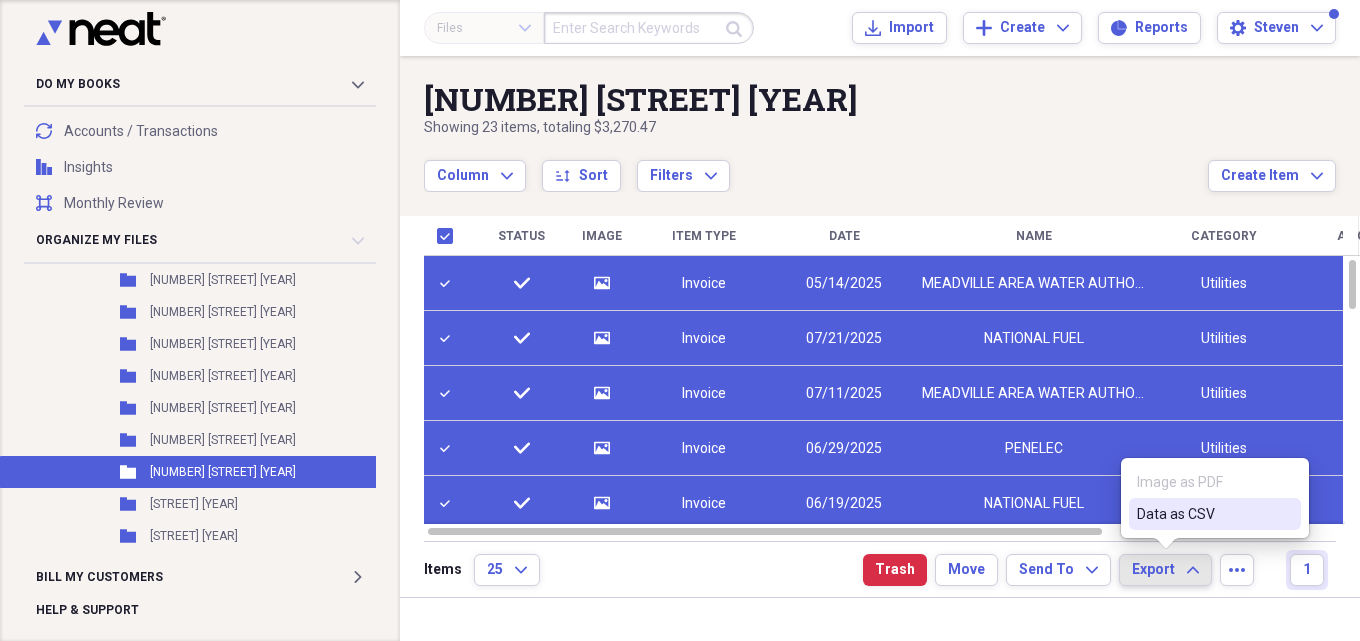 click on "Data as CSV" at bounding box center (1203, 514) 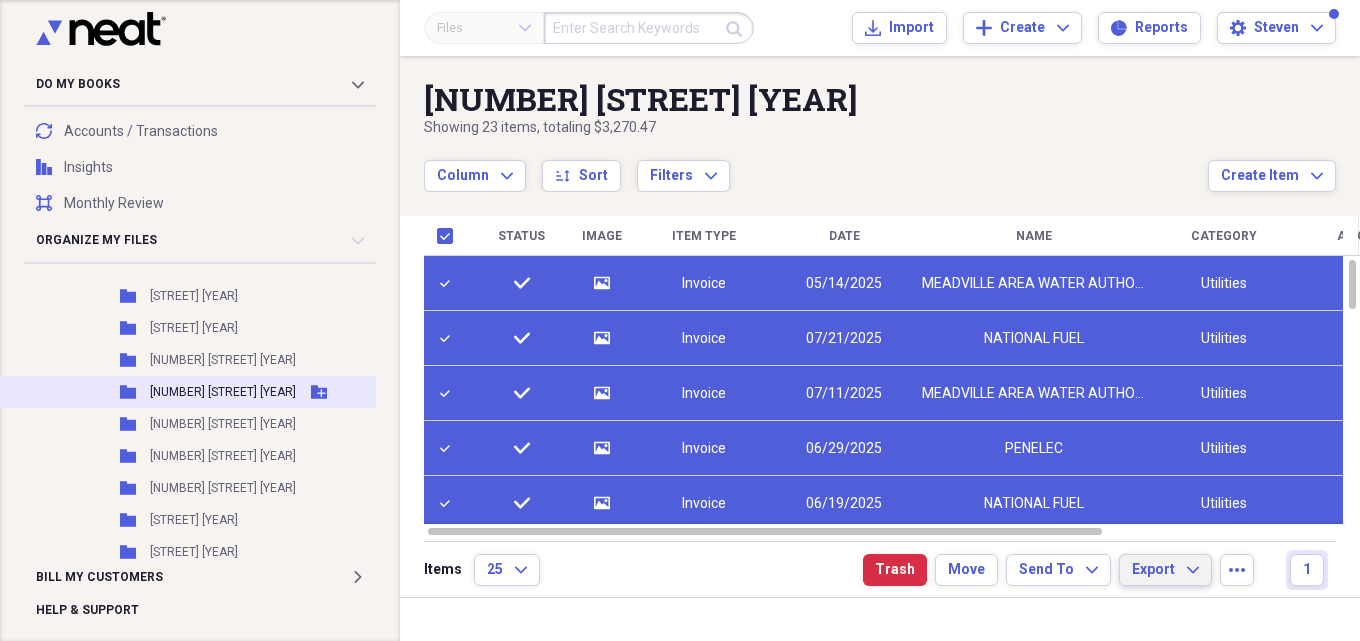 scroll, scrollTop: 500, scrollLeft: 0, axis: vertical 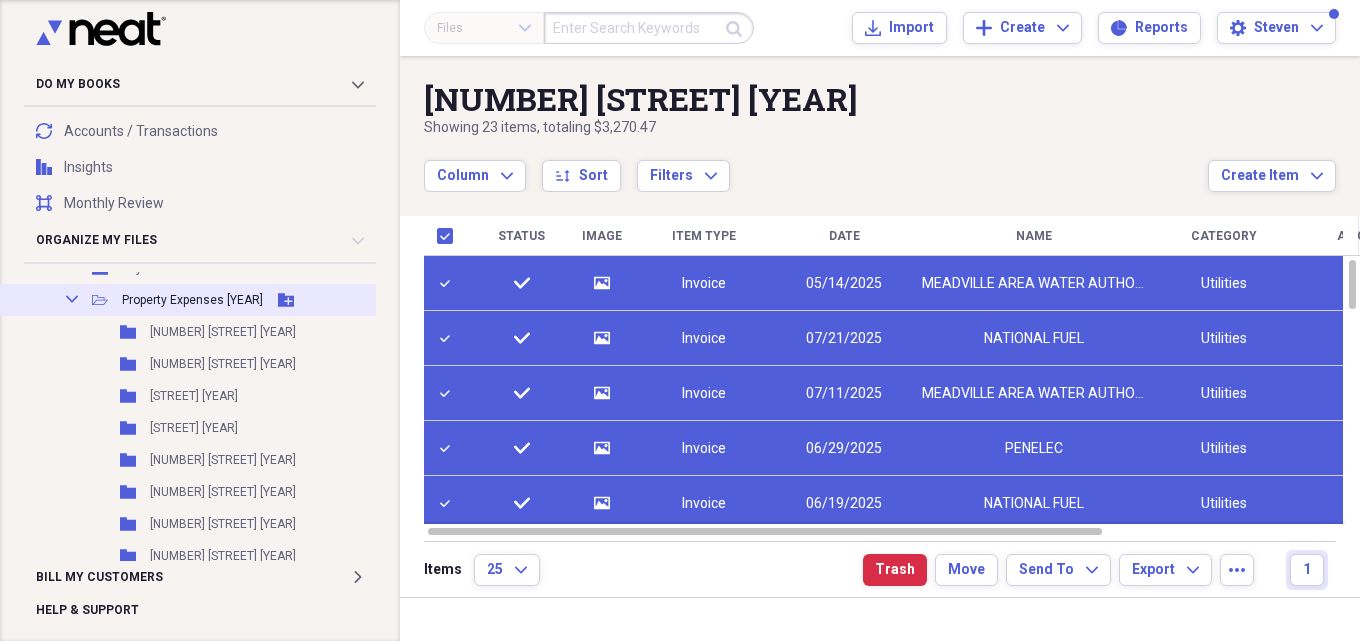 click 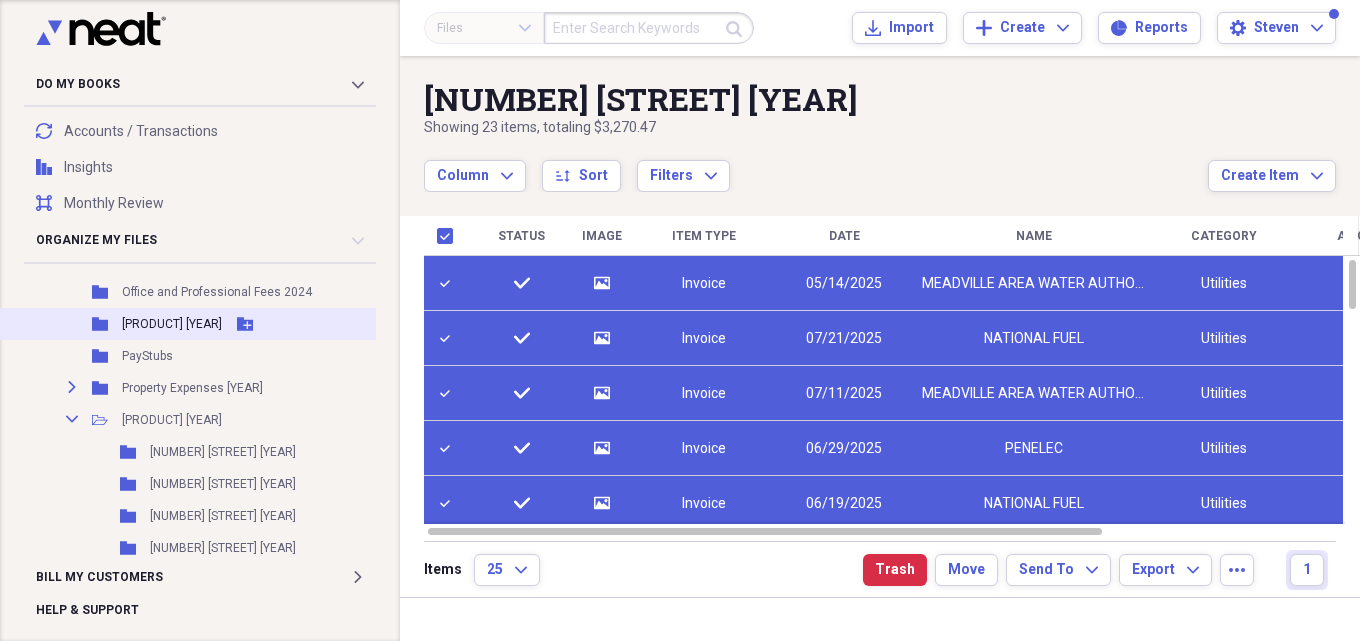 scroll, scrollTop: 400, scrollLeft: 0, axis: vertical 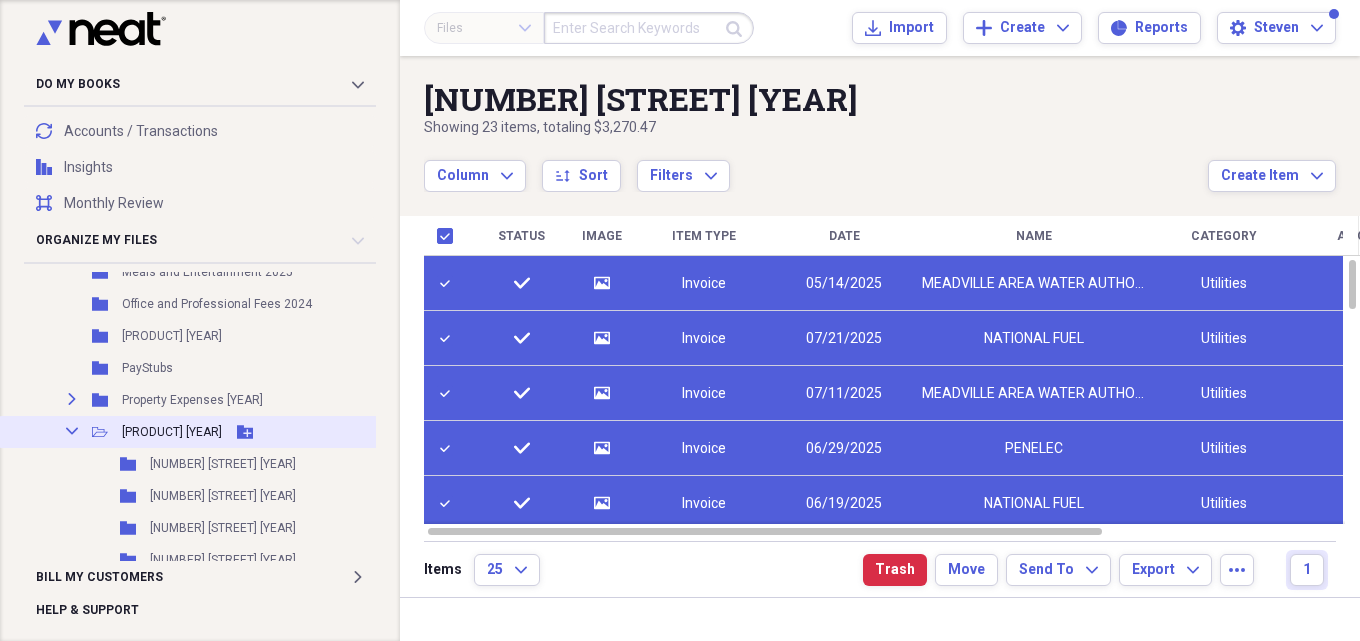 click 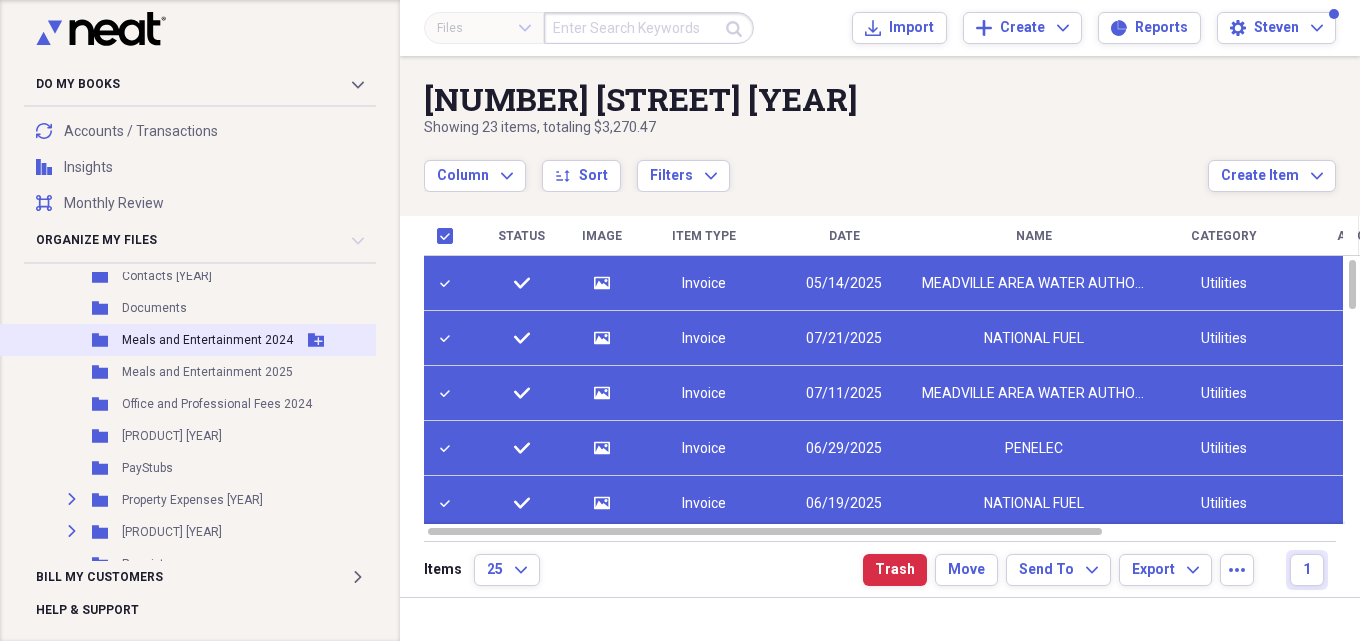 scroll, scrollTop: 200, scrollLeft: 0, axis: vertical 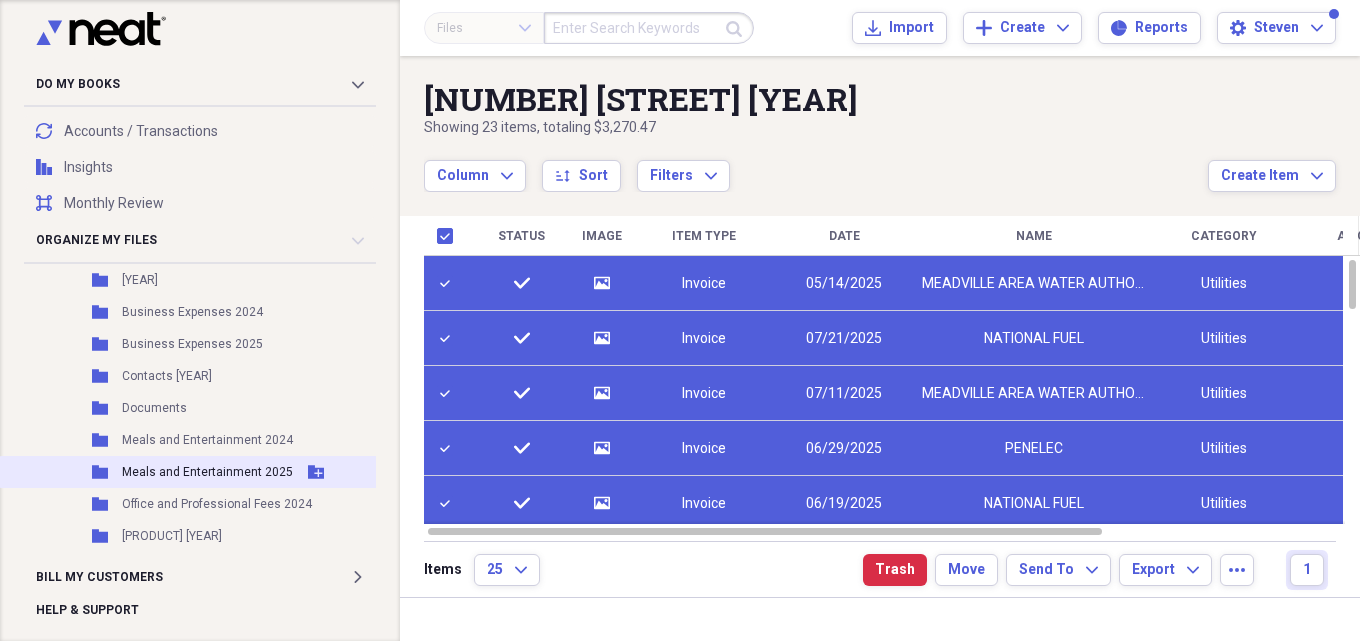 click on "Folder Meals and Entertainment 2025 Add Folder" at bounding box center (198, 472) 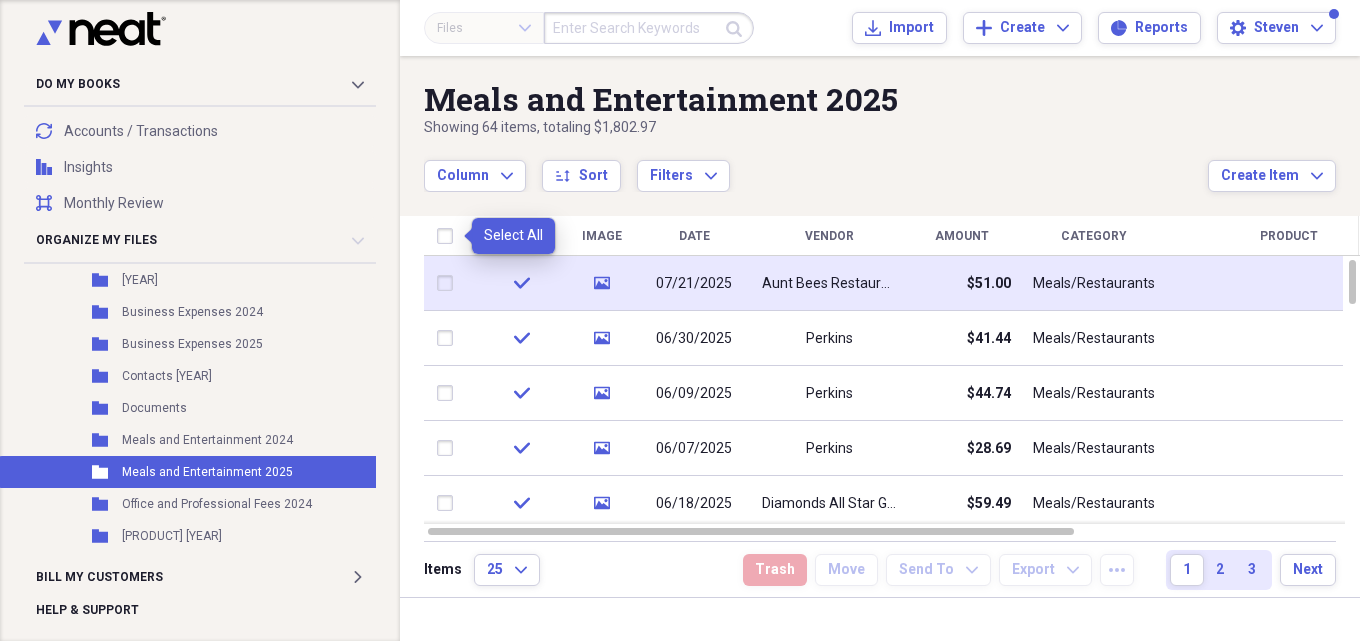 click at bounding box center [449, 236] 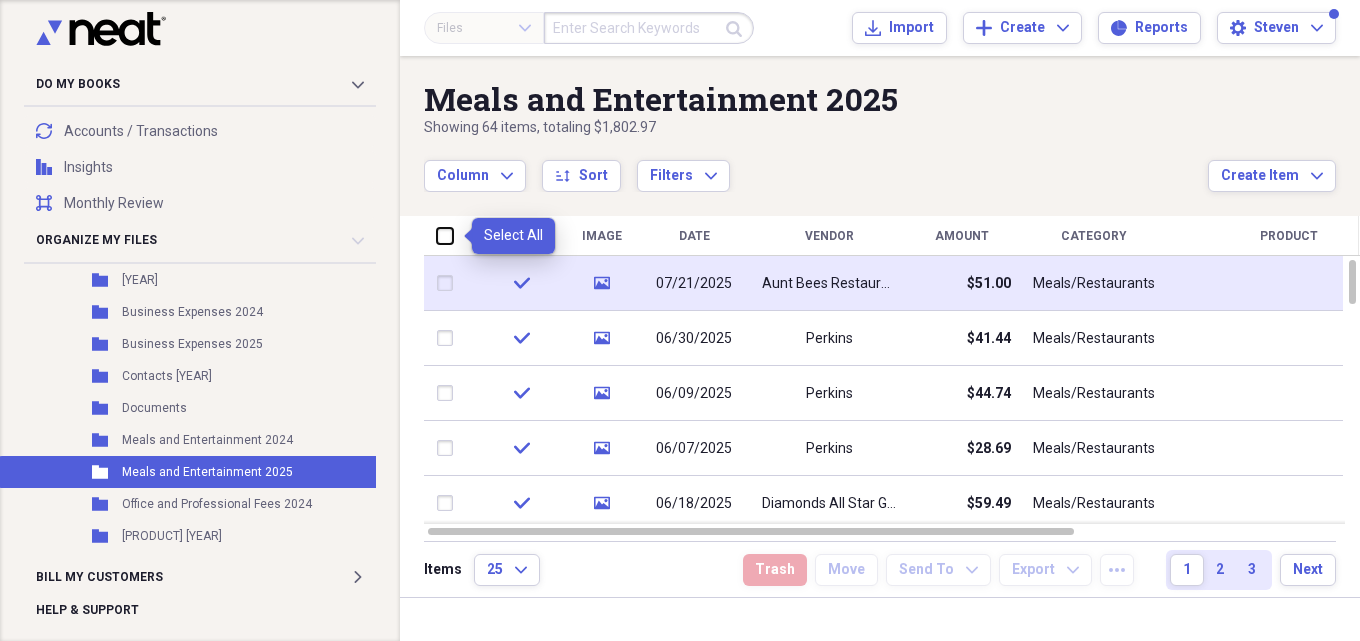 click at bounding box center [437, 235] 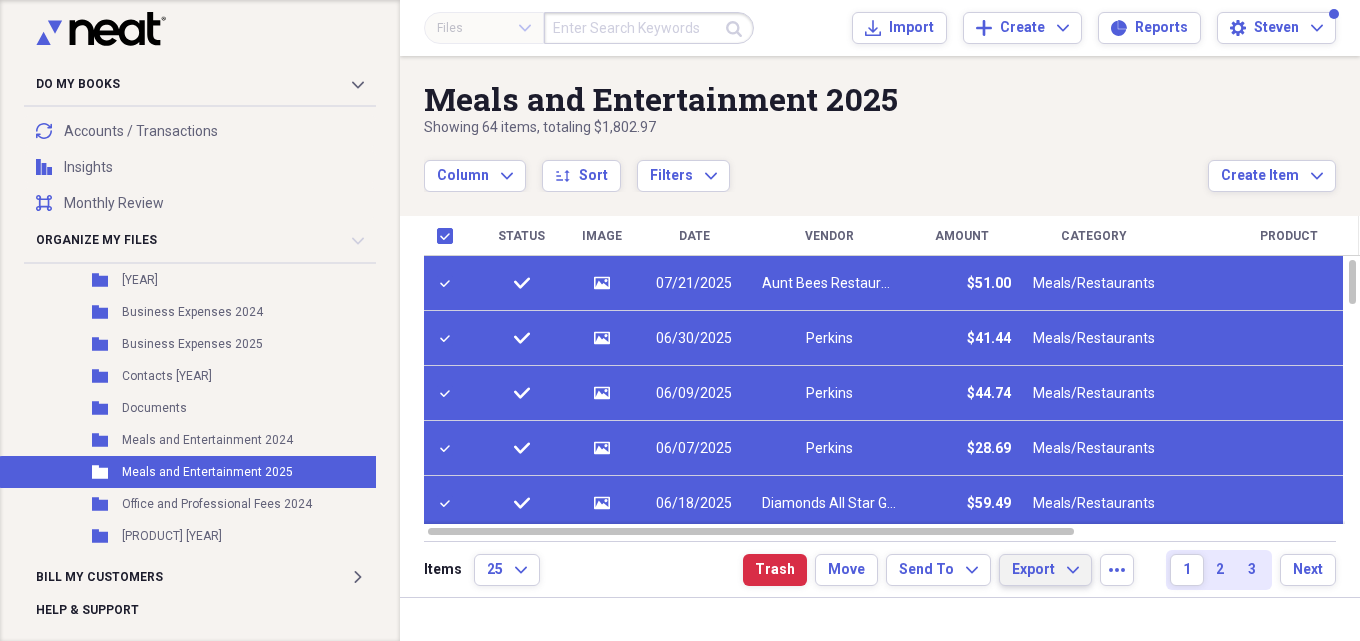 click on "Export" at bounding box center [1033, 570] 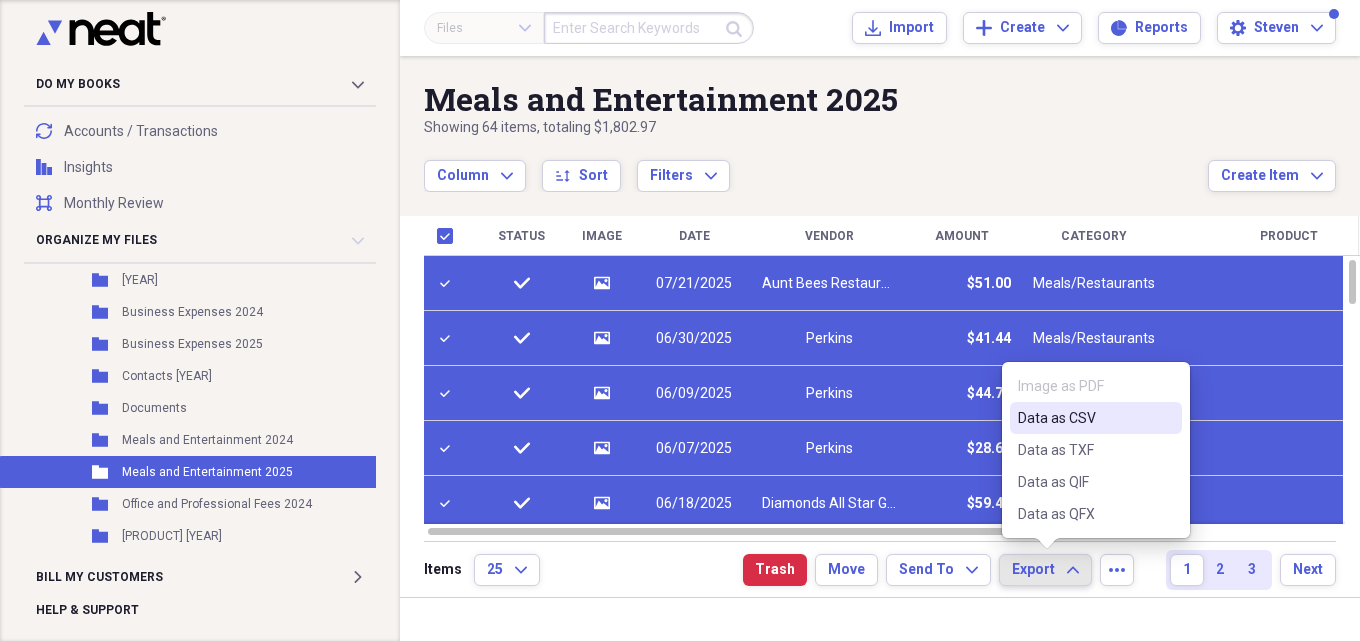 click on "Data as CSV" at bounding box center (1084, 418) 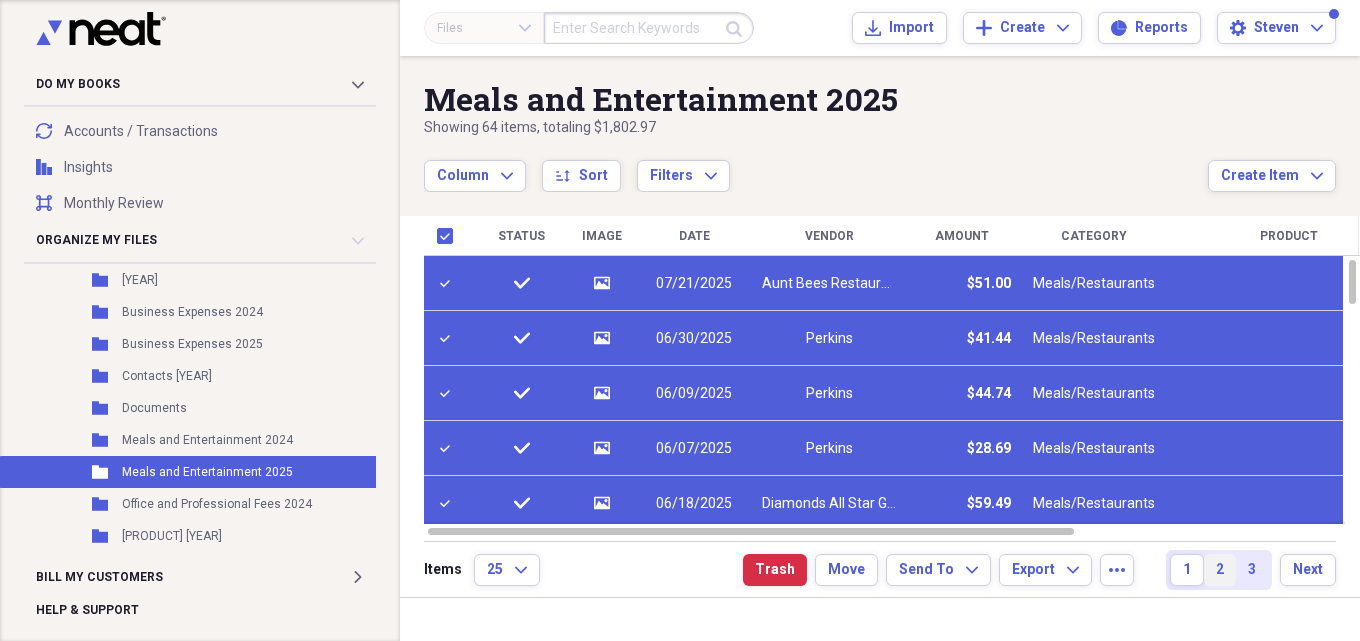 click on "2" at bounding box center (1220, 570) 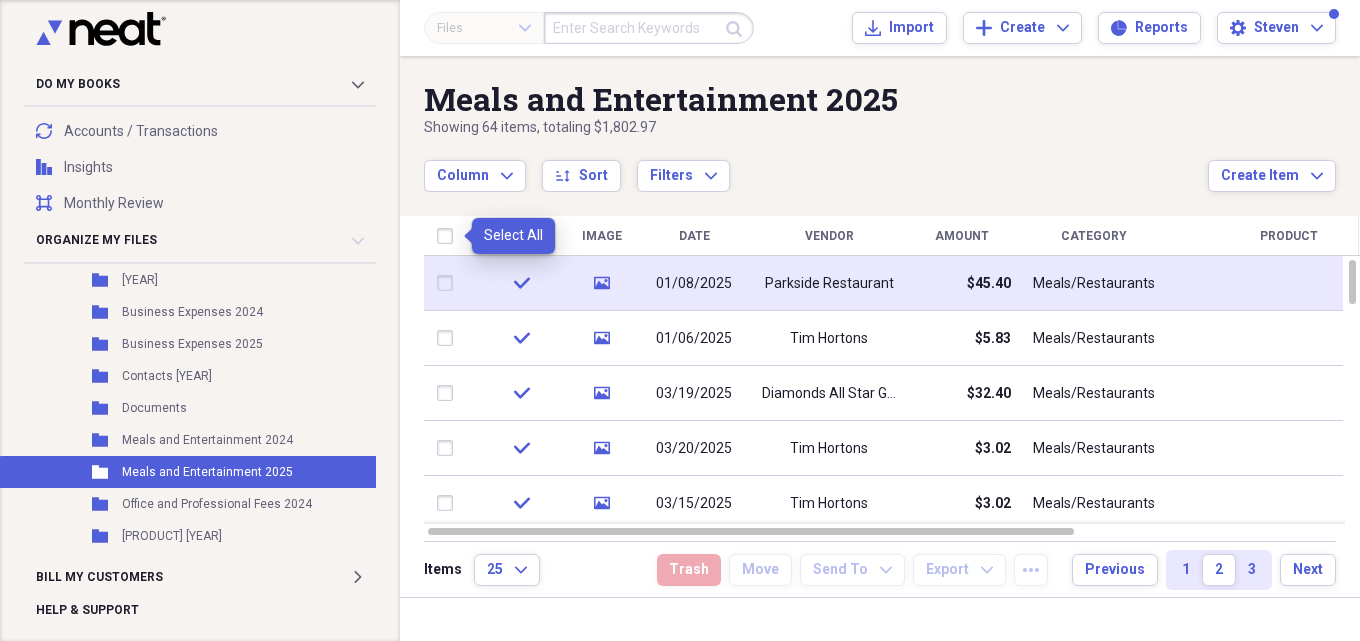 click at bounding box center [449, 236] 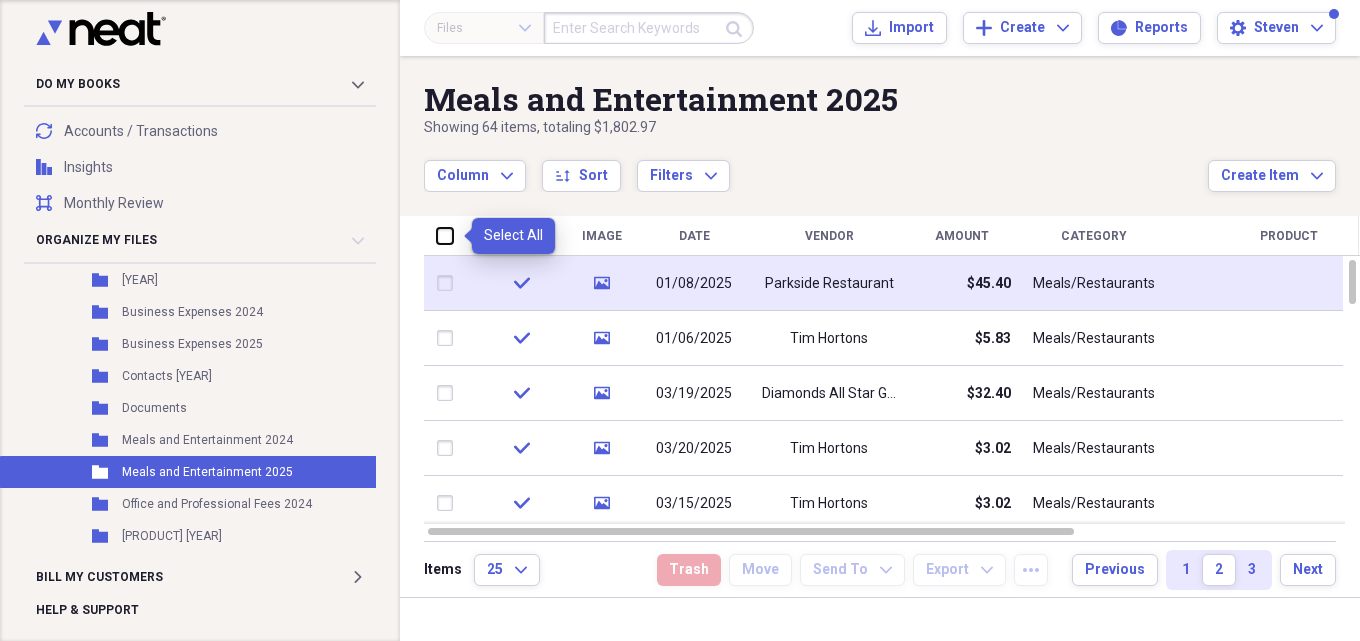 click at bounding box center [437, 235] 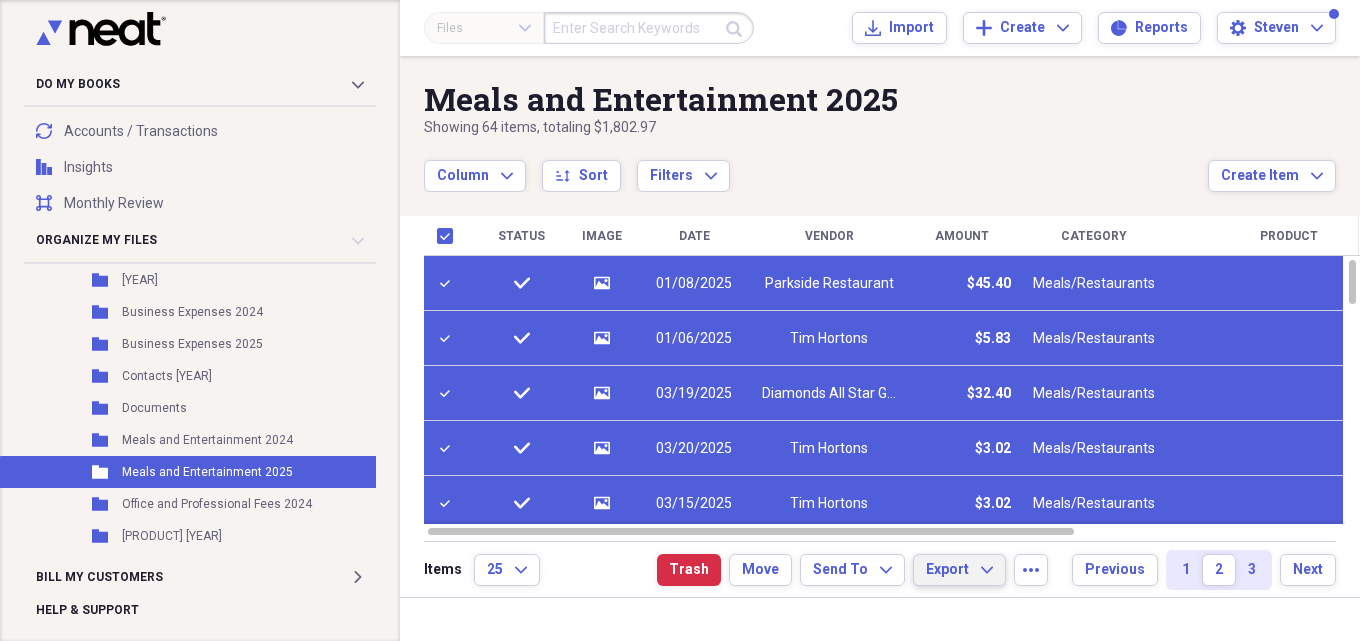 click on "Export Expand" at bounding box center (959, 570) 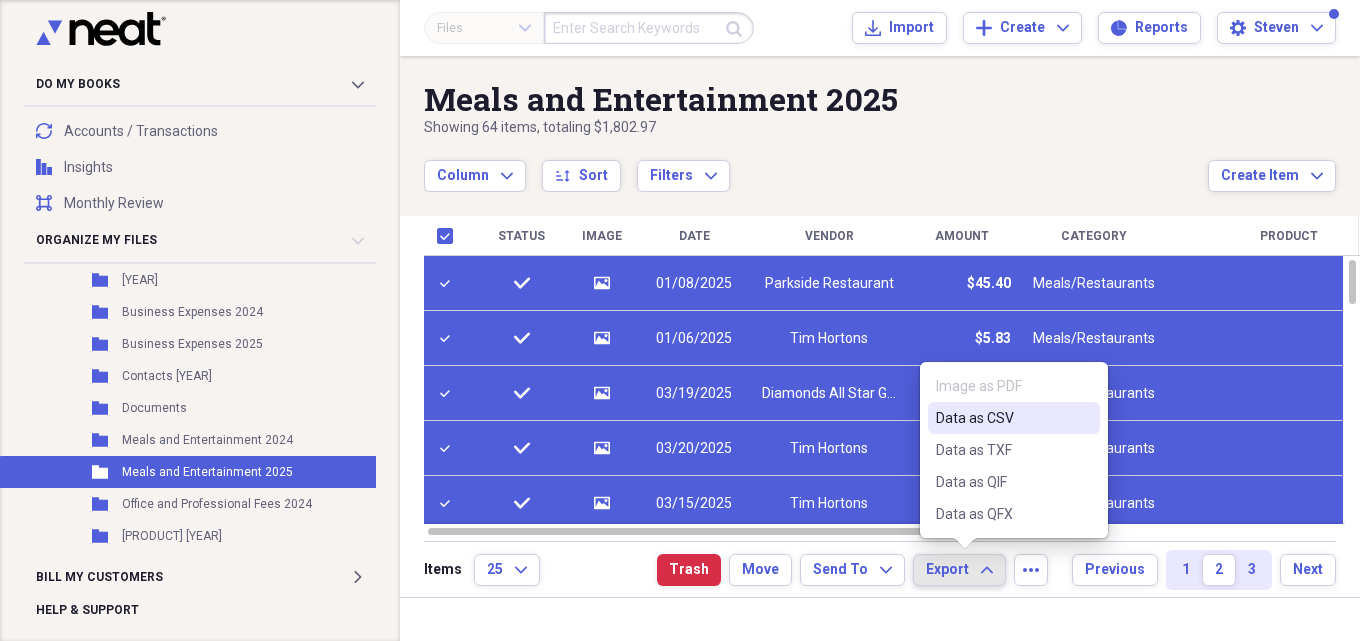 click on "Data as CSV" at bounding box center (1002, 418) 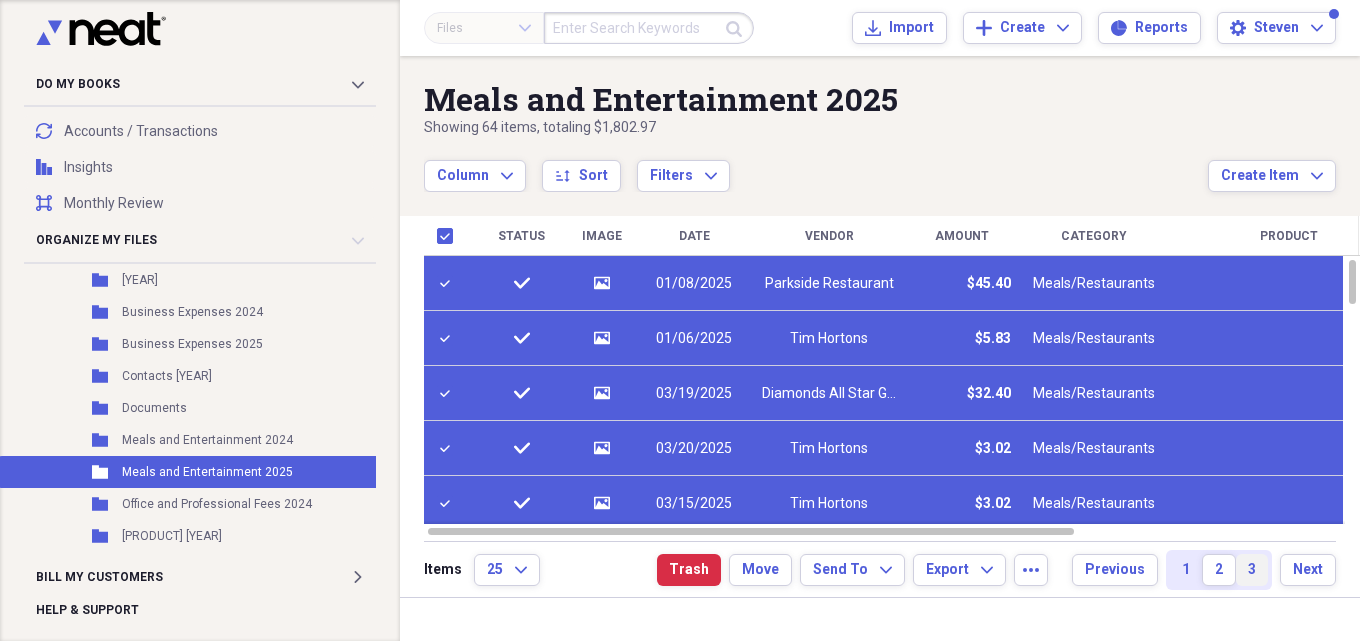 click on "3" at bounding box center [1252, 570] 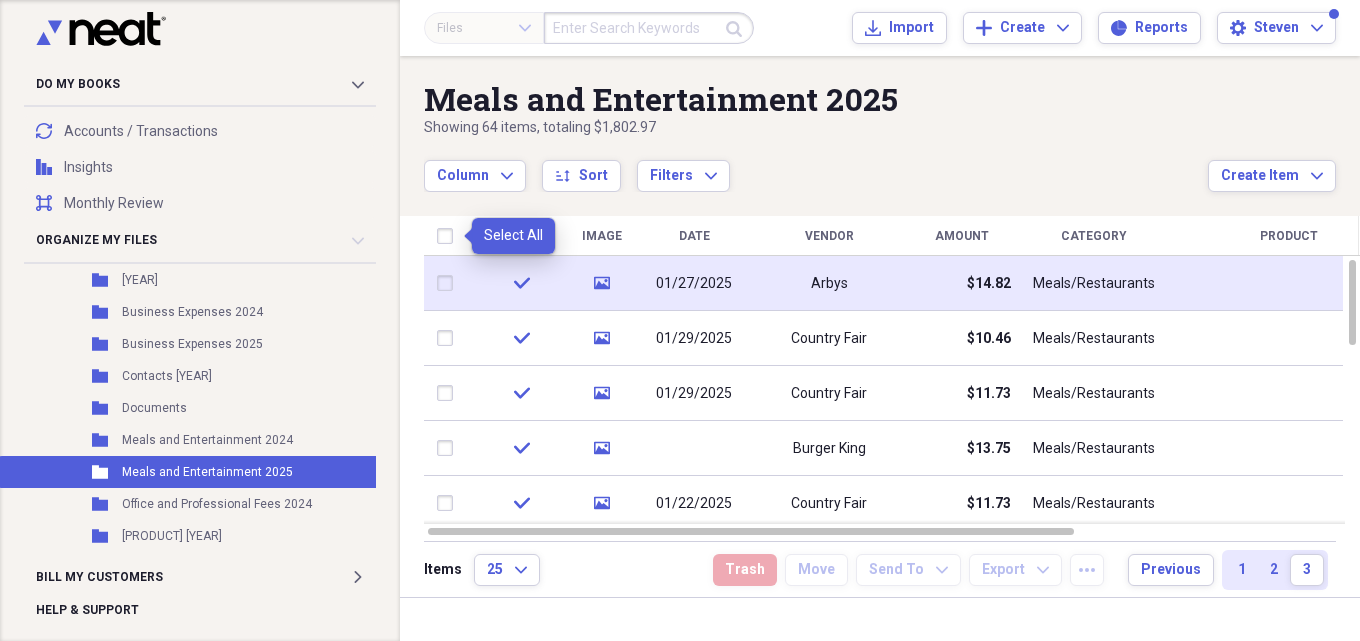 click at bounding box center (449, 236) 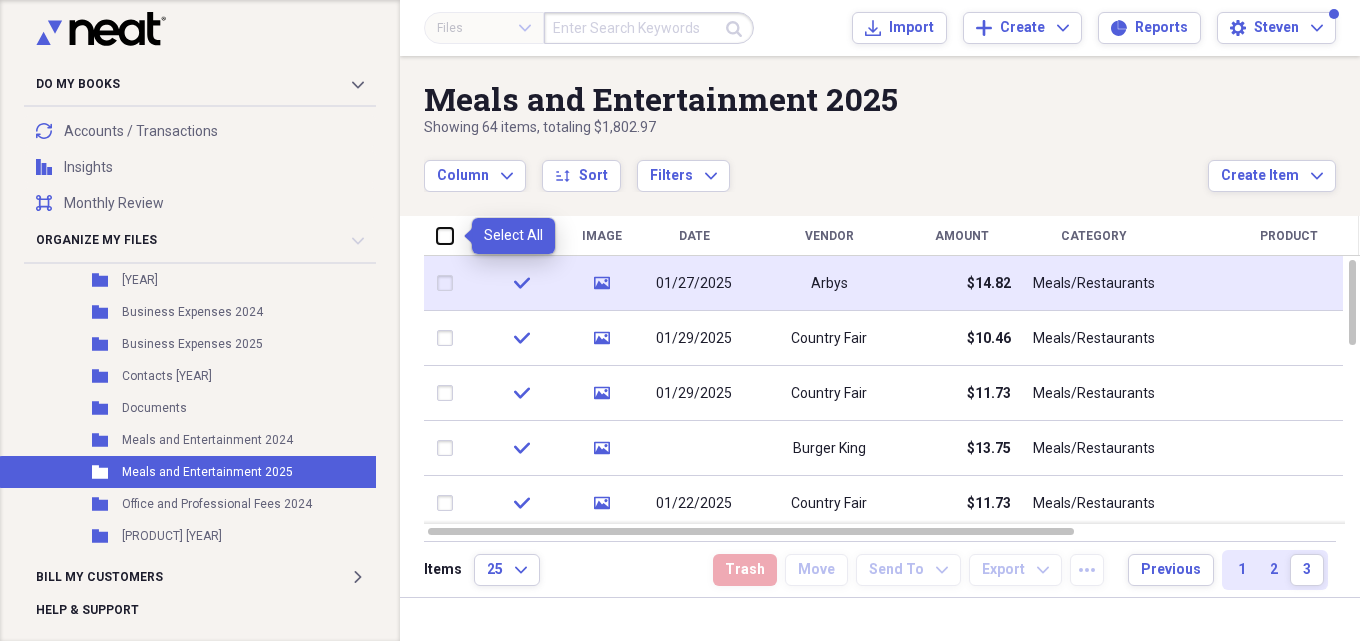 click at bounding box center [437, 235] 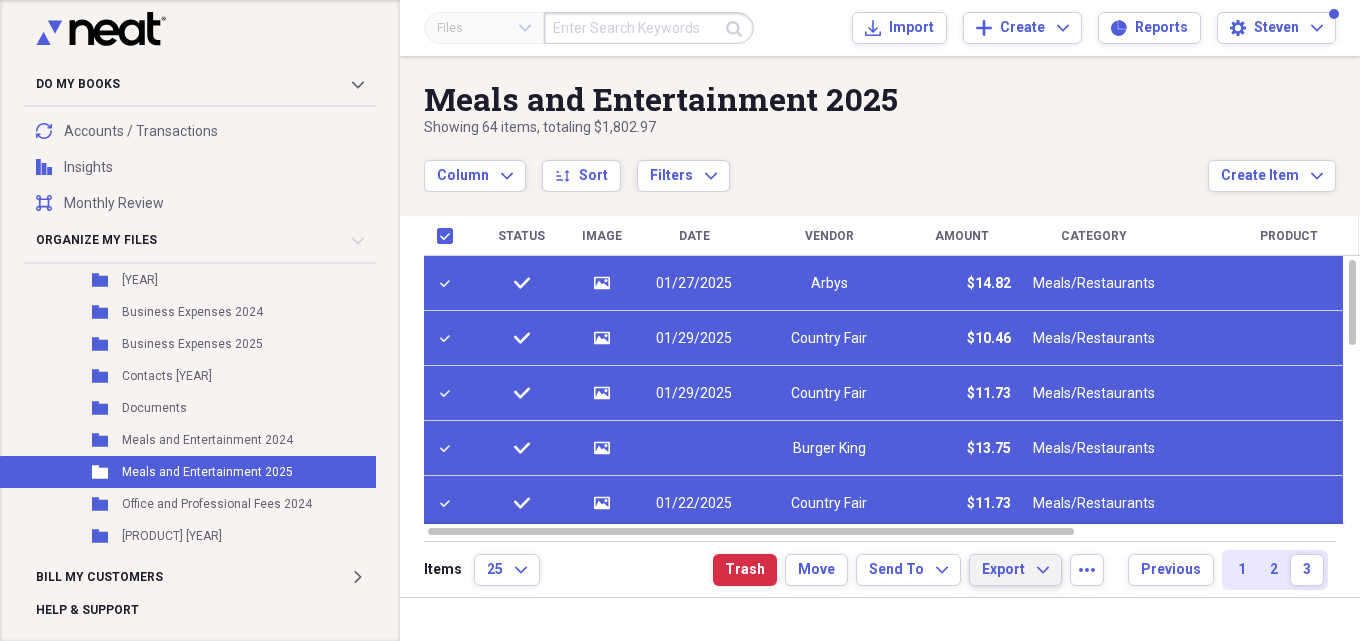 click on "Export Expand" at bounding box center (1015, 570) 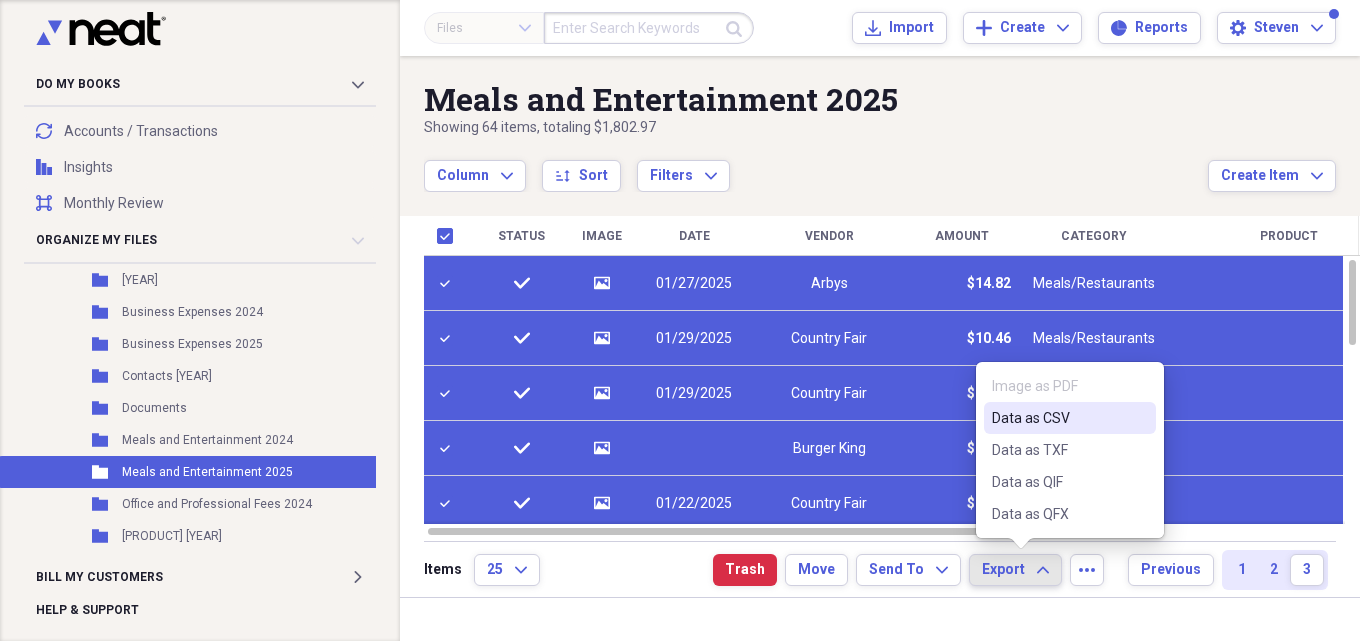click on "Data as CSV" at bounding box center [1058, 418] 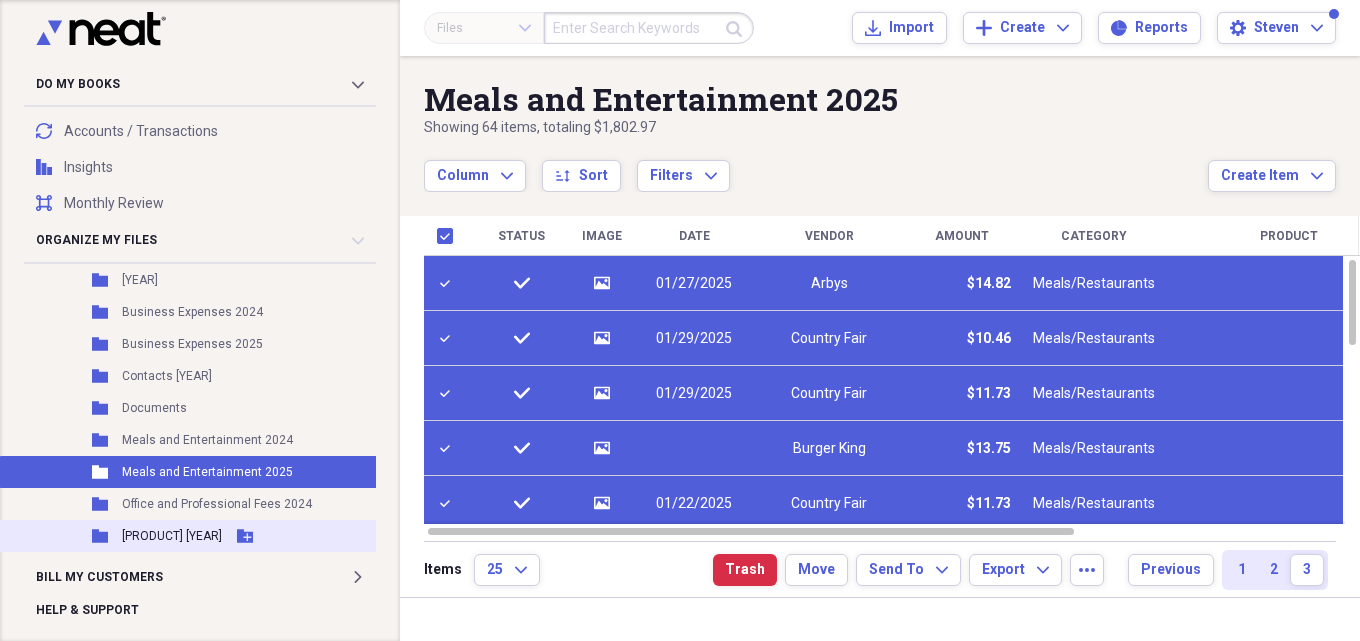 click on "[PRODUCT] [YEAR]" at bounding box center [172, 536] 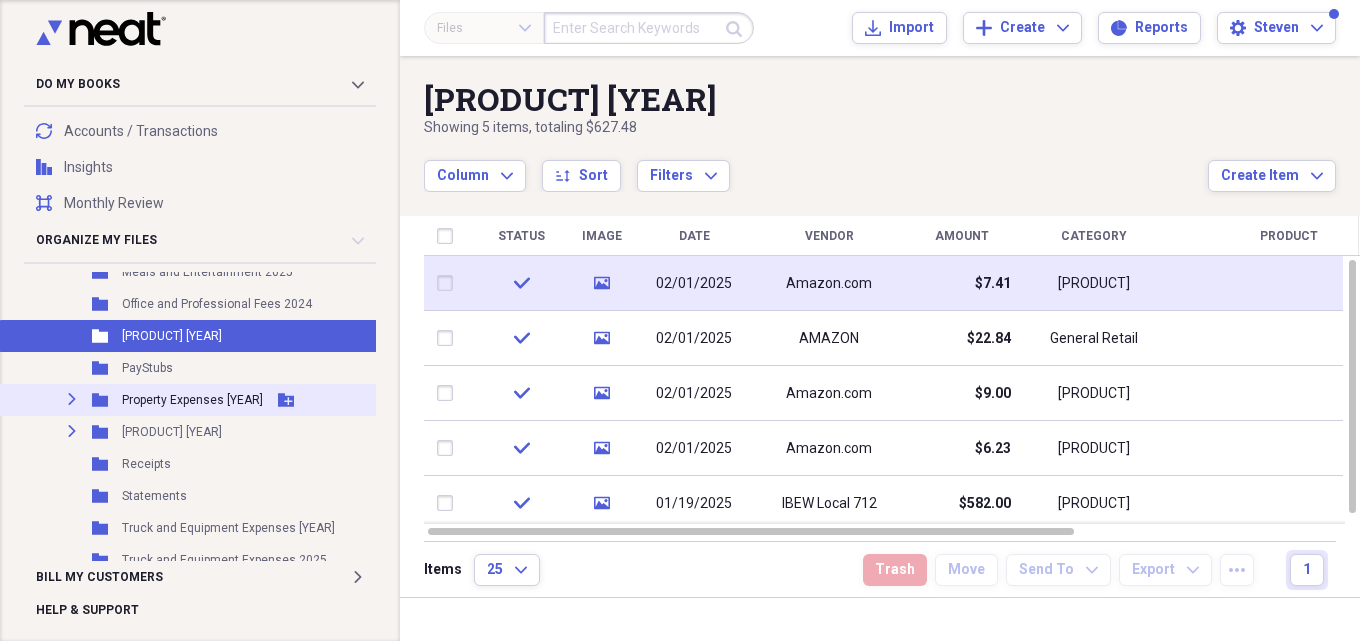 scroll, scrollTop: 500, scrollLeft: 0, axis: vertical 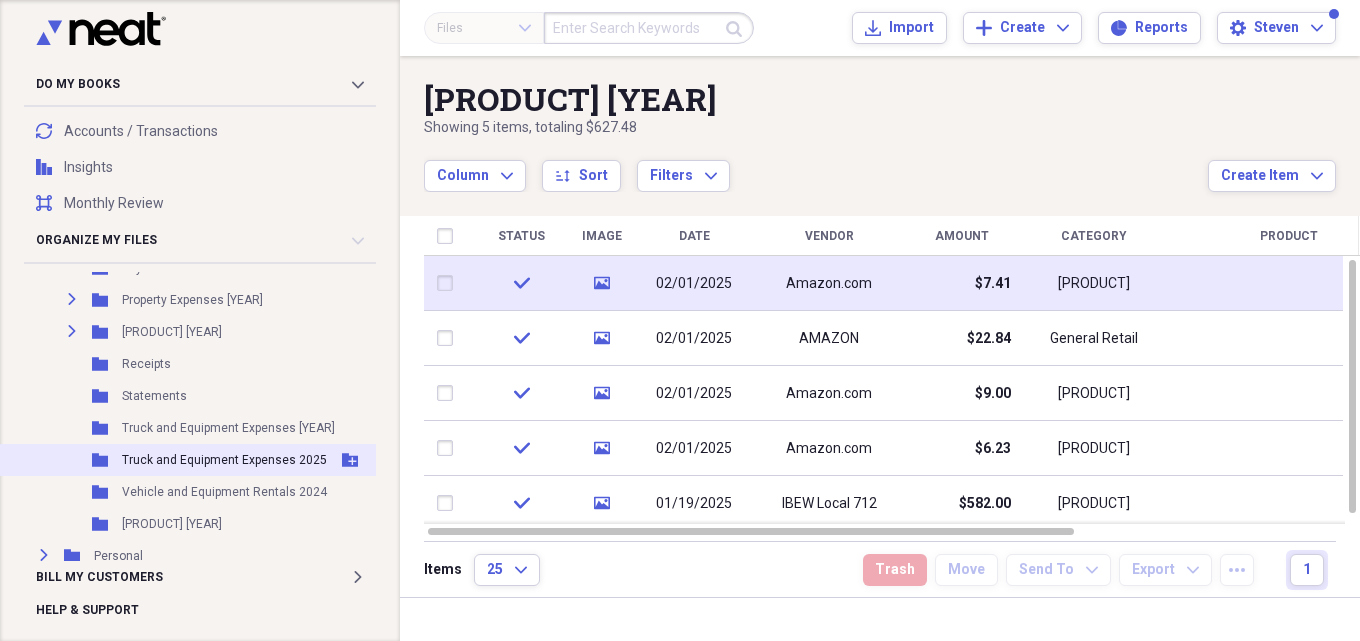 click on "Truck and Equipment Expenses 2025" at bounding box center (224, 460) 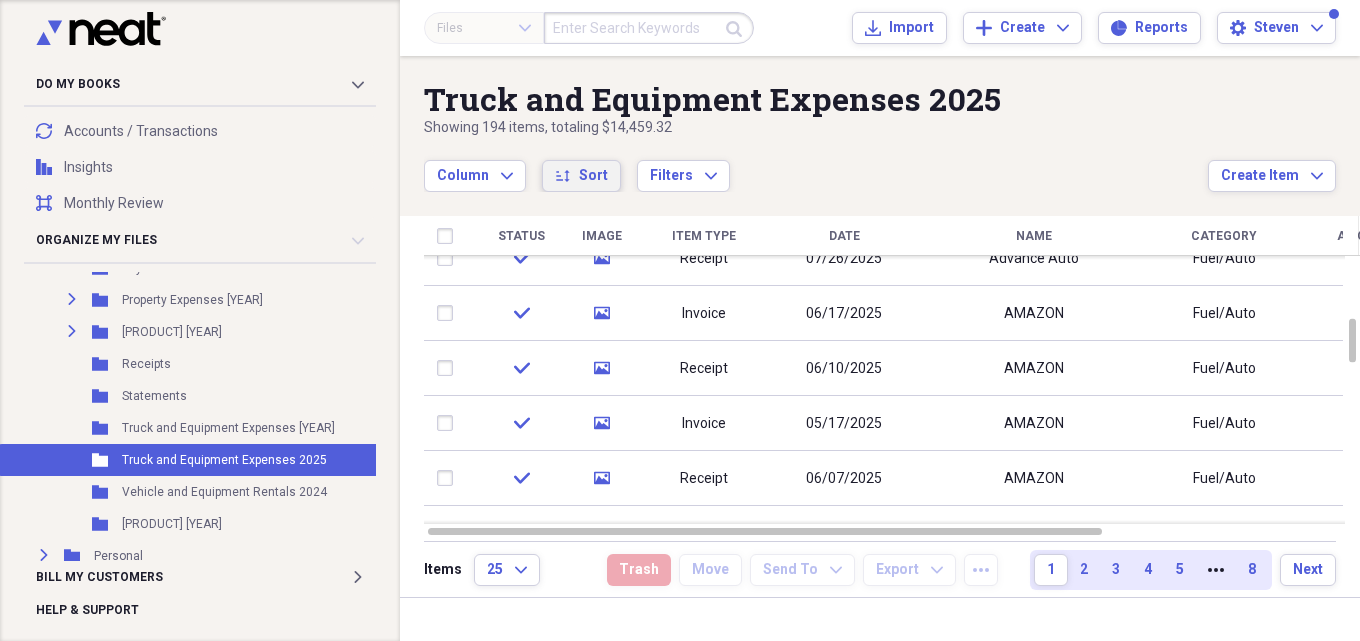 click on "Sort" at bounding box center (593, 176) 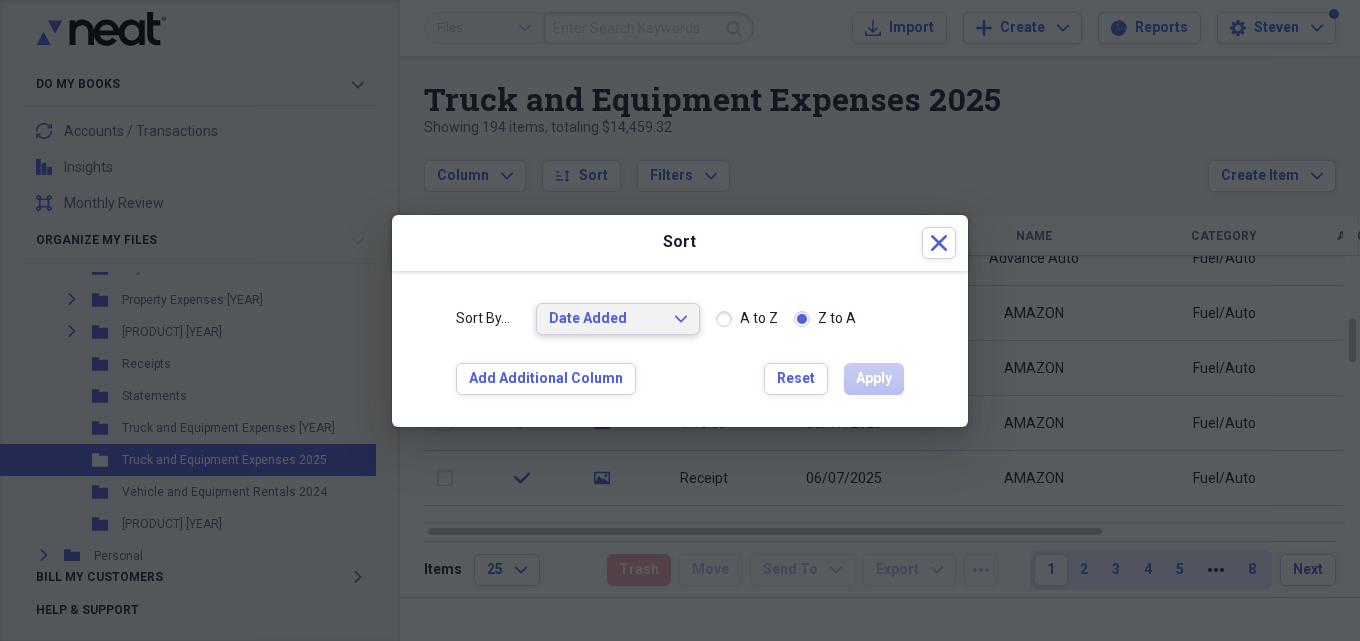 click on "Date Added Expand" at bounding box center (618, 319) 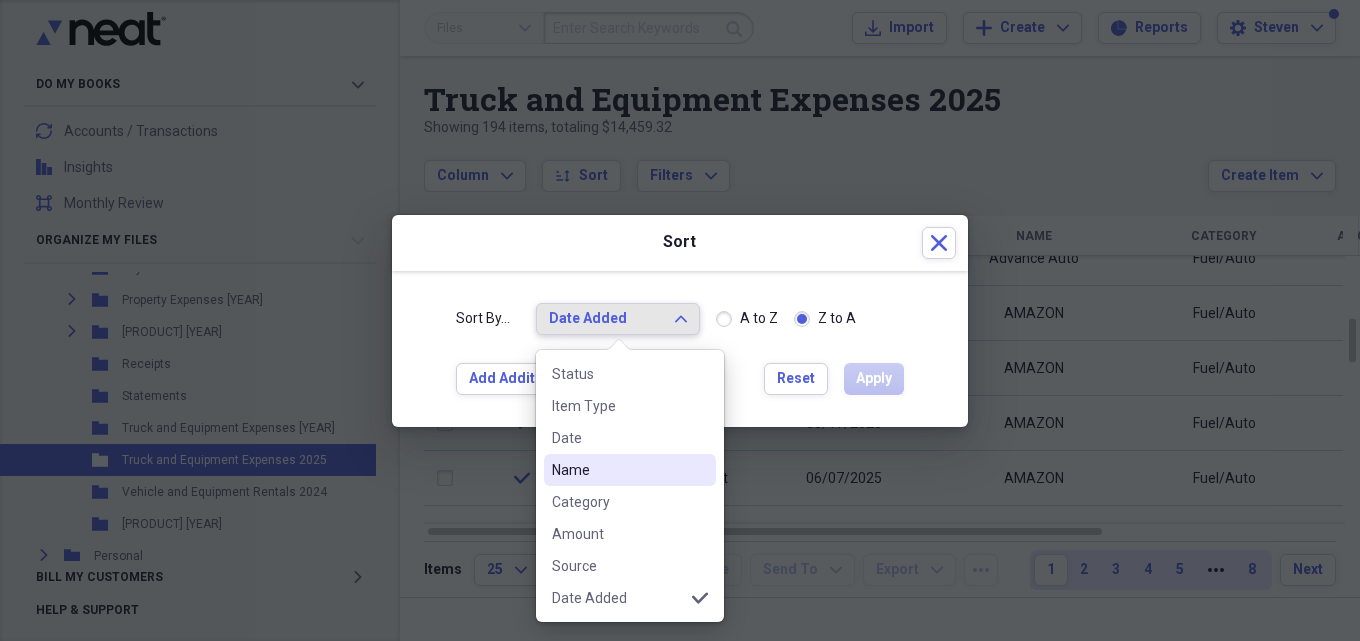 click on "Name" at bounding box center (618, 470) 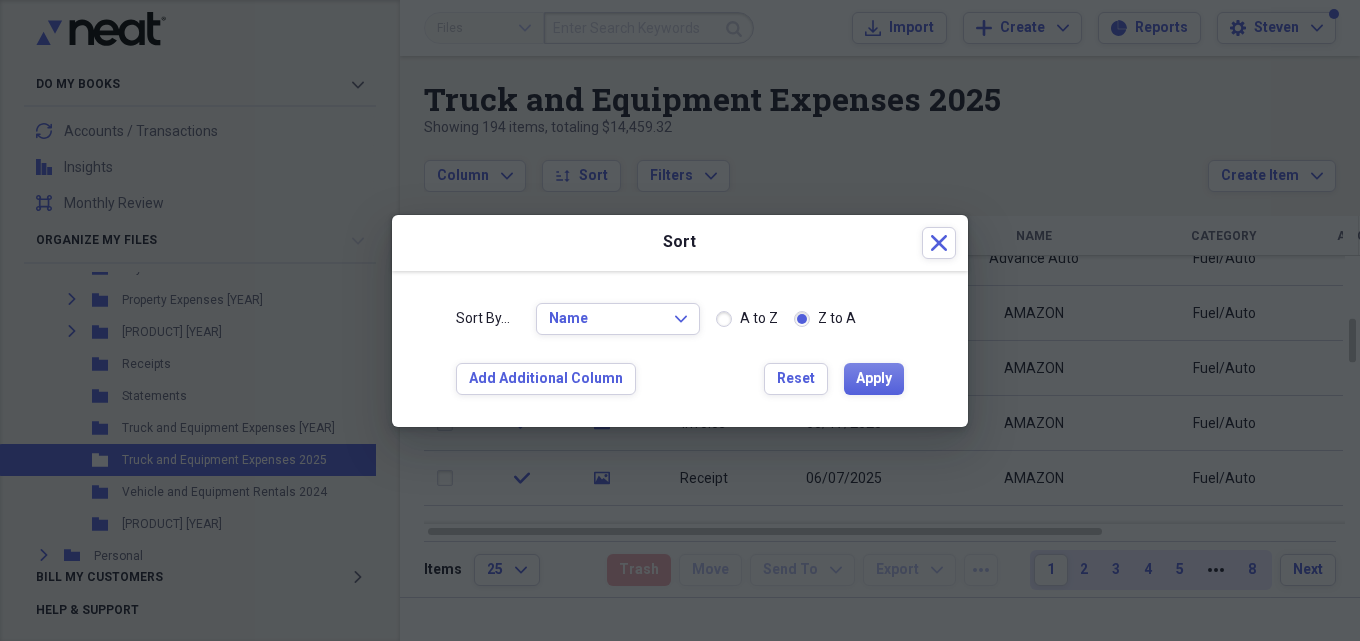 click on "A to Z" at bounding box center (747, 319) 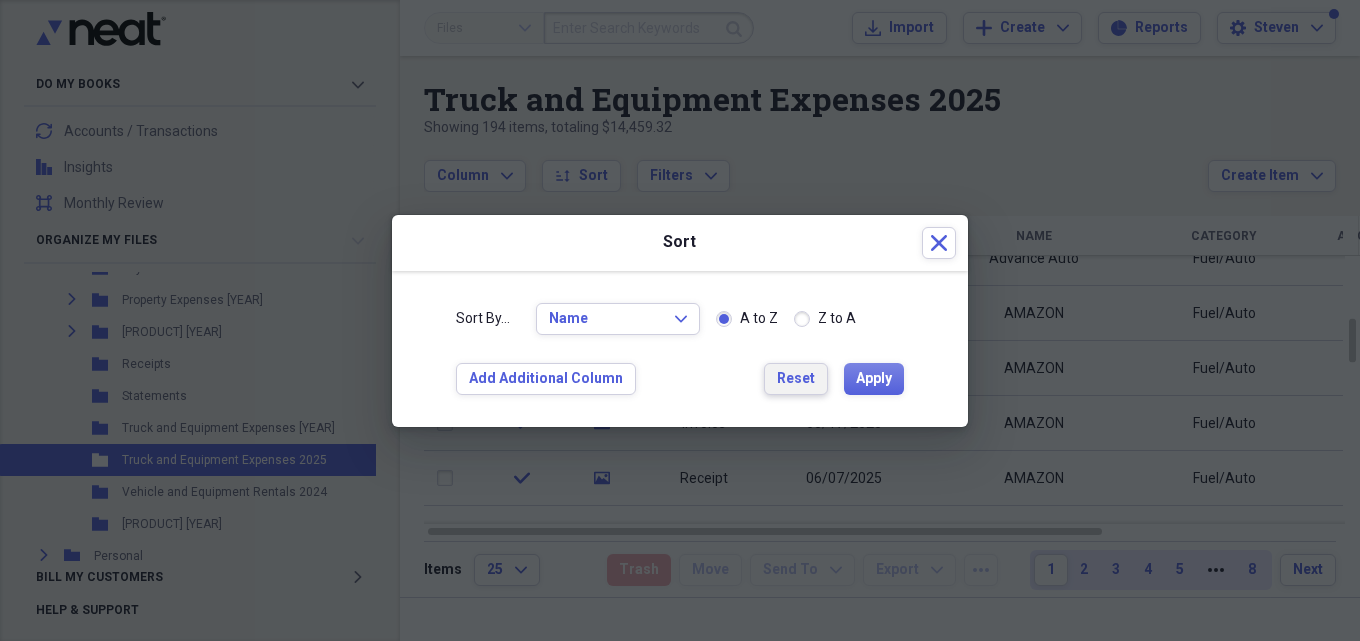 click on "Reset" at bounding box center [796, 379] 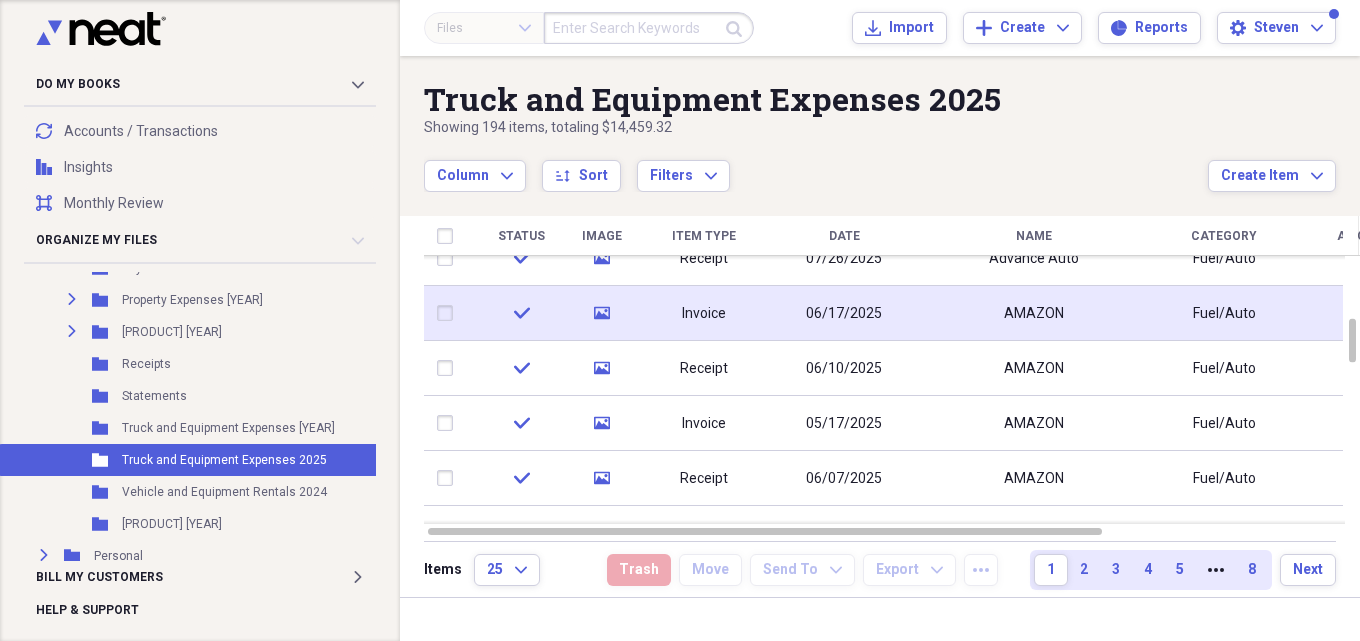 click on "media" 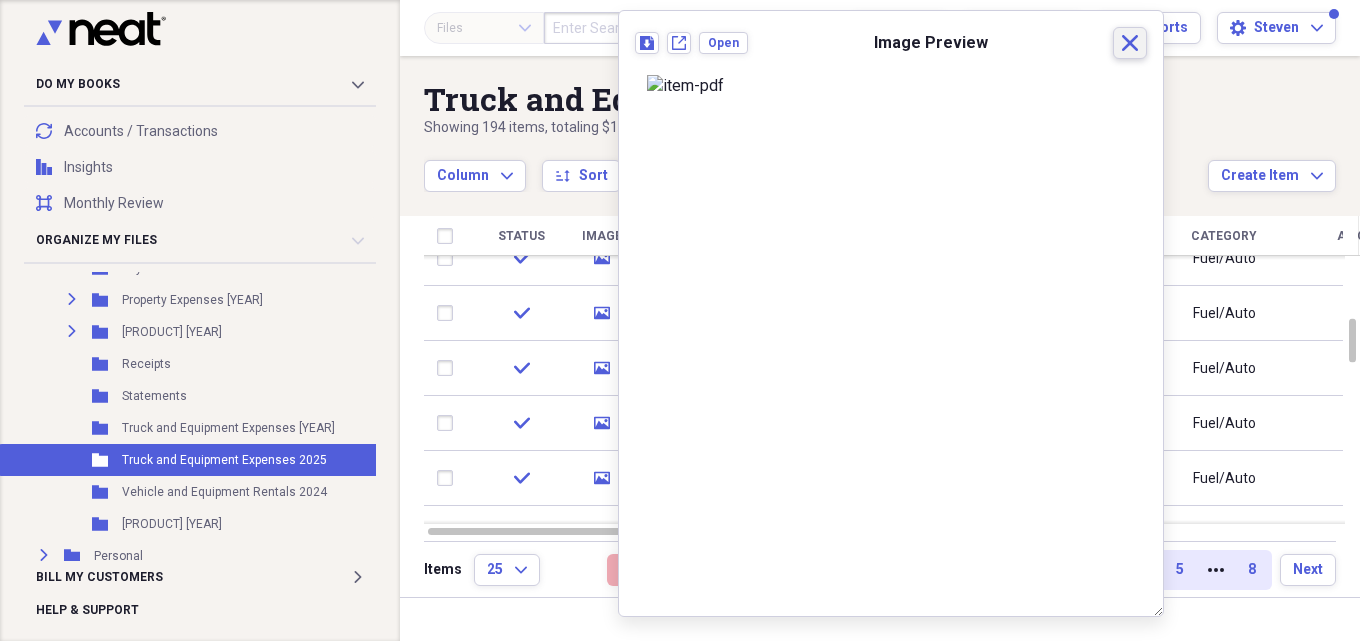 click on "Close" 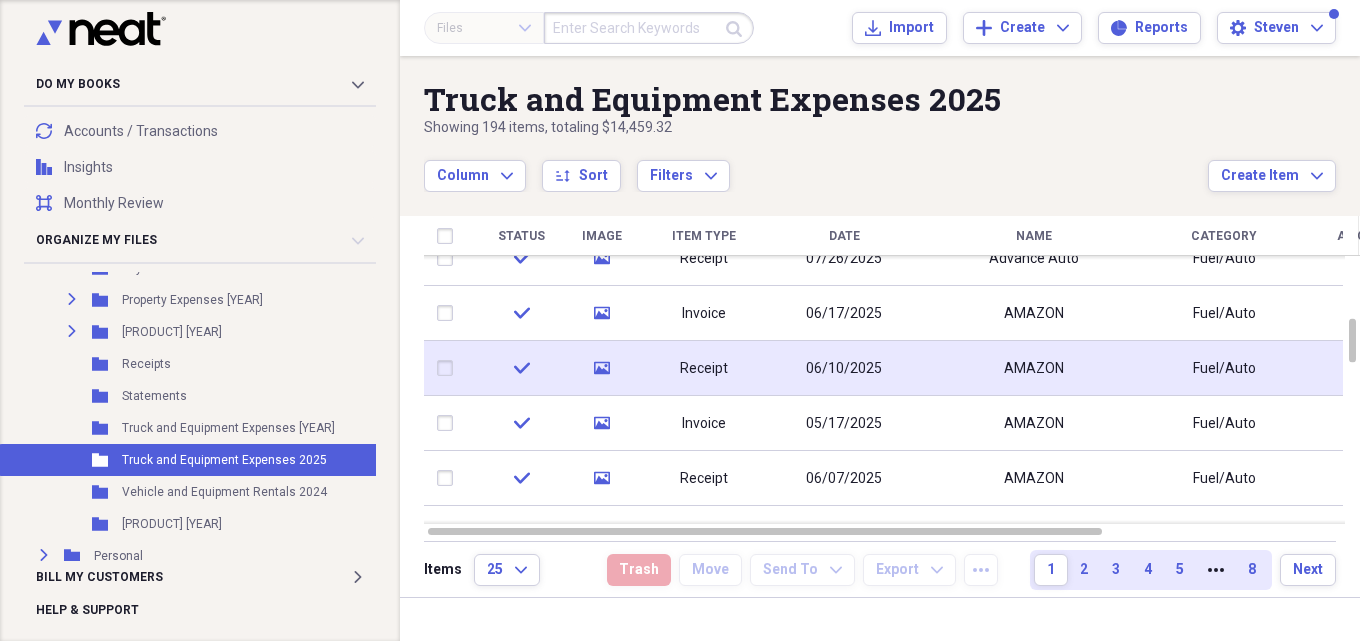 click on "AMAZON" at bounding box center (1034, 369) 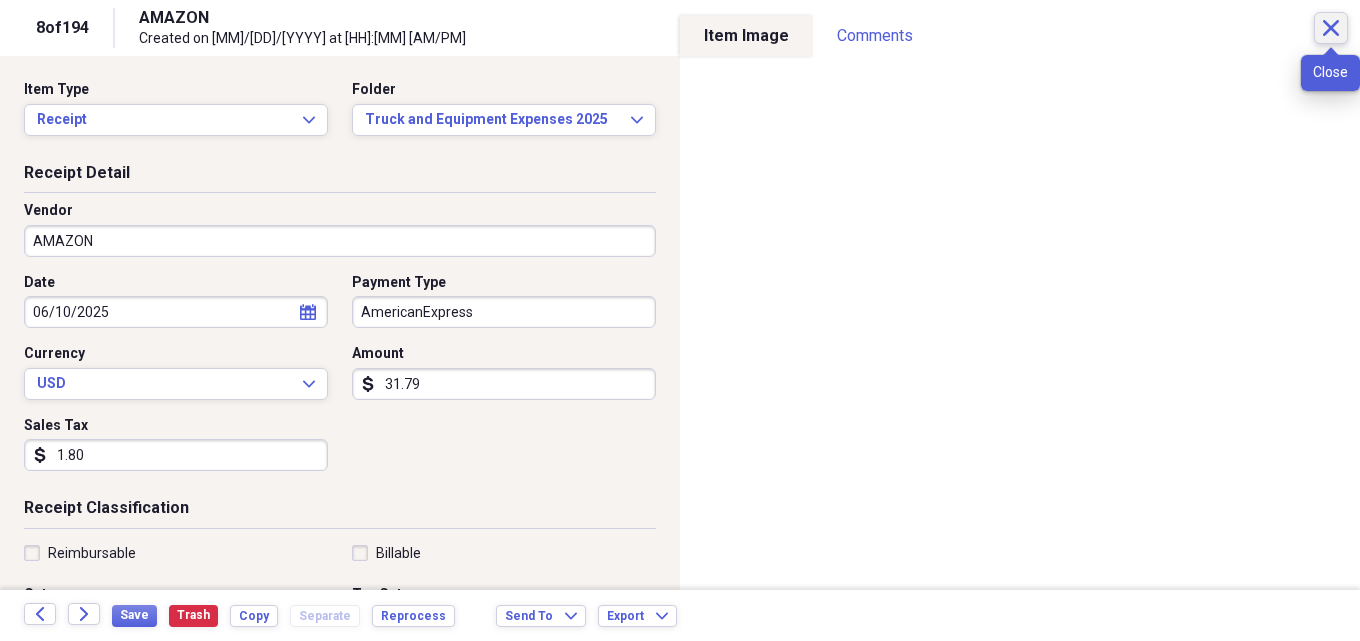 click on "Close" at bounding box center (1331, 28) 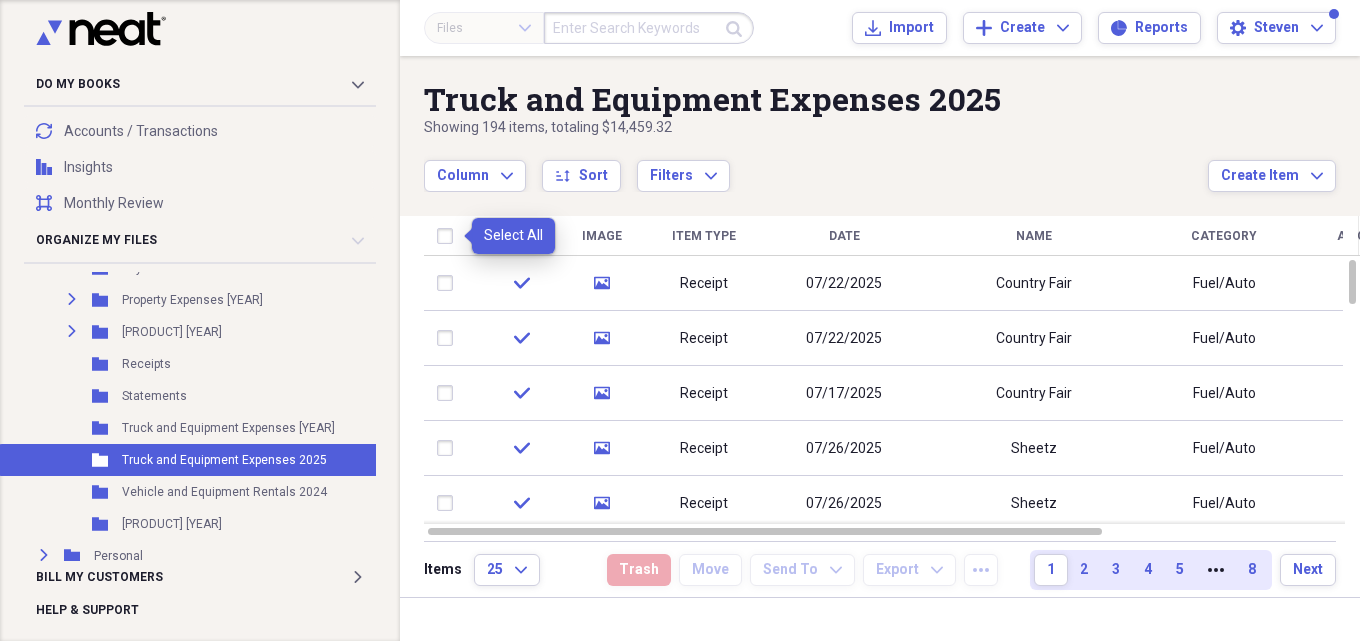 click at bounding box center [449, 236] 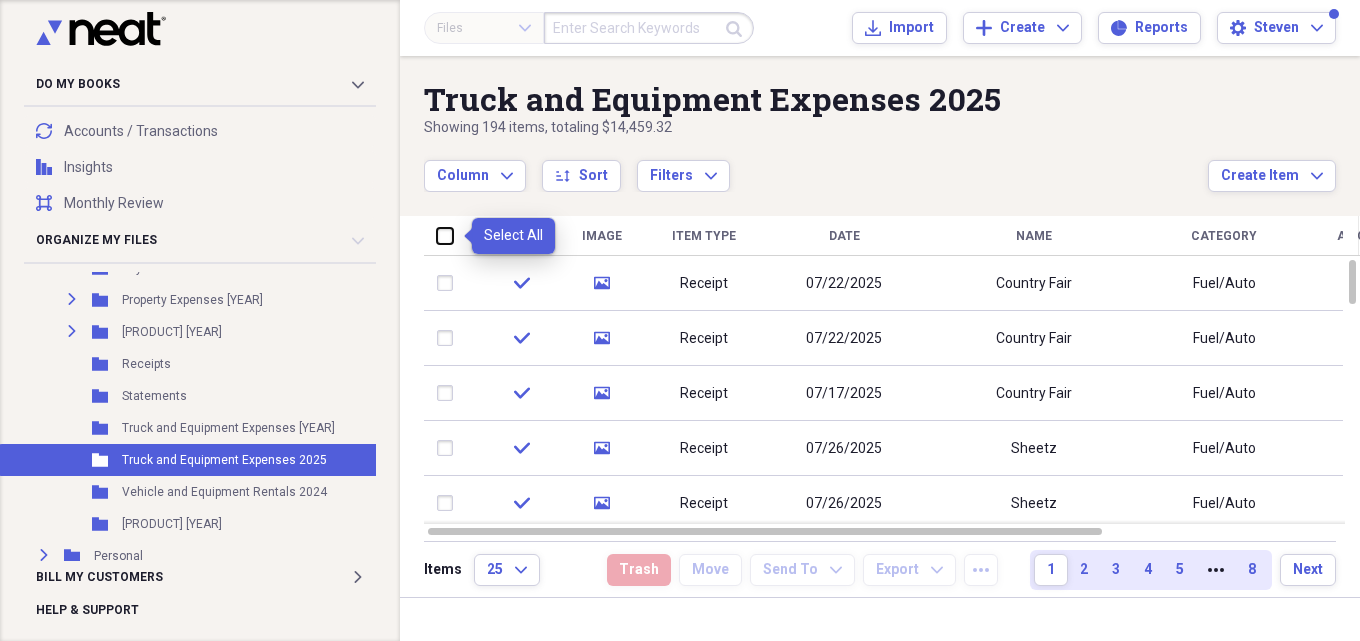 click at bounding box center (437, 235) 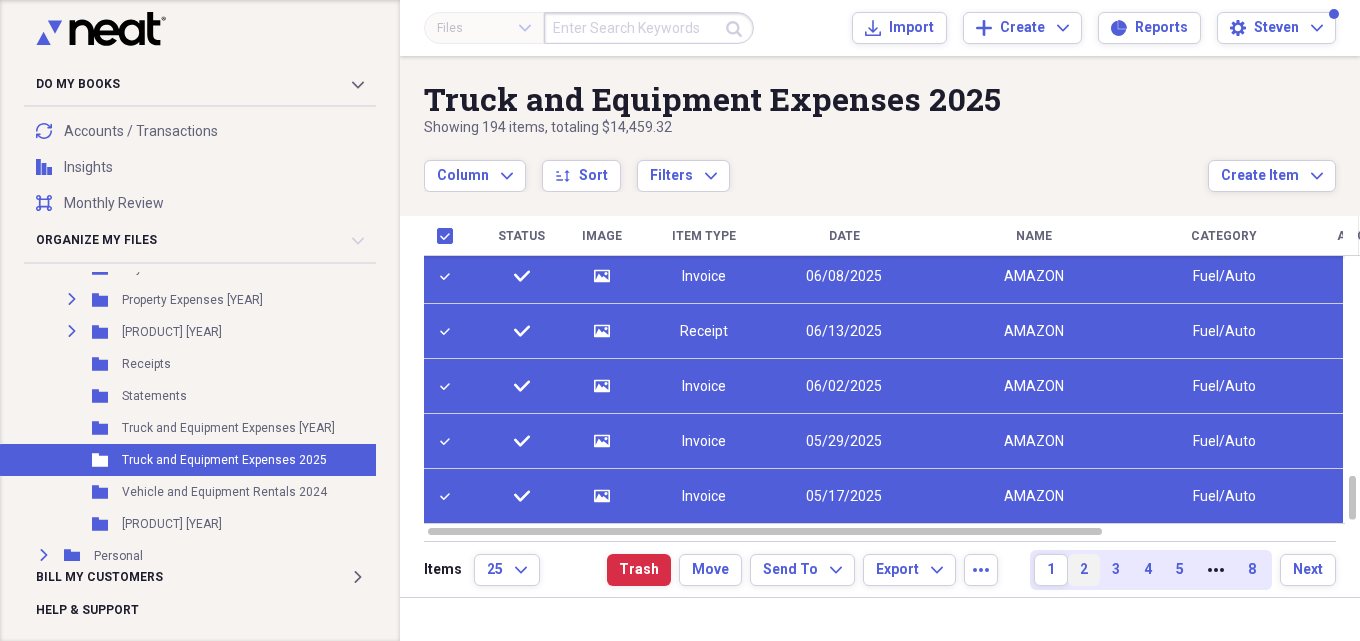 click on "2" at bounding box center (1084, 570) 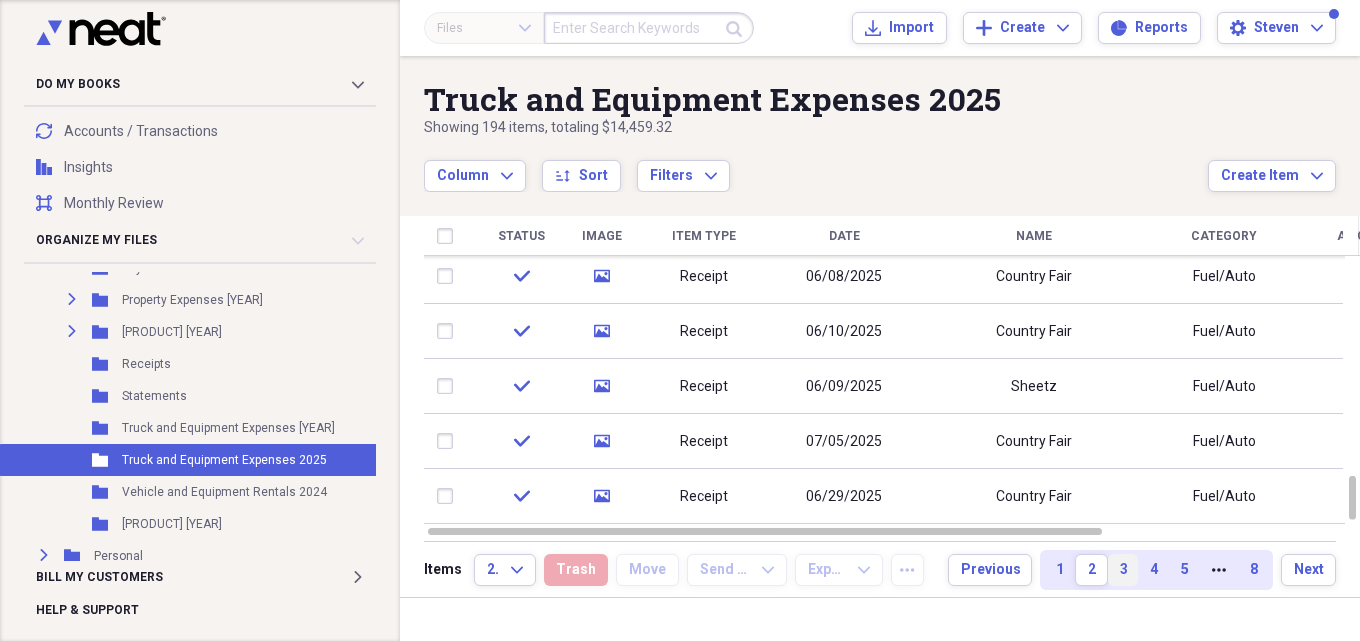 click on "3" at bounding box center [1123, 570] 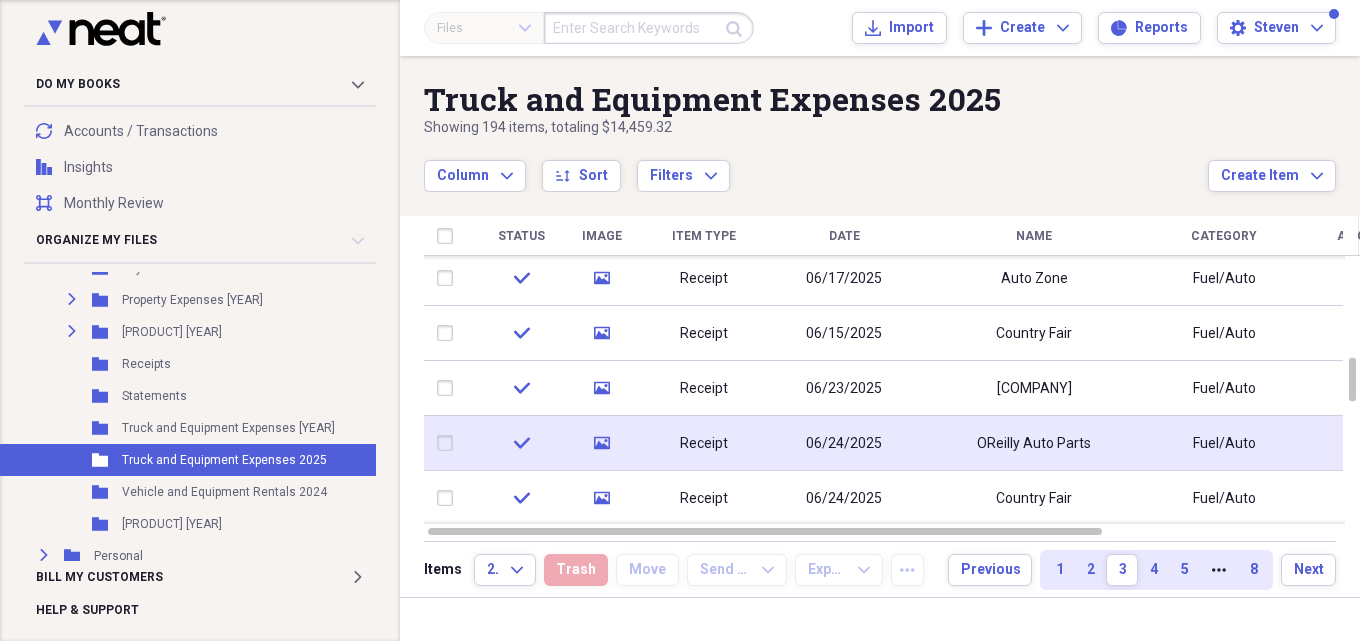 click on "media" at bounding box center (601, 443) 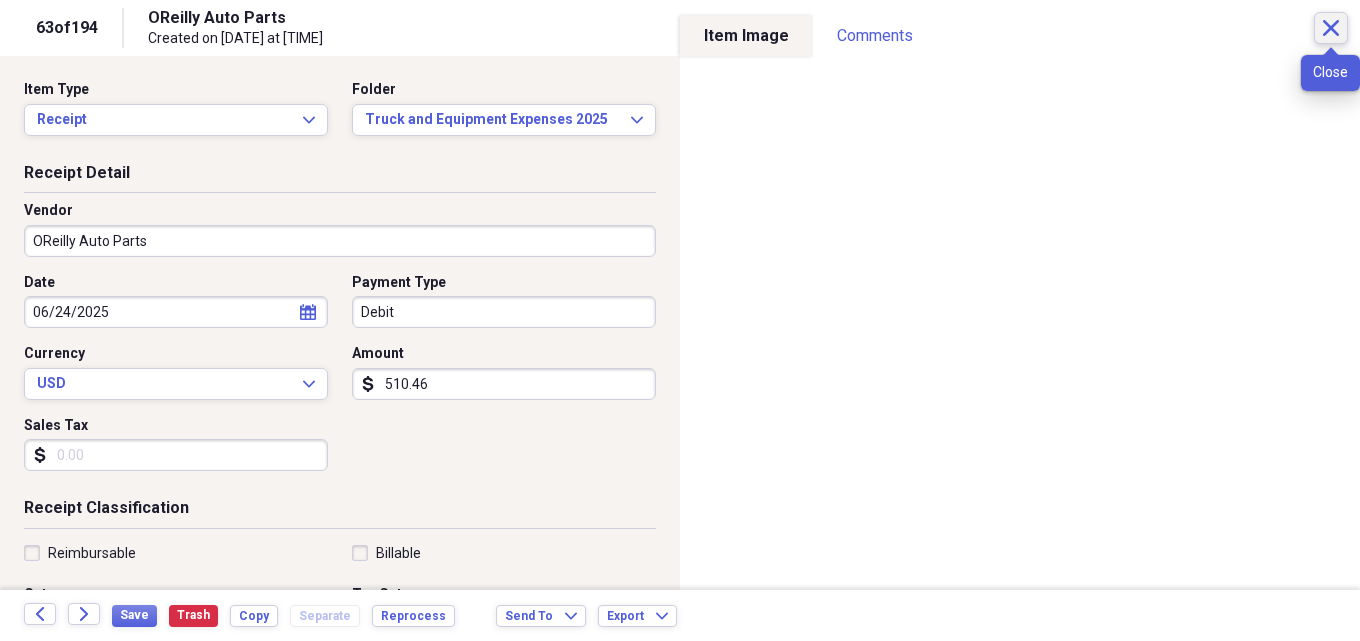 click on "Close" at bounding box center [1331, 28] 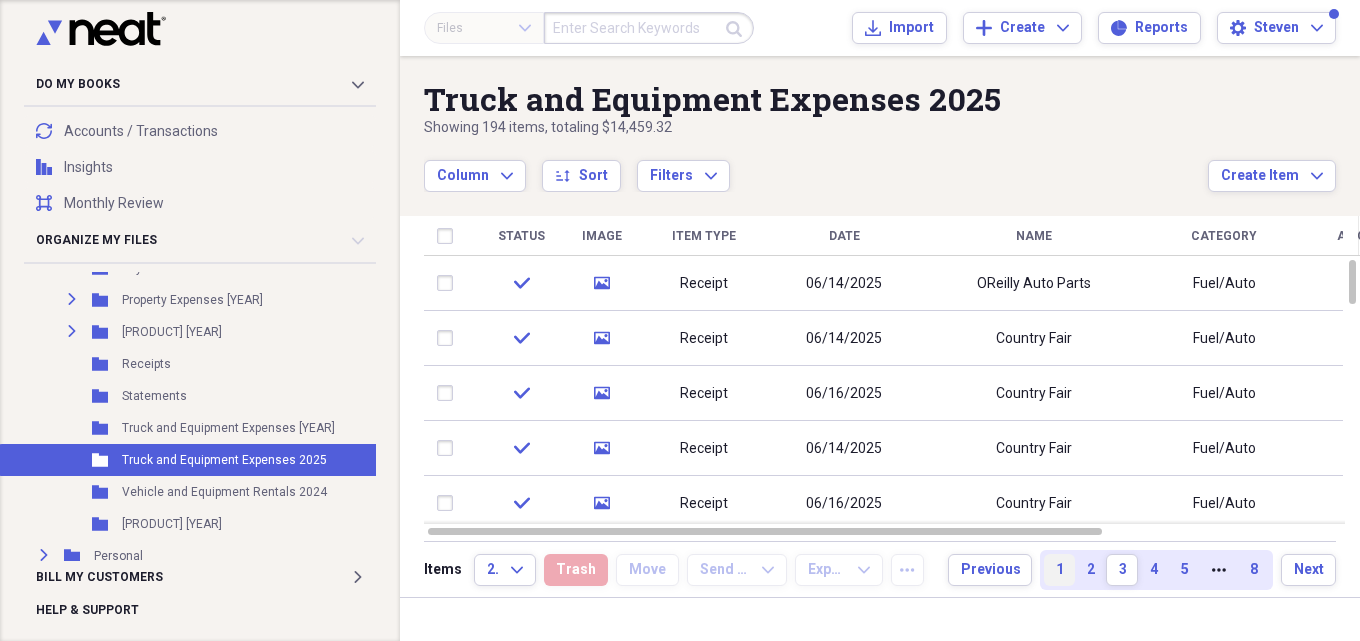 click on "1" at bounding box center [1059, 570] 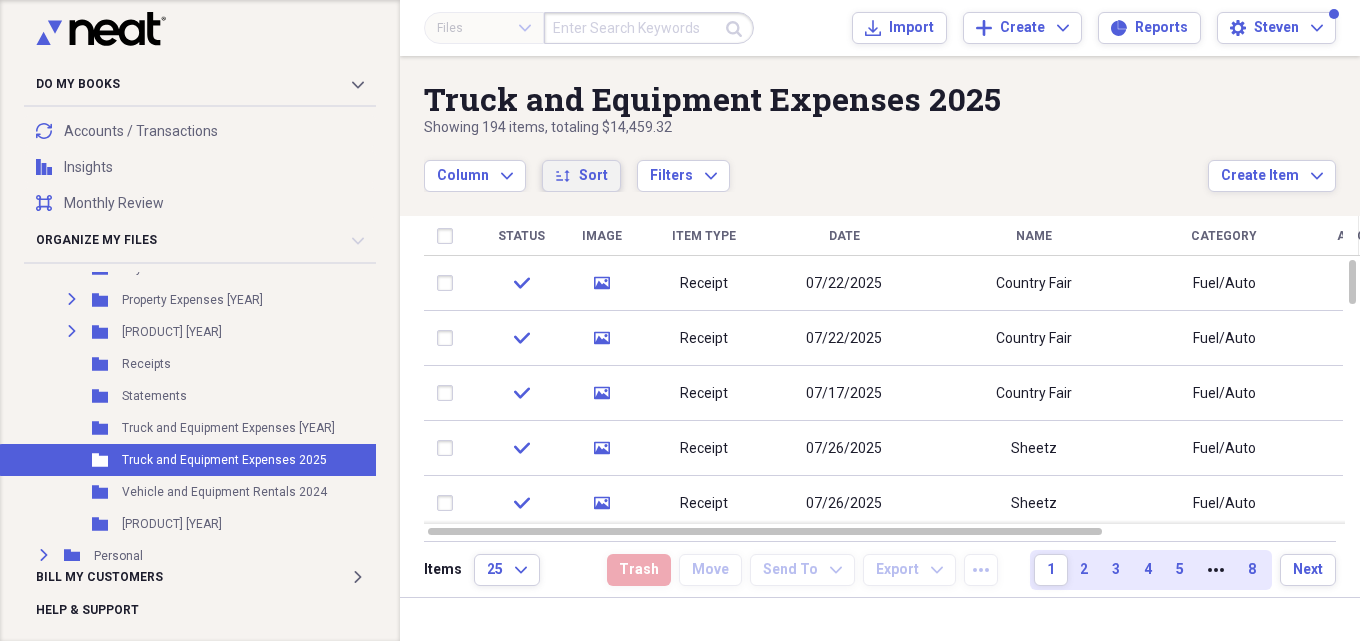click on "Sort" at bounding box center (593, 176) 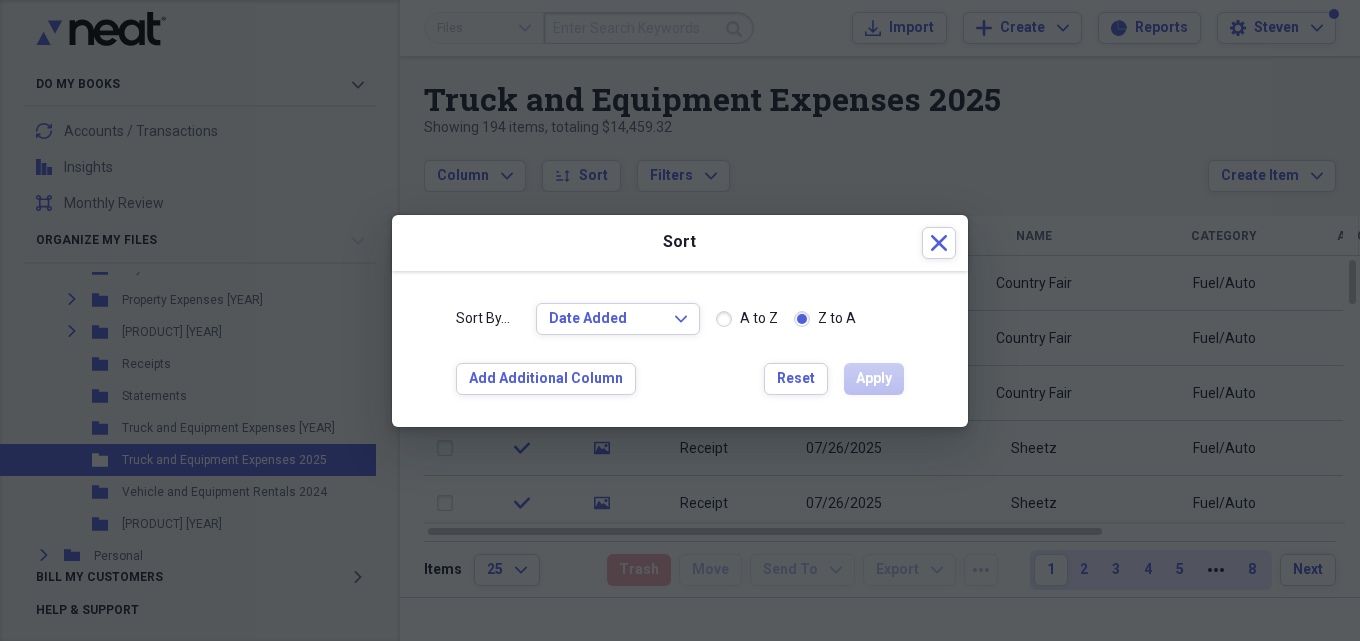 click on "A to Z" at bounding box center [747, 319] 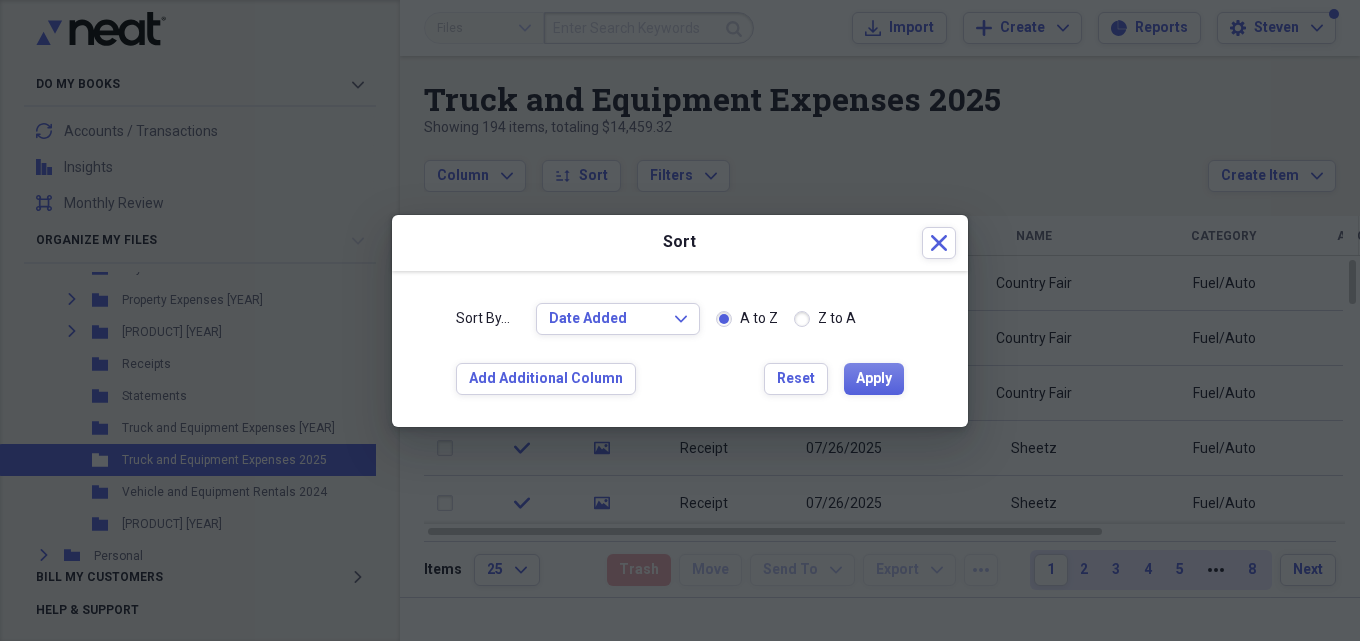 click on "Z to A" at bounding box center (825, 319) 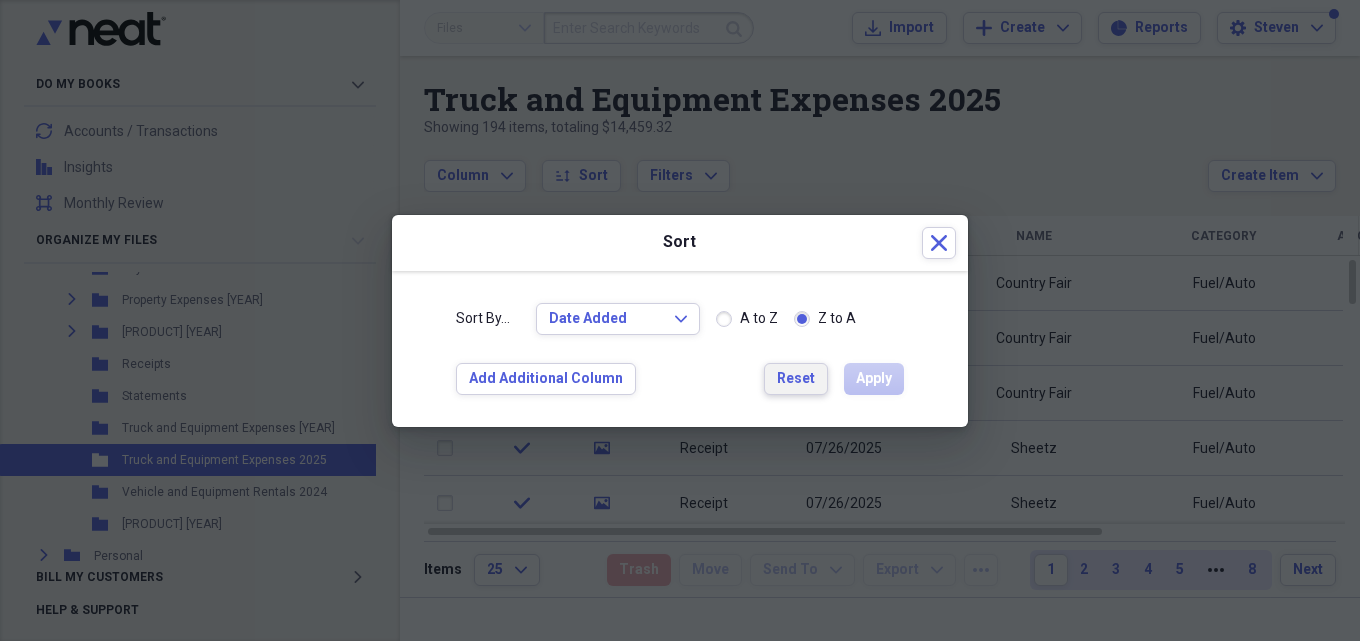 click on "Reset" at bounding box center (796, 379) 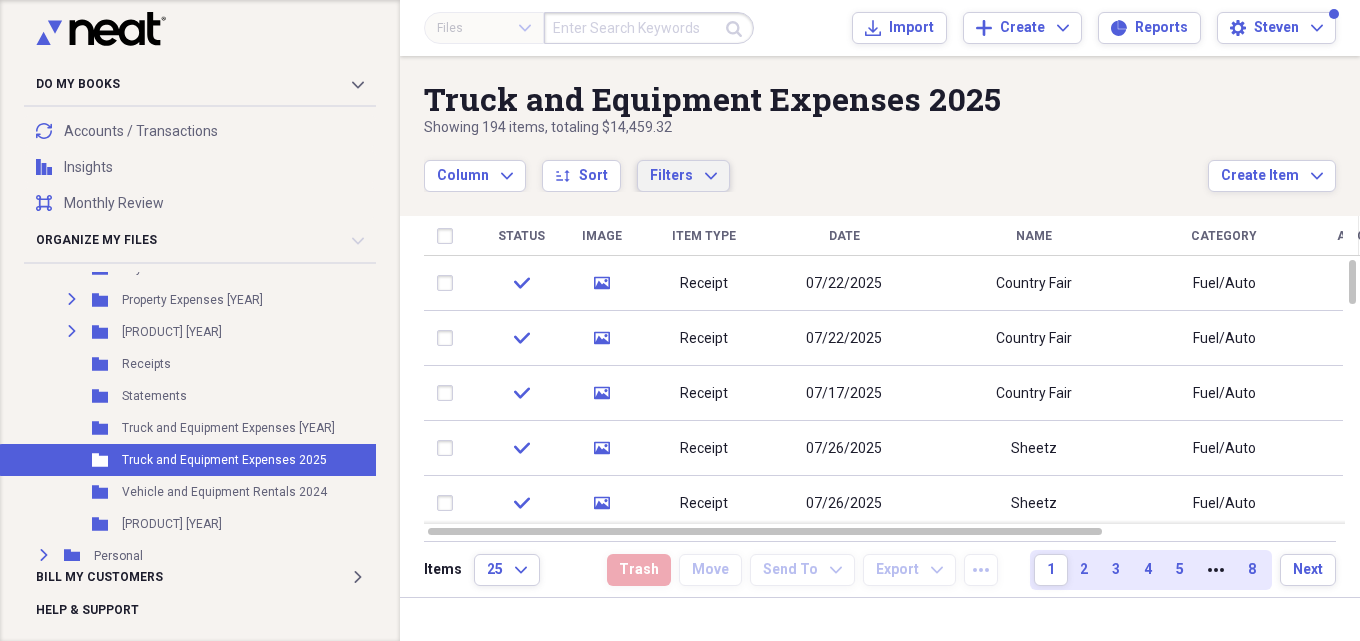 click on "Filters  Expand" at bounding box center (683, 176) 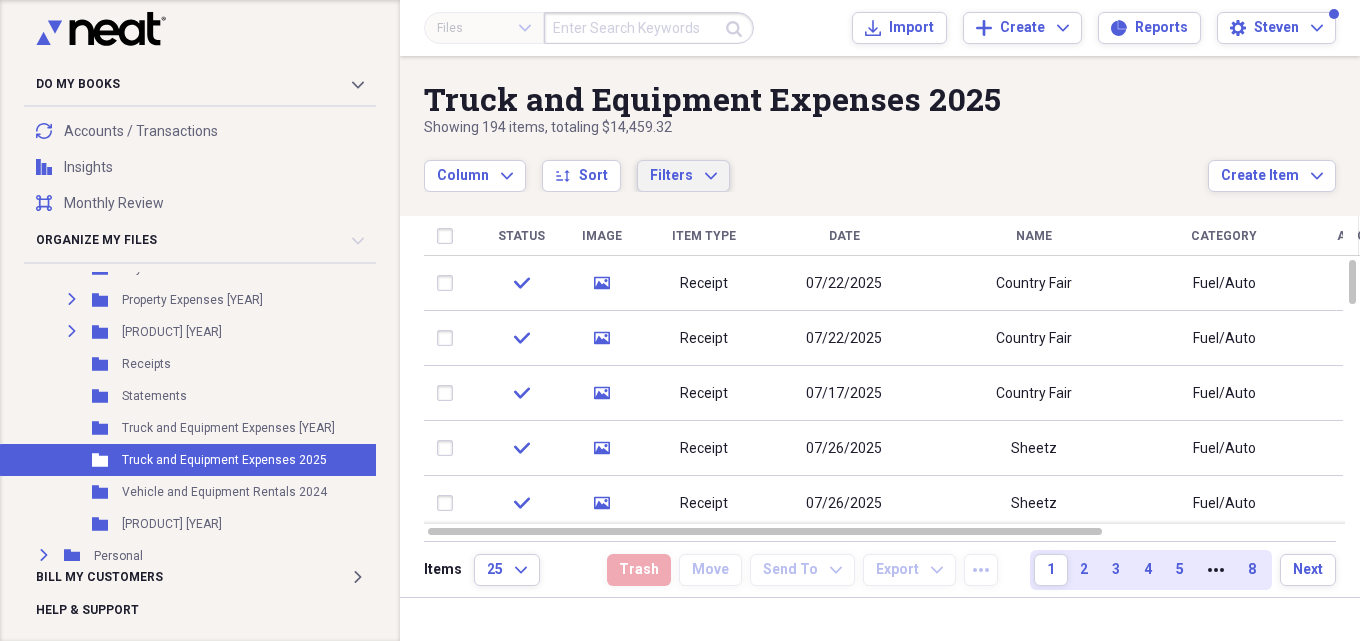 click on "Column Expand sort Sort Filters  Expand" at bounding box center [816, 165] 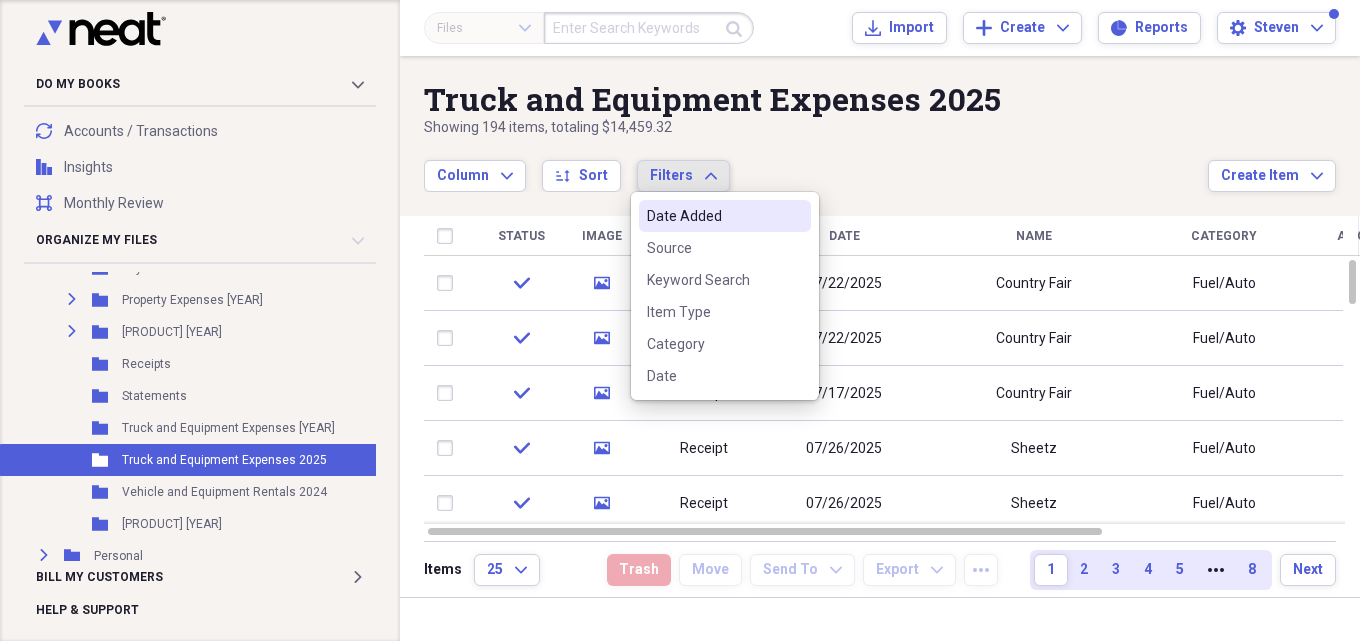 click on "Column Expand sort Sort Filters  Expand" at bounding box center (816, 165) 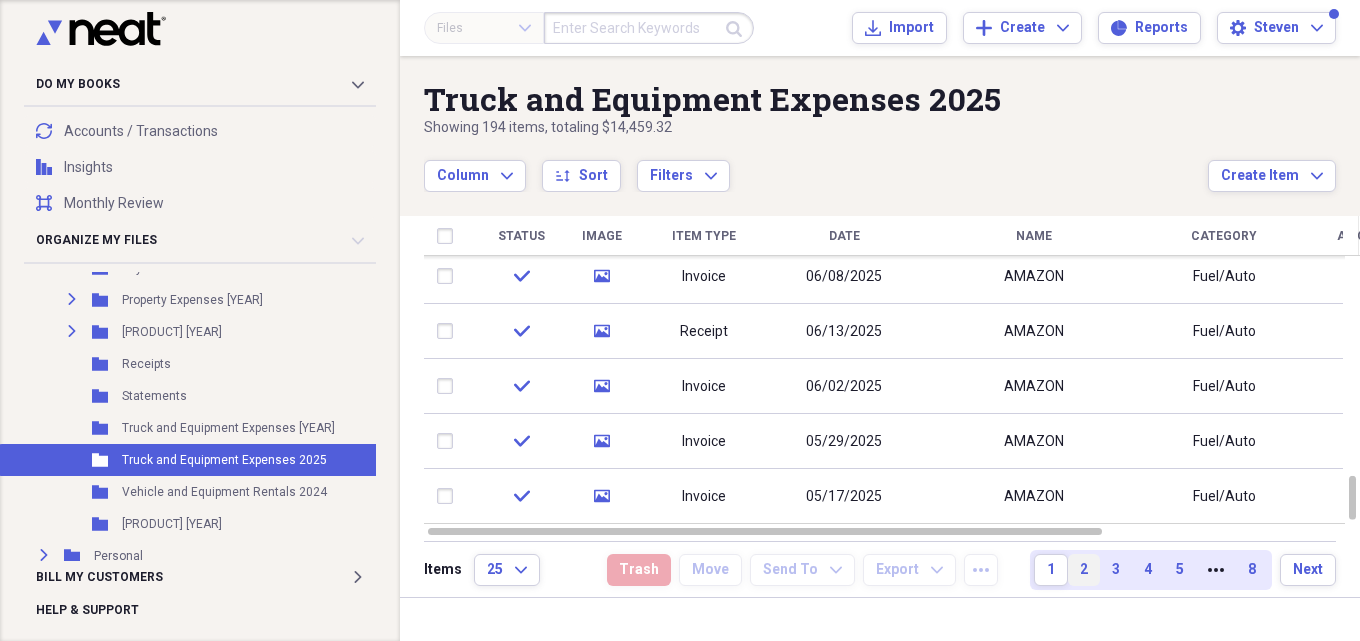 click on "2" at bounding box center [1084, 570] 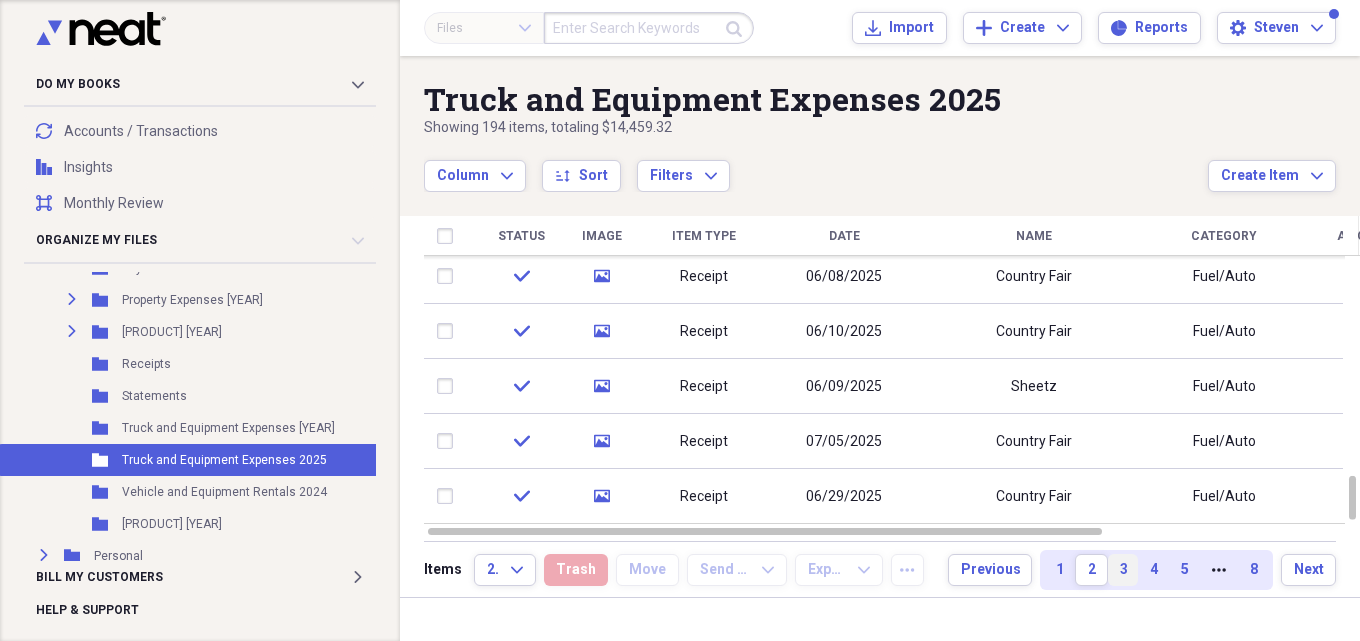 click on "3" at bounding box center [1123, 570] 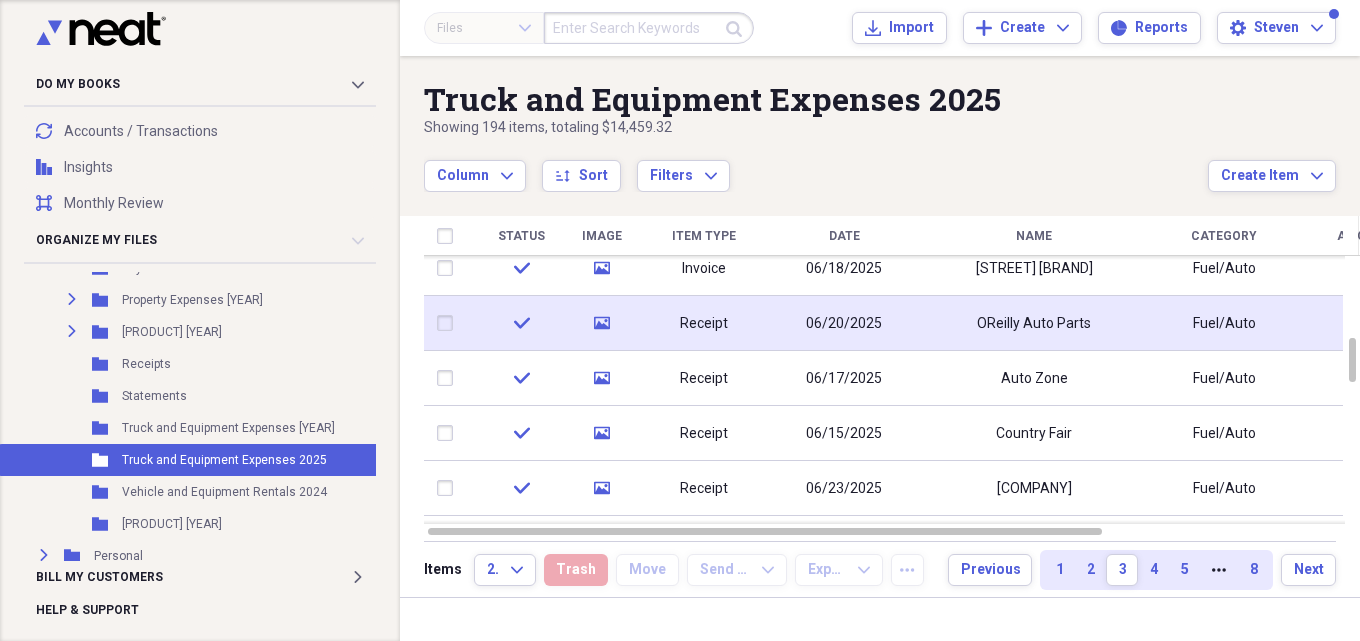click 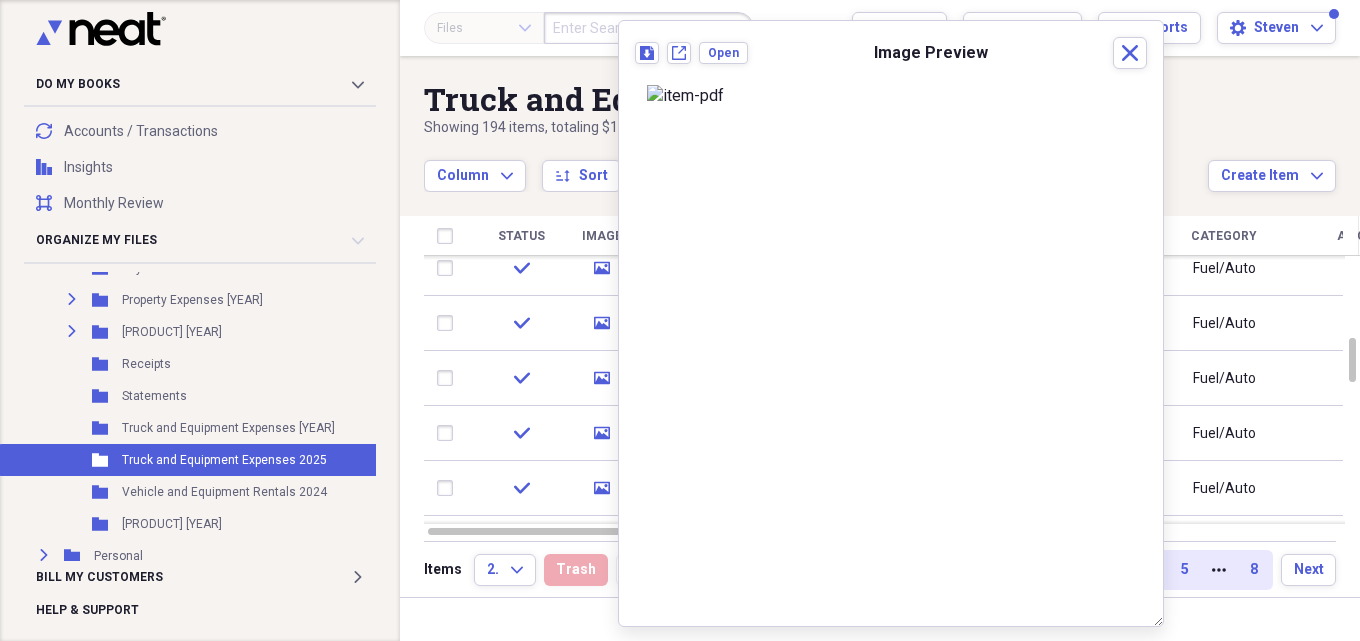 scroll, scrollTop: 0, scrollLeft: 0, axis: both 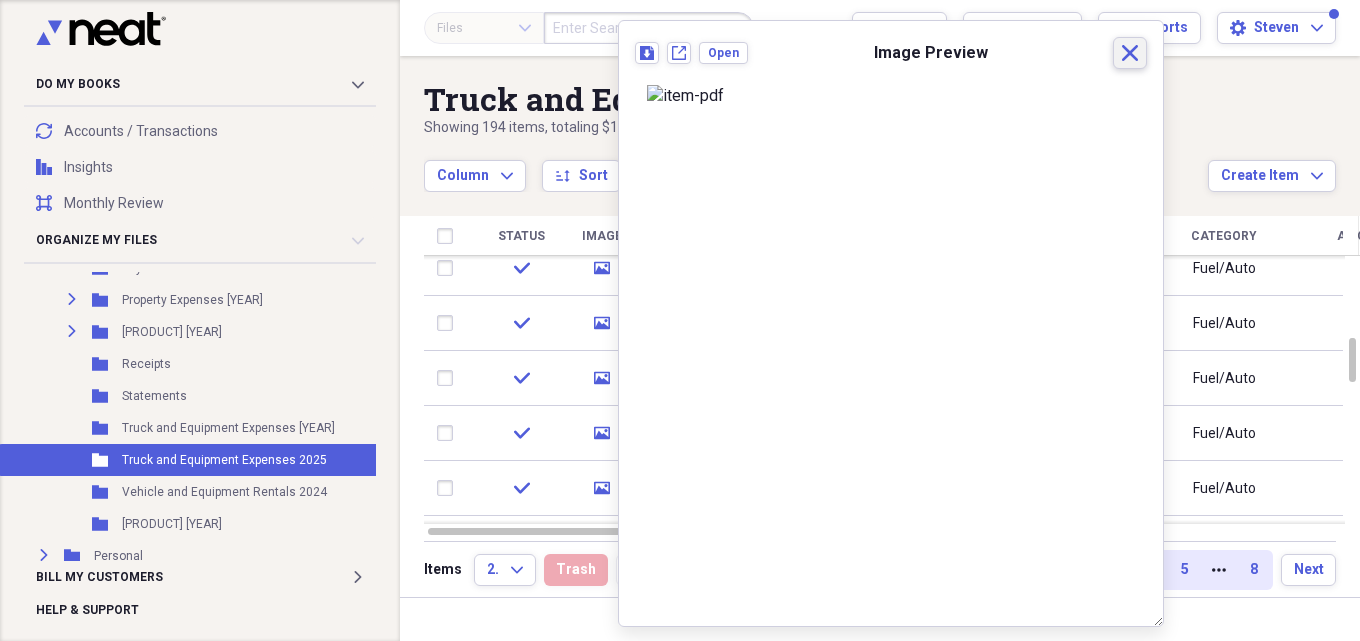 click on "Close" 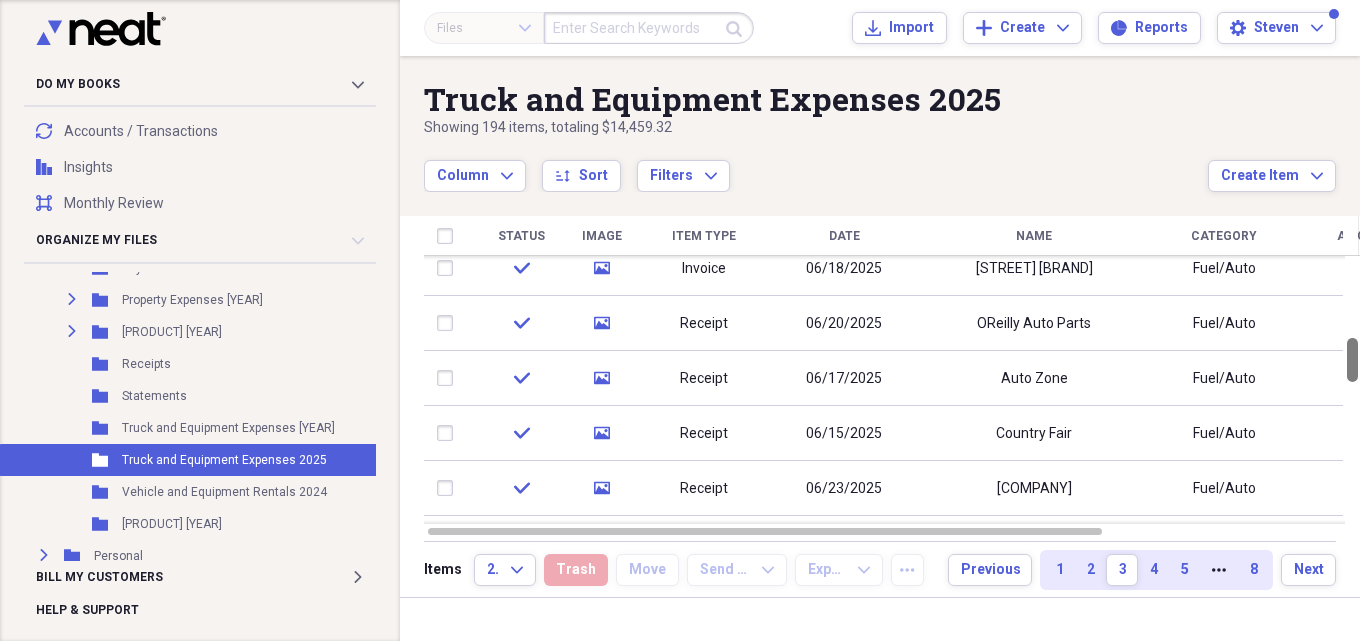 click at bounding box center [1352, 390] 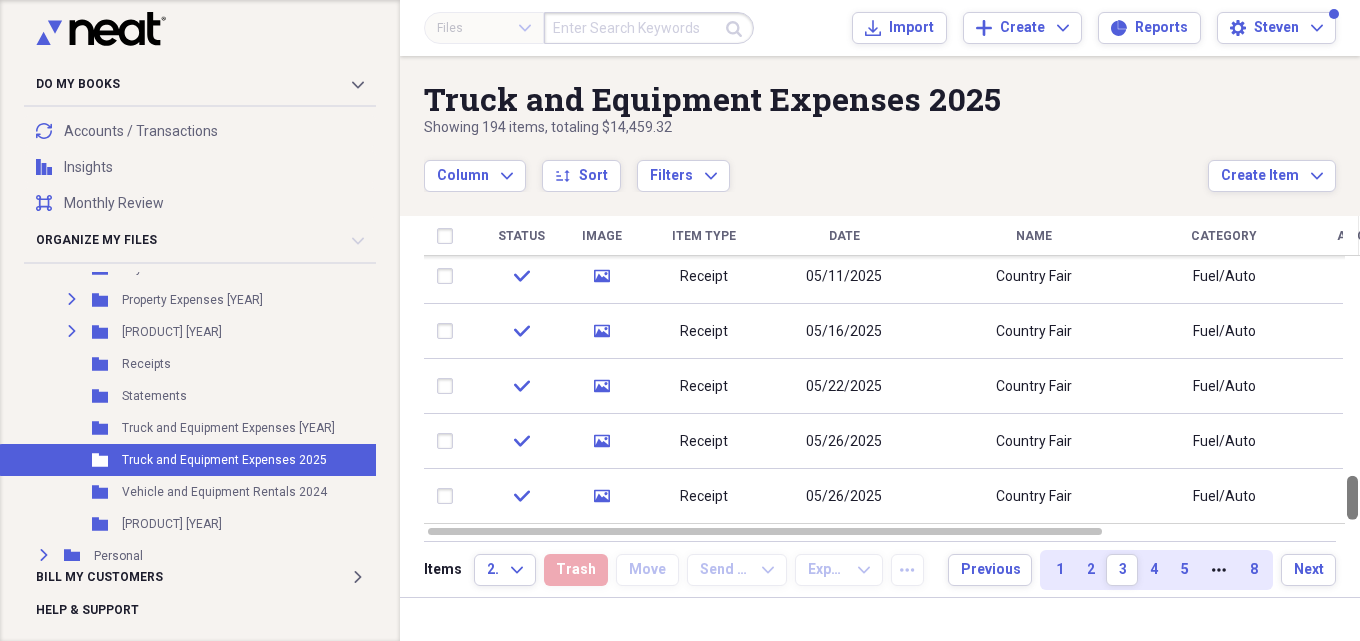 click at bounding box center [1352, 498] 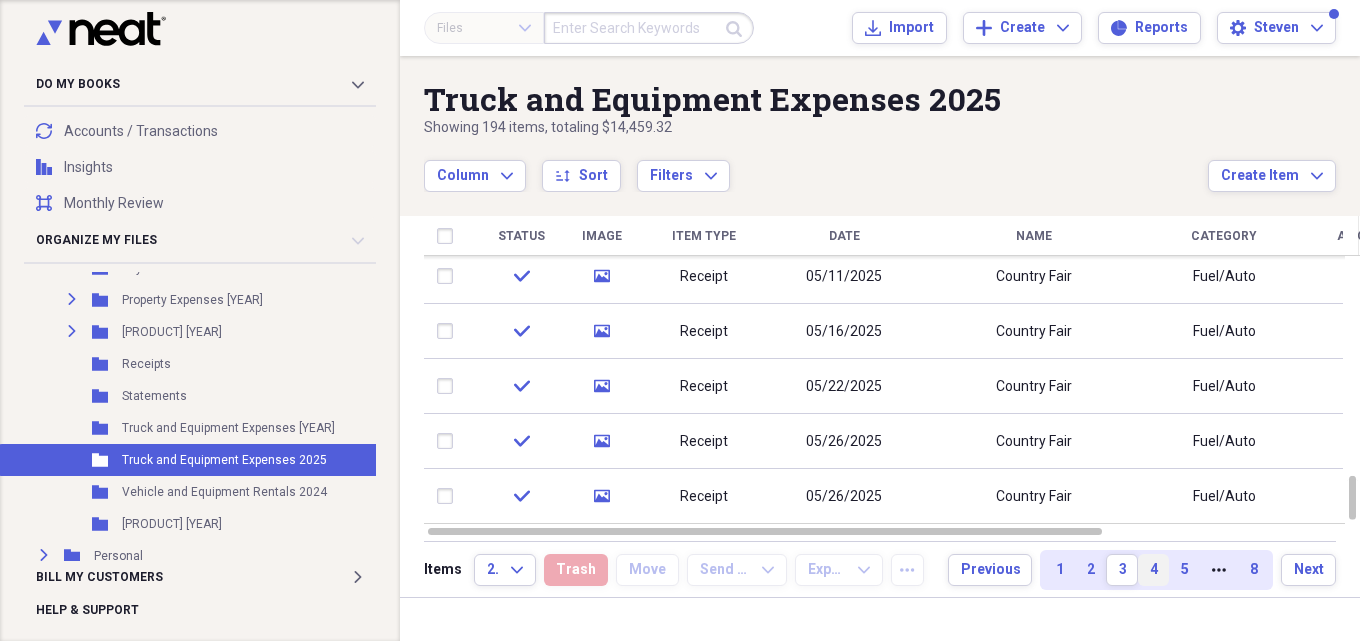 click on "4" at bounding box center (1153, 570) 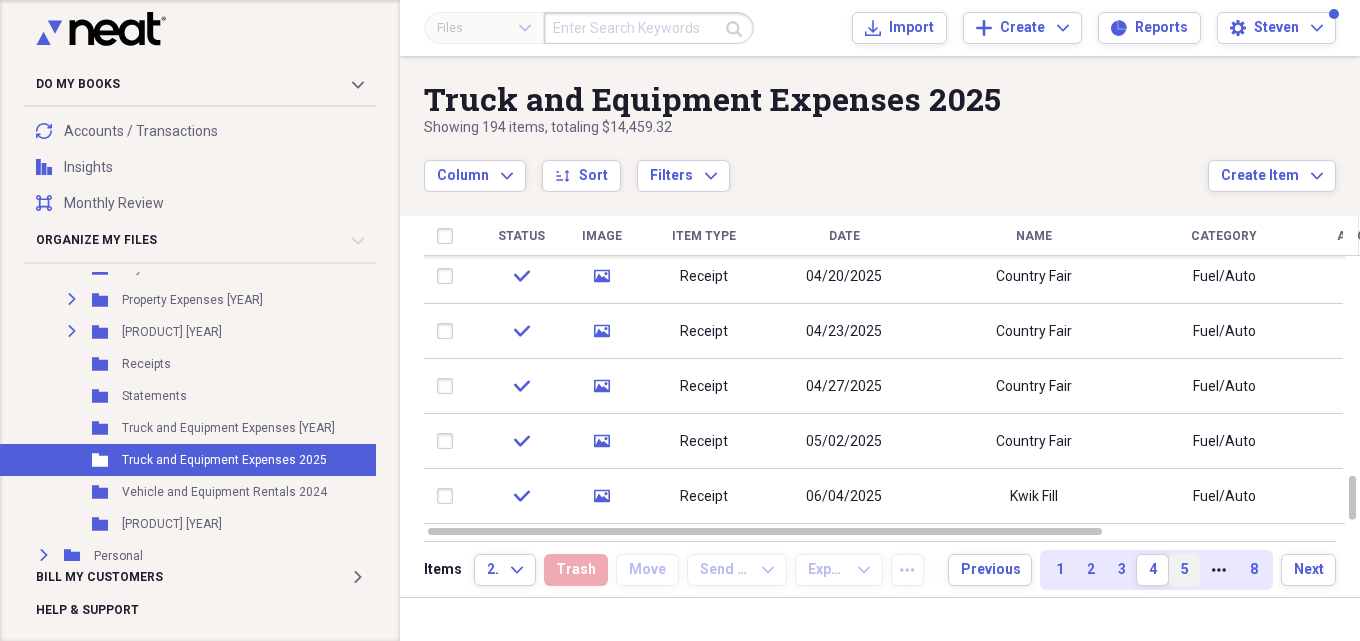 click on "5" at bounding box center [1184, 570] 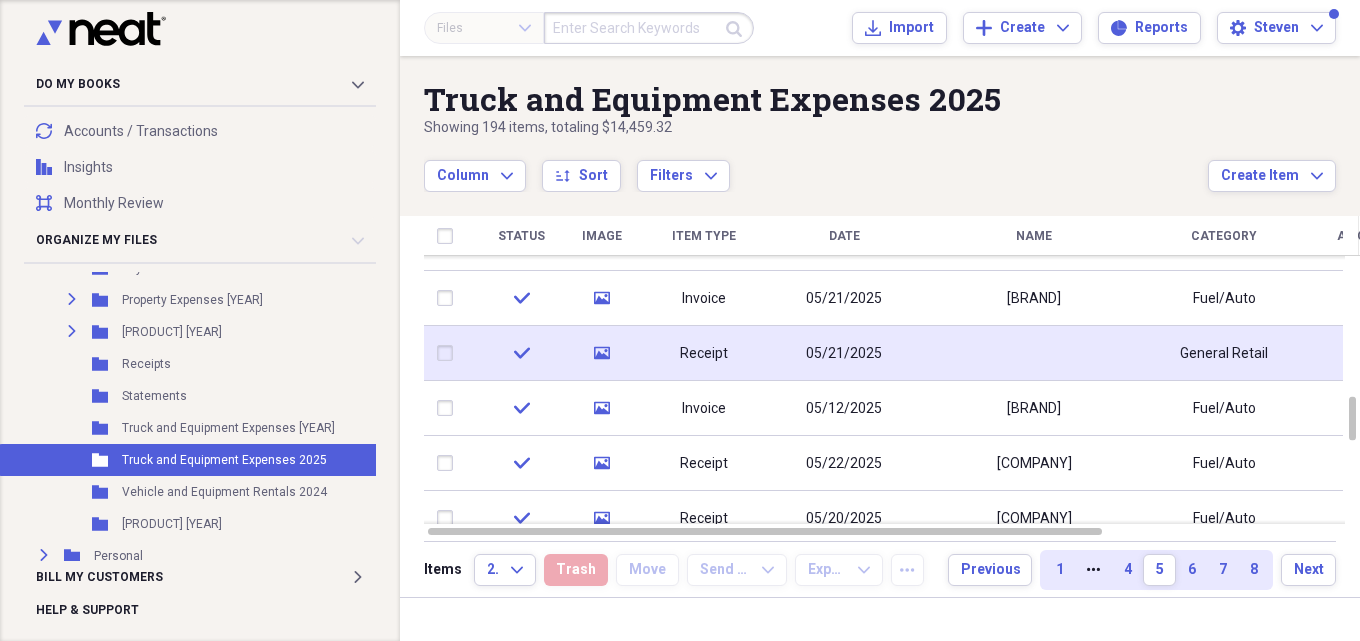click on "Receipt" at bounding box center [704, 354] 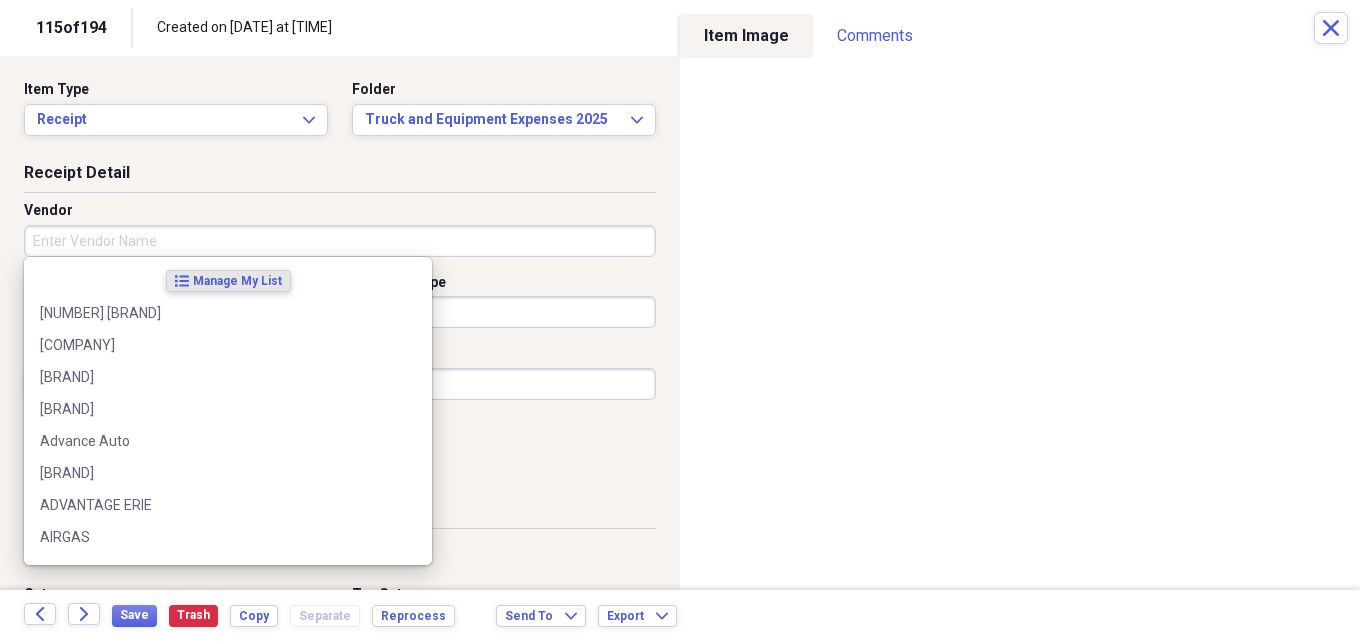 click on "Vendor" at bounding box center [340, 241] 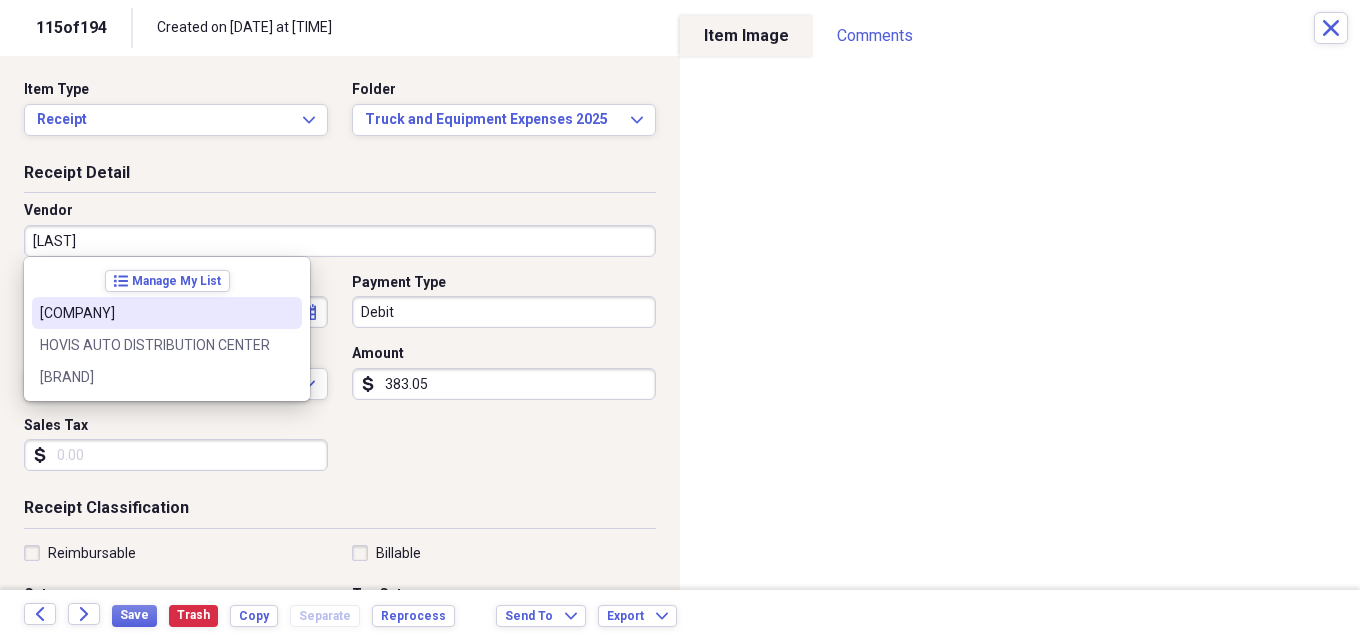 click on "[COMPANY]" at bounding box center [155, 313] 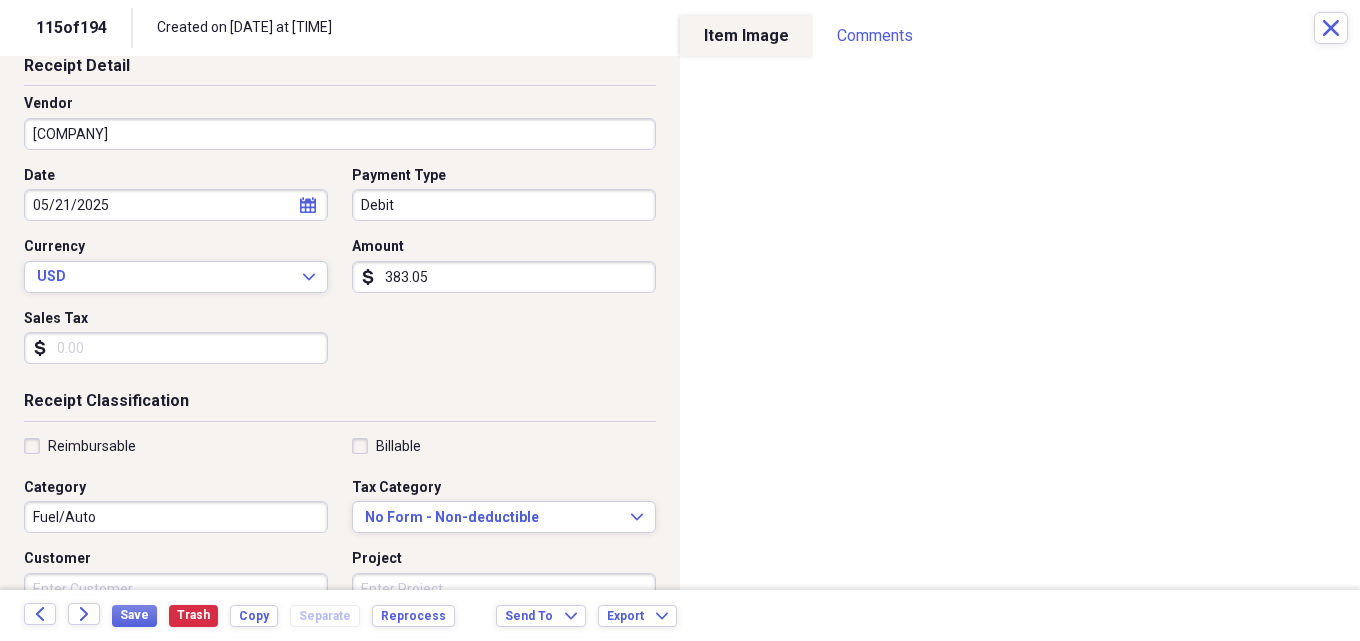 scroll, scrollTop: 200, scrollLeft: 0, axis: vertical 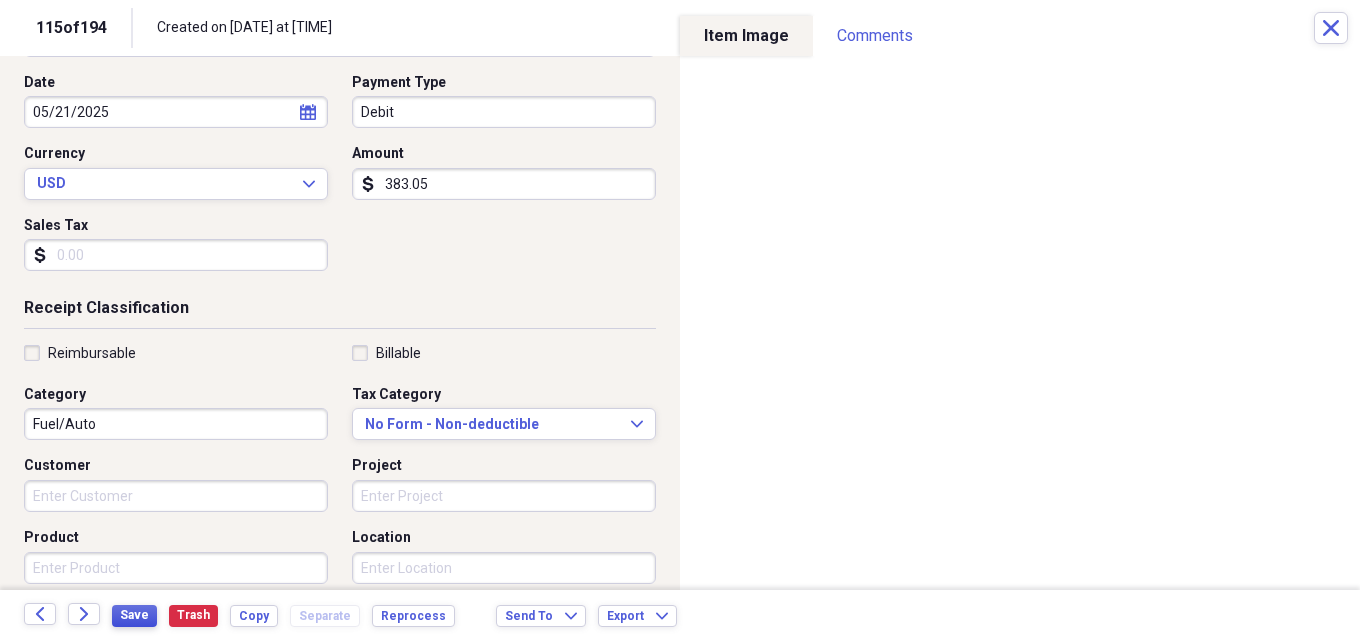 click on "Save" at bounding box center (134, 615) 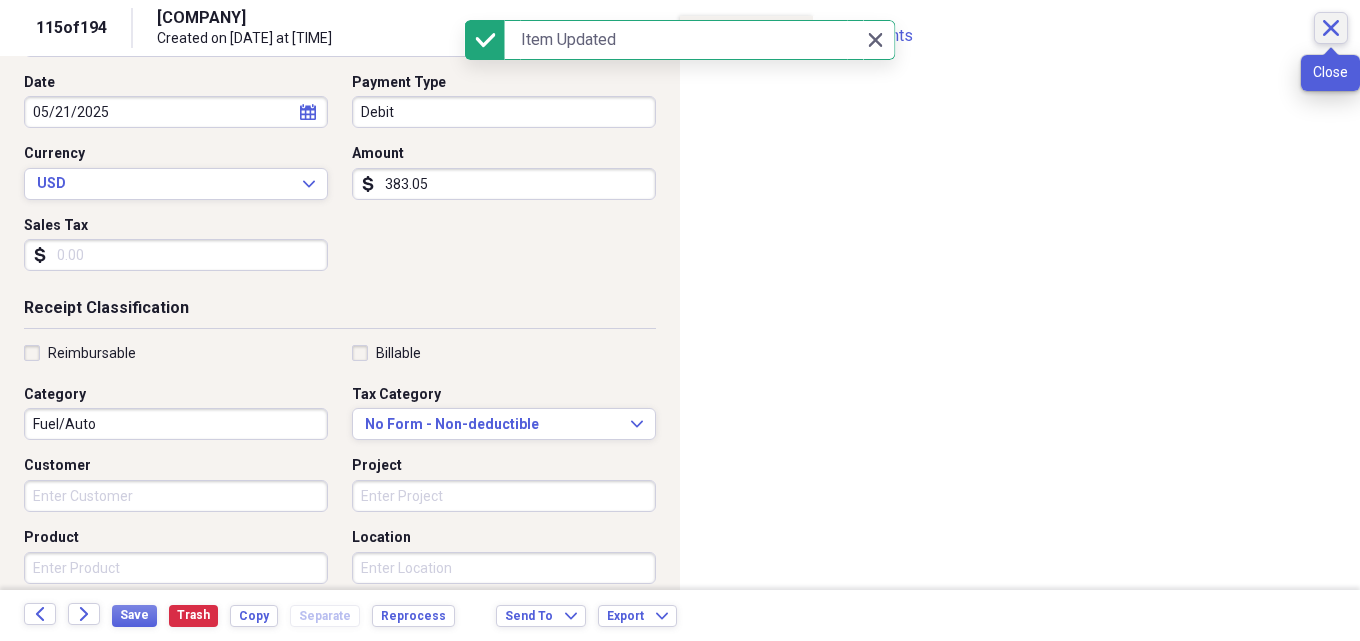click on "Close" 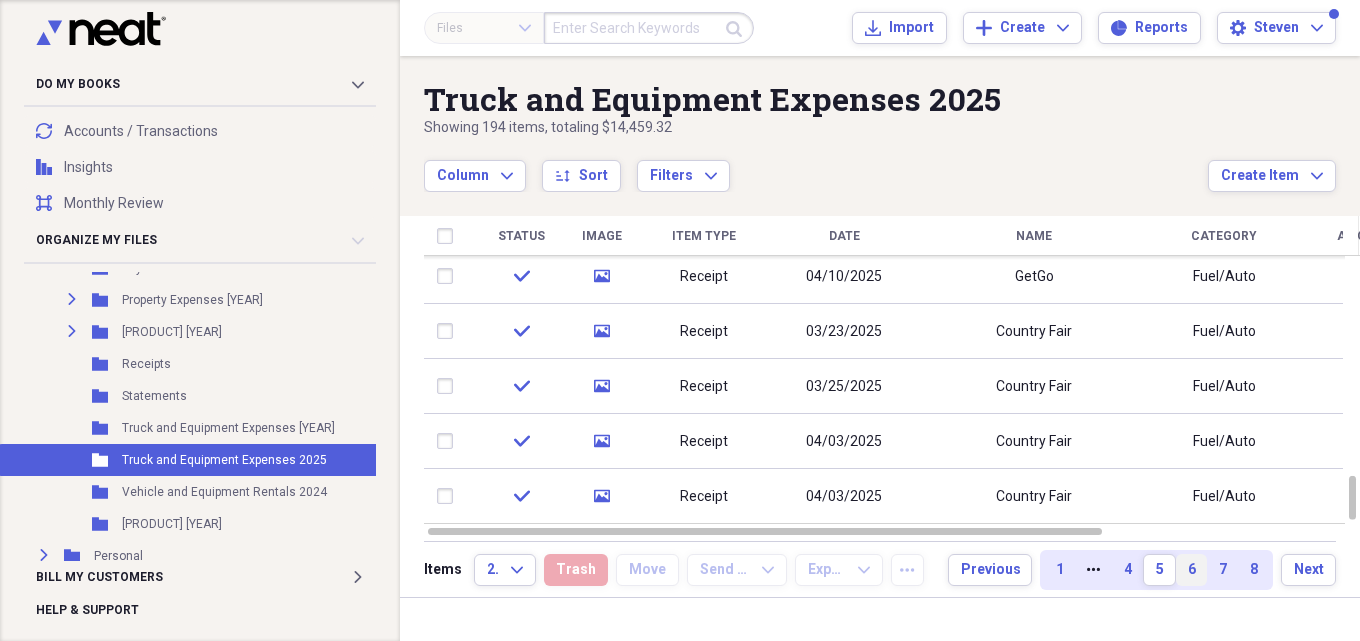 click on "6" at bounding box center (1191, 570) 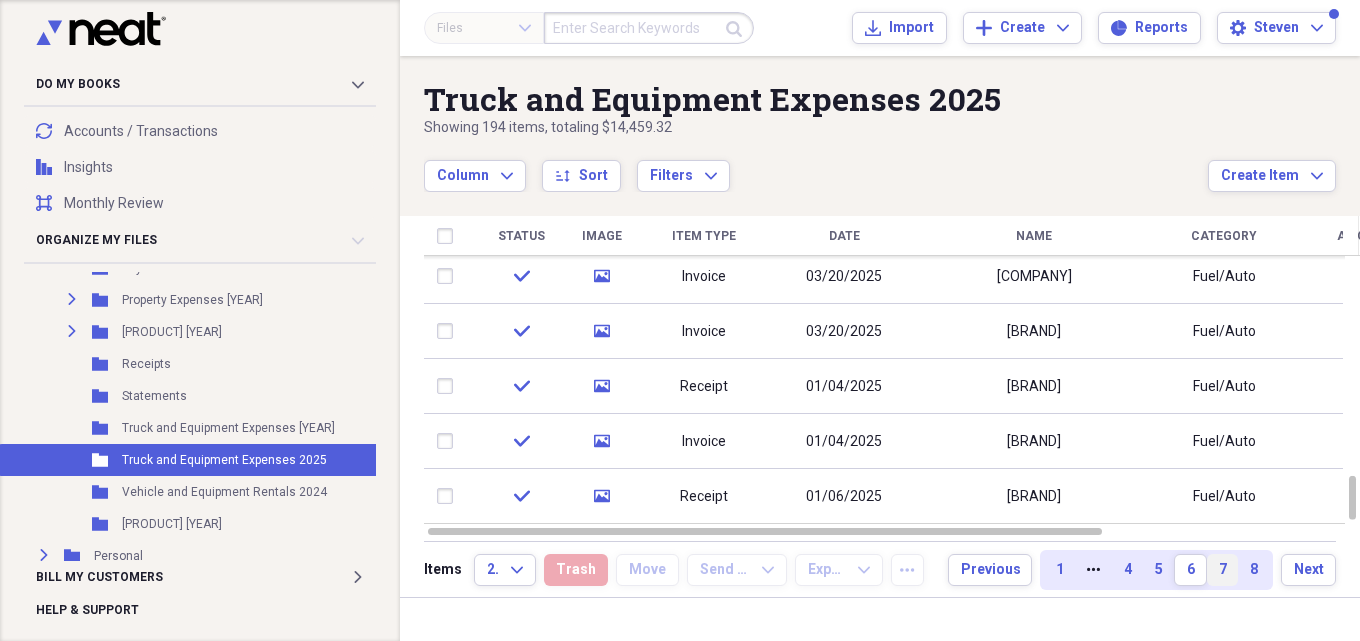 click on "7" at bounding box center [1222, 570] 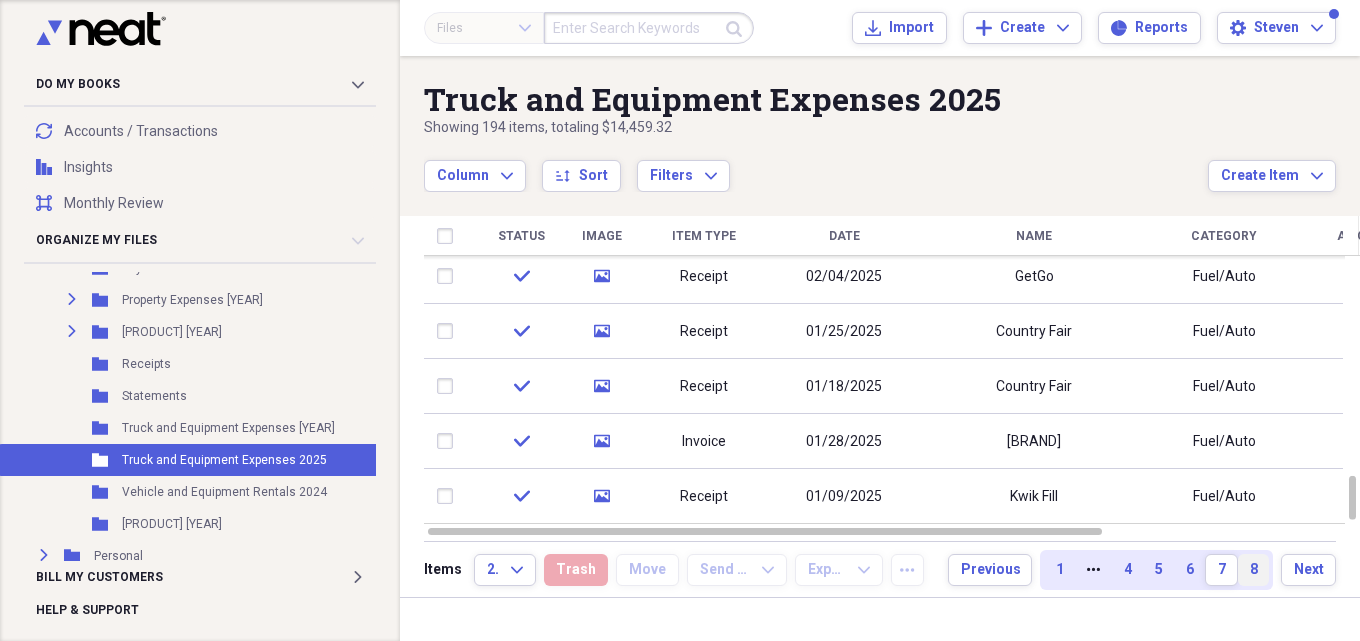 click on "8" at bounding box center [1253, 570] 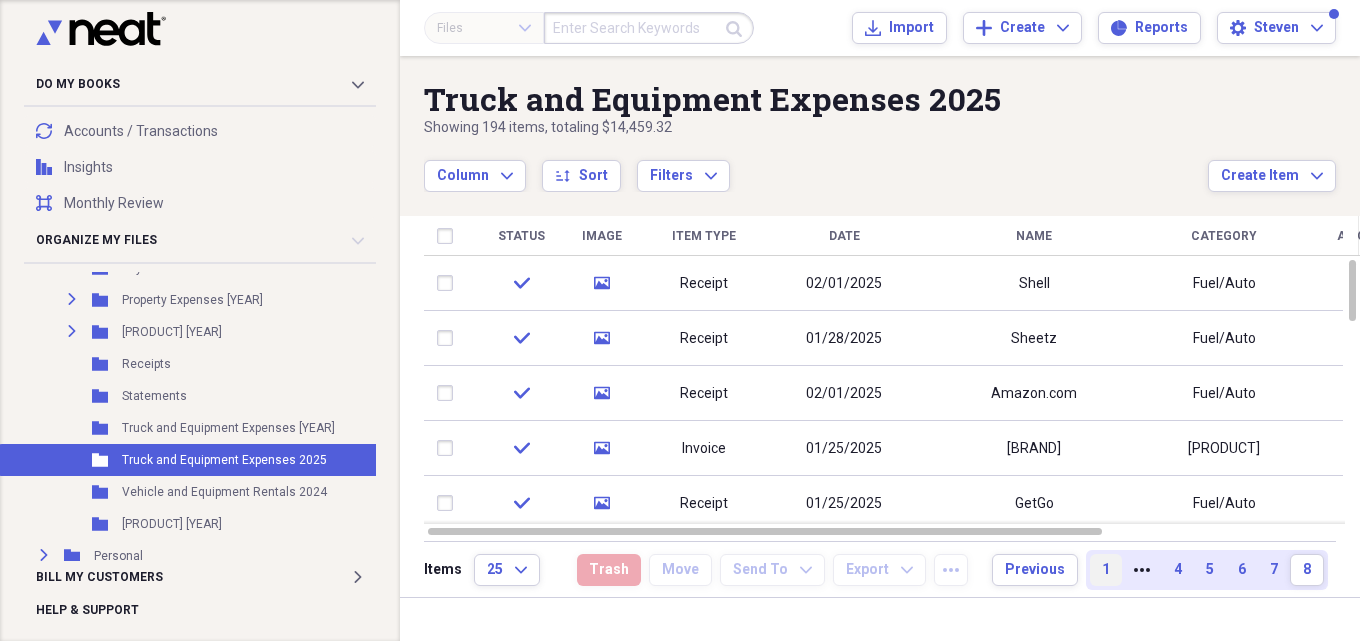 click on "1" at bounding box center [1106, 570] 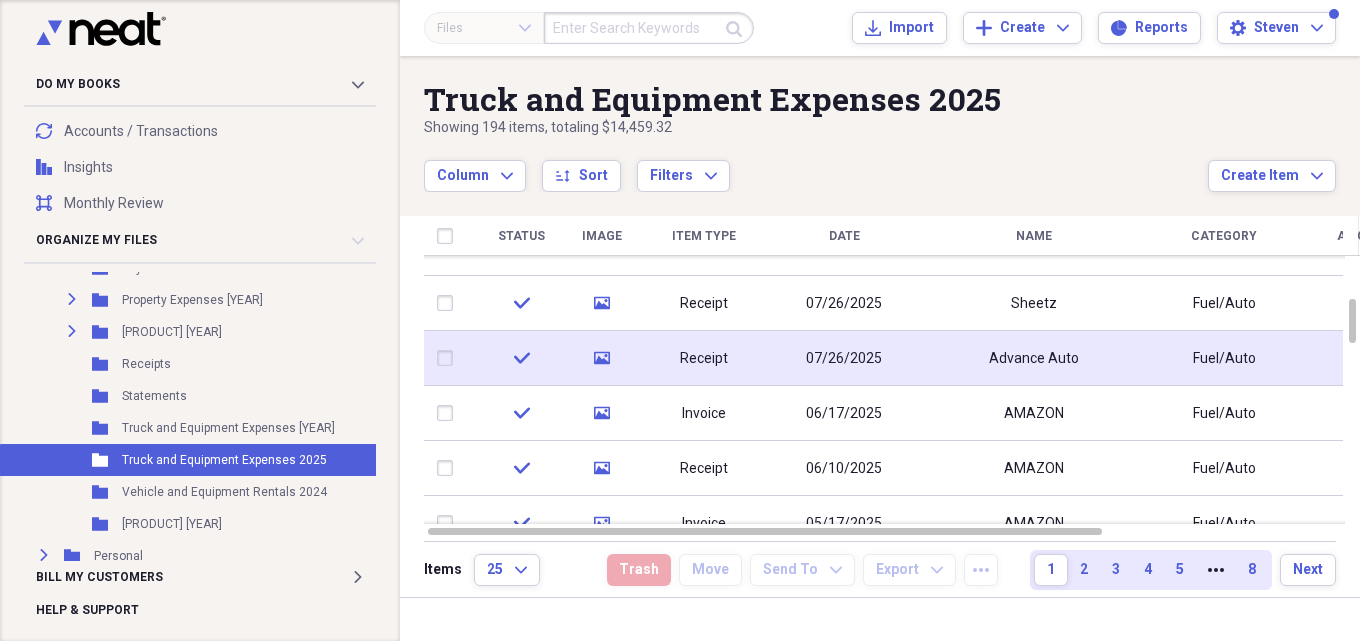 click 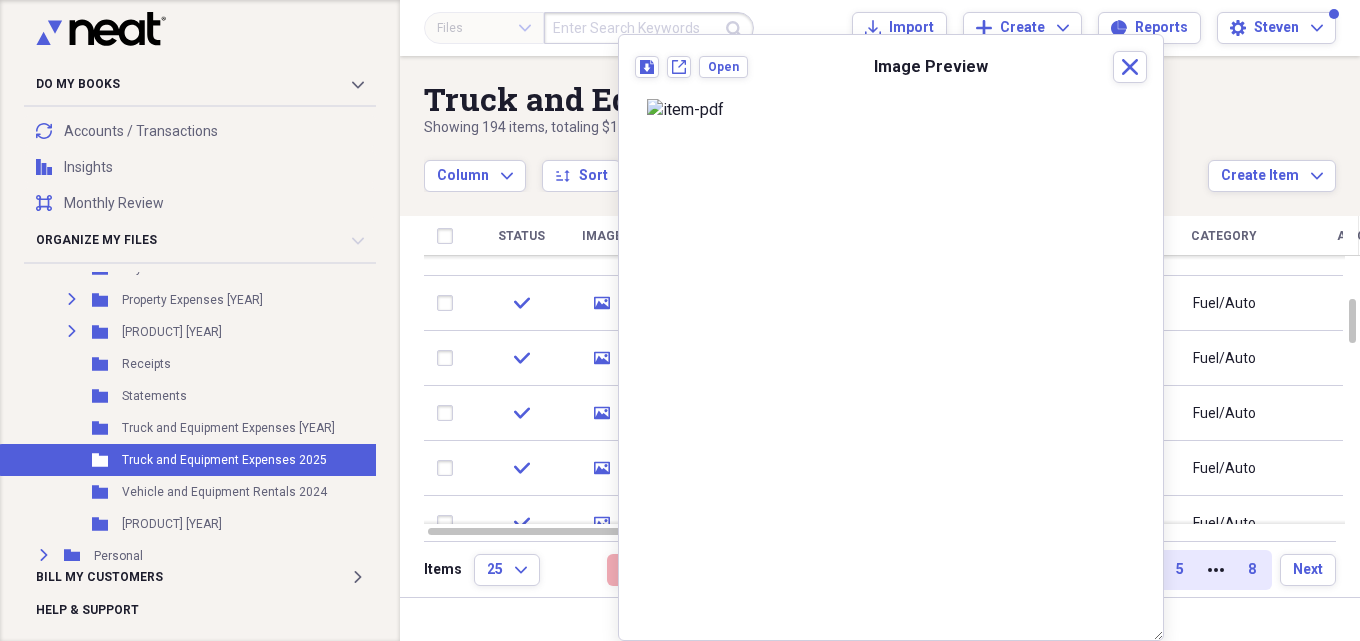 scroll, scrollTop: 0, scrollLeft: 0, axis: both 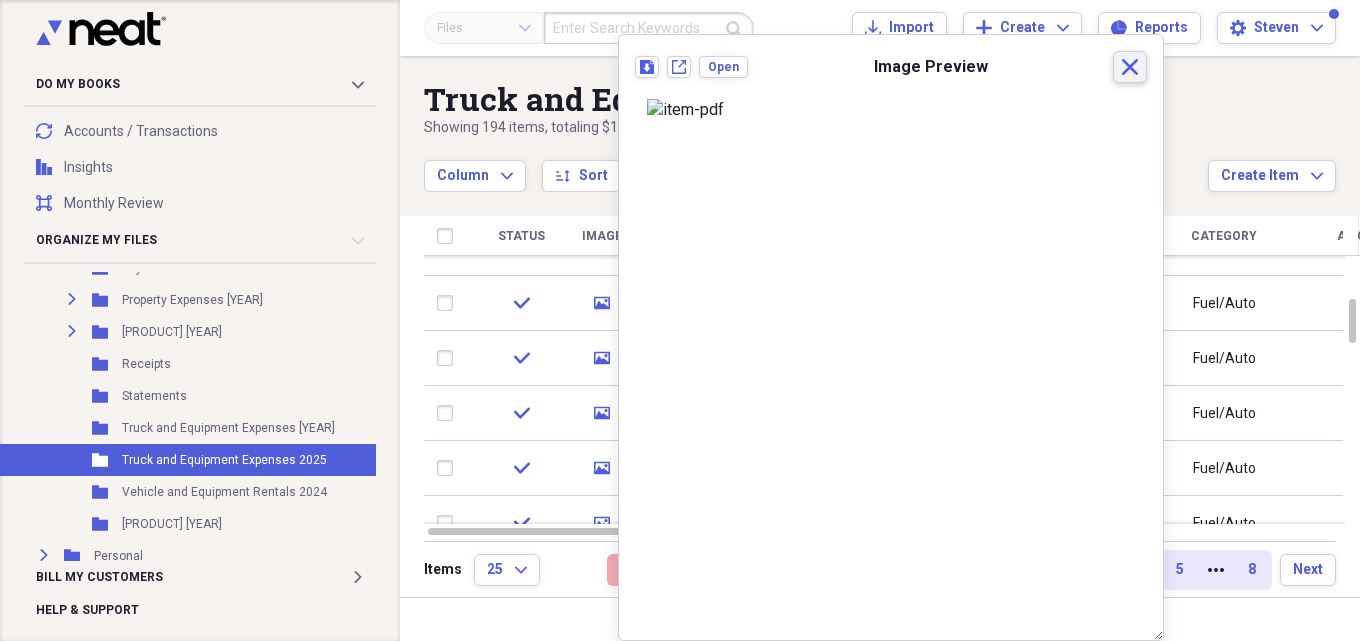 click 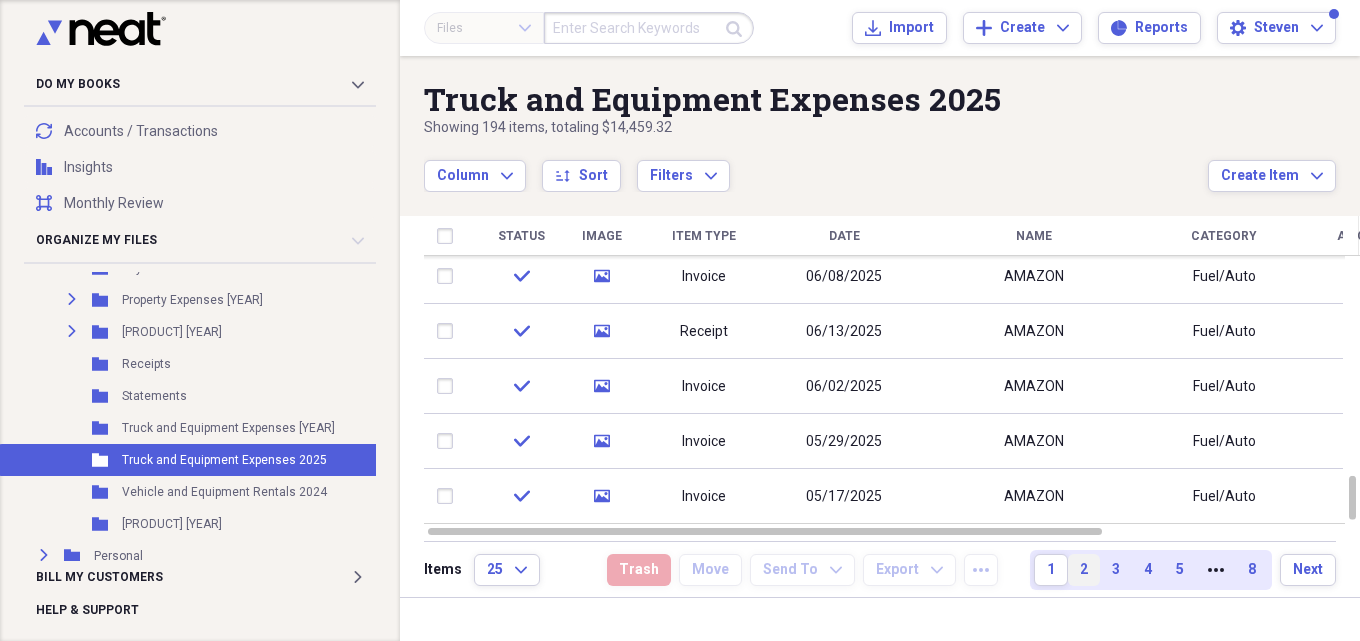 click on "2" at bounding box center (1084, 570) 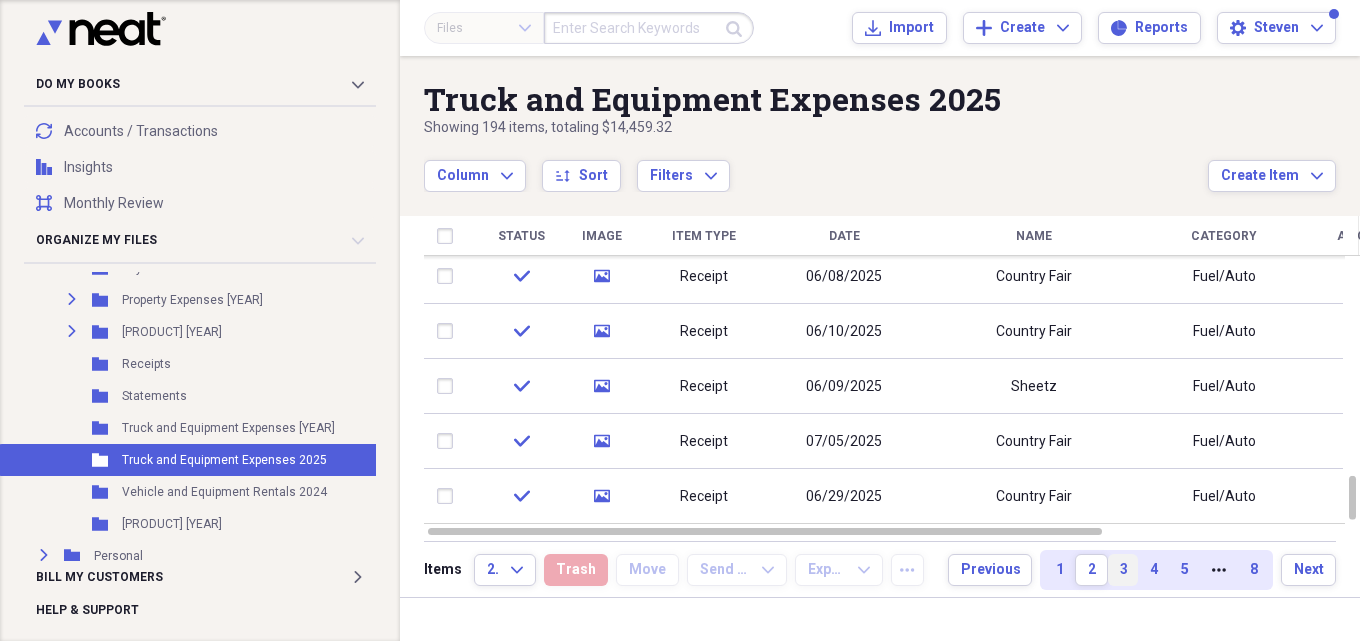 click on "3" at bounding box center (1123, 570) 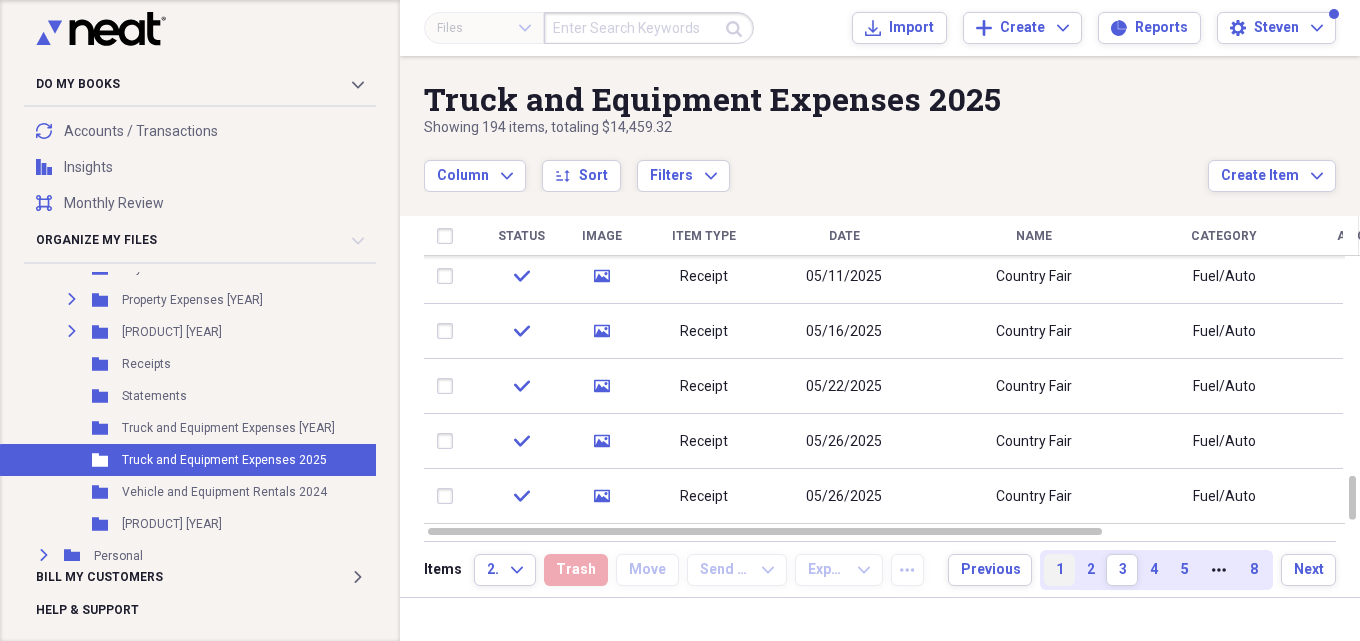 click on "1" at bounding box center (1059, 570) 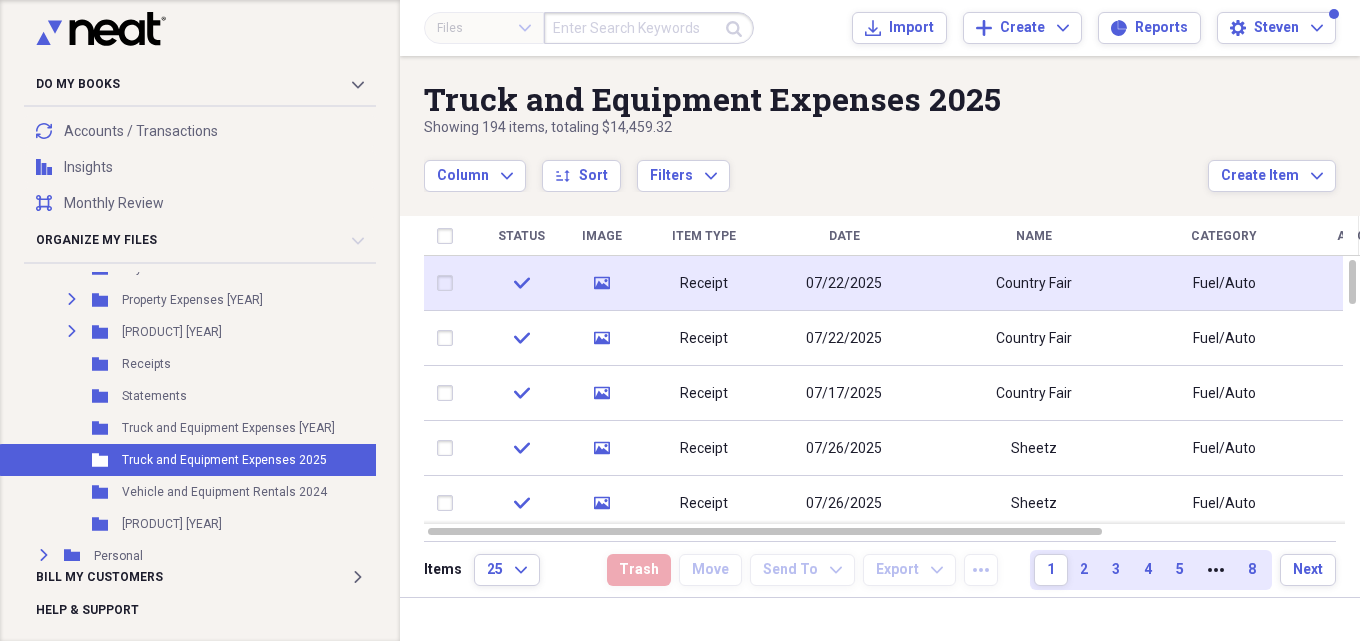 click 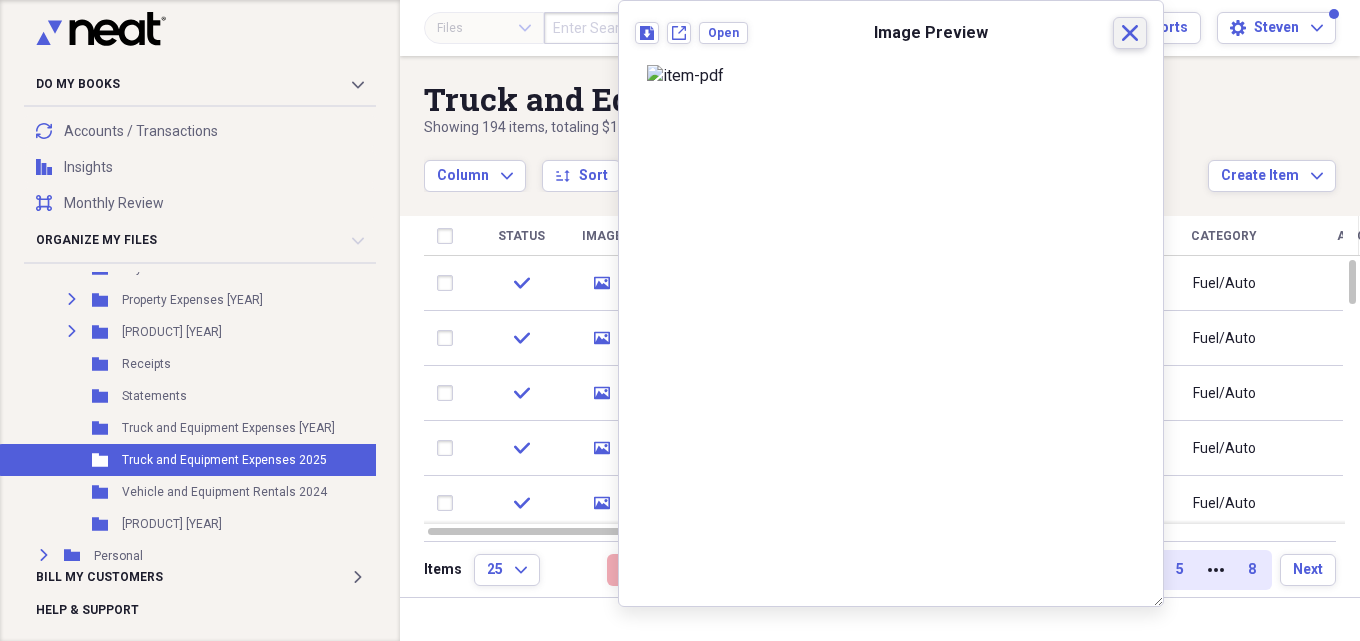click on "Close" at bounding box center (1130, 33) 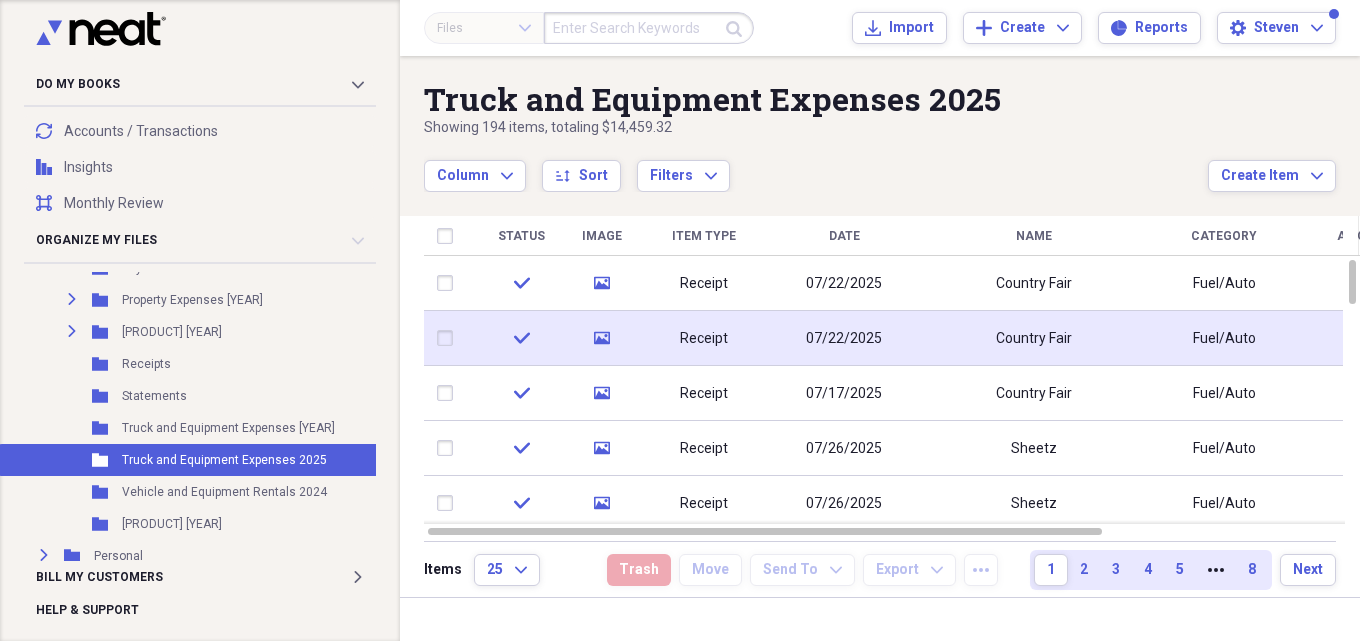 click on "media" at bounding box center (601, 338) 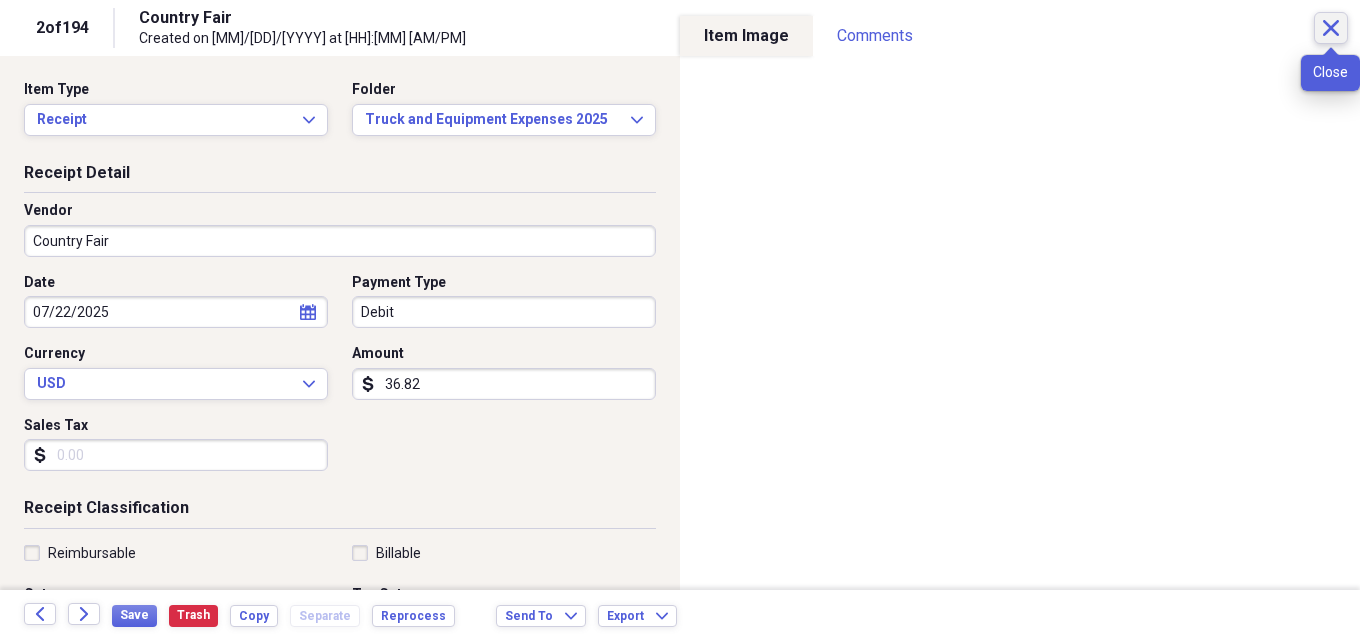 click on "Close" 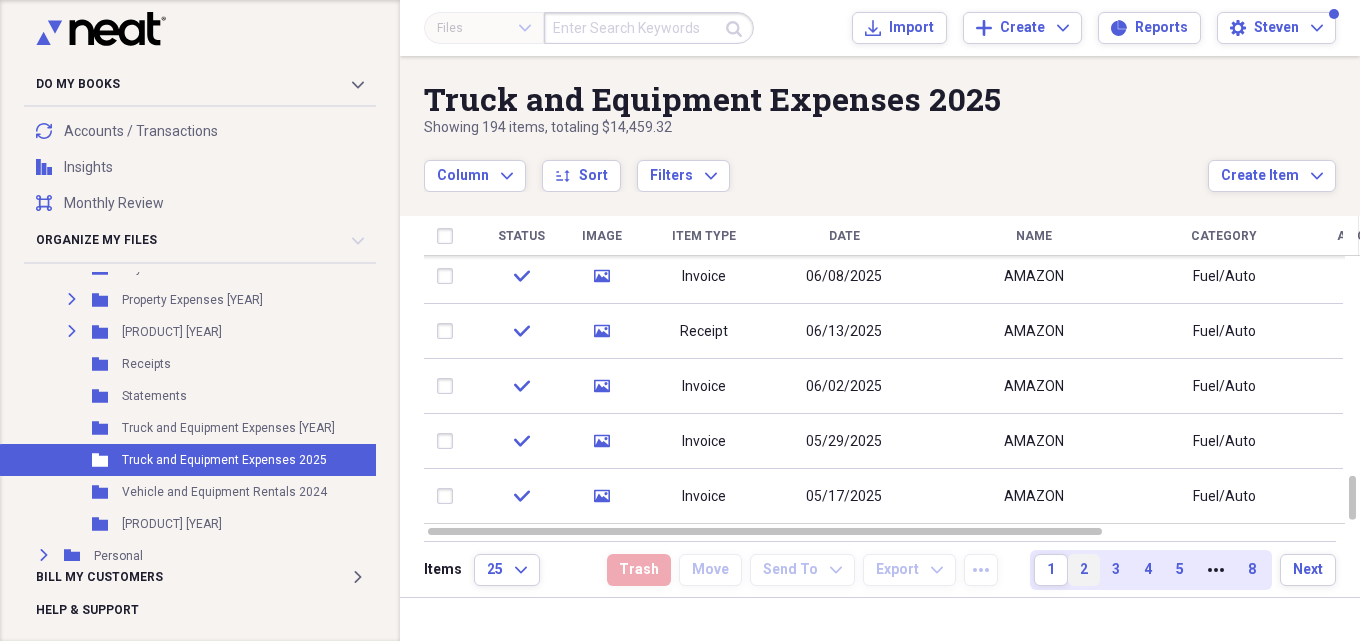 click on "2" at bounding box center [1084, 570] 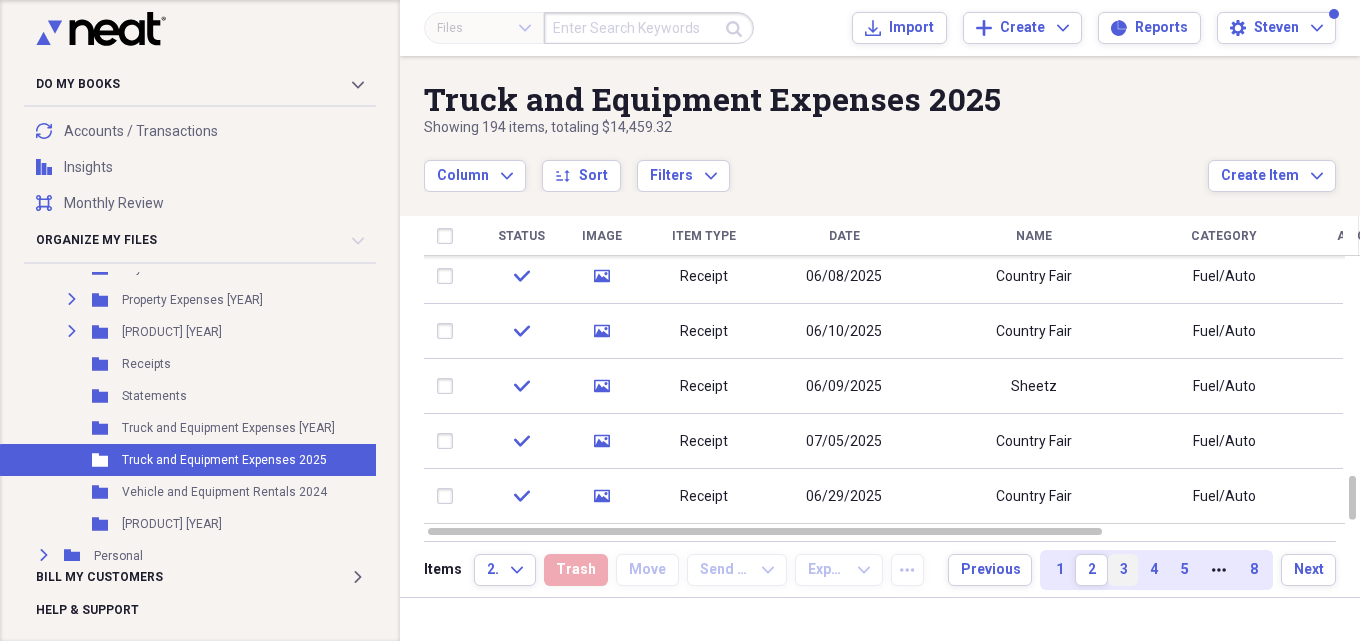 click on "3" at bounding box center [1123, 570] 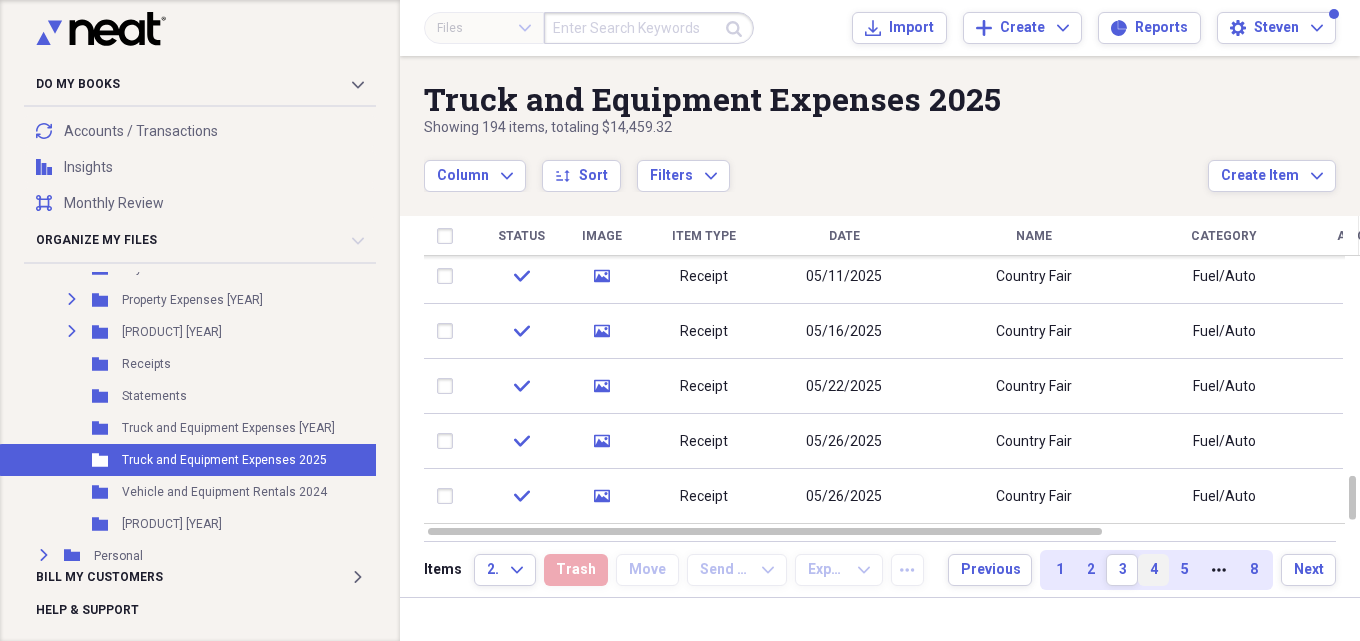 click on "4" at bounding box center [1153, 570] 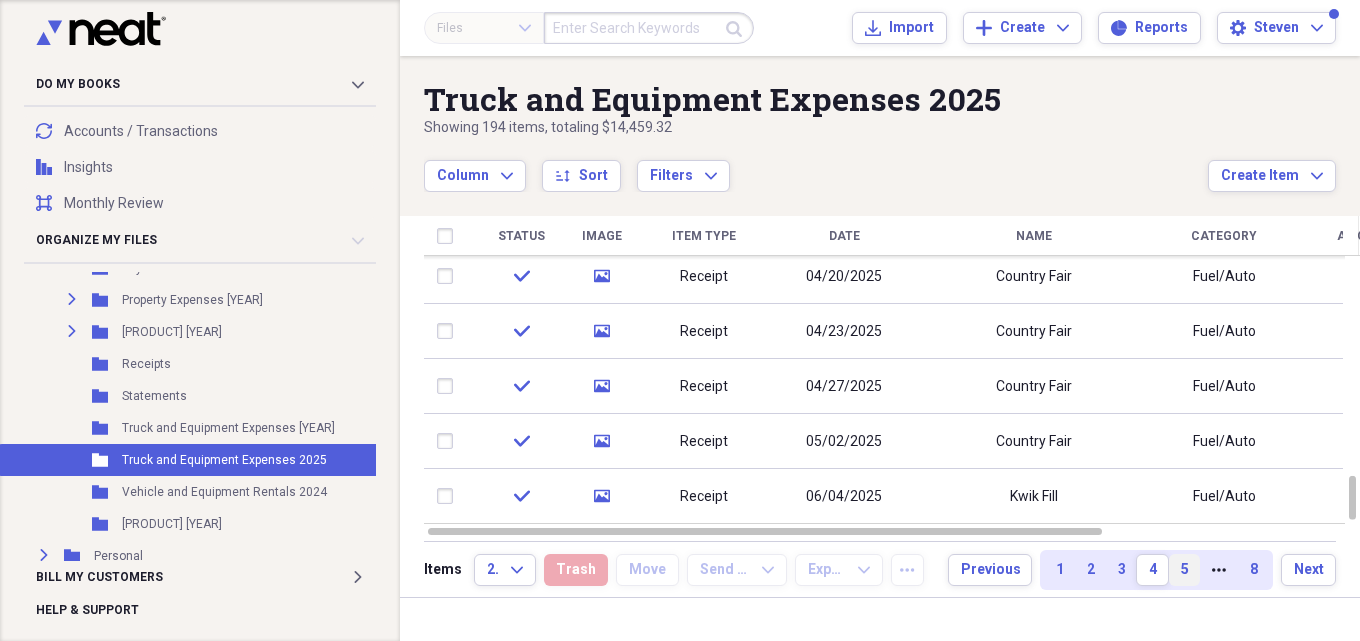 click on "5" at bounding box center [1184, 570] 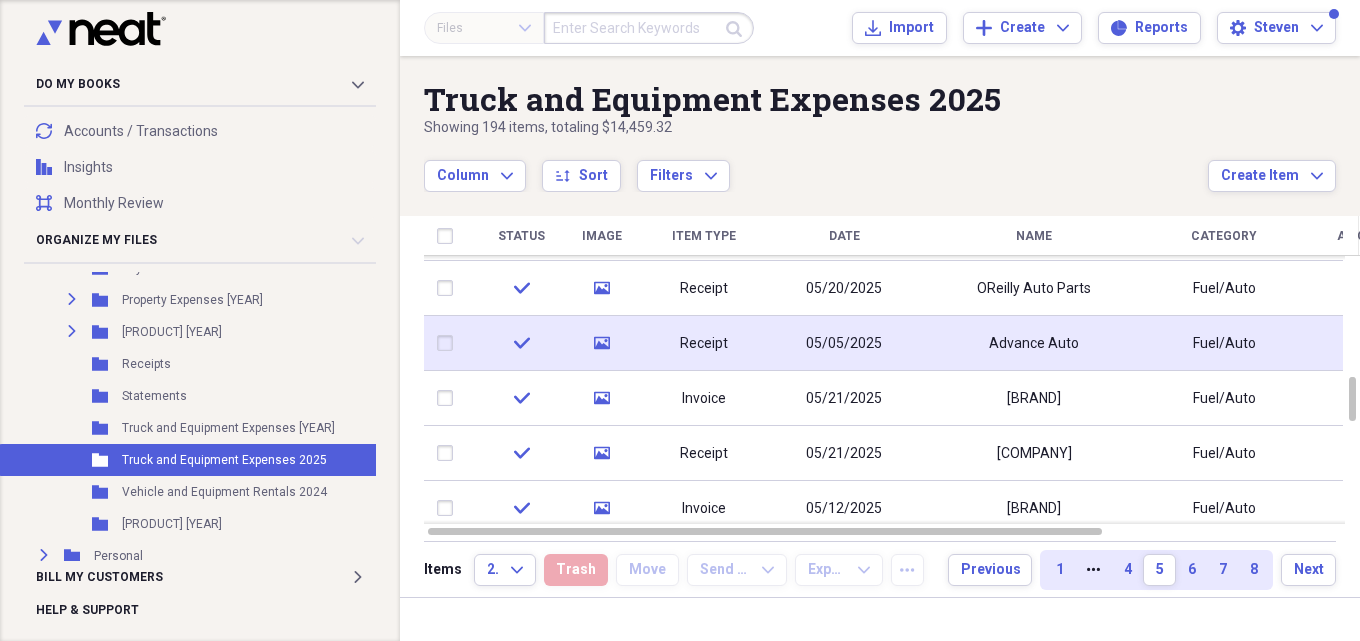 click on "Receipt" at bounding box center [704, 344] 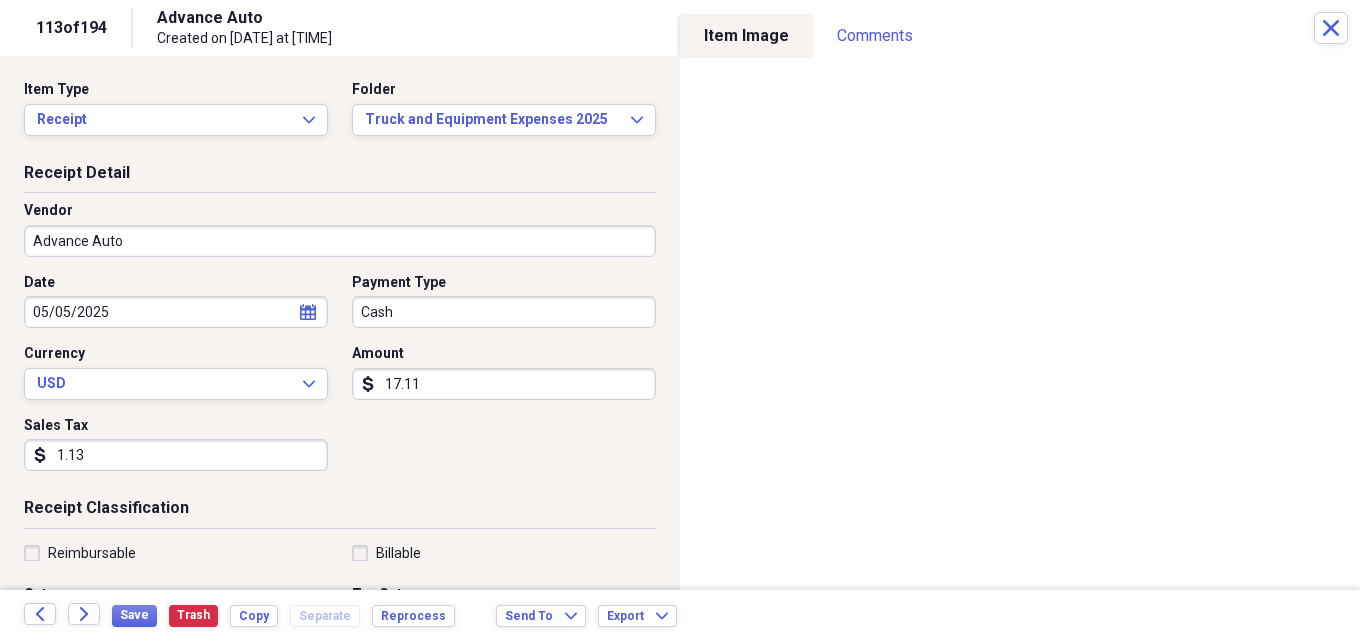 drag, startPoint x: 420, startPoint y: 386, endPoint x: 413, endPoint y: 369, distance: 18.384777 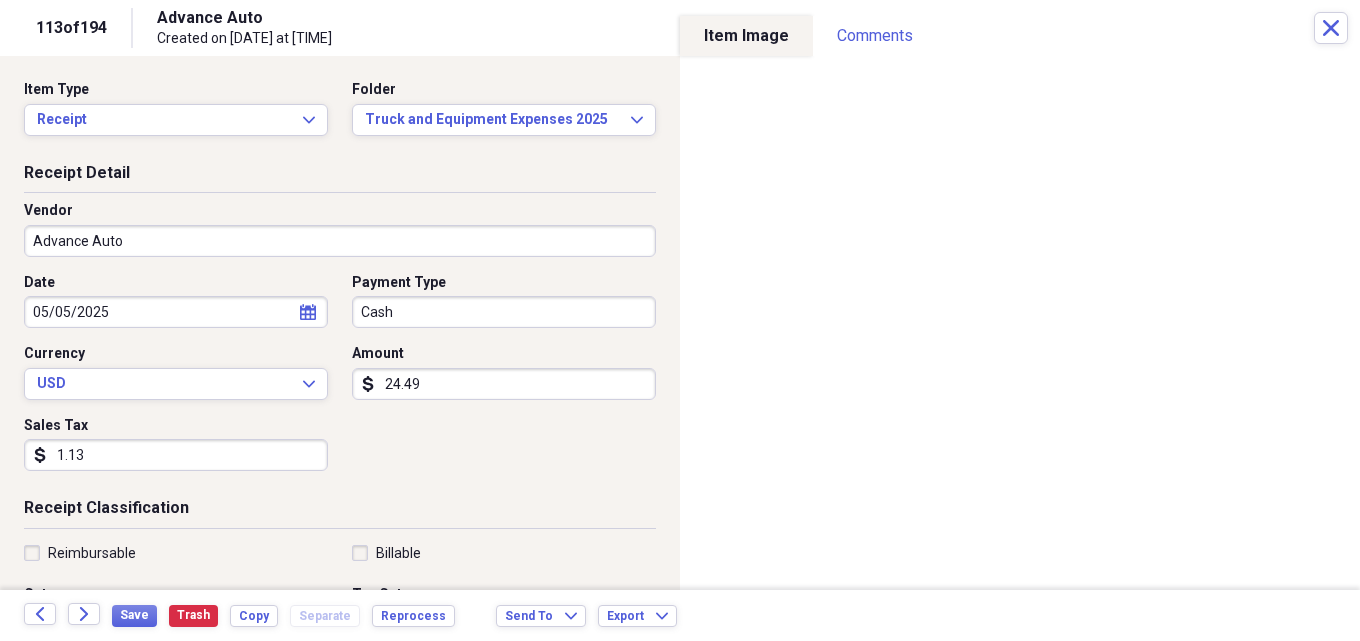 click 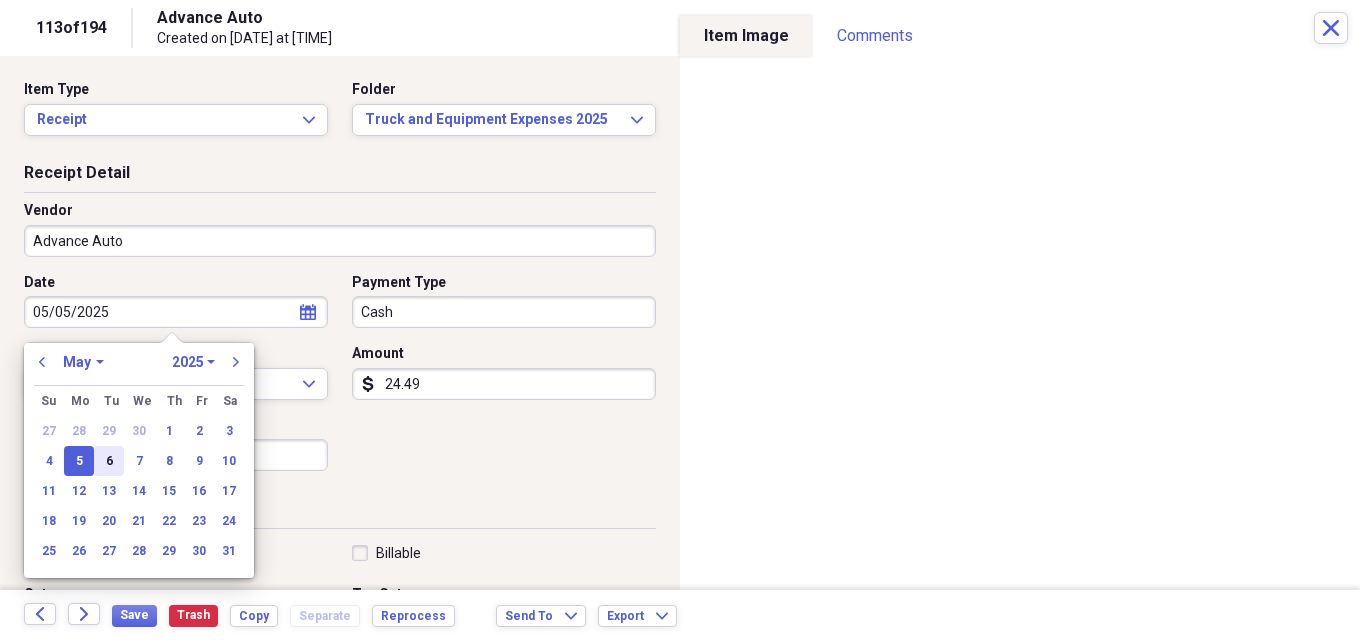 click on "6" at bounding box center [109, 461] 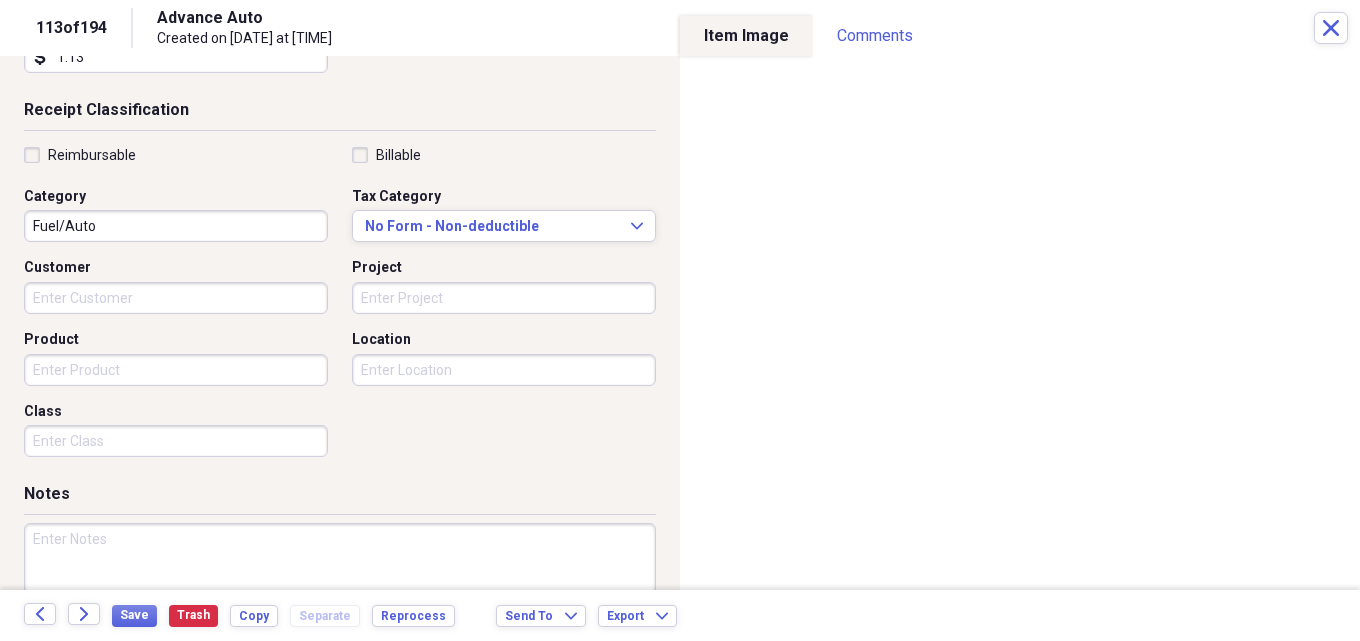 scroll, scrollTop: 487, scrollLeft: 0, axis: vertical 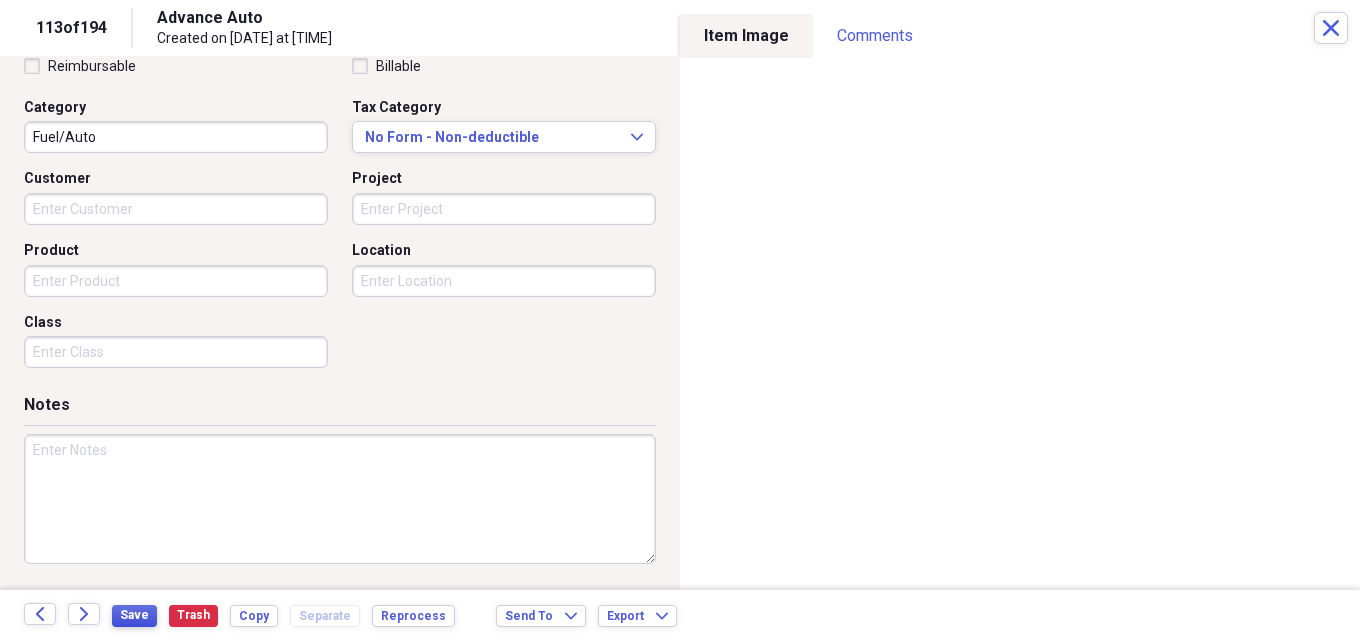 click on "Save" at bounding box center [134, 616] 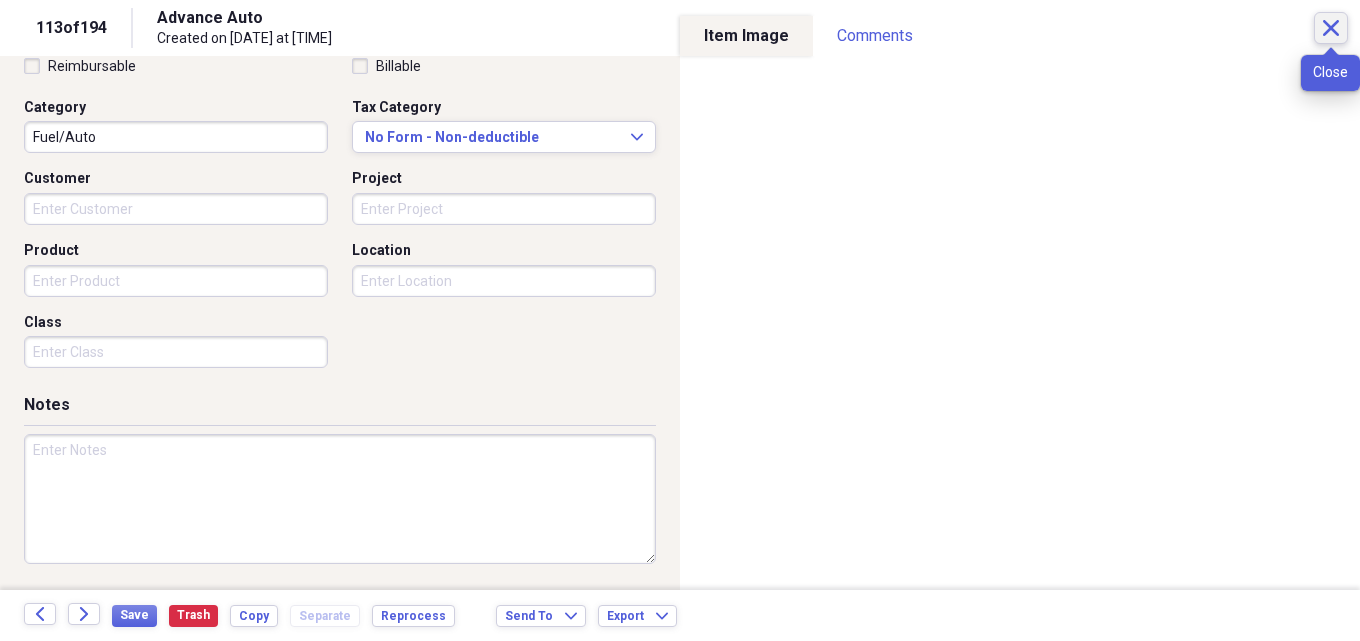 click on "Close" 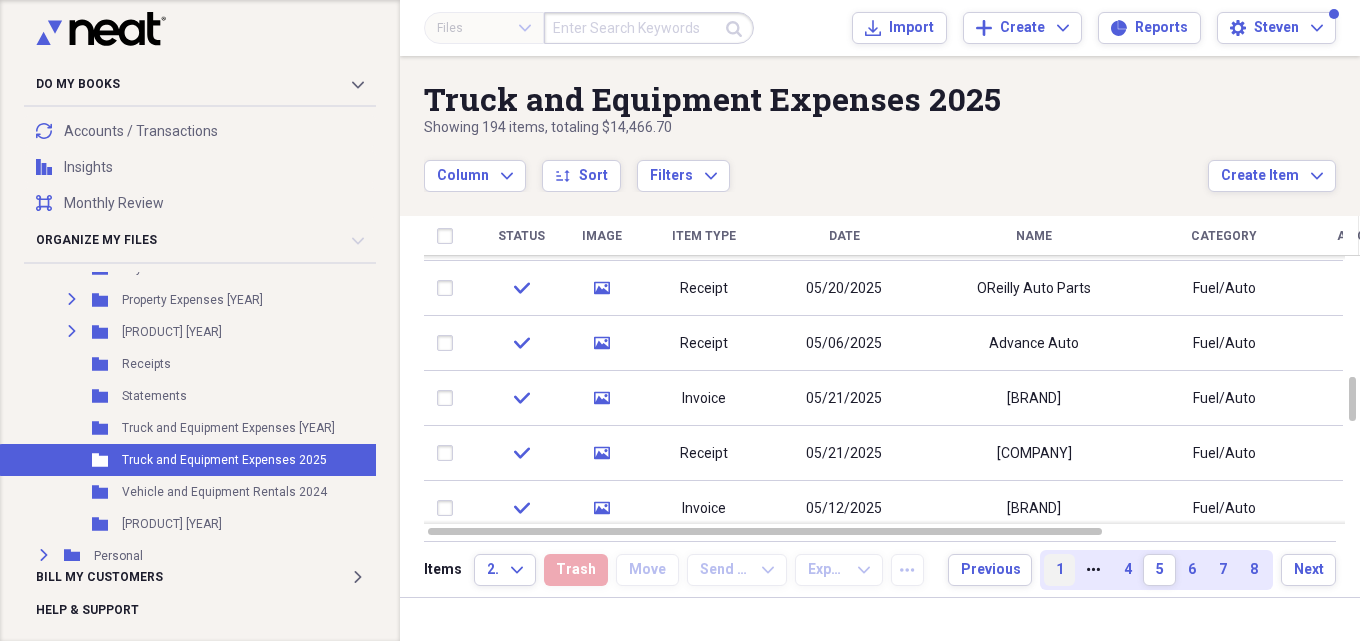 click on "1" at bounding box center [1059, 570] 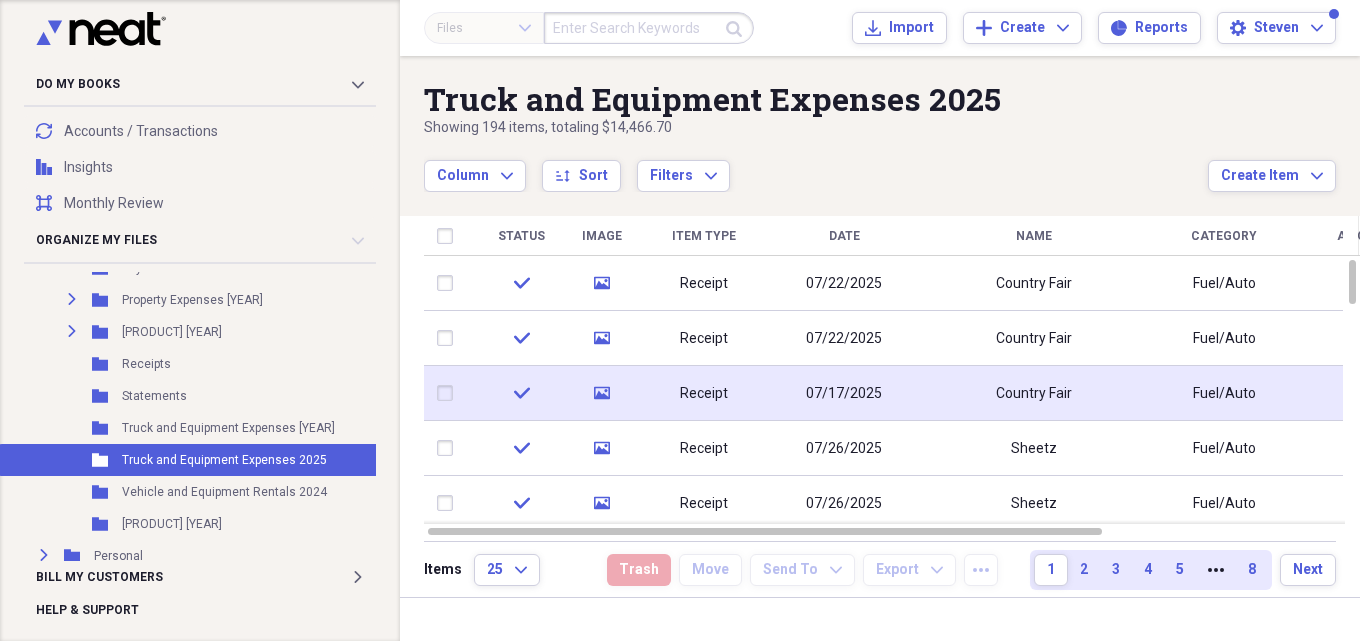 click on "media" 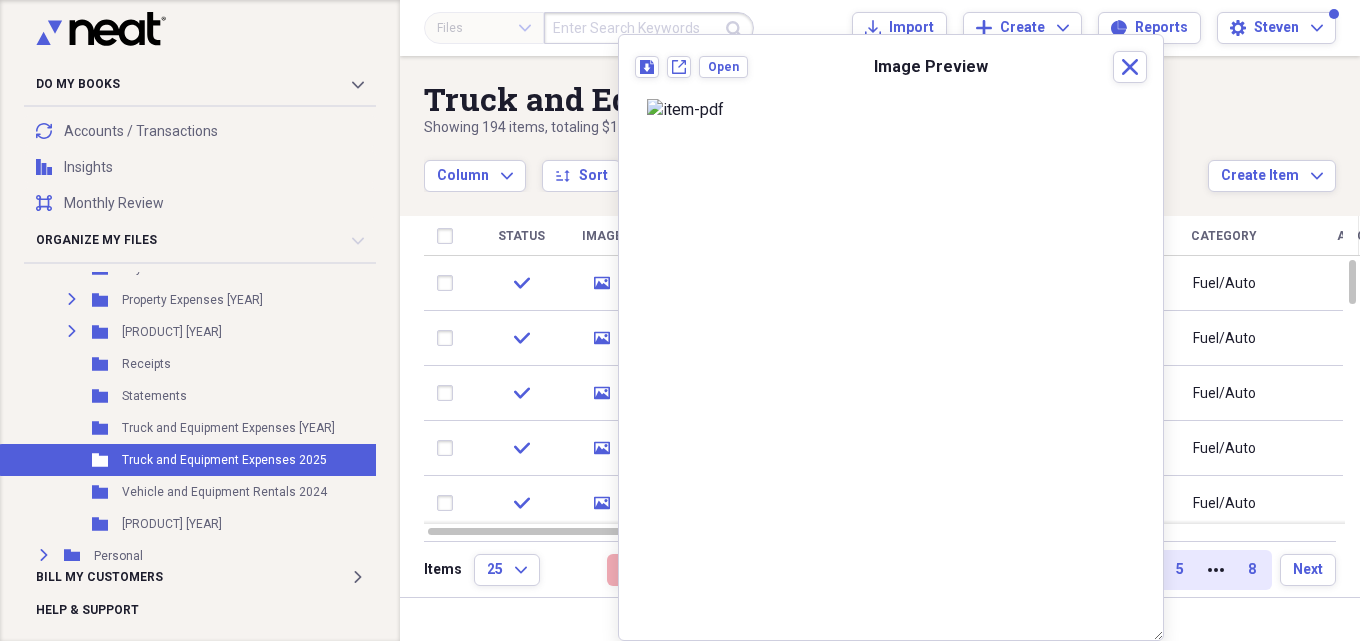 scroll, scrollTop: 0, scrollLeft: 0, axis: both 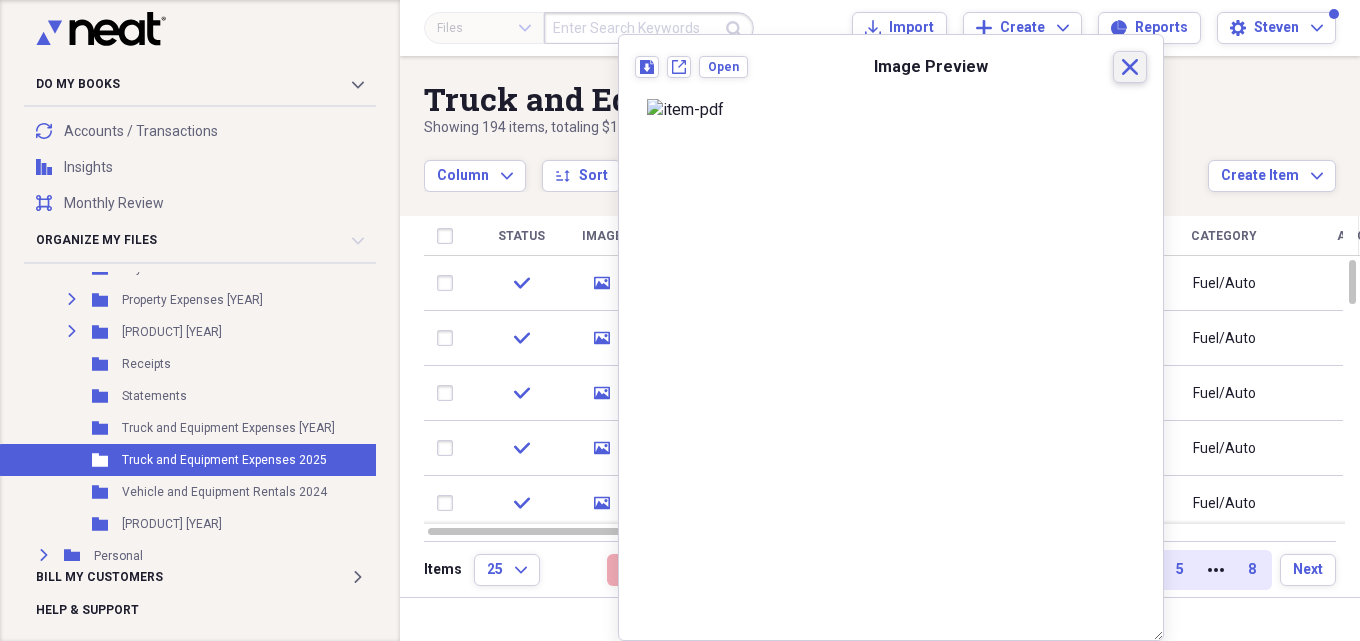 click on "Close" at bounding box center [1130, 67] 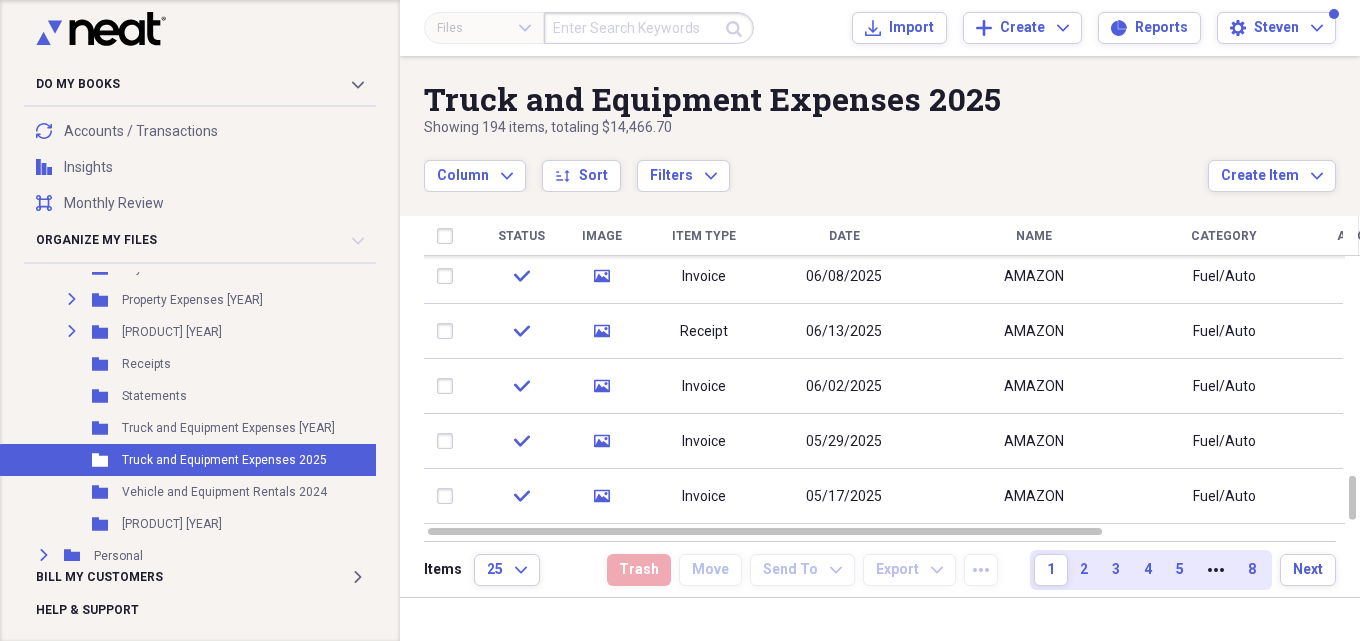 drag, startPoint x: 1115, startPoint y: 570, endPoint x: 1143, endPoint y: 549, distance: 35 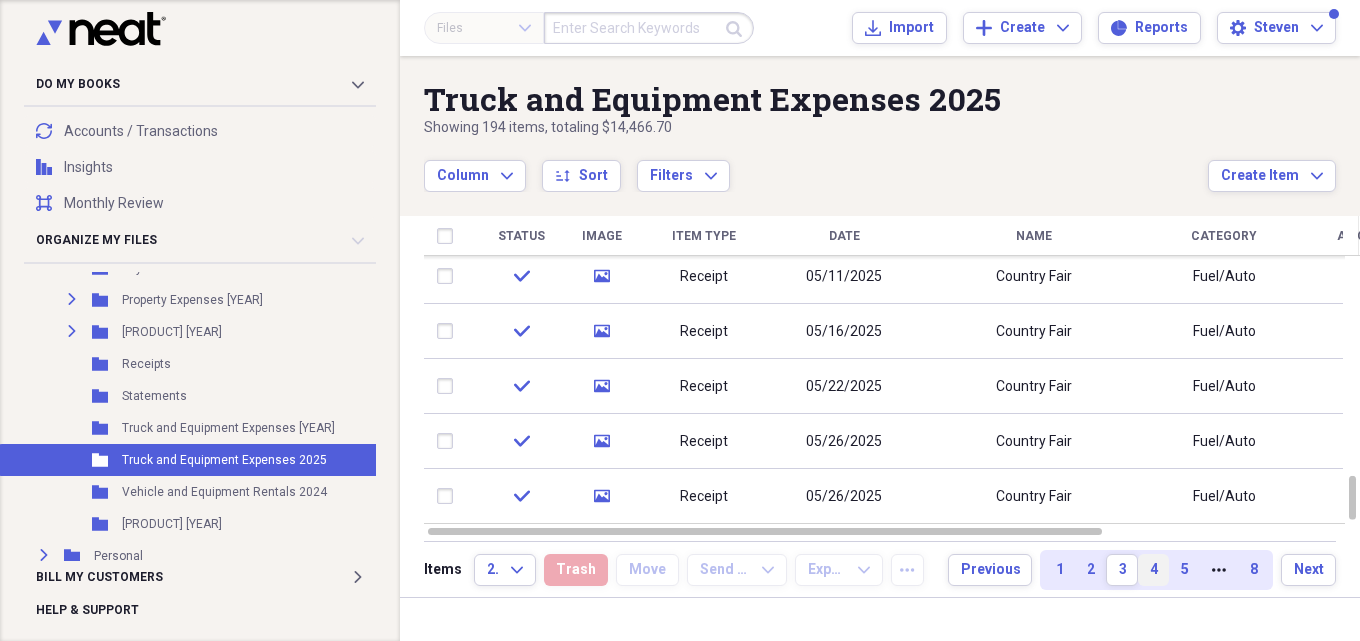 click on "4" at bounding box center (1153, 570) 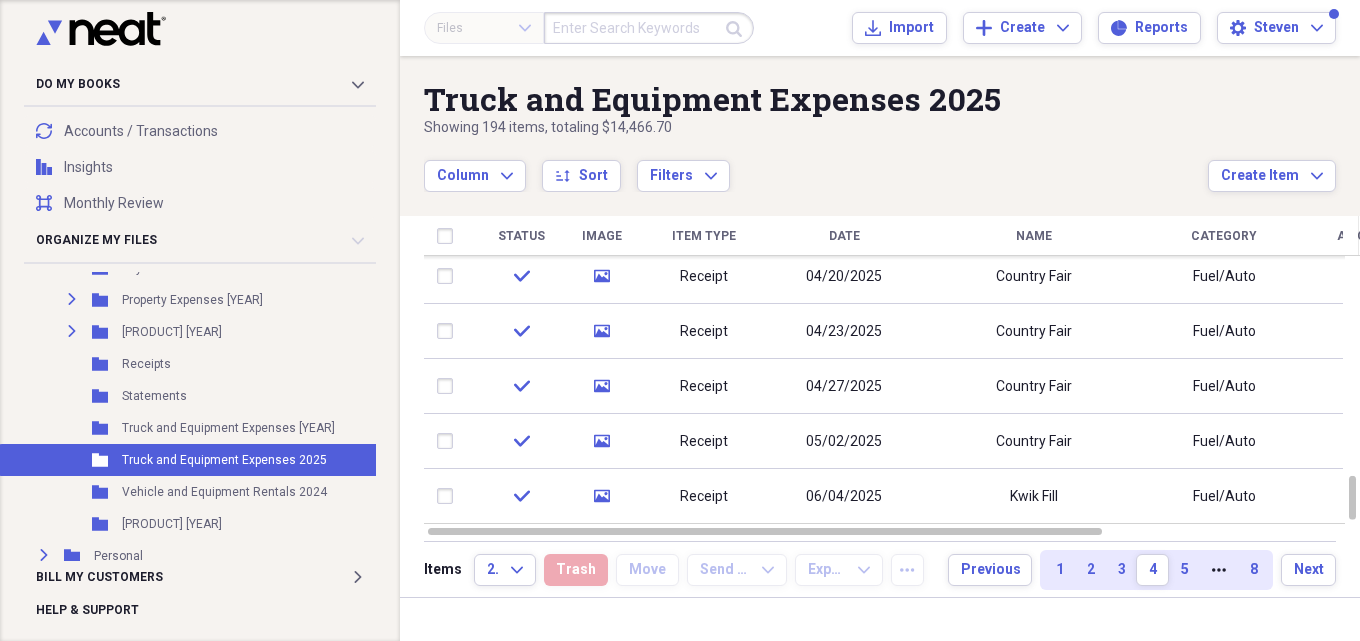 drag, startPoint x: 1193, startPoint y: 571, endPoint x: 1189, endPoint y: 550, distance: 21.377558 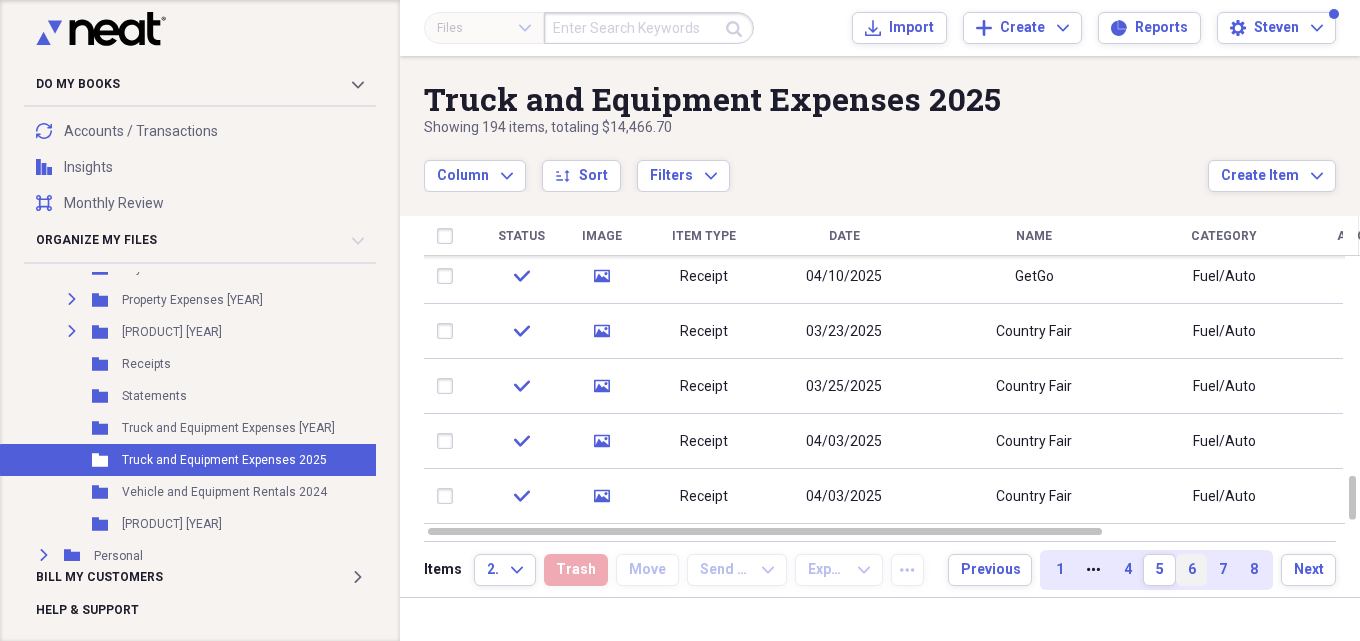 click on "6" at bounding box center (1191, 570) 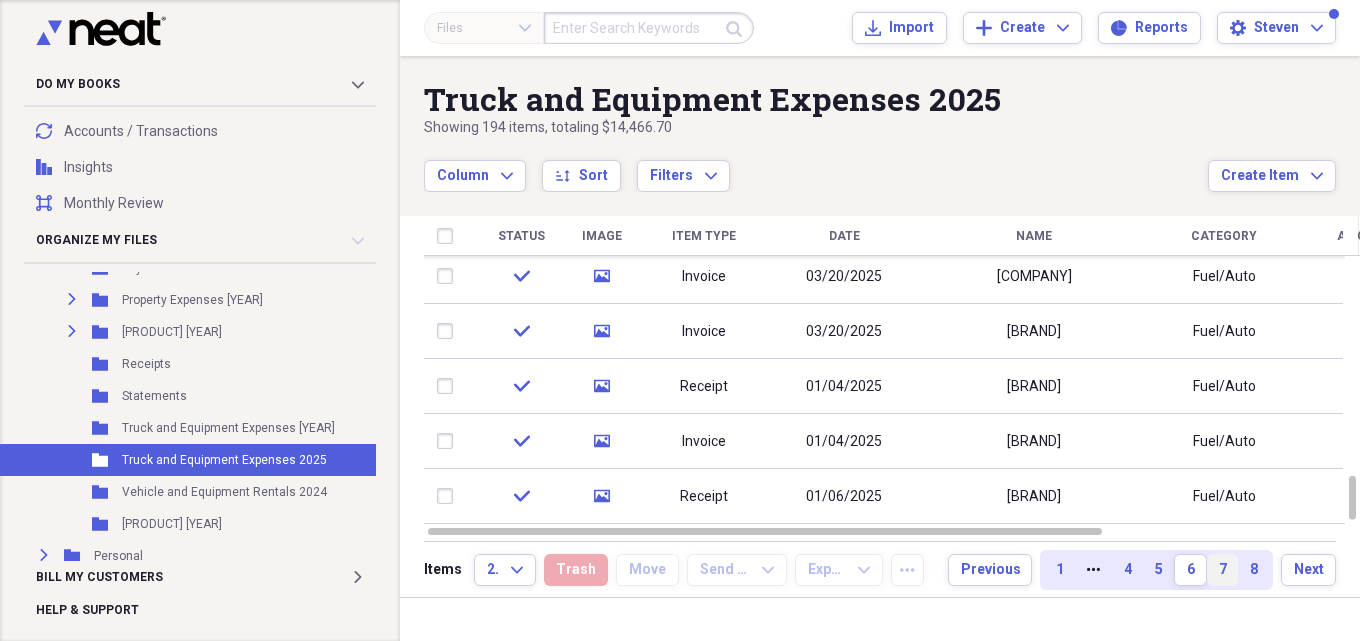 click on "7" at bounding box center (1222, 570) 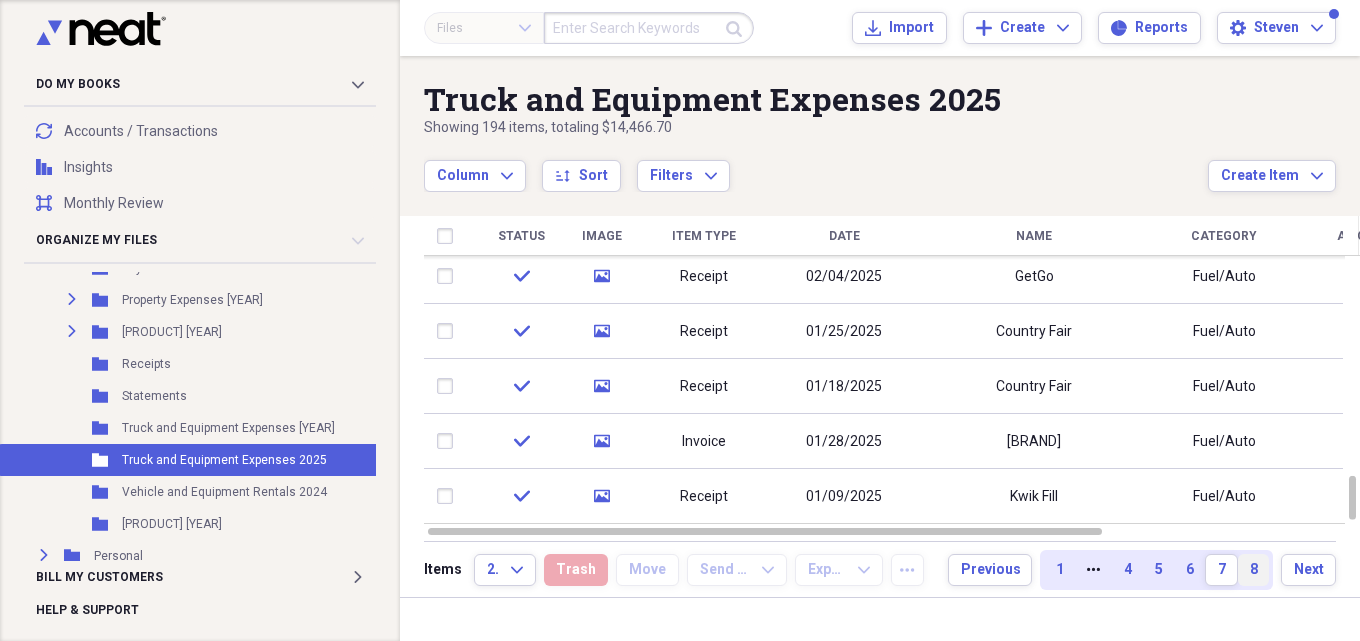 click on "8" at bounding box center [1253, 570] 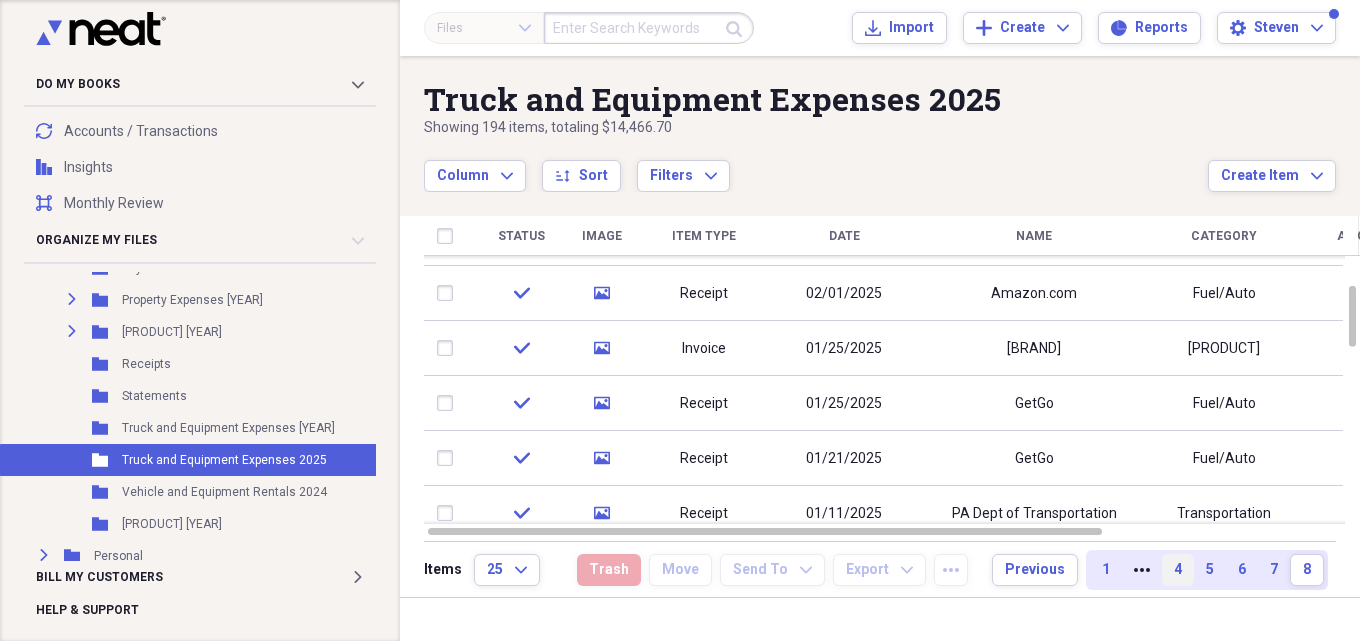 click on "4" at bounding box center [1178, 570] 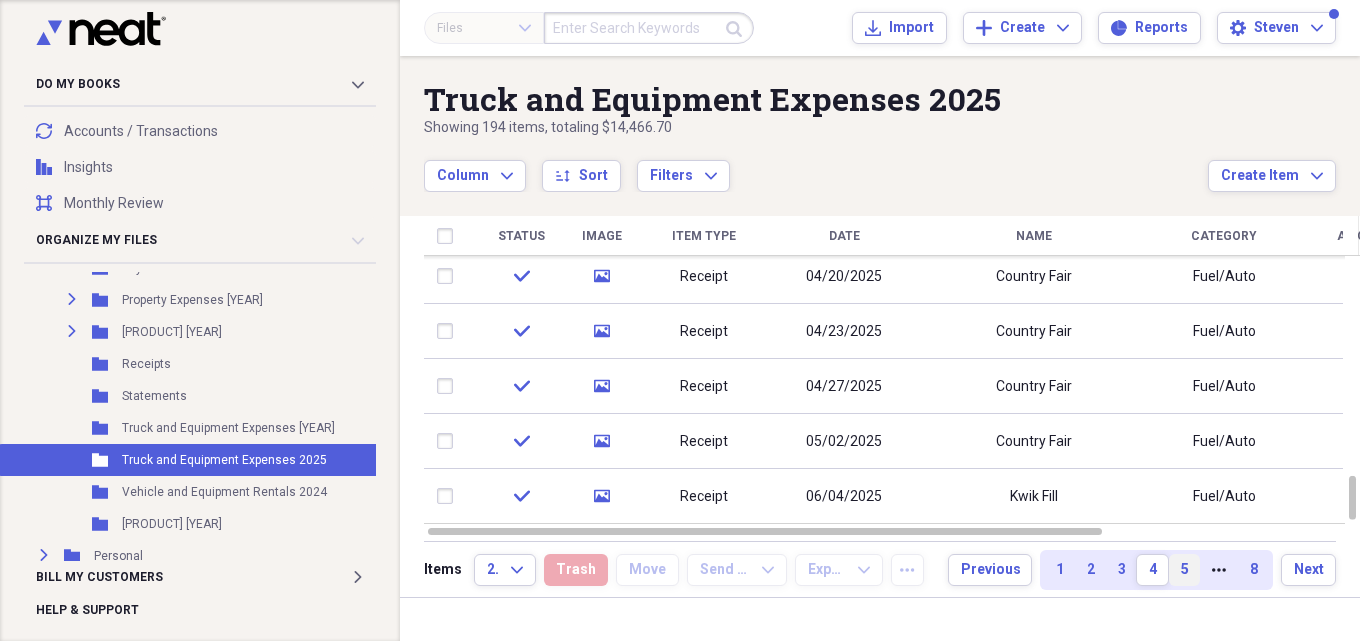 click on "5" at bounding box center (1184, 570) 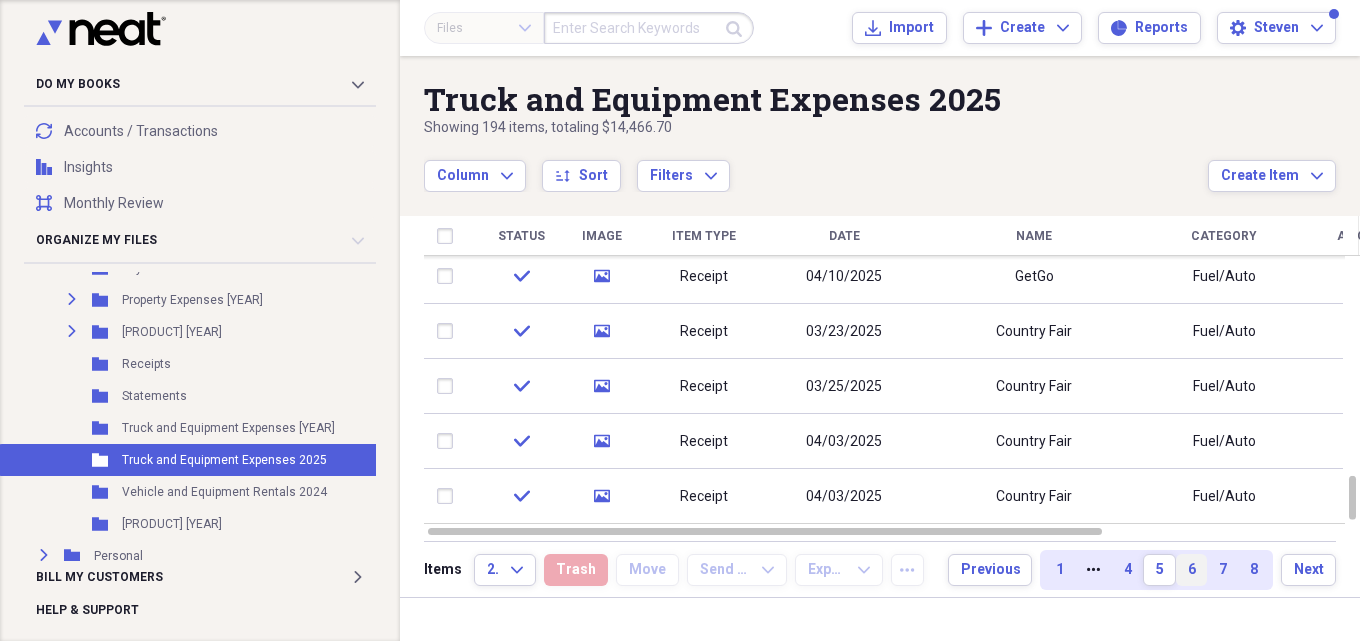 click on "6" at bounding box center (1191, 570) 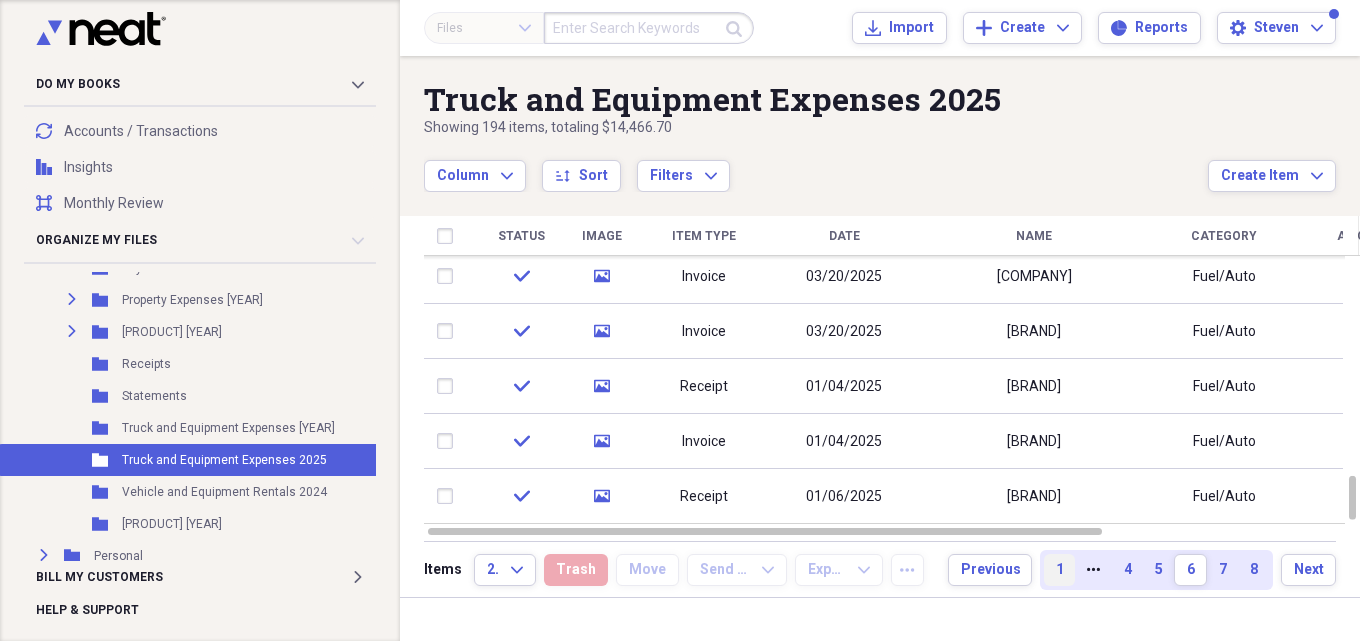 click on "1" at bounding box center (1059, 570) 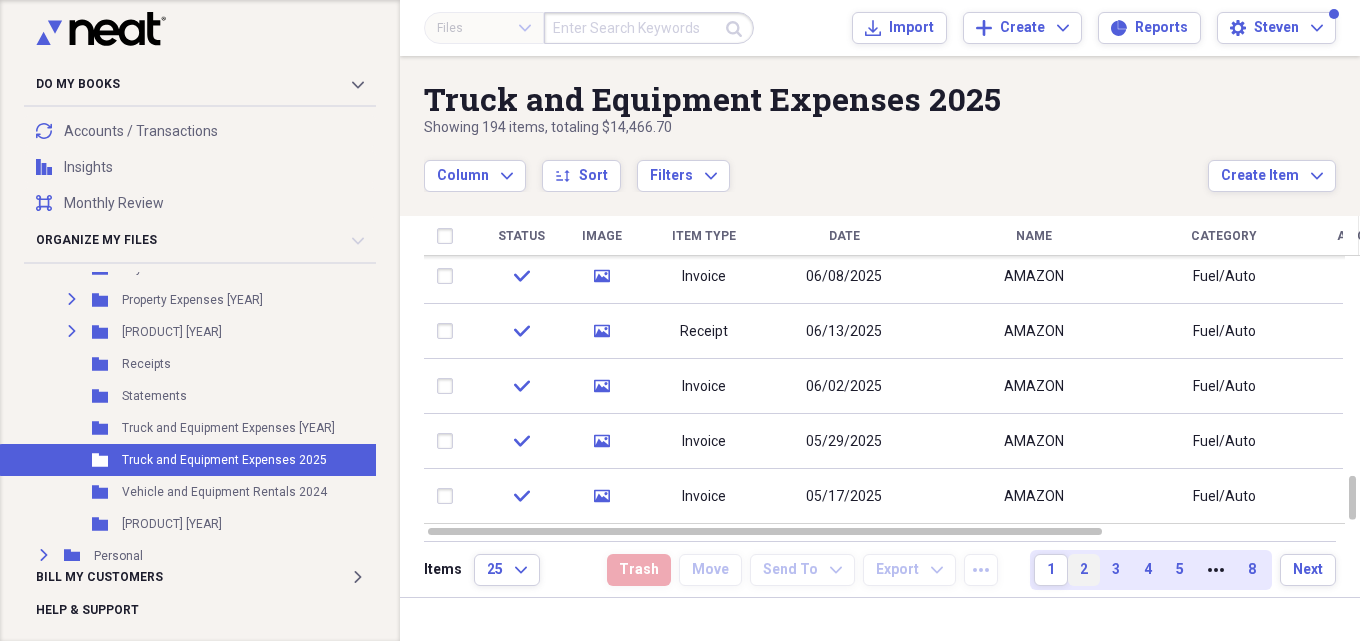 click on "2" at bounding box center [1084, 570] 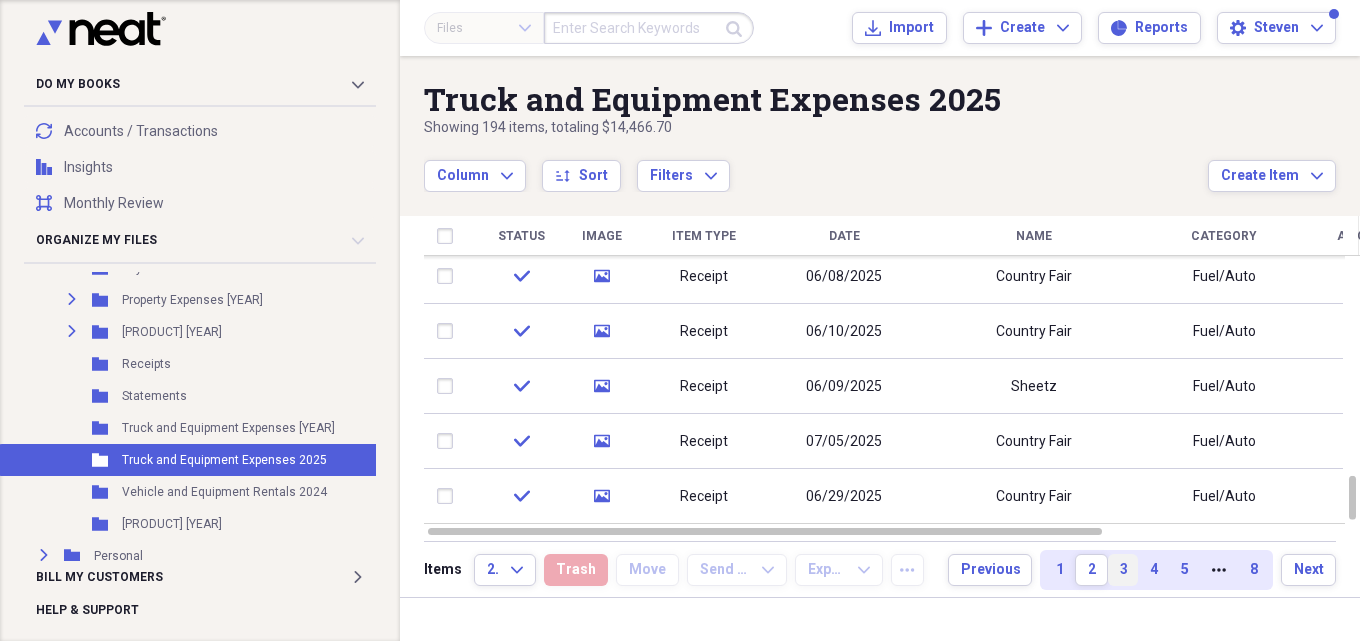 click on "3" at bounding box center [1123, 570] 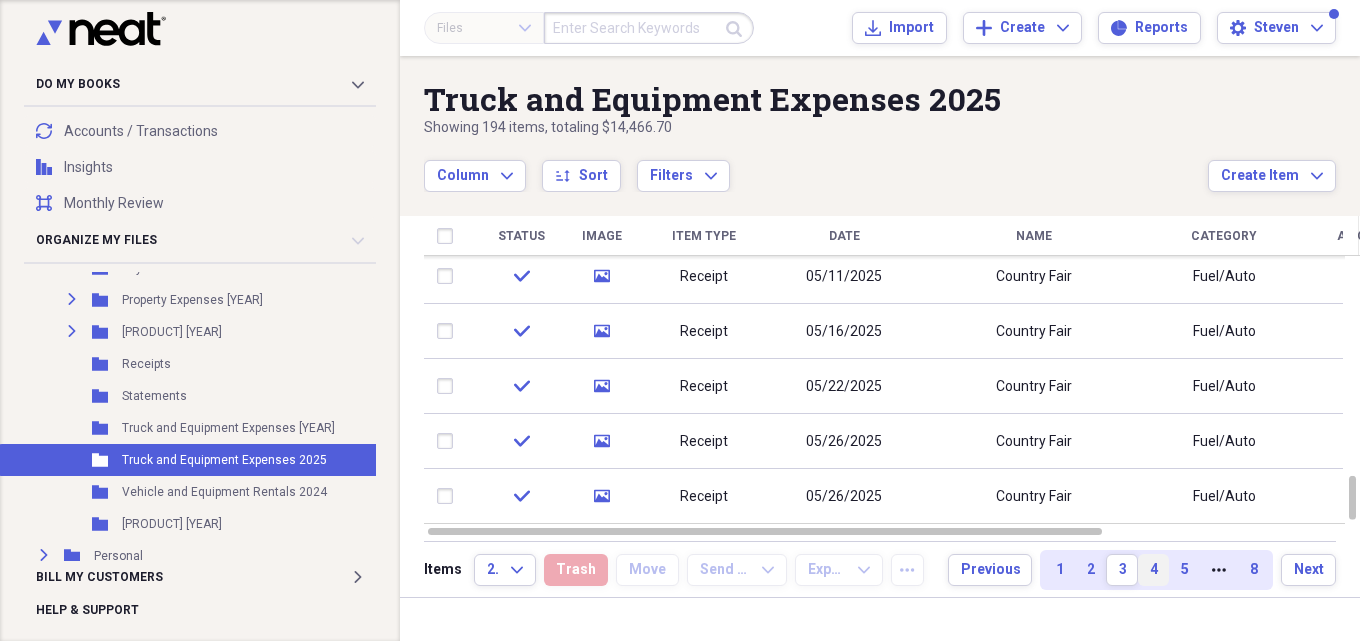 click on "4" at bounding box center (1153, 570) 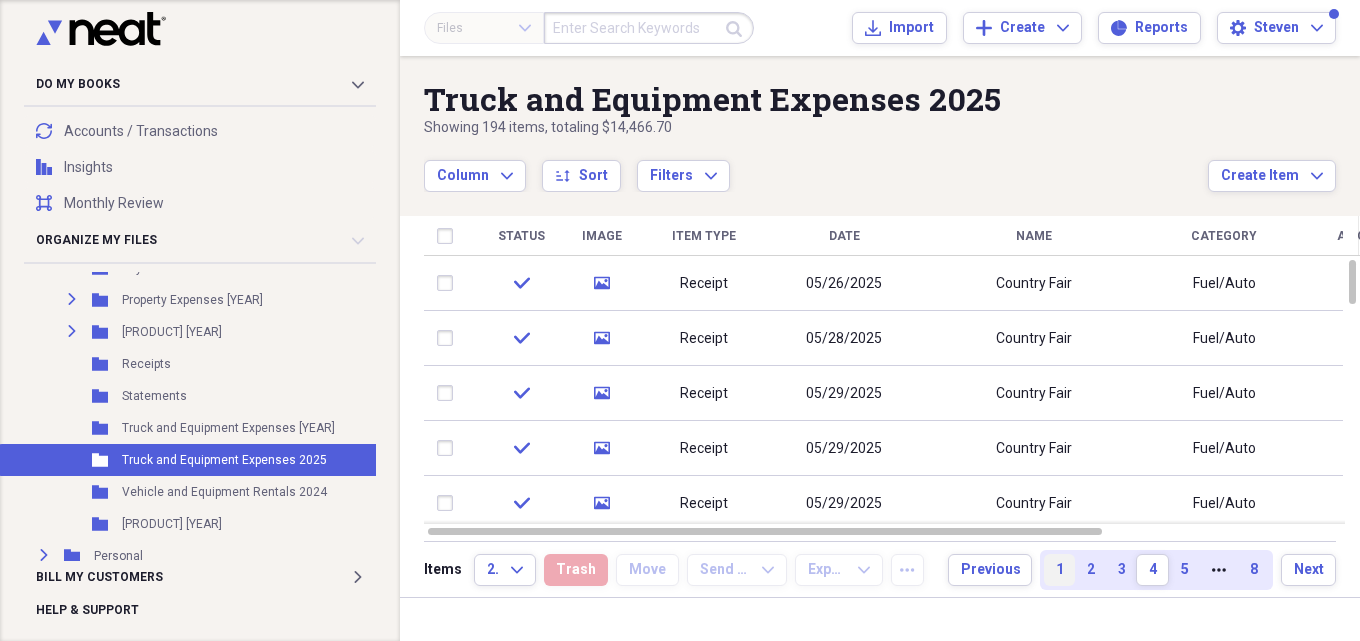 click on "1" at bounding box center [1059, 570] 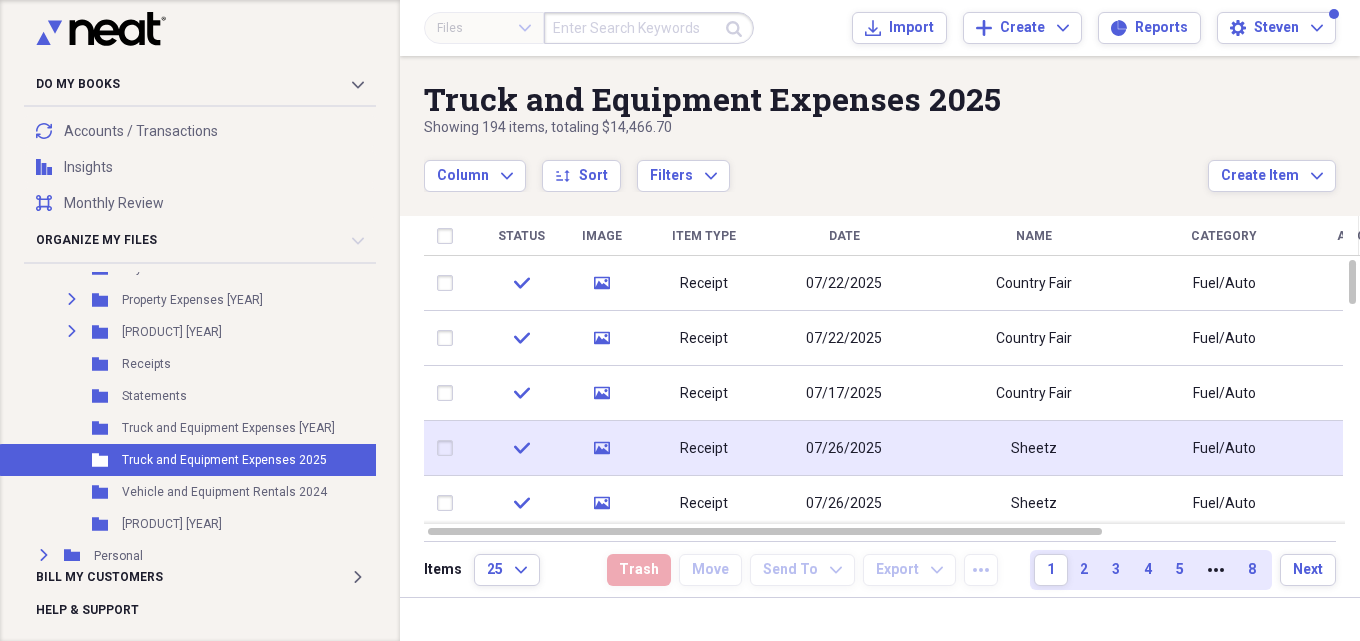 click on "Receipt" at bounding box center [704, 449] 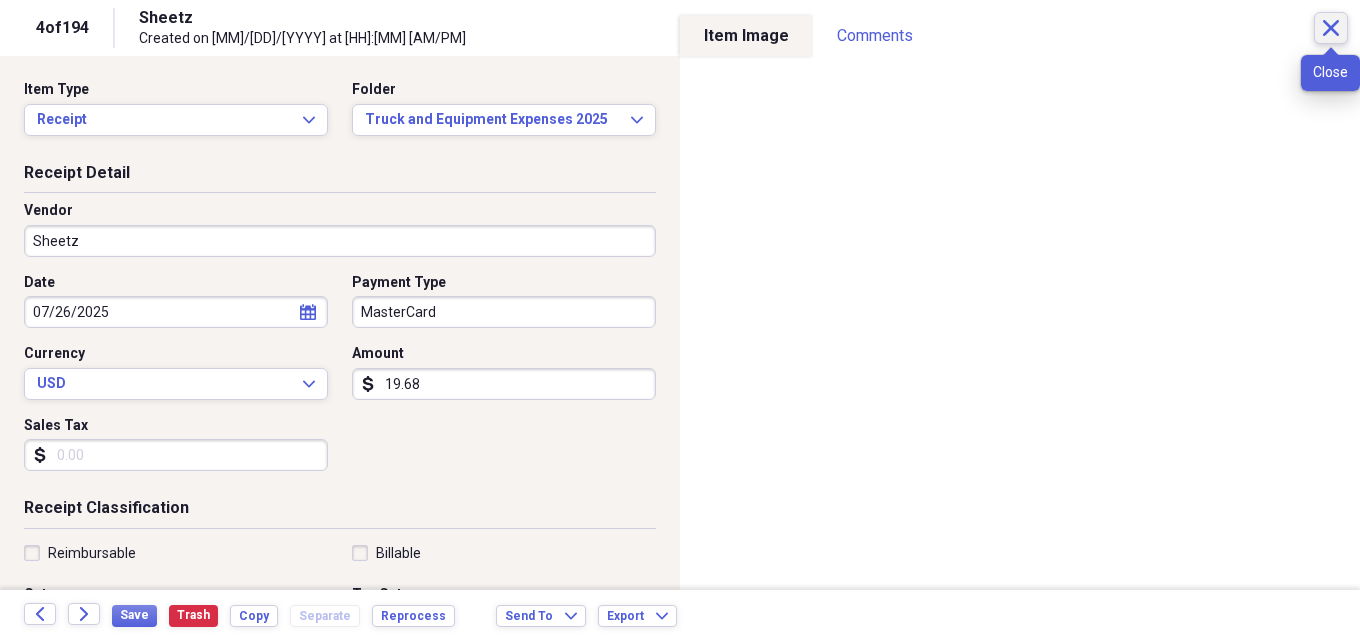 click on "Close" at bounding box center (1331, 28) 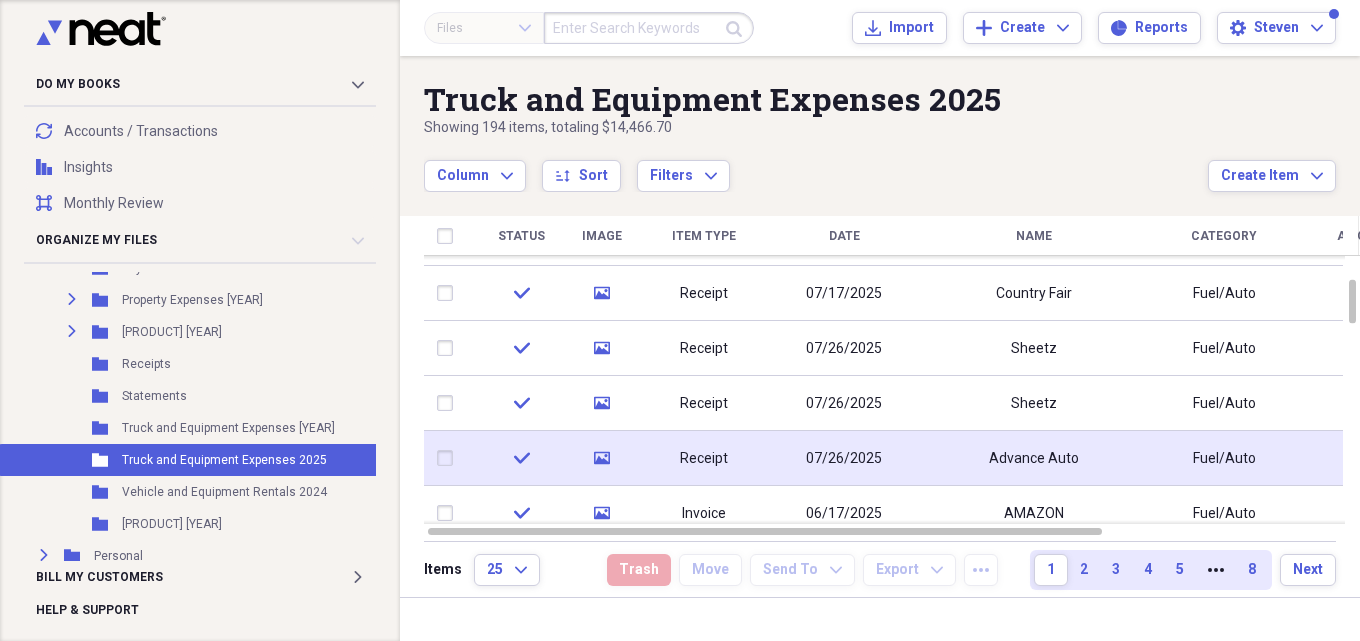 click on "07/26/2025" at bounding box center (844, 459) 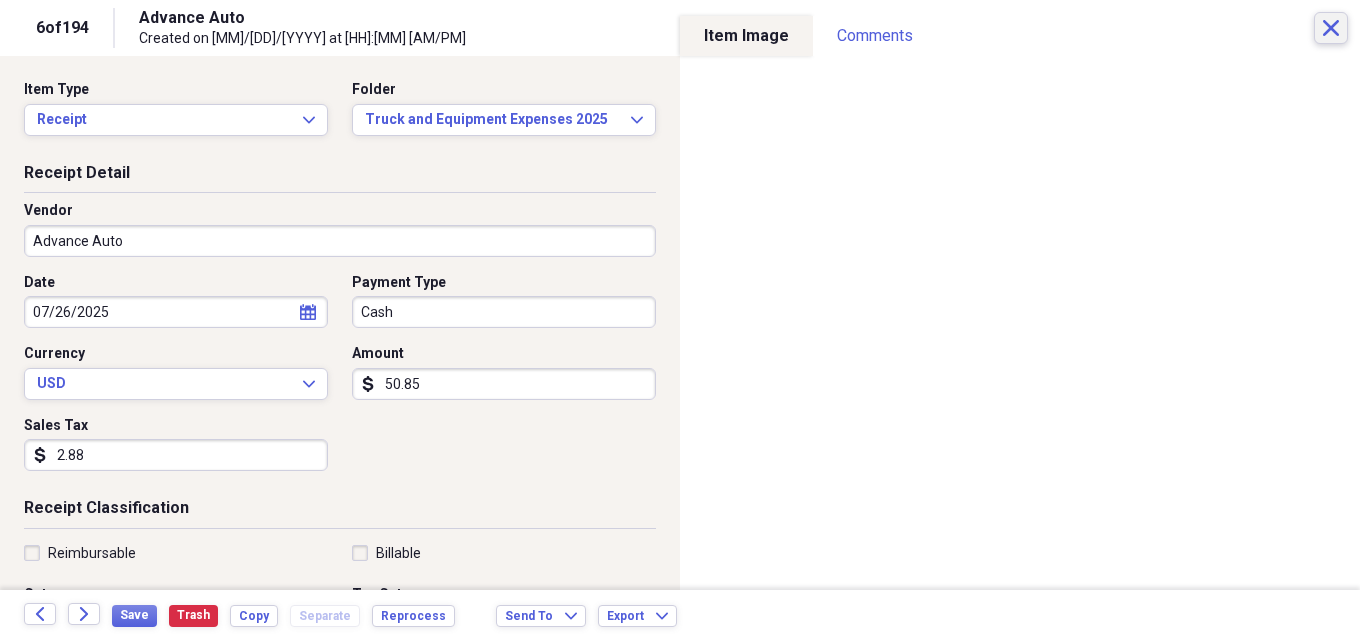 click 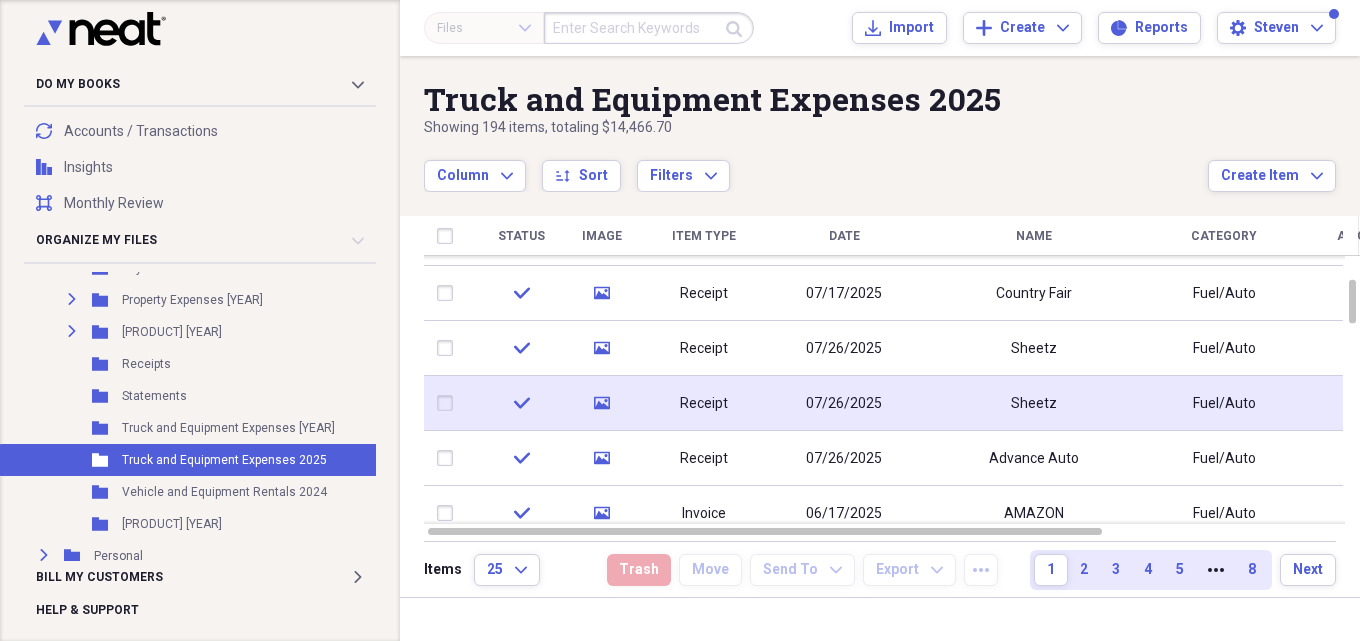 click on "Receipt" at bounding box center [704, 403] 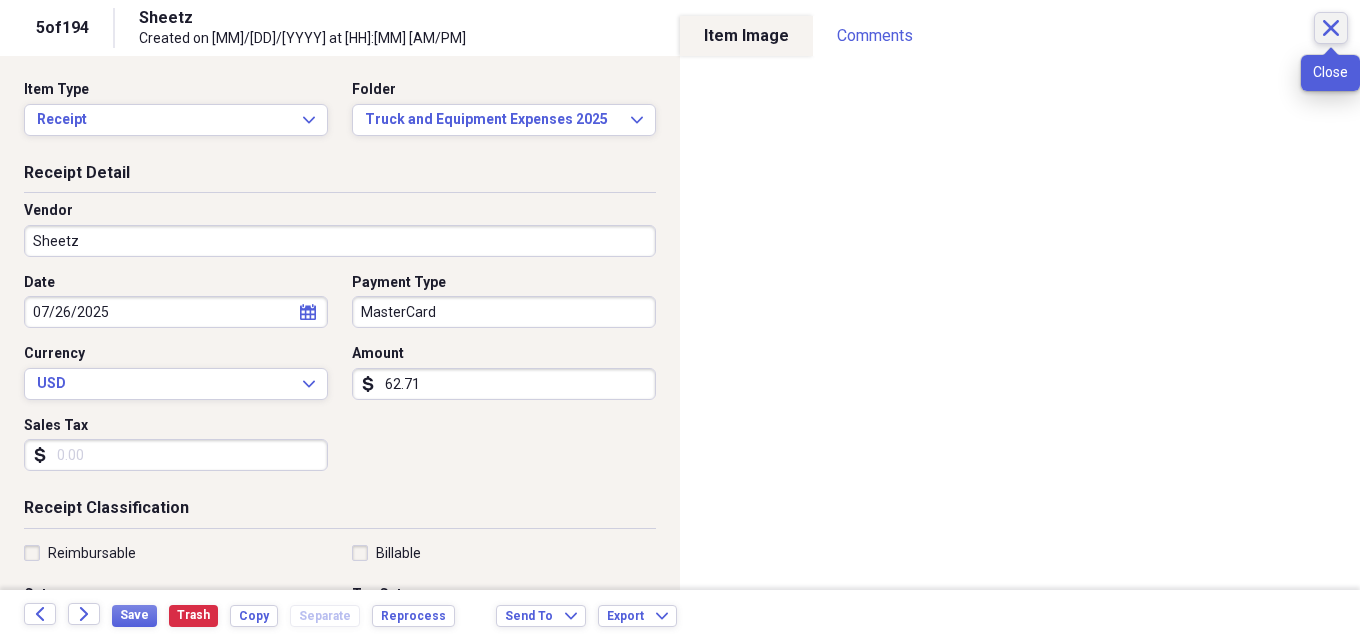 click on "Close" 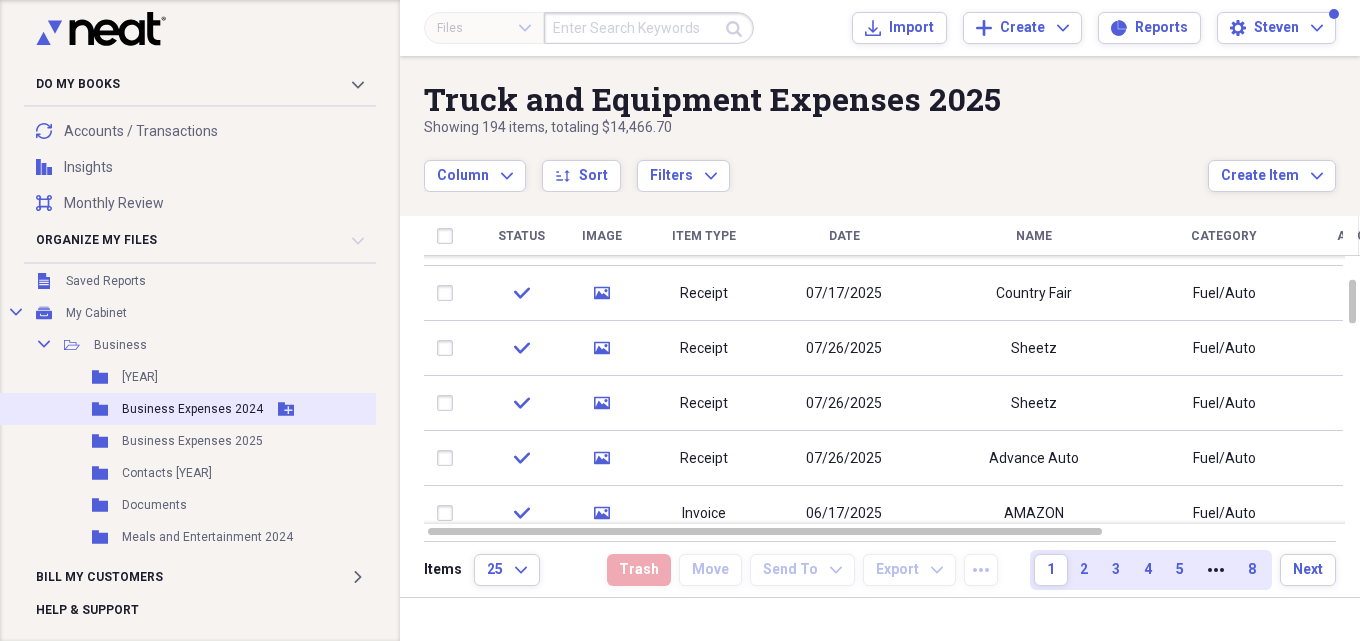 scroll, scrollTop: 100, scrollLeft: 0, axis: vertical 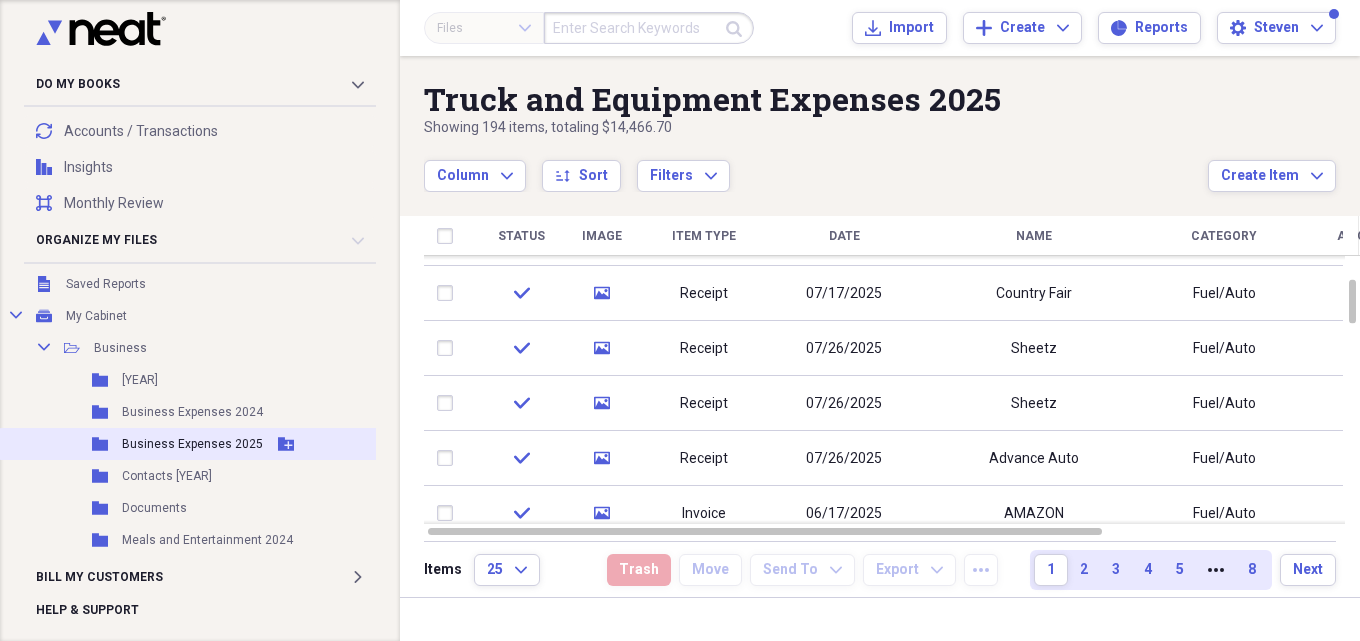 click on "Business Expenses 2025" at bounding box center [192, 444] 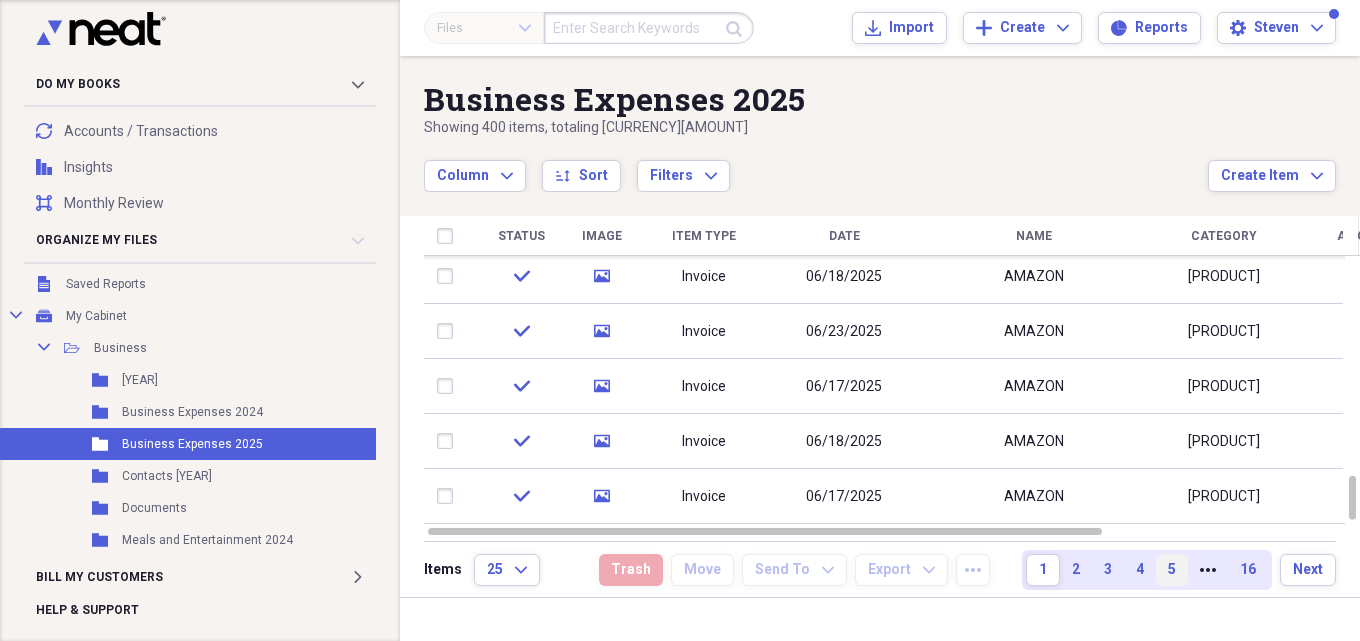 click on "5" at bounding box center [1172, 570] 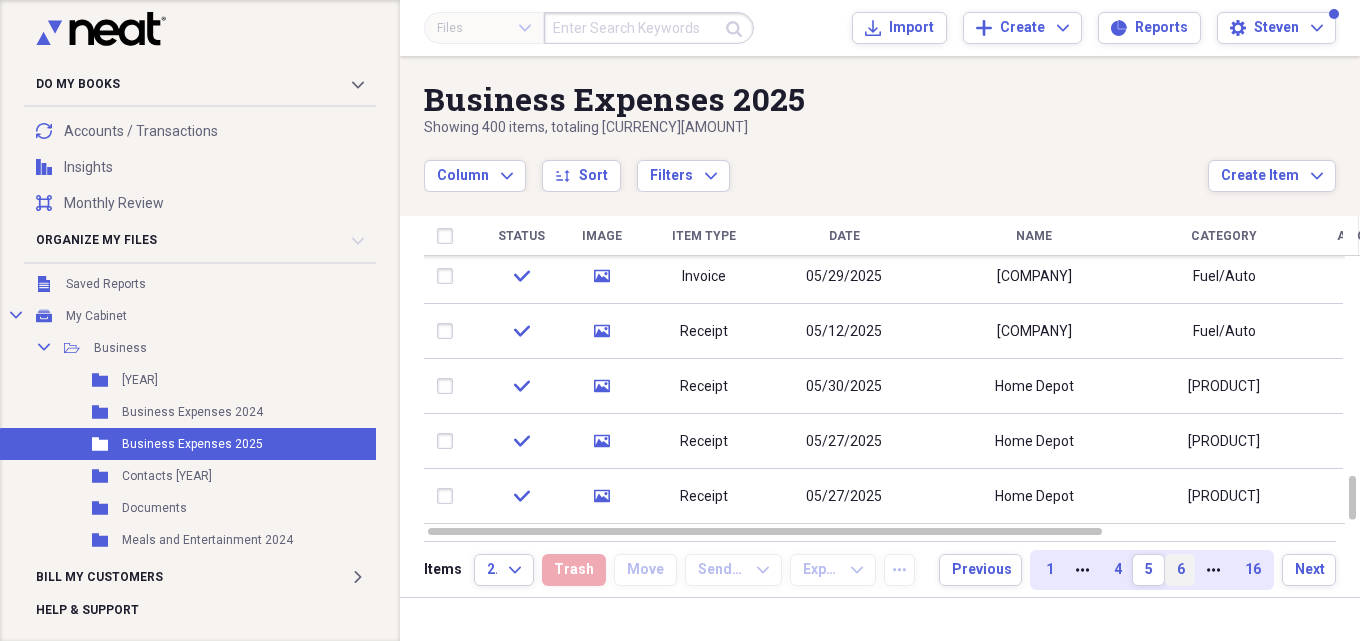 click on "6" at bounding box center (1180, 570) 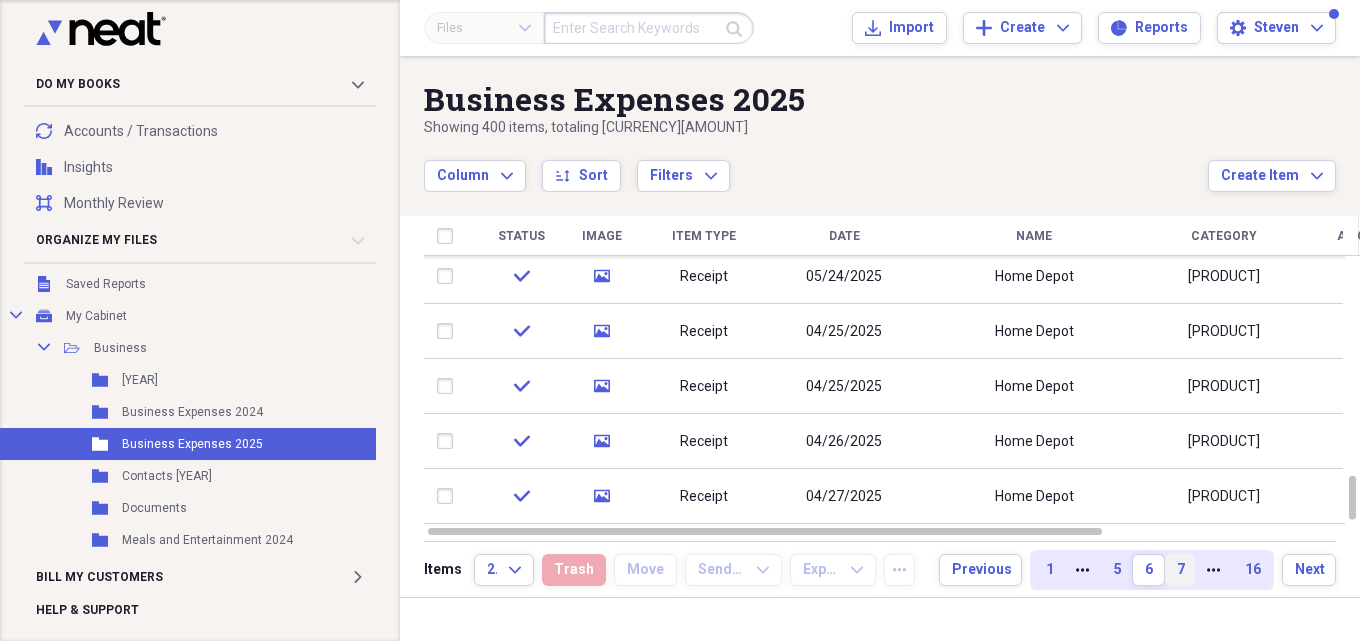 click on "7" at bounding box center (1180, 570) 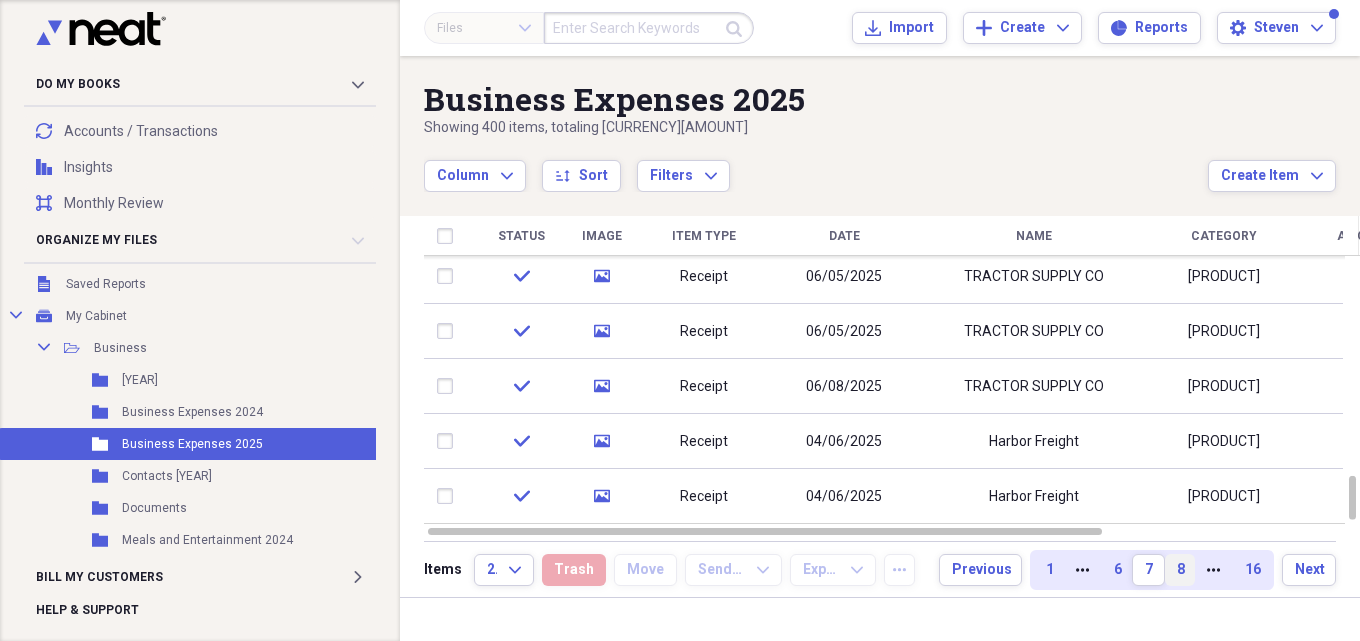 click on "8" at bounding box center (1180, 570) 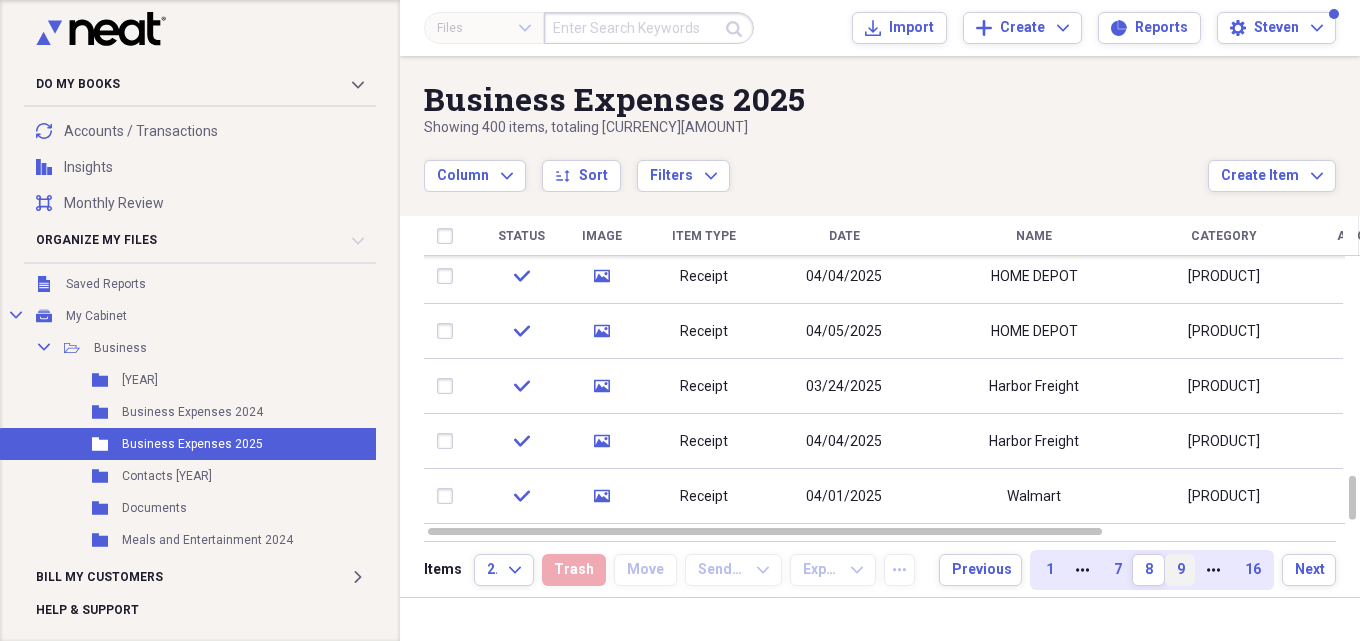 click on "9" at bounding box center (1180, 570) 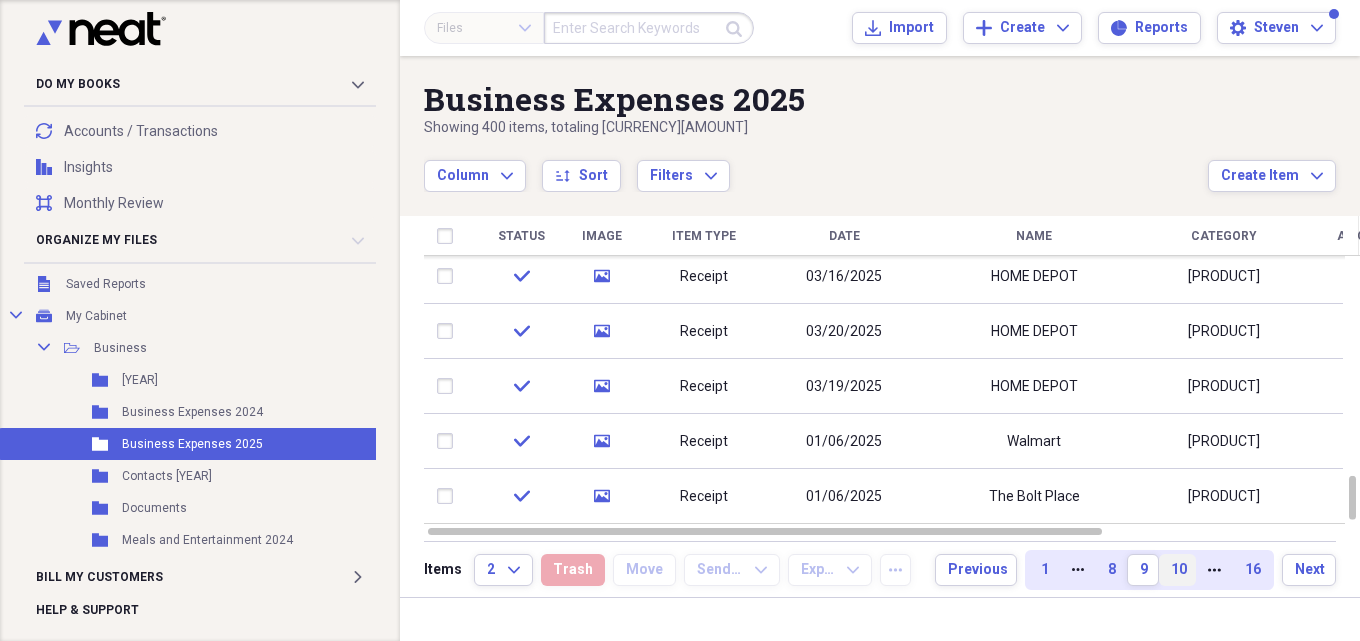 click on "10" at bounding box center (1177, 570) 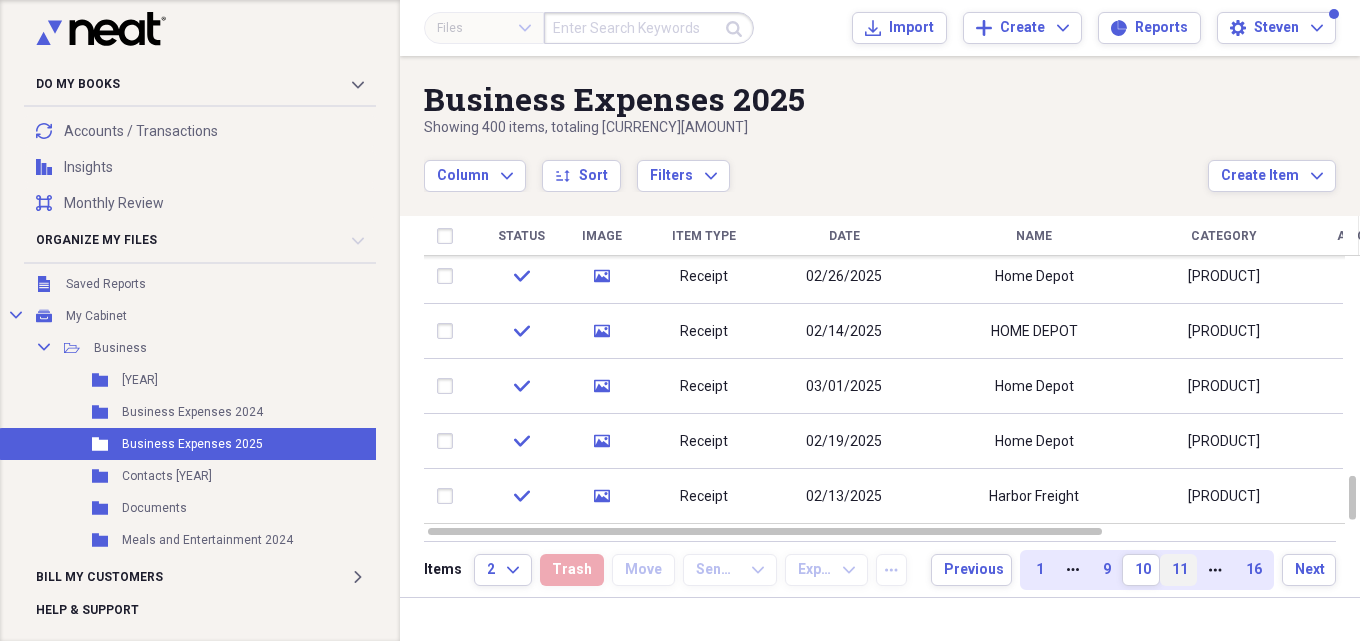 click on "11" at bounding box center (1178, 570) 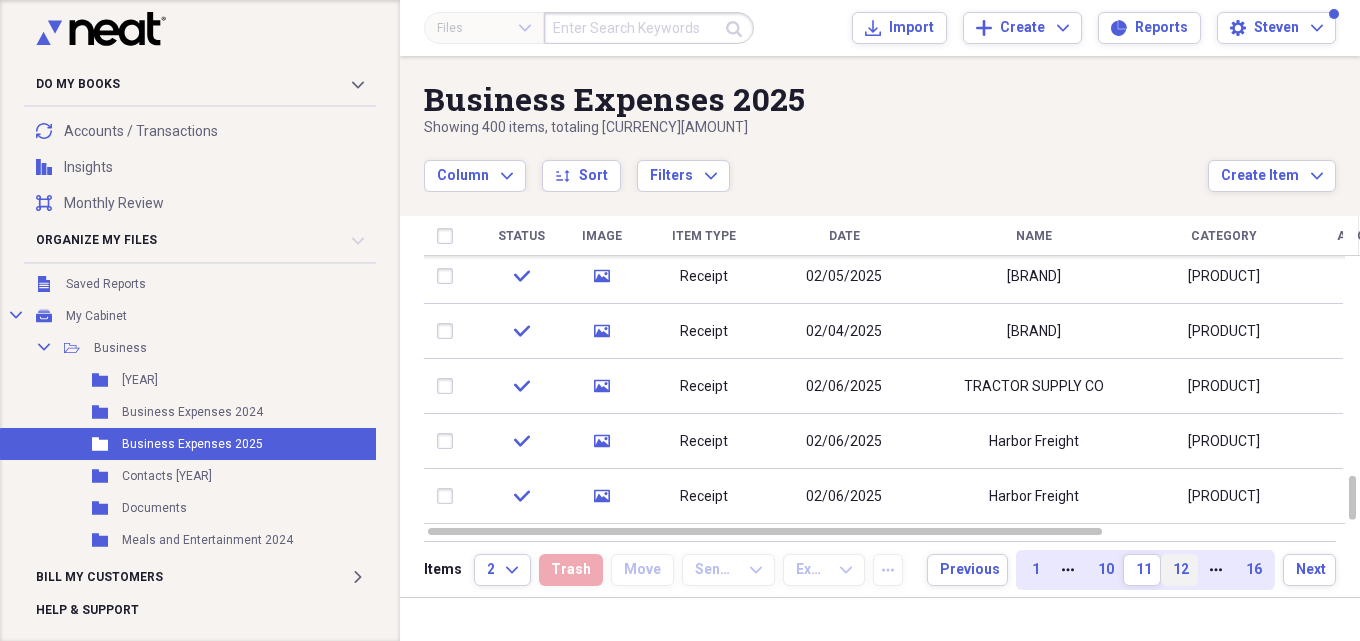 click on "12" at bounding box center [1179, 570] 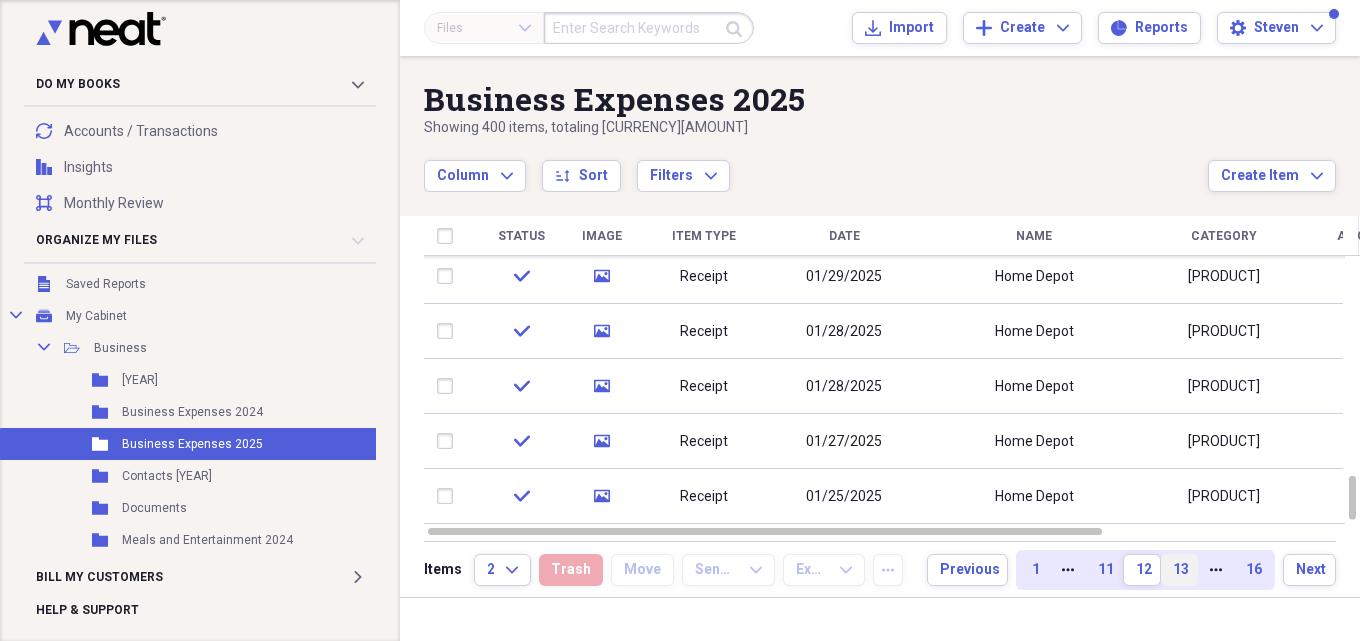 click on "13" at bounding box center [1179, 570] 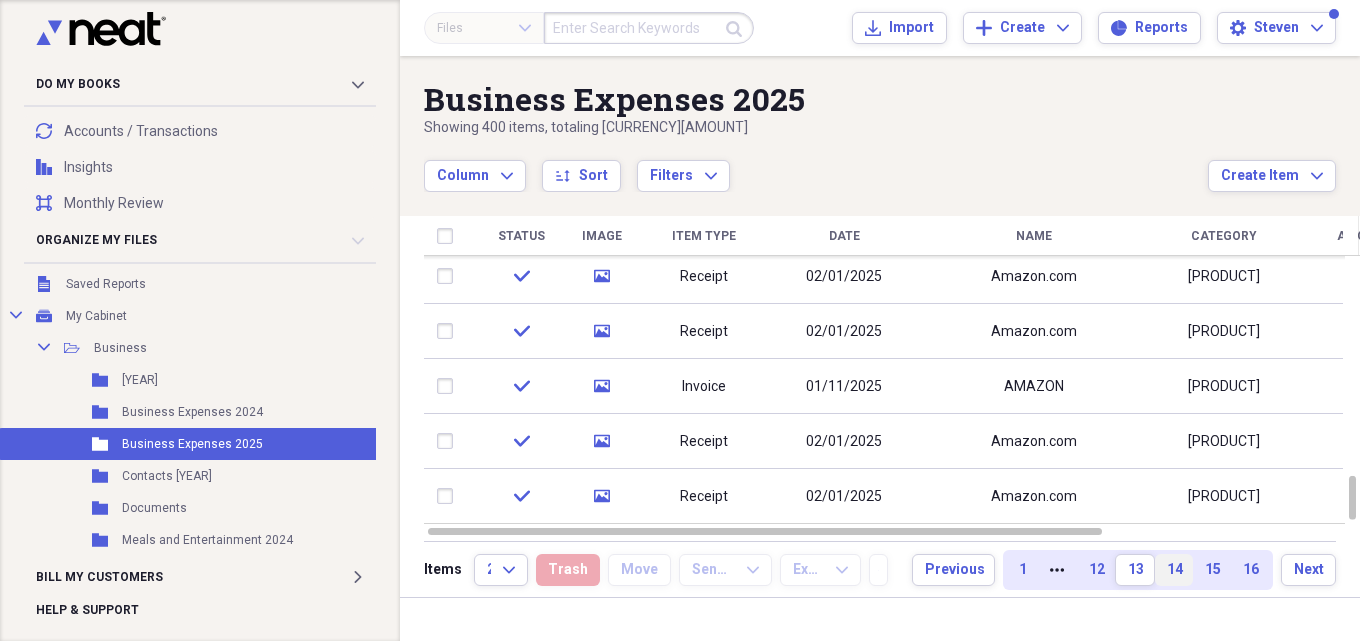click on "14" at bounding box center (1174, 570) 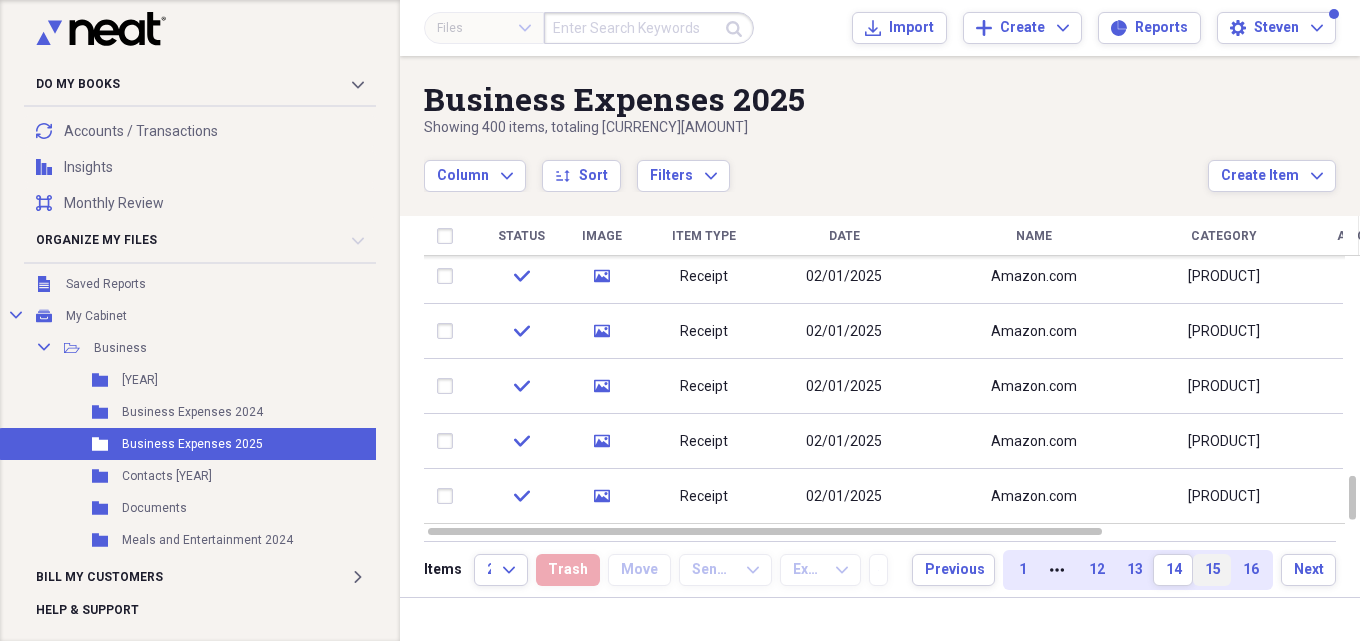 click on "15" at bounding box center (1212, 570) 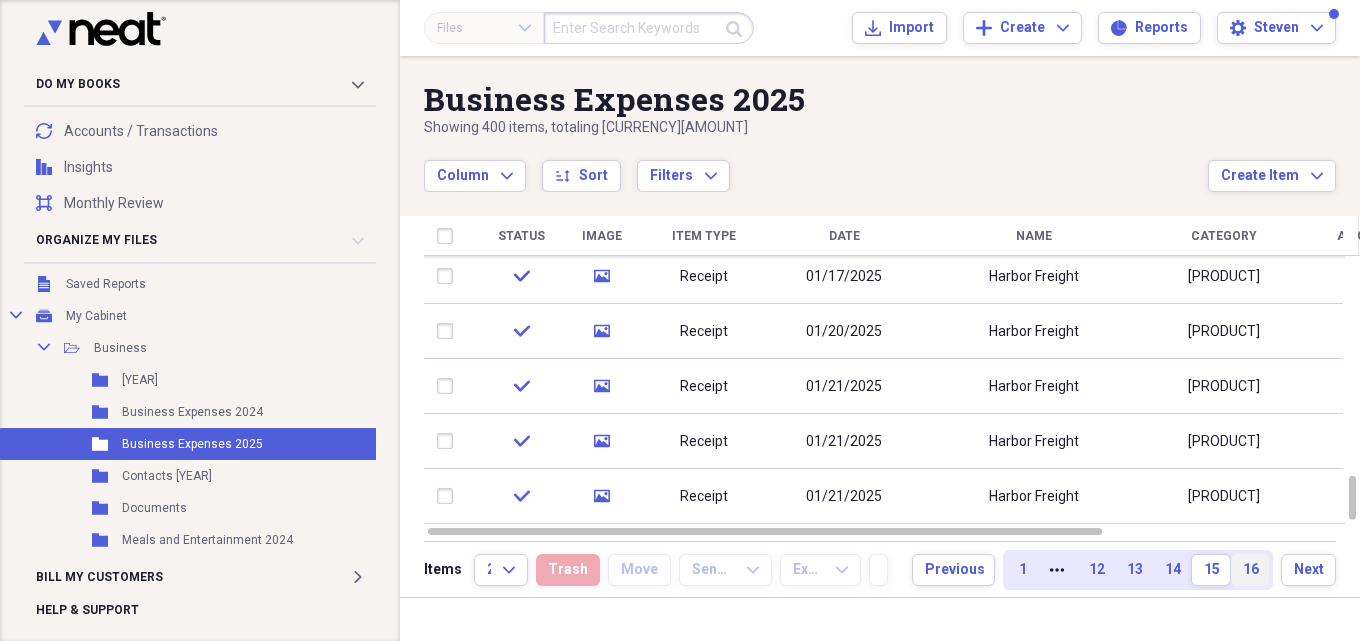 click on "16" at bounding box center [1250, 570] 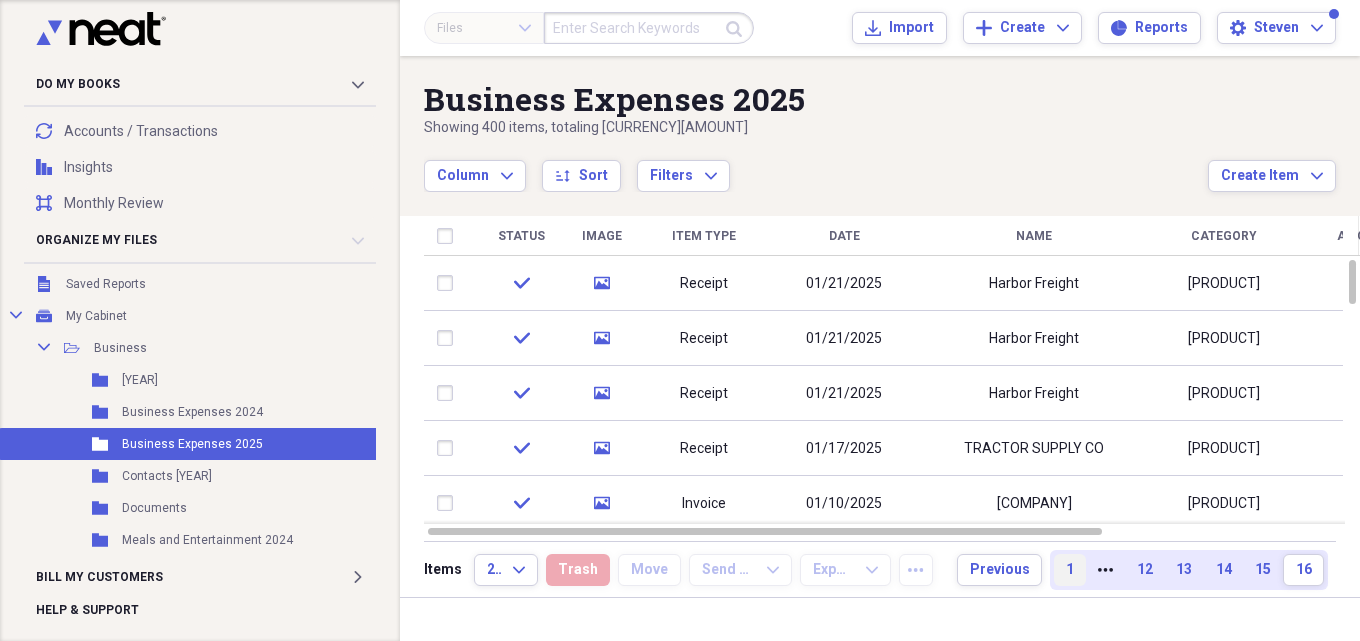 click on "1" at bounding box center [1070, 570] 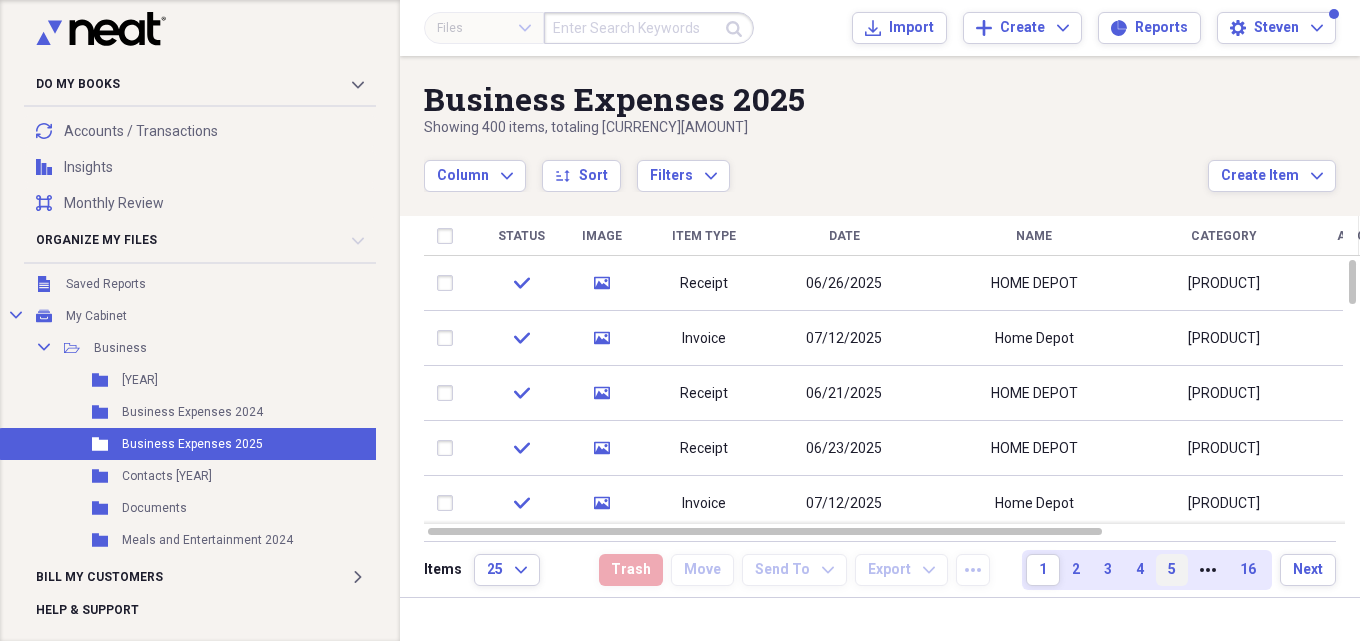 click on "5" at bounding box center [1172, 570] 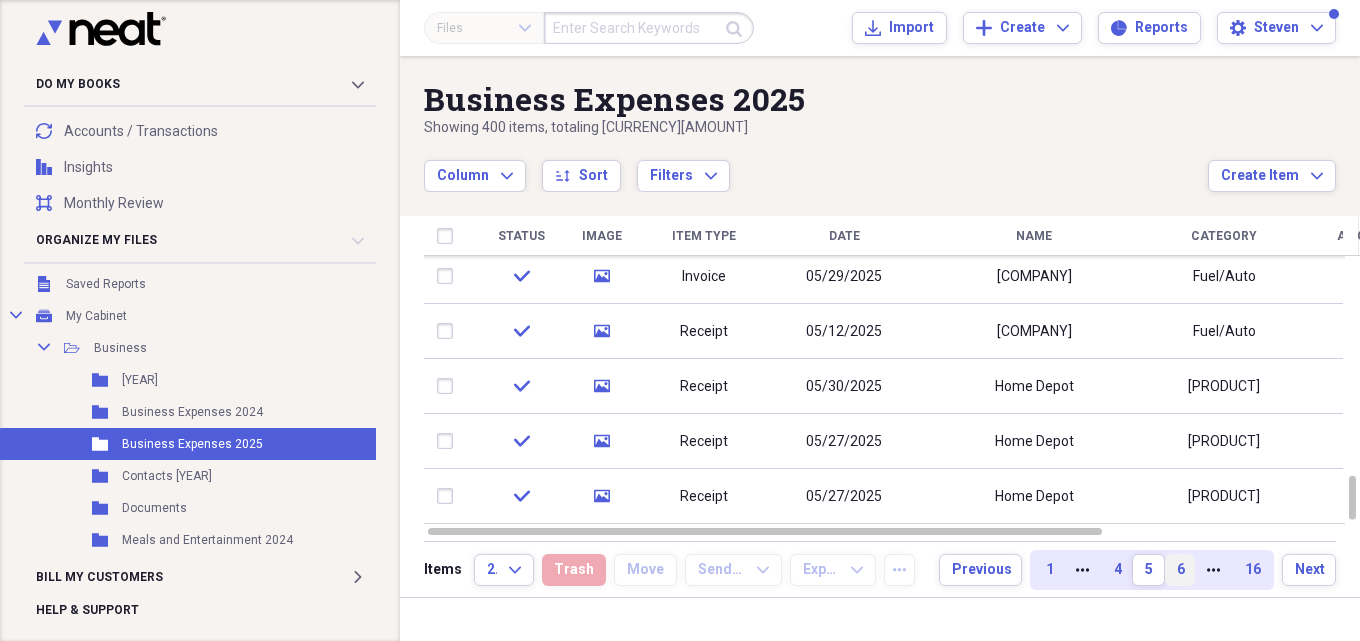 click on "6" at bounding box center [1180, 570] 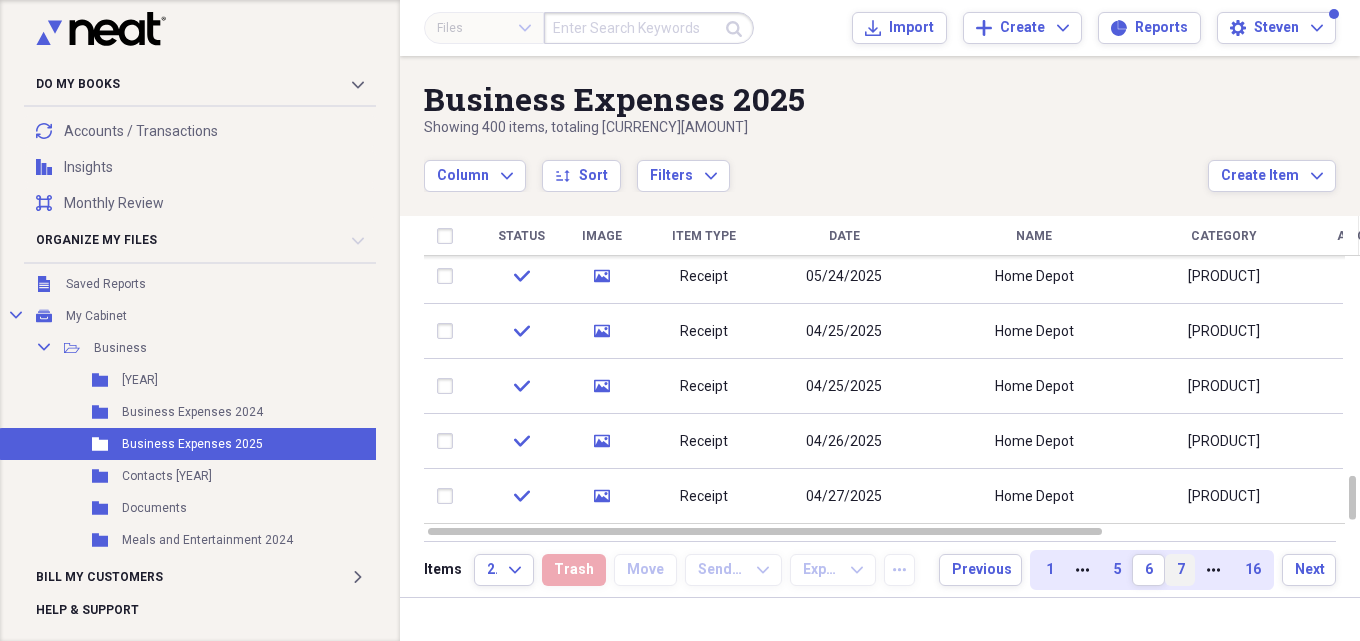 click on "7" at bounding box center (1180, 570) 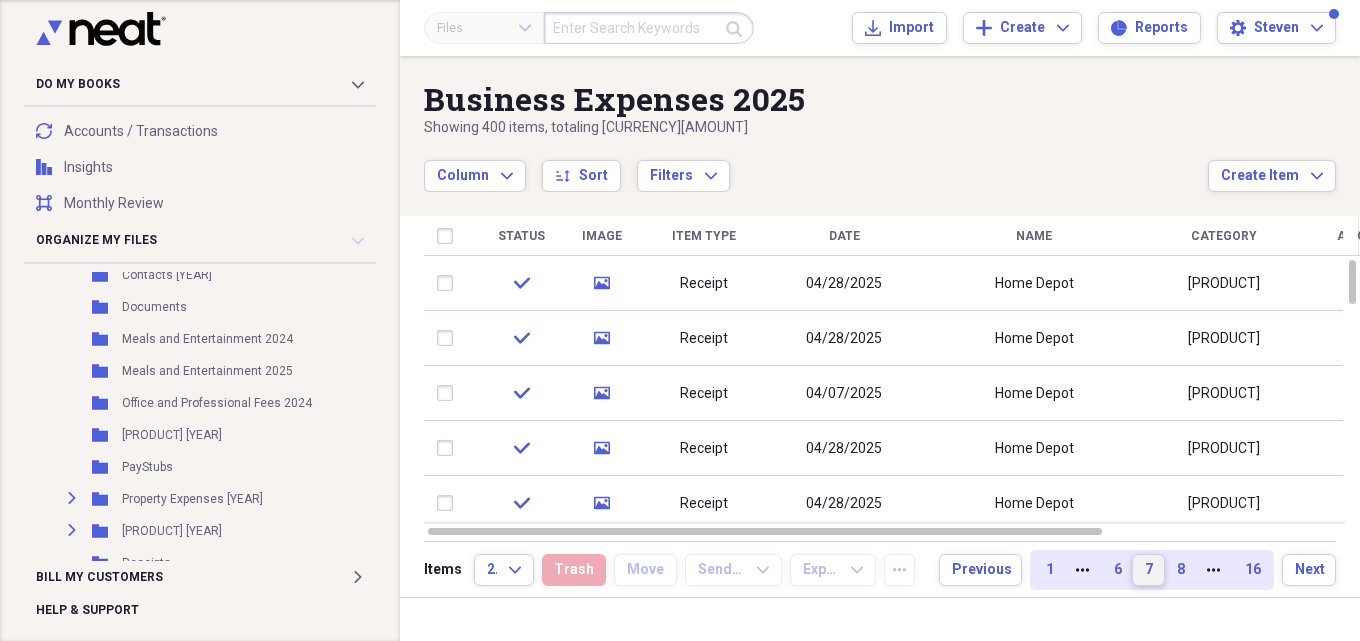 scroll, scrollTop: 558, scrollLeft: 0, axis: vertical 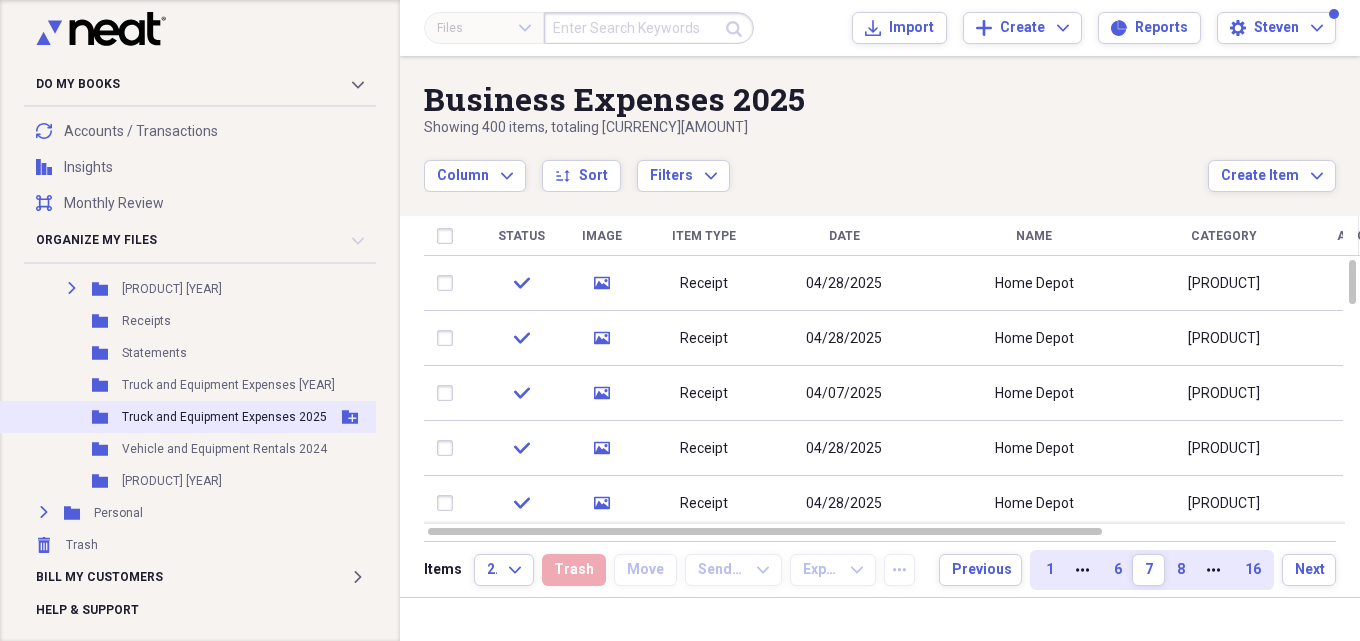 click on "[YEAR]" at bounding box center [198, 417] 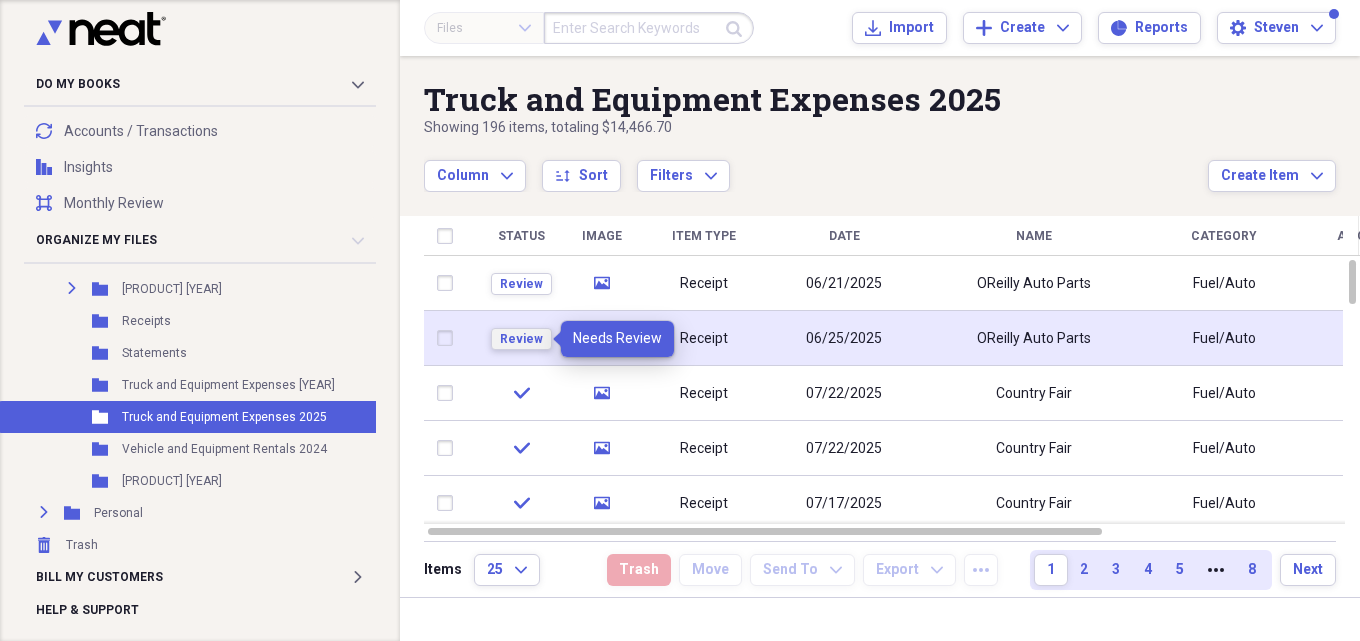 click on "Review" at bounding box center (521, 339) 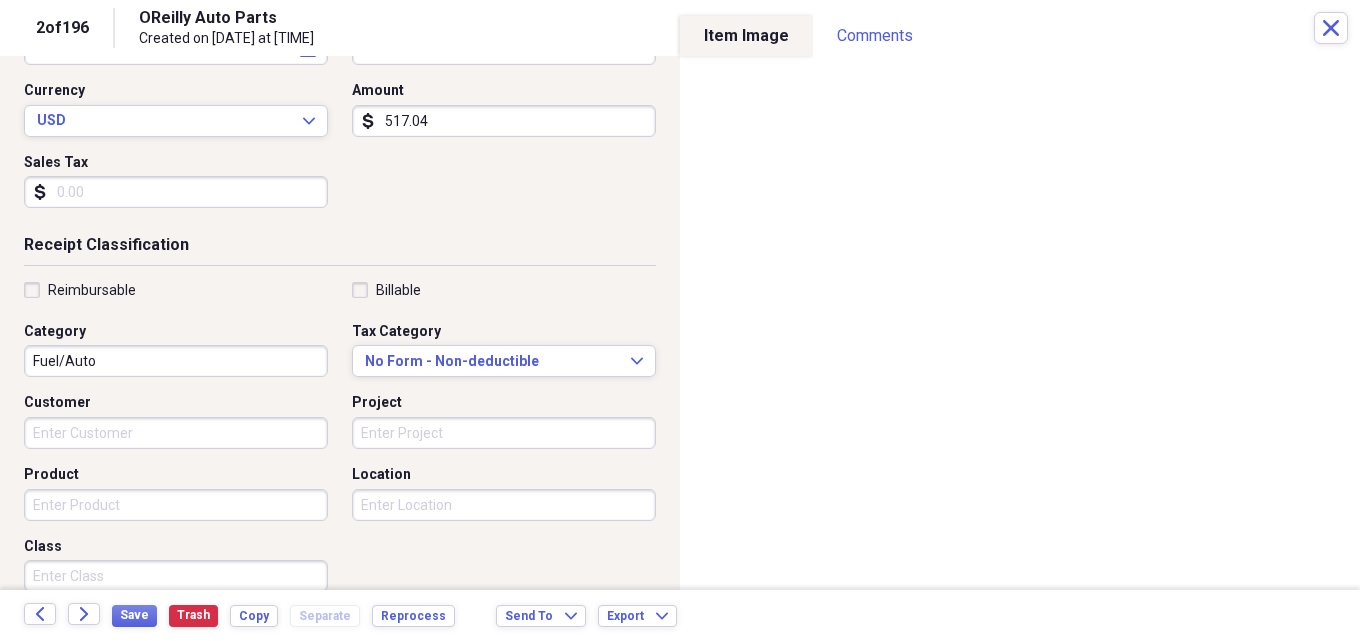 scroll, scrollTop: 487, scrollLeft: 0, axis: vertical 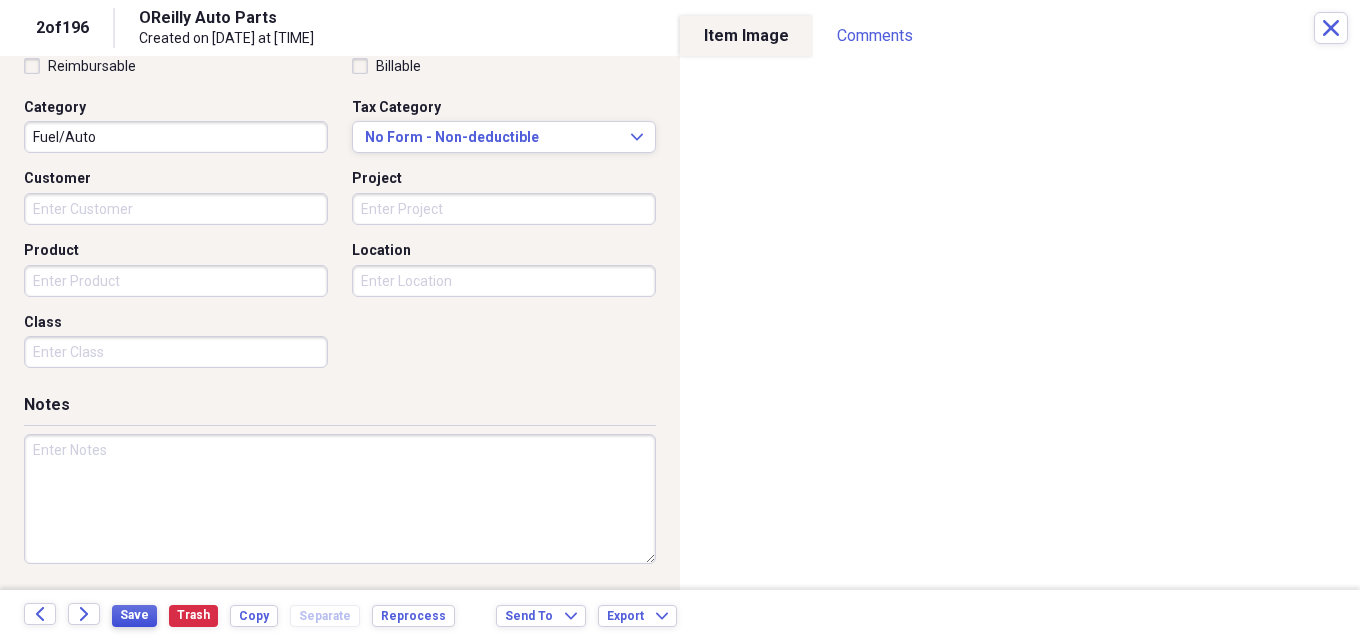 click on "Save" at bounding box center (134, 615) 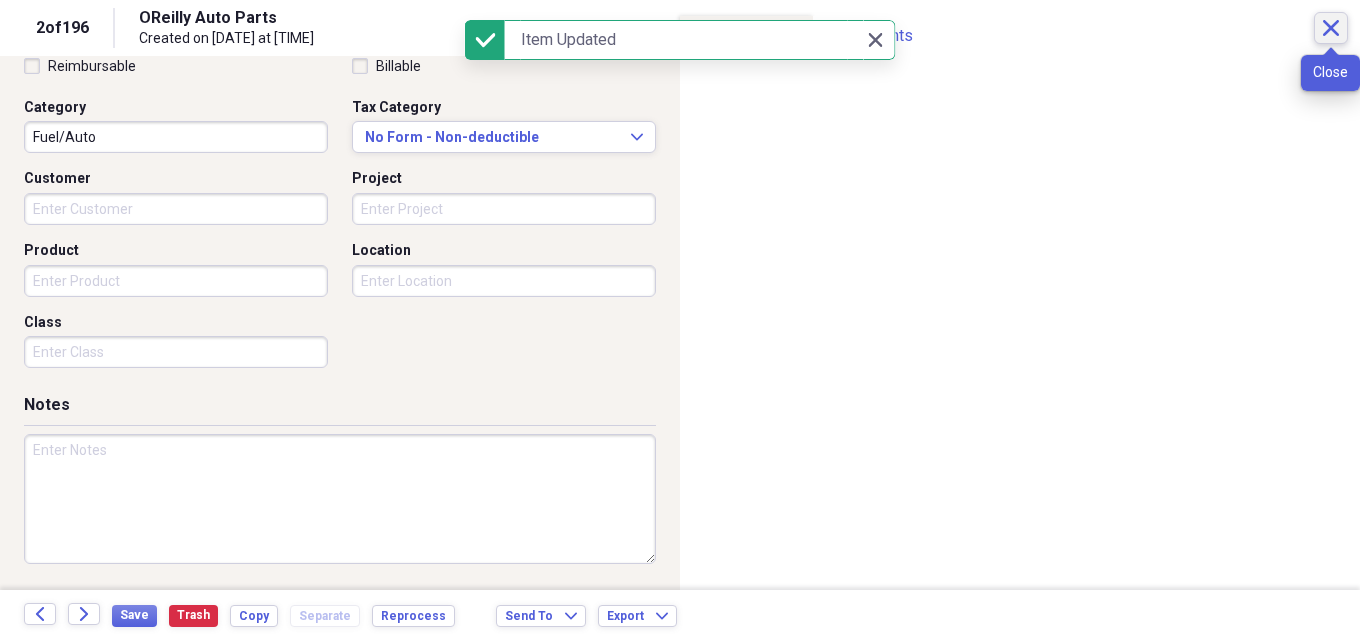 click 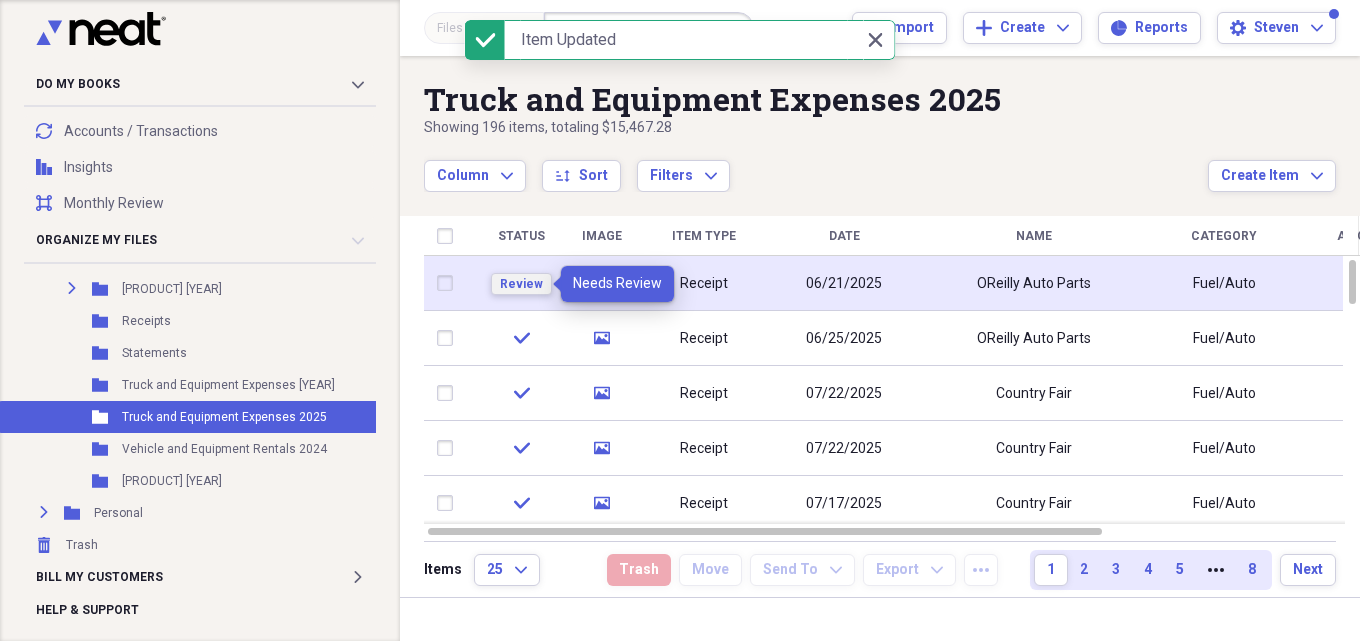click on "Review" at bounding box center (521, 284) 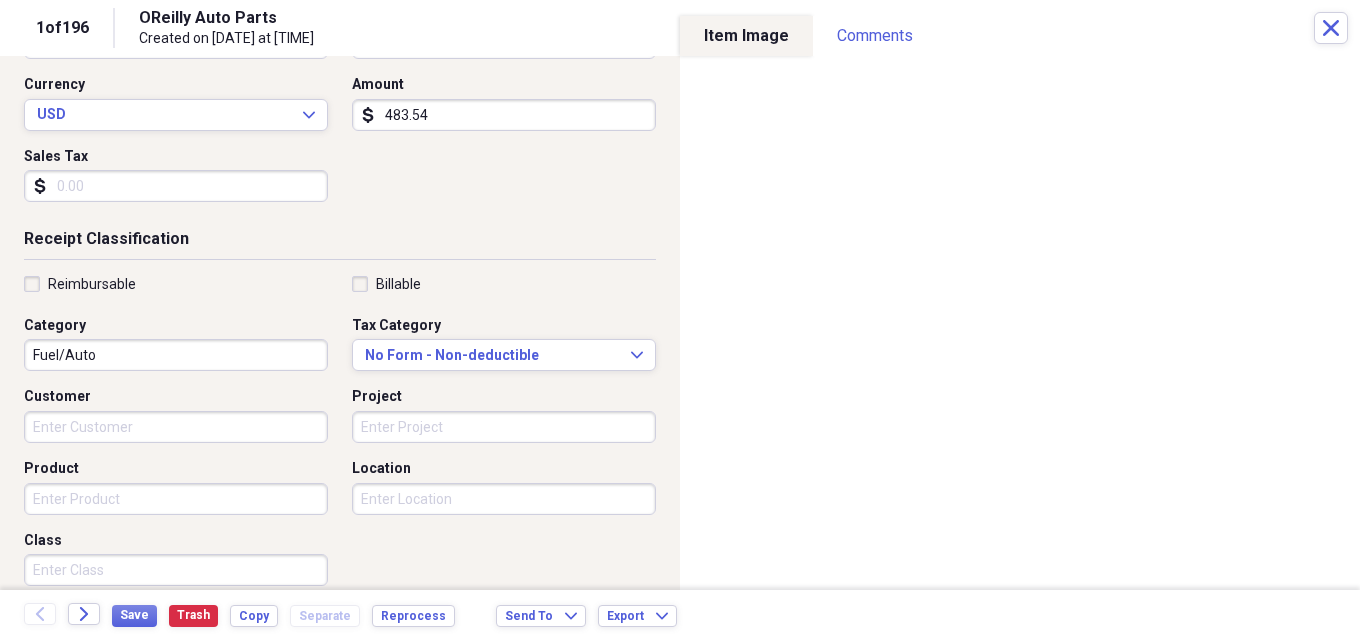 scroll, scrollTop: 300, scrollLeft: 0, axis: vertical 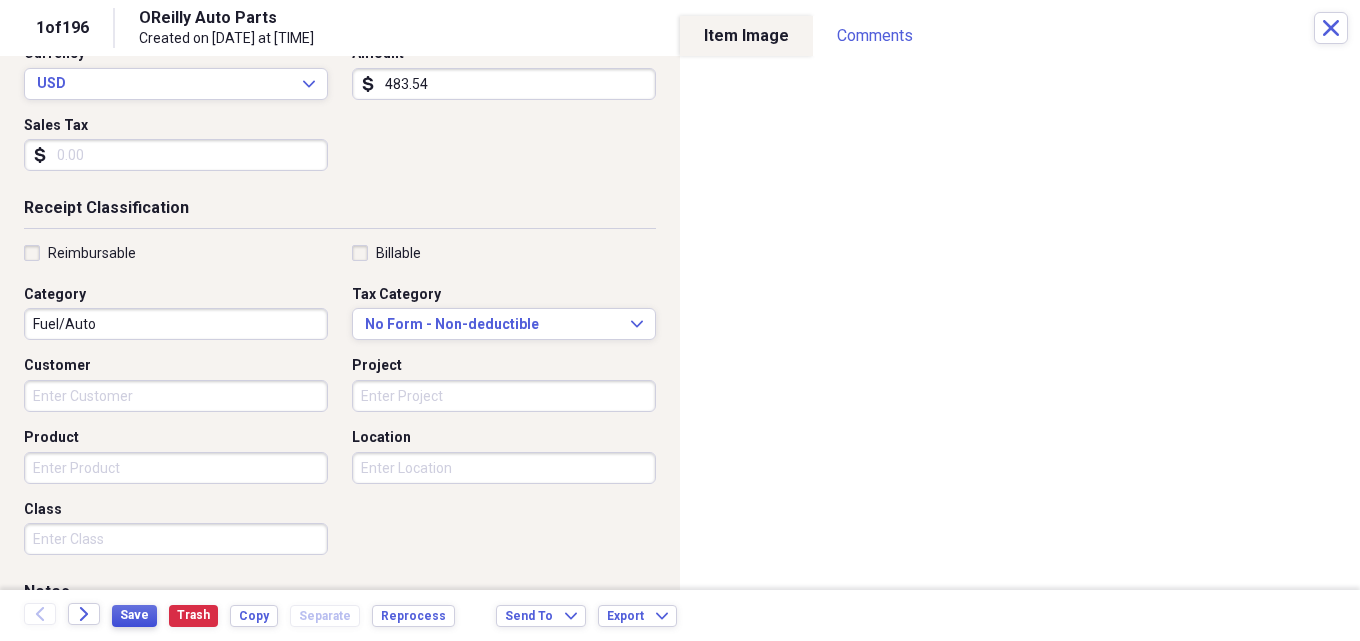 click on "Save" at bounding box center [134, 615] 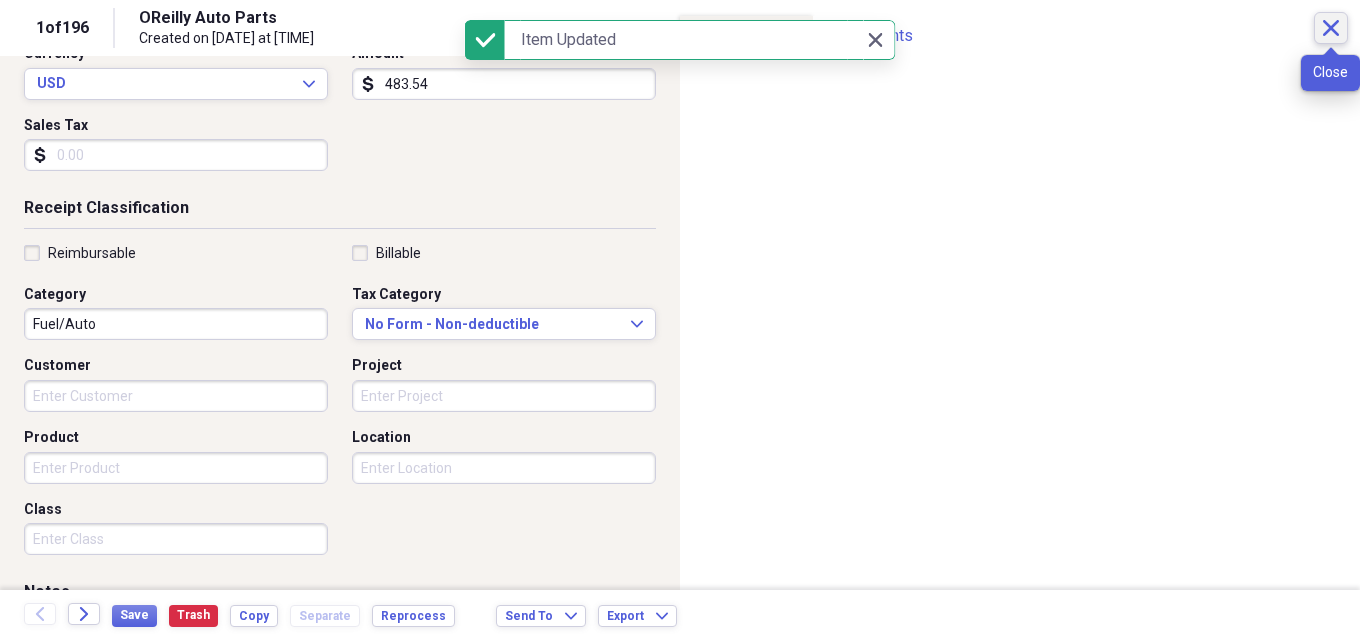 click on "Close" 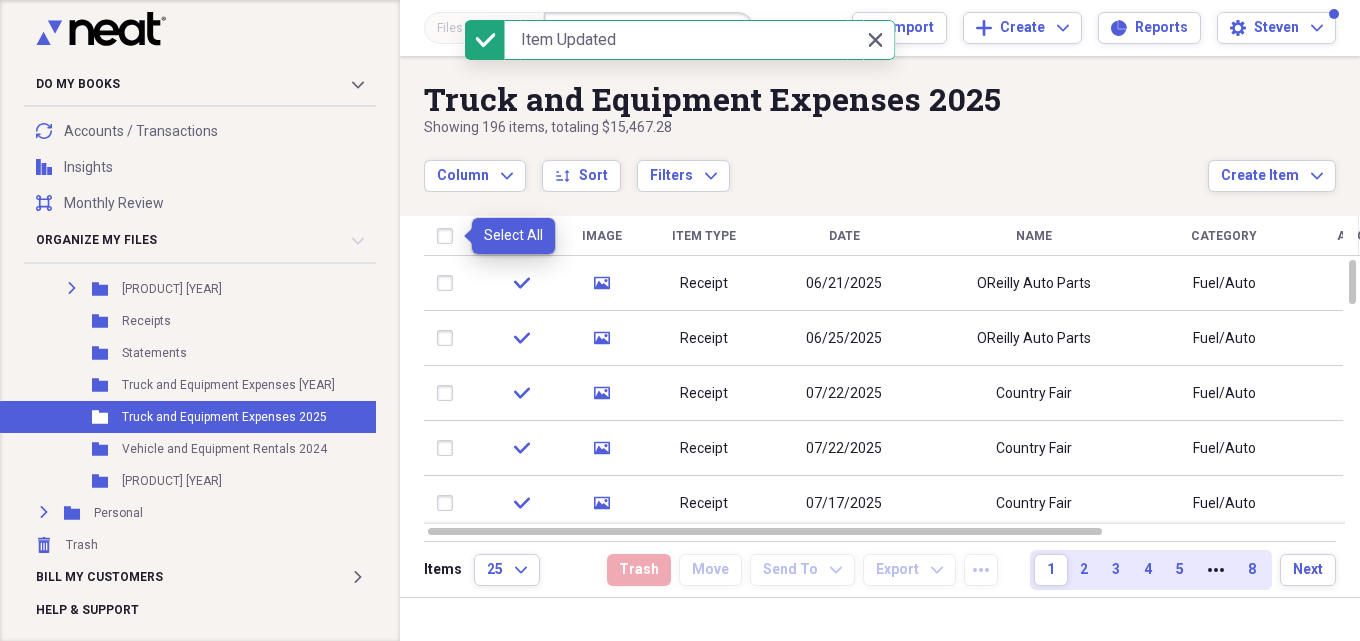 click at bounding box center (449, 236) 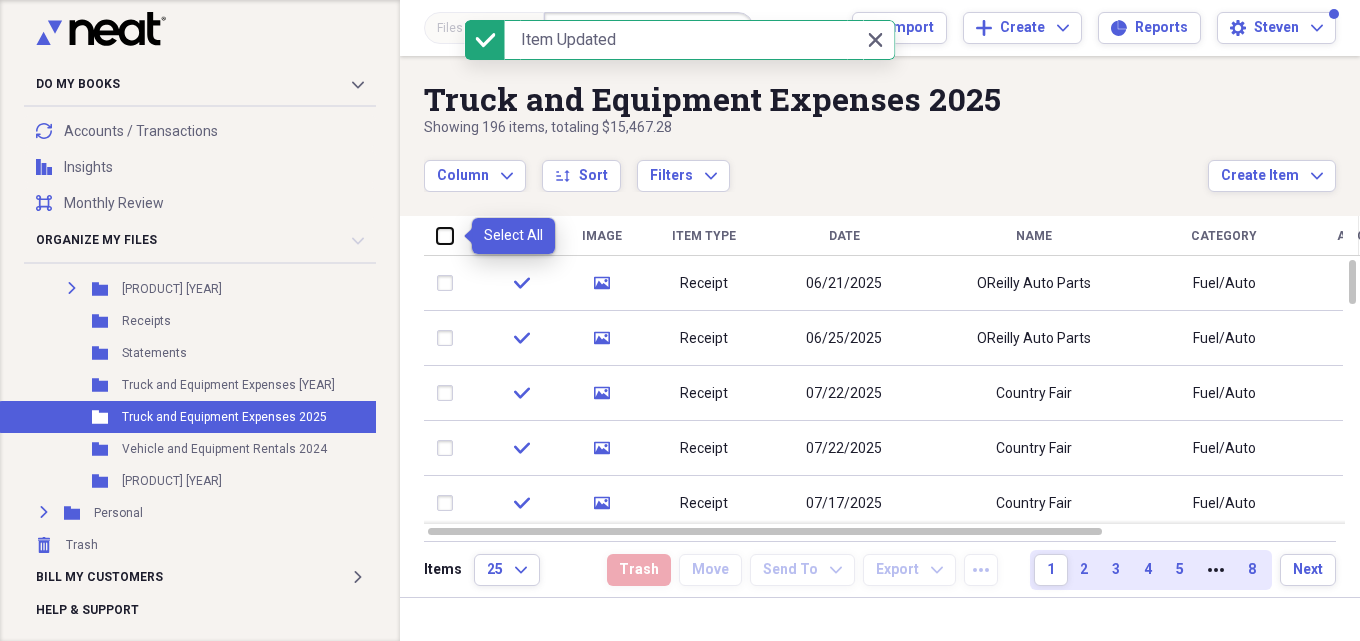 click at bounding box center [437, 235] 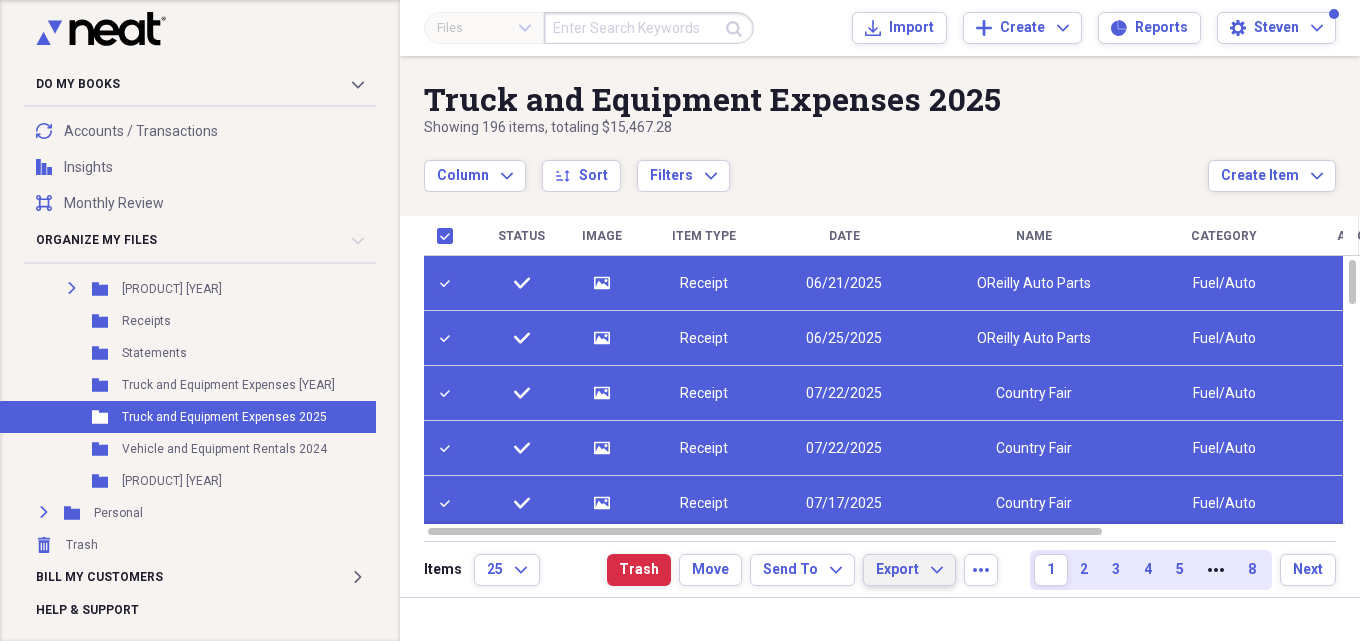 click on "Export Expand" at bounding box center (909, 570) 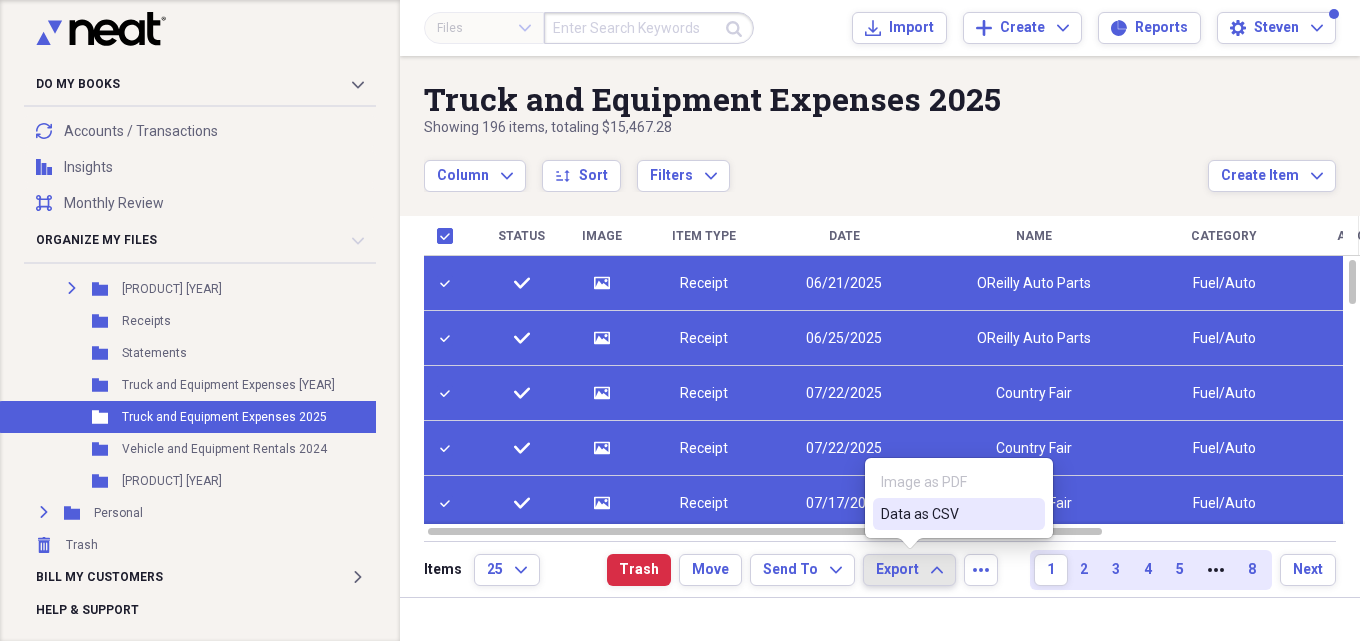 click on "Data as CSV" at bounding box center (947, 514) 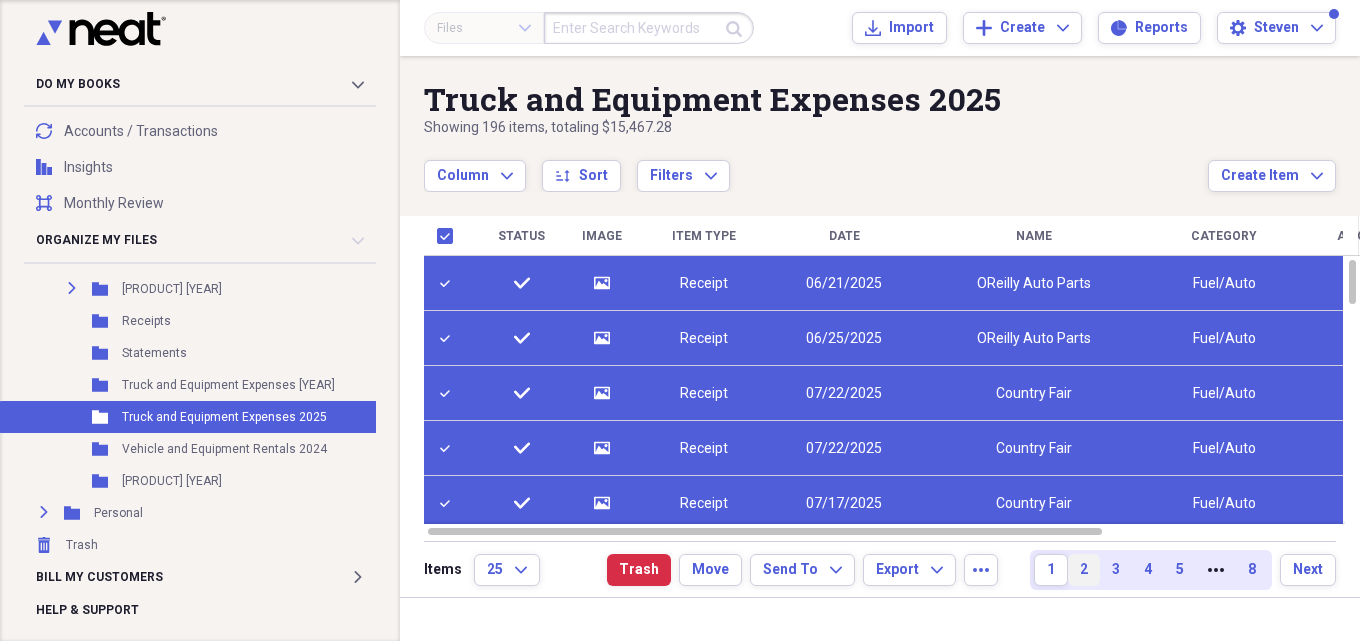 click on "2" at bounding box center [1084, 570] 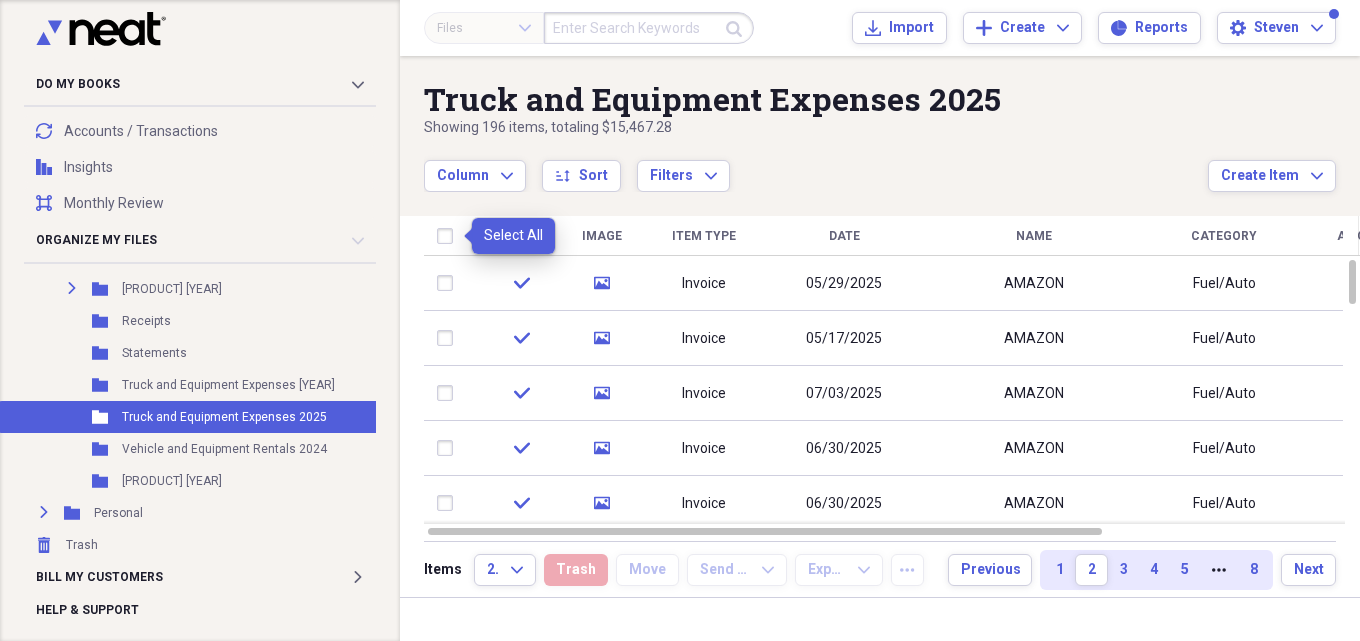 click at bounding box center [449, 236] 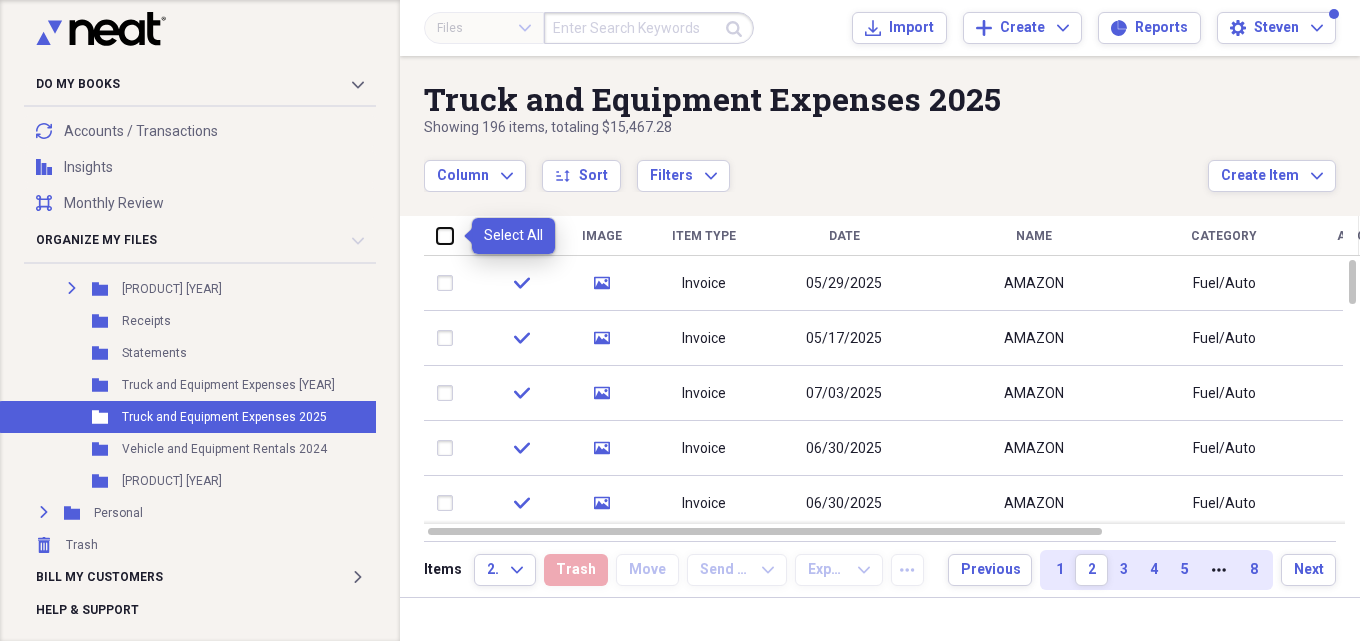 click at bounding box center [437, 235] 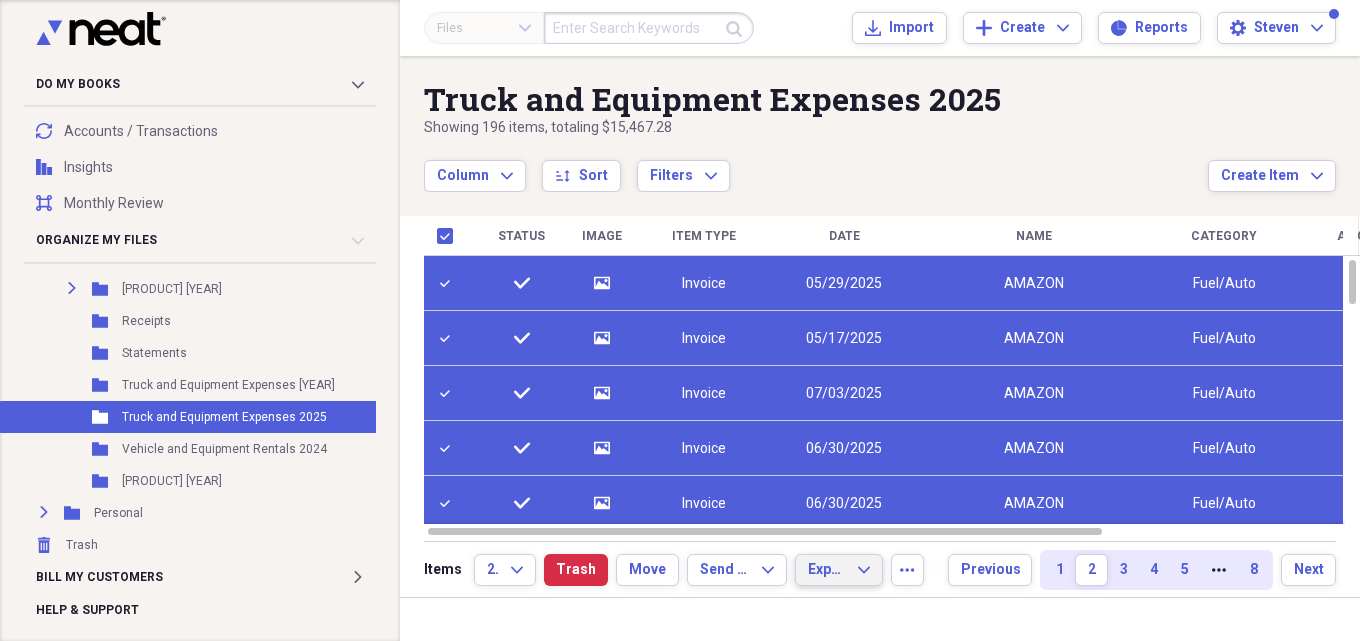 click on "Export Expand" at bounding box center (839, 570) 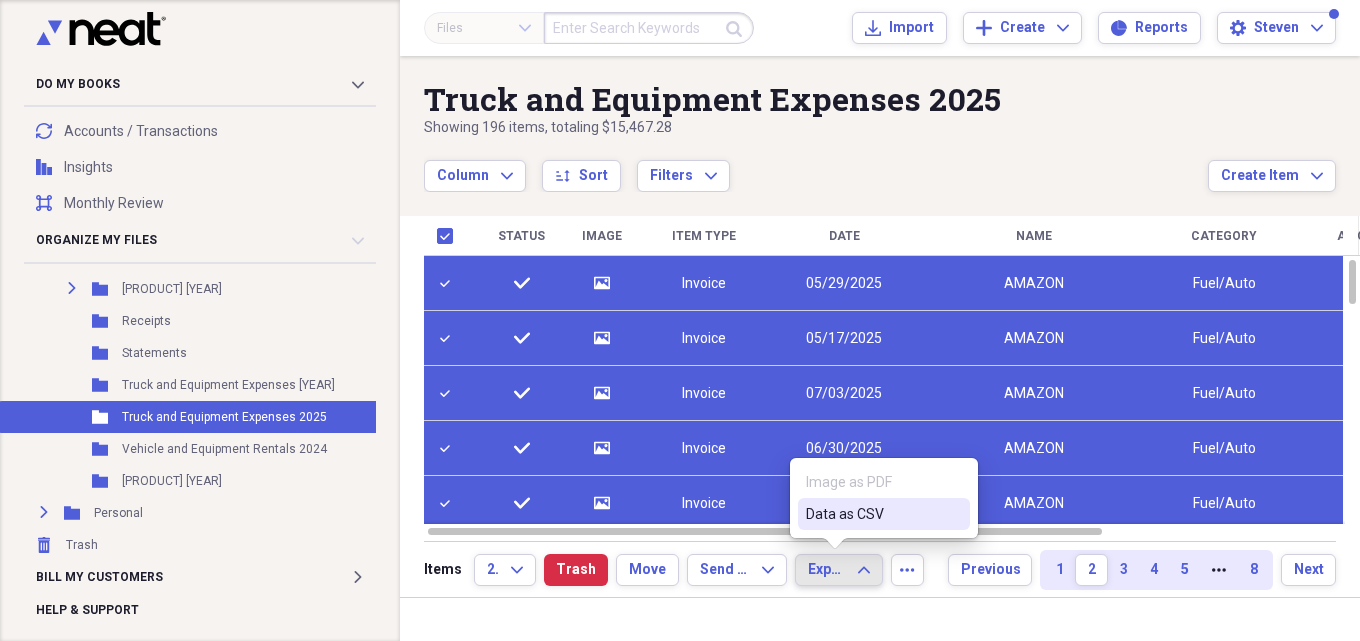 click on "Data as CSV" at bounding box center (872, 514) 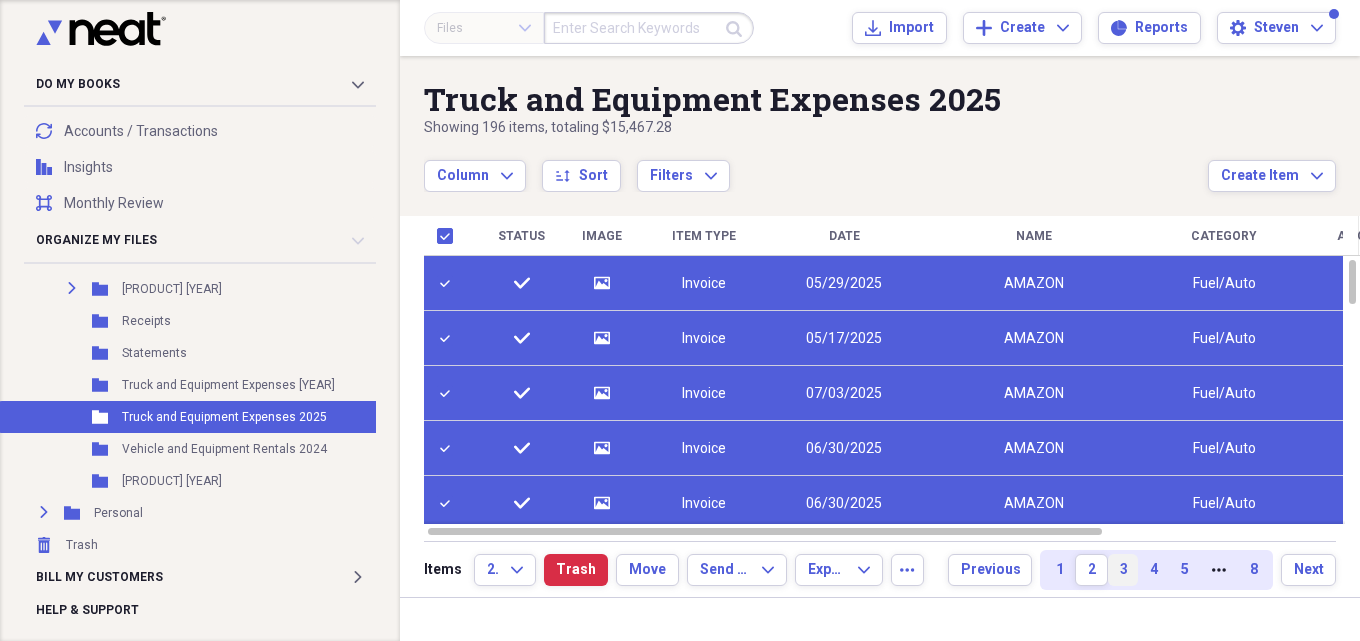 click on "3" at bounding box center [1123, 570] 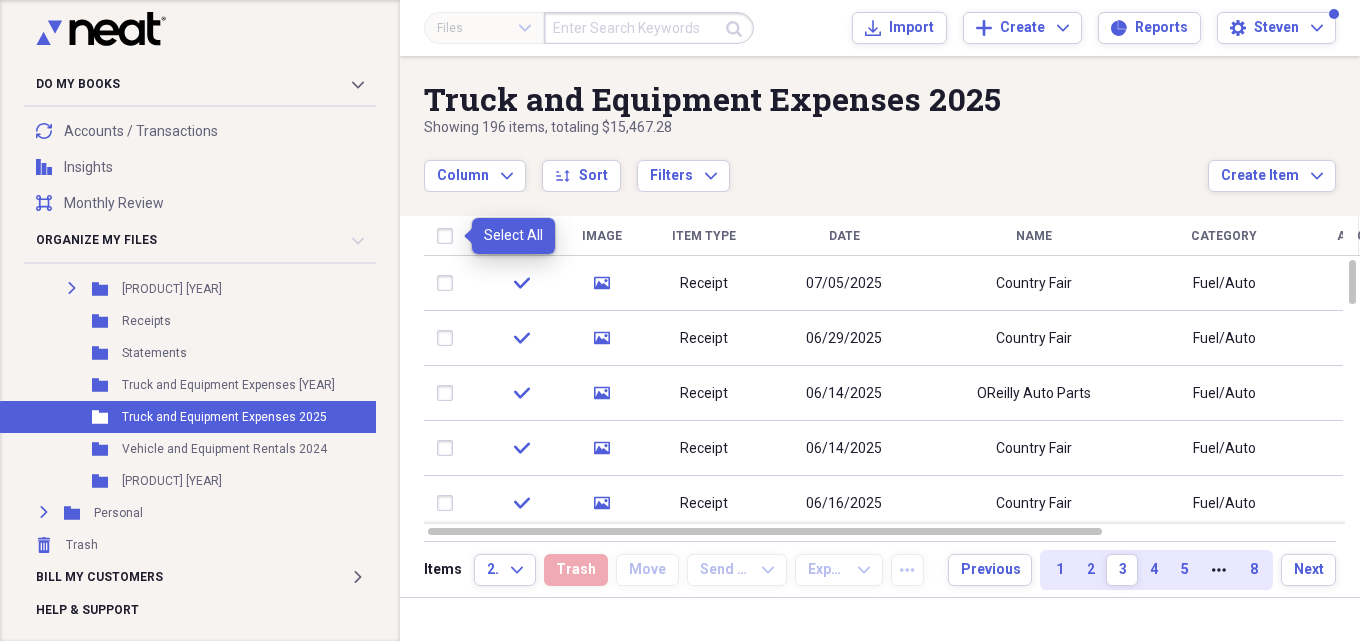 click at bounding box center [449, 236] 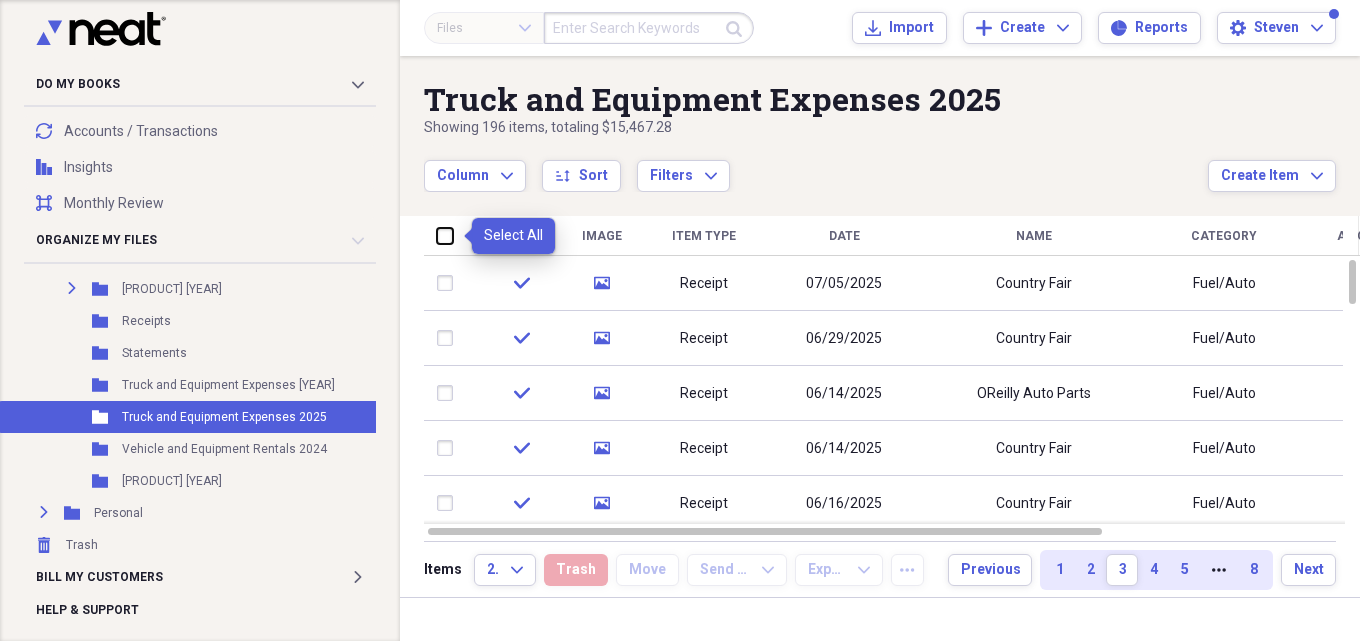 click at bounding box center (437, 235) 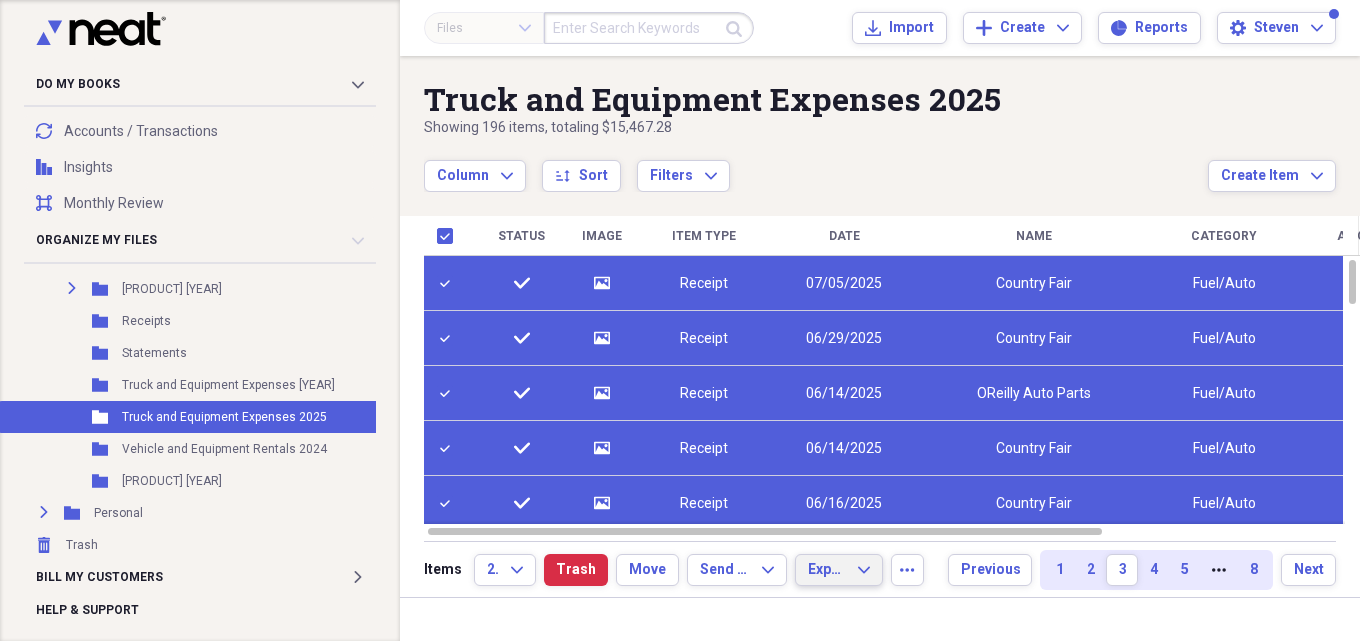 click on "Export Expand" at bounding box center [839, 570] 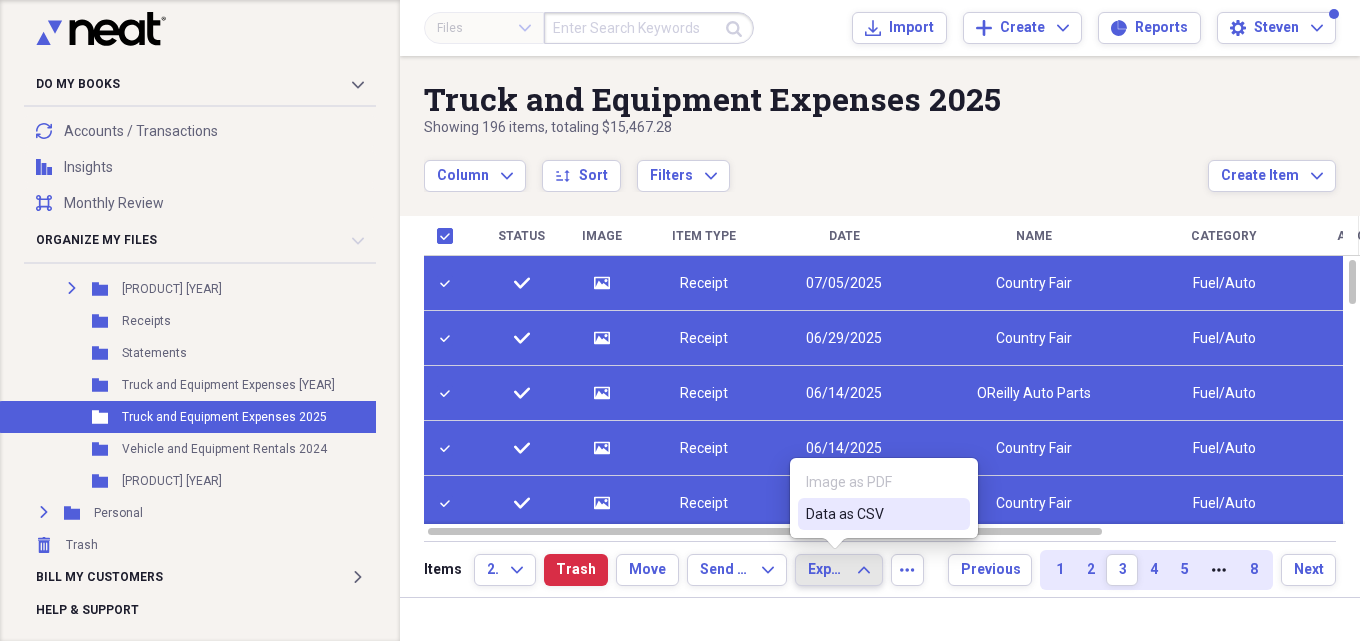 click on "Data as CSV" at bounding box center (872, 514) 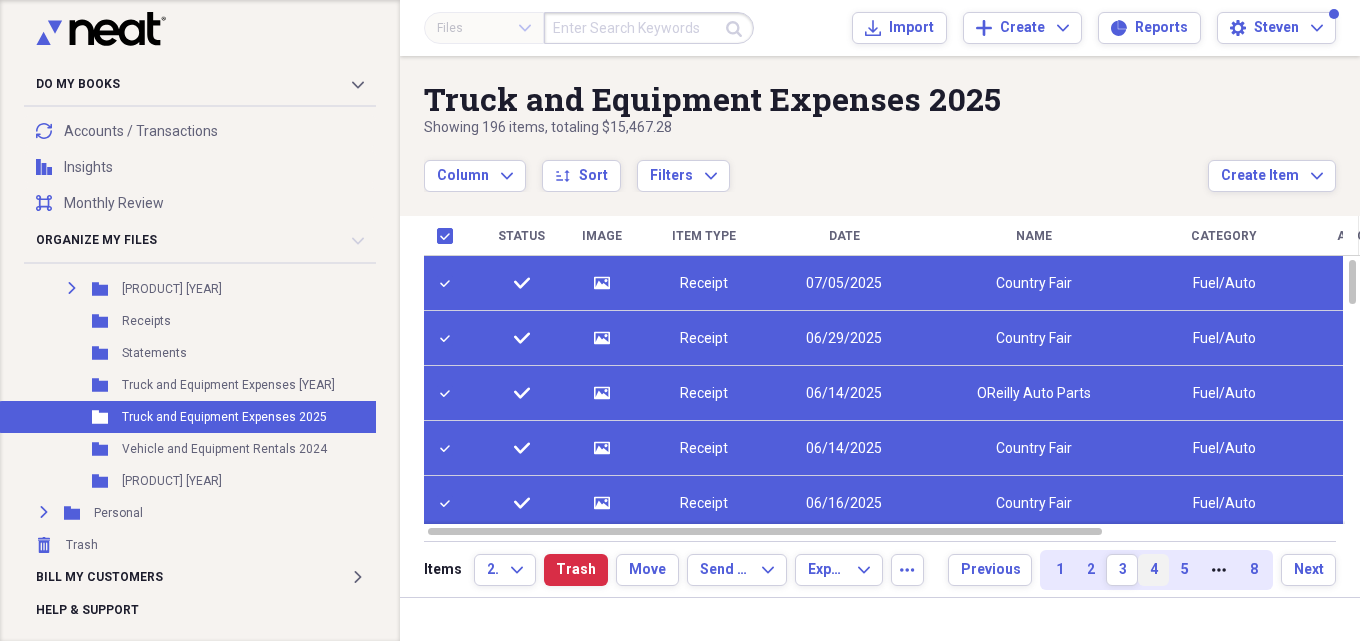 click on "4" at bounding box center (1153, 570) 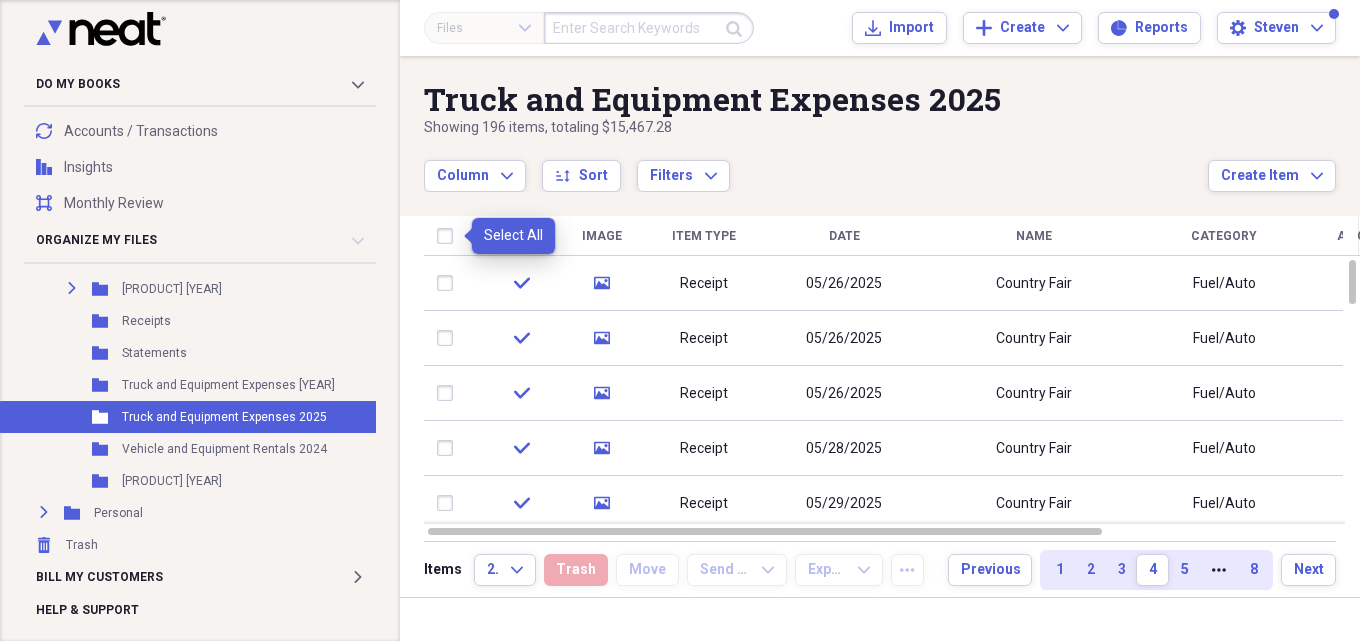 click at bounding box center (449, 236) 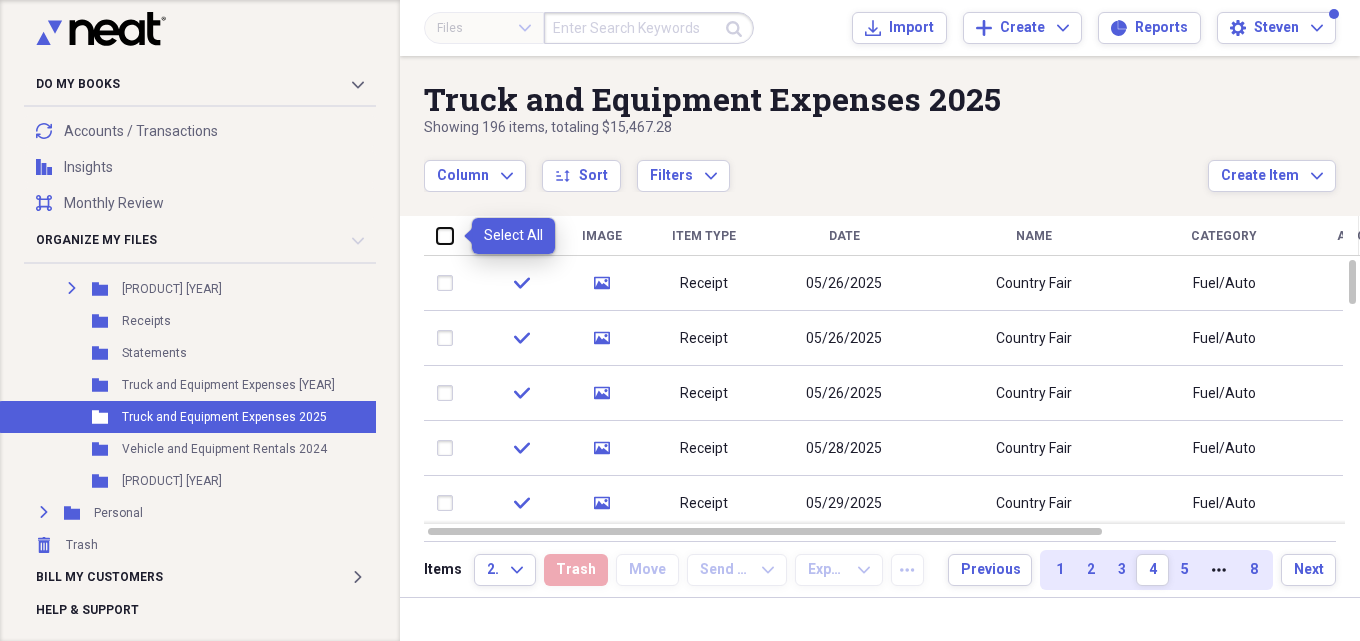 click at bounding box center (437, 235) 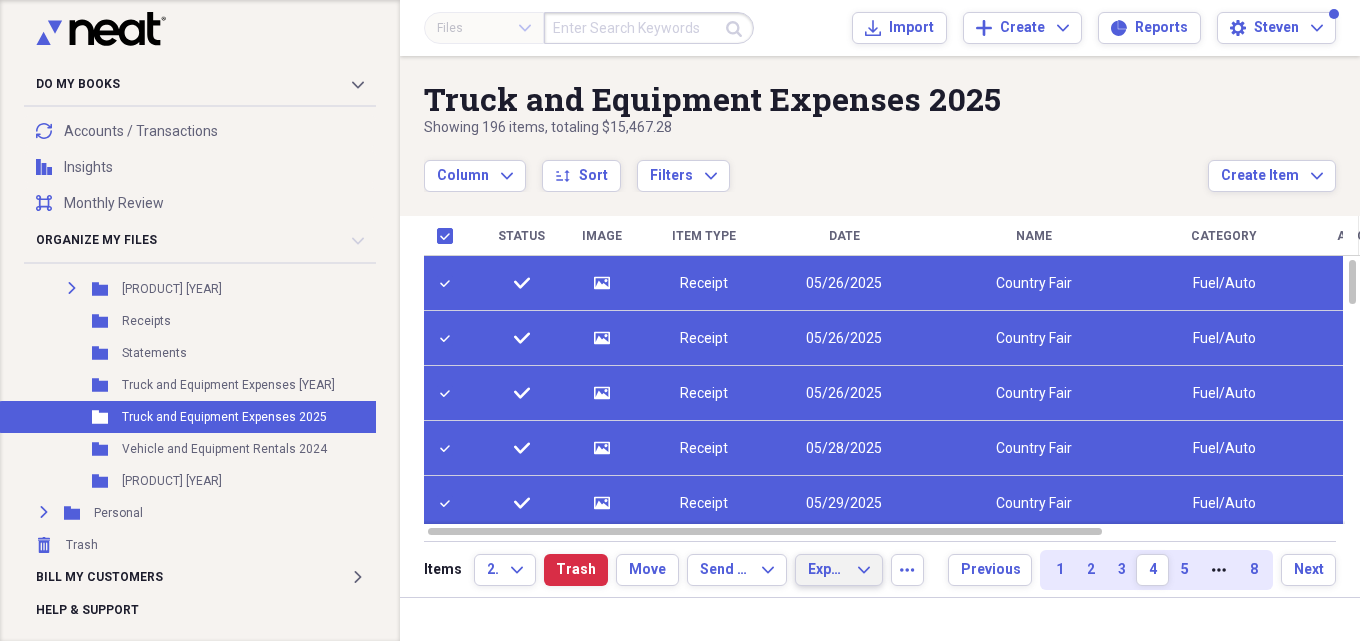 click on "Expand" 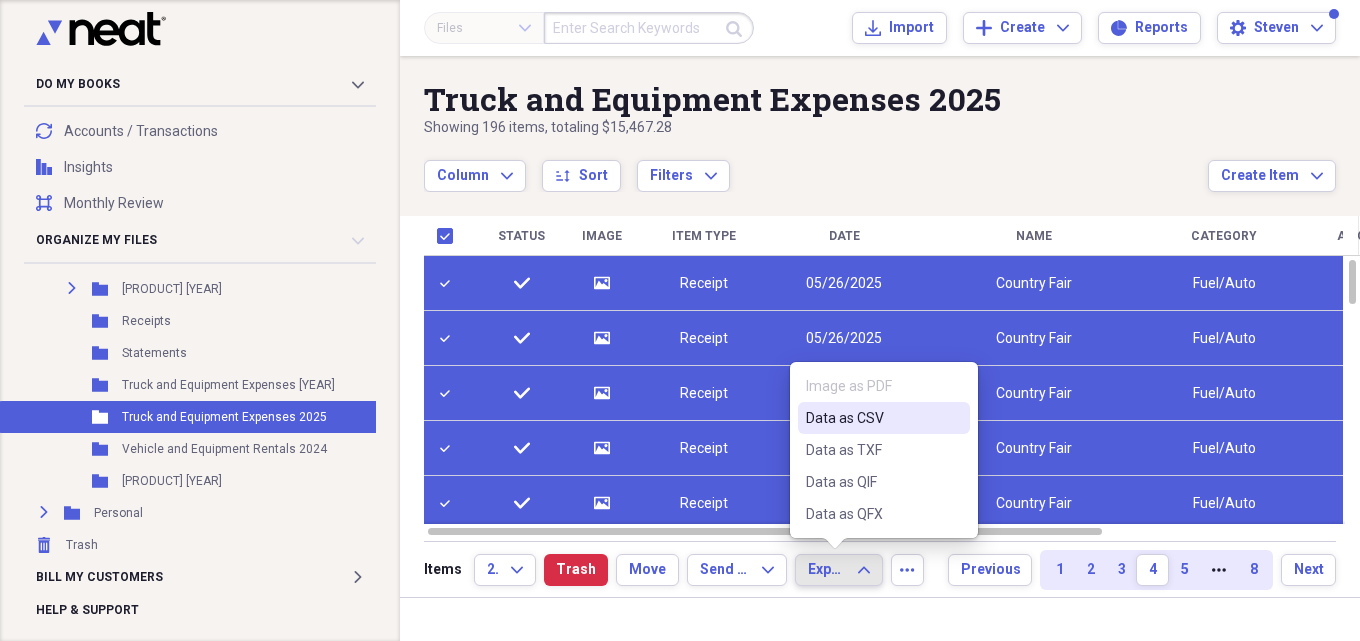 click on "Data as CSV" at bounding box center [872, 418] 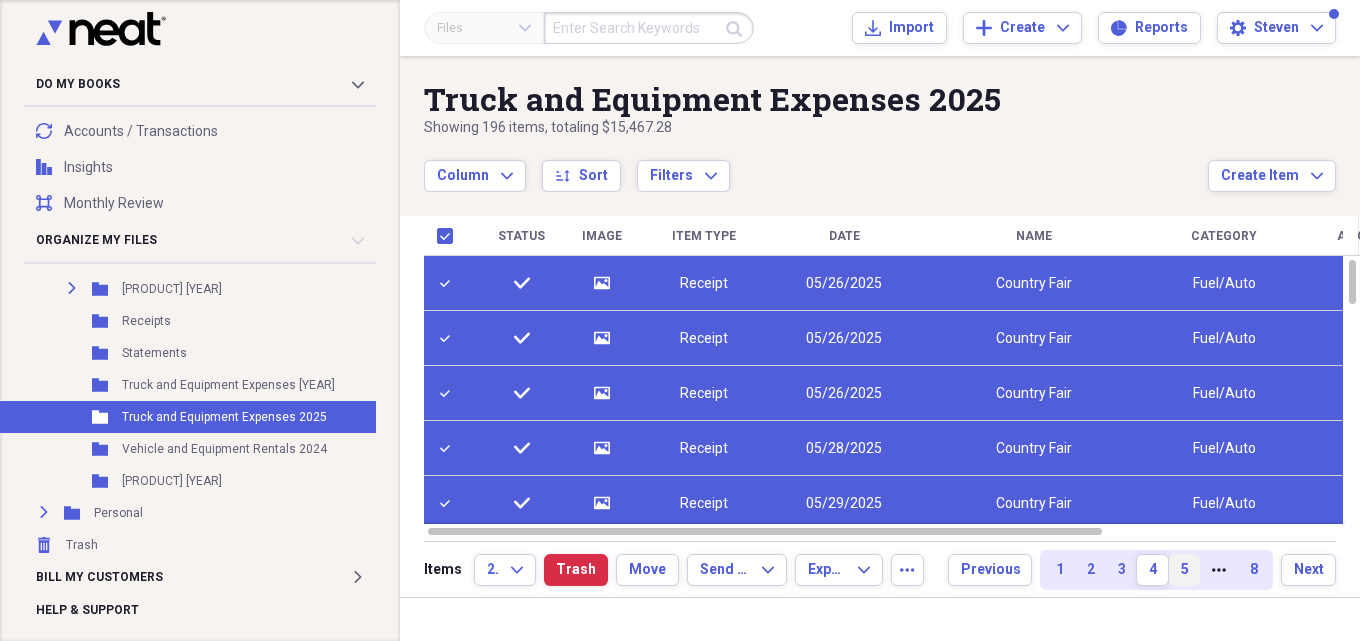 click on "5" at bounding box center (1184, 570) 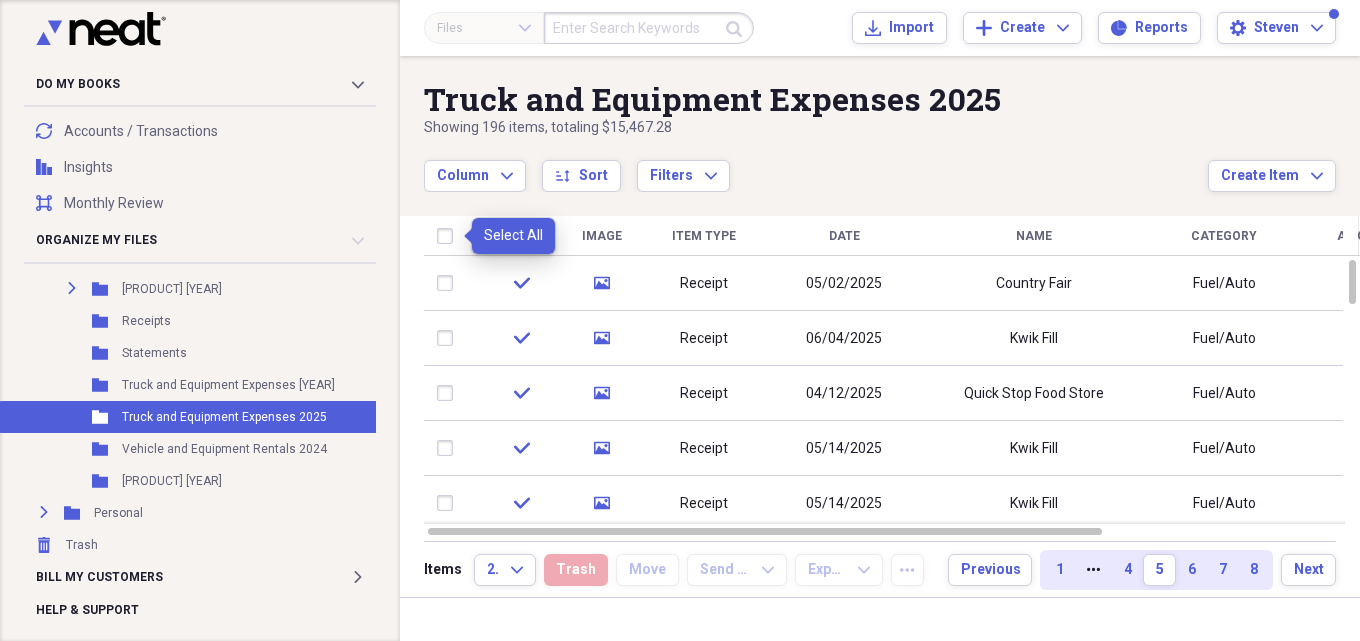 click at bounding box center (449, 236) 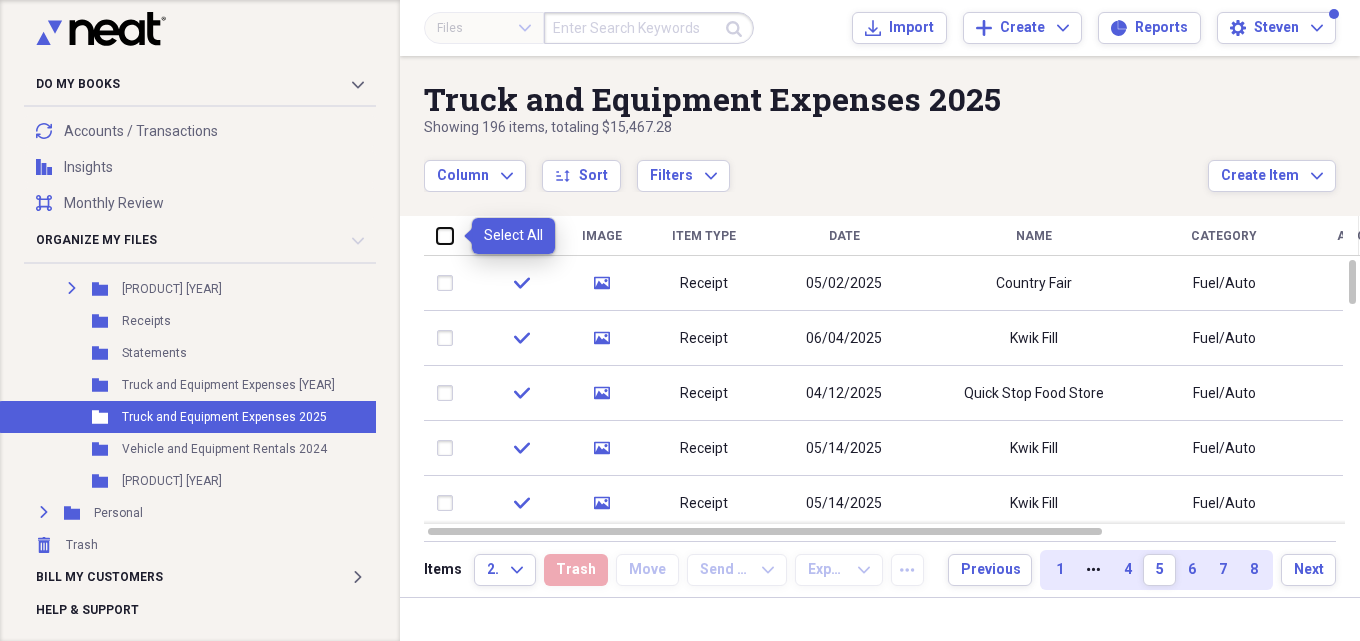 click at bounding box center (437, 235) 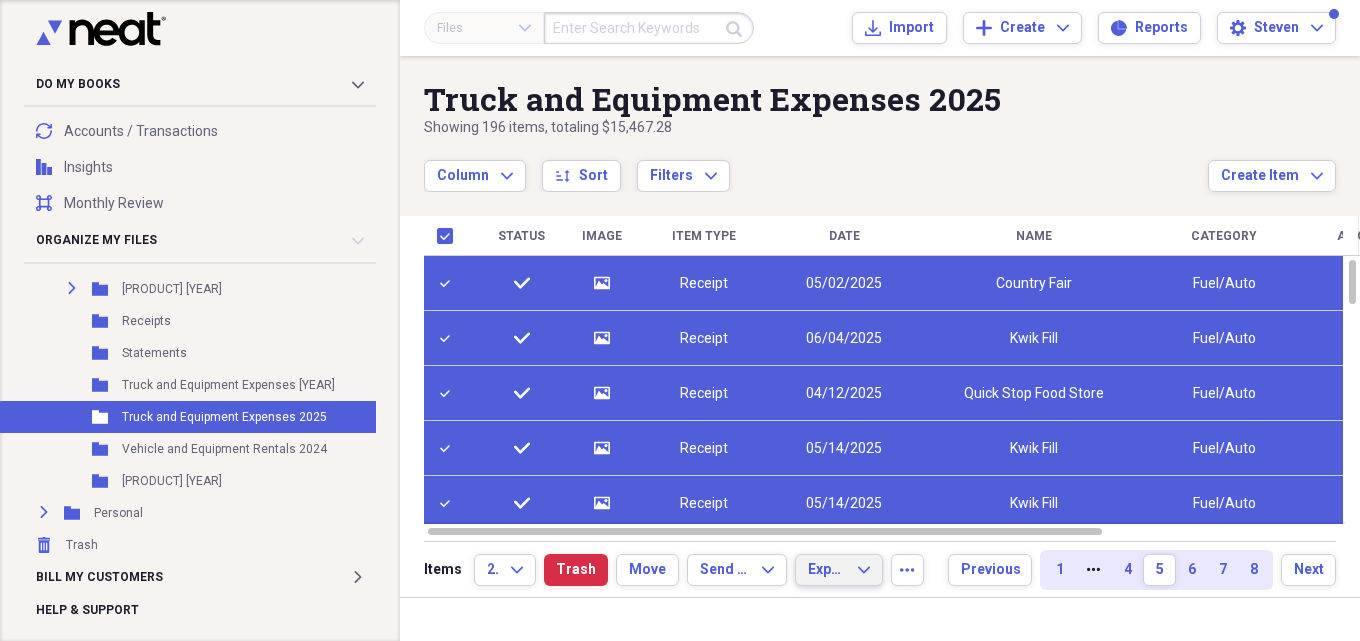 click on "Export Expand" at bounding box center [839, 570] 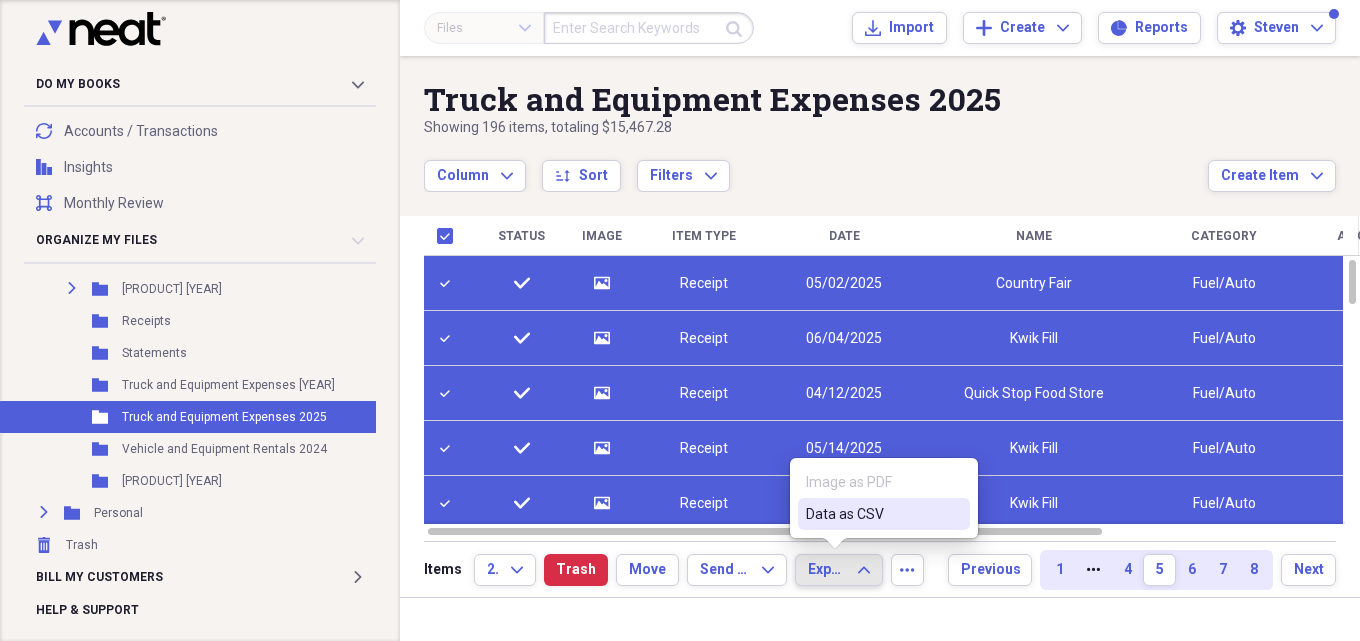 click on "Data as CSV" at bounding box center (872, 514) 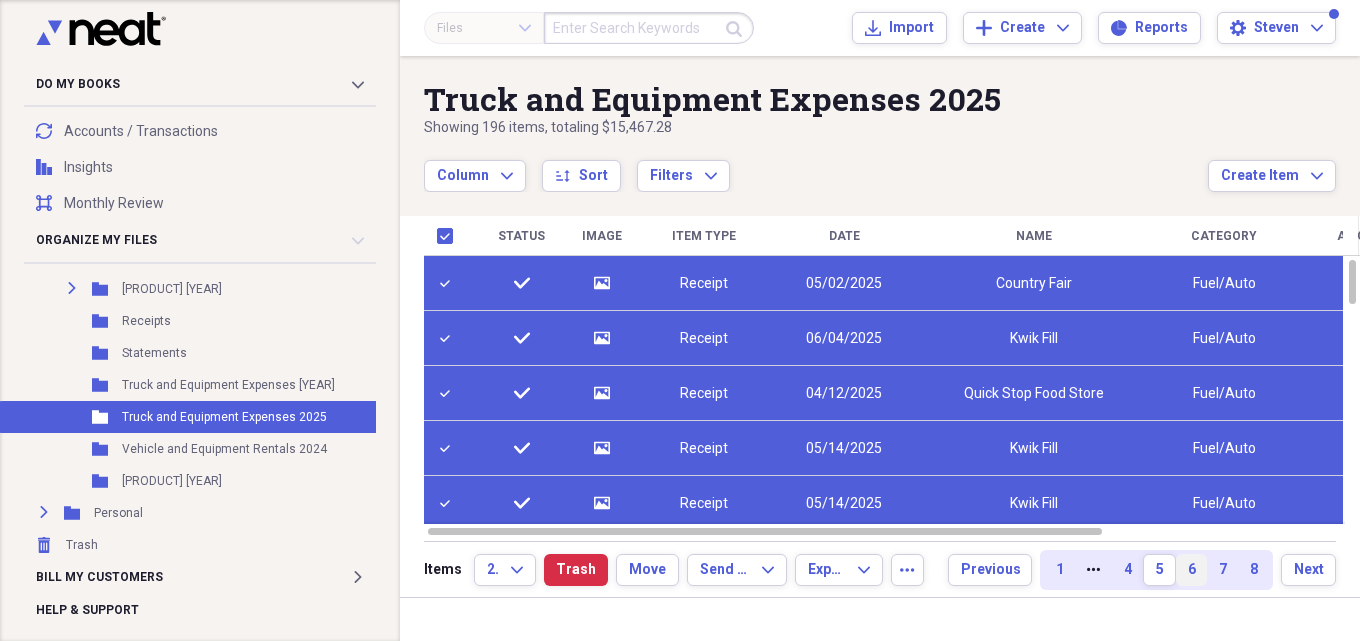 click on "6" at bounding box center [1191, 570] 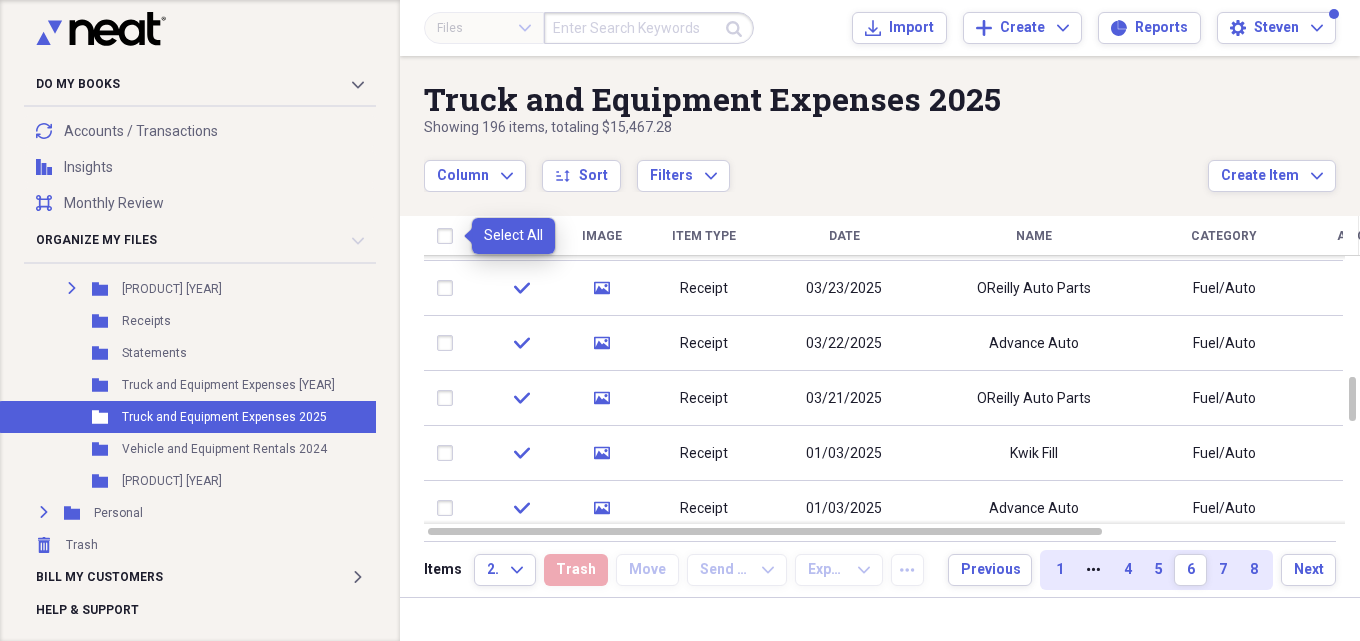click at bounding box center [449, 236] 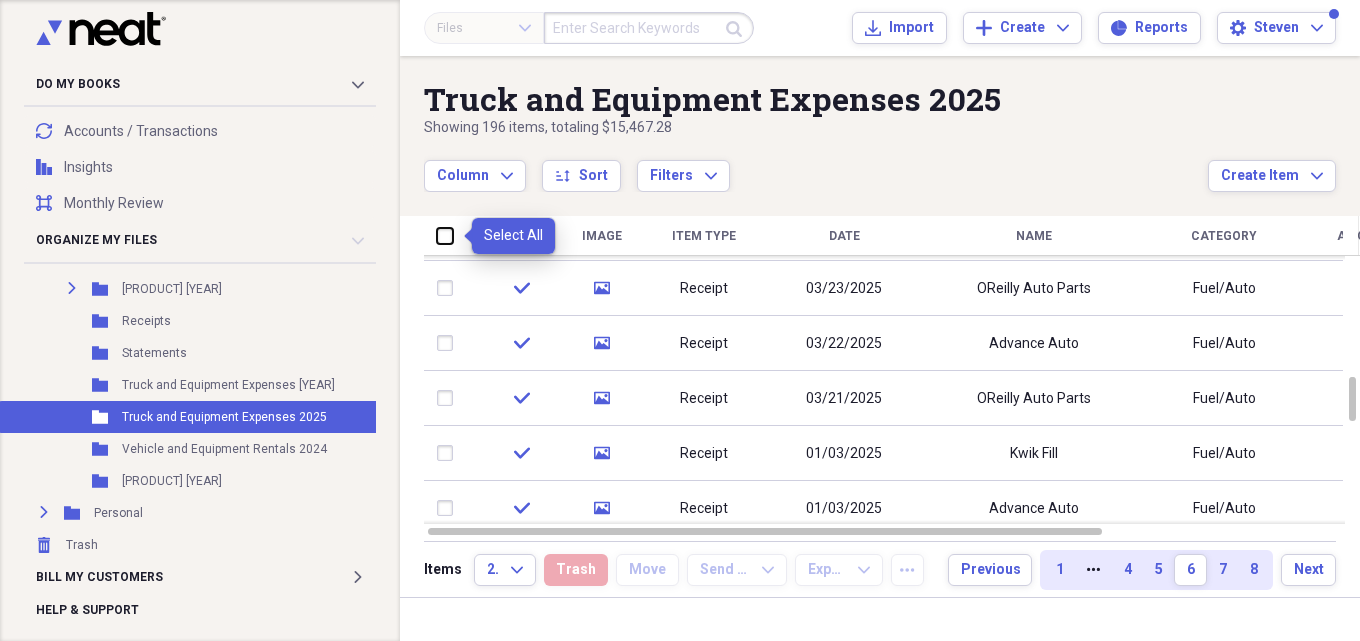 click at bounding box center (437, 235) 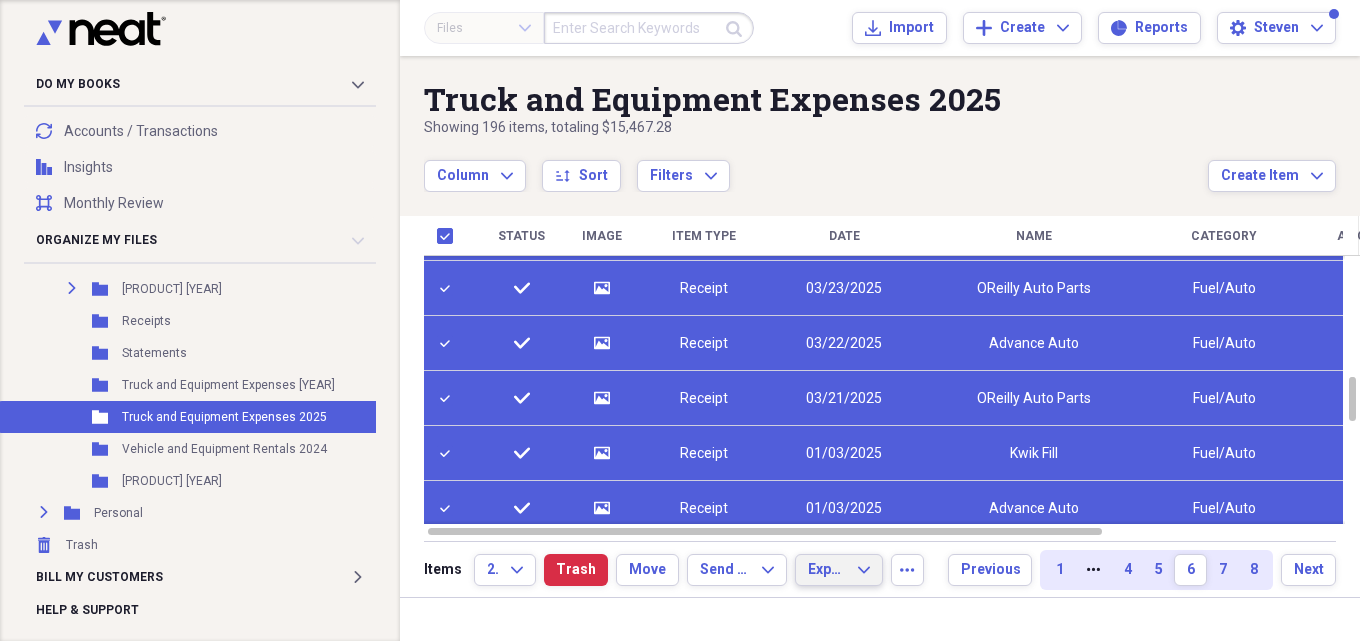 click on "Export Expand" at bounding box center [839, 570] 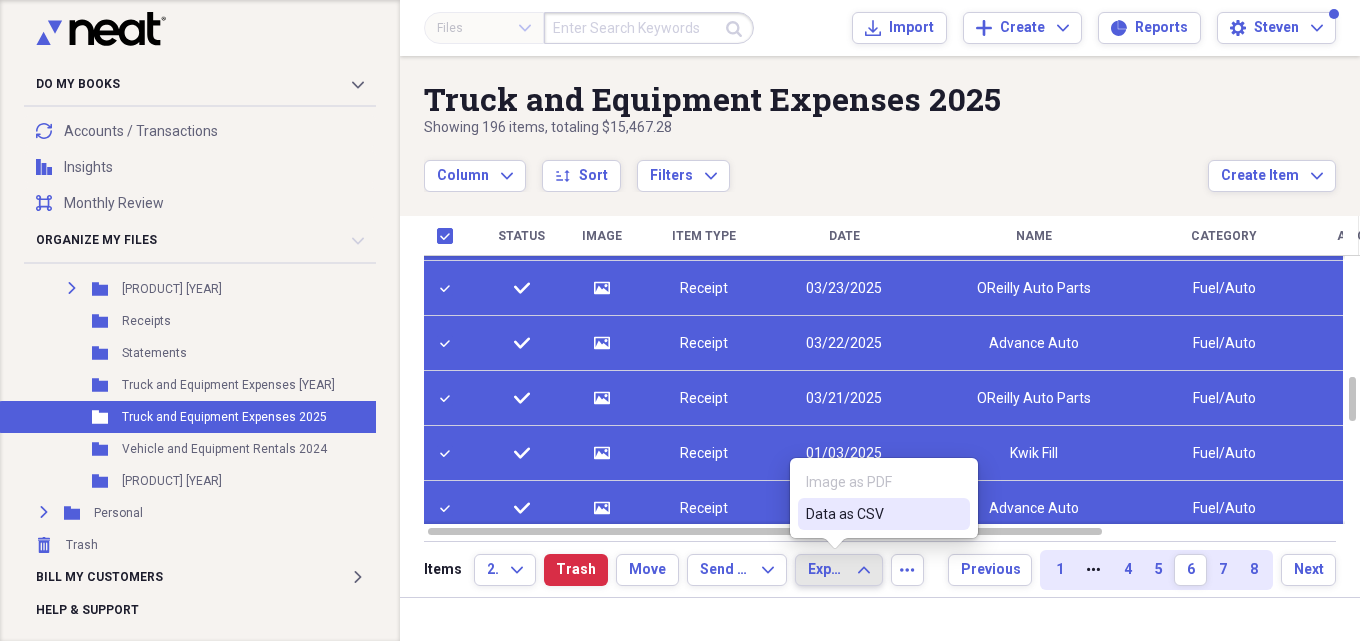 click on "Data as CSV" at bounding box center [884, 514] 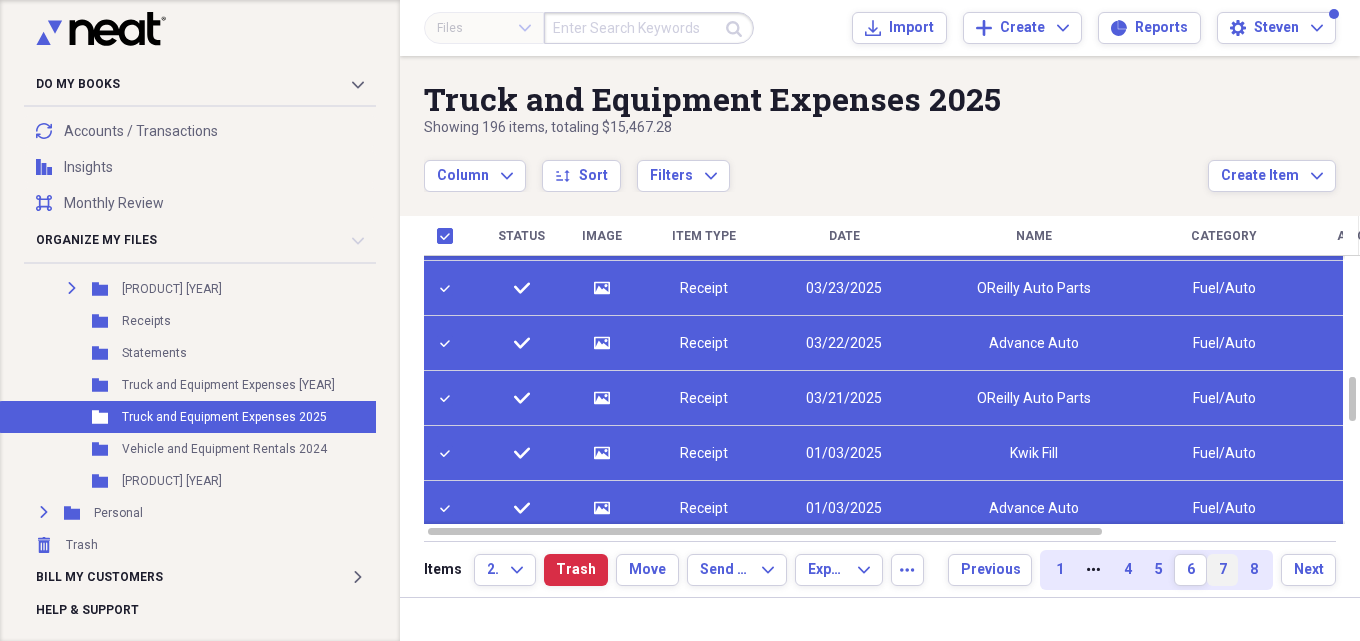 click on "7" at bounding box center (1222, 570) 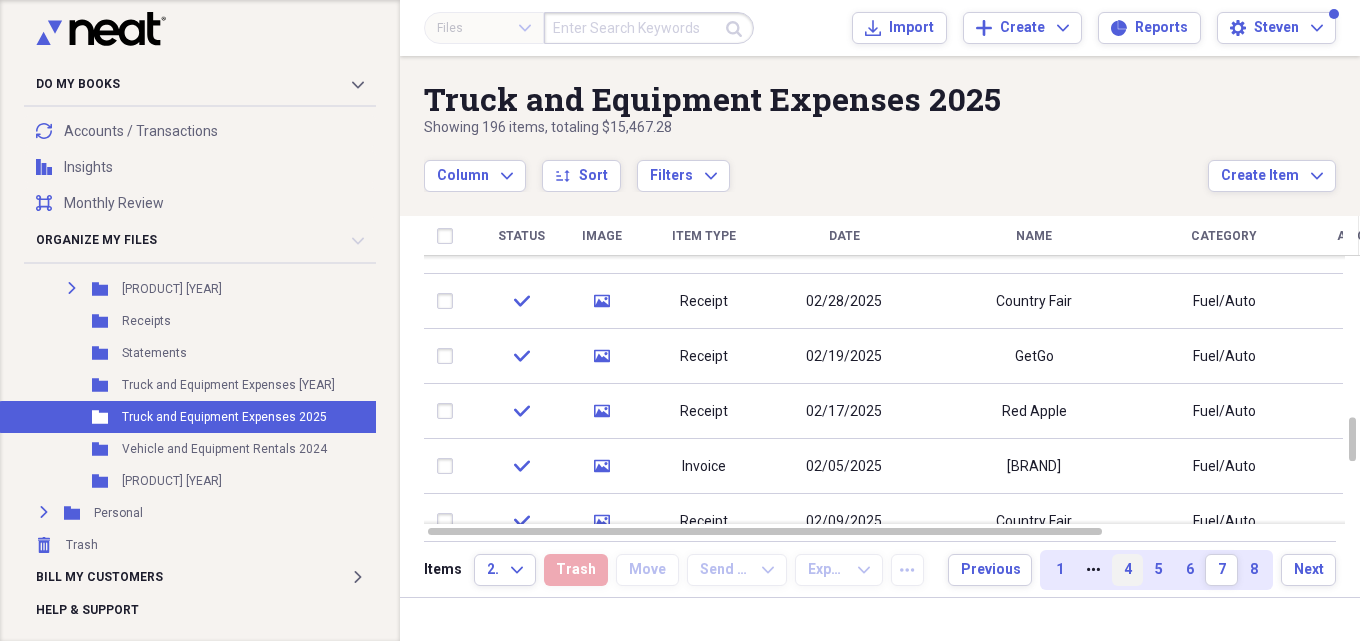 click on "4" at bounding box center (1127, 570) 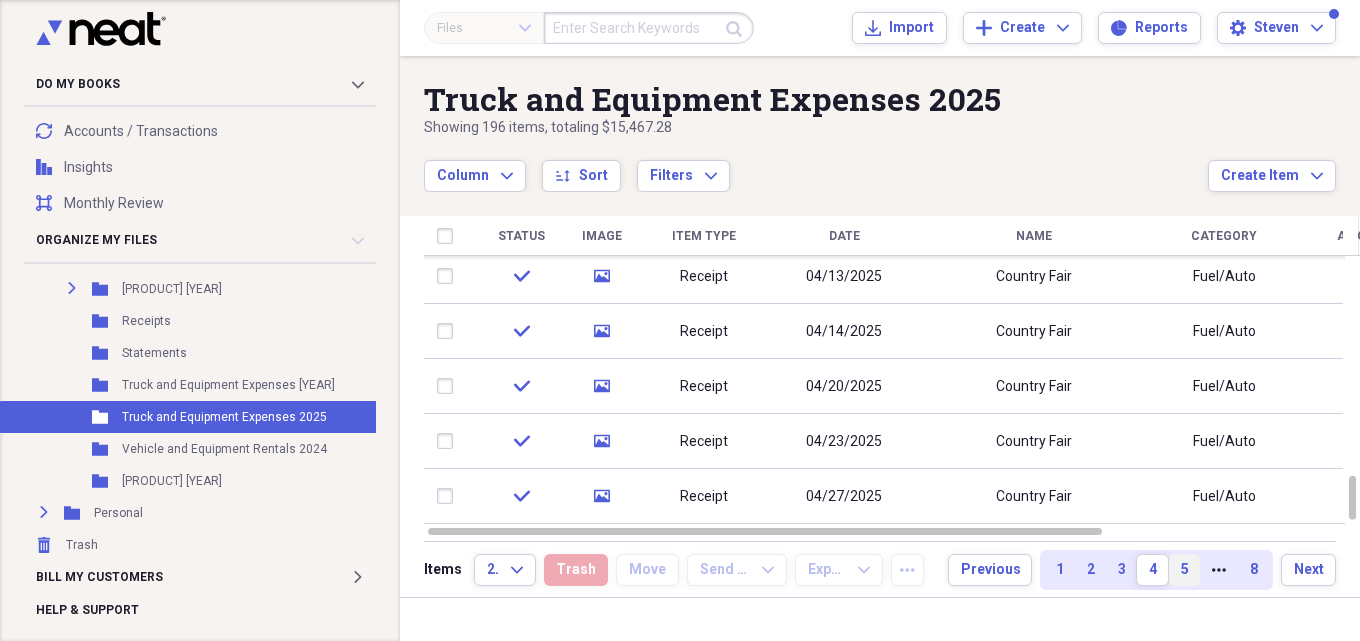 click on "5" at bounding box center (1184, 570) 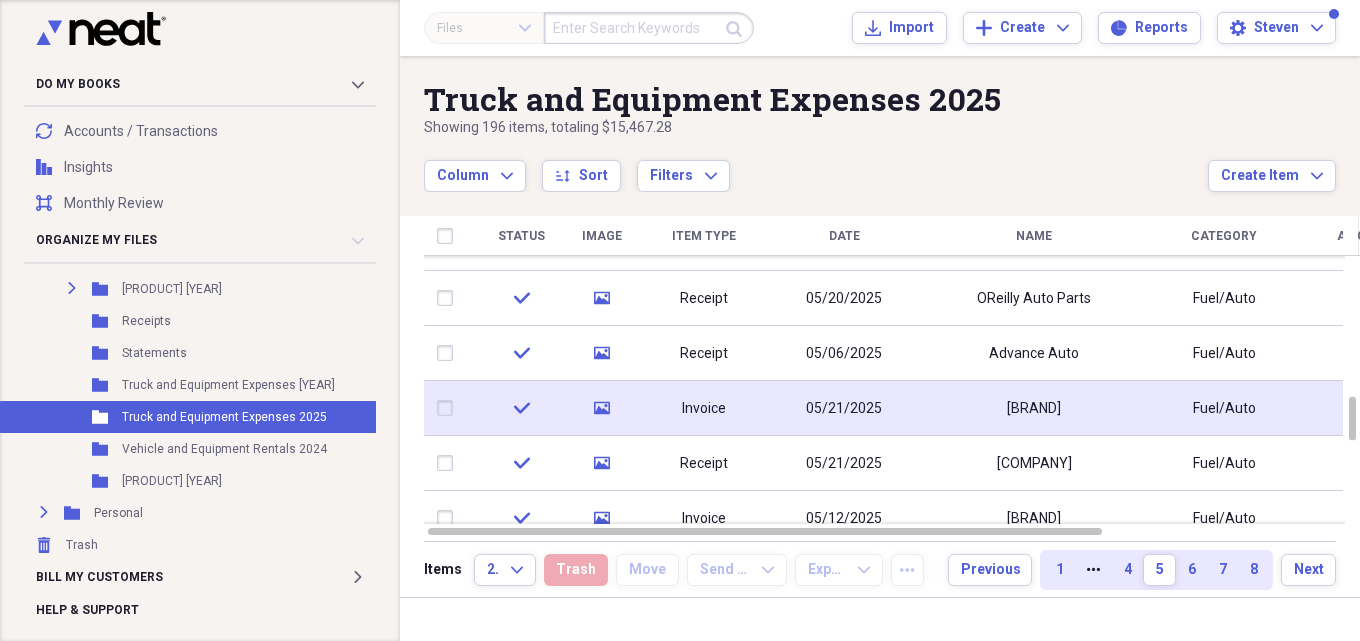 click on "Invoice" at bounding box center [704, 409] 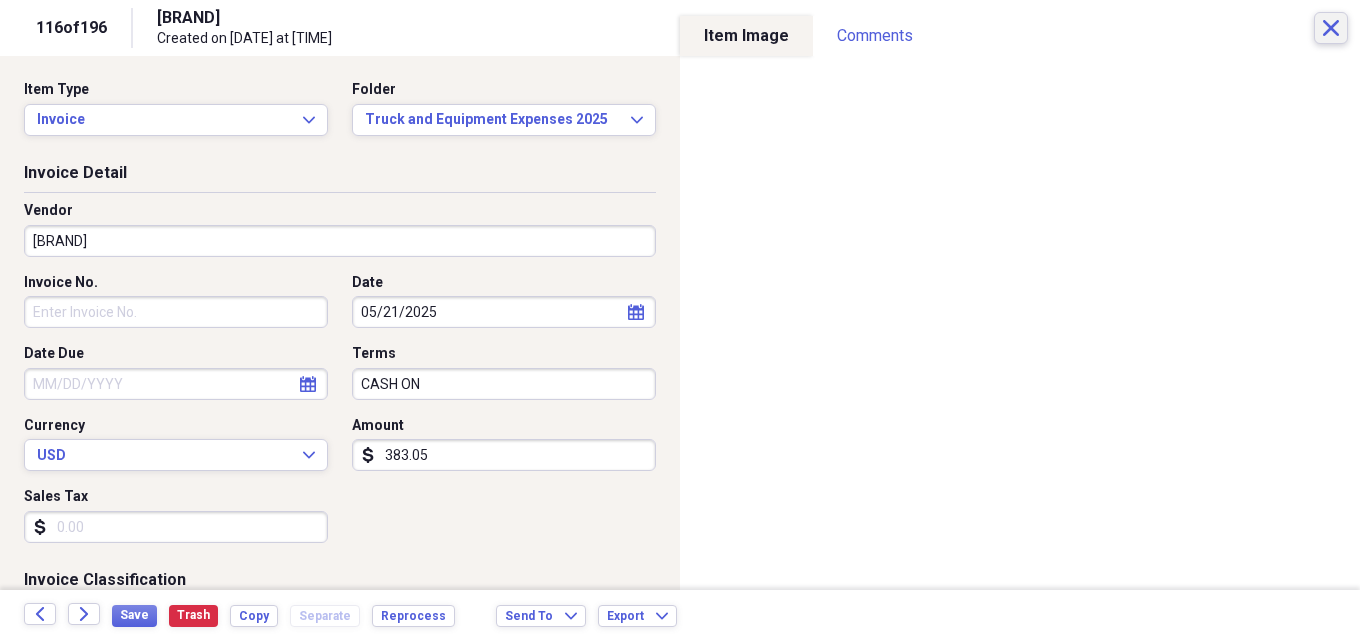 click on "Close" 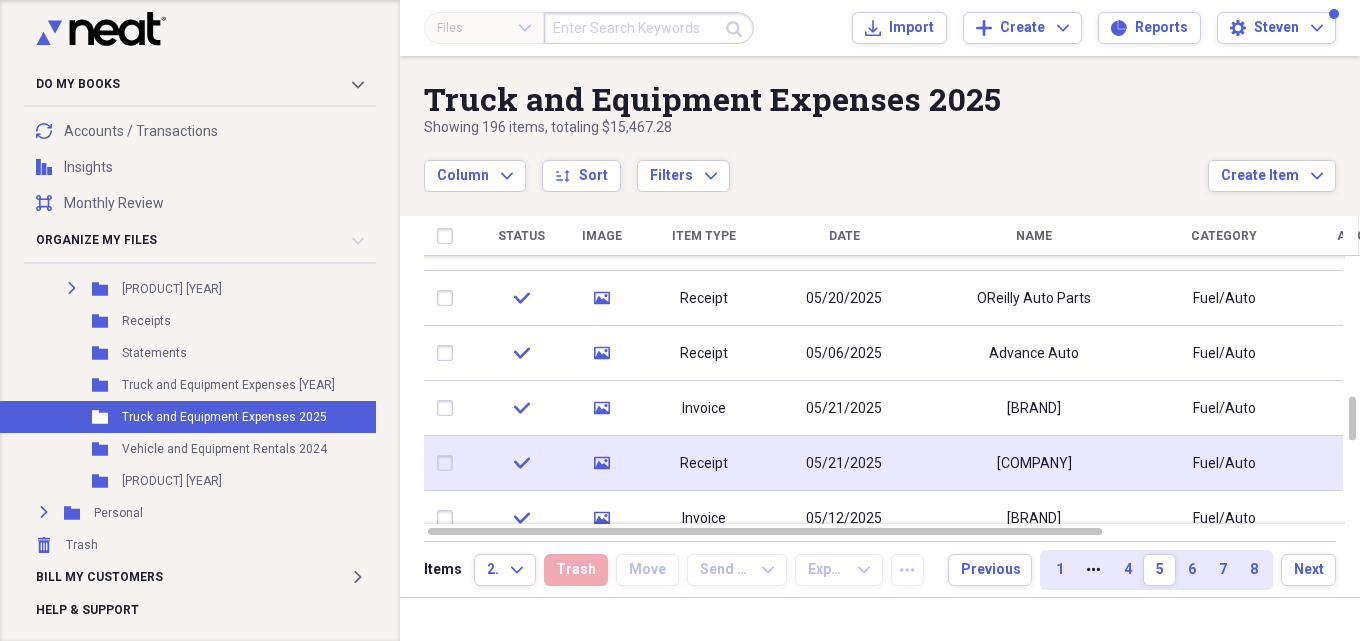 click on "Receipt" at bounding box center (704, 464) 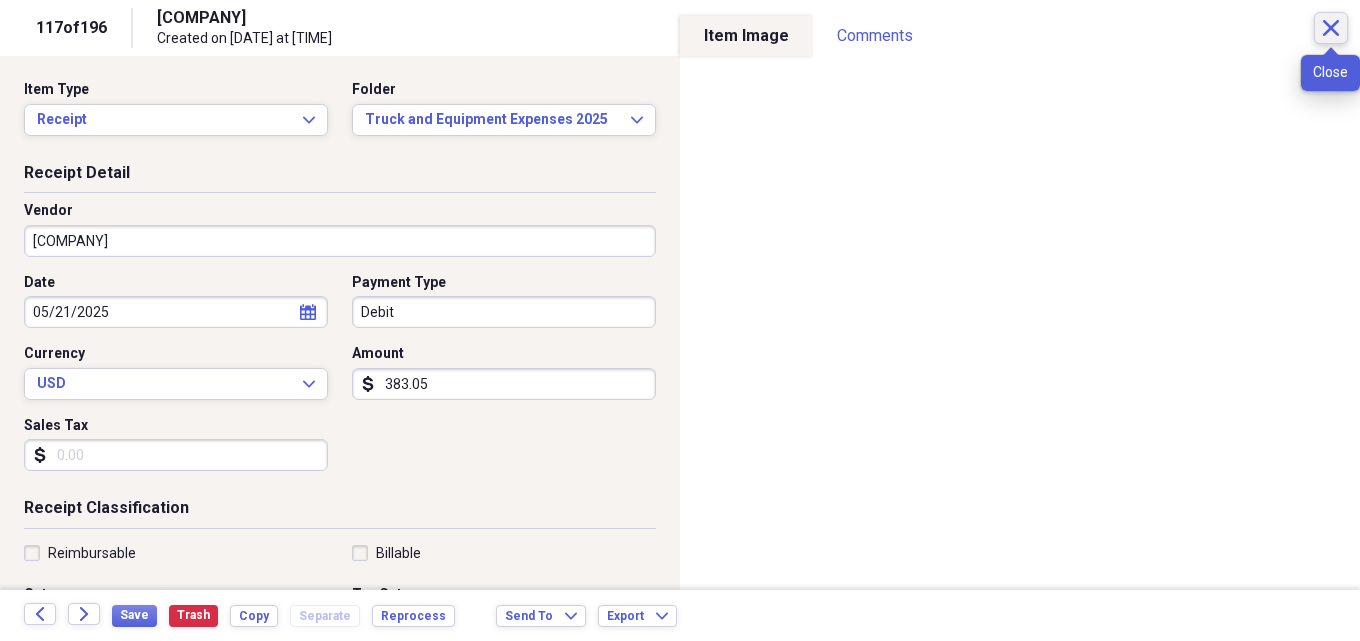 click on "Close" 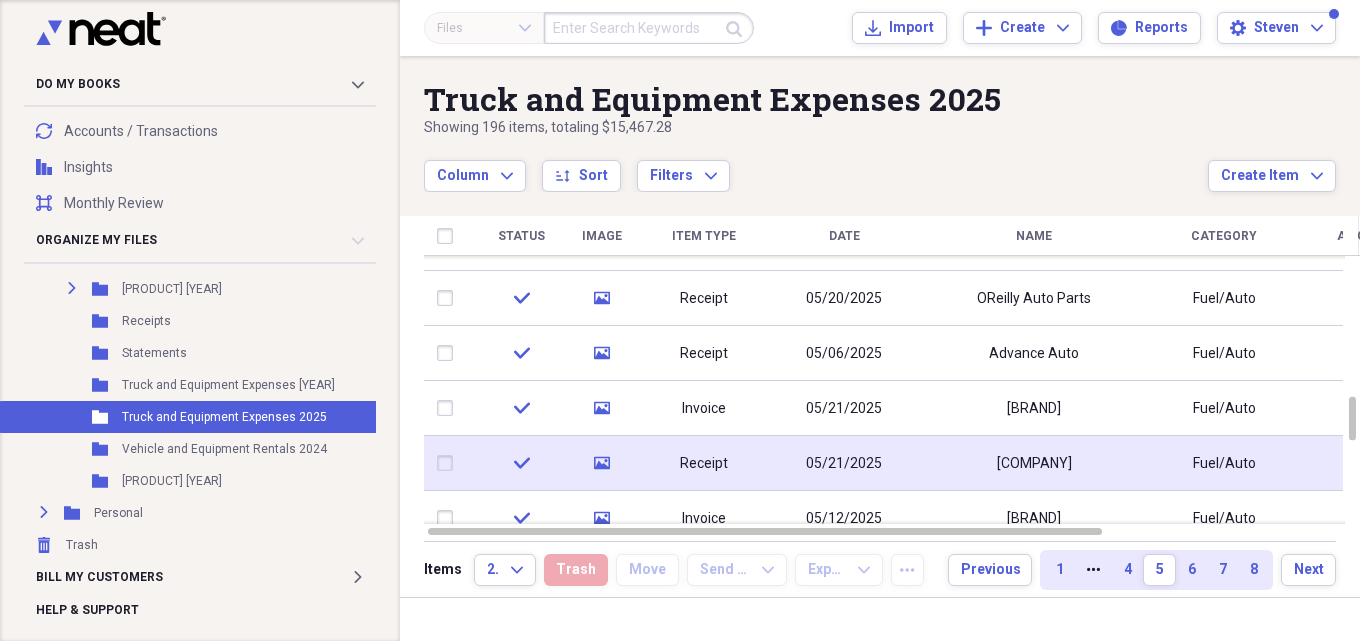 click at bounding box center (449, 463) 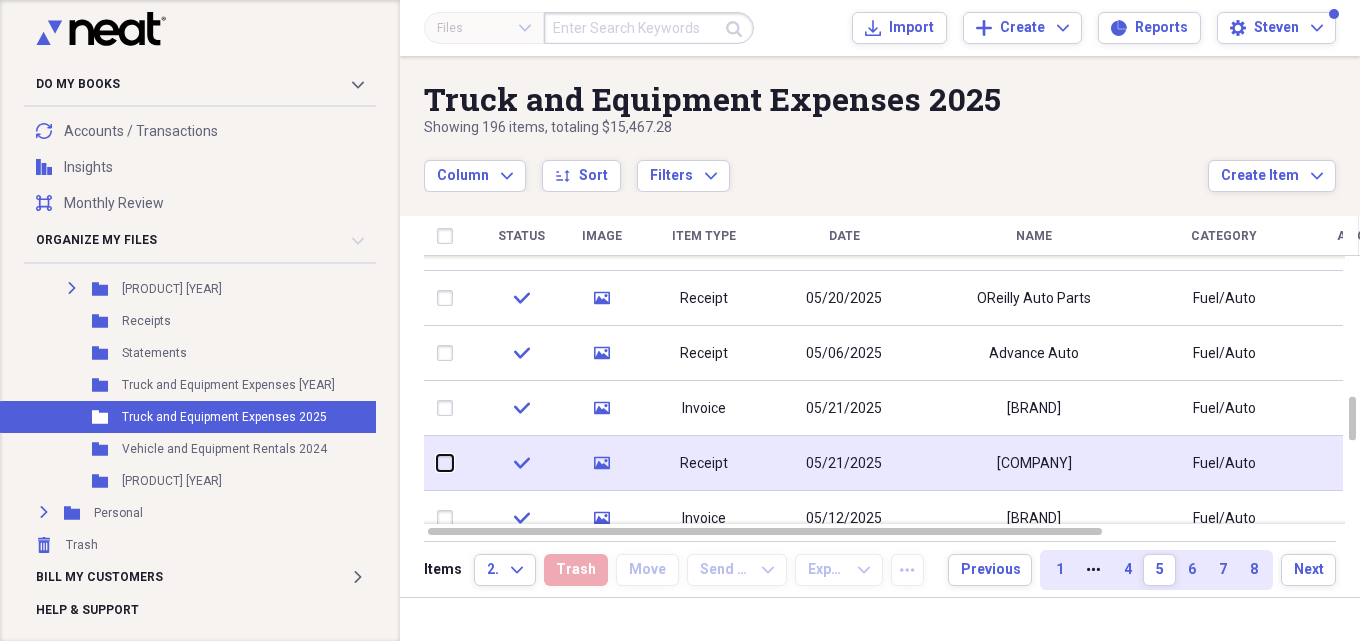 click at bounding box center (437, 463) 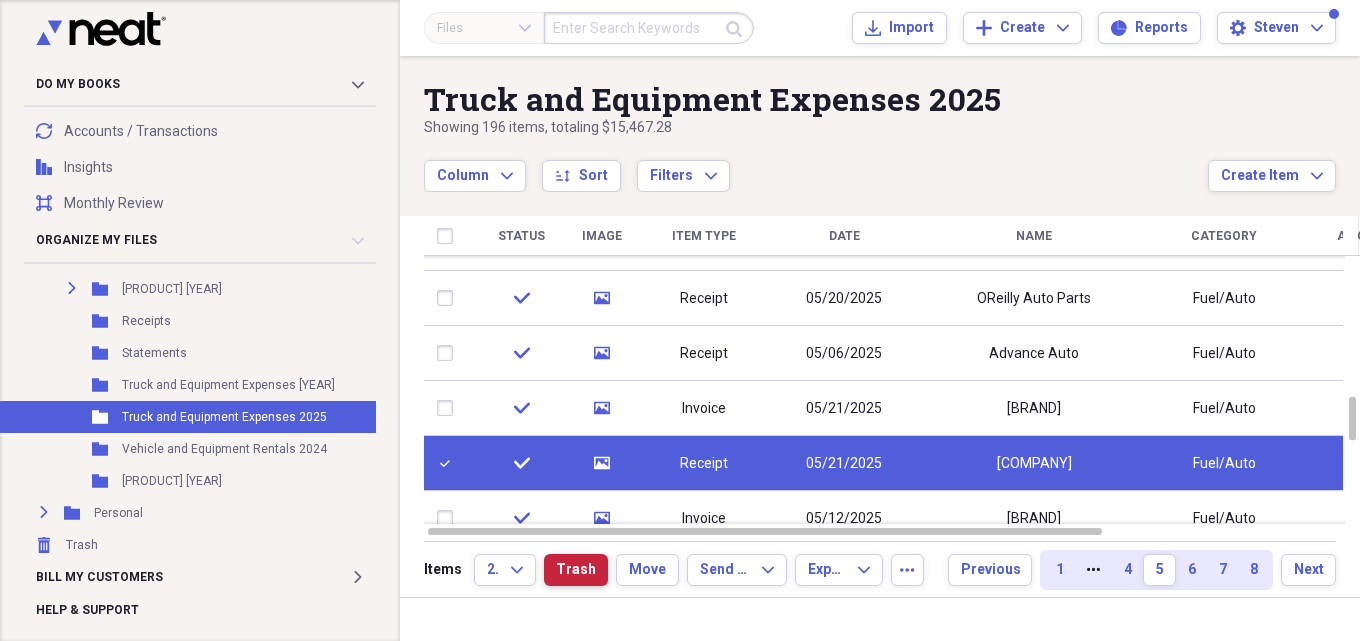 click on "Trash" at bounding box center [576, 570] 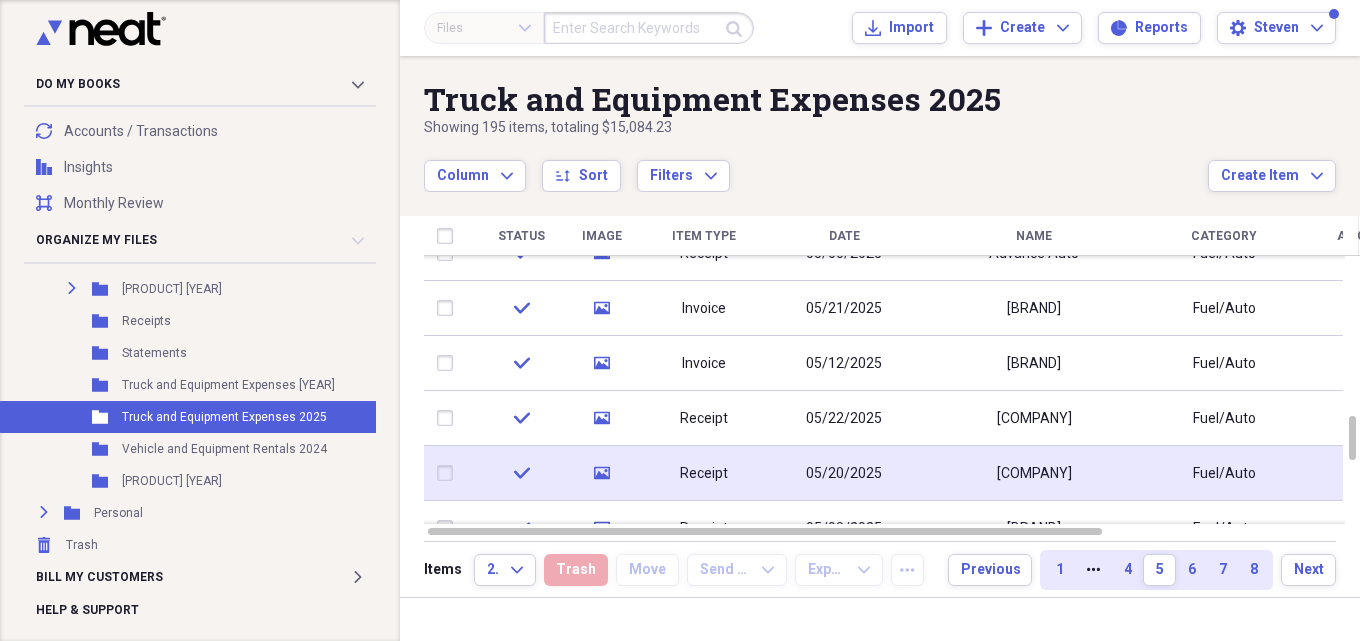 click on "Receipt" at bounding box center [704, 474] 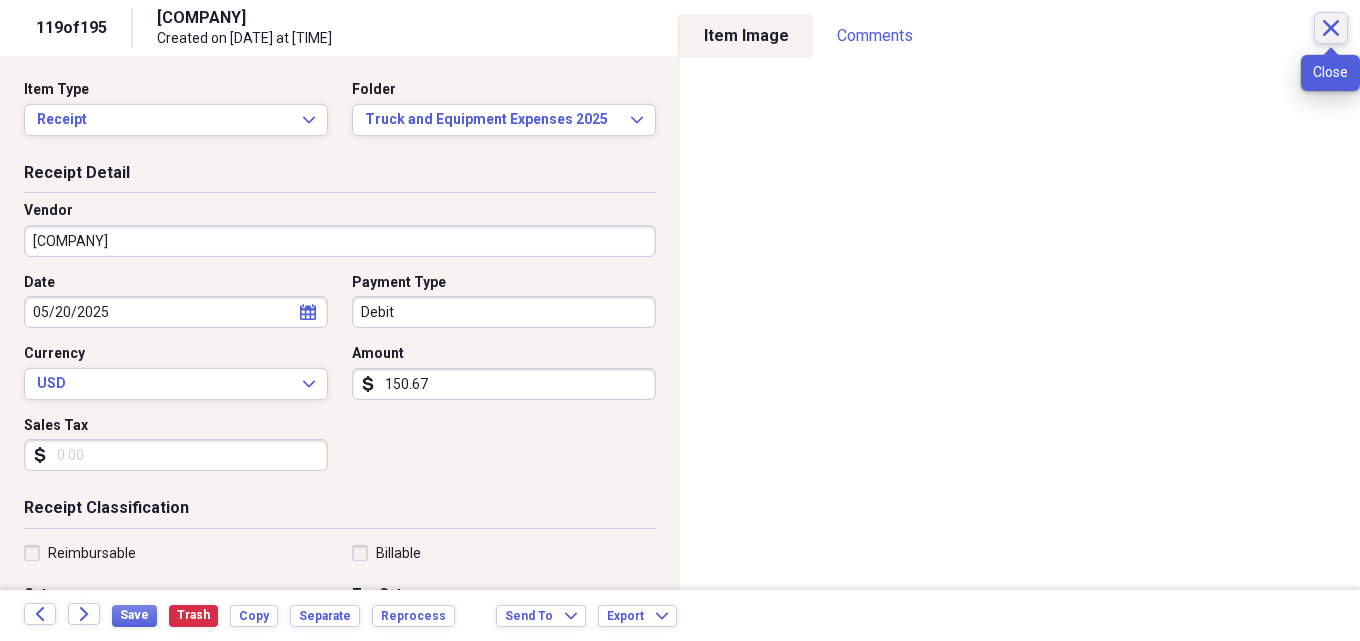 click on "Close" at bounding box center [1331, 28] 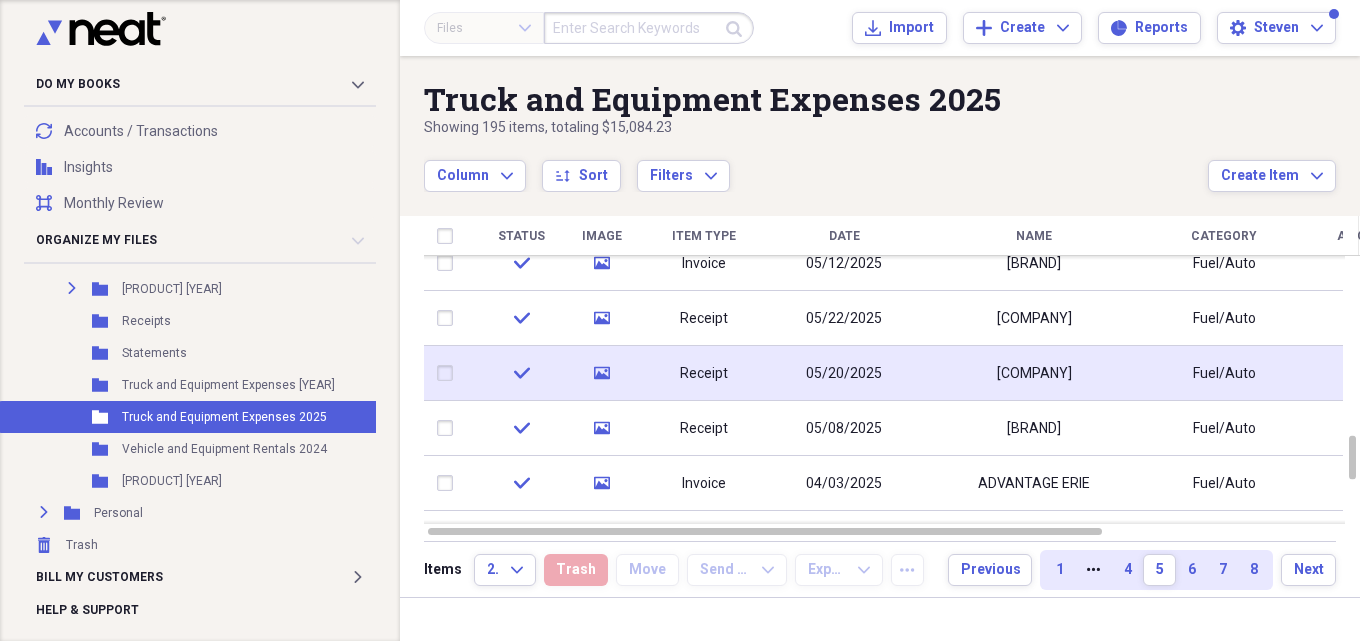 click on "Receipt" at bounding box center [704, 374] 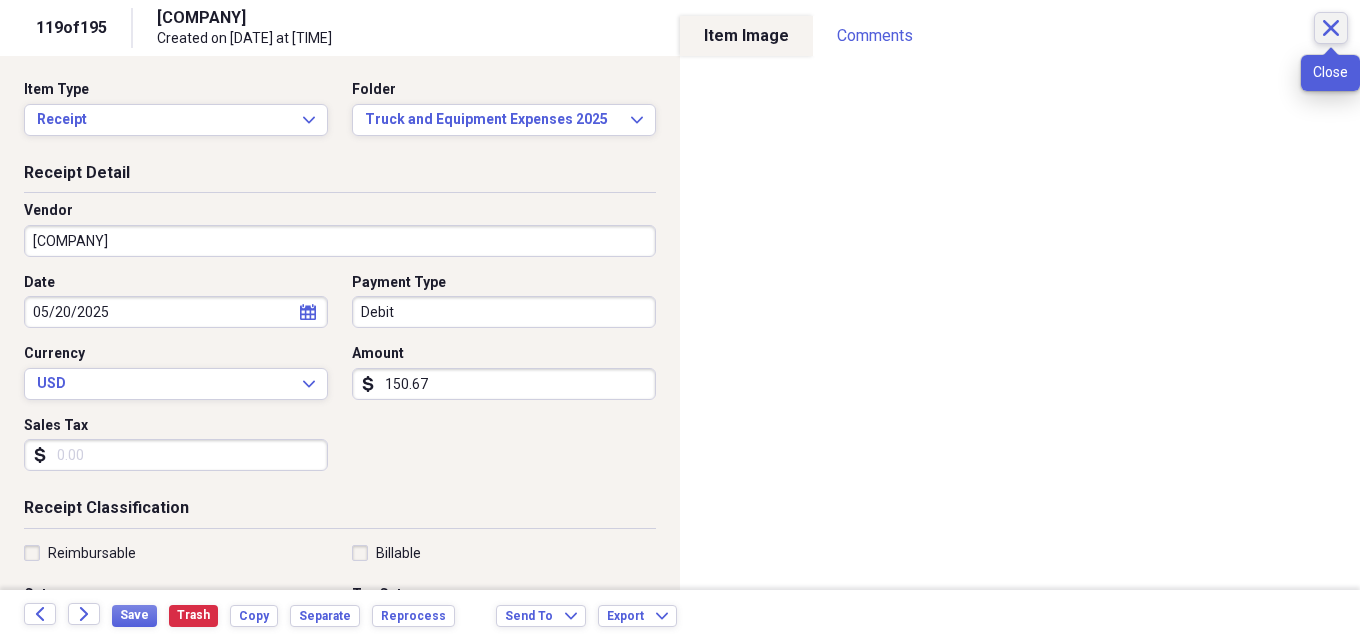 click on "Close" 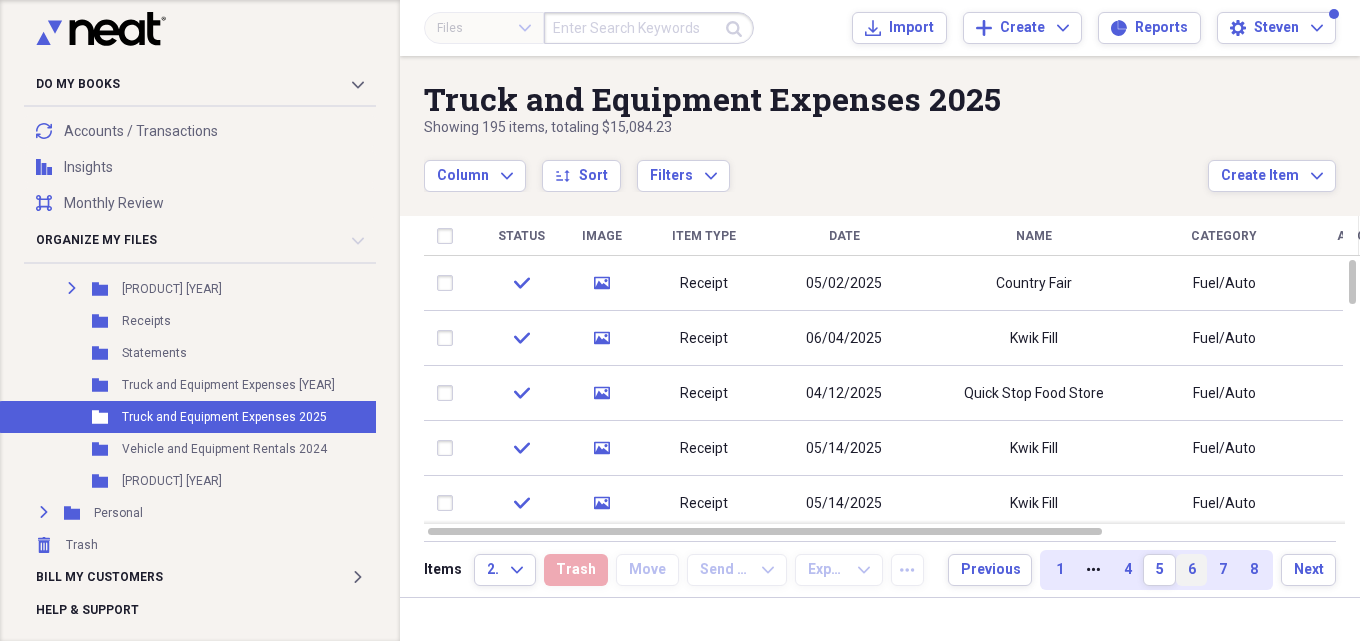 click on "6" at bounding box center (1191, 570) 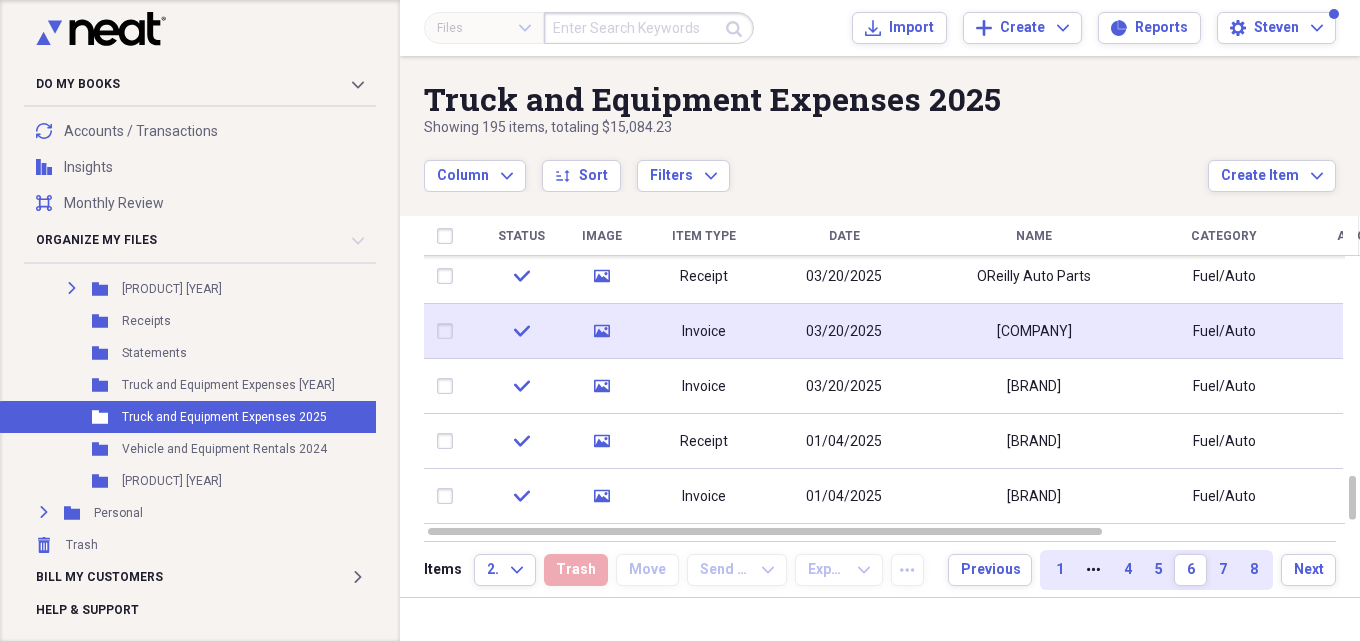 click on "Invoice" at bounding box center (704, 332) 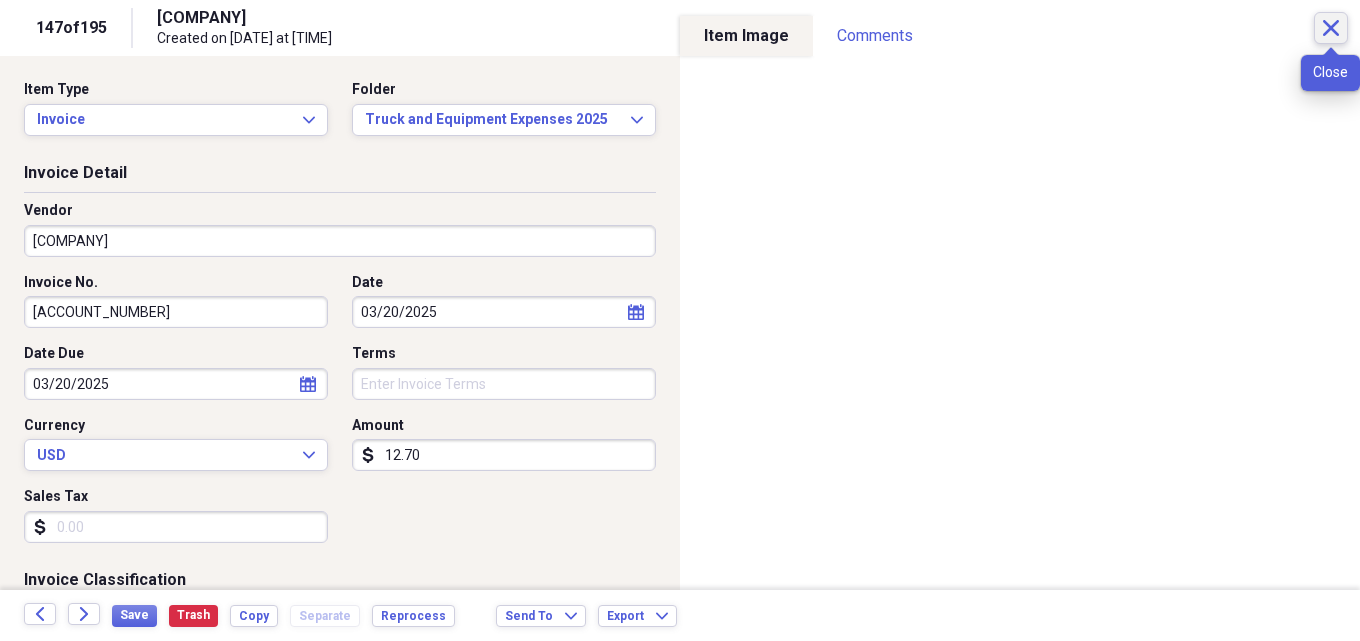 click 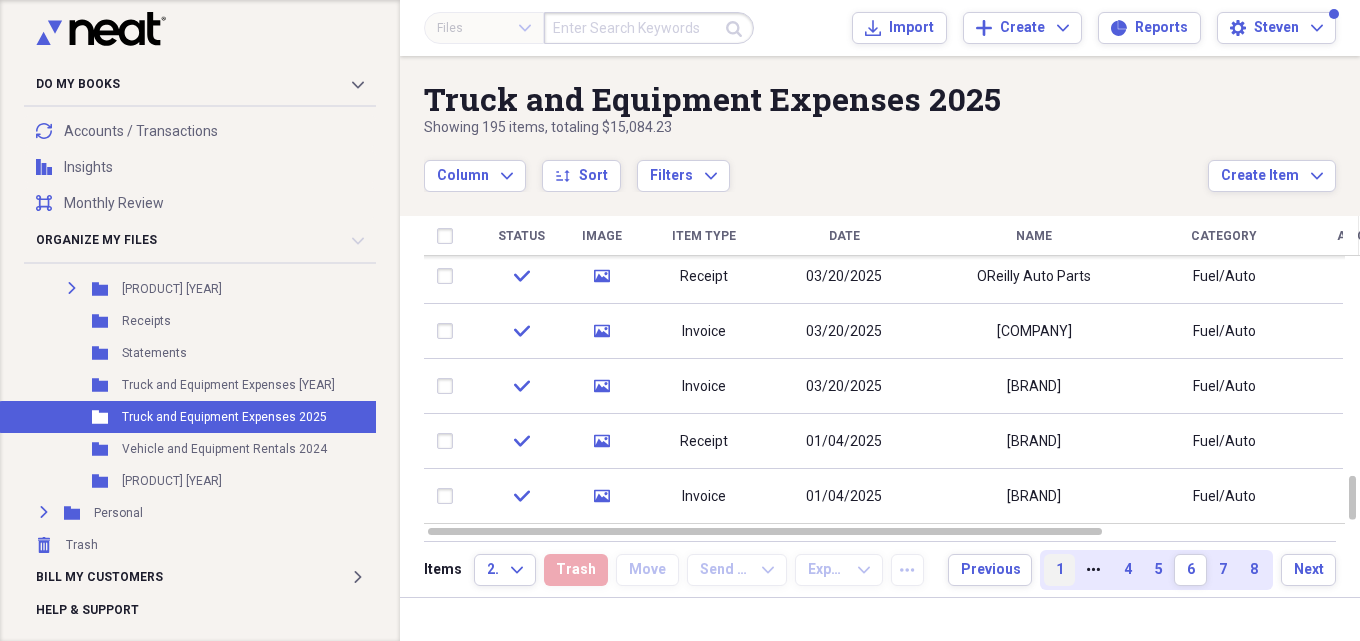 click on "1" at bounding box center (1059, 570) 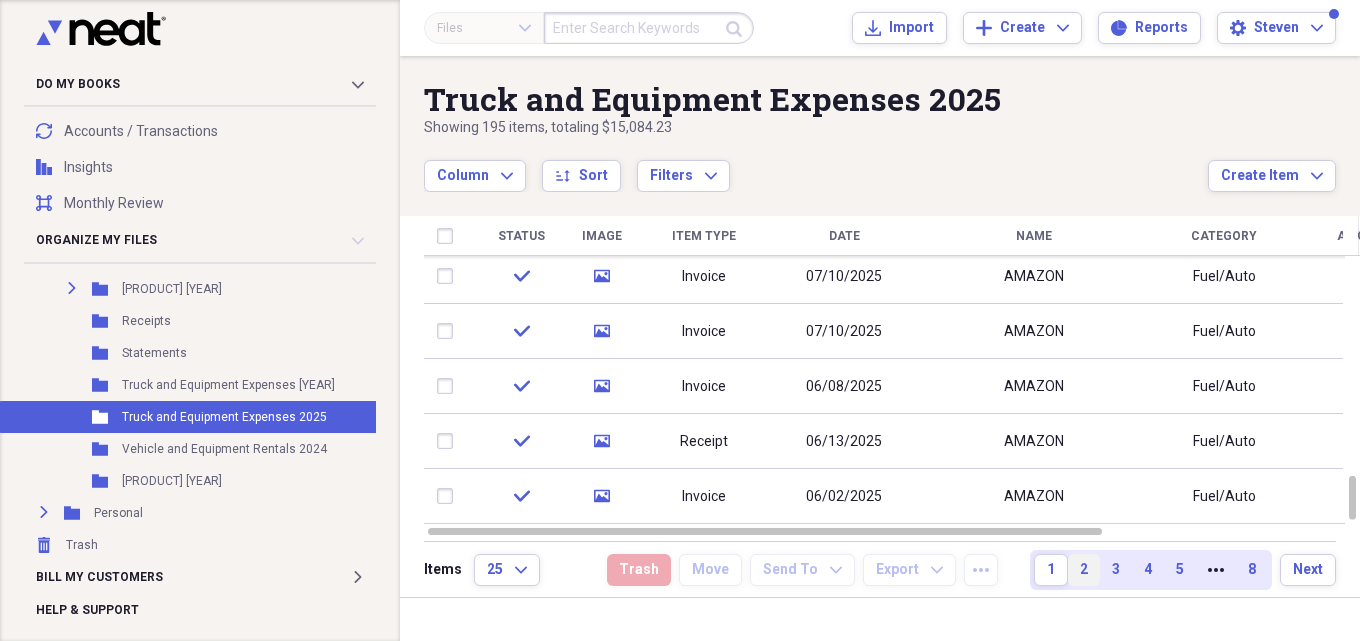 click on "2" at bounding box center [1084, 570] 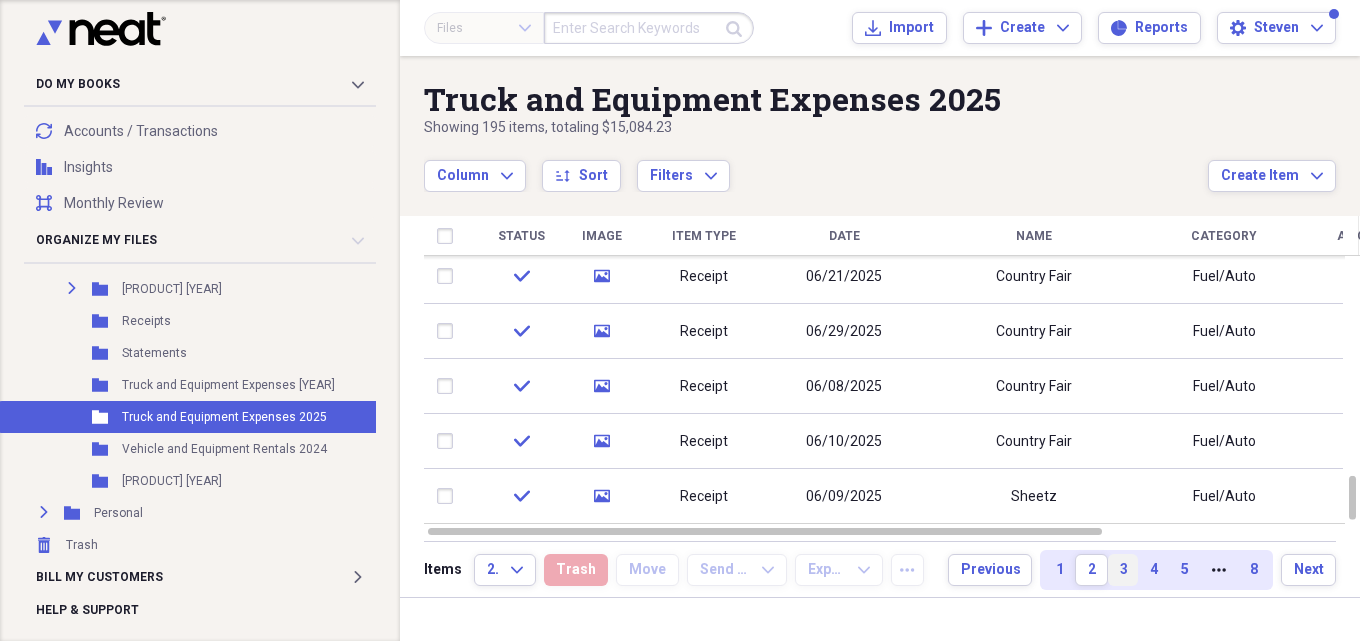 click on "3" at bounding box center [1123, 570] 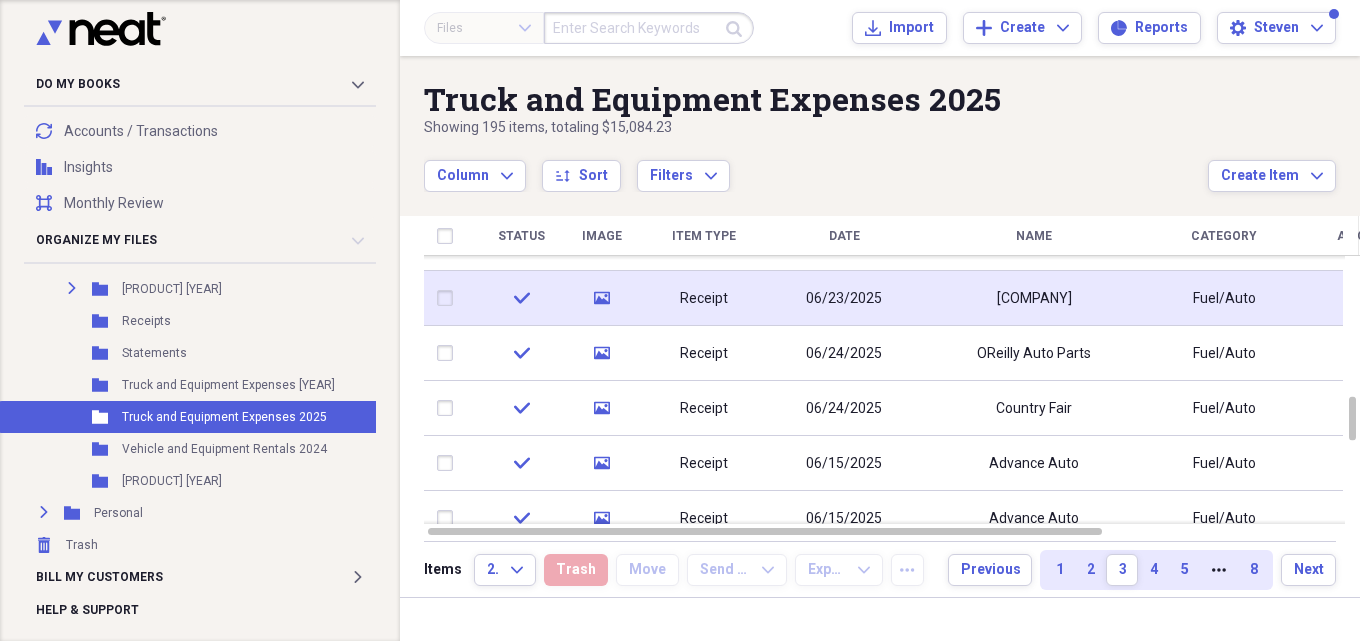 click on "[COMPANY]" at bounding box center (1034, 299) 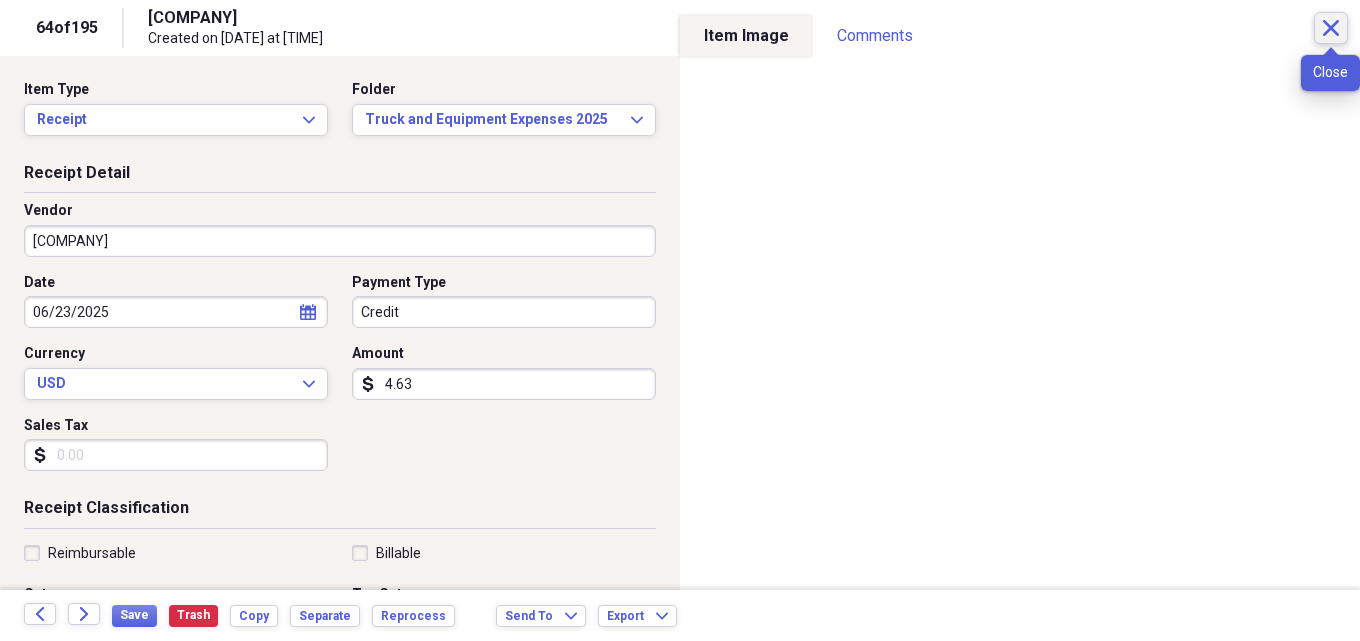 click on "Close" 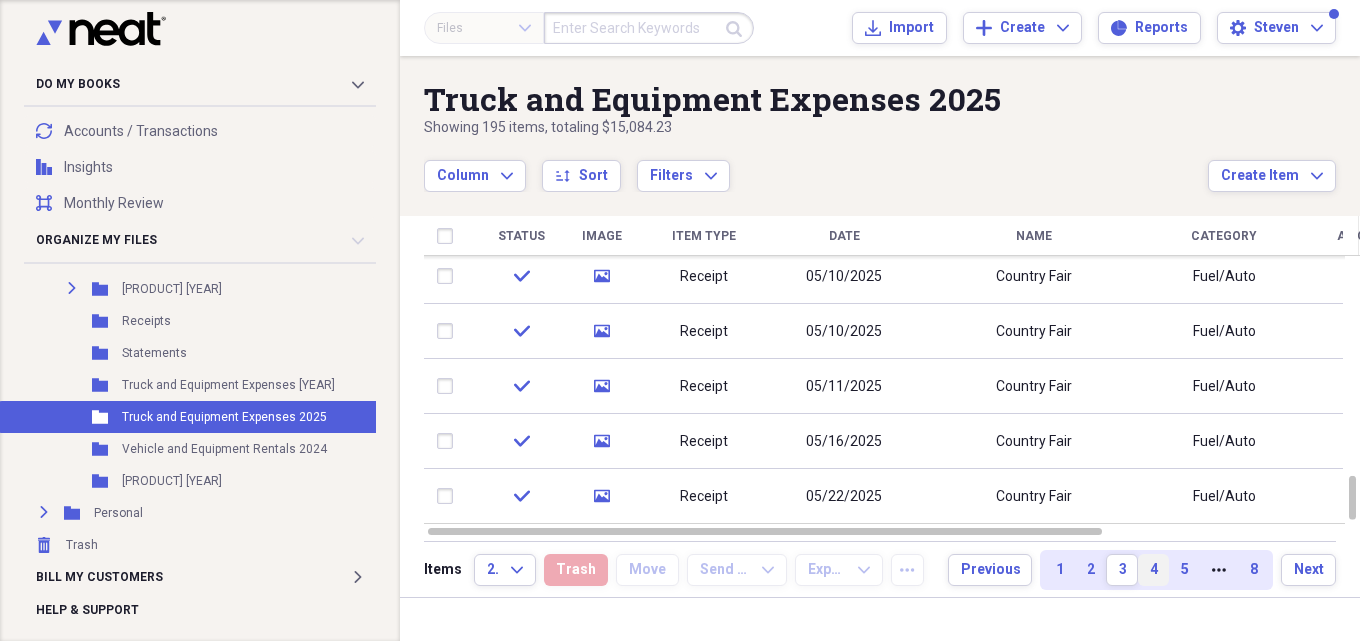 click on "4" at bounding box center [1153, 570] 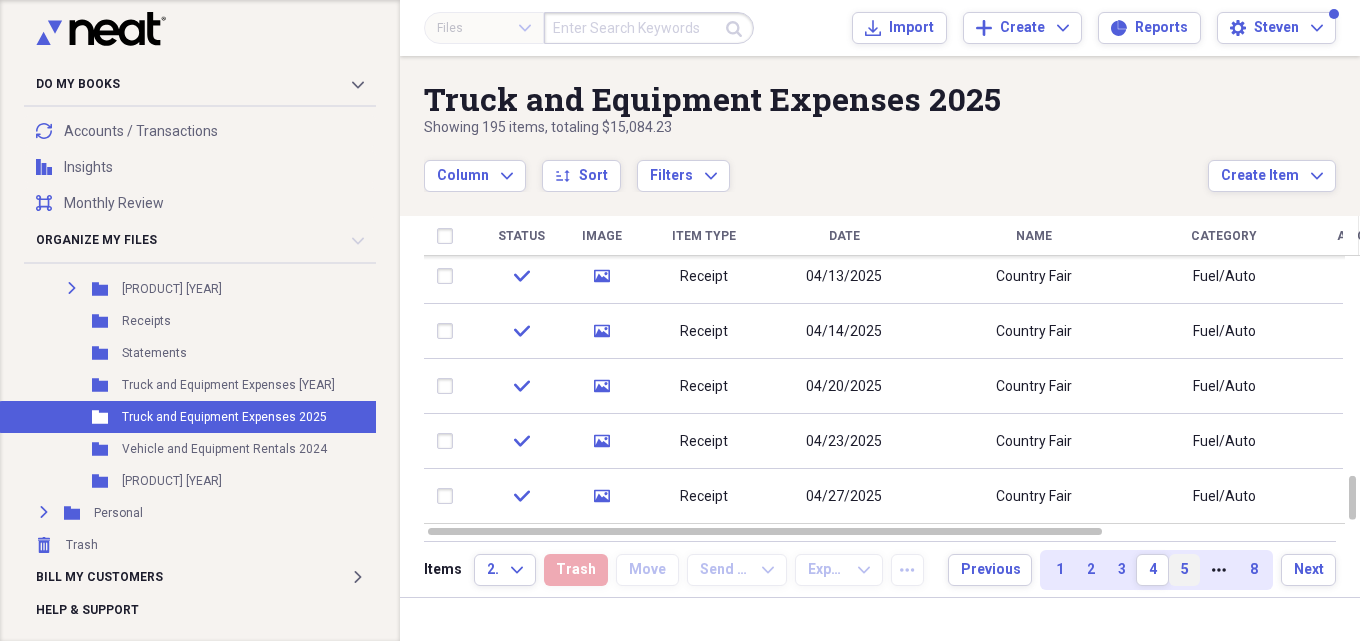 click on "5" at bounding box center (1184, 570) 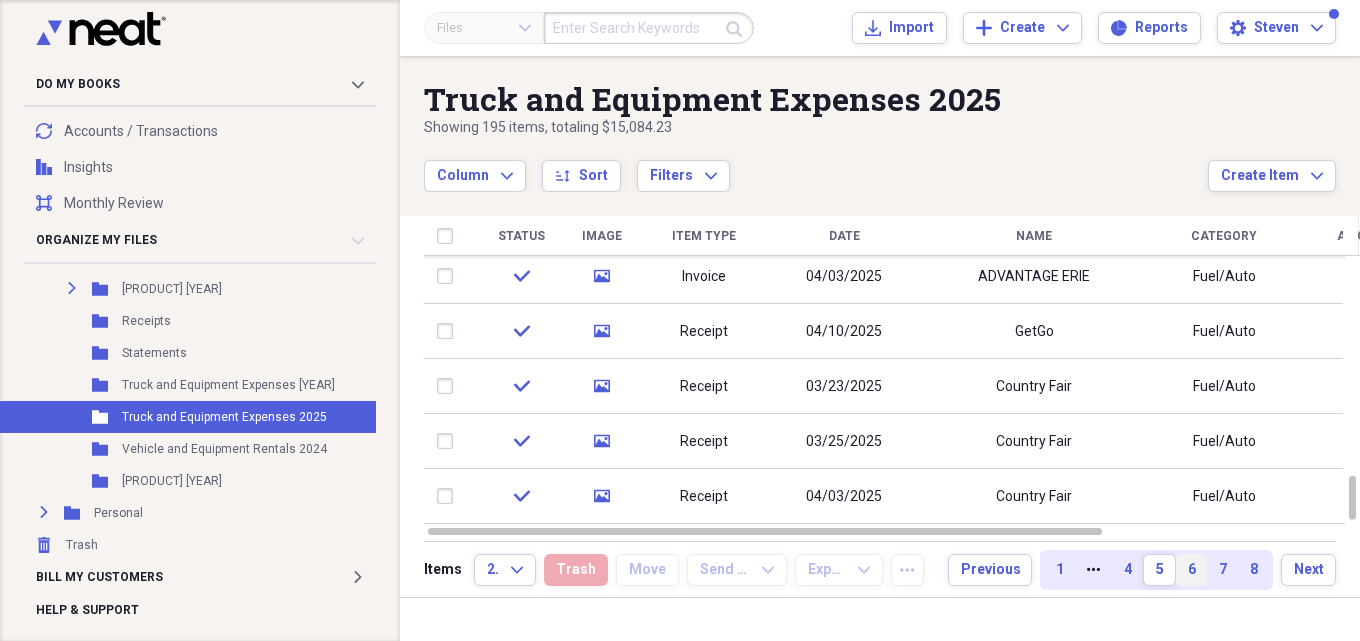 click on "6" at bounding box center (1191, 570) 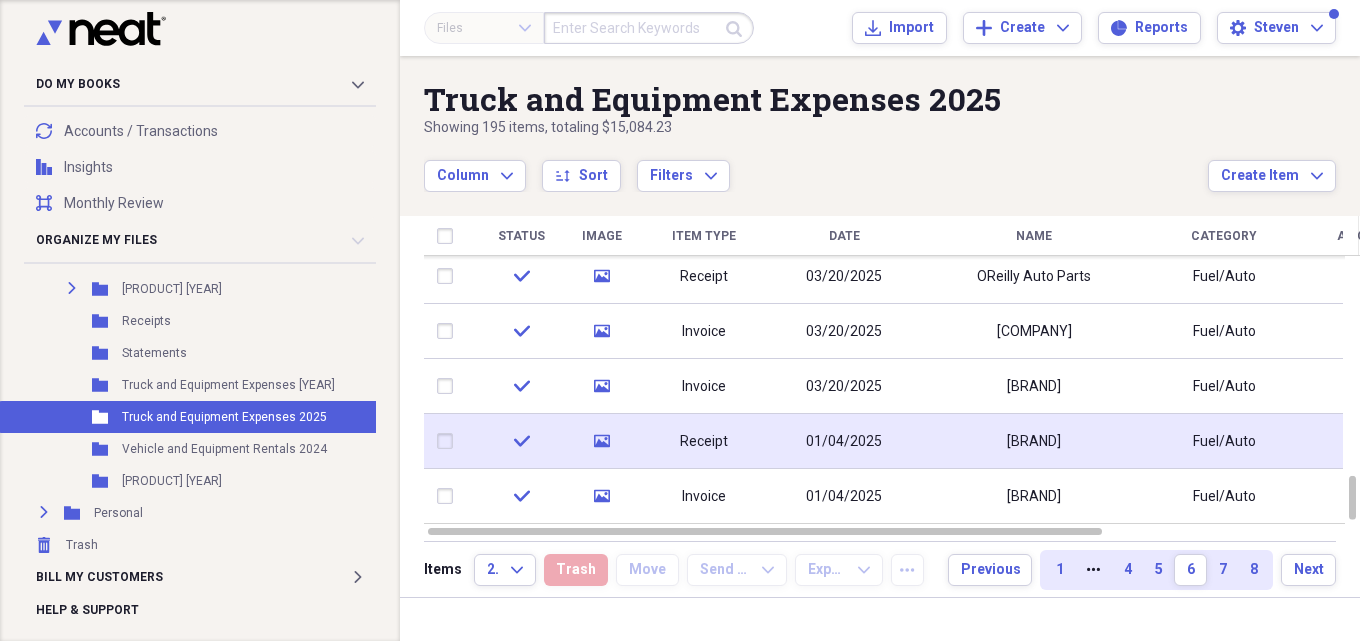 click on "01/04/2025" at bounding box center (844, 442) 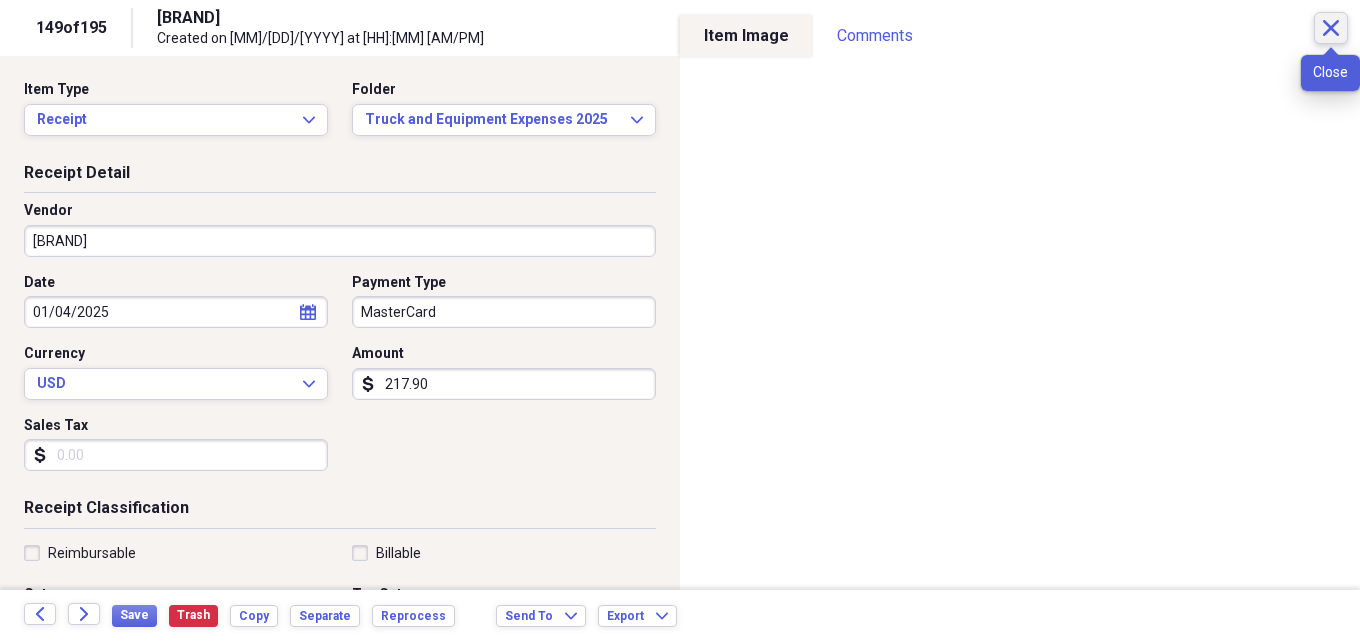 click 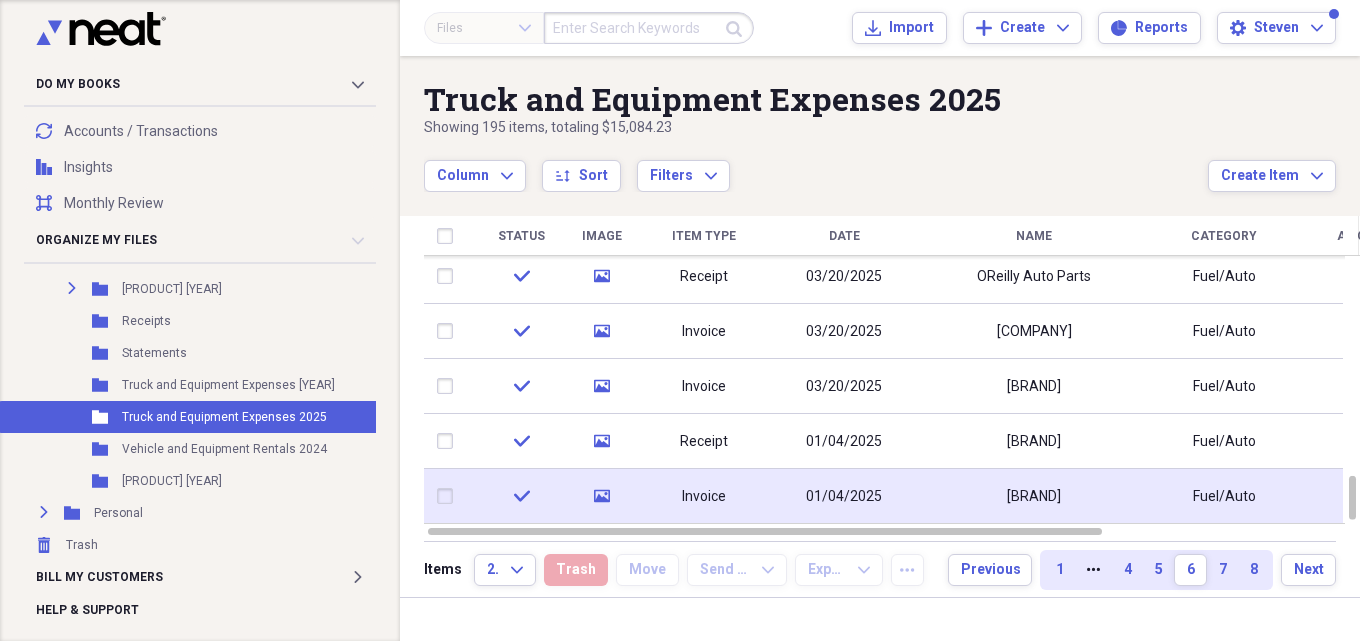 click on "01/04/2025" at bounding box center [844, 497] 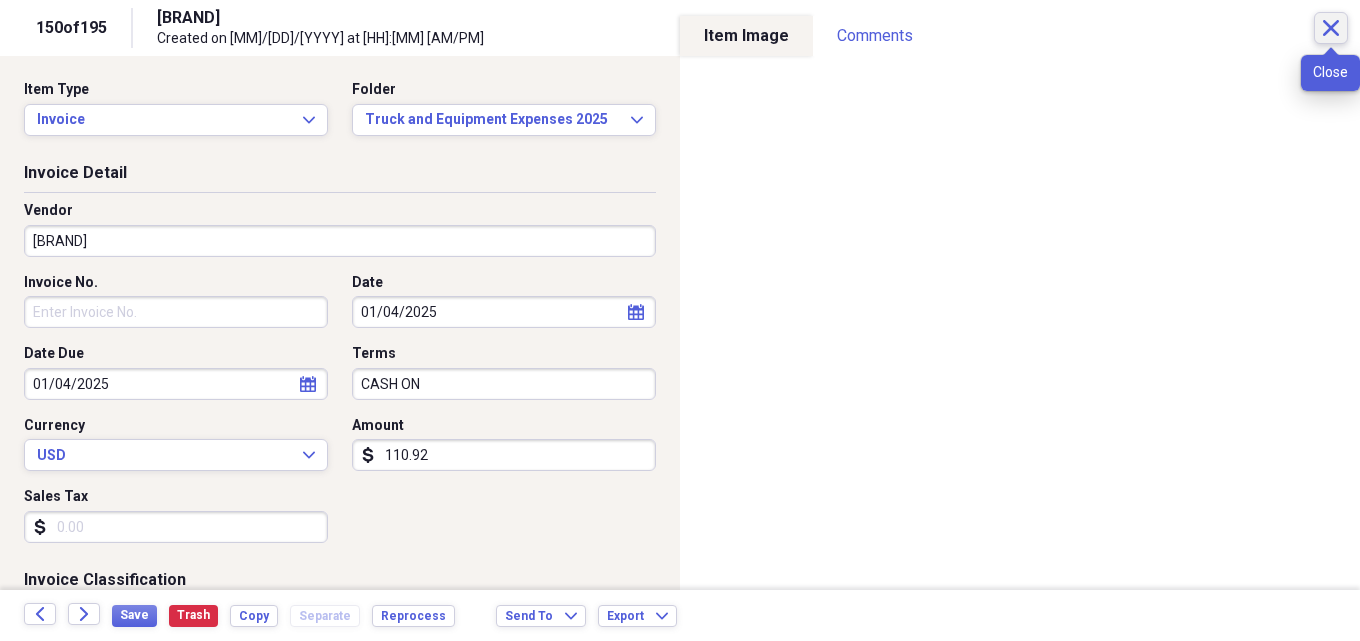 click 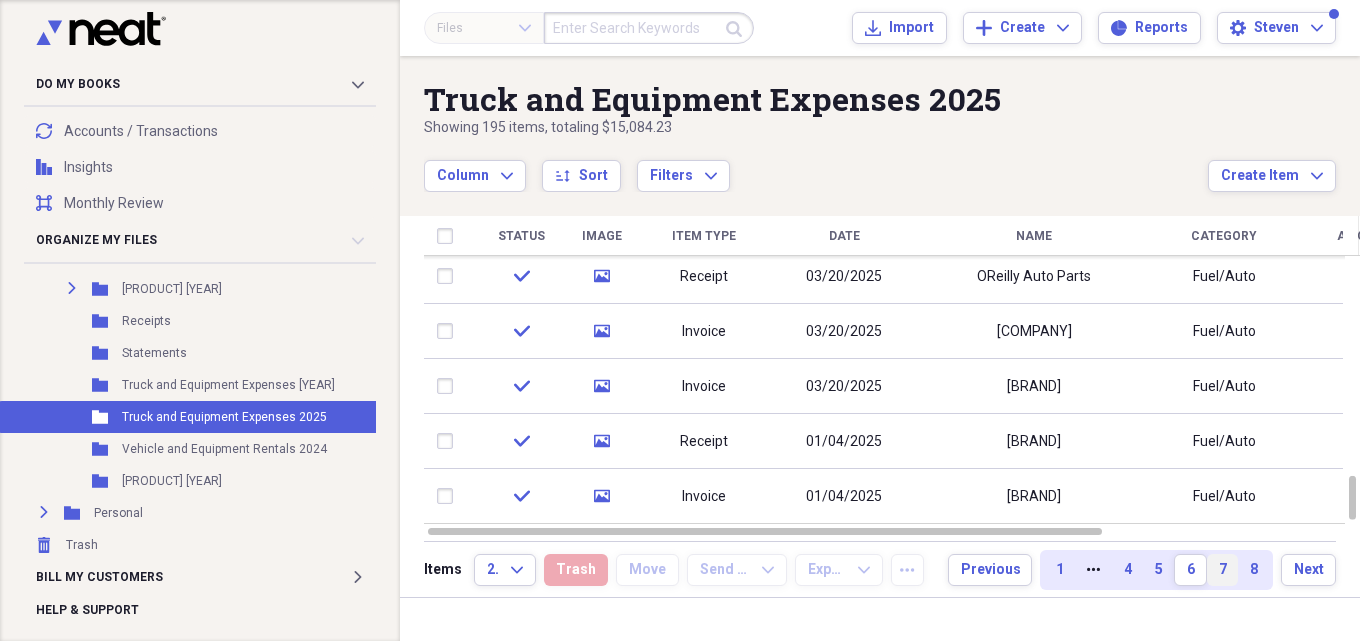 click on "7" at bounding box center (1222, 570) 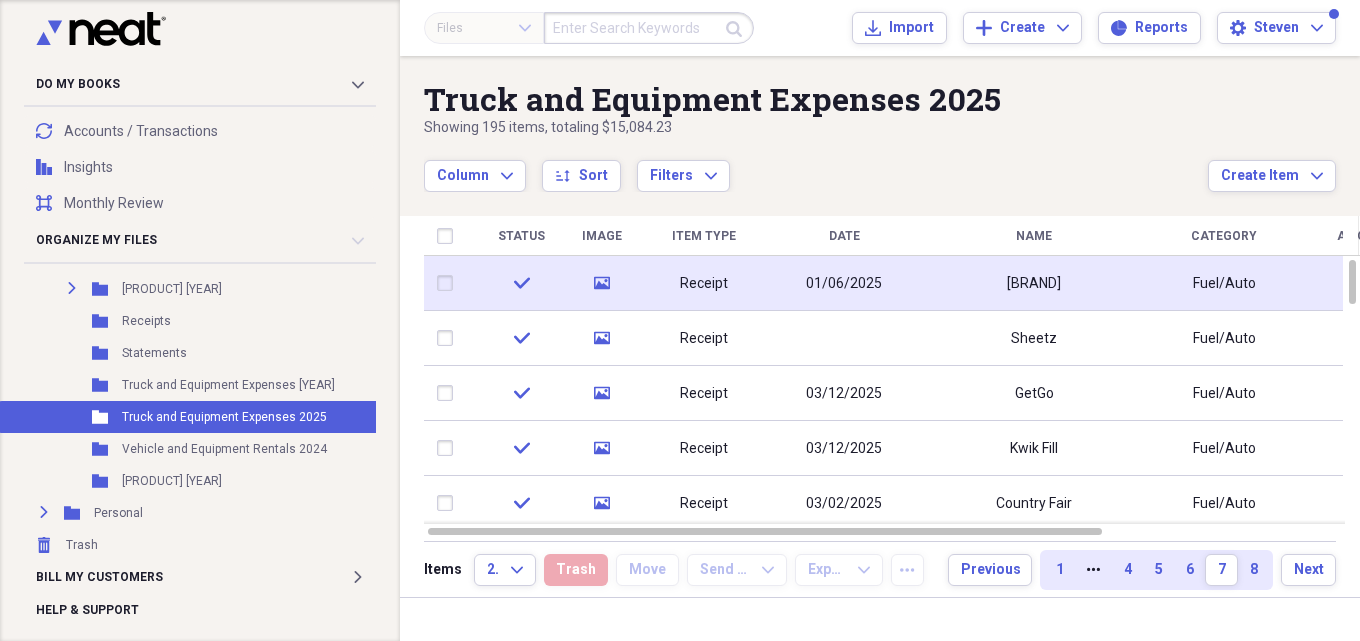 click on "01/06/2025" at bounding box center [844, 284] 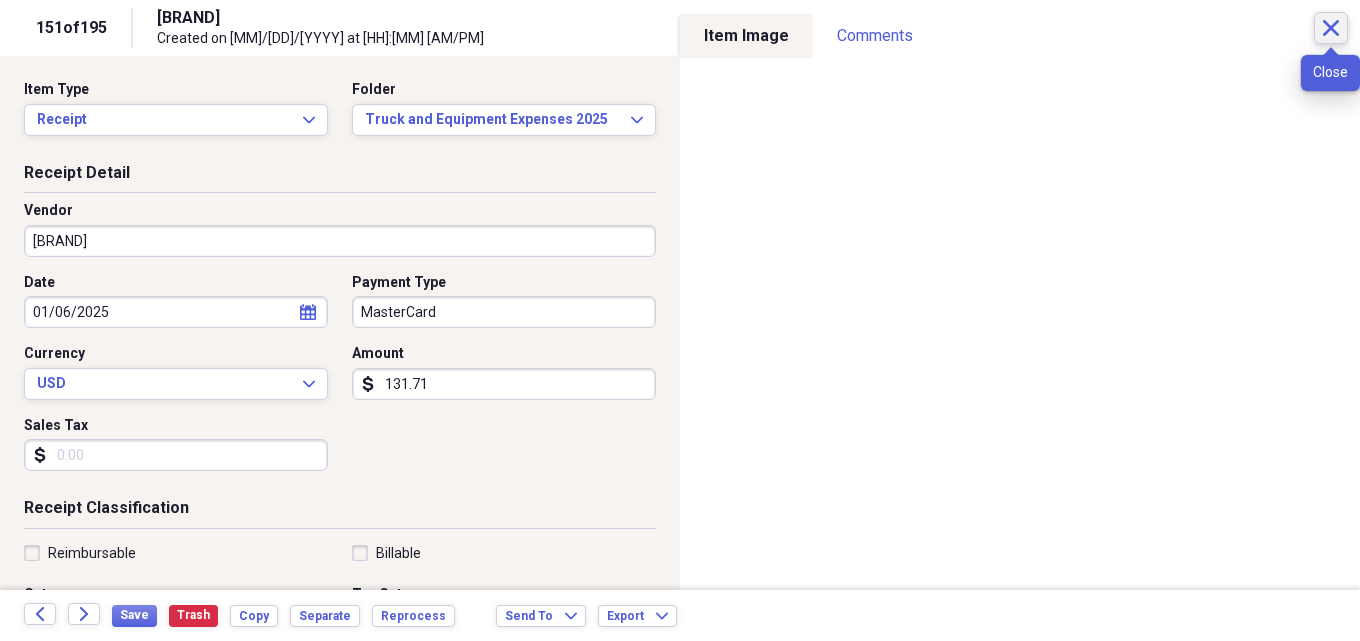 click 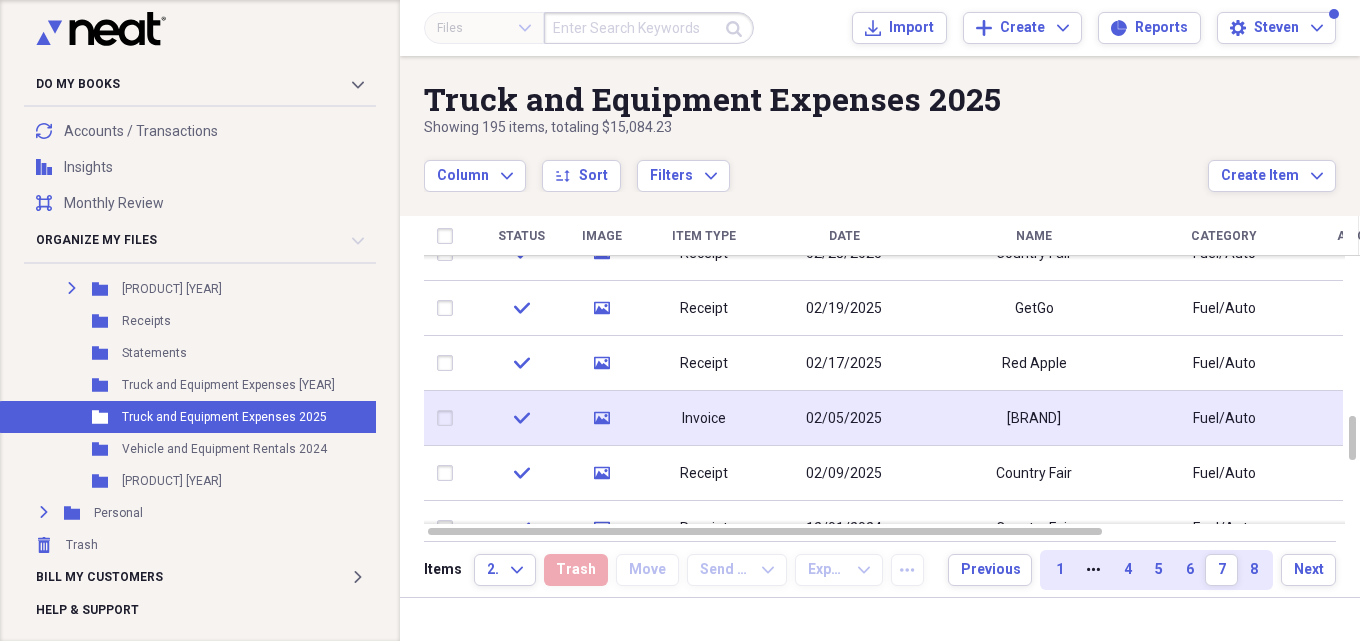 click on "[BRAND]" at bounding box center [1034, 419] 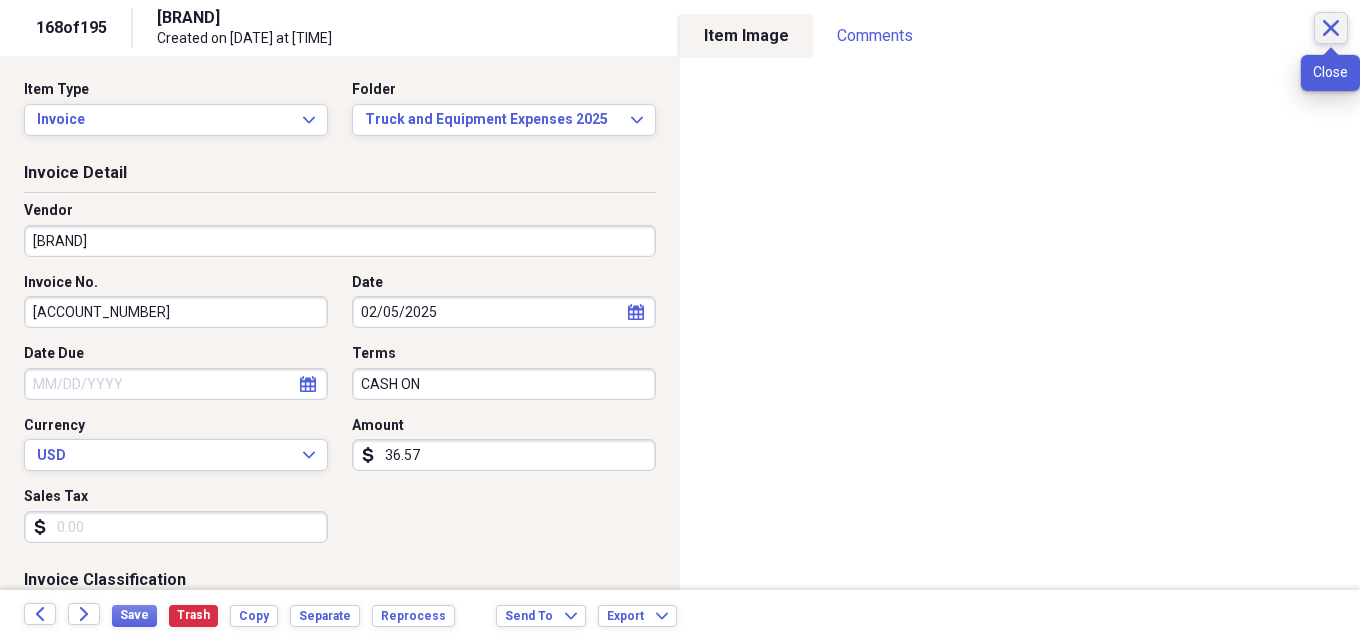 click on "Close" 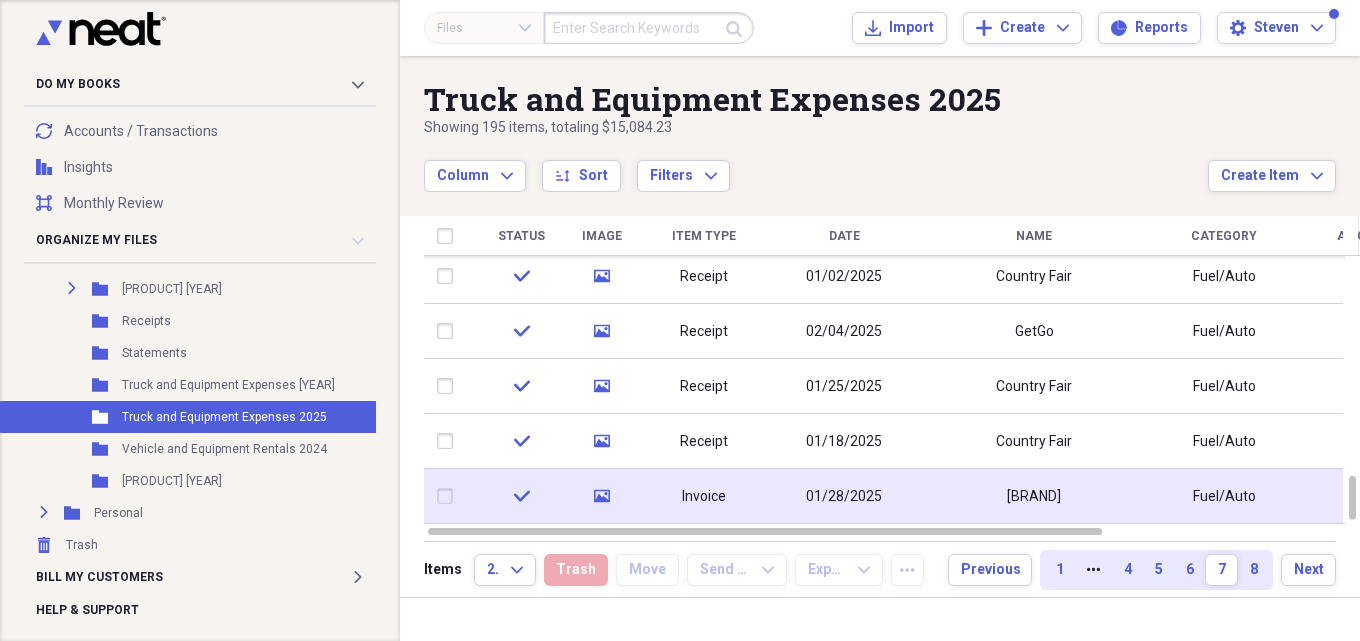 click on "[BRAND]" at bounding box center [1034, 497] 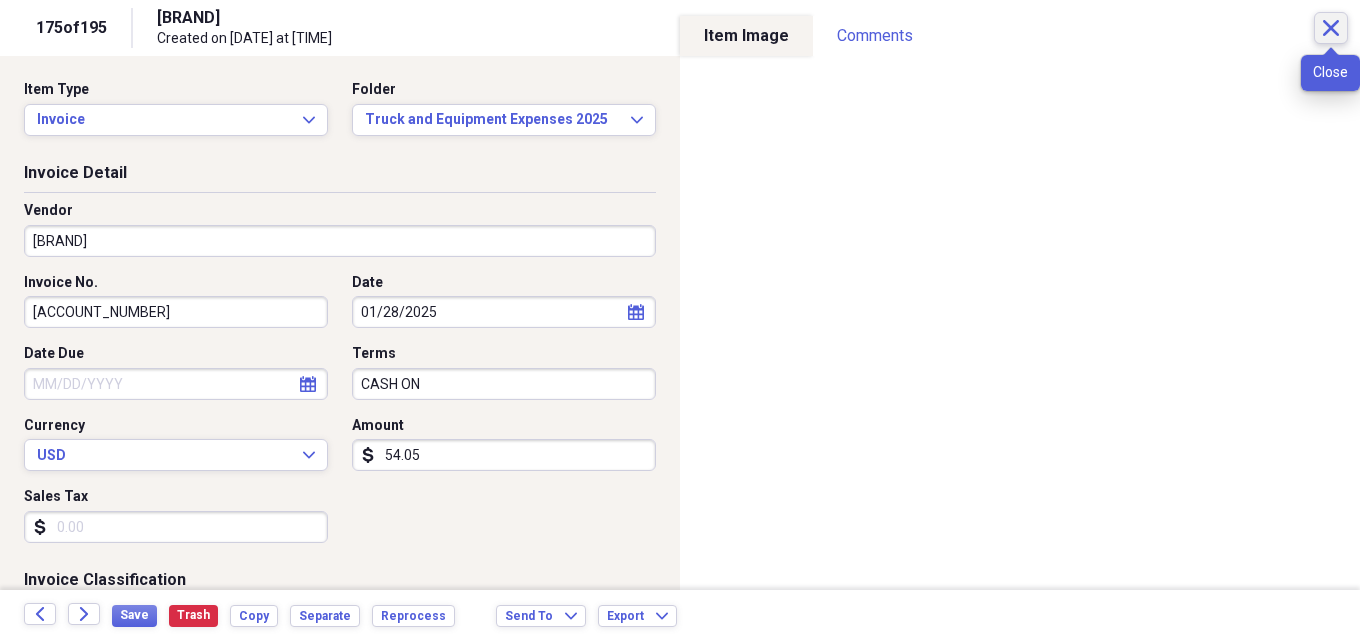click on "Close" at bounding box center (1331, 28) 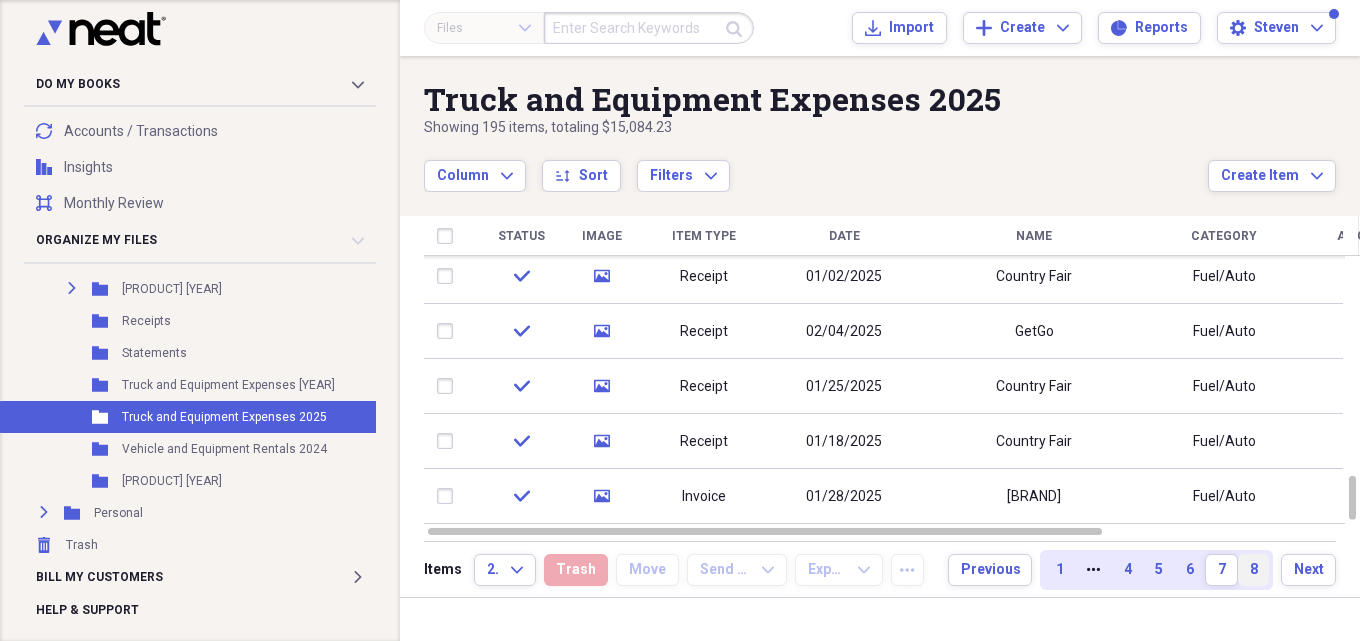 click on "8" at bounding box center [1253, 570] 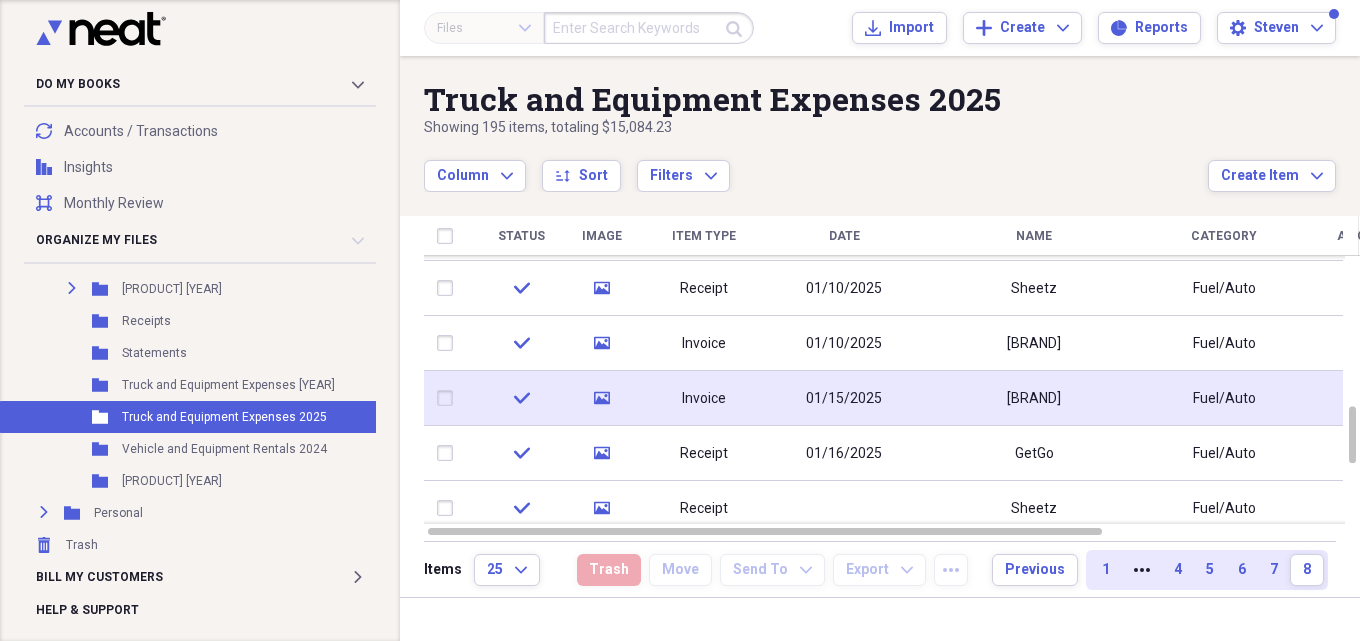 click on "[BRAND]" at bounding box center (1034, 399) 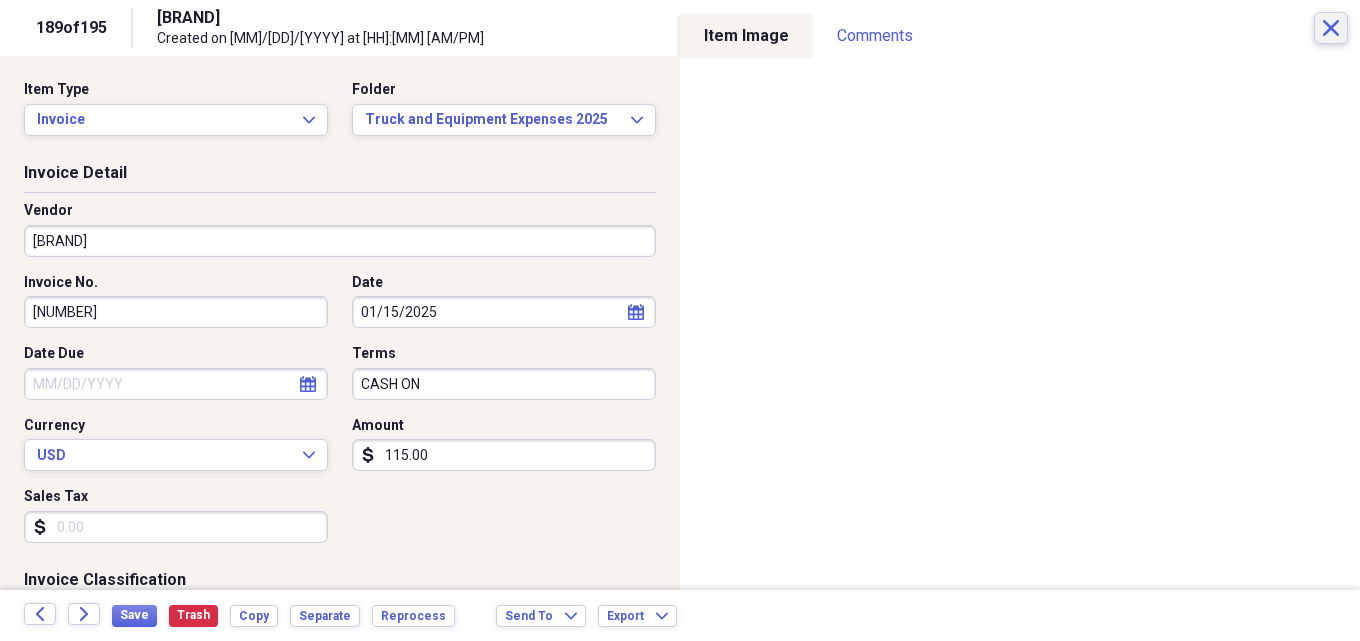 click on "Close" 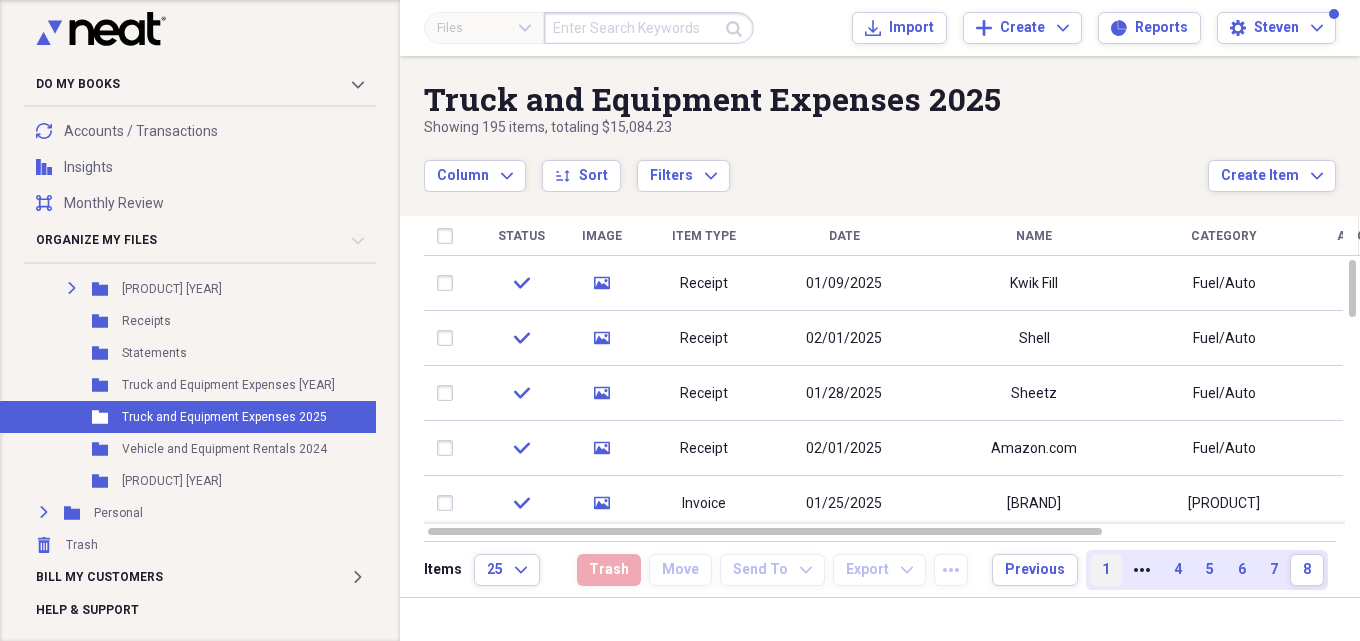 click on "1" at bounding box center [1106, 570] 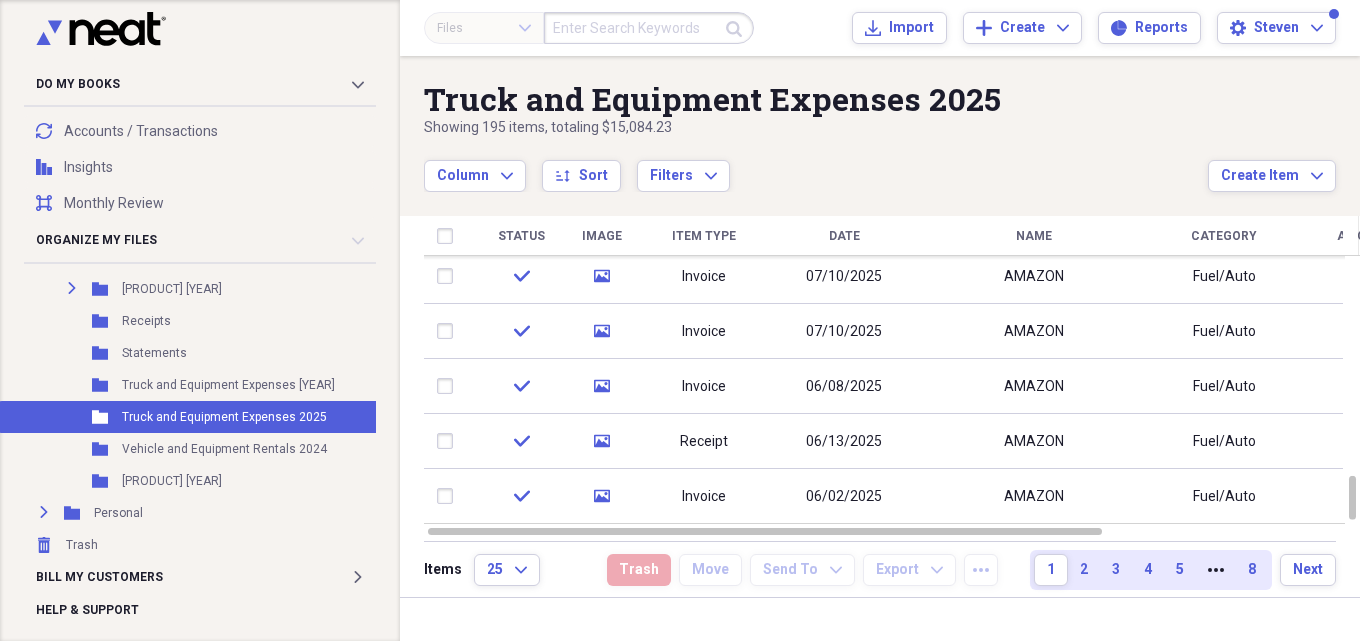 drag, startPoint x: 1085, startPoint y: 570, endPoint x: 1091, endPoint y: 548, distance: 22.803509 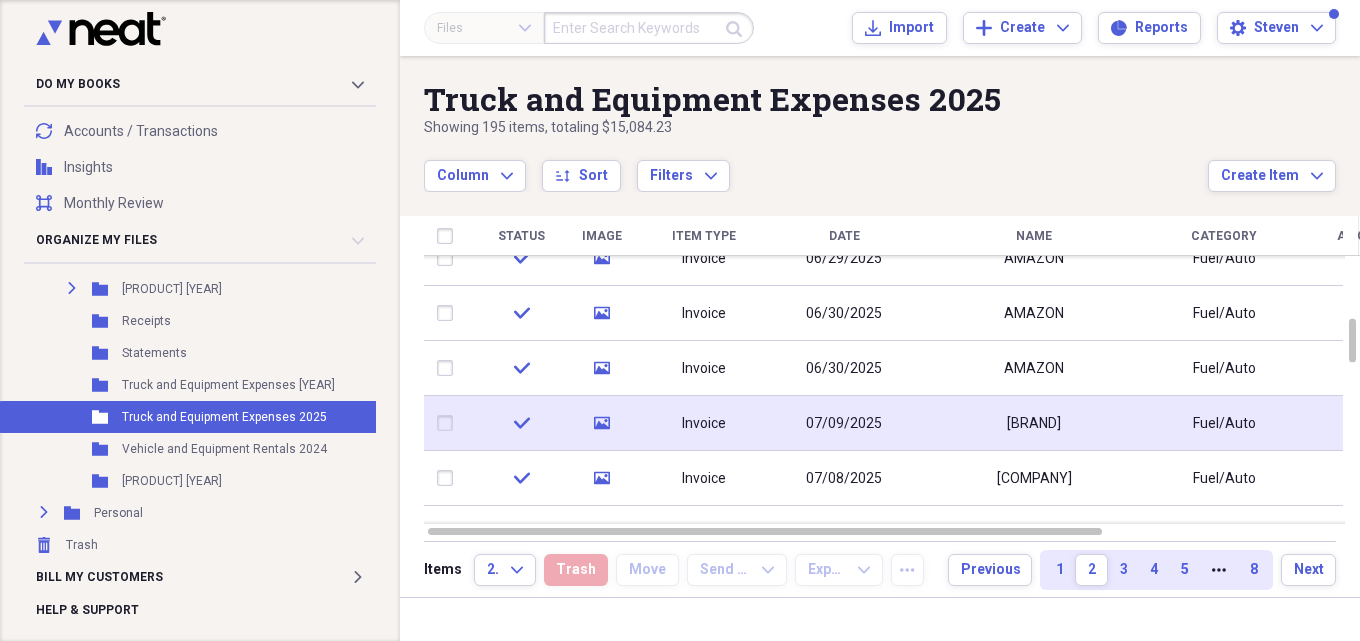 click on "07/09/2025" at bounding box center (844, 424) 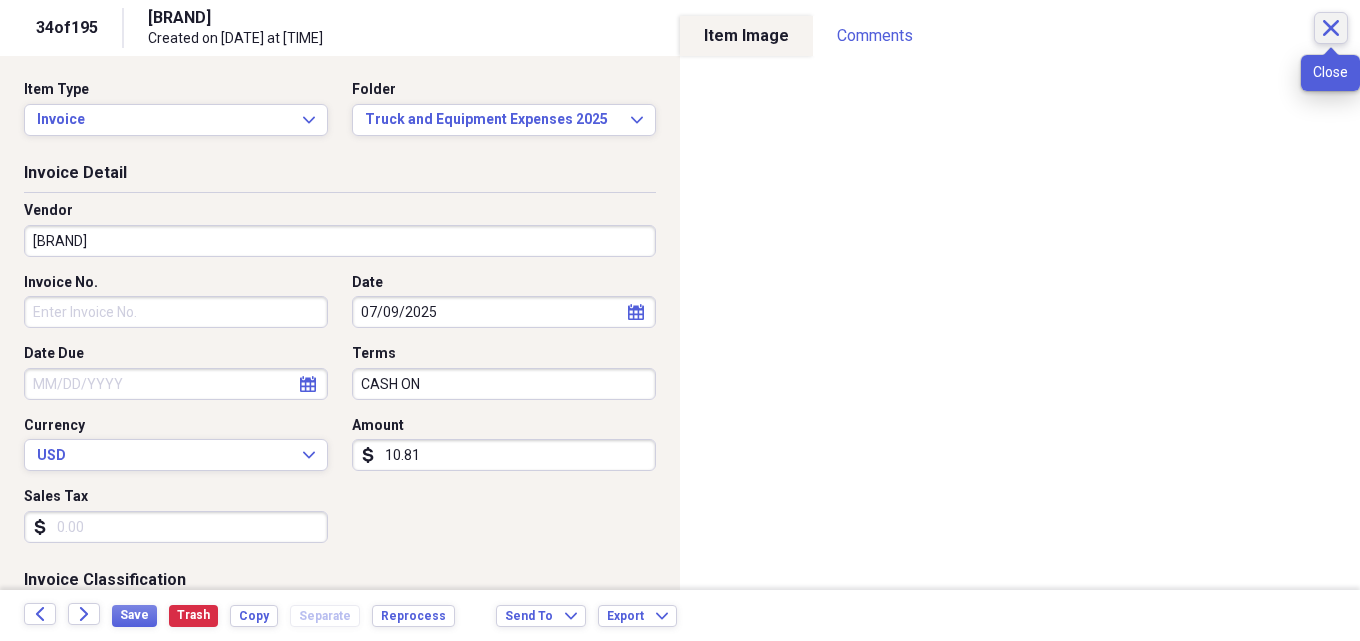 click 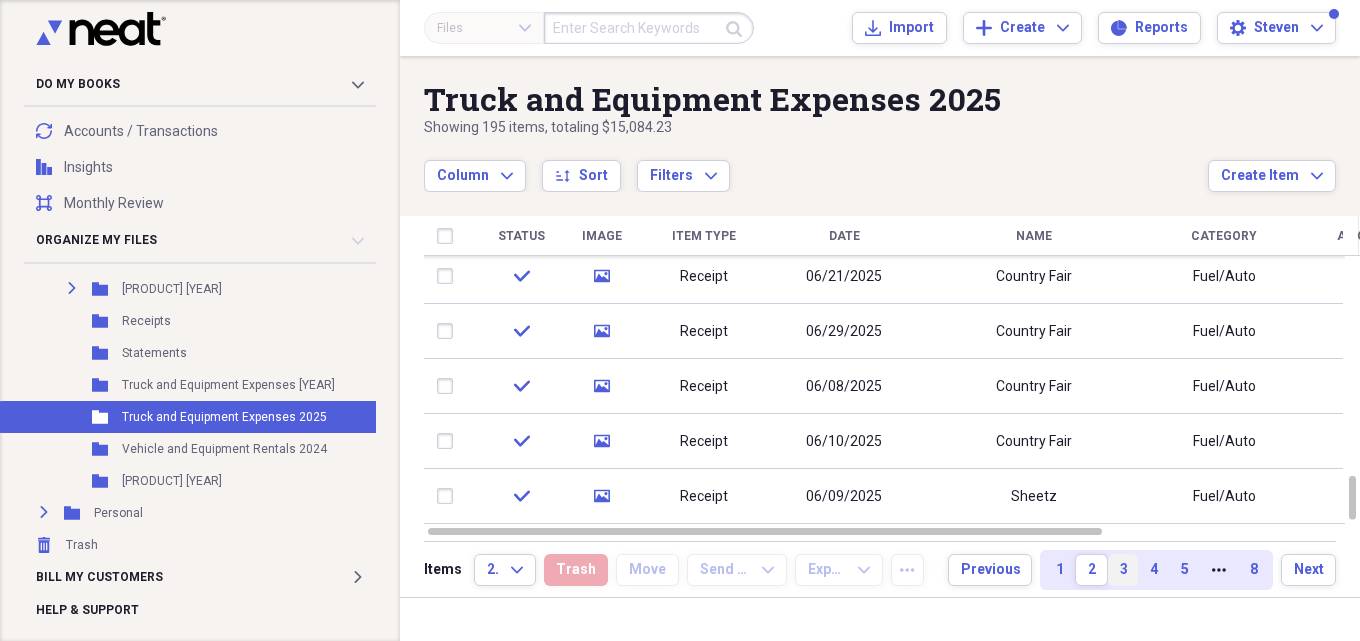 drag, startPoint x: 1124, startPoint y: 569, endPoint x: 1127, endPoint y: 553, distance: 16.27882 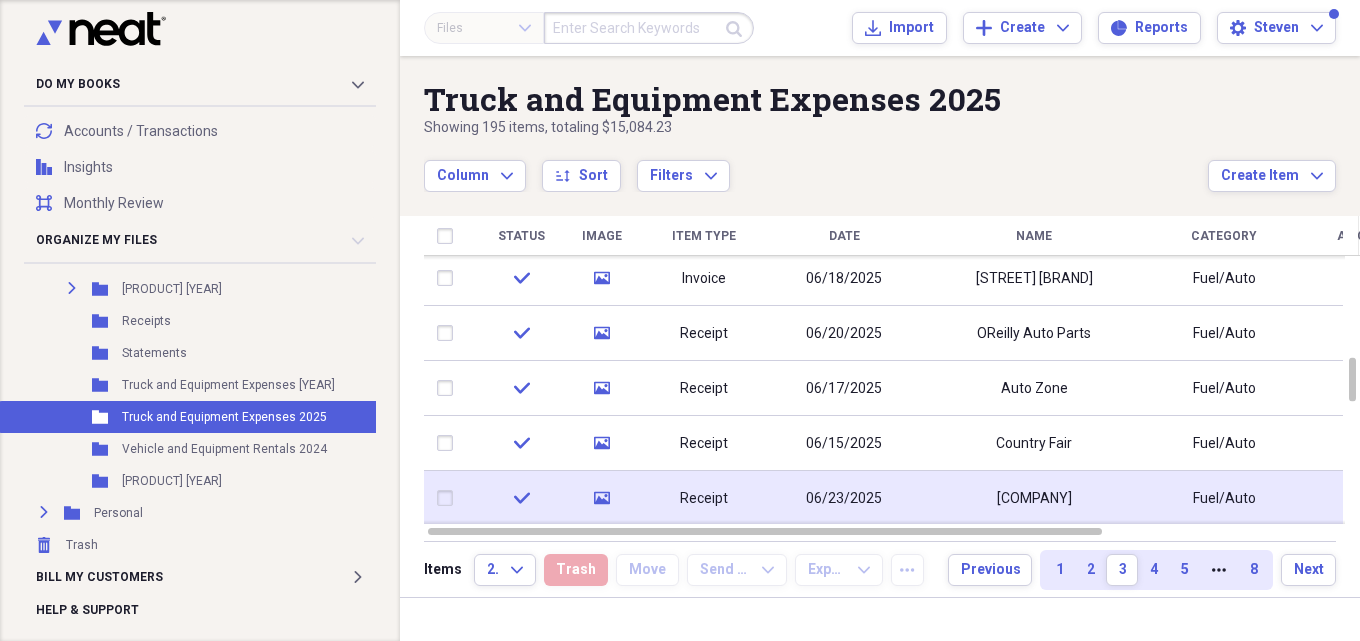 click on "06/23/2025" at bounding box center (844, 499) 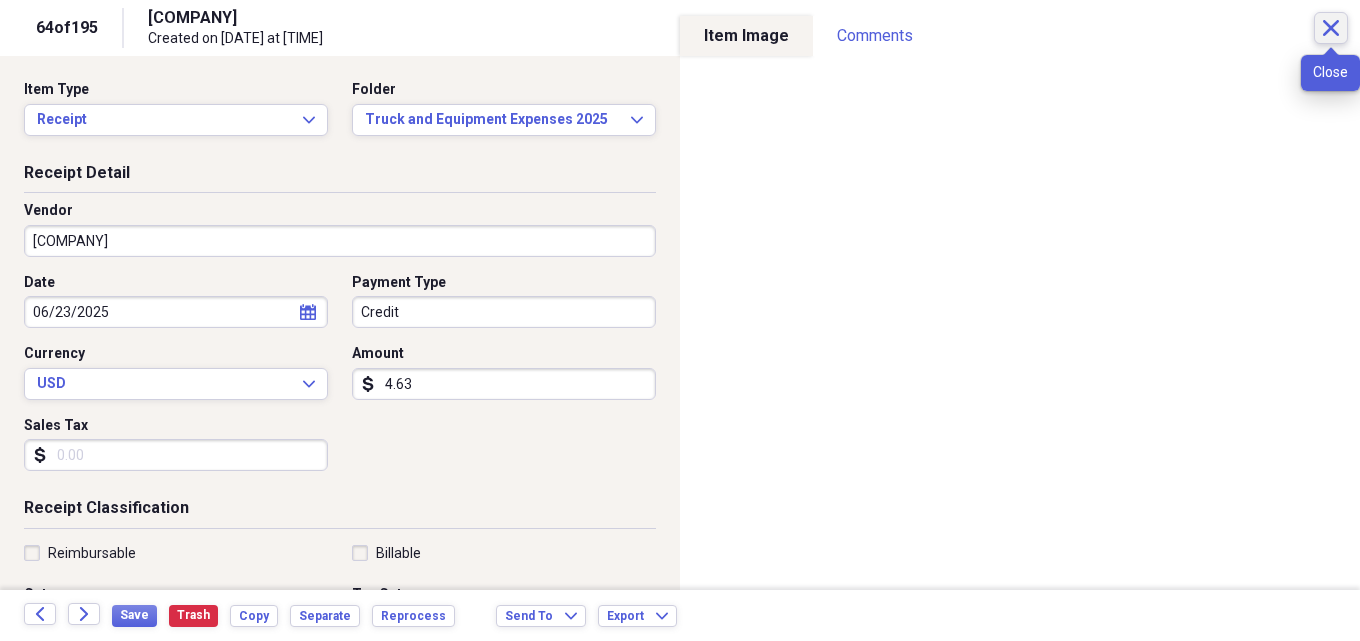 click 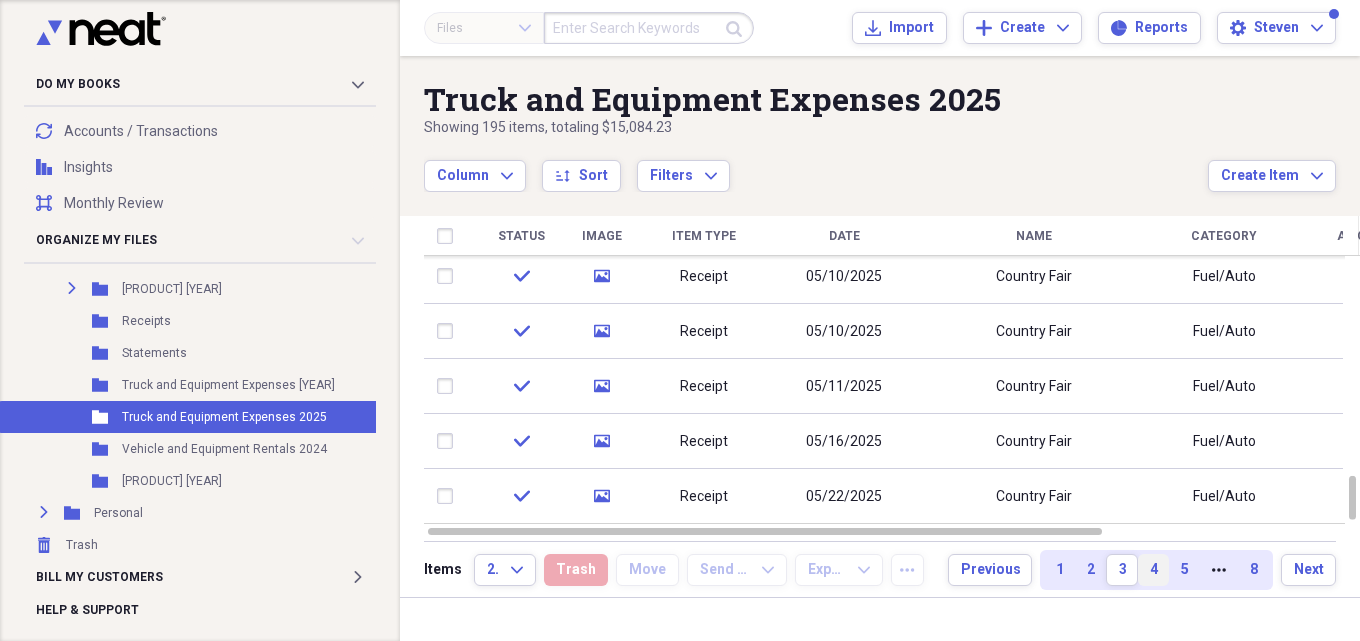 click on "4" at bounding box center [1153, 570] 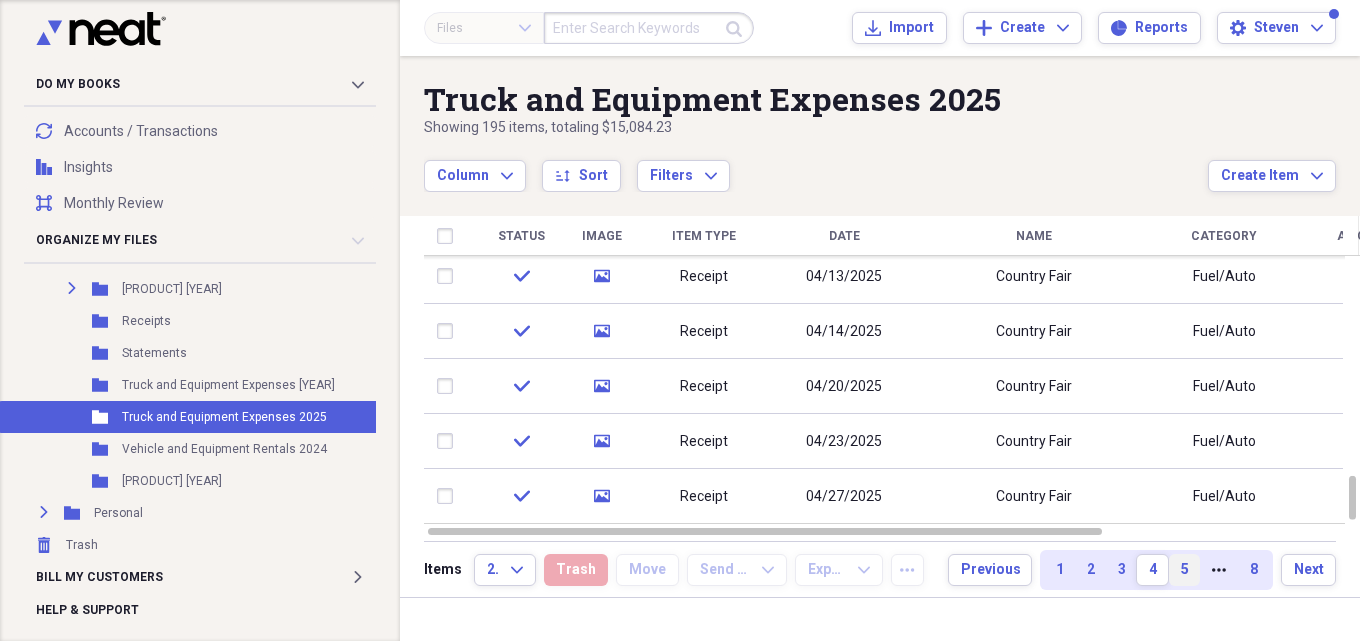 drag, startPoint x: 1186, startPoint y: 570, endPoint x: 1187, endPoint y: 549, distance: 21.023796 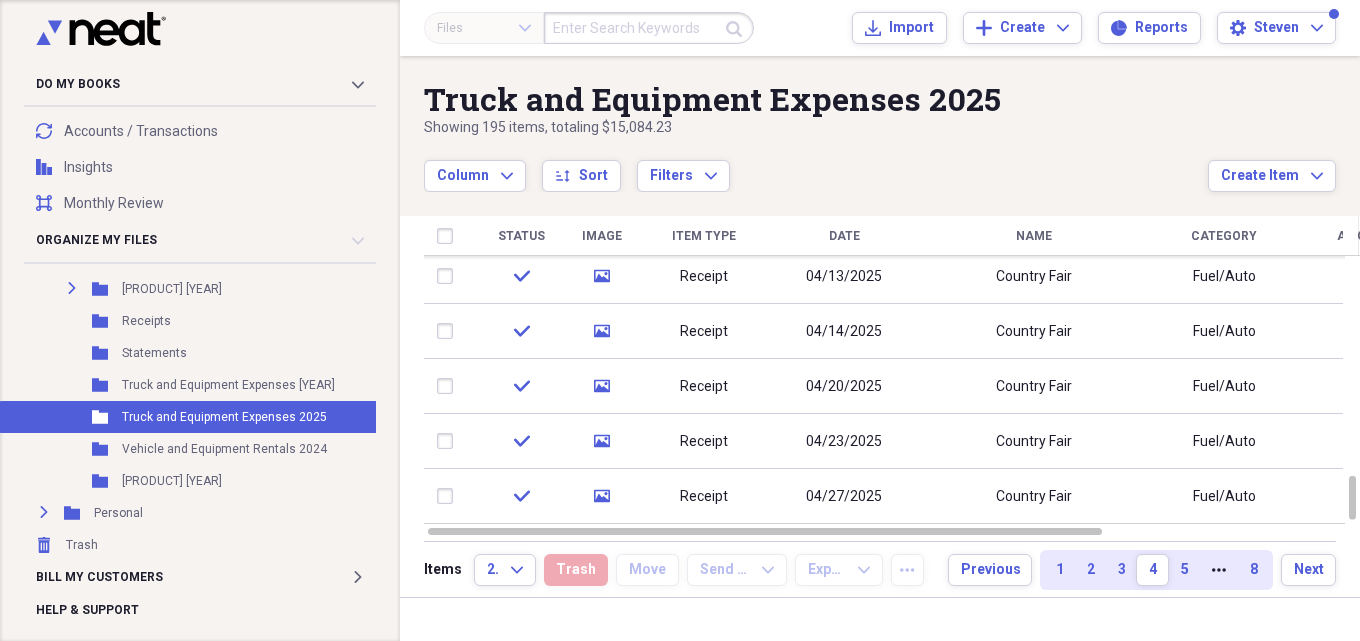 click on "5" at bounding box center (1184, 570) 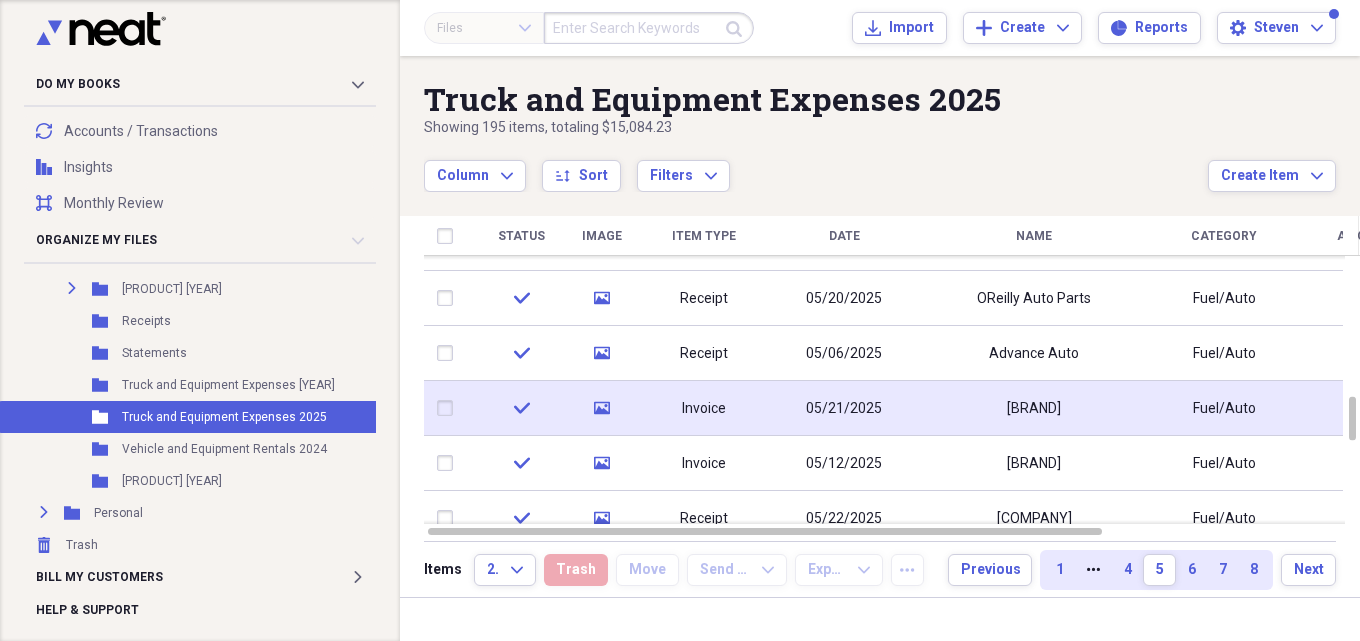 click on "[BRAND]" at bounding box center (1034, 409) 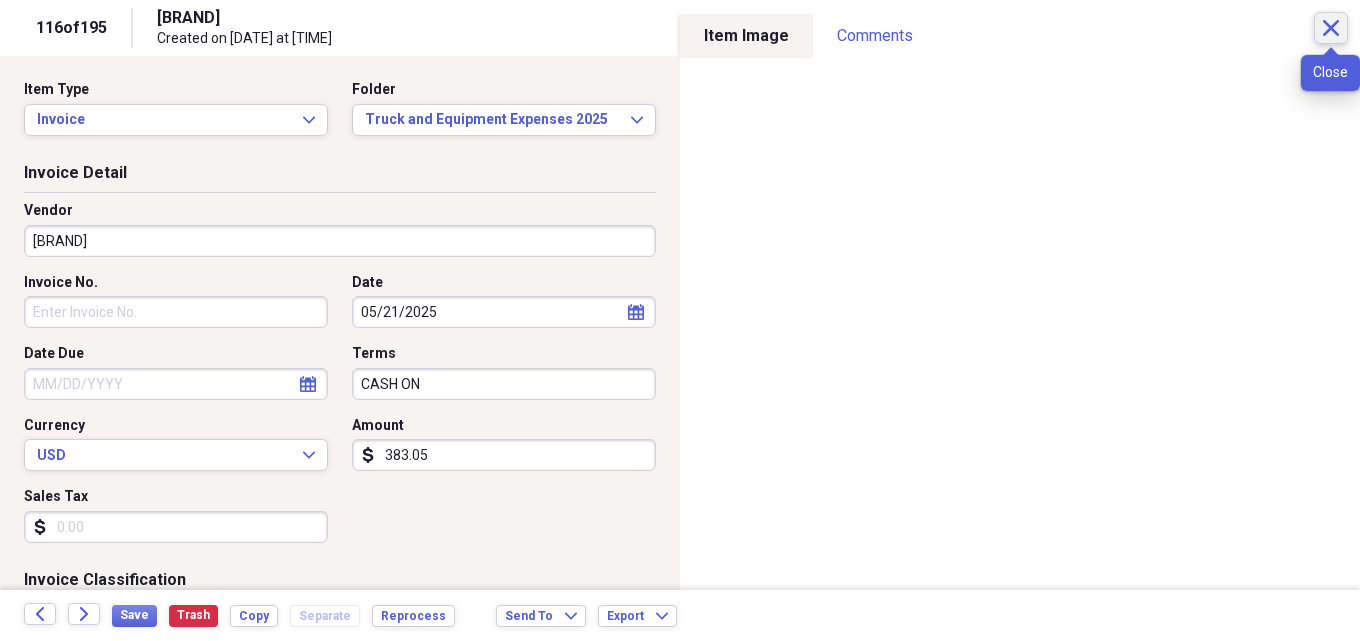 click 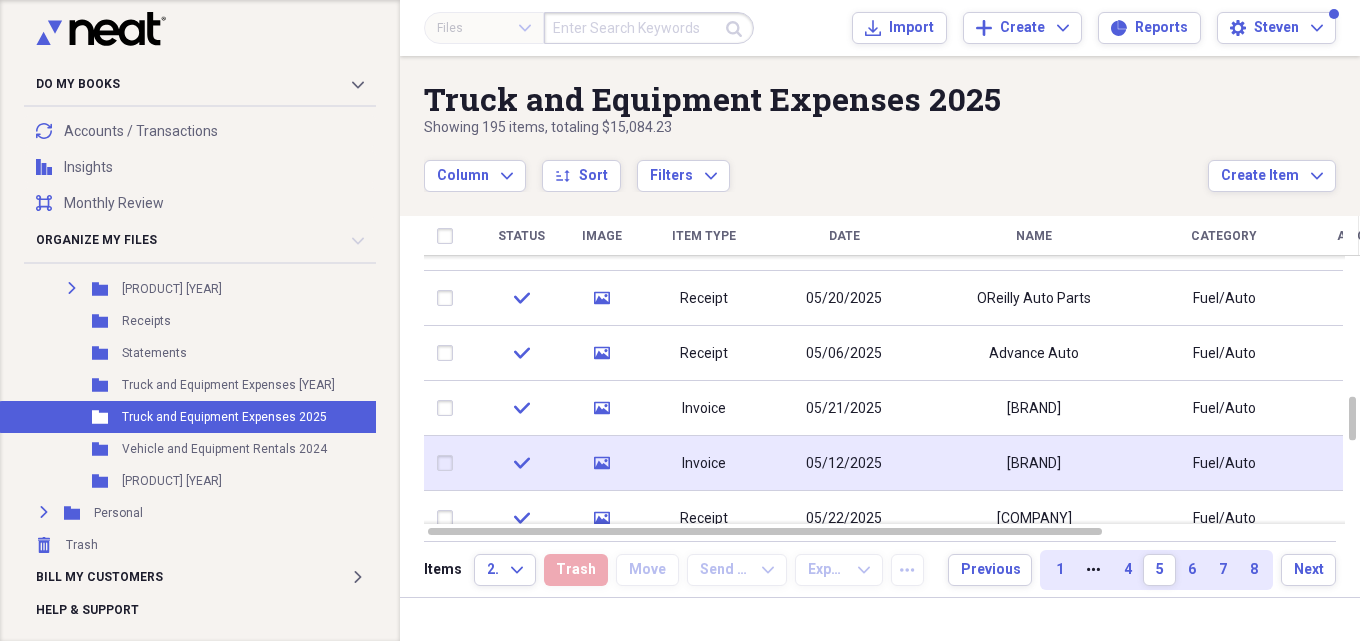 click on "05/12/2025" at bounding box center (844, 464) 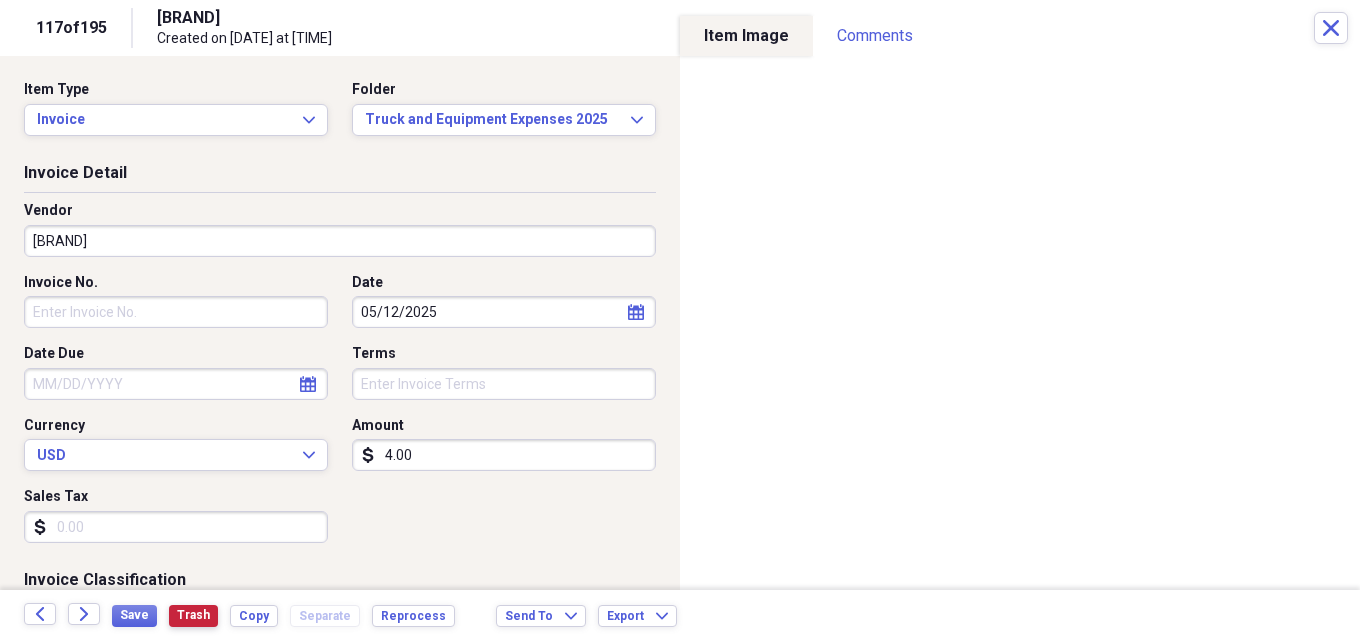 click on "Trash" at bounding box center (193, 615) 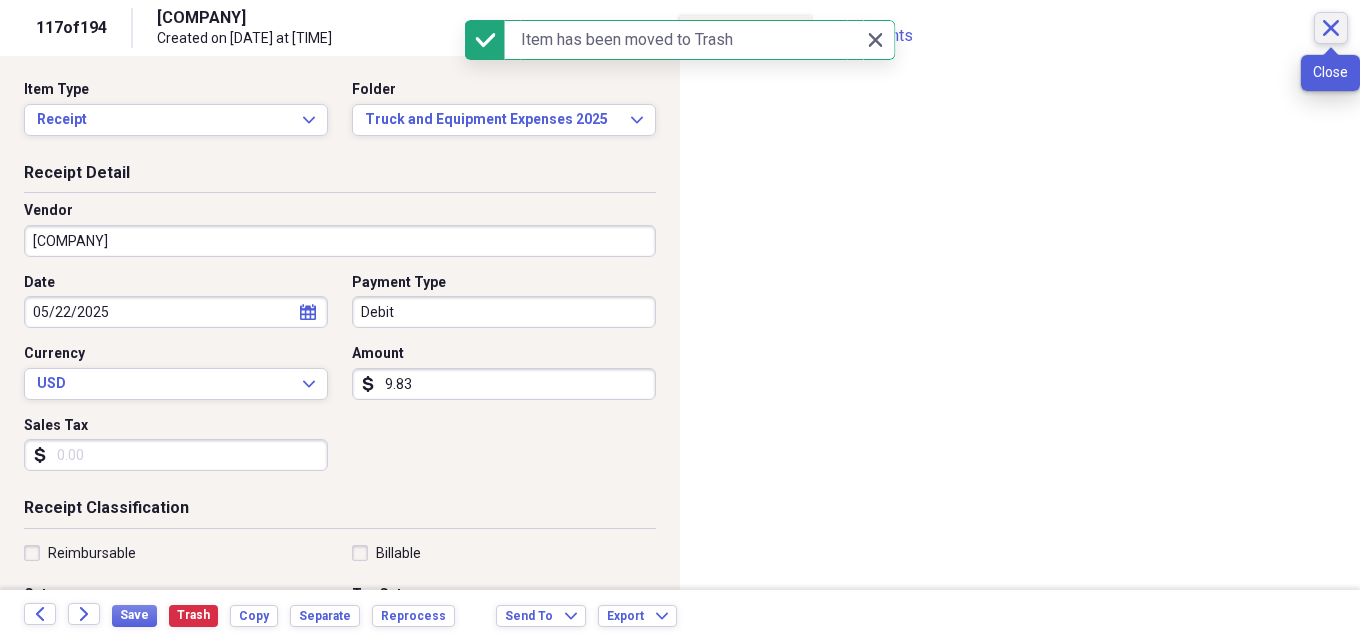 click on "Close" at bounding box center [1331, 28] 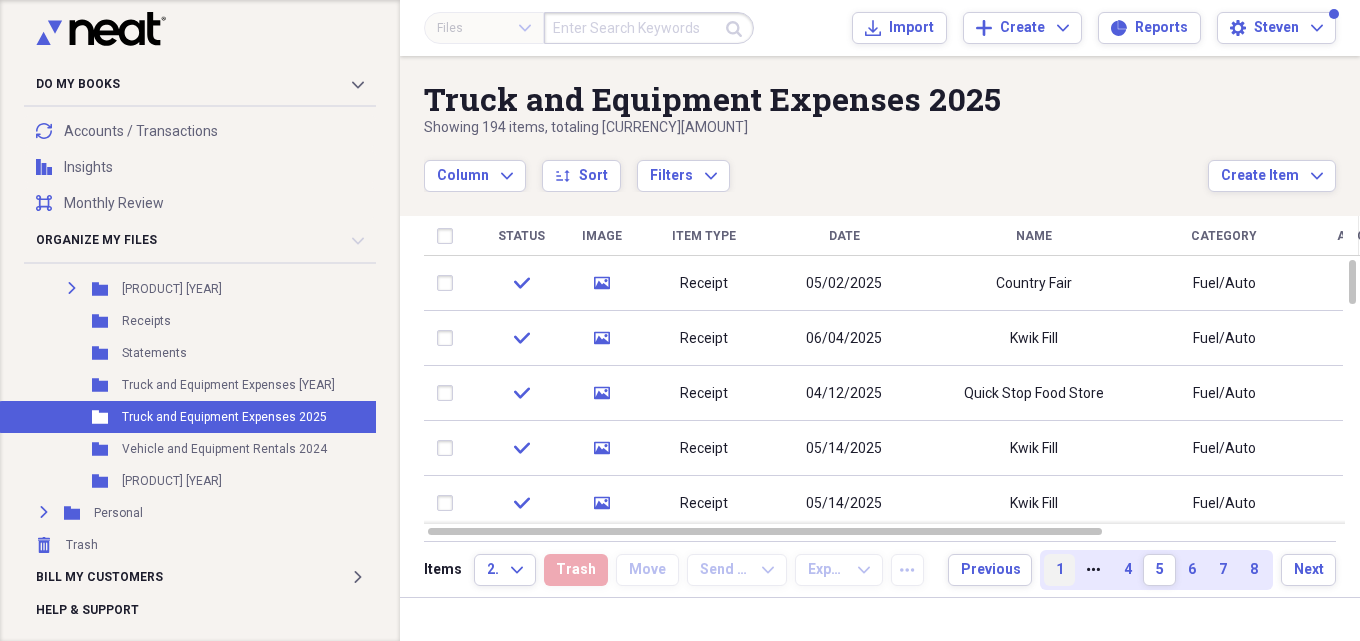 click on "1" at bounding box center (1059, 570) 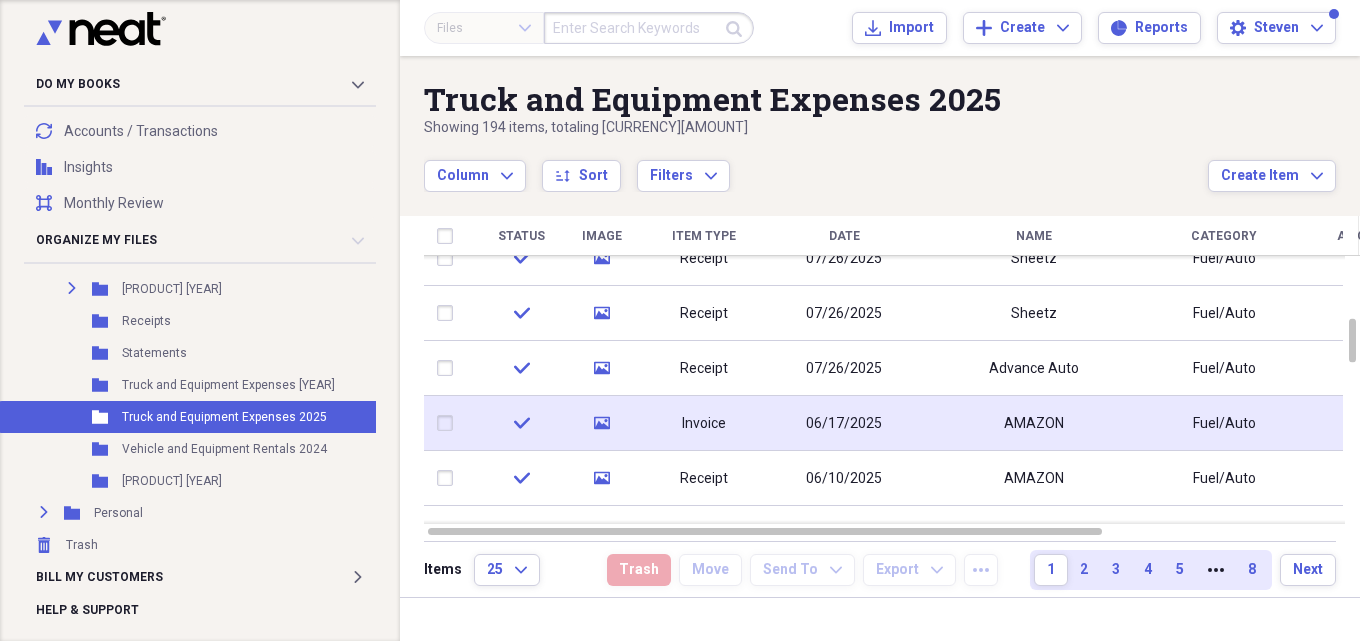 click on "06/17/2025" at bounding box center [844, 424] 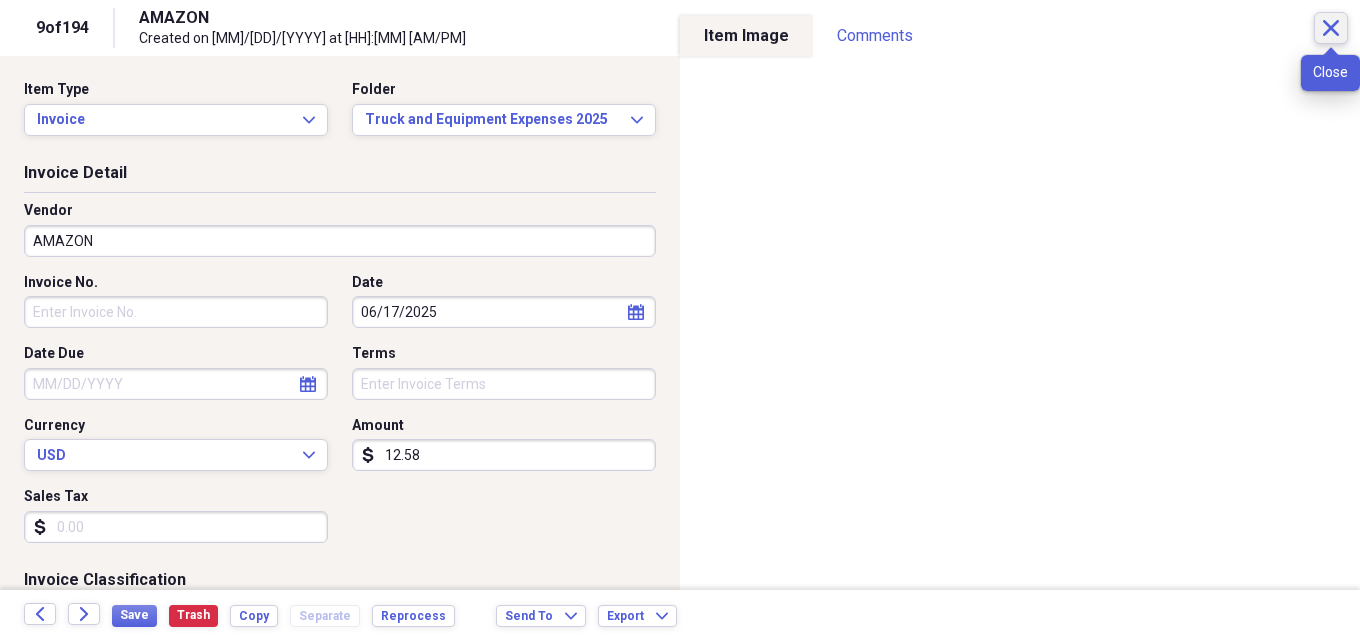 click on "Close" 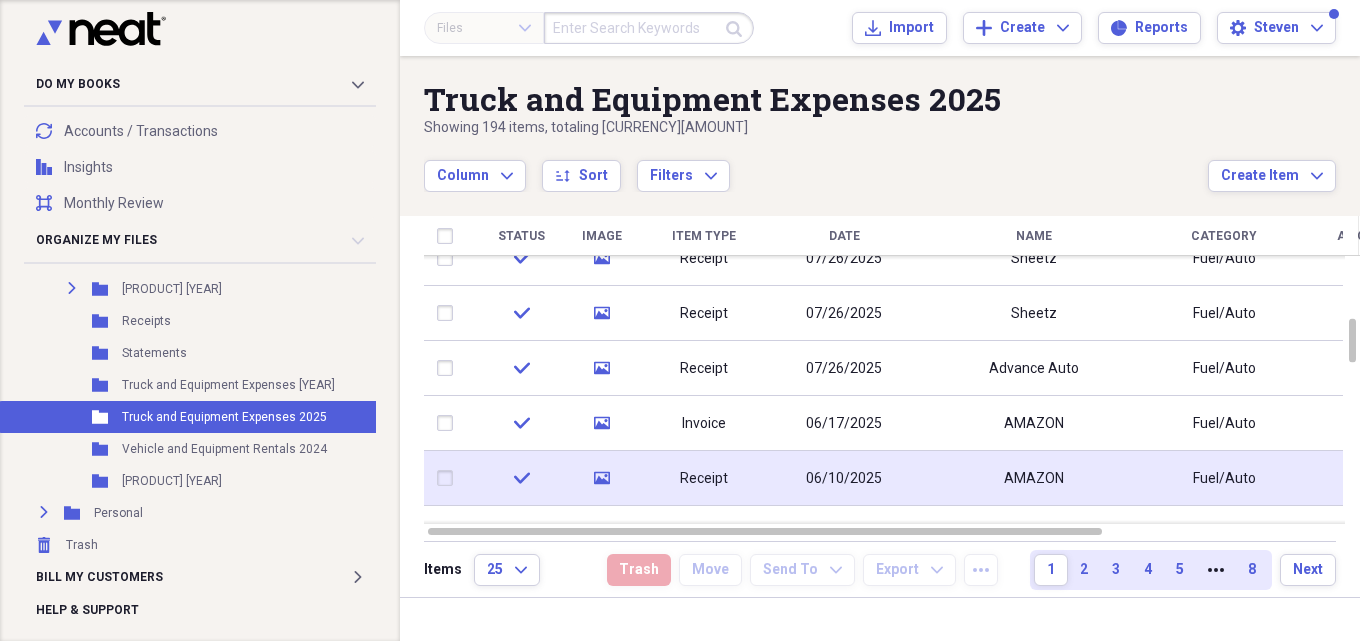 click on "AMAZON" at bounding box center [1034, 479] 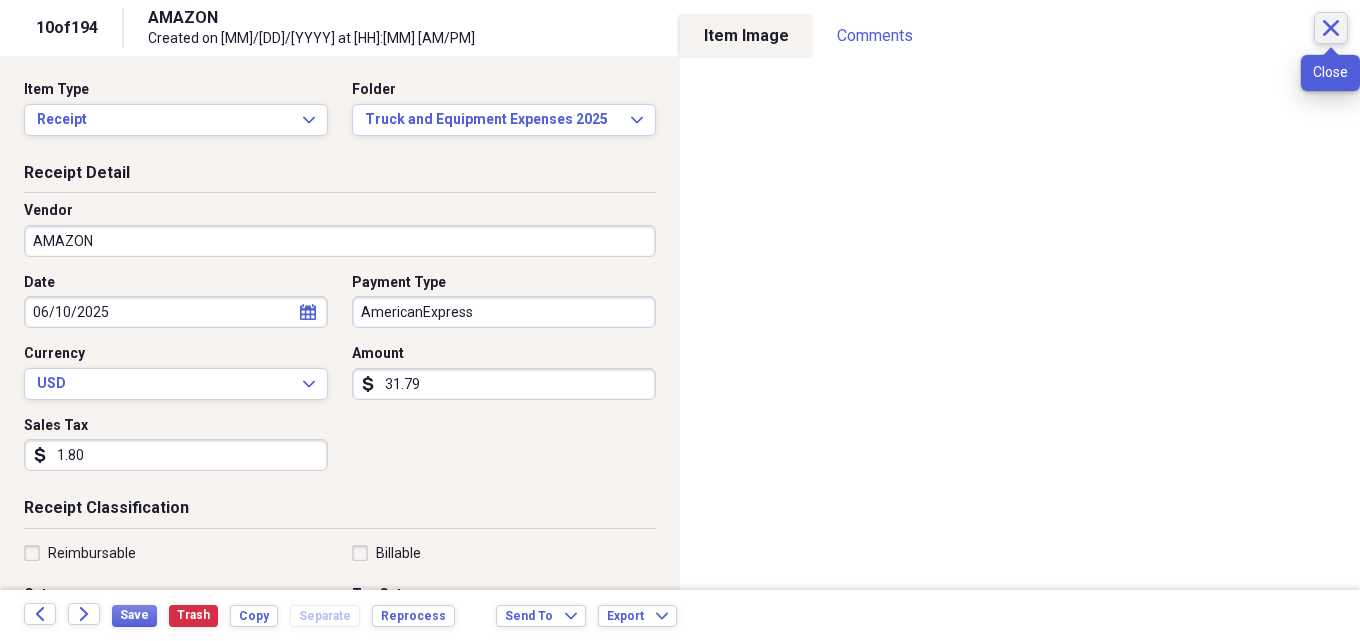 click 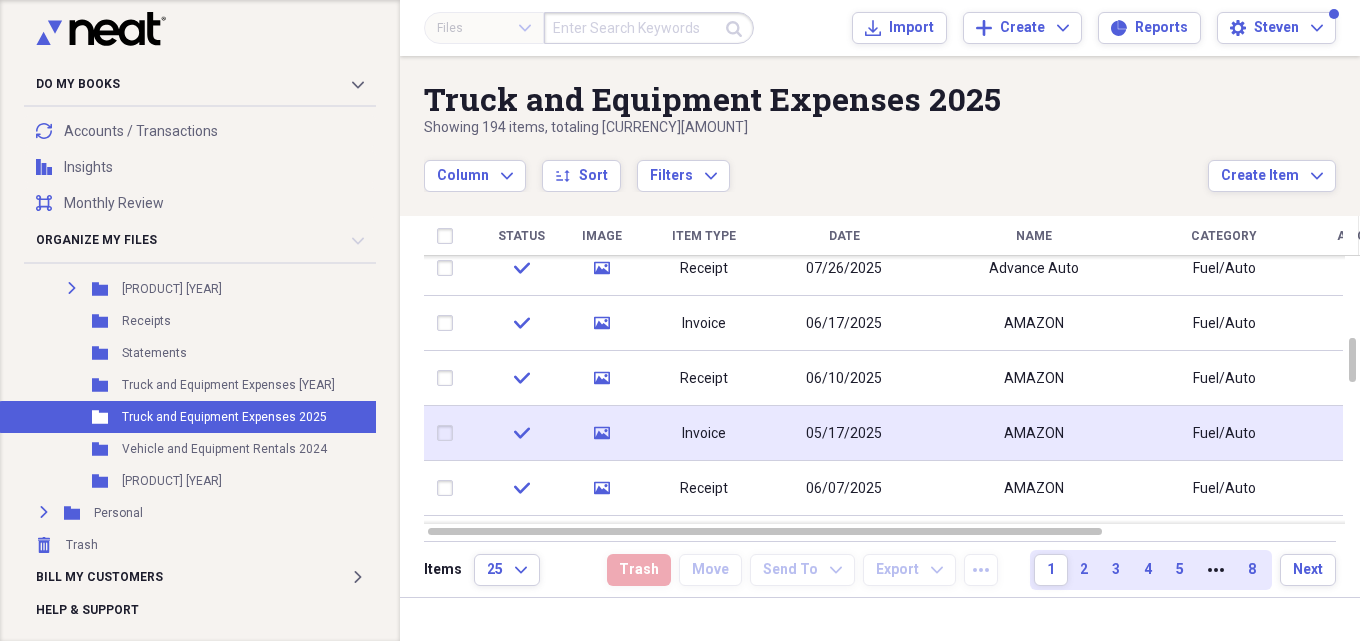click on "AMAZON" at bounding box center (1034, 434) 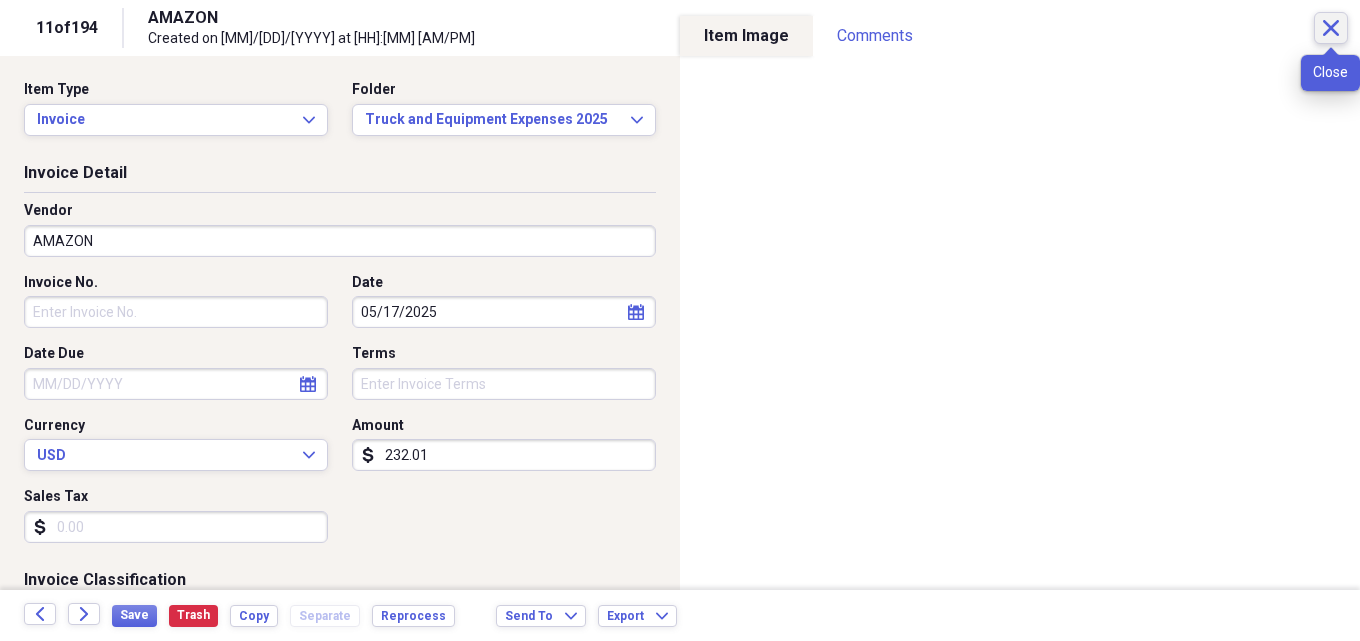 click 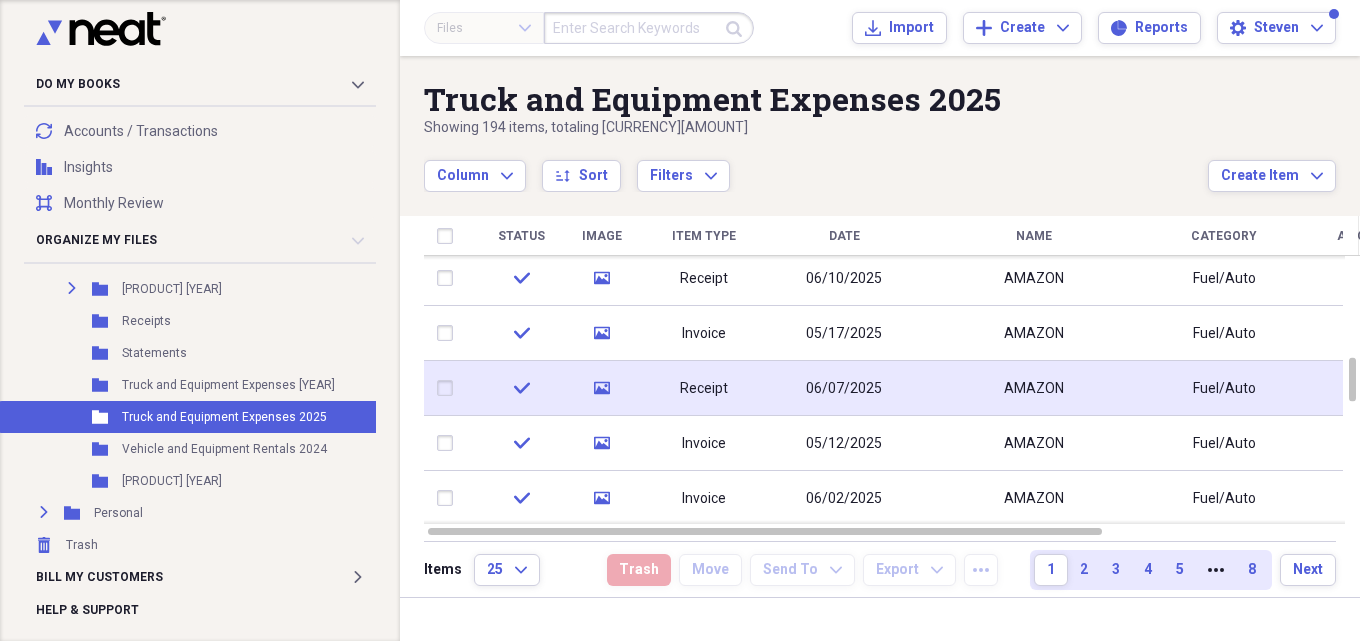 click on "AMAZON" at bounding box center (1034, 389) 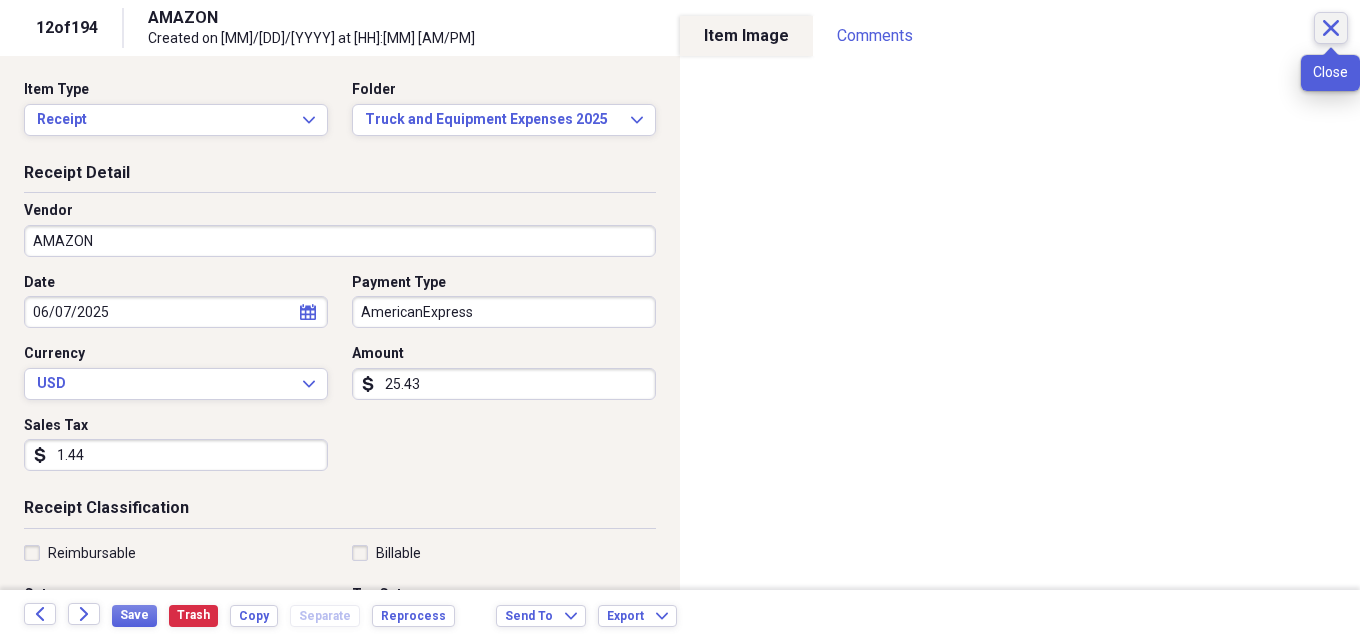 click on "Close" at bounding box center [1331, 28] 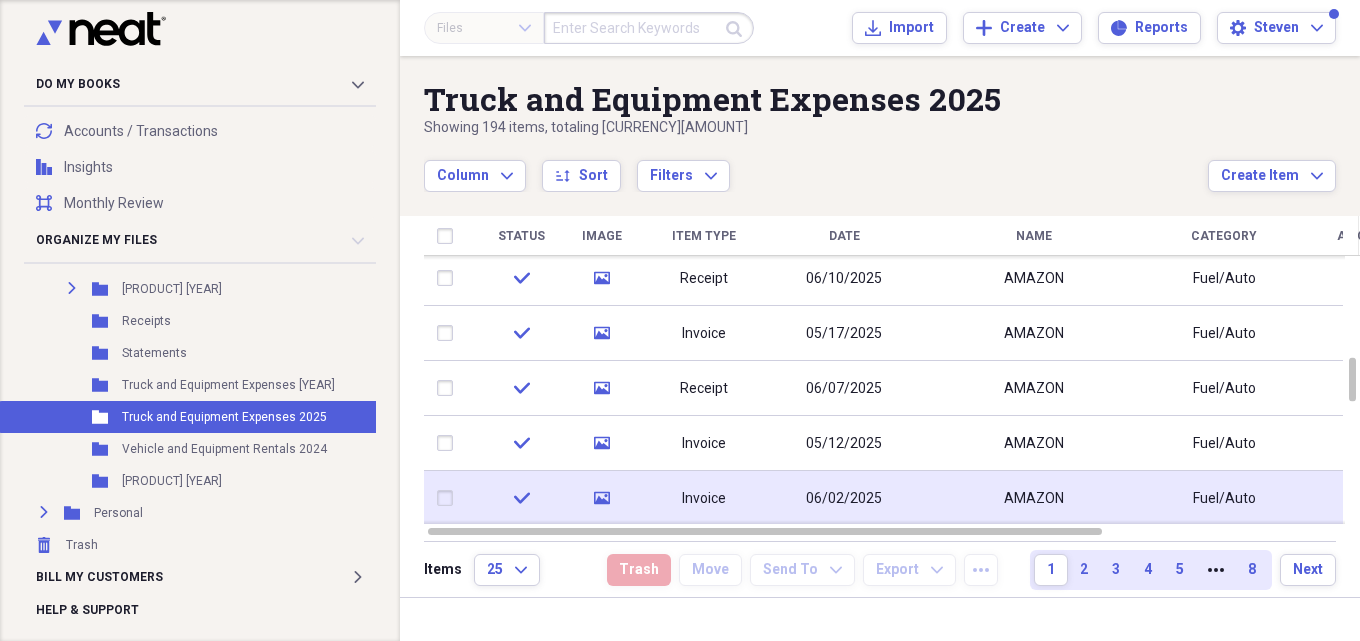 click on "AMAZON" at bounding box center (1034, 499) 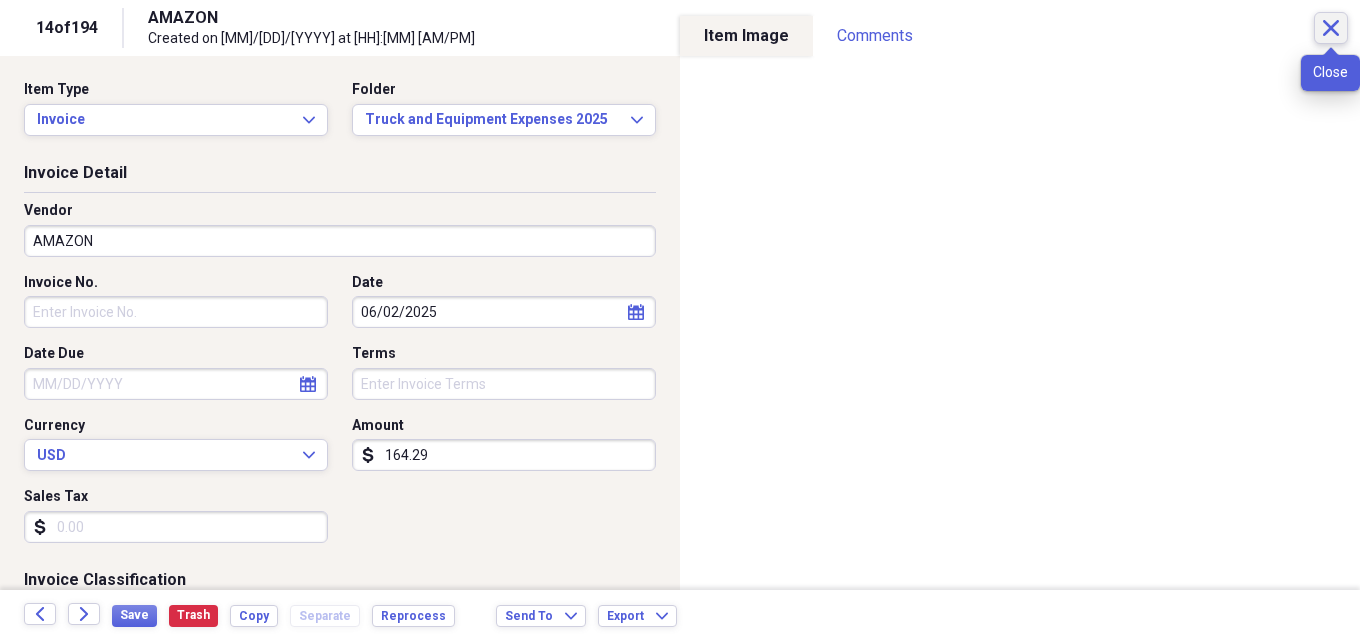 click 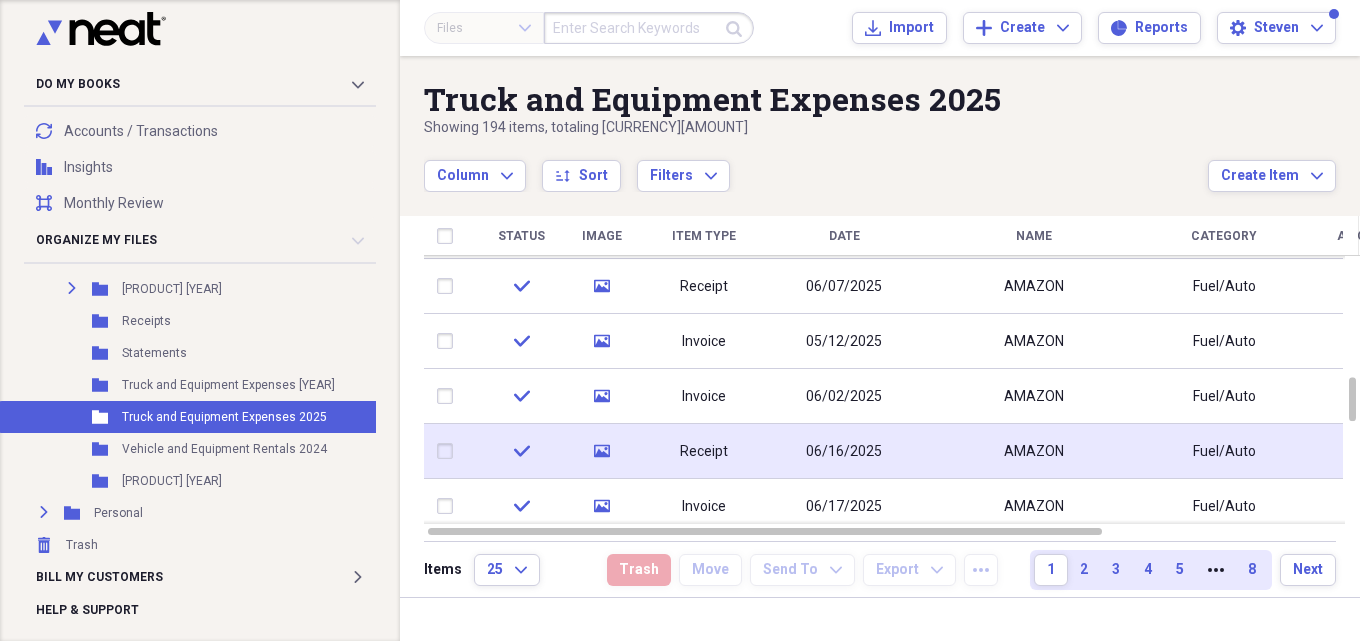 click on "AMAZON" at bounding box center (1034, 452) 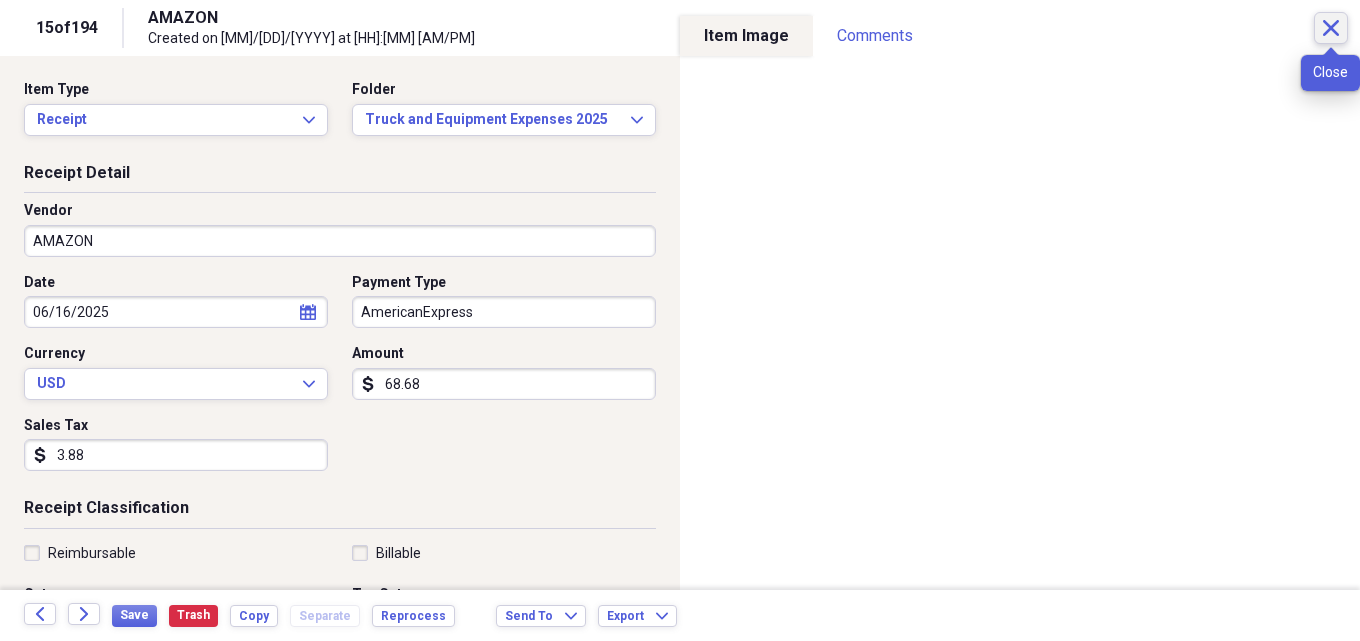 click on "Close" 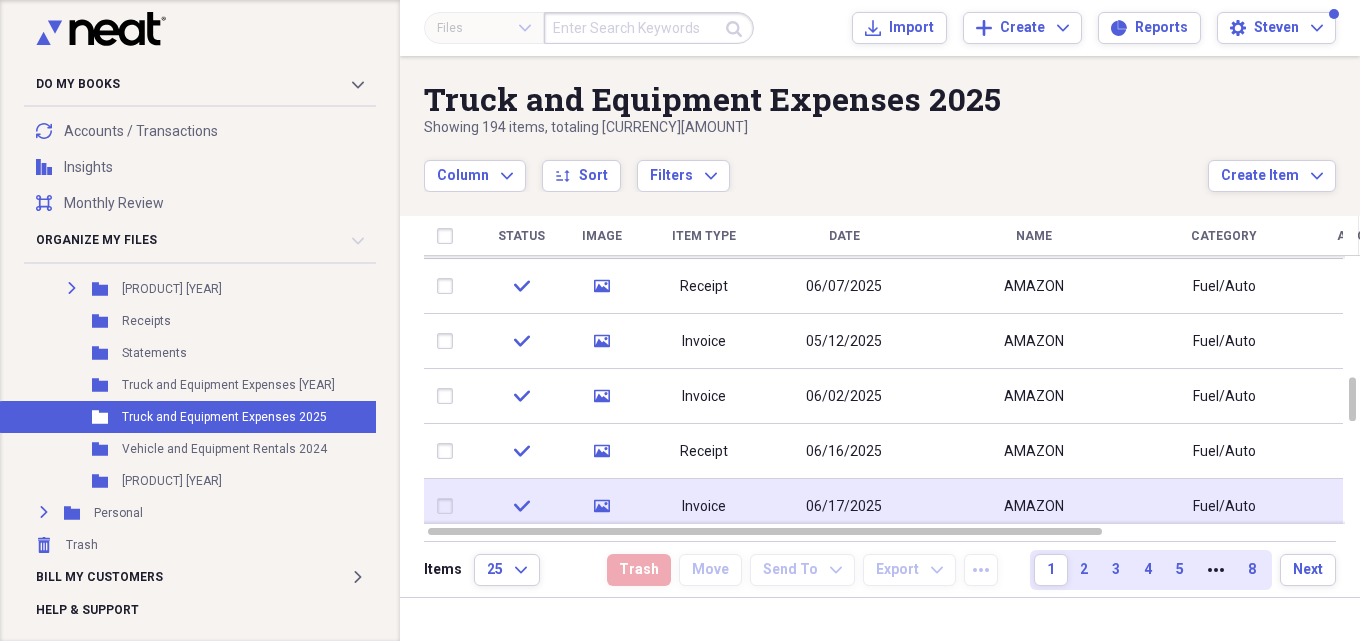 click on "AMAZON" at bounding box center [1034, 507] 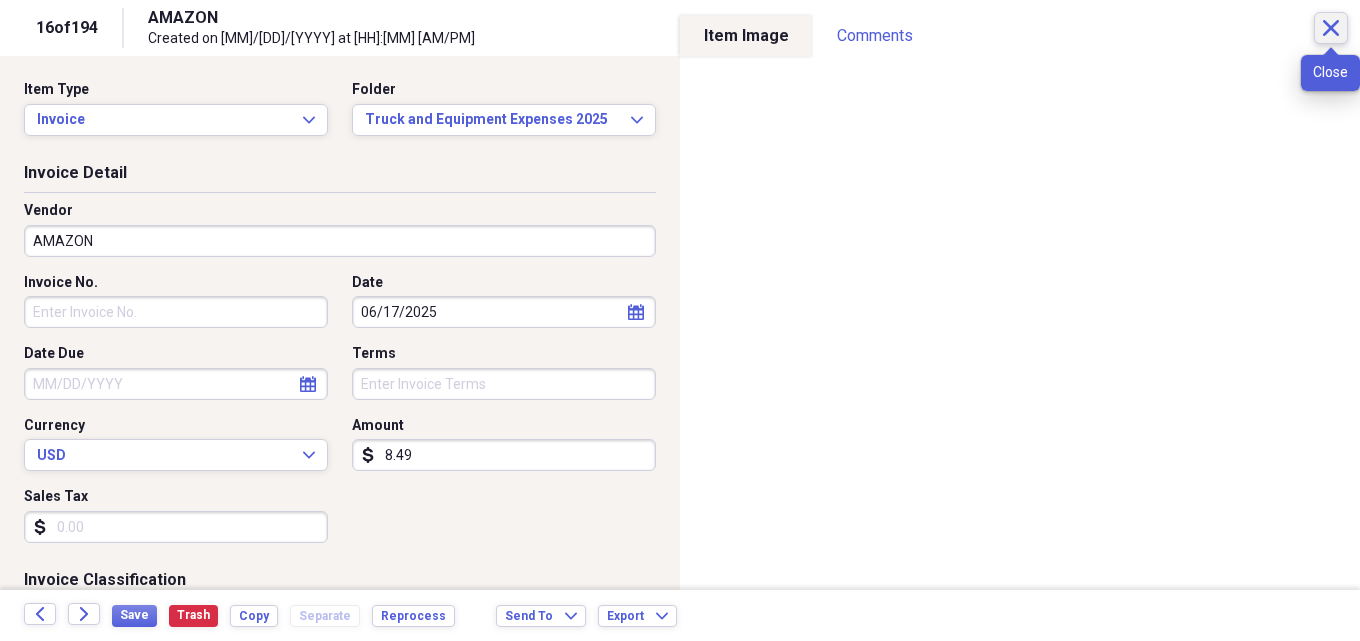 click 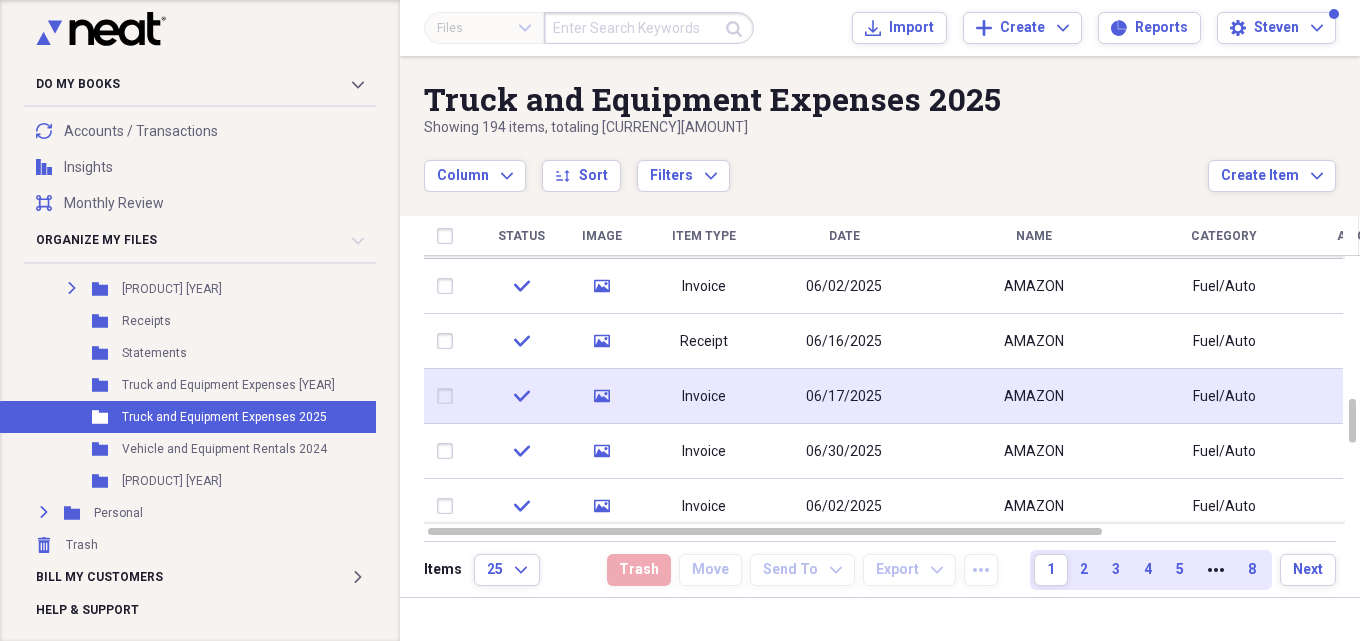 click on "06/17/2025" at bounding box center [844, 397] 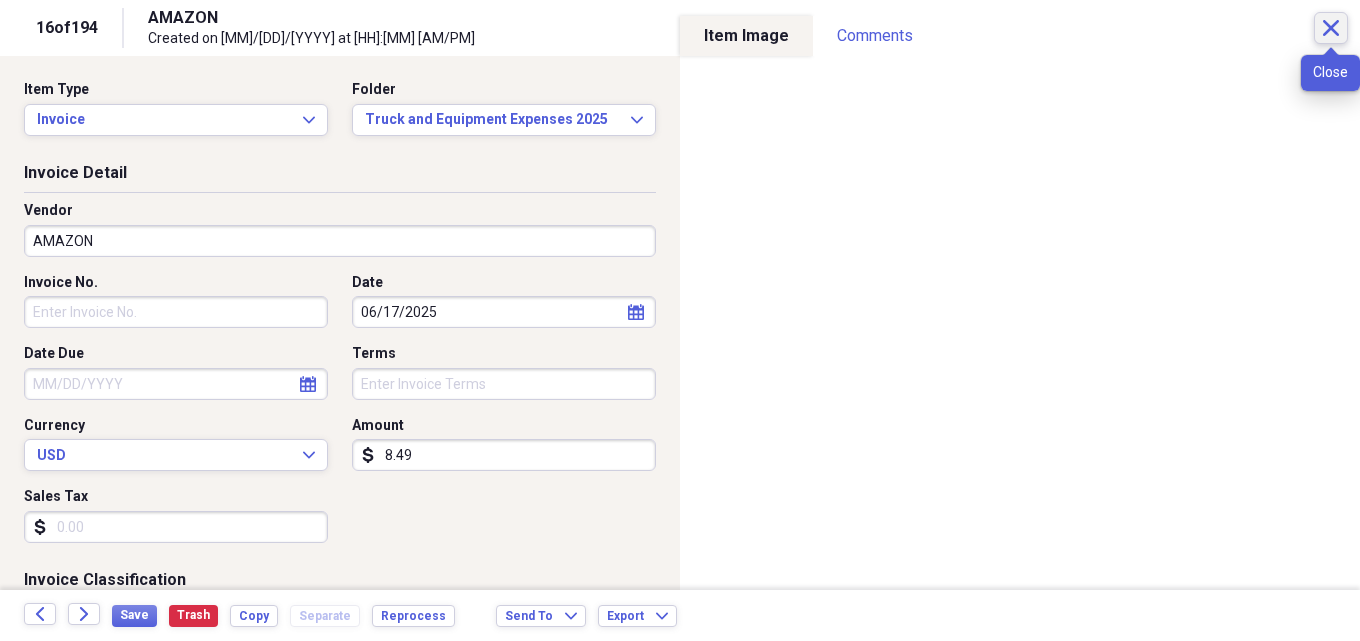 click on "Close" 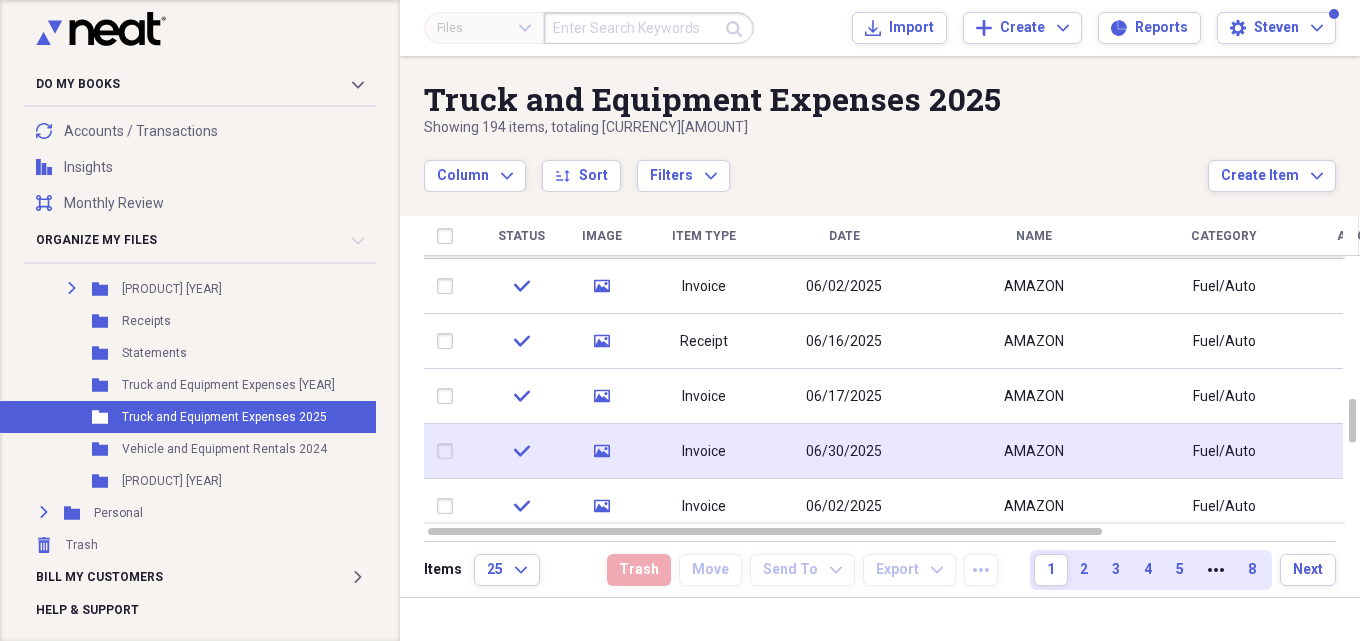 click on "AMAZON" at bounding box center (1034, 452) 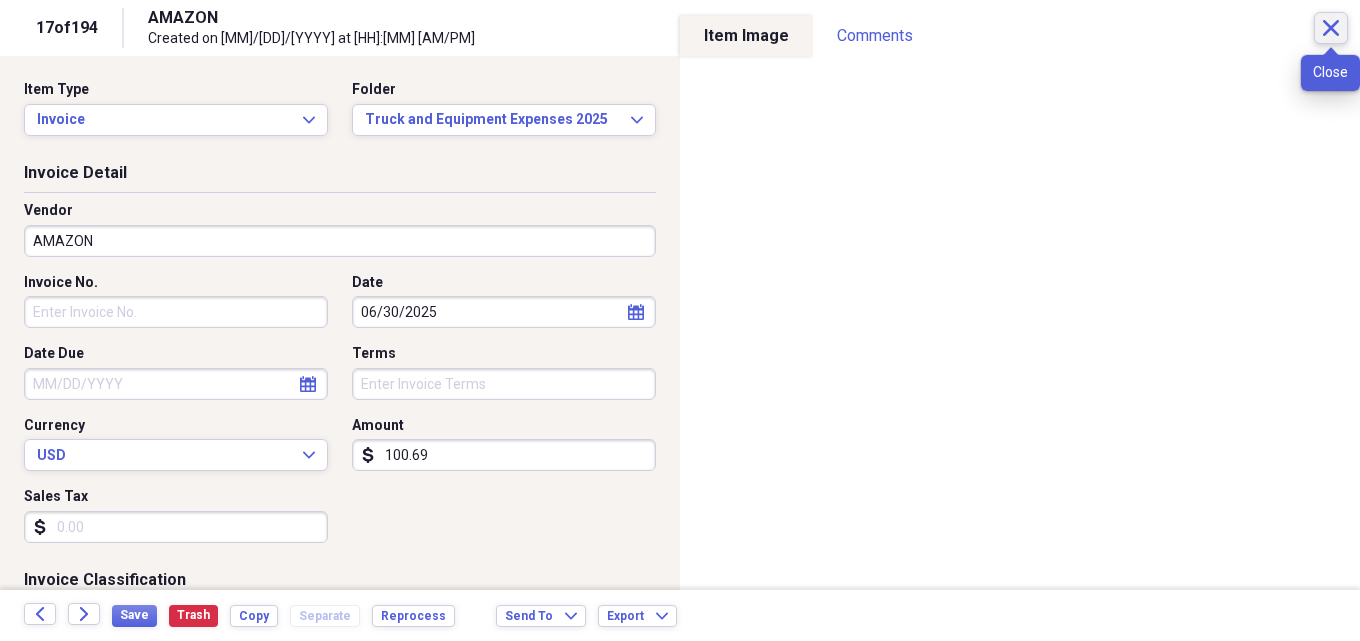 click on "Close" 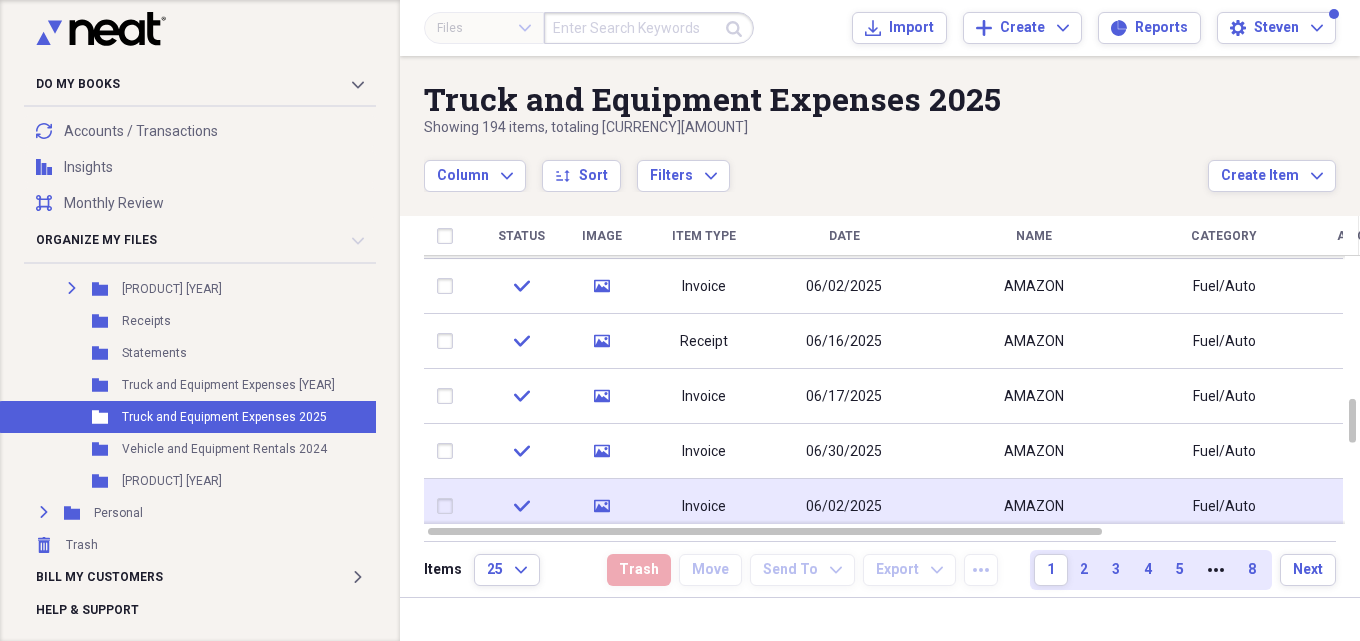 click on "AMAZON" at bounding box center [1034, 506] 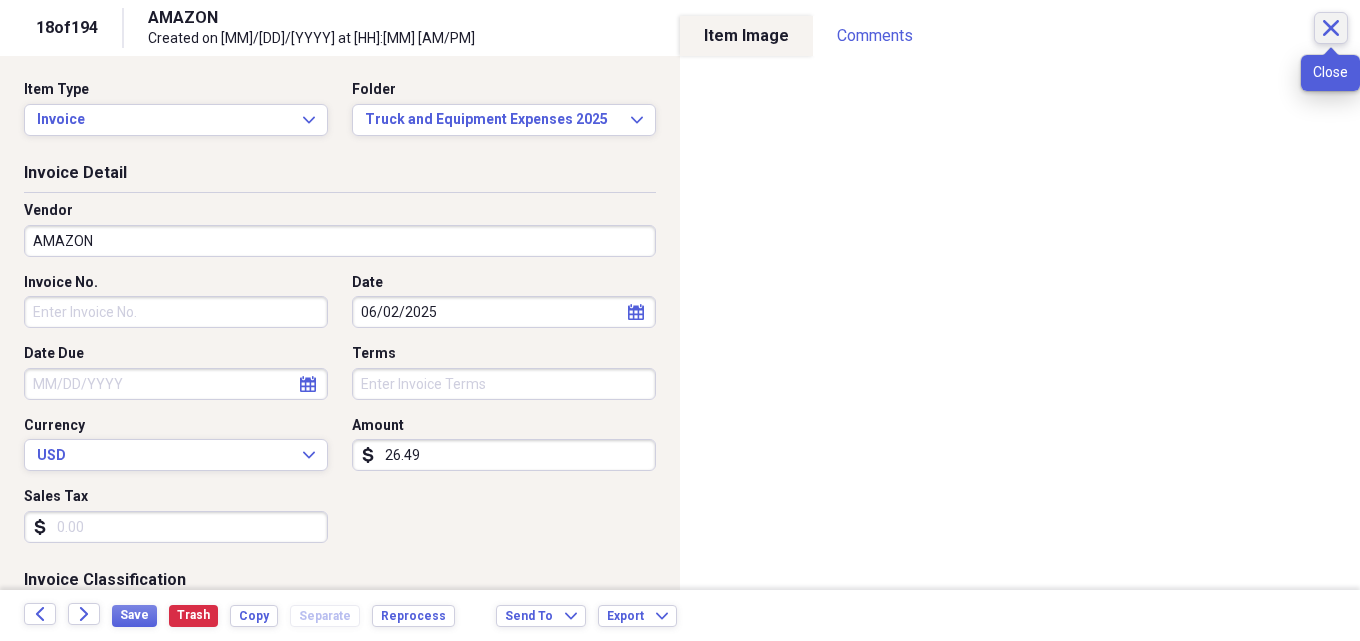 click 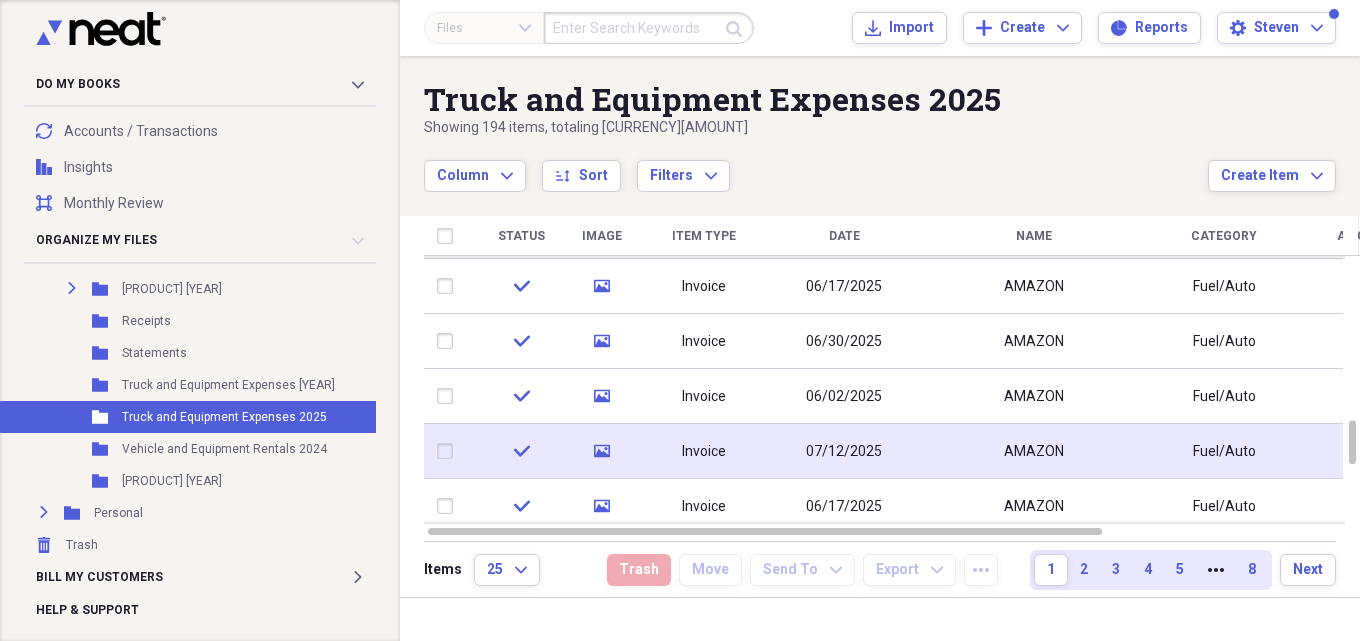 click on "07/12/2025" at bounding box center [844, 452] 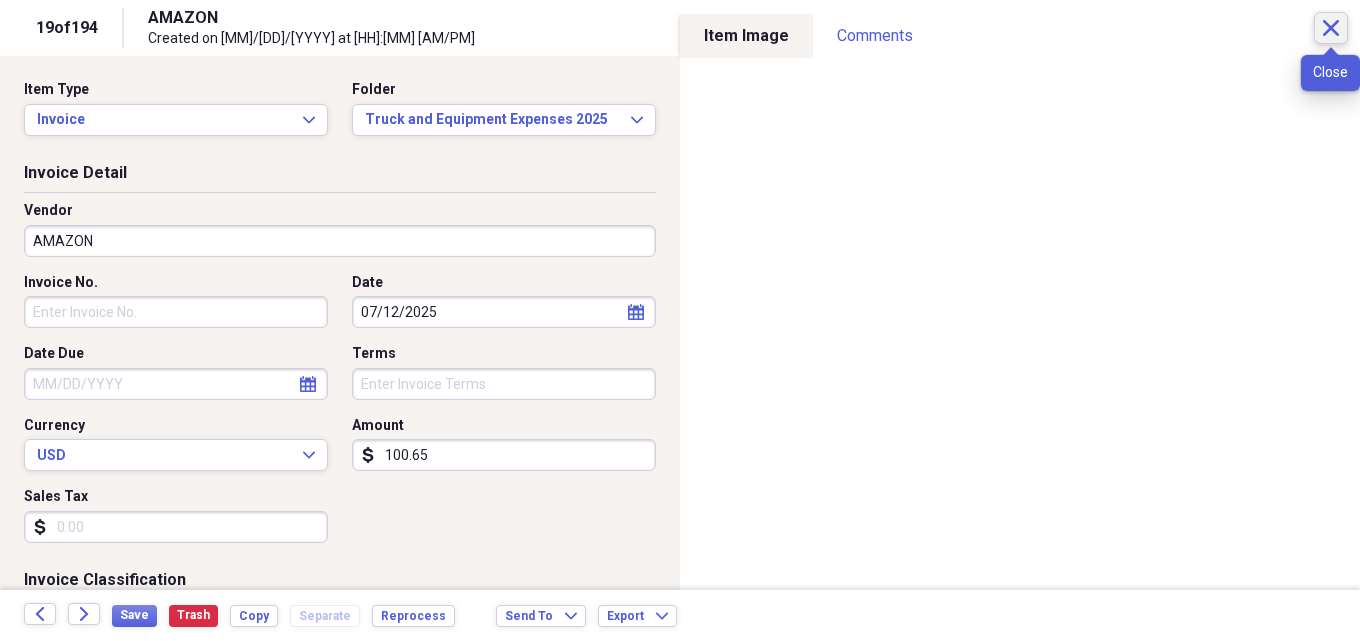 click on "Close" 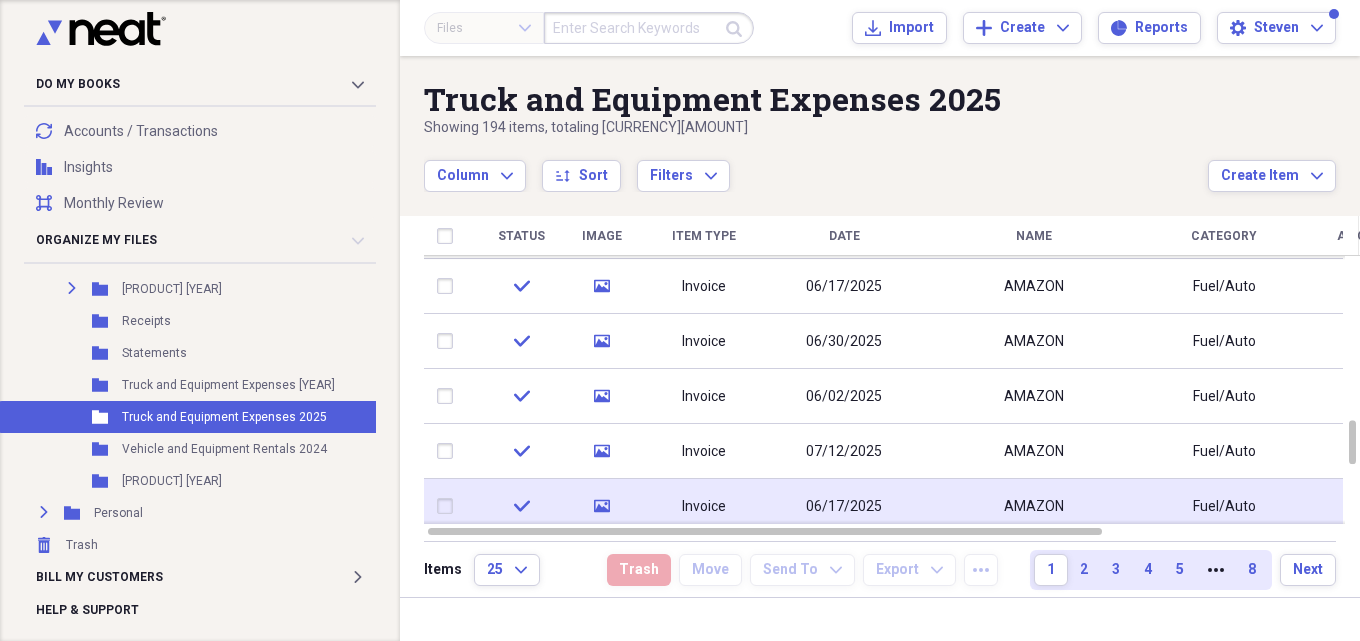 click on "AMAZON" at bounding box center (1034, 507) 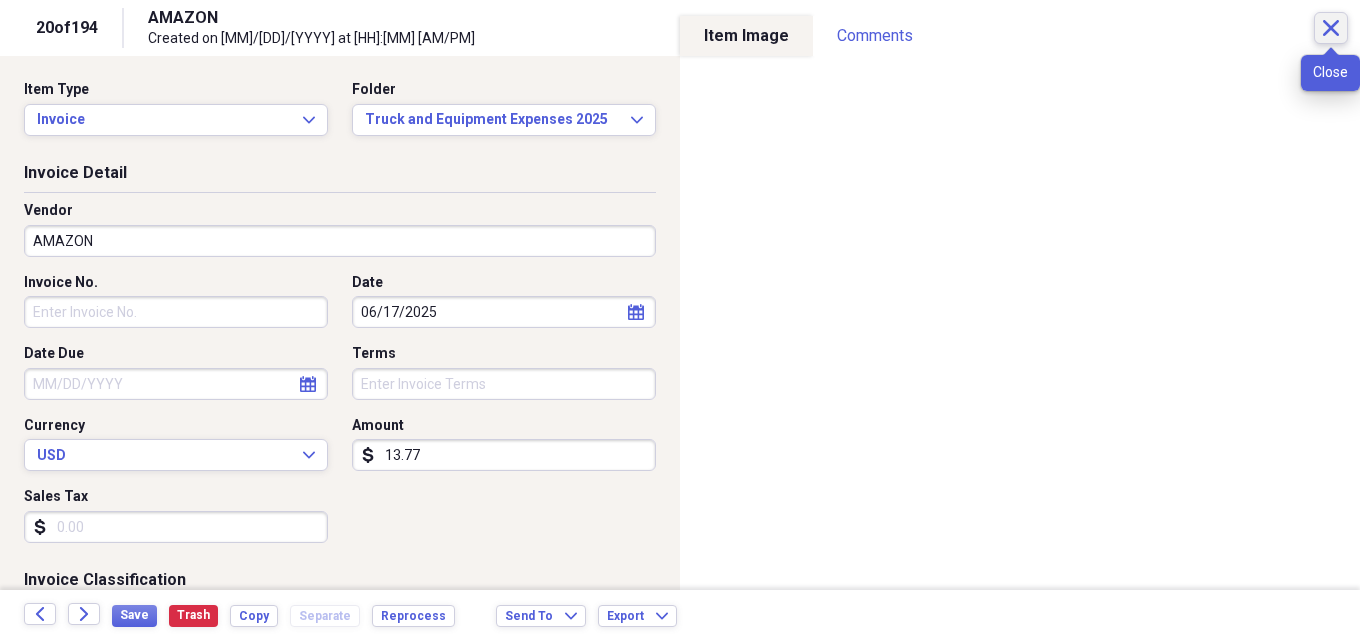 click 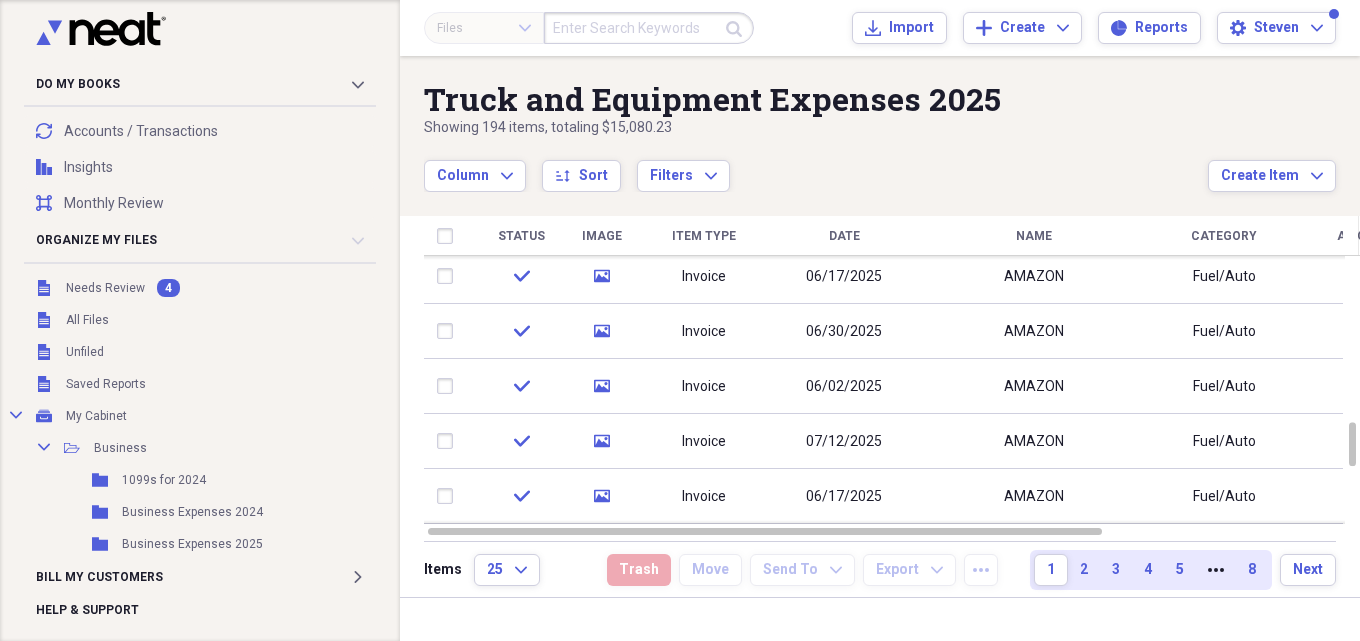 scroll, scrollTop: 0, scrollLeft: 0, axis: both 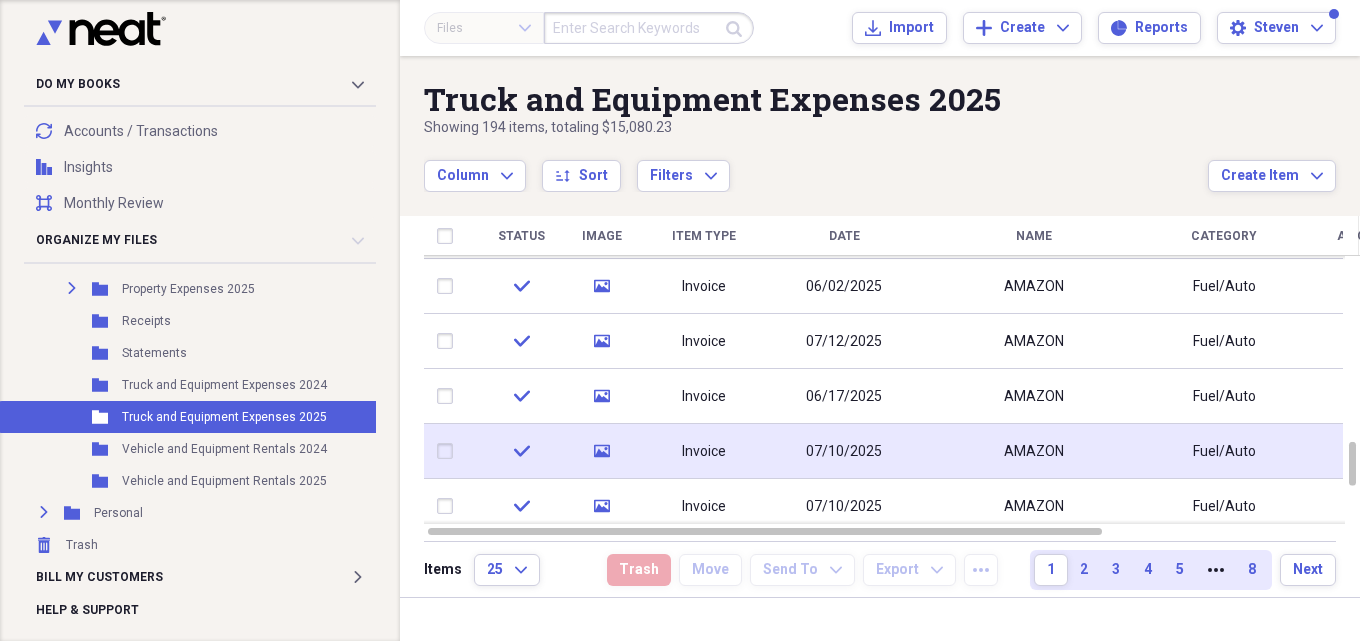 click on "07/10/2025" at bounding box center (844, 452) 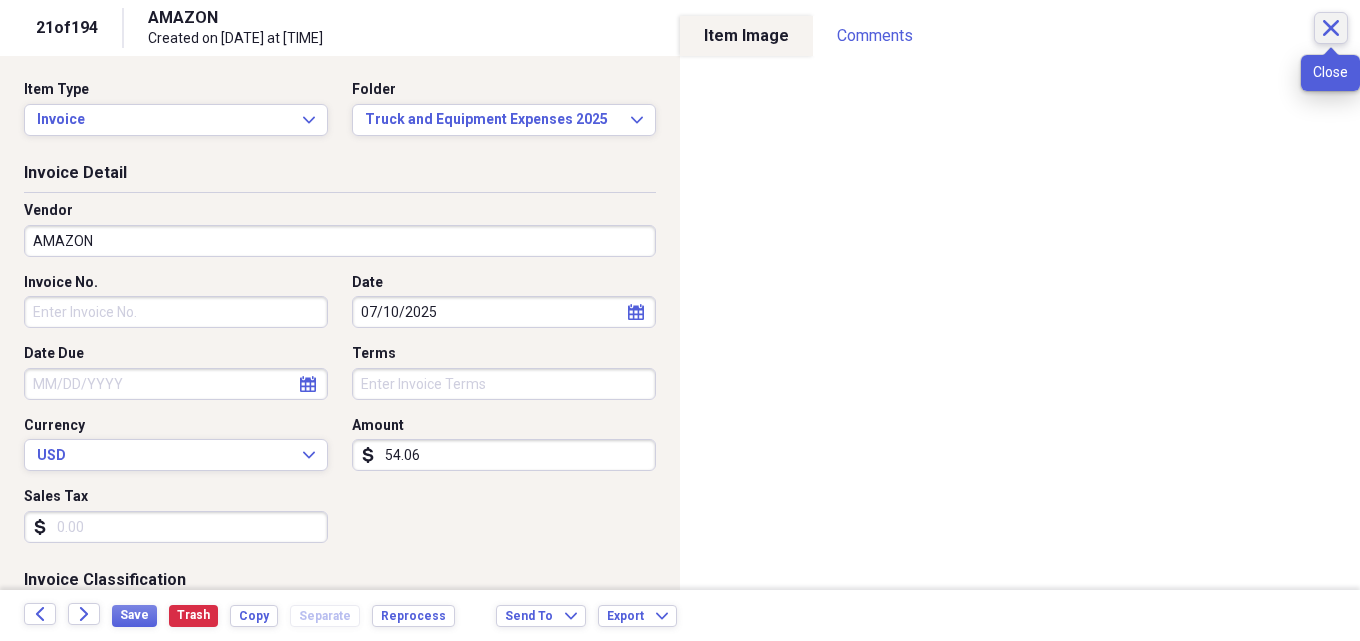 click on "Close" at bounding box center (1331, 28) 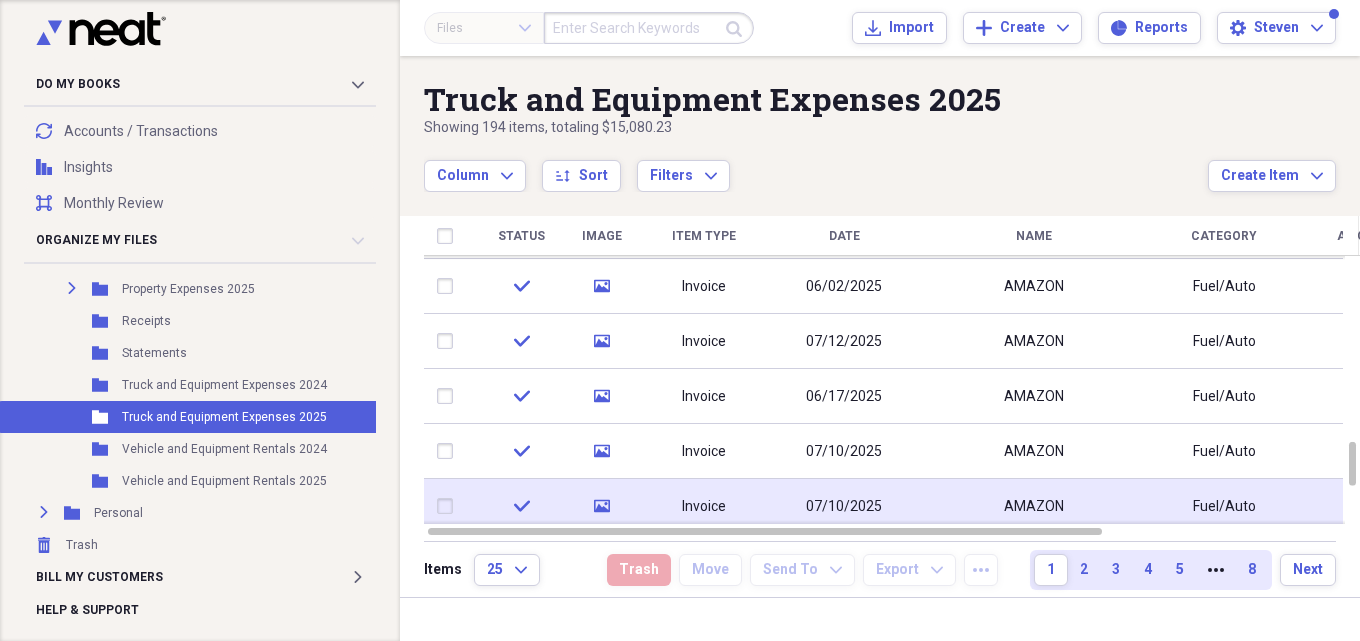 click on "07/10/2025" at bounding box center (844, 507) 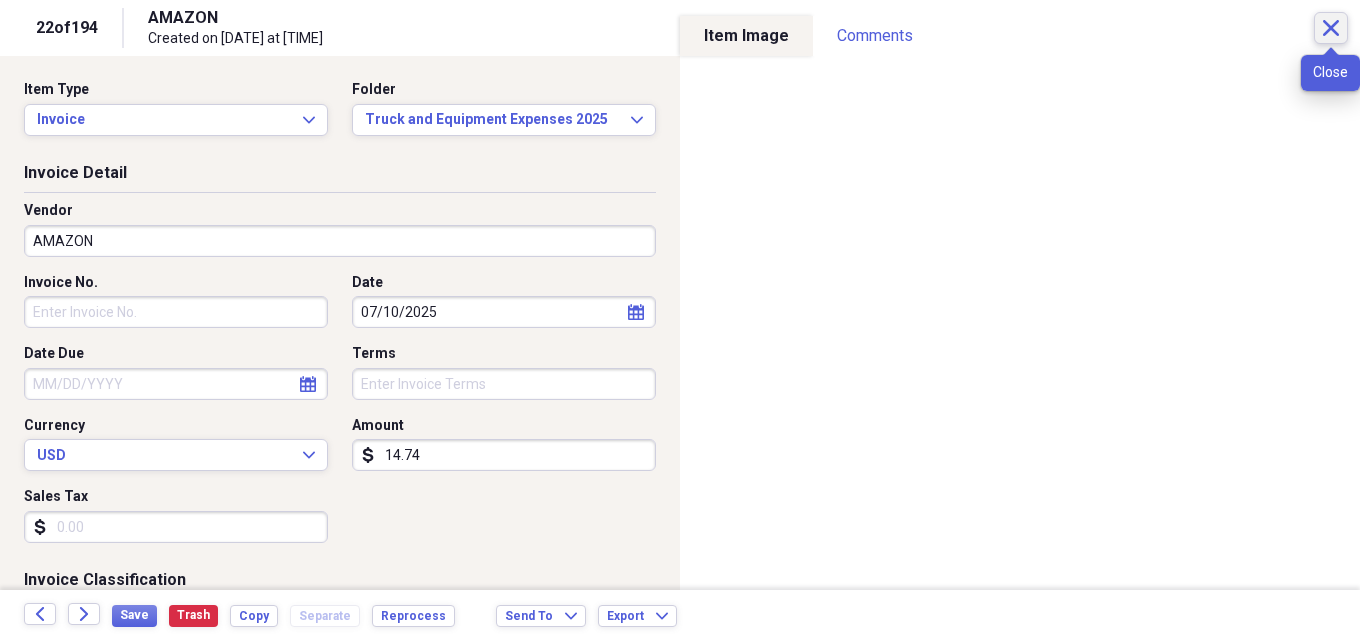 click on "Close" 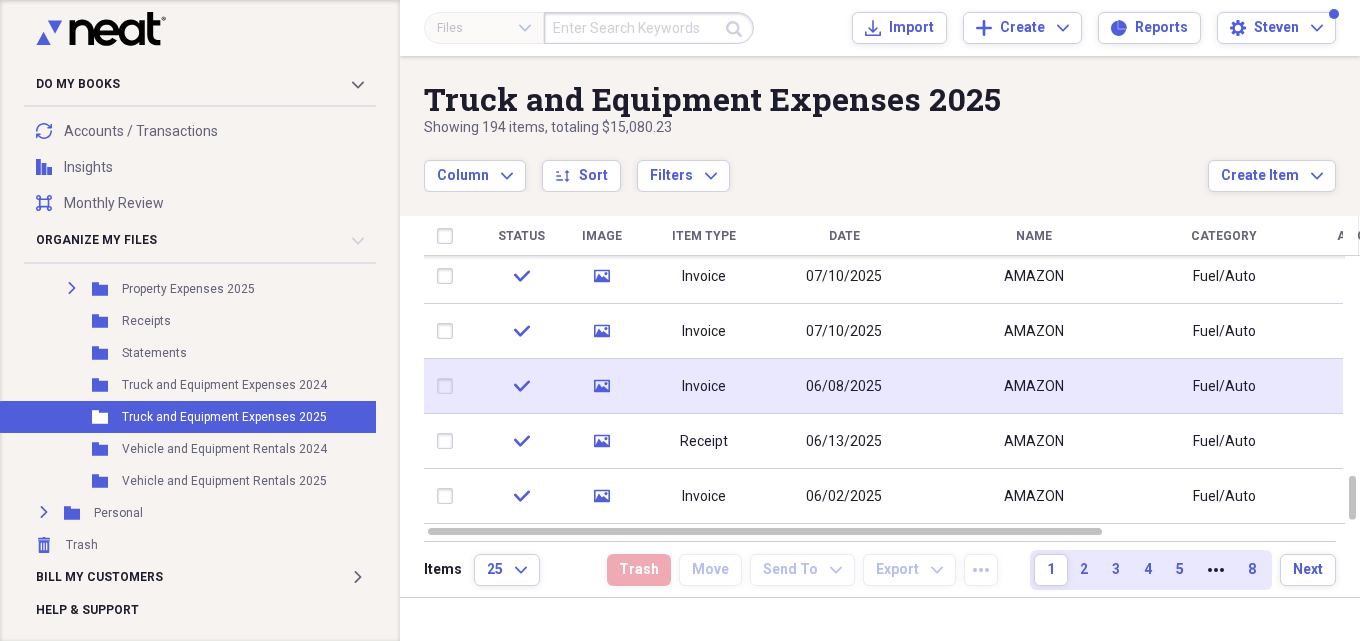 click on "06/08/2025" at bounding box center [844, 387] 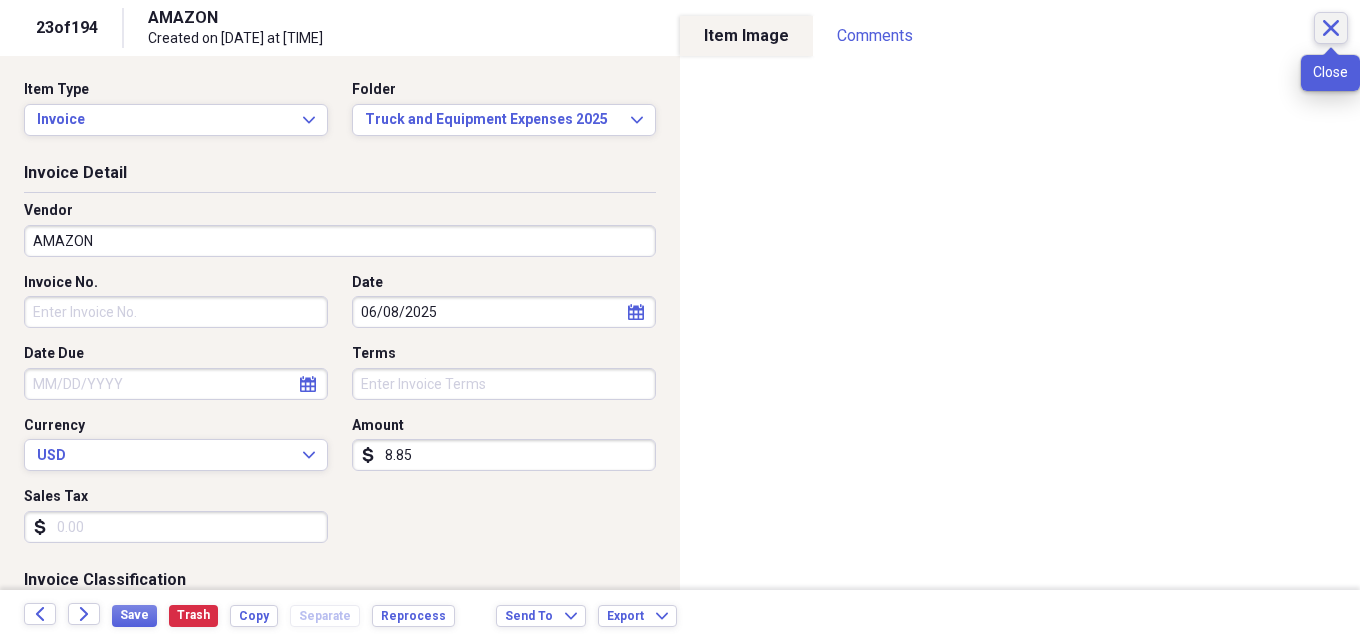 click on "Close" 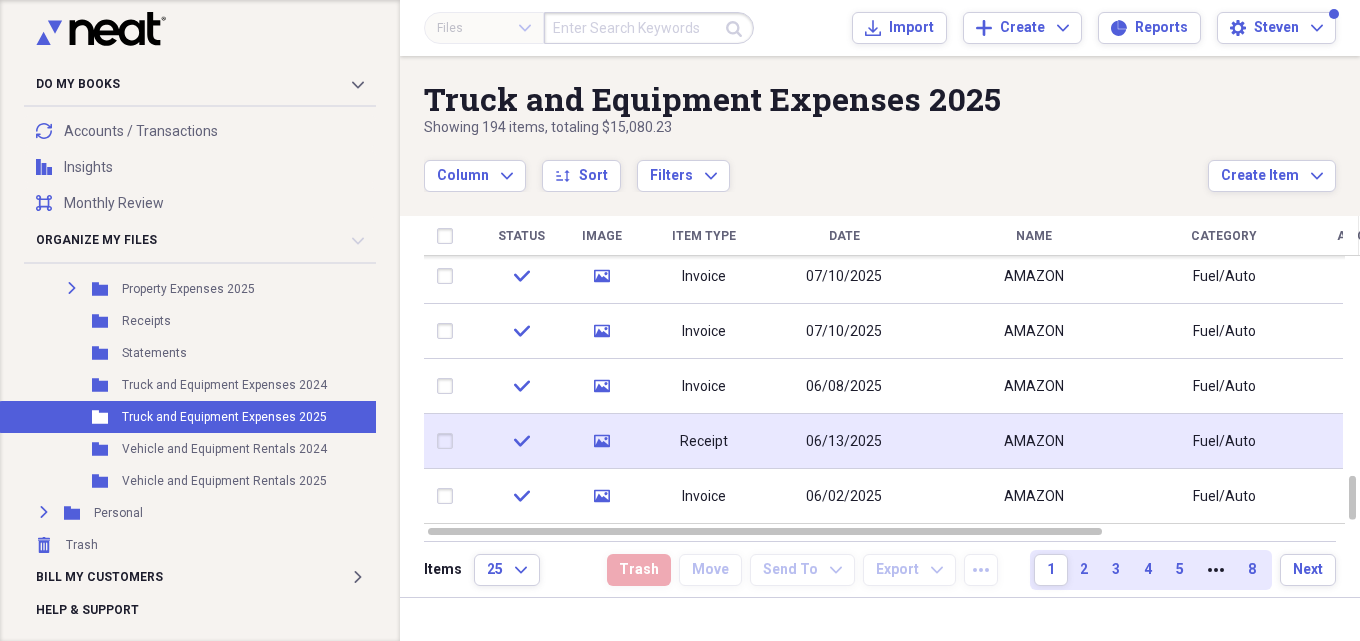 click on "06/13/2025" at bounding box center [844, 442] 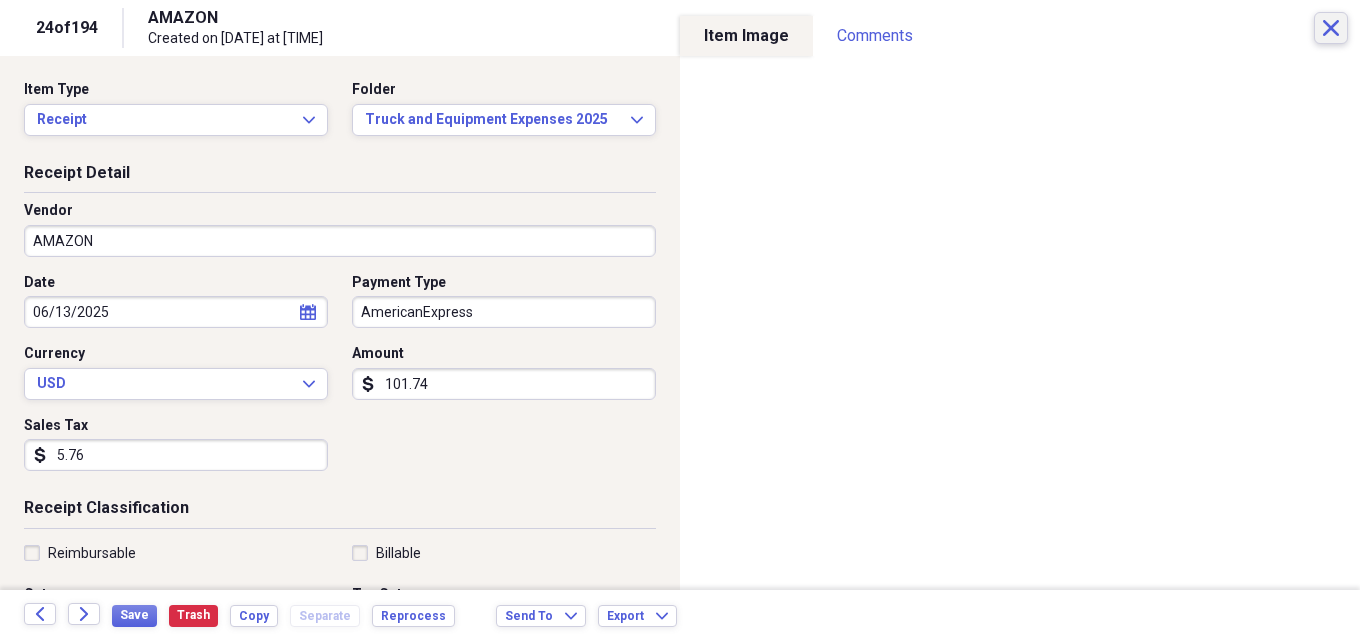 click on "Close" 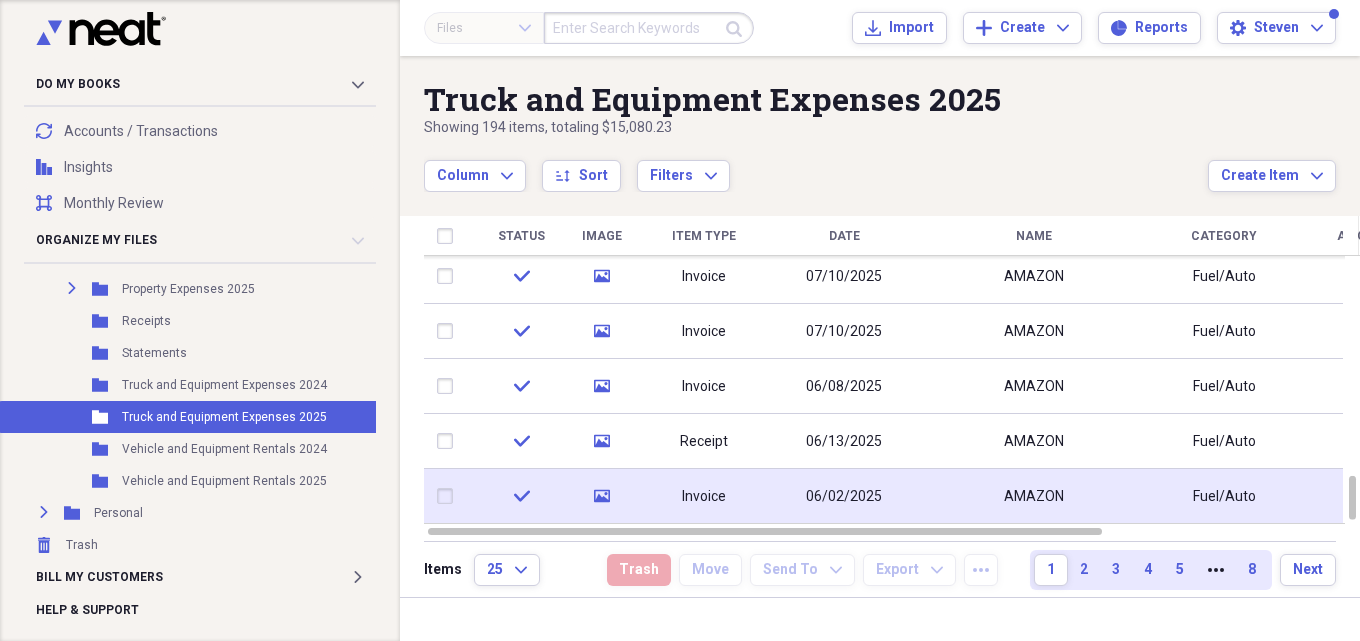 click on "06/02/2025" at bounding box center [844, 497] 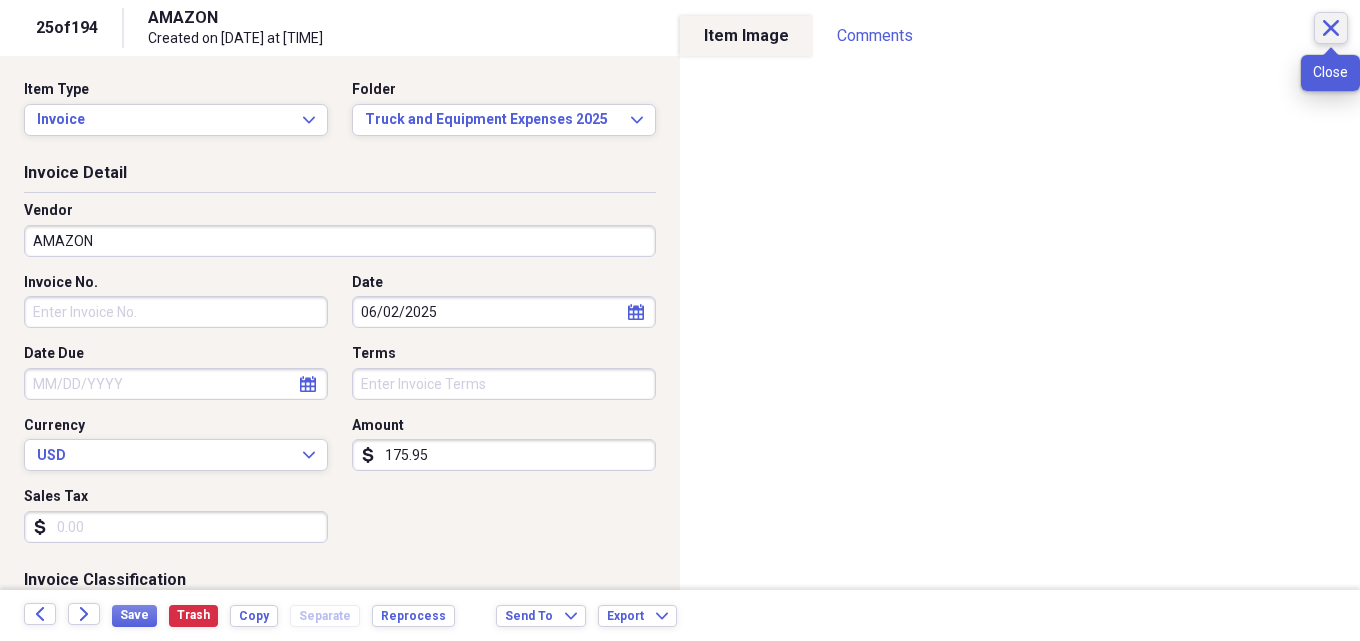 click on "Close" 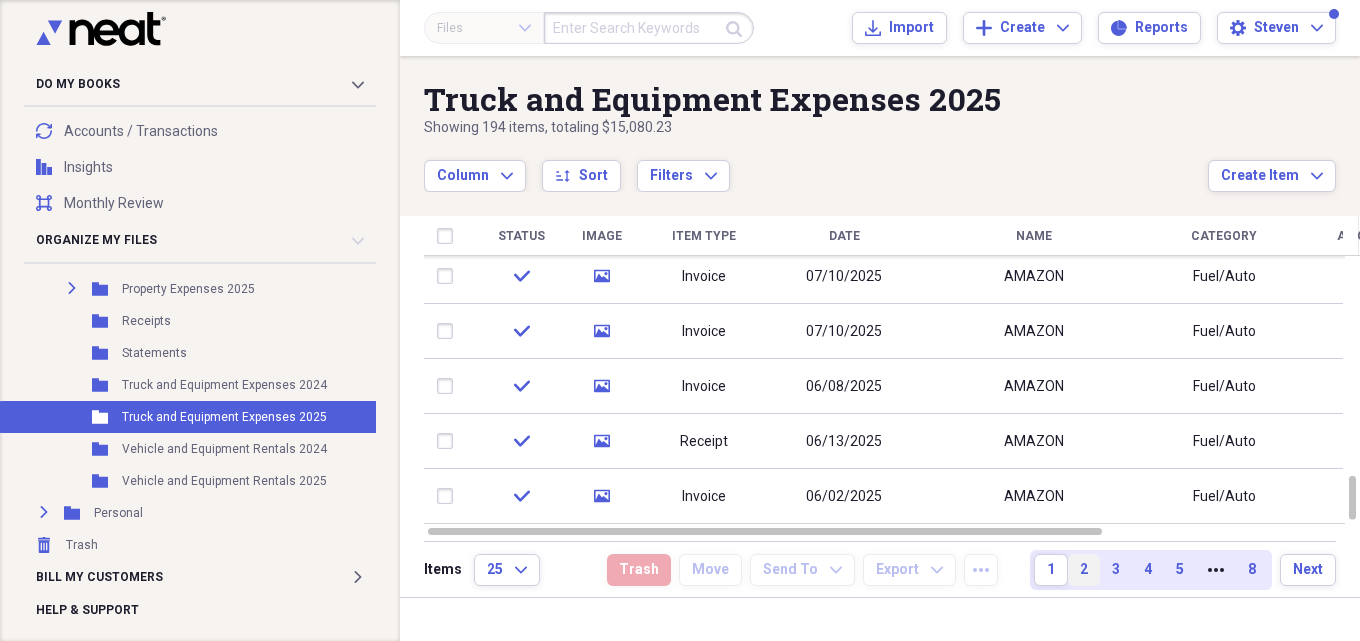 click on "2" at bounding box center (1084, 570) 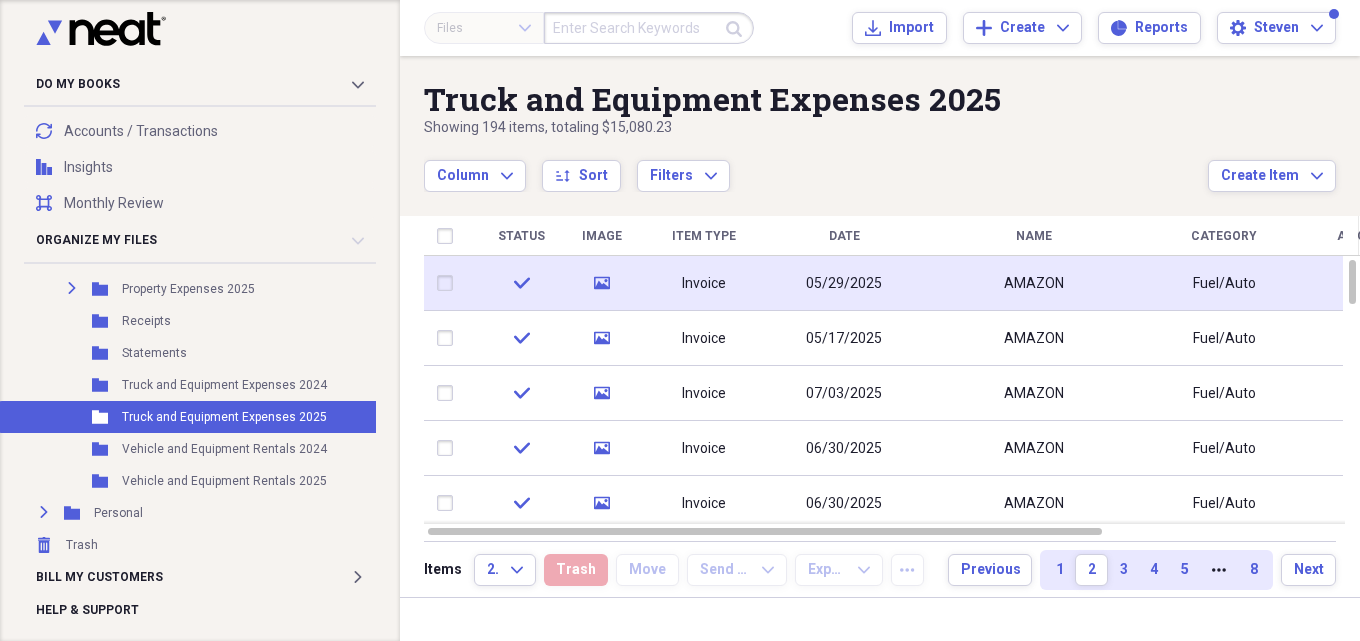 click on "05/29/2025" at bounding box center [844, 283] 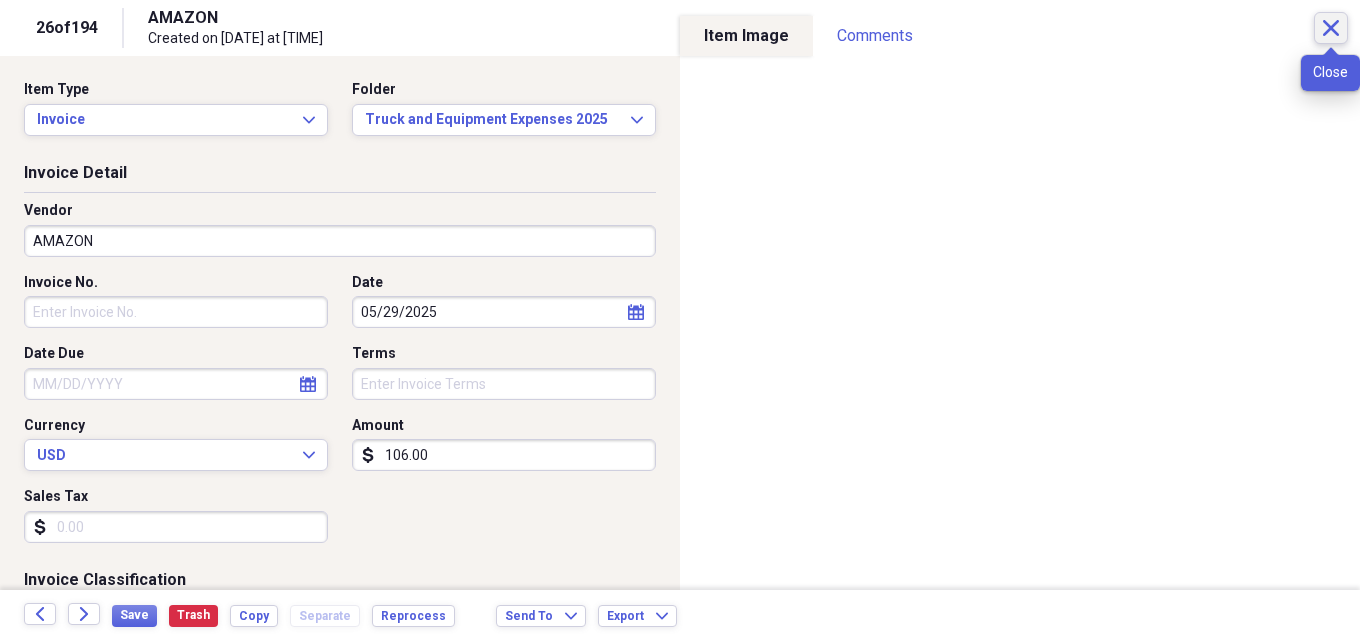 click on "Close" at bounding box center [1331, 28] 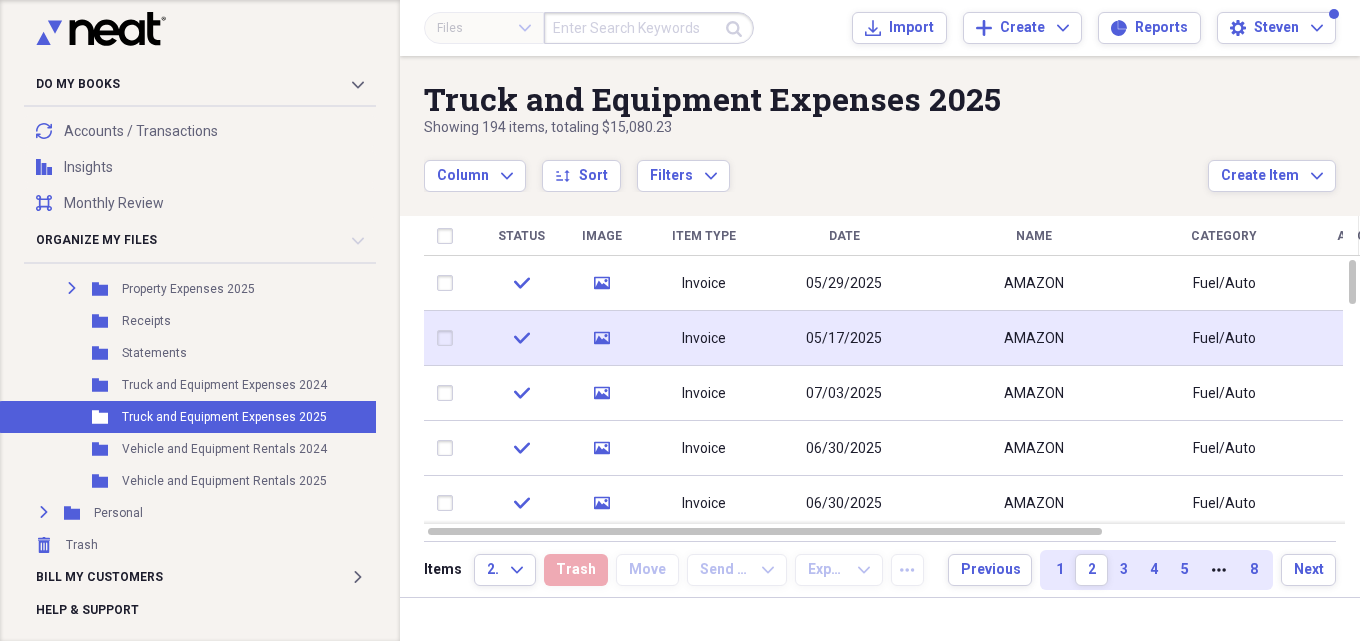 click on "05/17/2025" at bounding box center (844, 339) 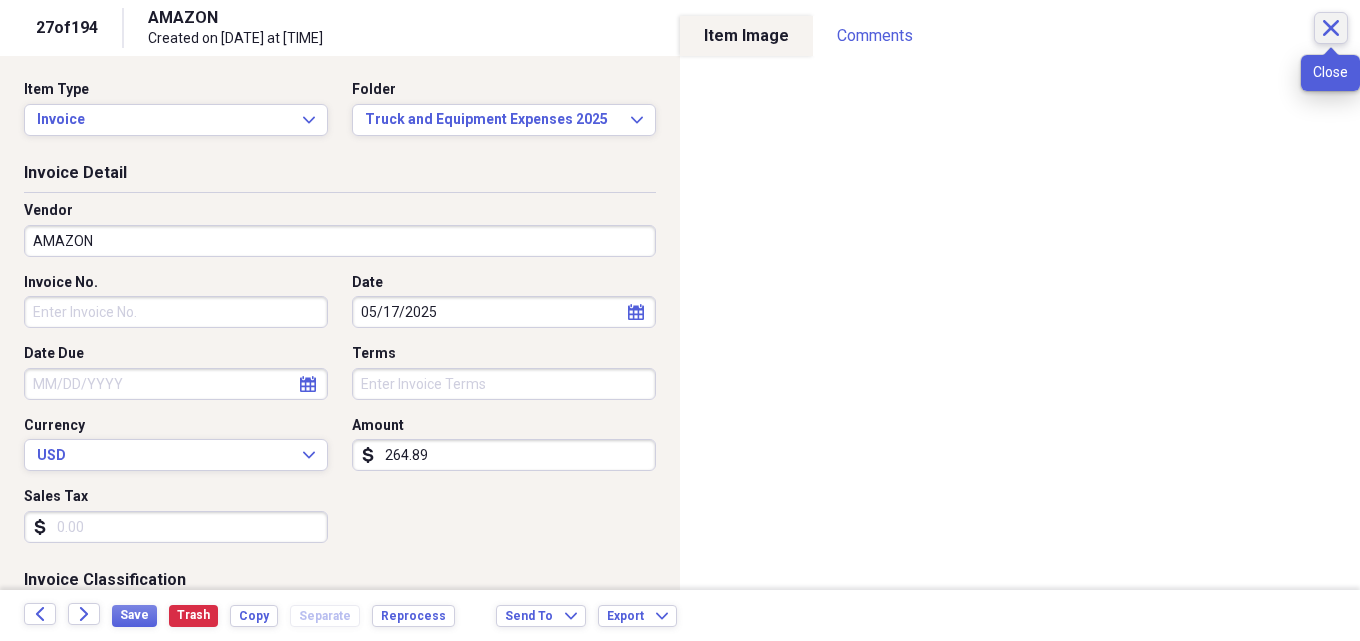 click on "Close" at bounding box center [1331, 28] 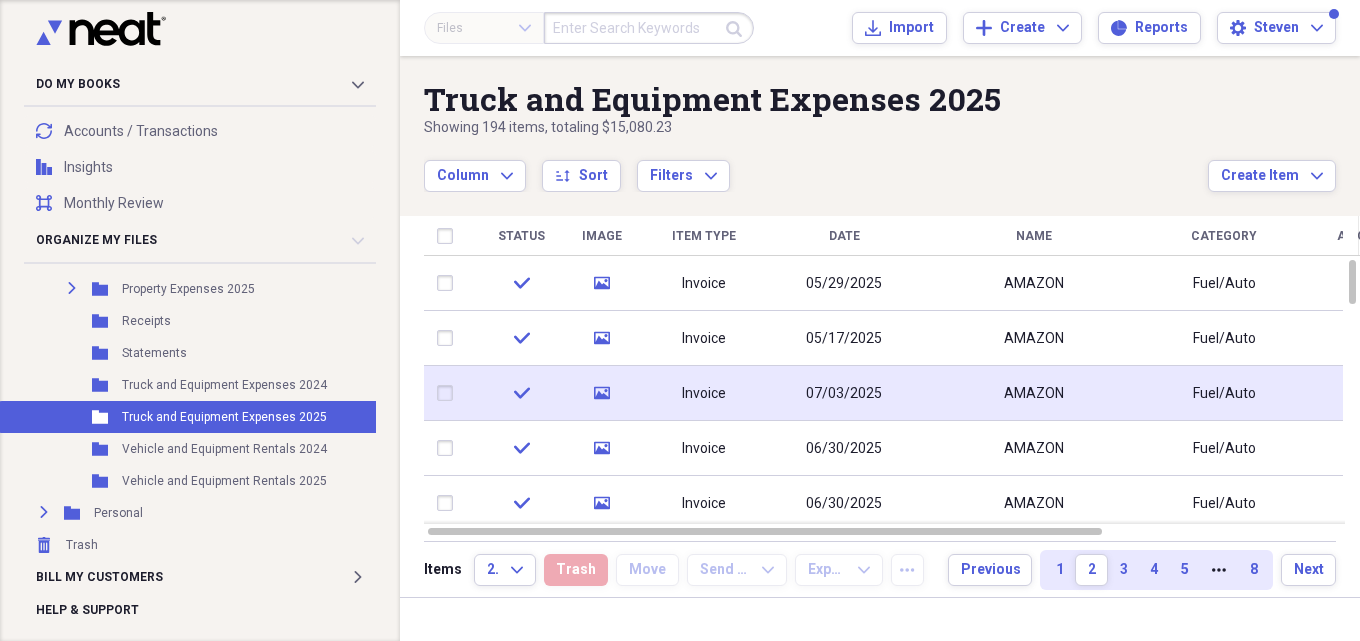 click on "07/03/2025" at bounding box center (844, 394) 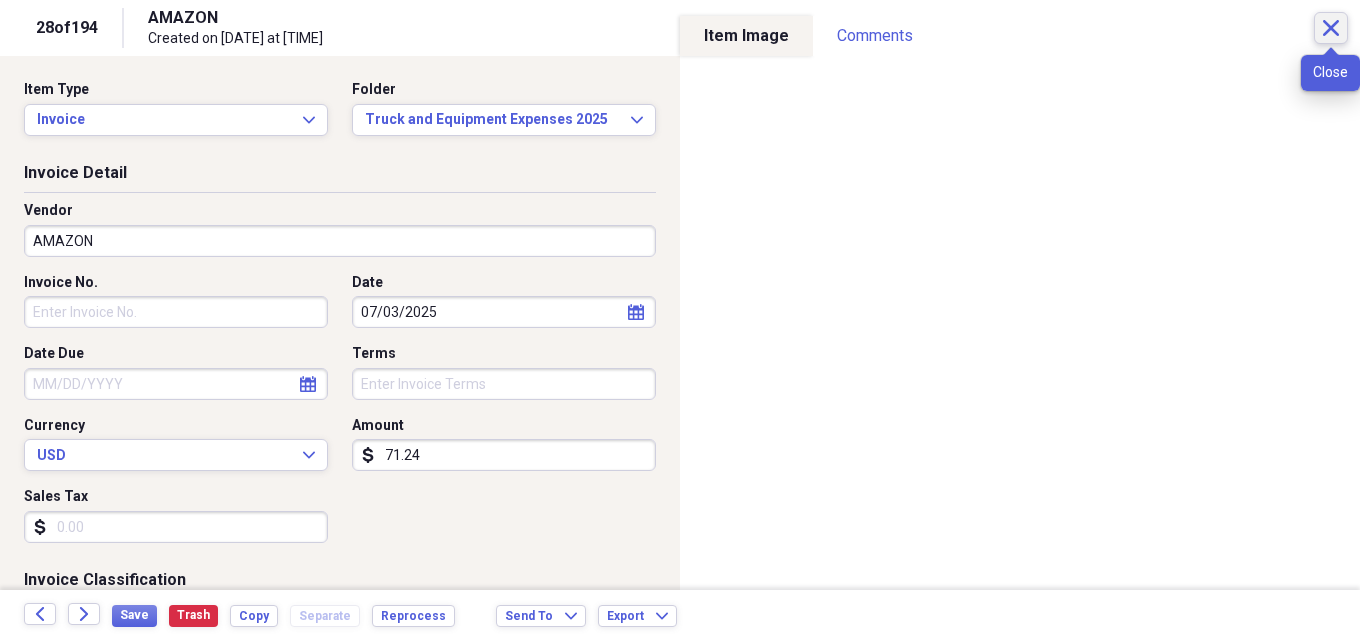 click on "Close" 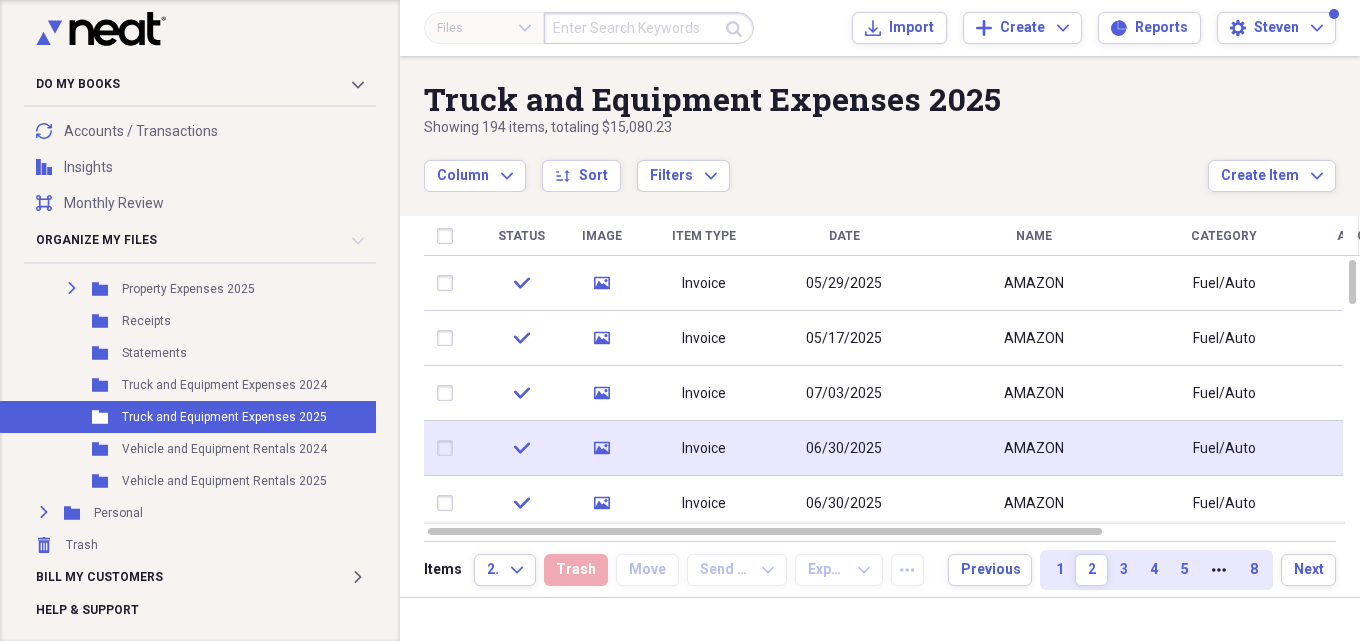 click on "06/30/2025" at bounding box center (844, 449) 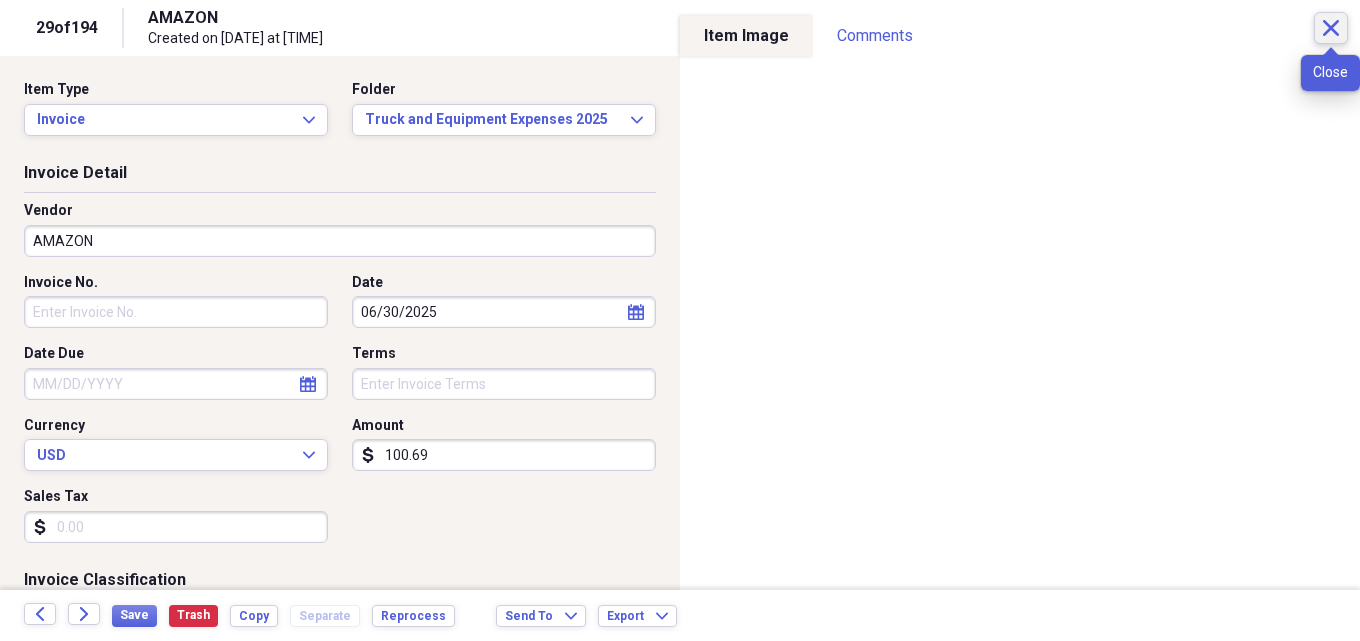 click on "Close" 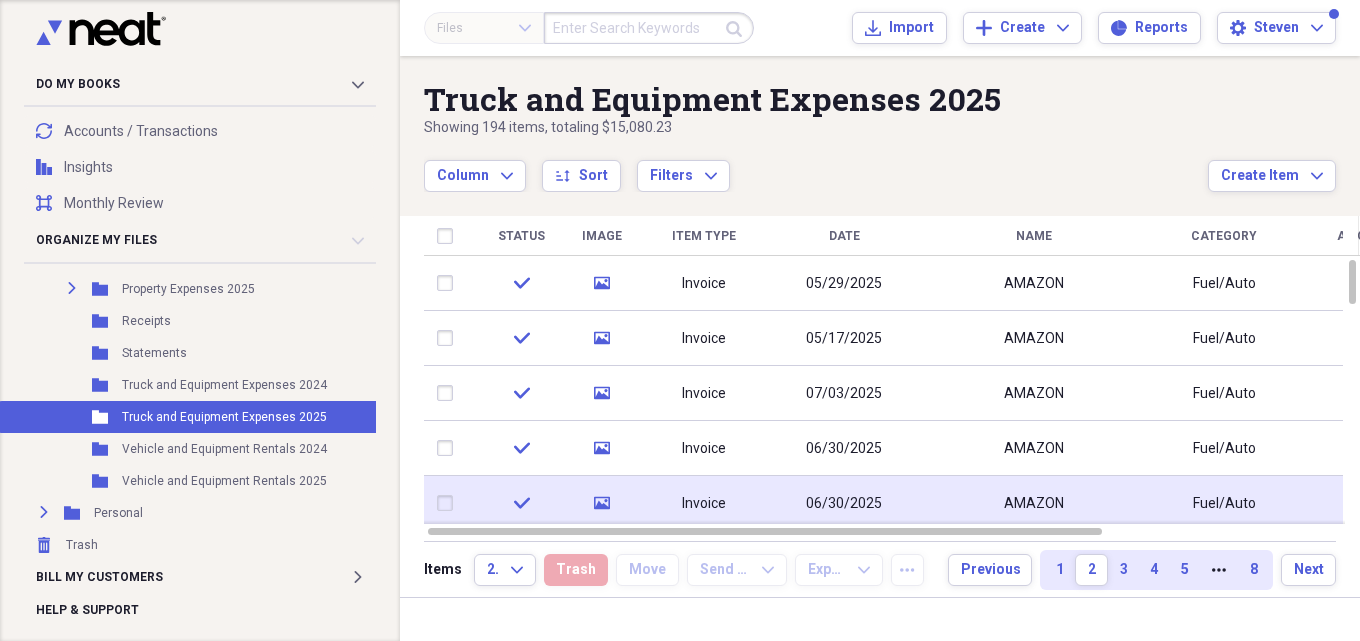 click on "06/30/2025" at bounding box center [844, 504] 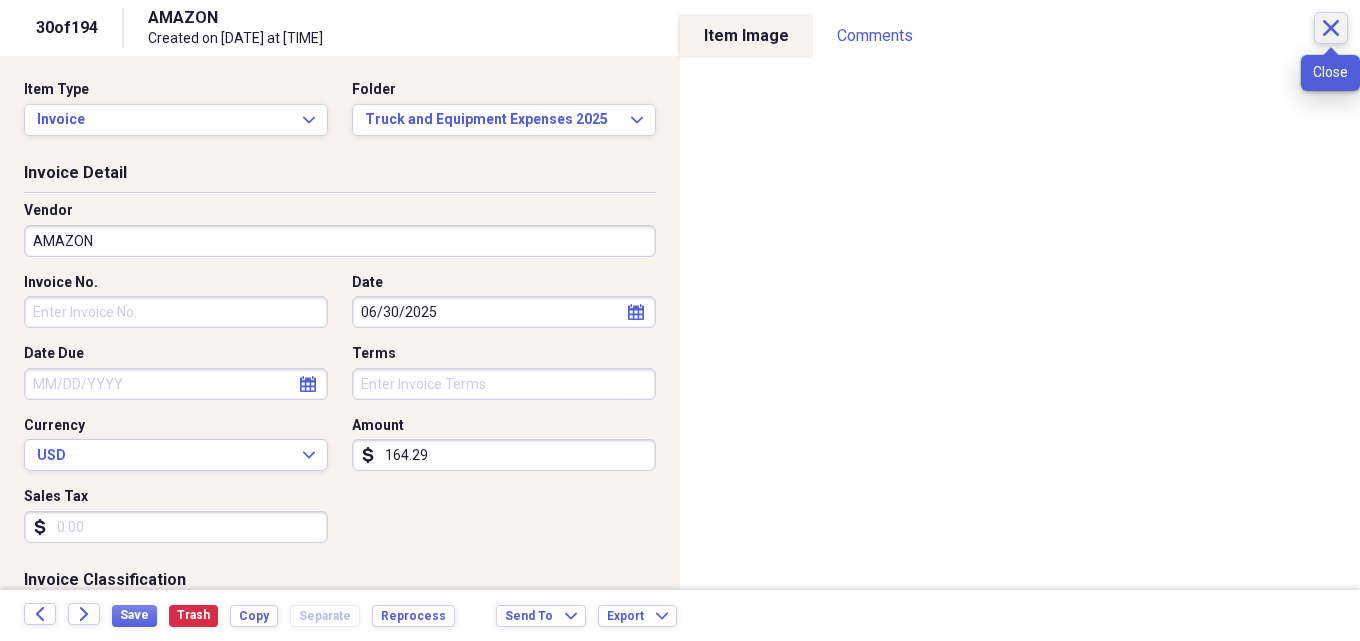 click on "Close" at bounding box center [1331, 28] 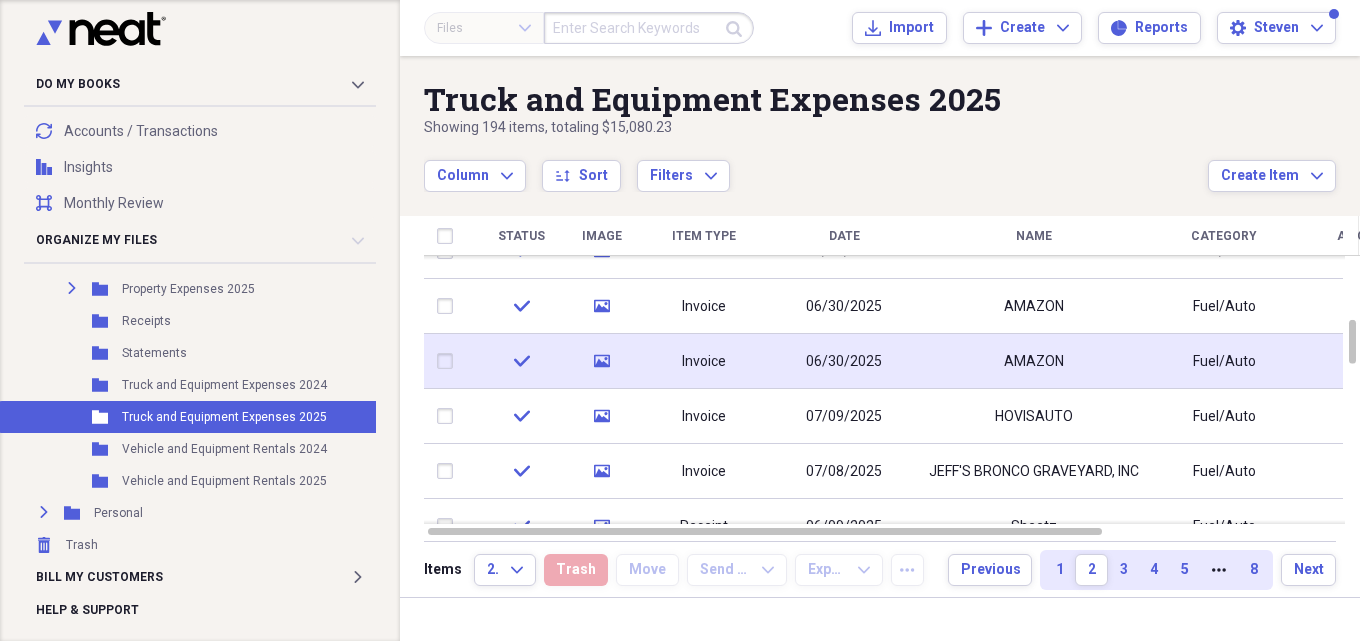 click on "06/30/2025" at bounding box center (844, 362) 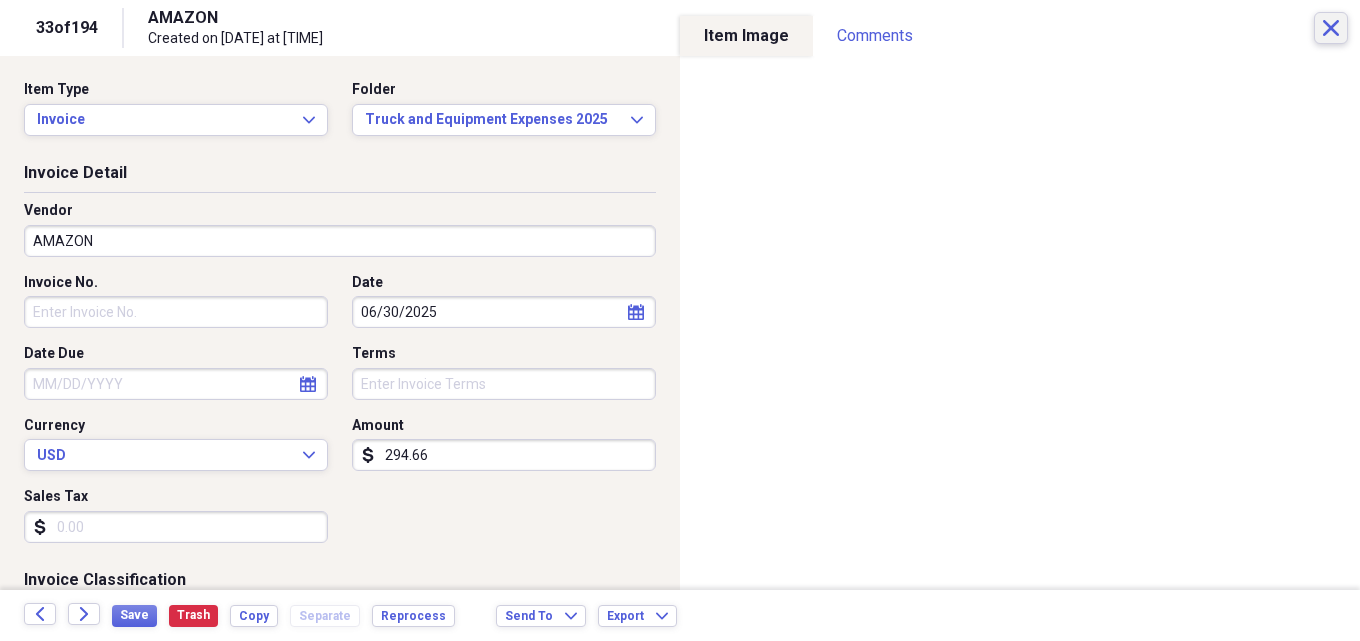 click on "Close" at bounding box center [1331, 28] 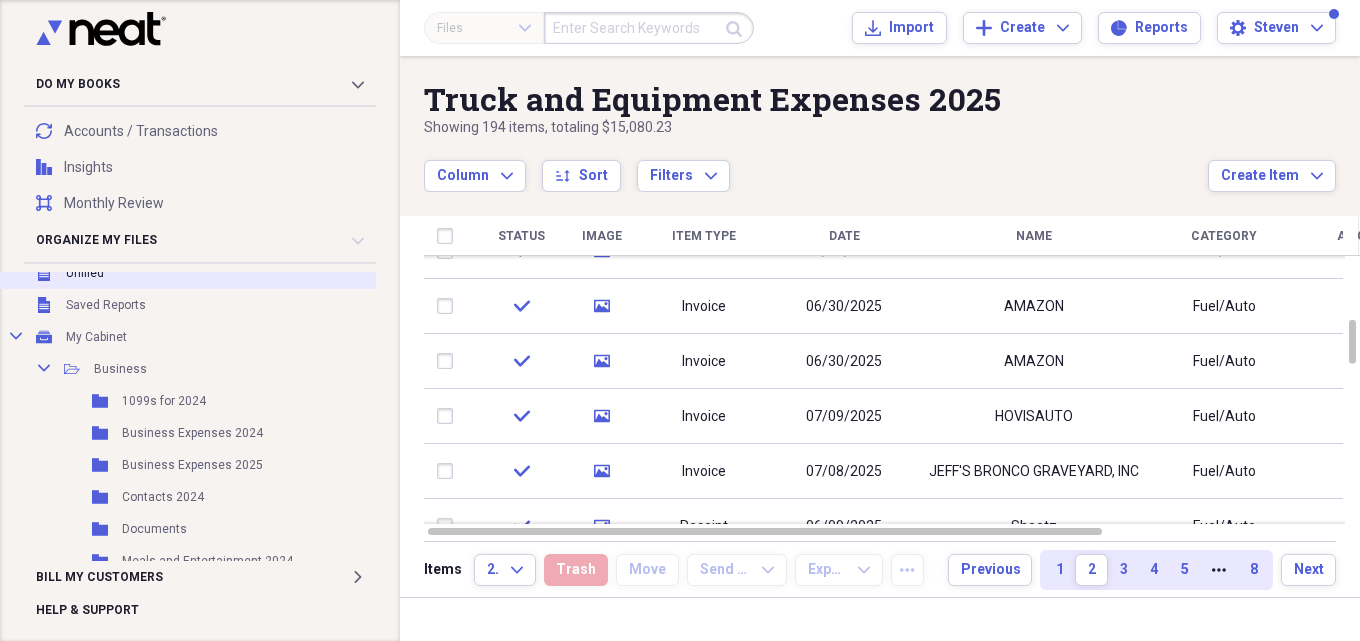 scroll, scrollTop: 200, scrollLeft: 0, axis: vertical 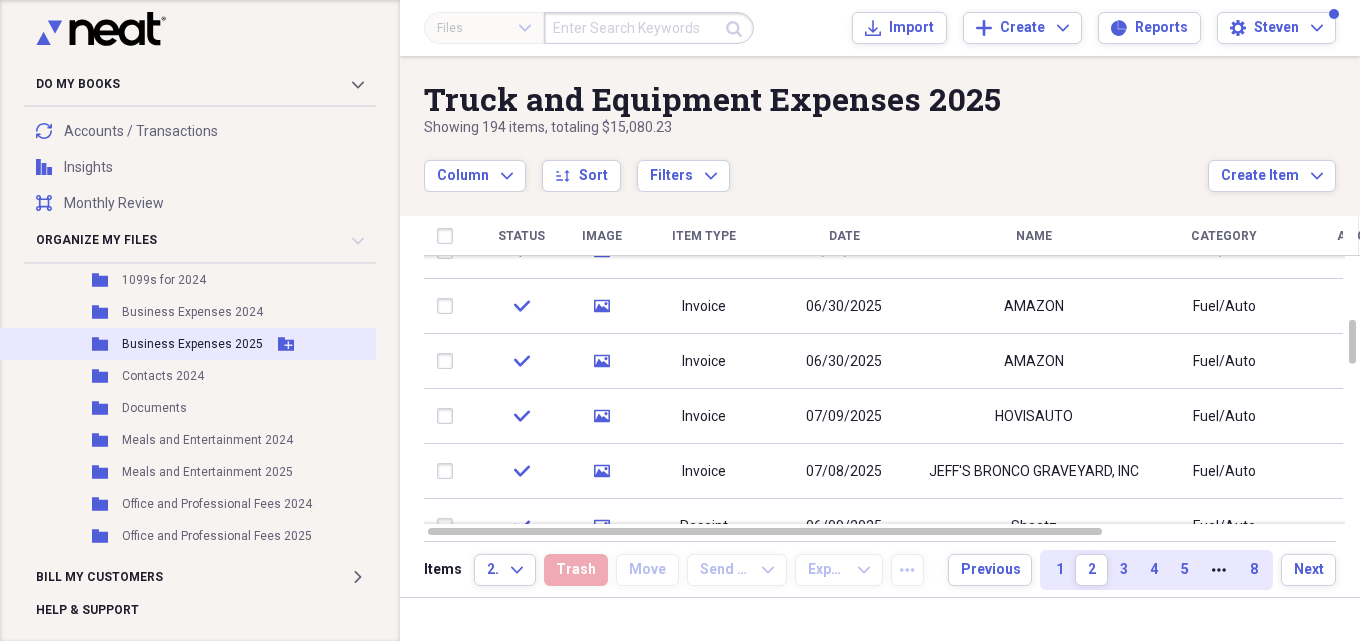 click on "Business Expenses 2025" at bounding box center (192, 344) 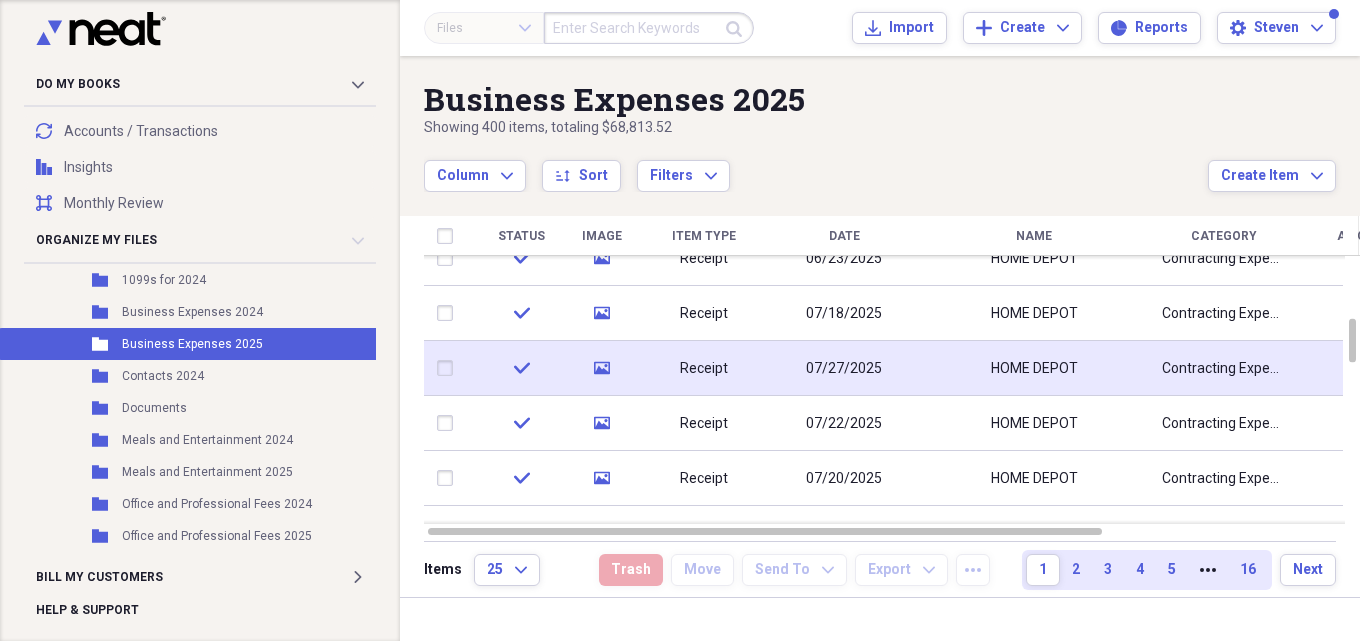 click on "07/27/2025" at bounding box center [844, 368] 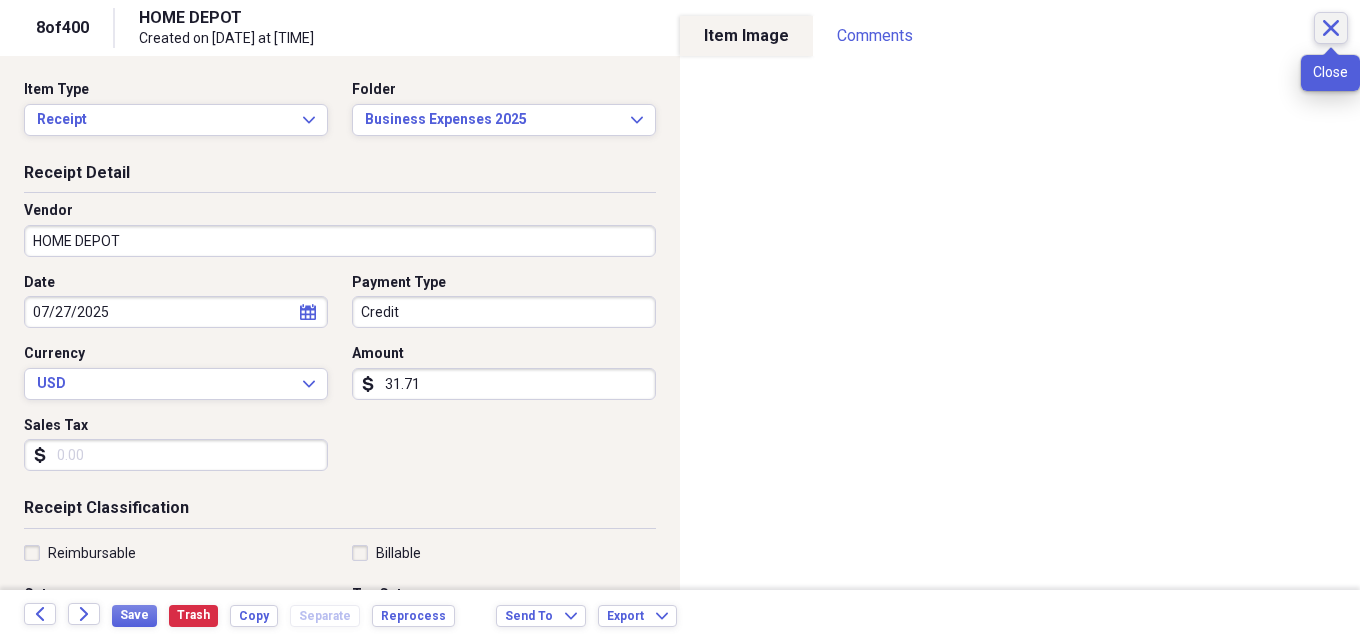 click on "Close" at bounding box center (1331, 28) 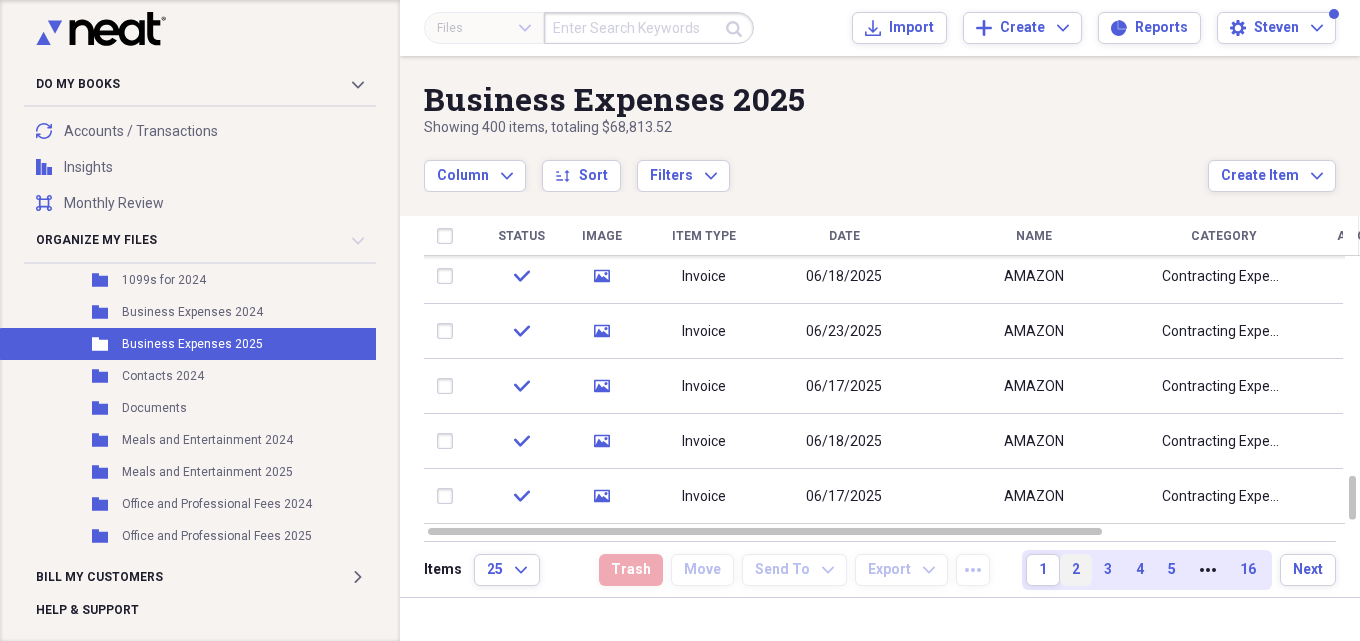click on "2" at bounding box center [1076, 570] 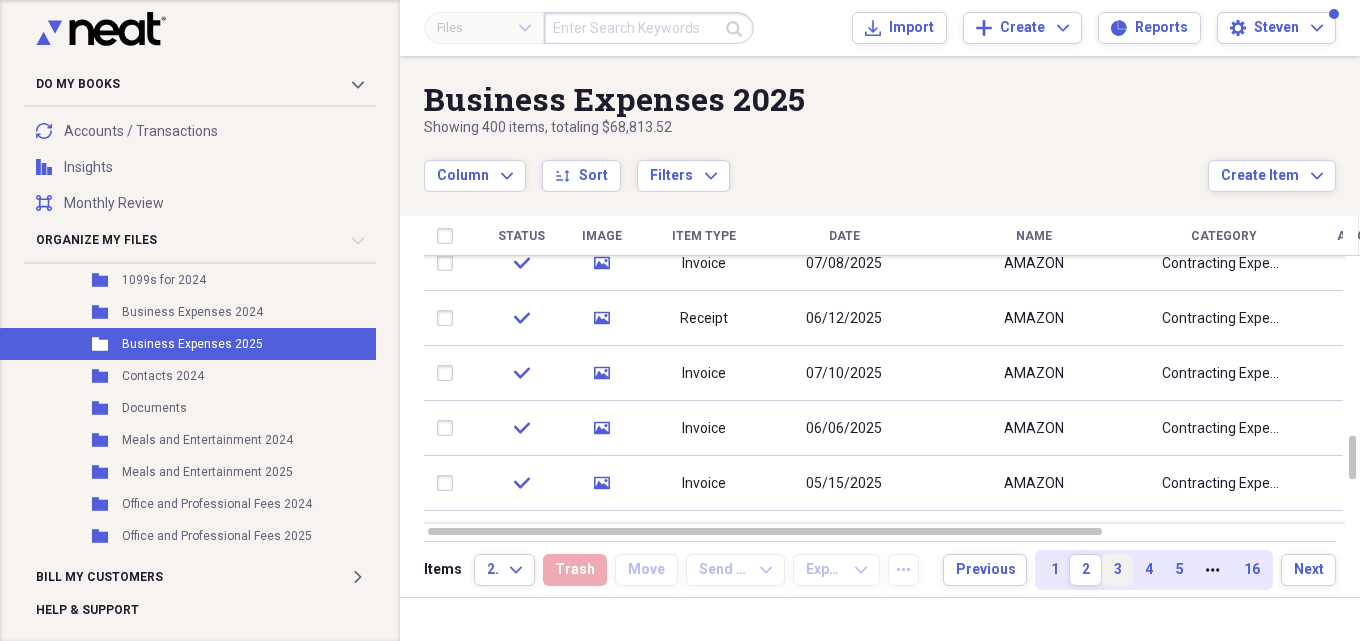 click on "3" at bounding box center (1117, 570) 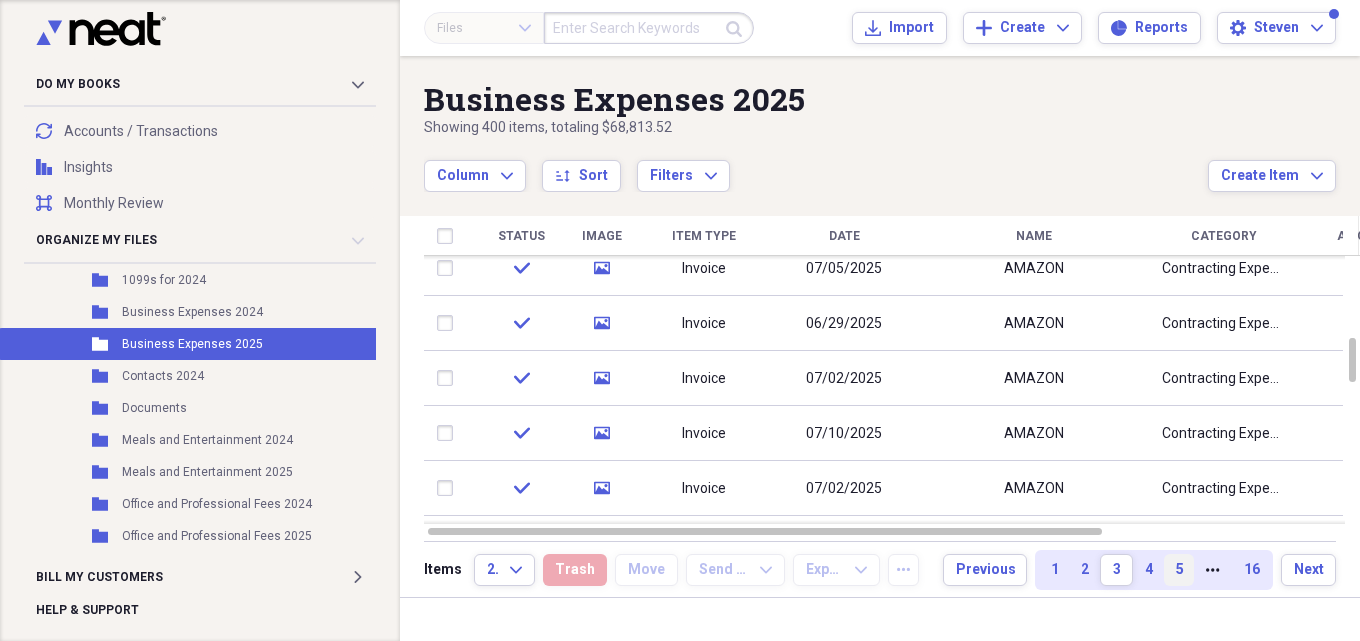 click on "5" at bounding box center (1179, 570) 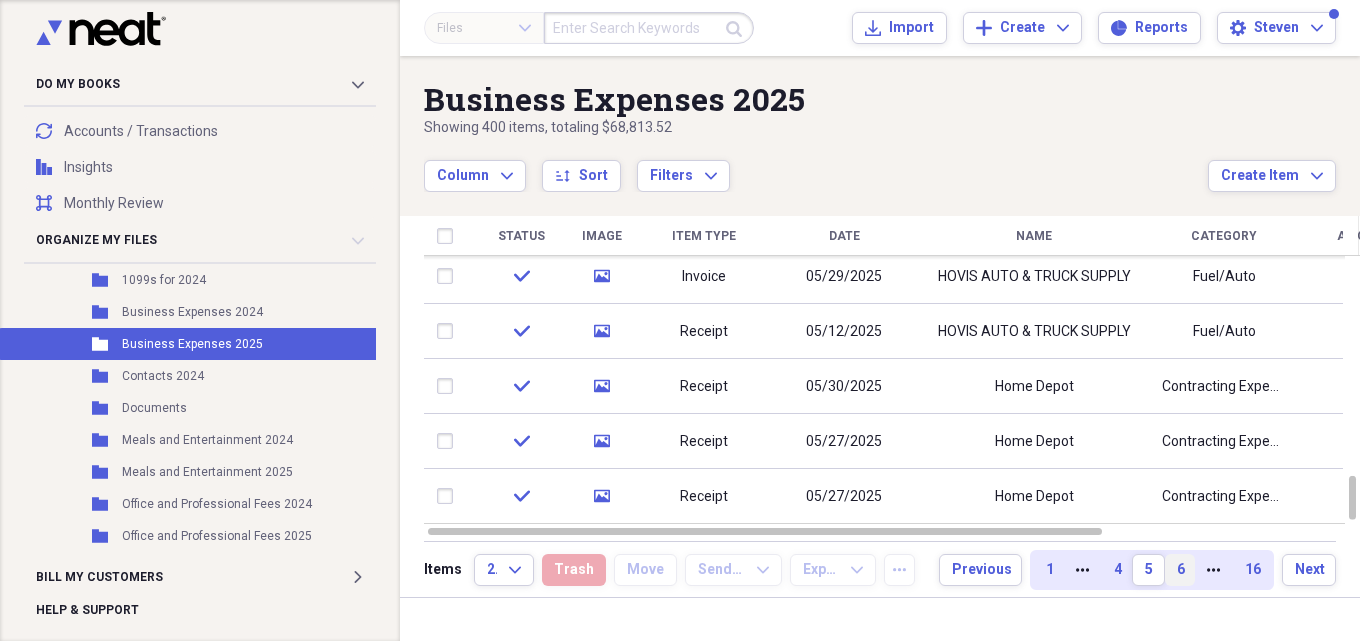 click on "6" at bounding box center (1180, 570) 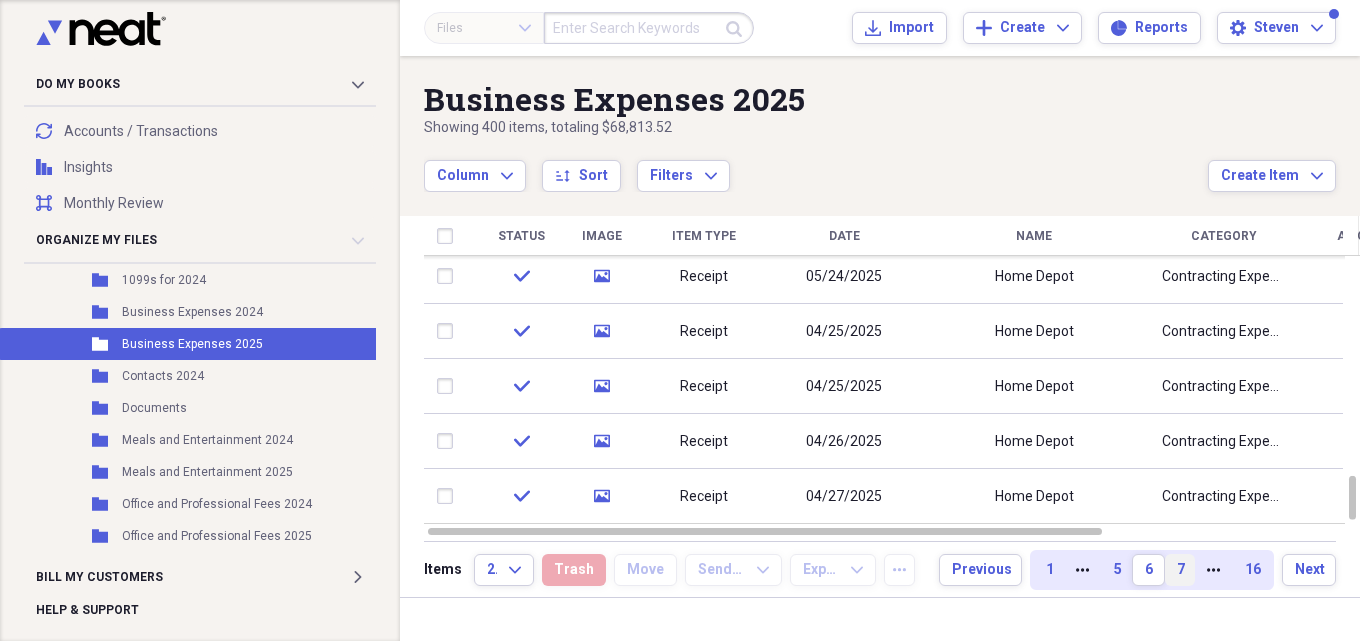 click on "7" at bounding box center (1180, 570) 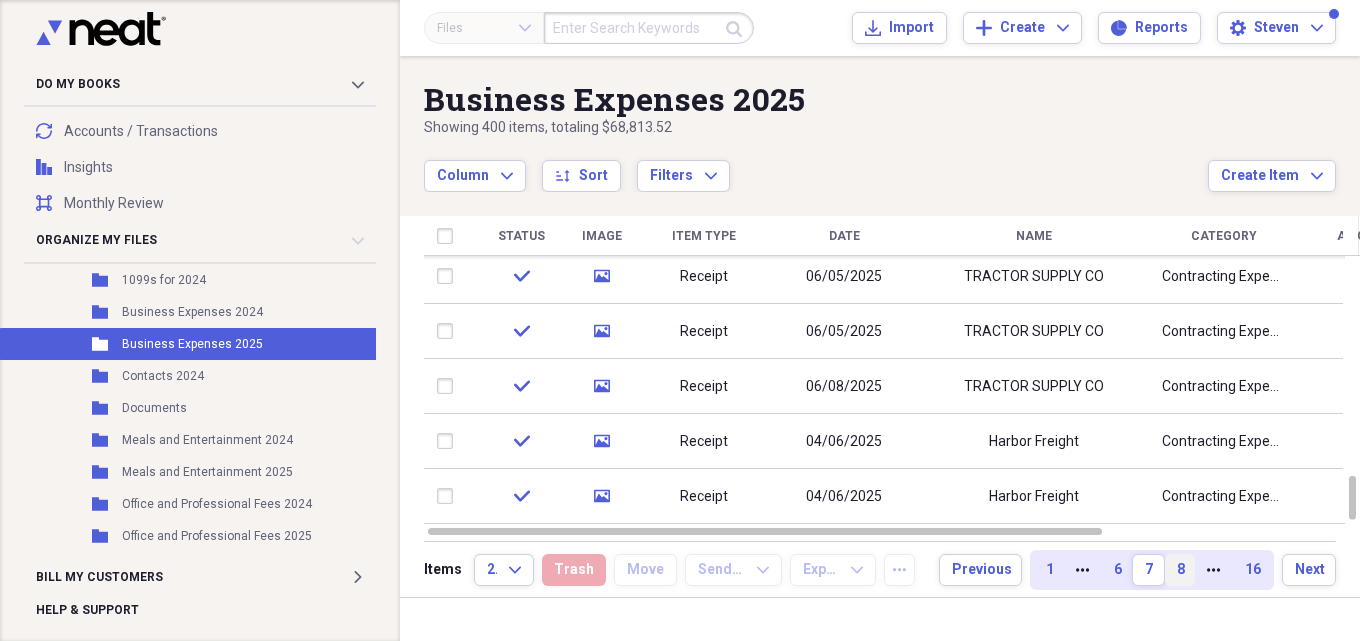 click on "8" at bounding box center (1180, 570) 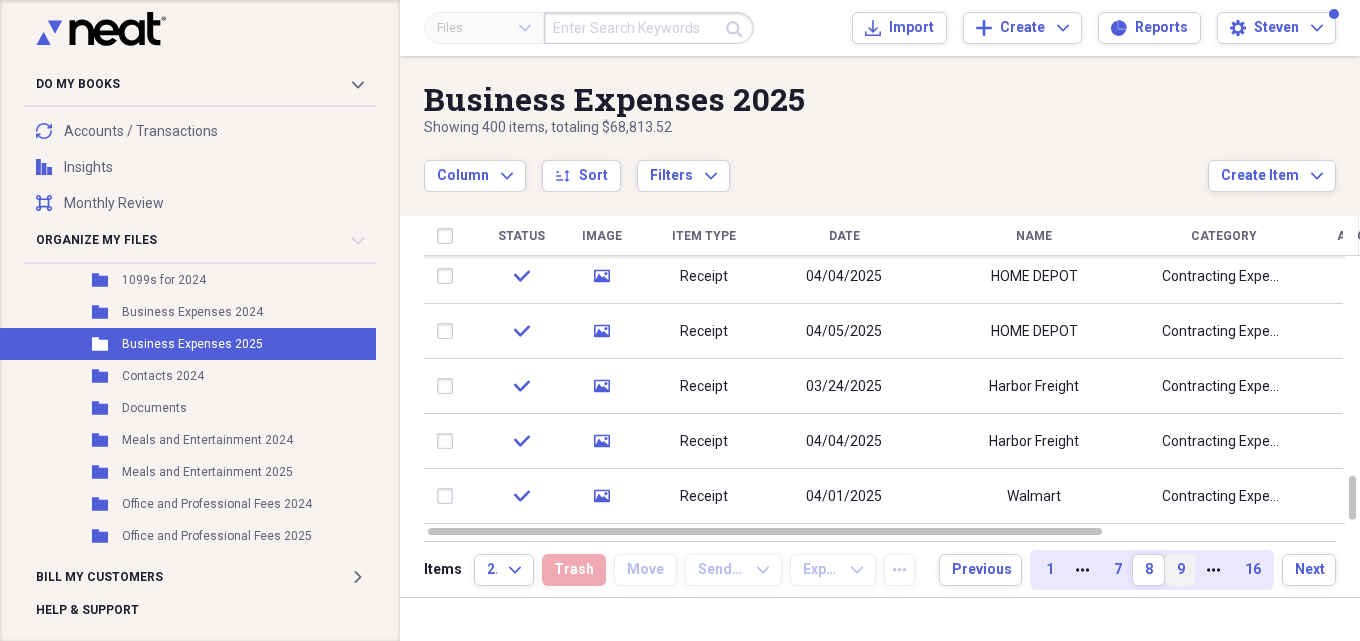 click on "9" at bounding box center (1180, 570) 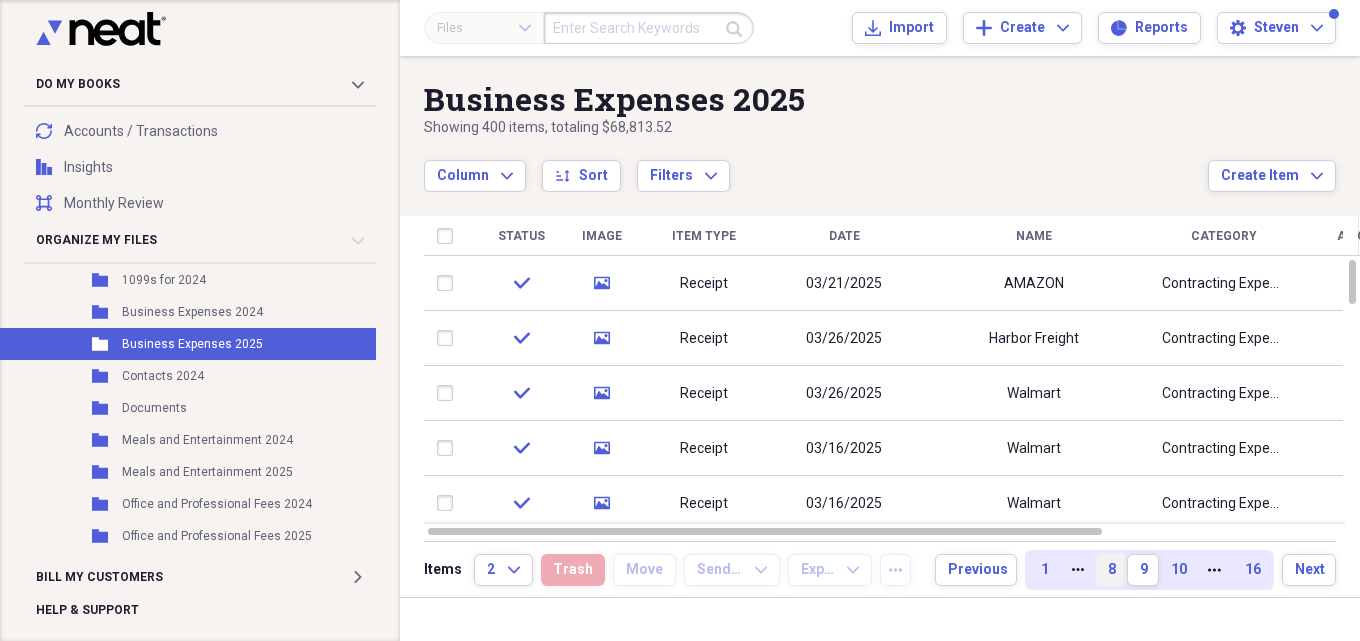 click on "8" at bounding box center [1111, 570] 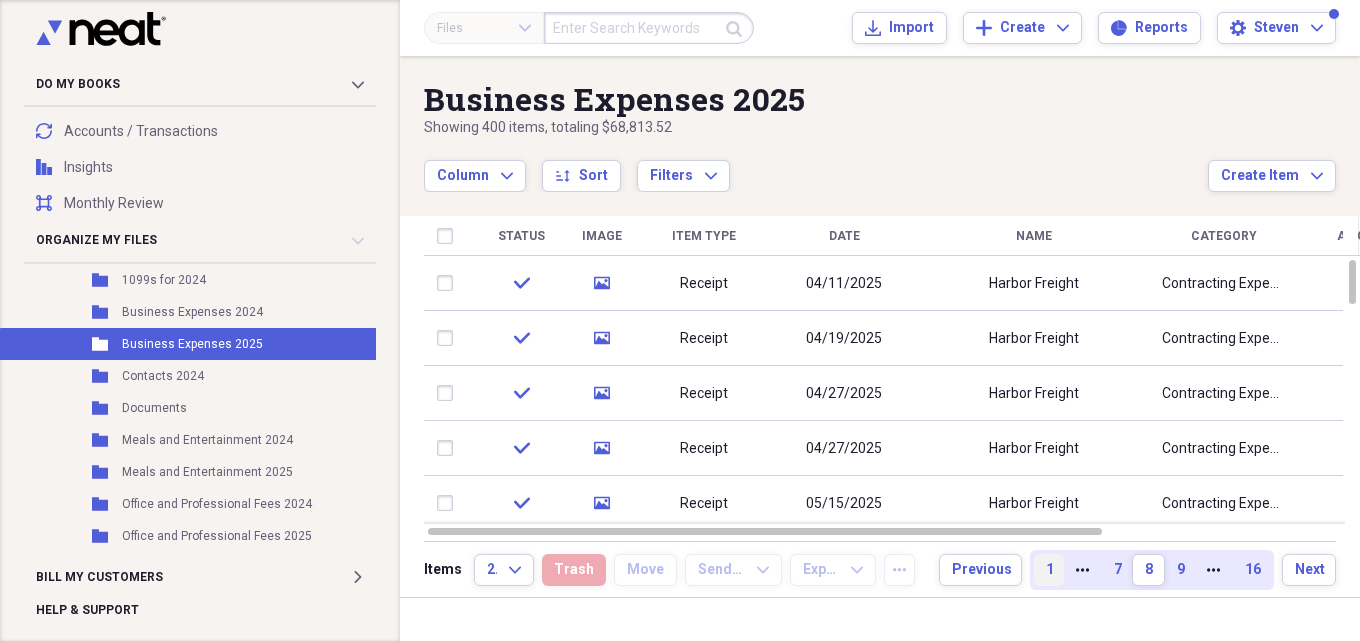 click on "1" at bounding box center [1049, 570] 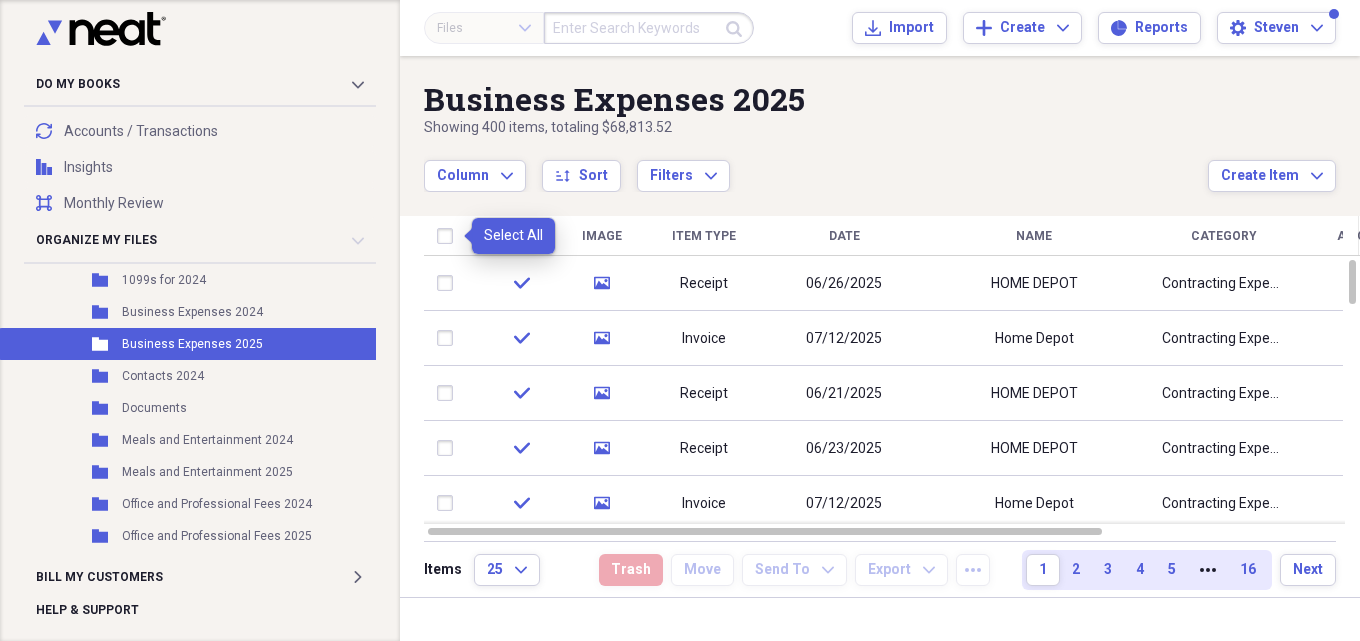click at bounding box center [449, 236] 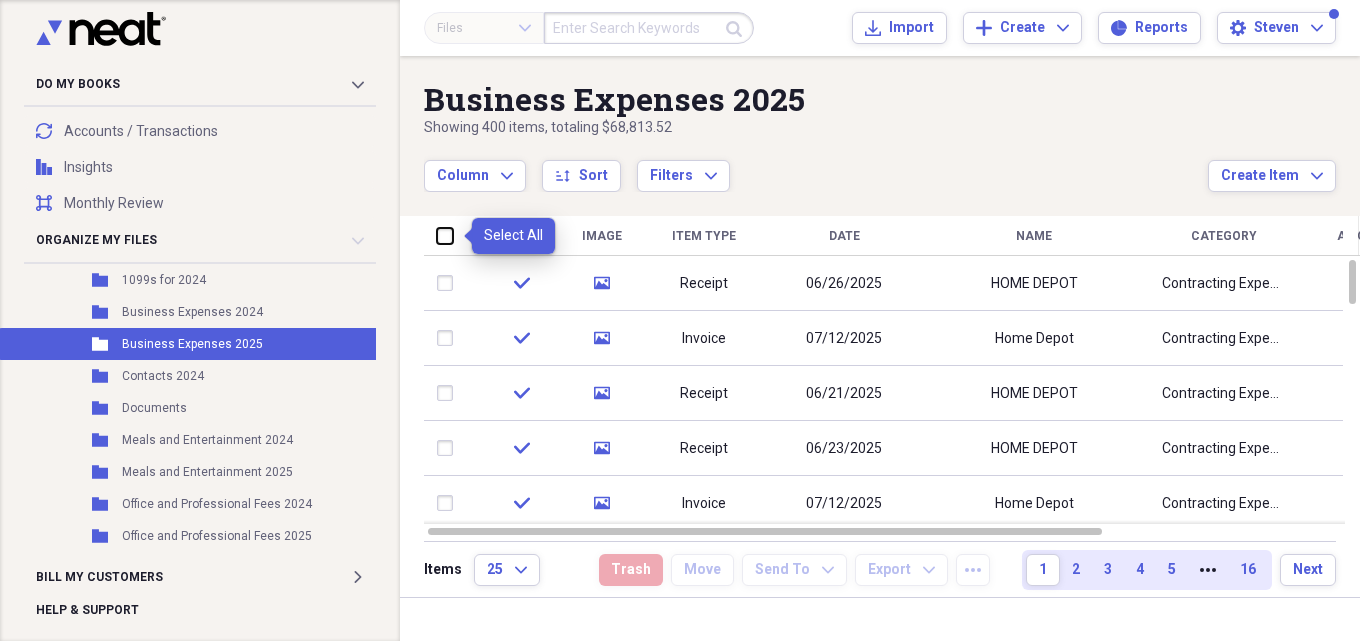 click at bounding box center (437, 235) 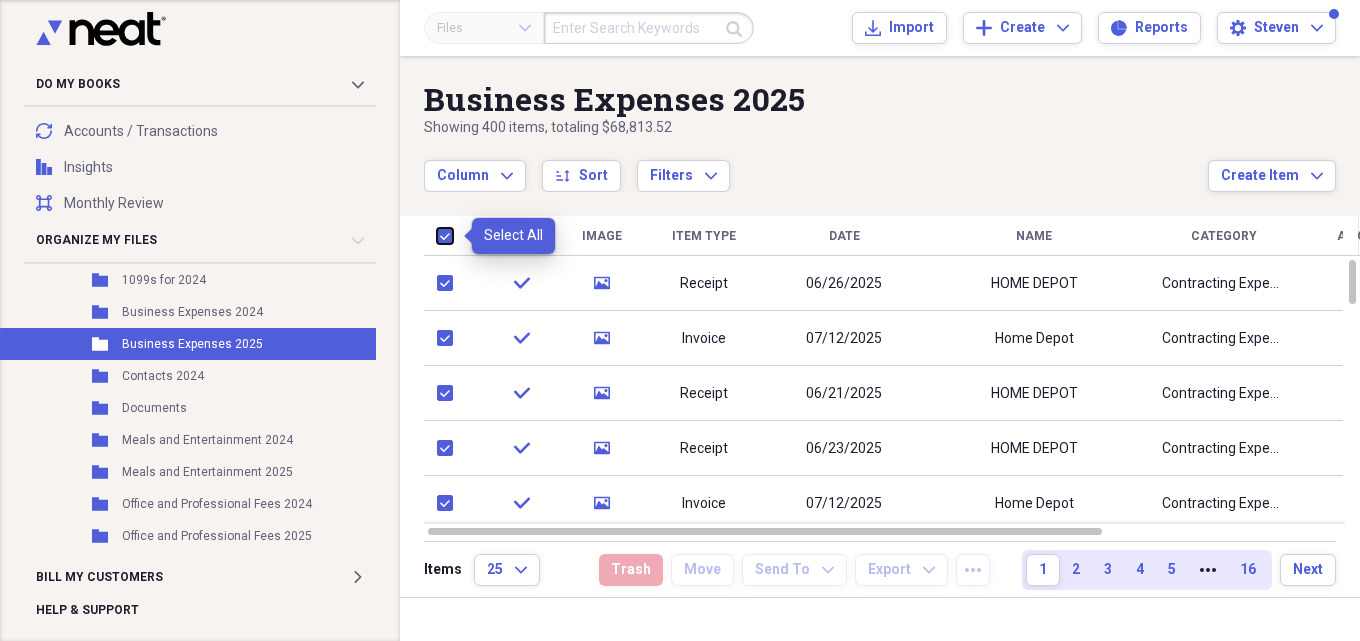 checkbox on "true" 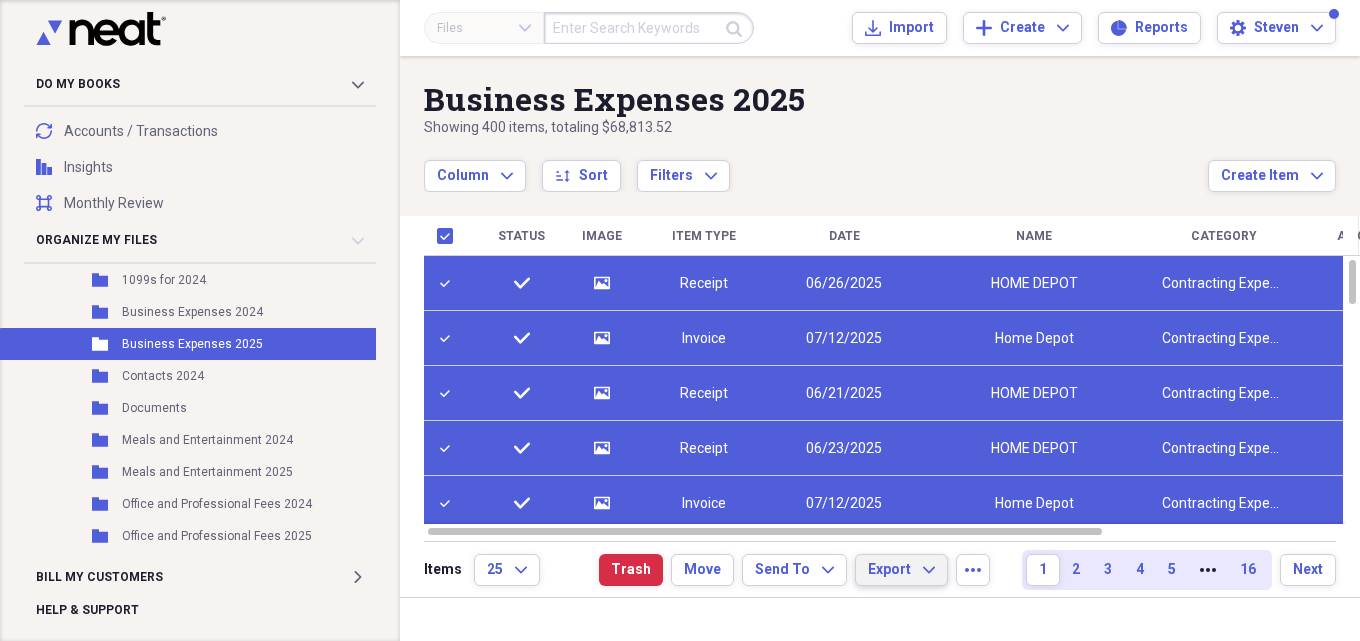 click on "Export Expand" at bounding box center [901, 570] 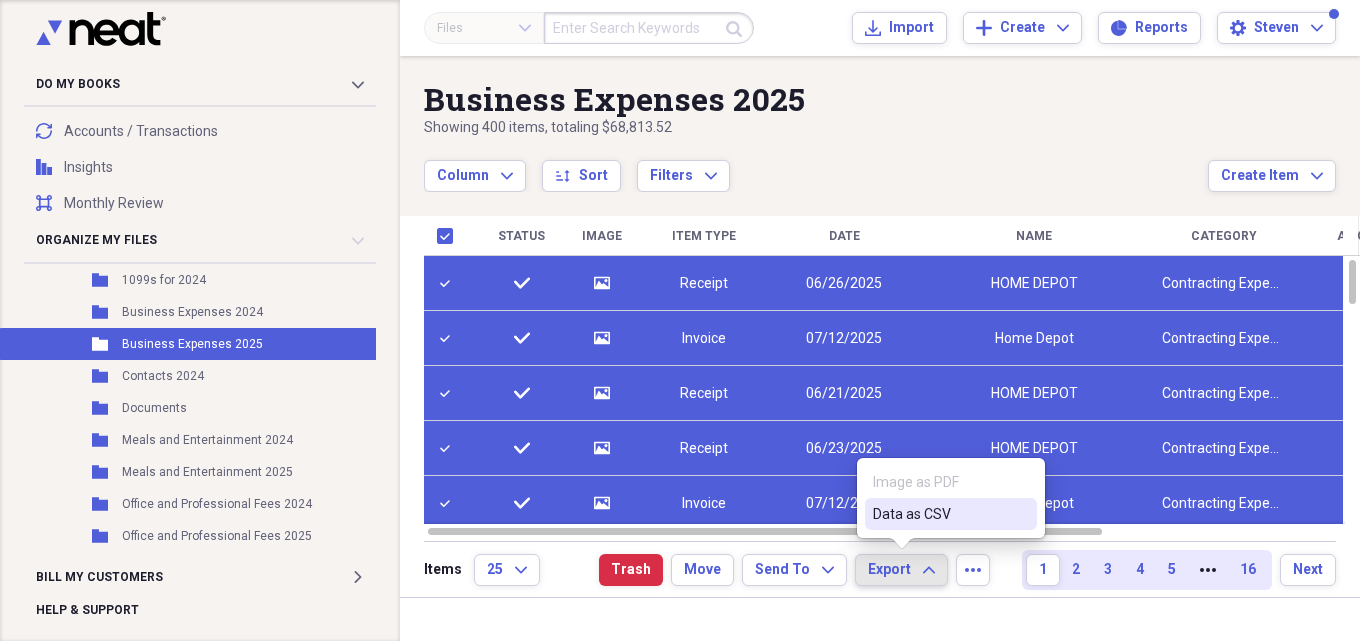 click on "Data as CSV" at bounding box center (939, 514) 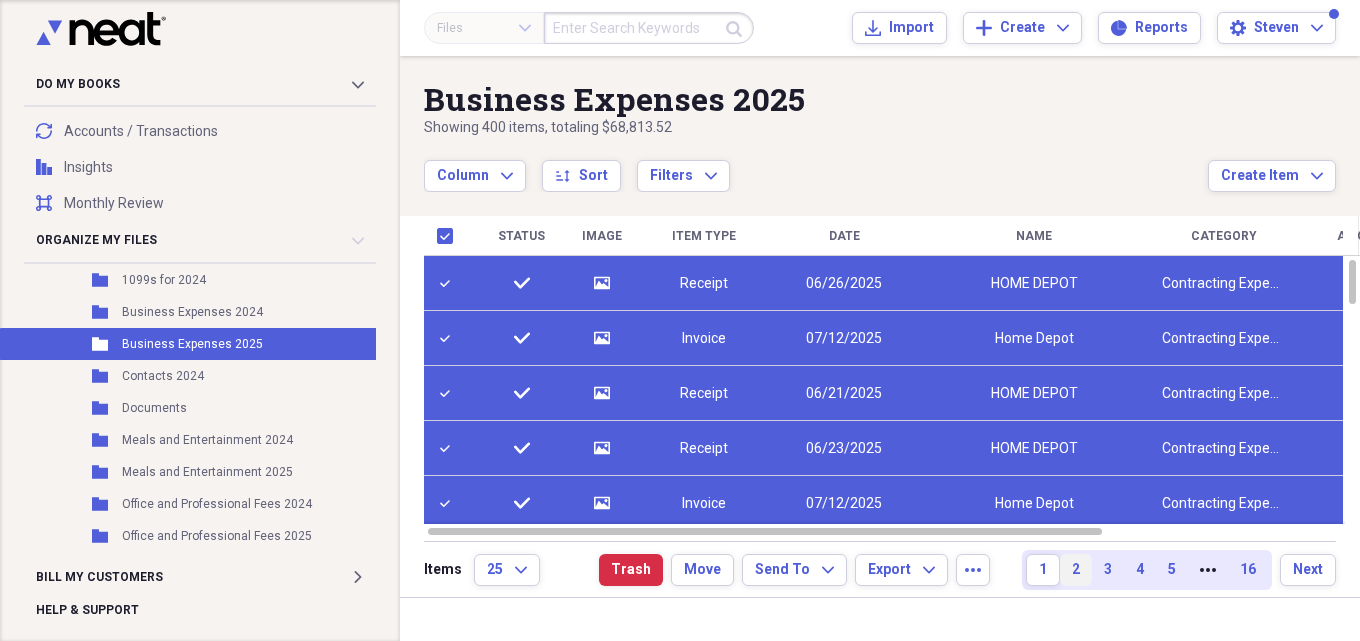 click on "2" at bounding box center (1076, 570) 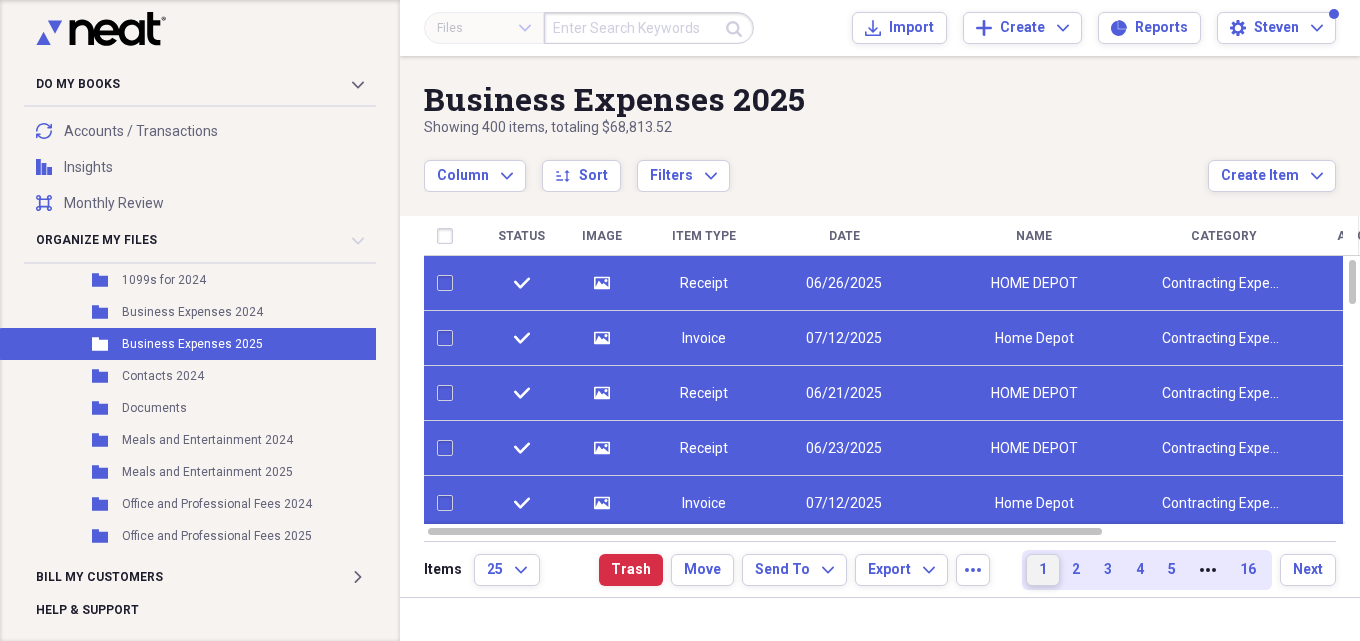 checkbox on "false" 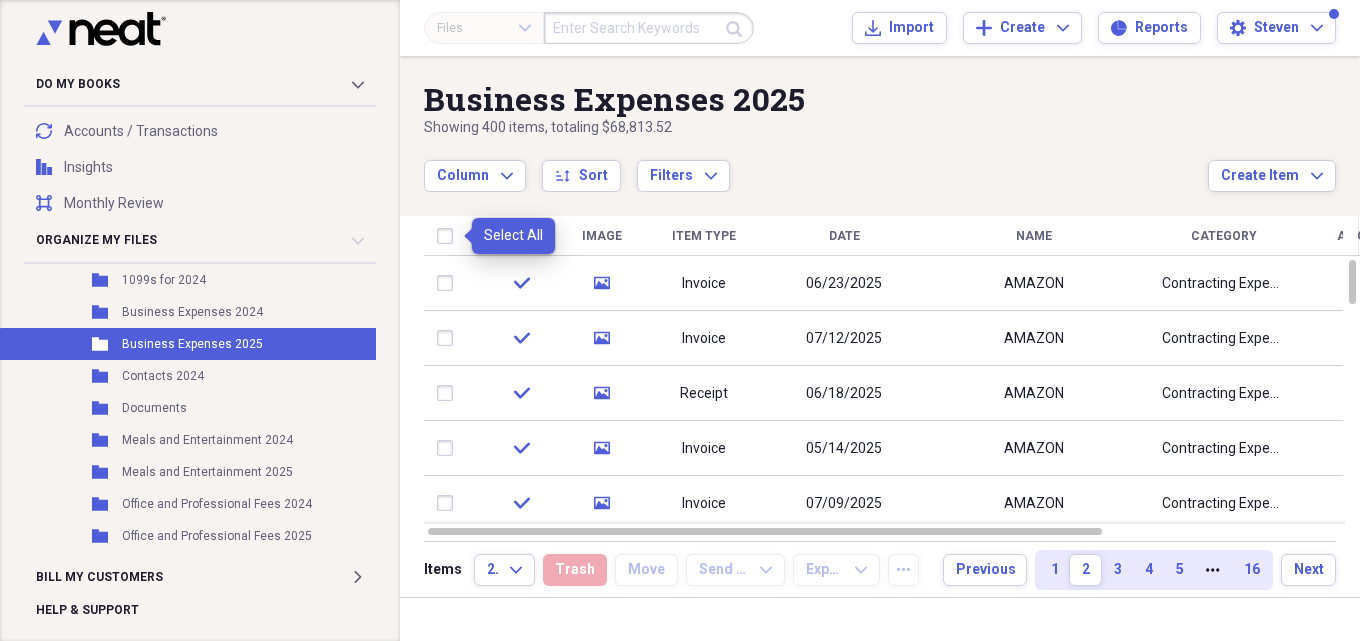 click at bounding box center (449, 236) 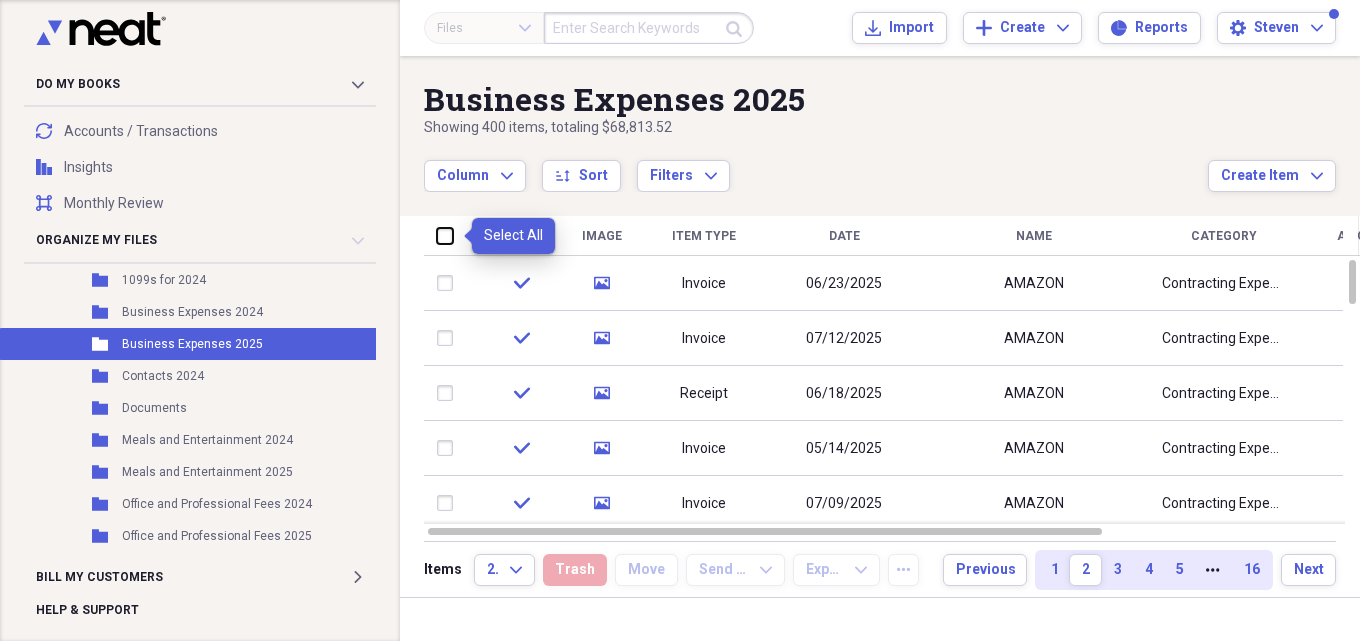 click at bounding box center [437, 235] 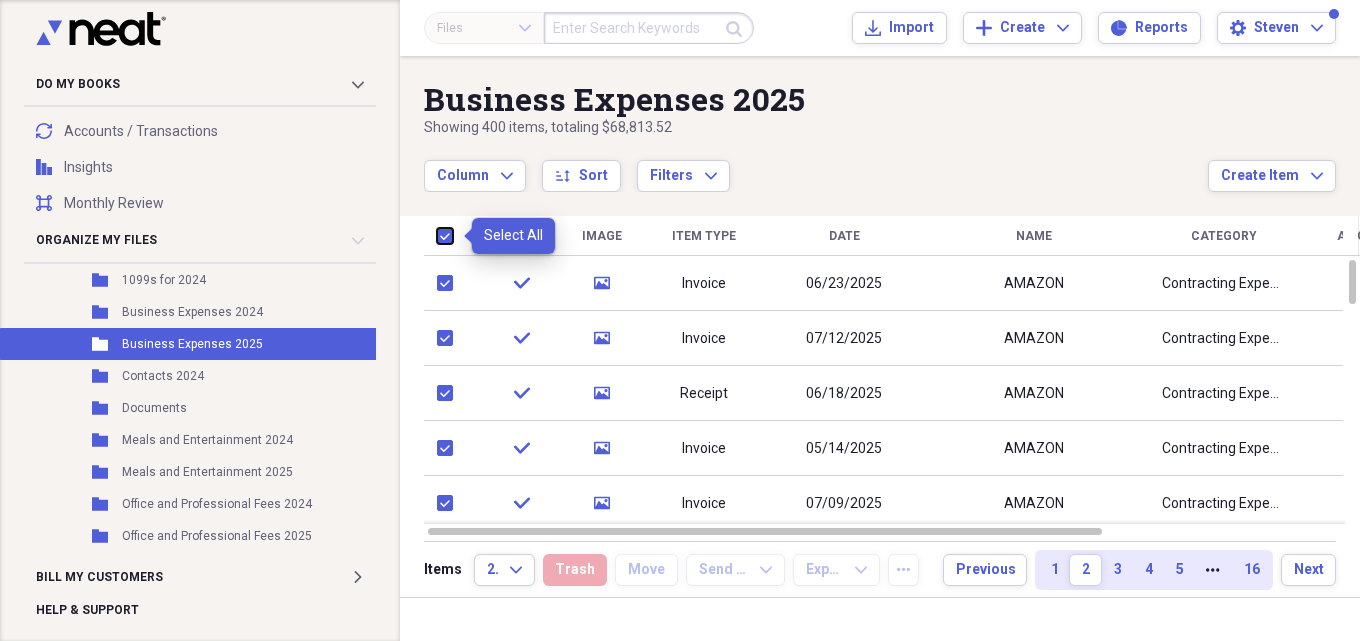 checkbox on "true" 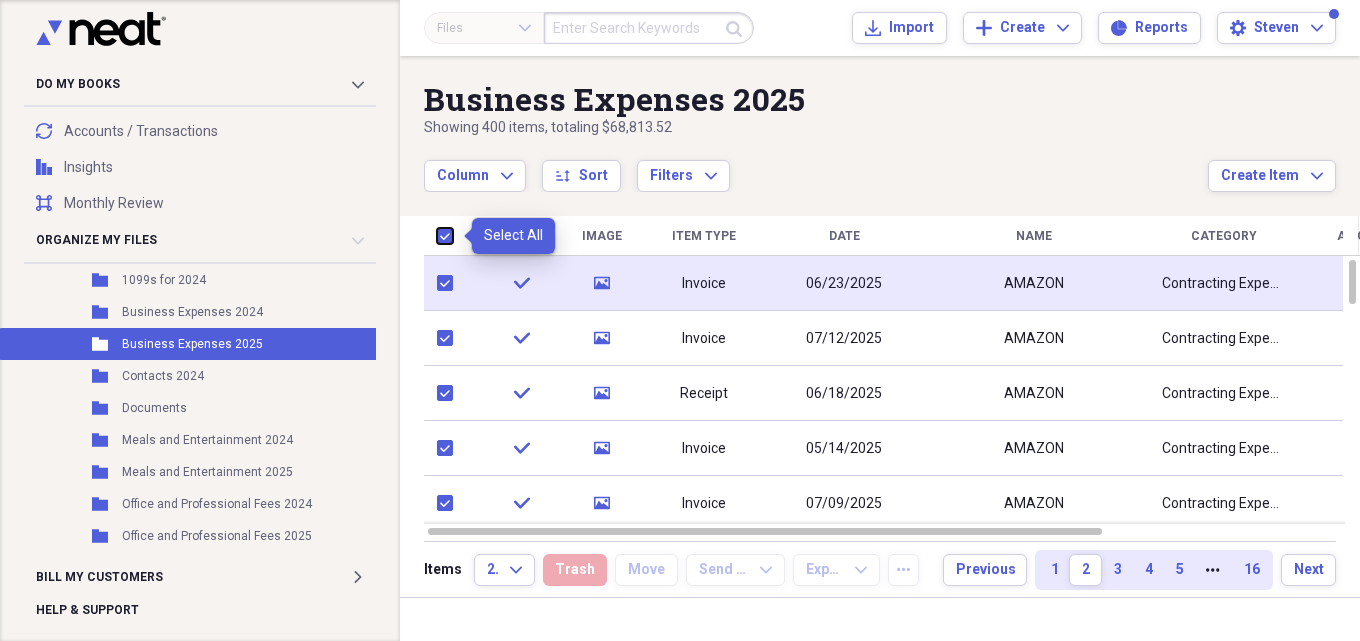checkbox on "true" 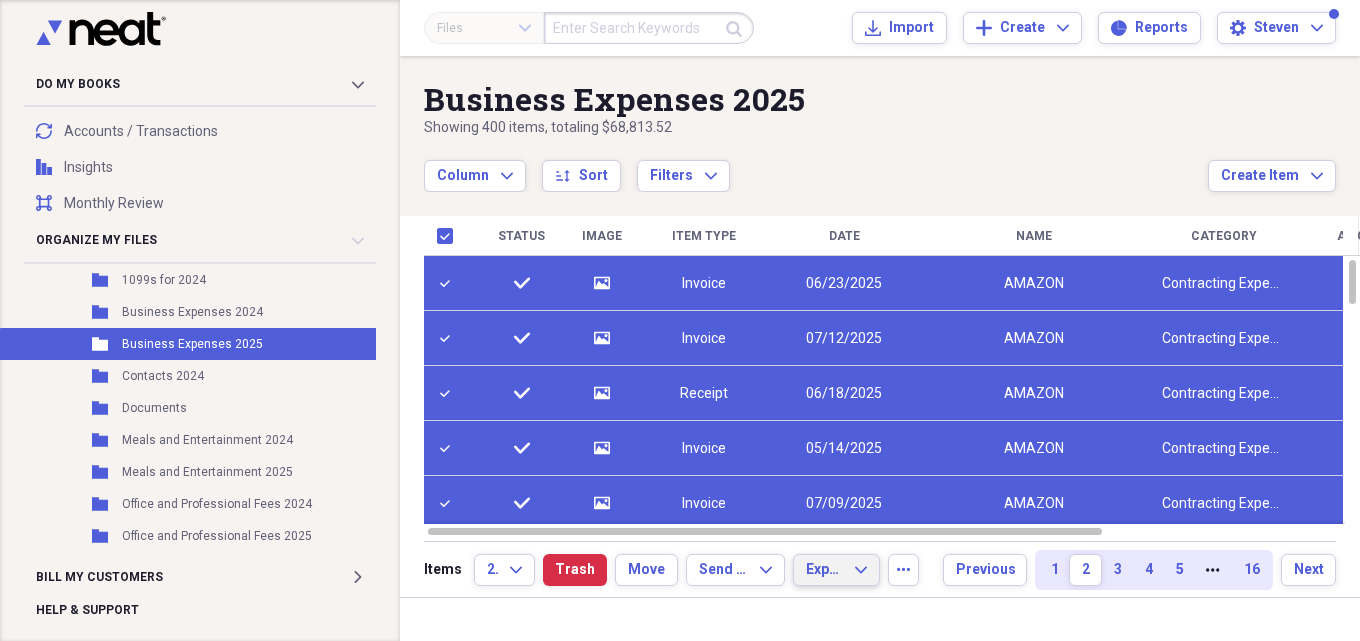 click on "Export" at bounding box center (824, 570) 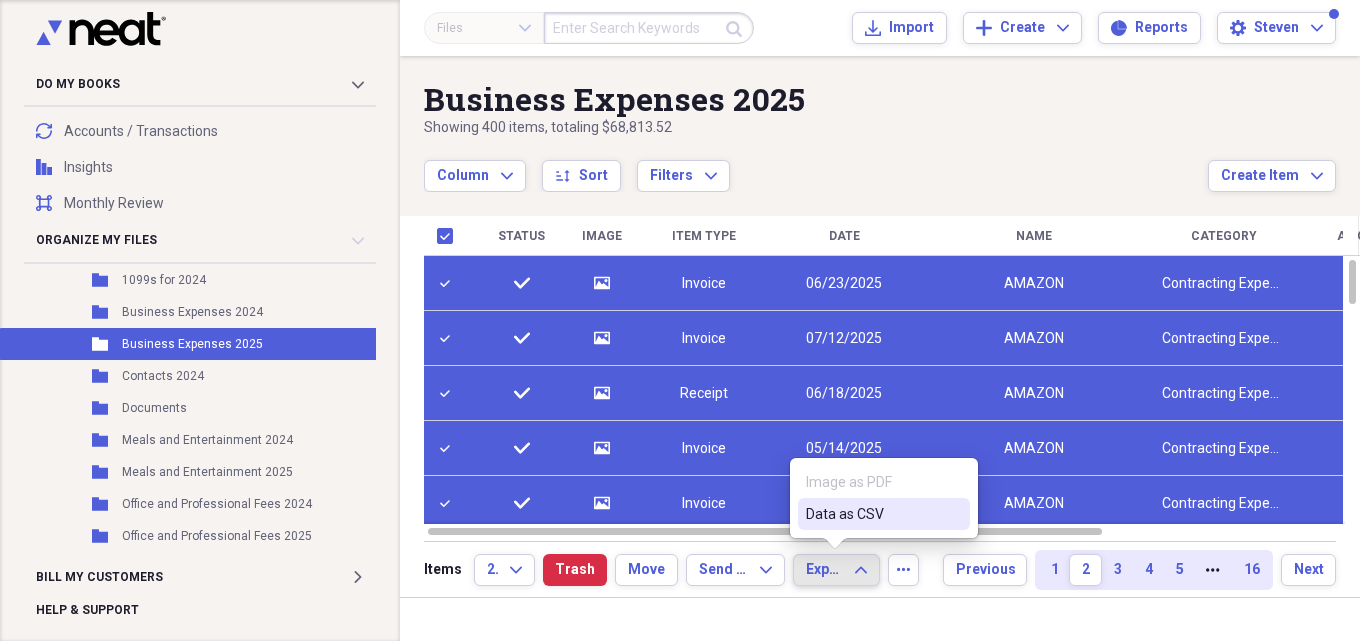 click on "Data as CSV" at bounding box center (872, 514) 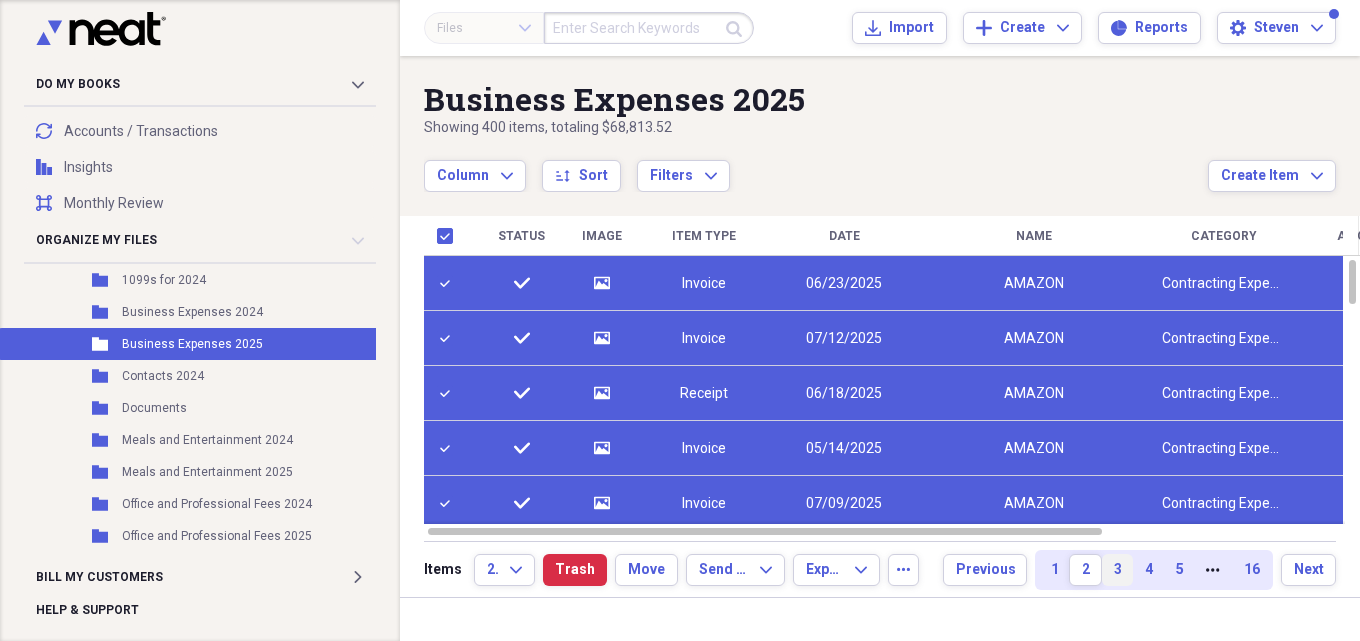 click on "3" at bounding box center (1117, 570) 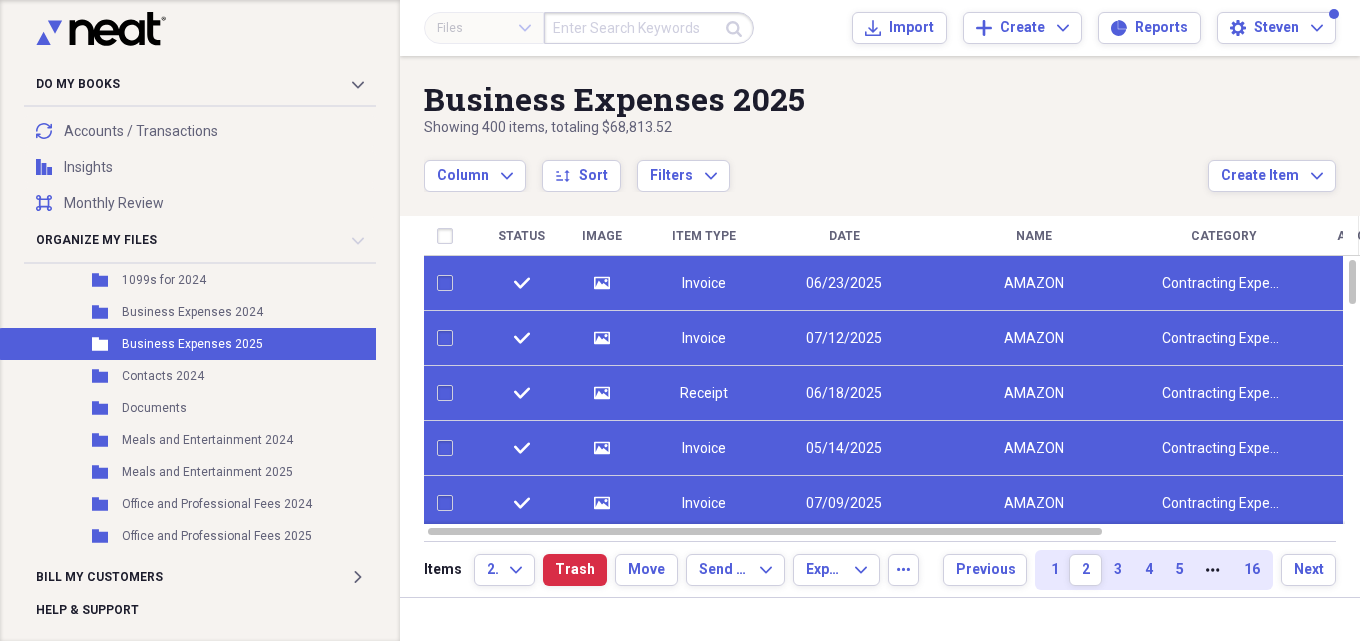 checkbox on "false" 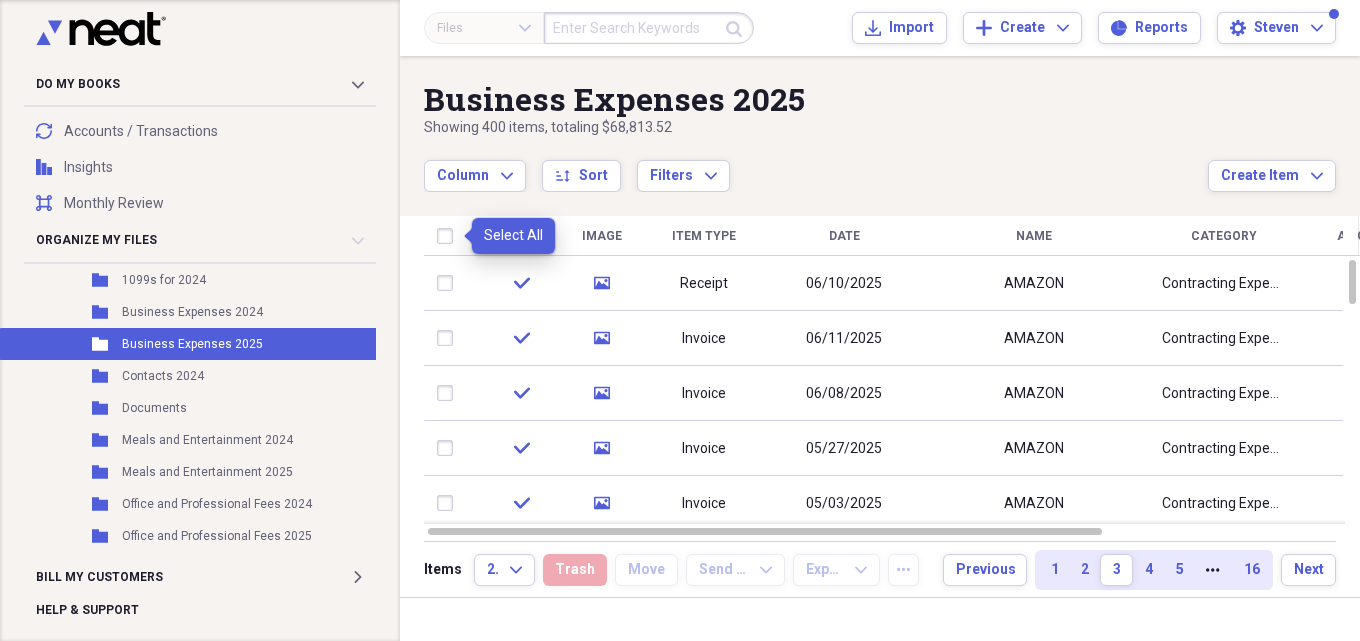 click at bounding box center (449, 236) 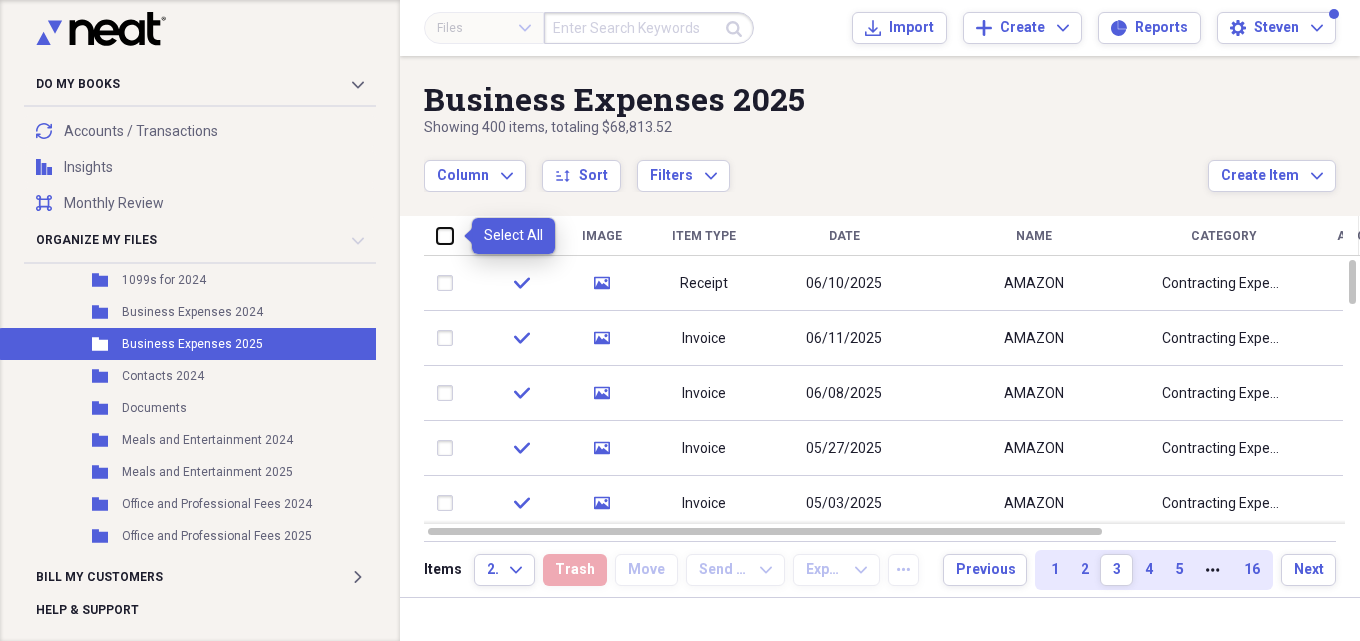 click at bounding box center (437, 235) 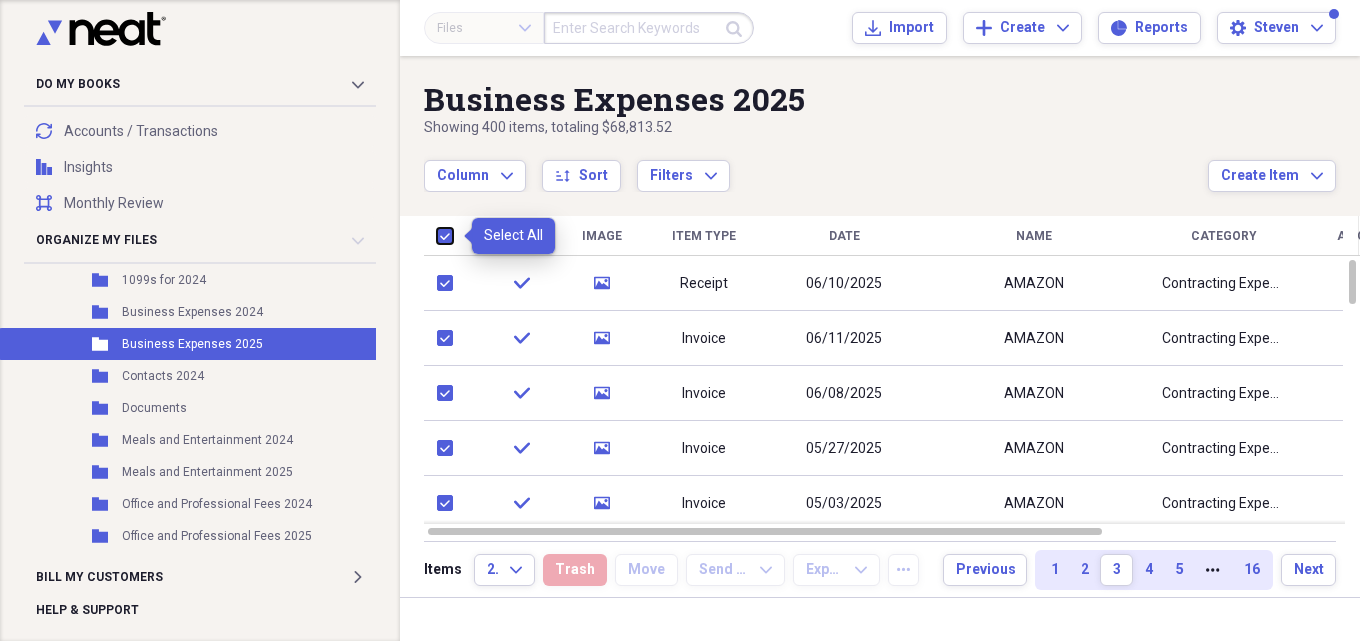 checkbox on "true" 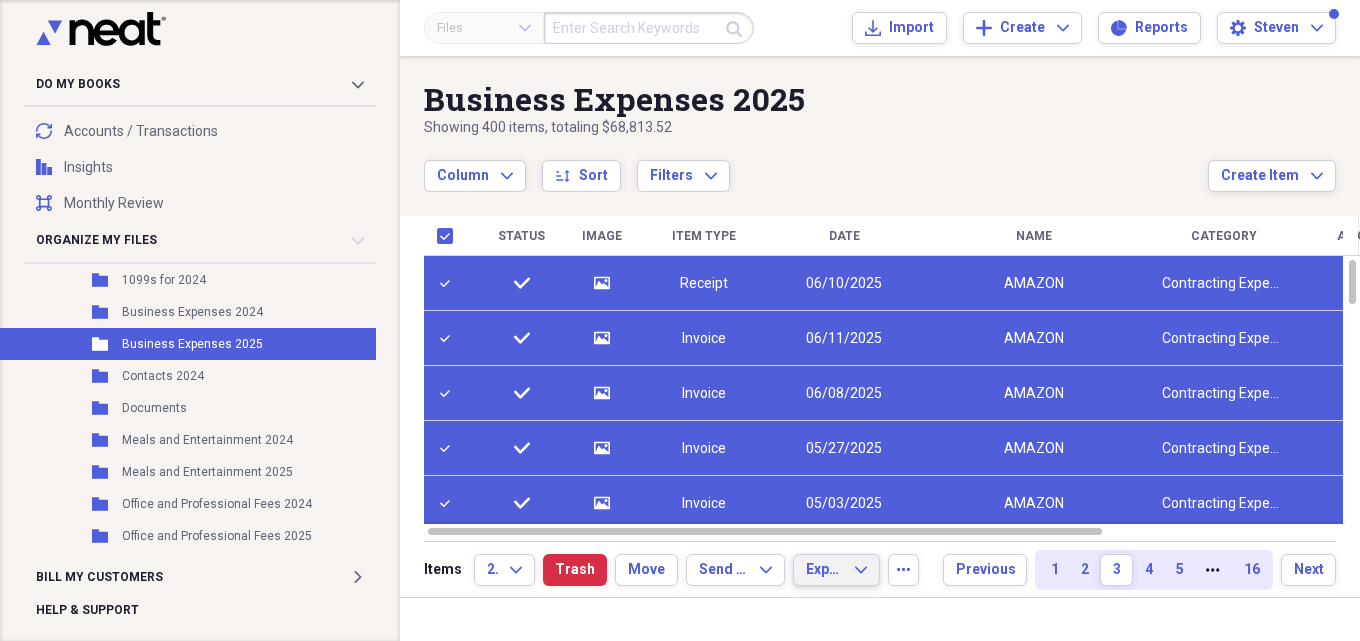 click on "Export Expand" at bounding box center [836, 570] 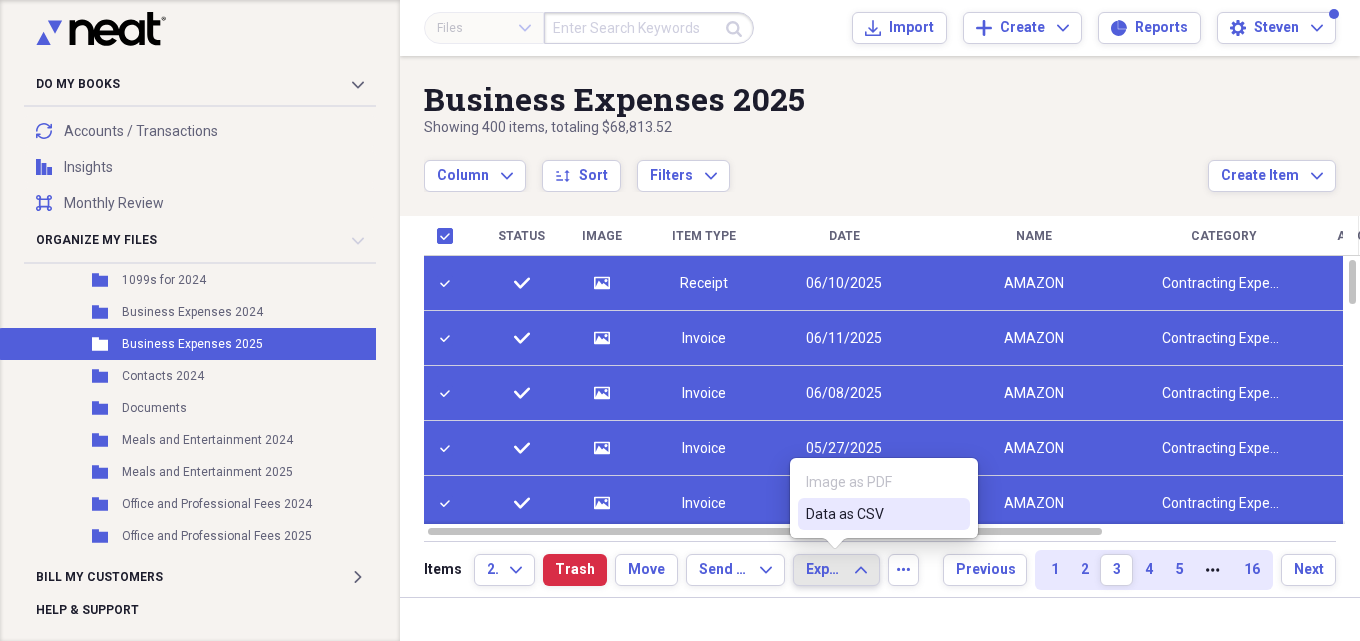 click on "Data as CSV" at bounding box center [872, 514] 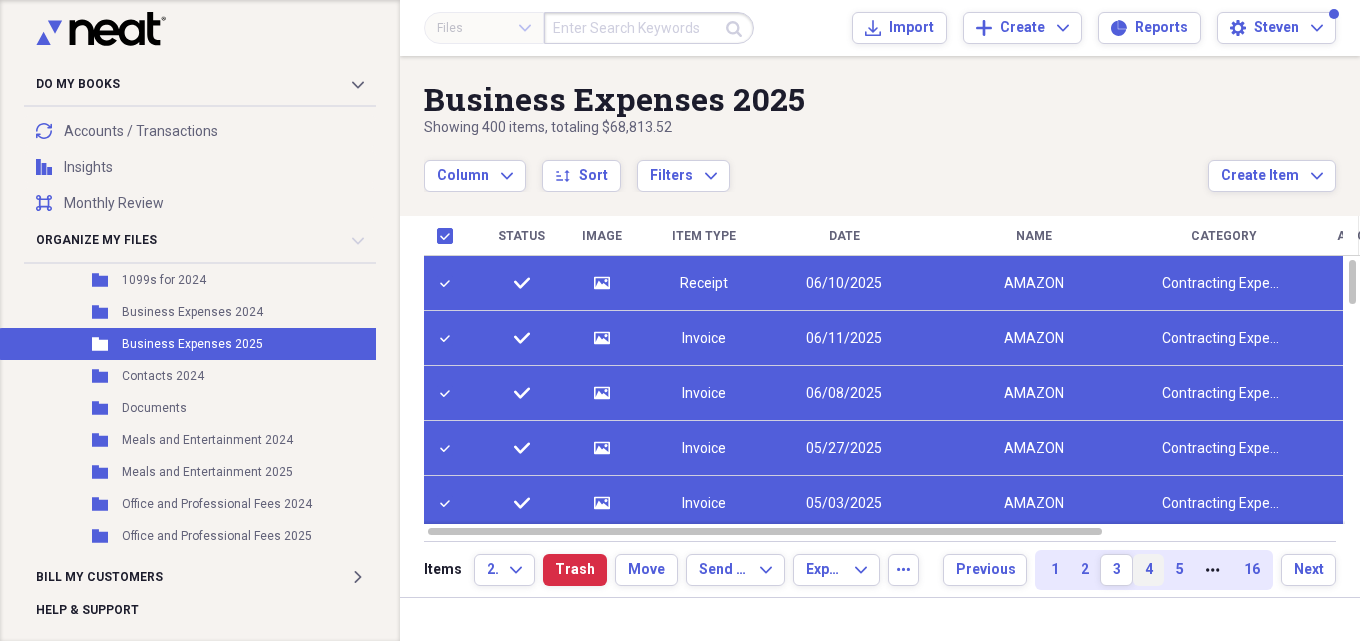 click on "4" at bounding box center [1148, 570] 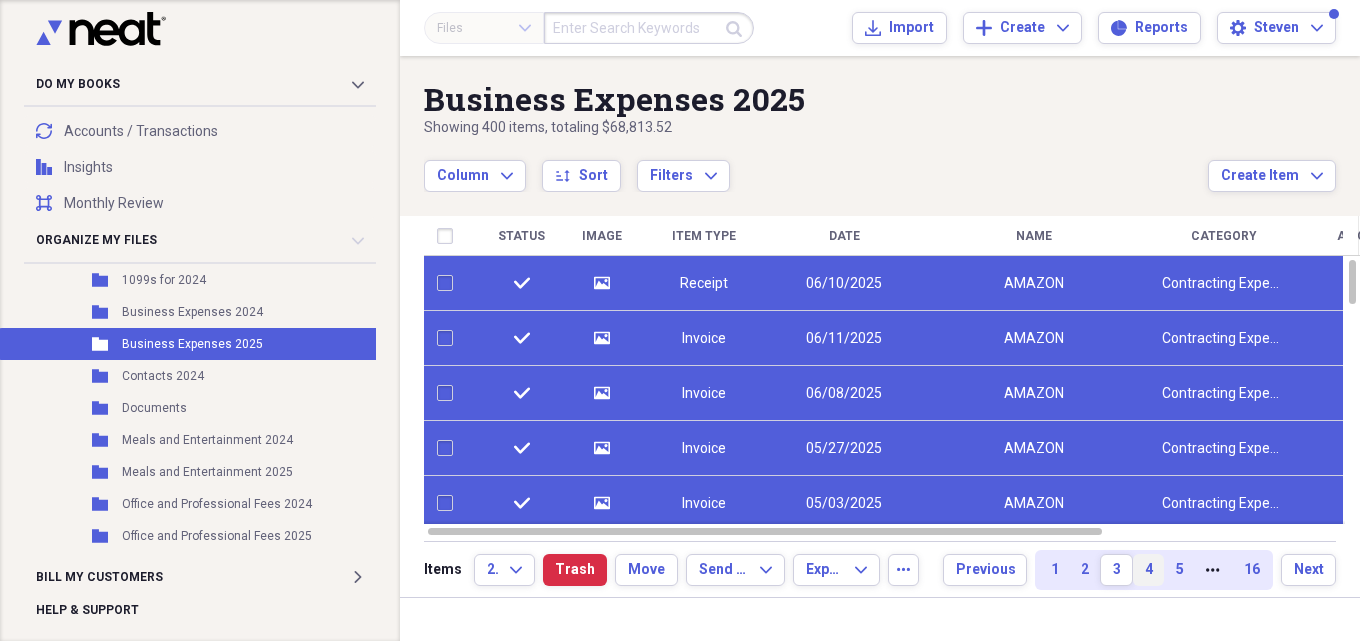 checkbox on "false" 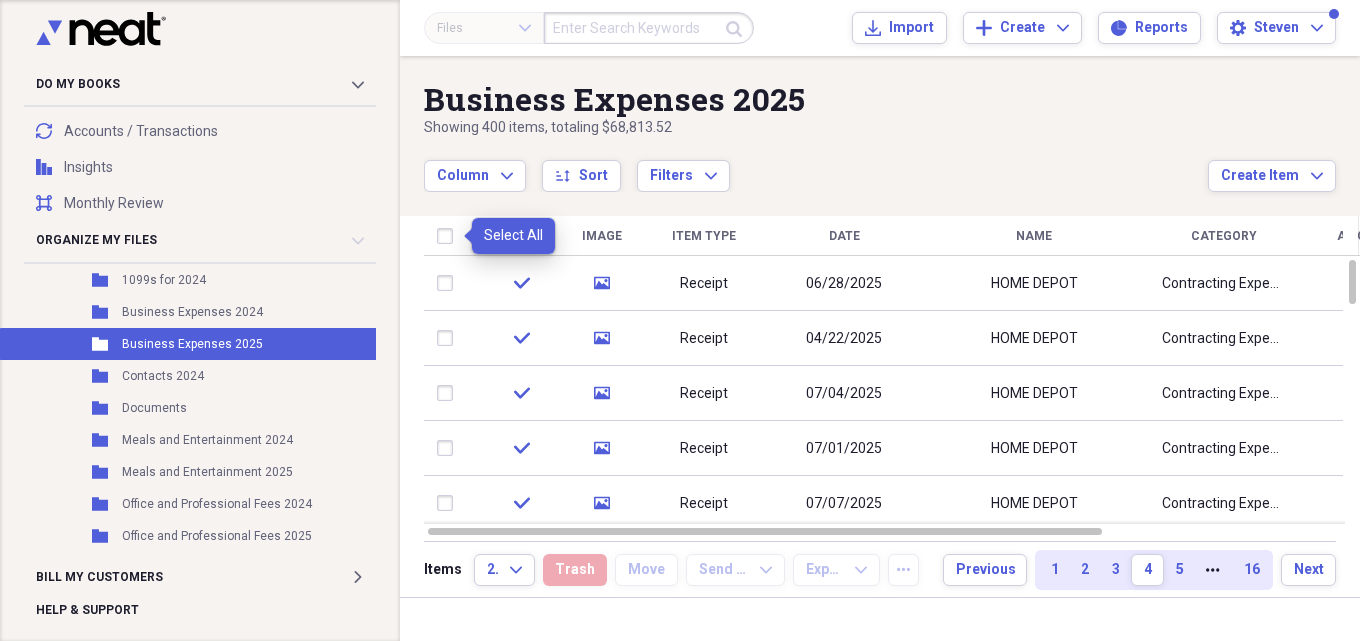 click at bounding box center [449, 236] 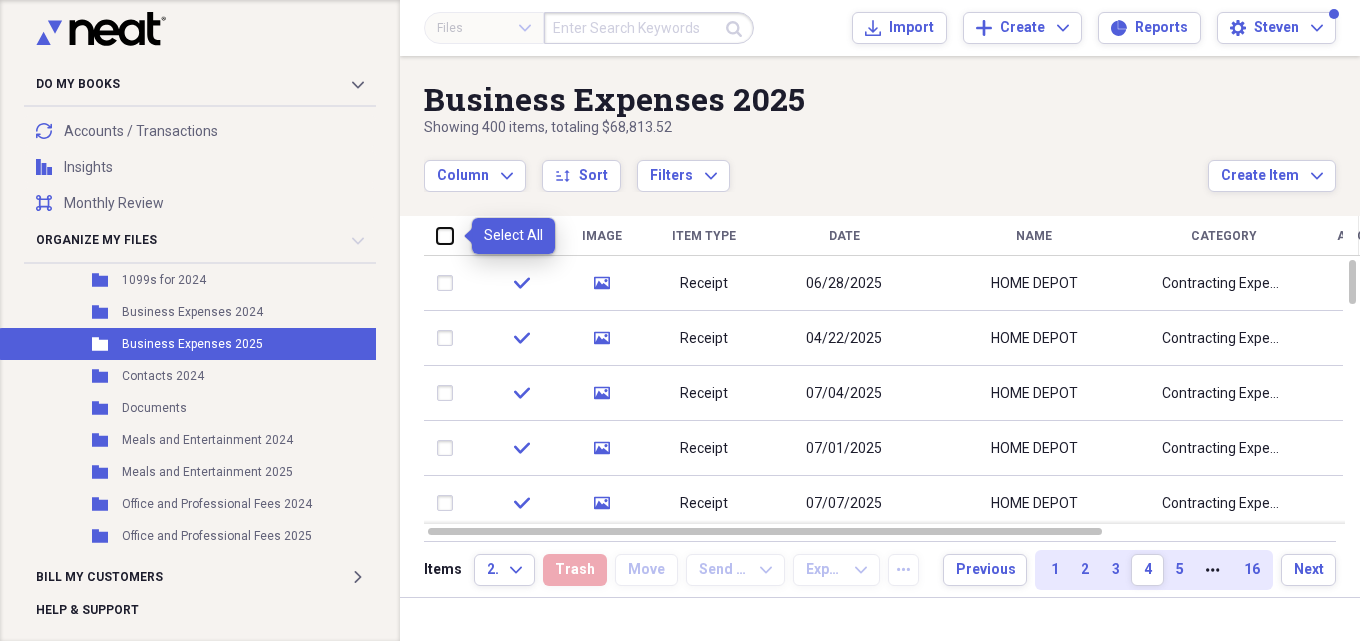 click at bounding box center (437, 235) 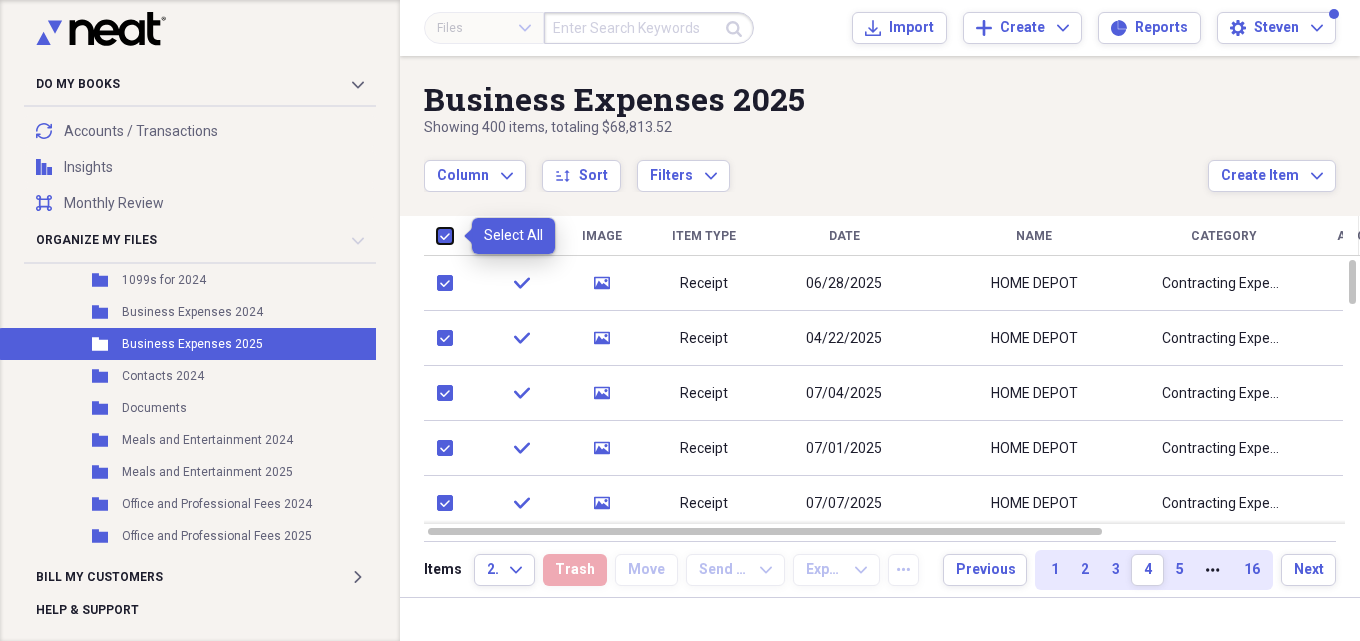 checkbox on "true" 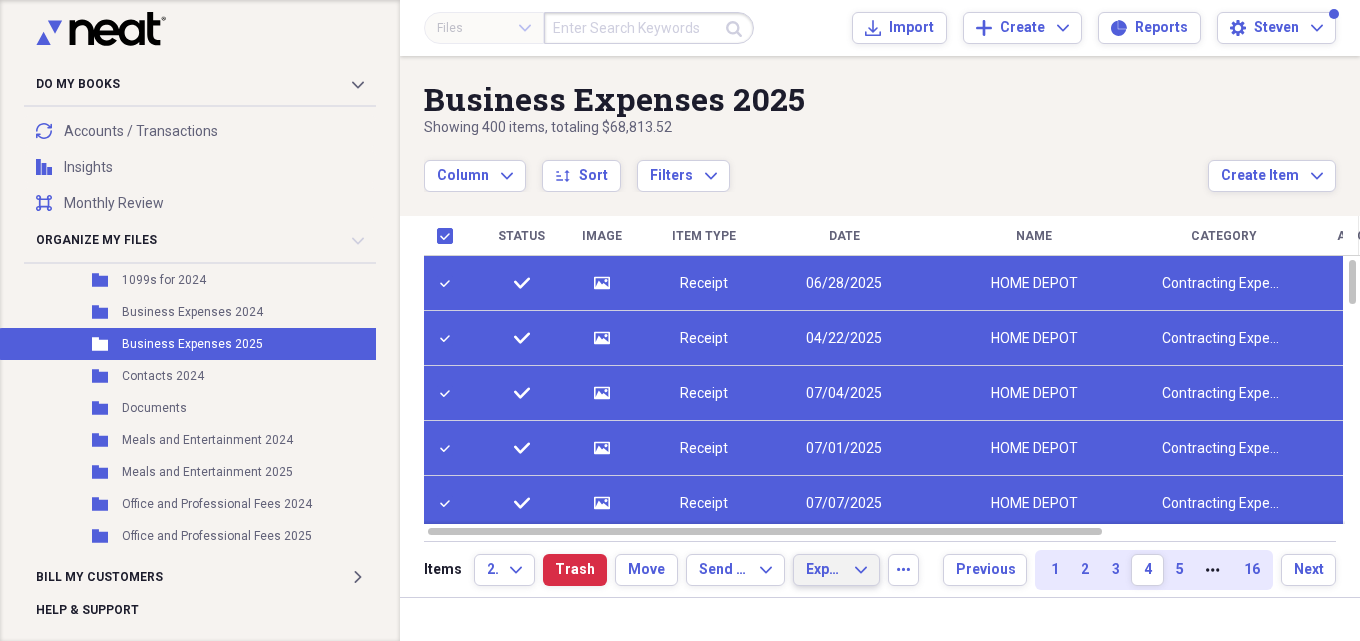 click on "Expand" 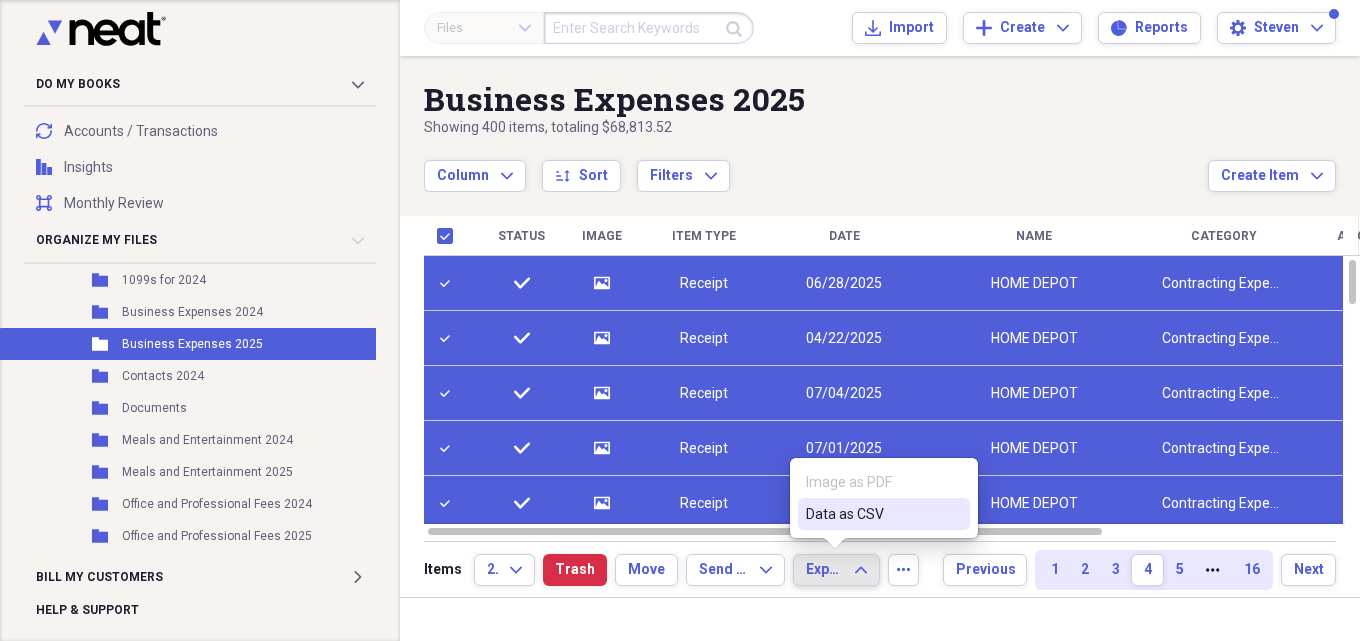 click on "Data as CSV" at bounding box center [872, 514] 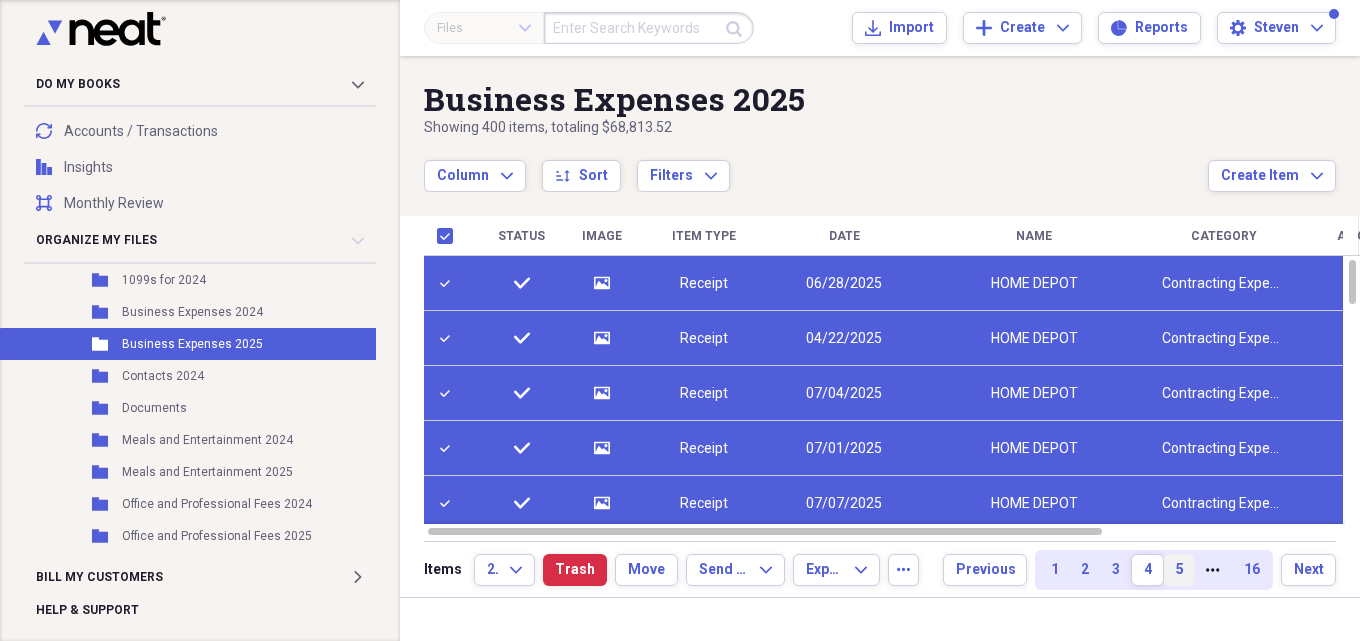 click on "5" at bounding box center (1179, 570) 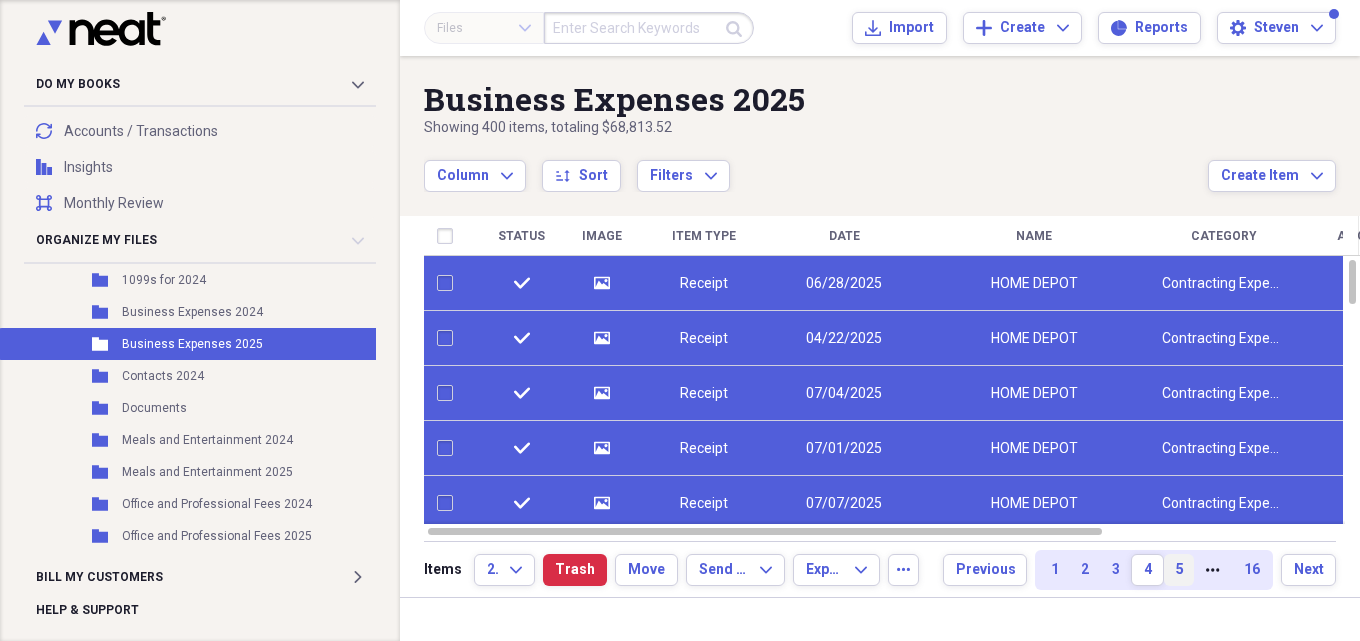 checkbox on "false" 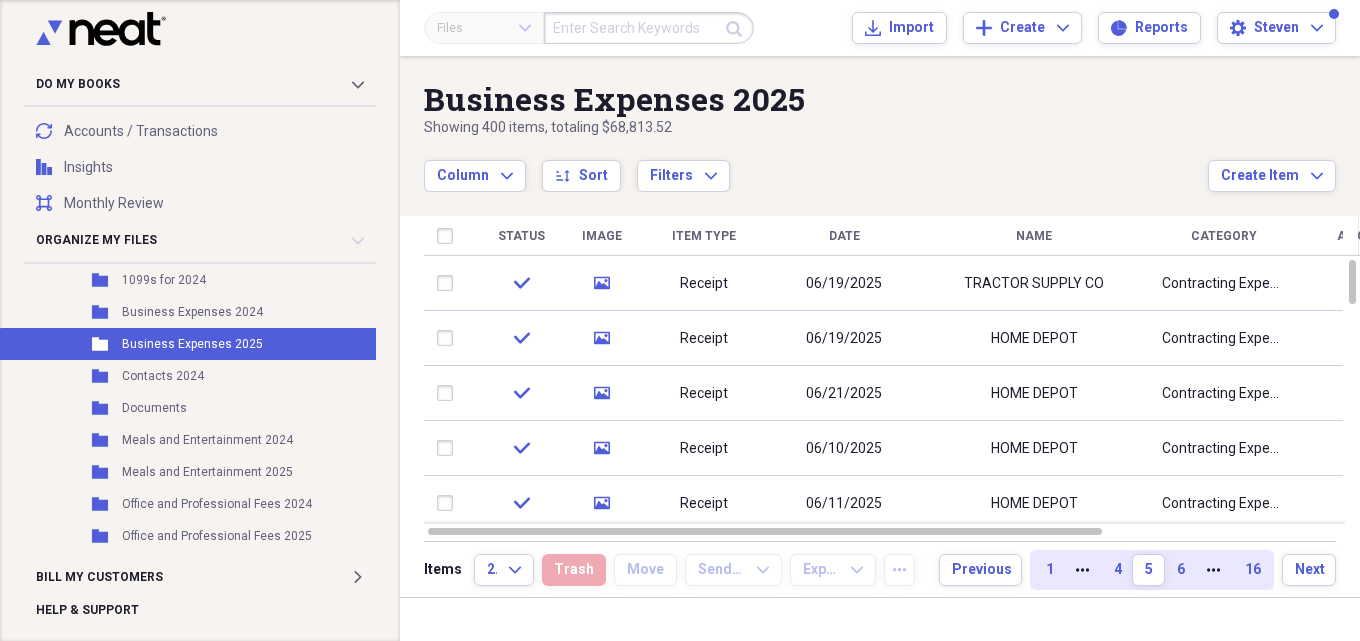click at bounding box center (449, 236) 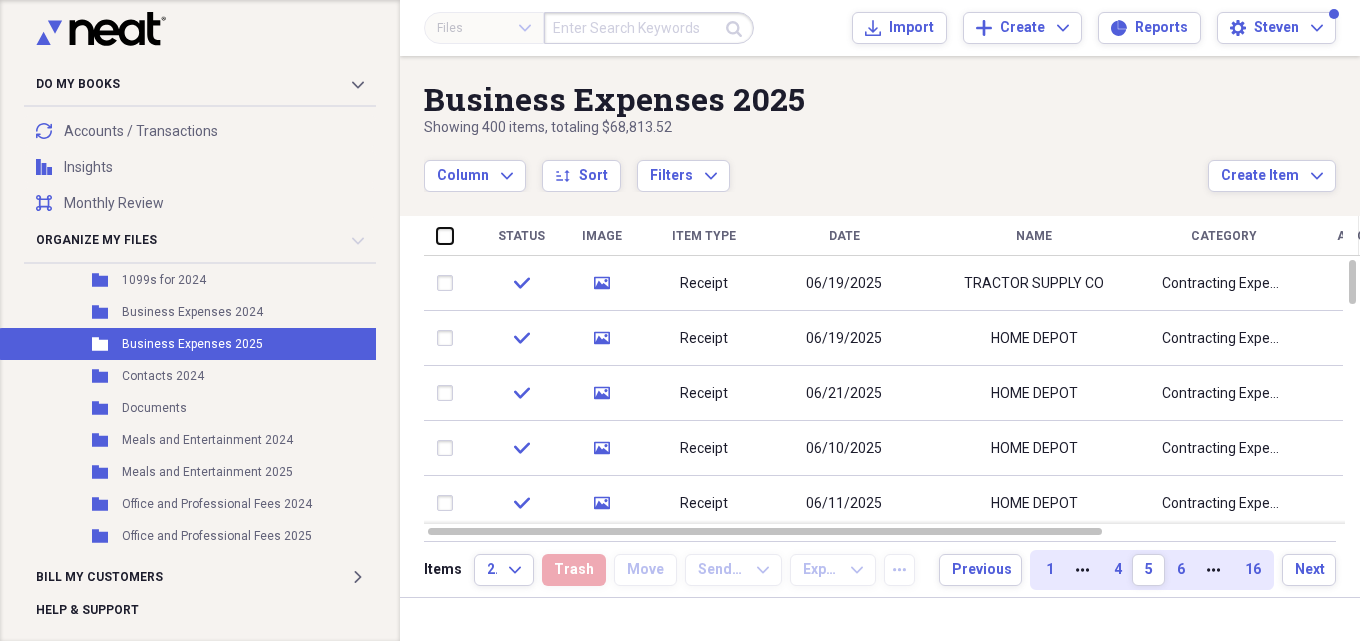 click at bounding box center (437, 235) 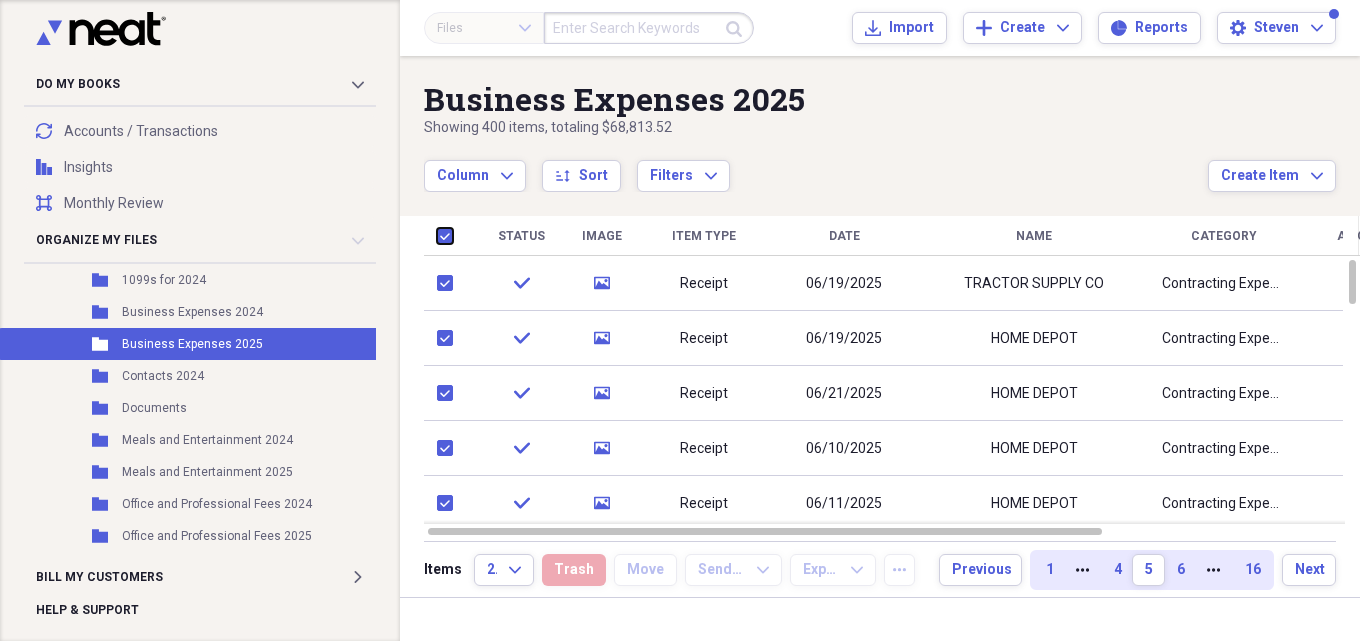 checkbox on "true" 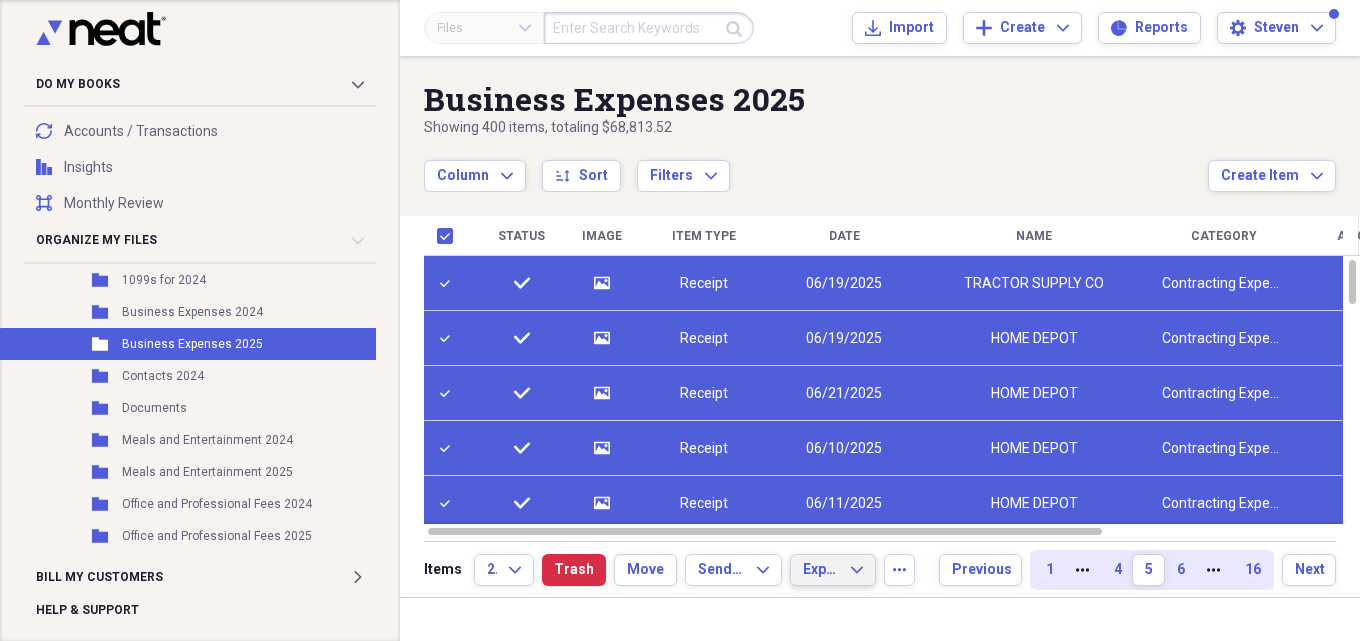 click on "Expand" 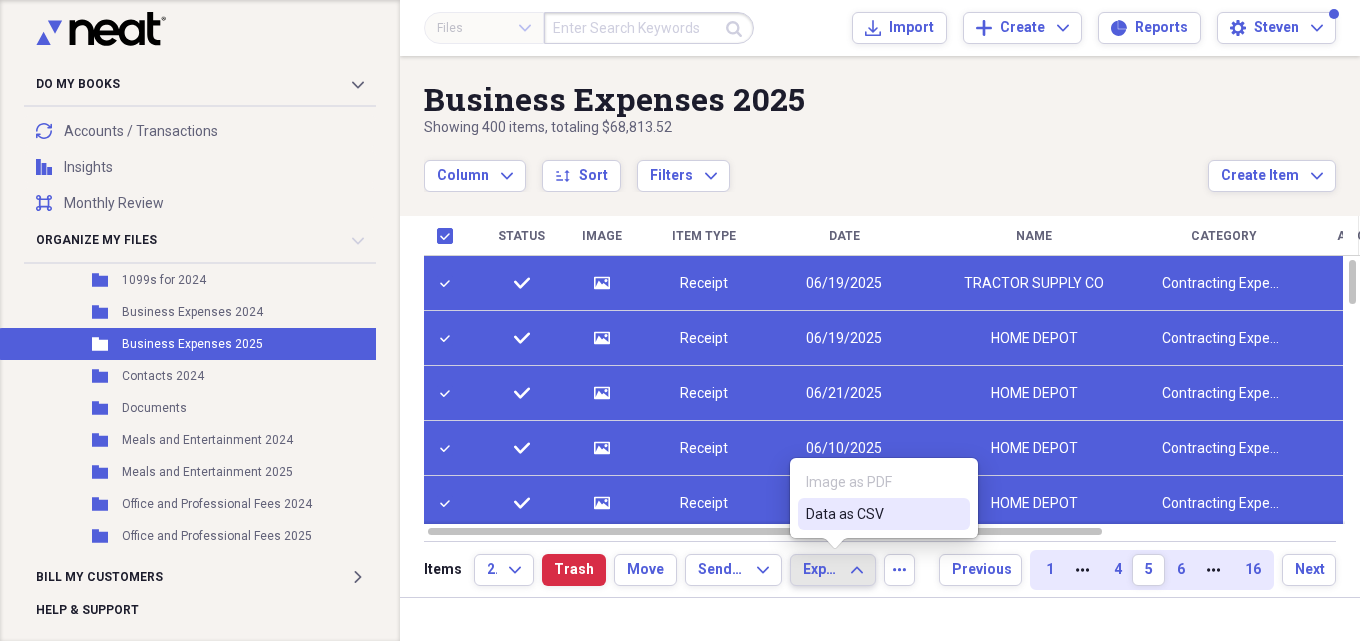 click on "Data as CSV" at bounding box center (872, 514) 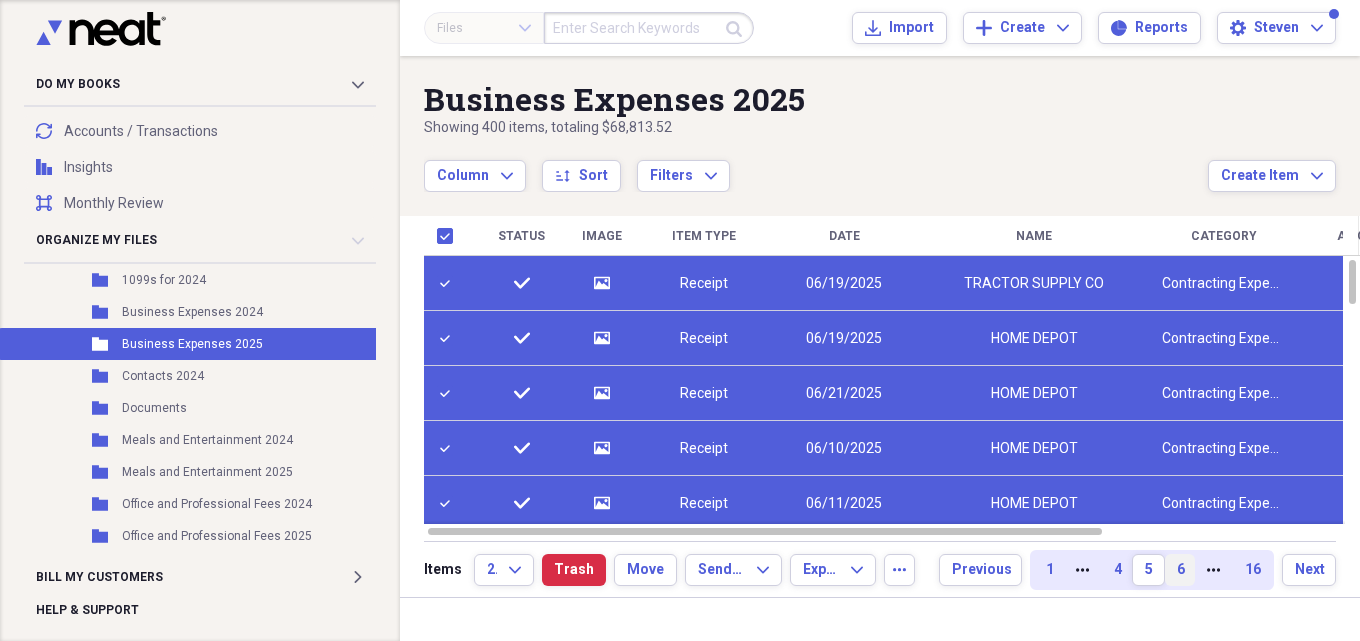 click on "6" at bounding box center (1180, 570) 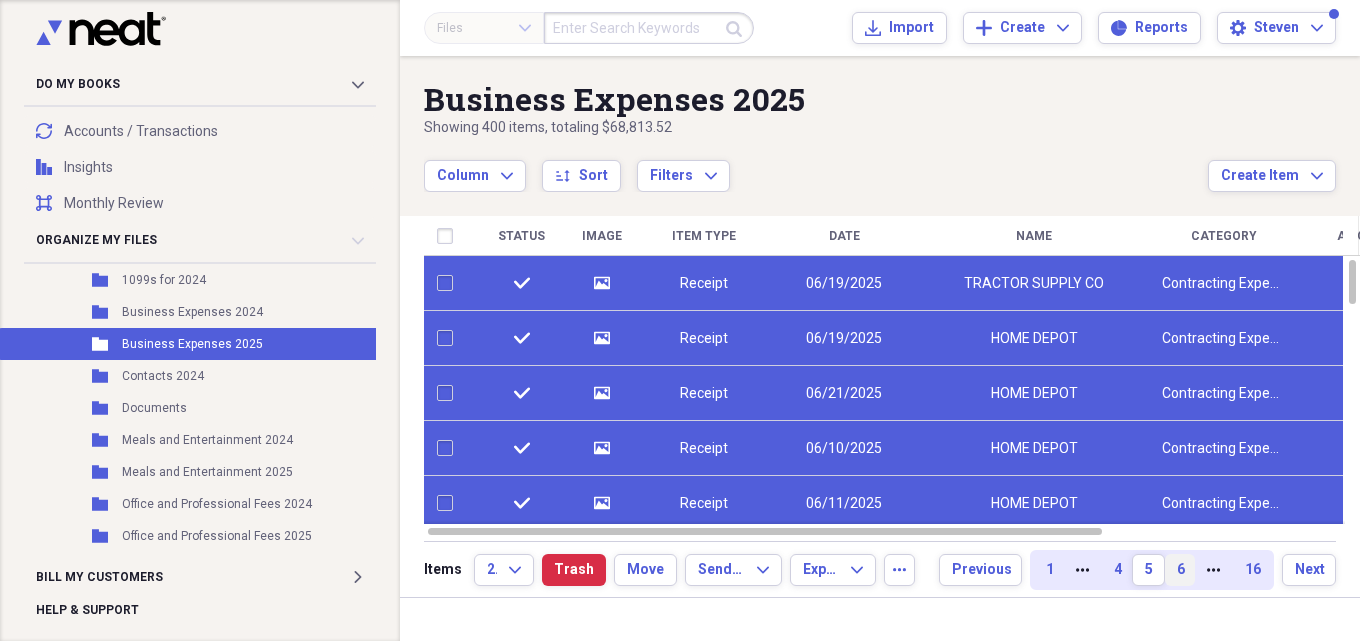 checkbox on "false" 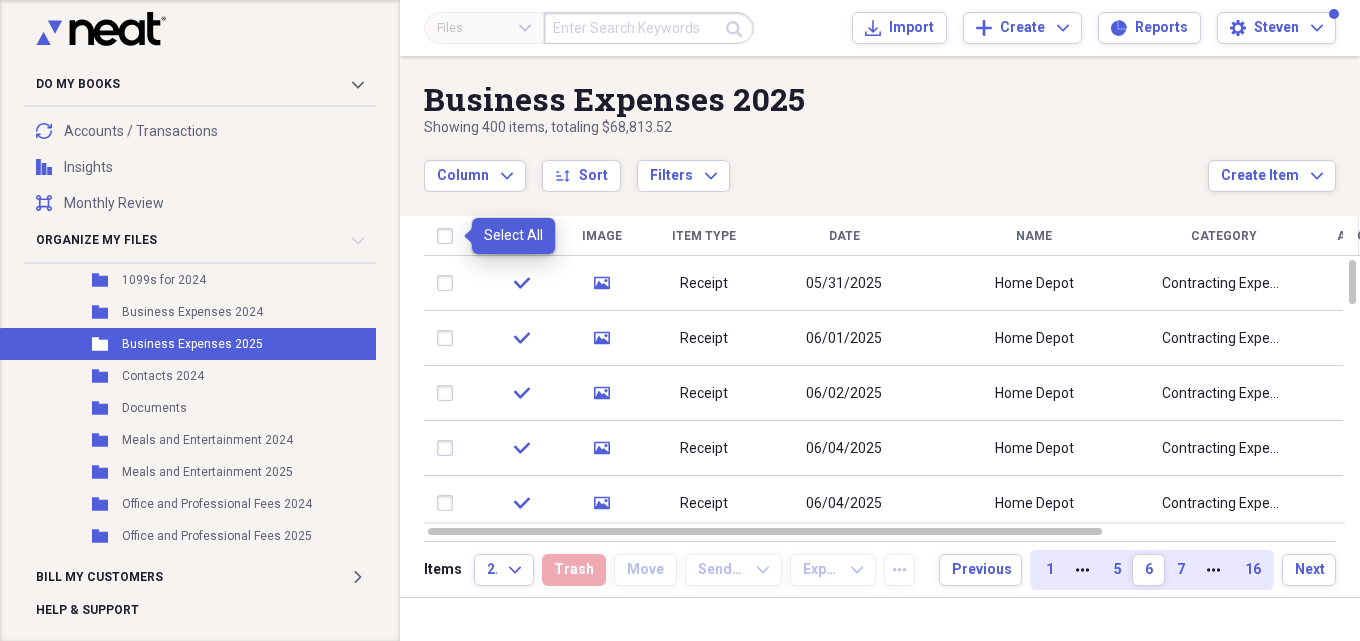 click at bounding box center (449, 236) 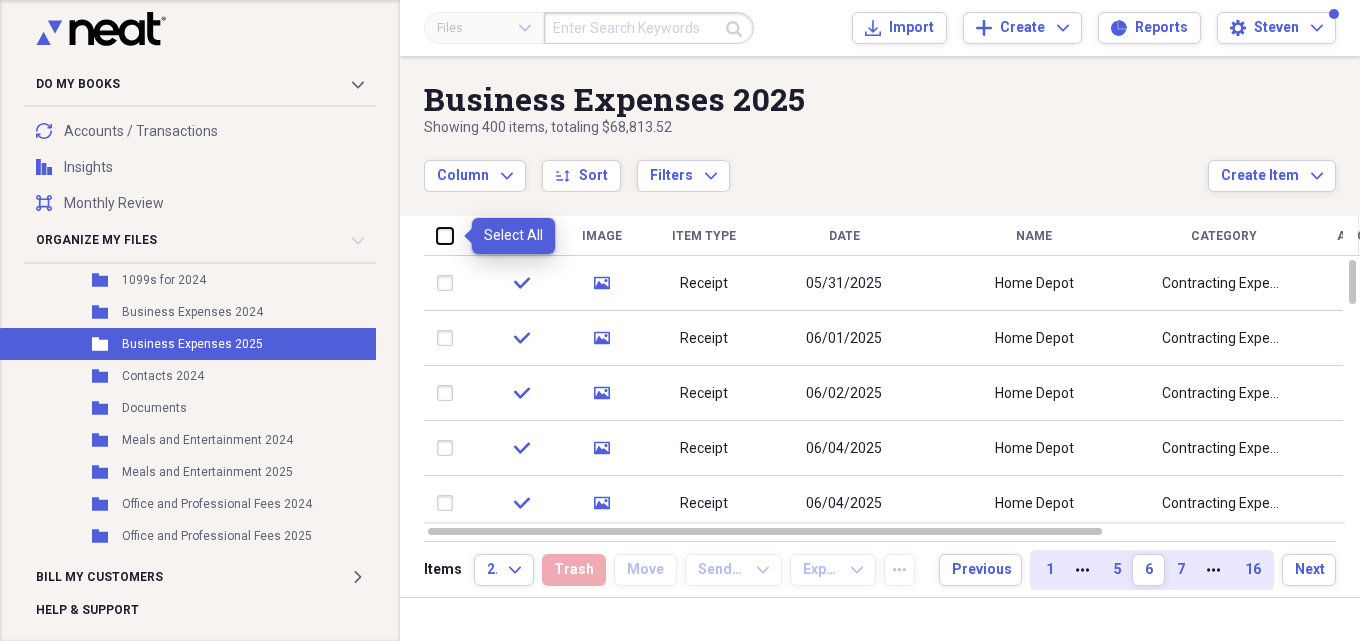 click at bounding box center (437, 235) 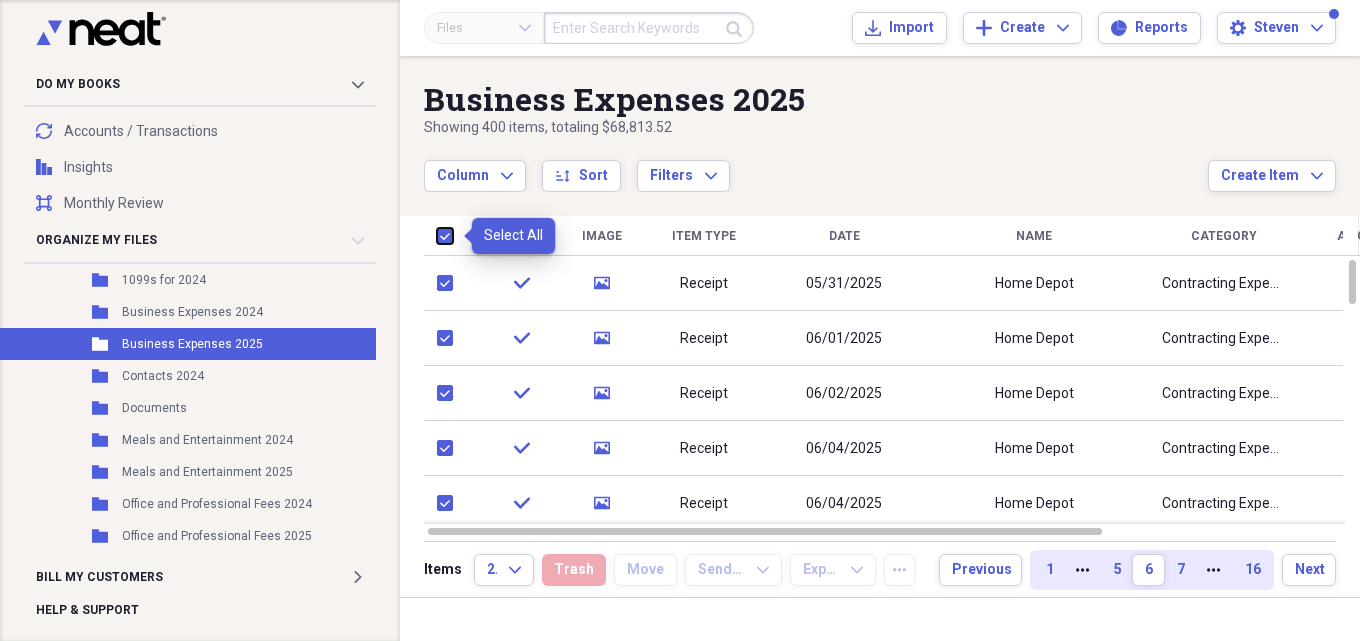 checkbox on "true" 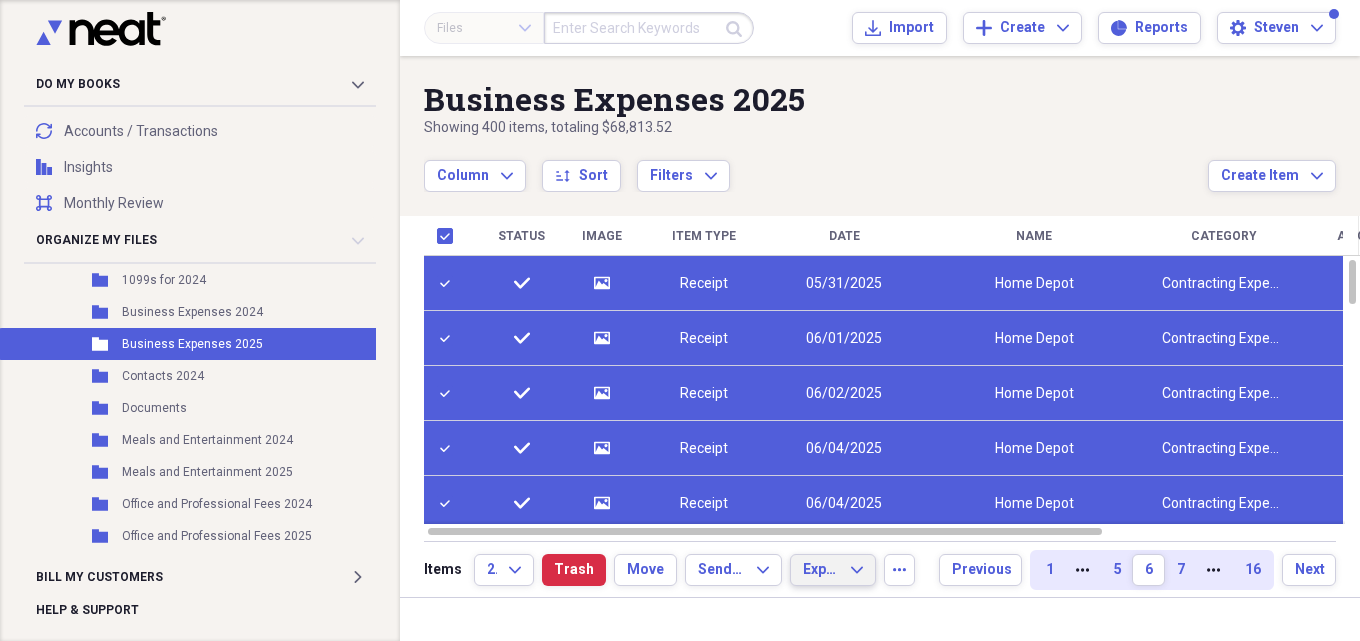 click on "Expand" 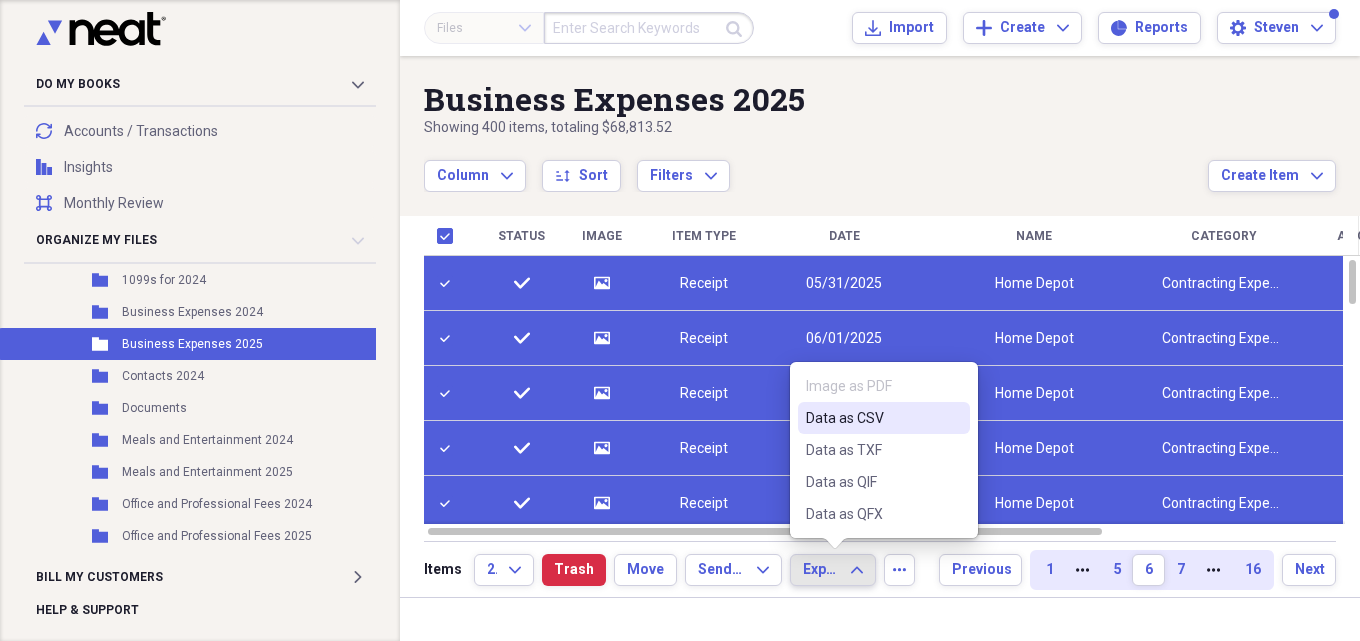 click on "Data as CSV" at bounding box center (872, 418) 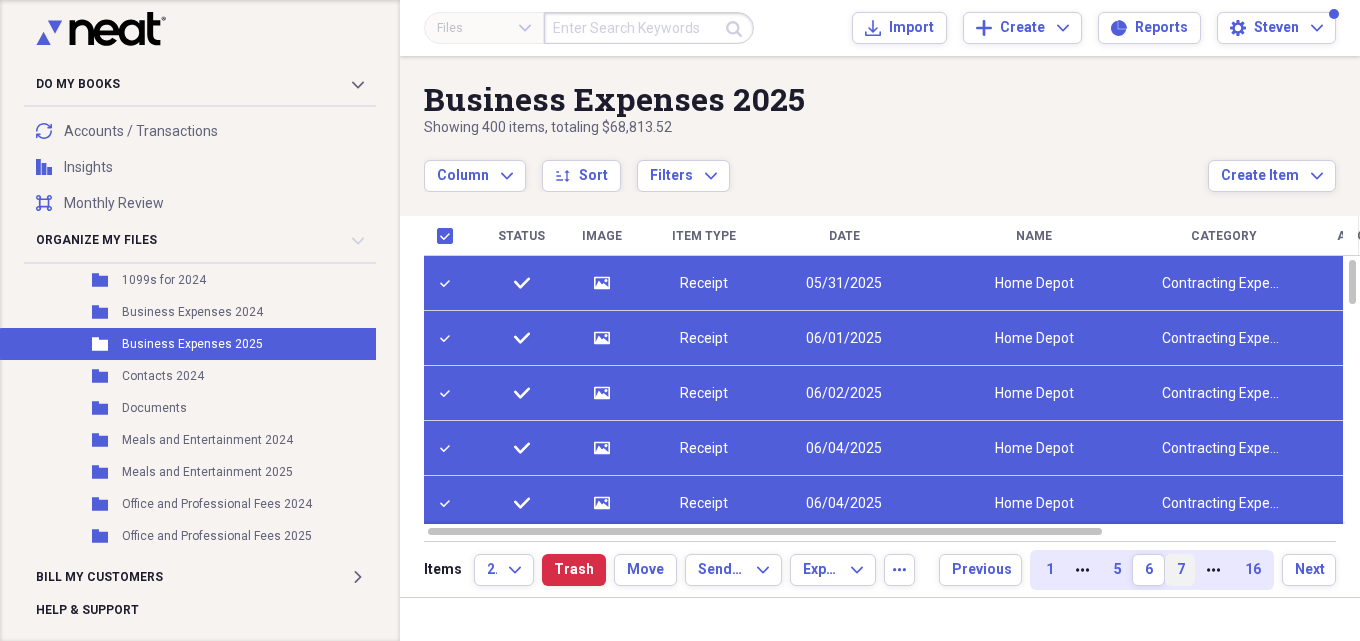 click on "7" at bounding box center (1180, 570) 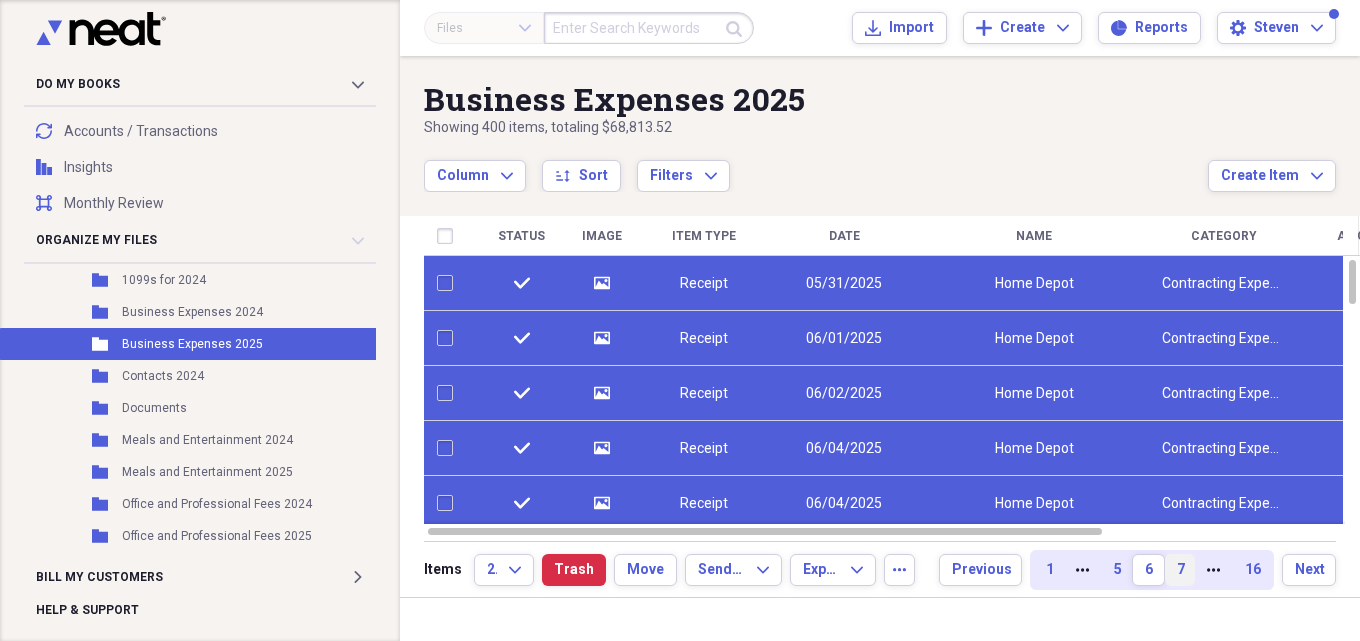 checkbox on "false" 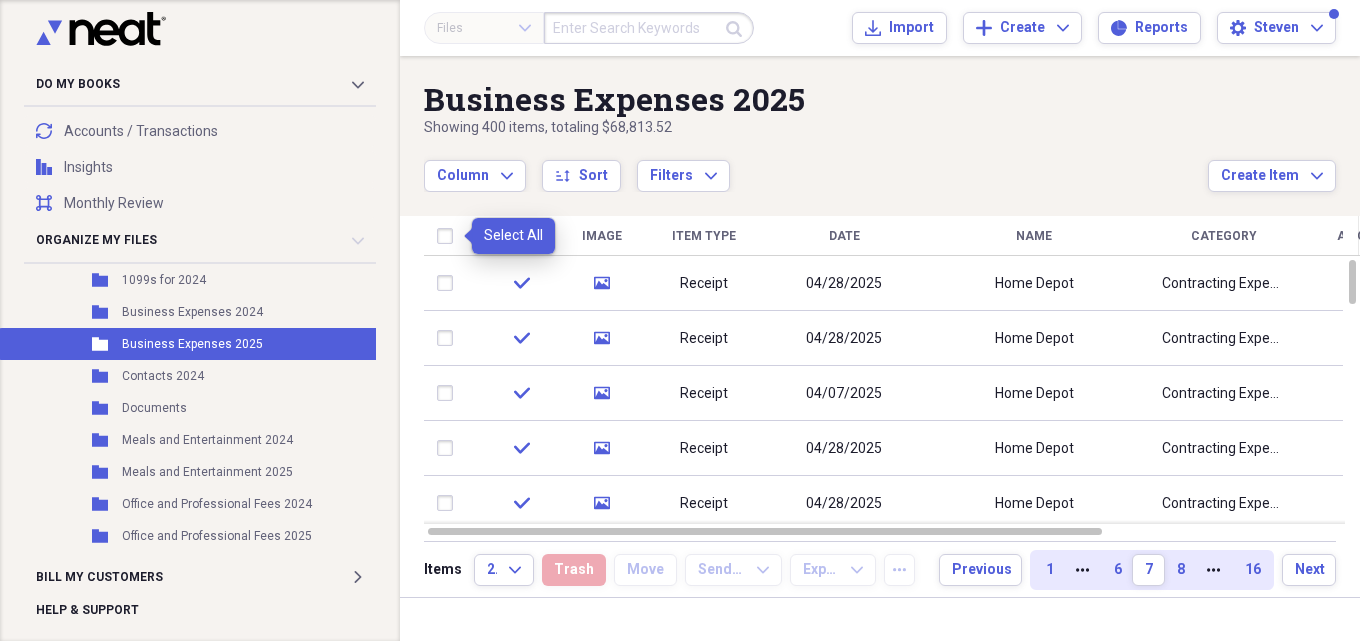 click at bounding box center (449, 236) 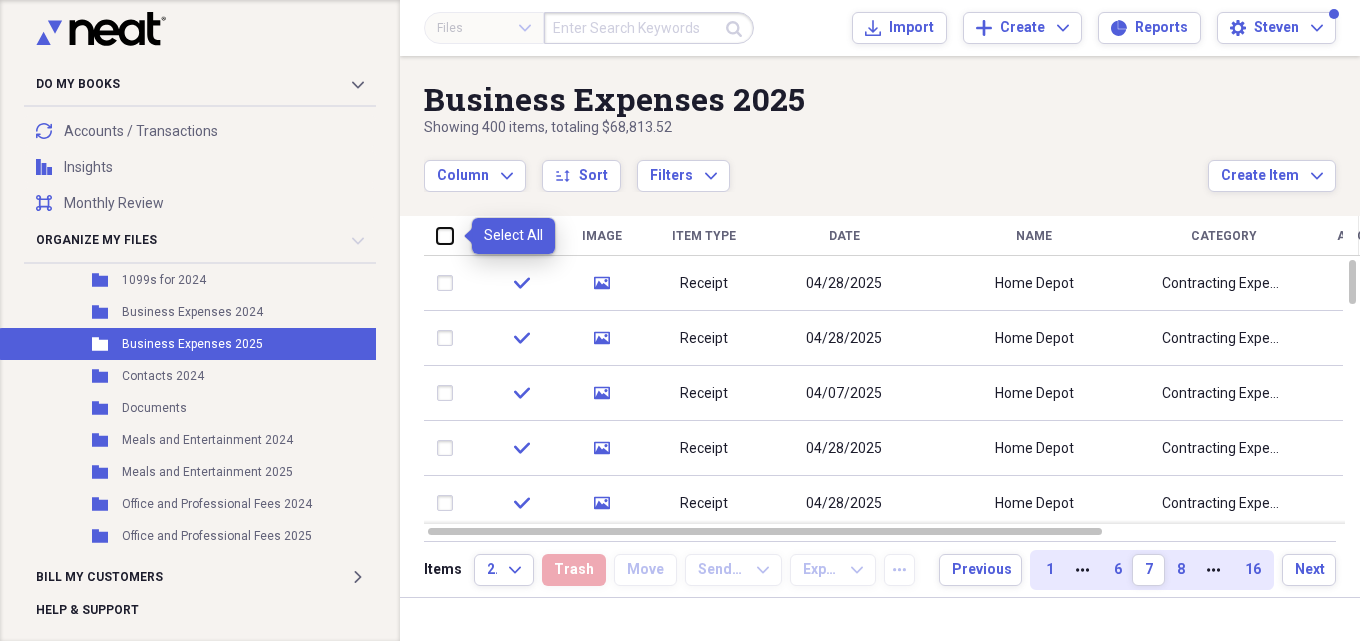 click at bounding box center (437, 235) 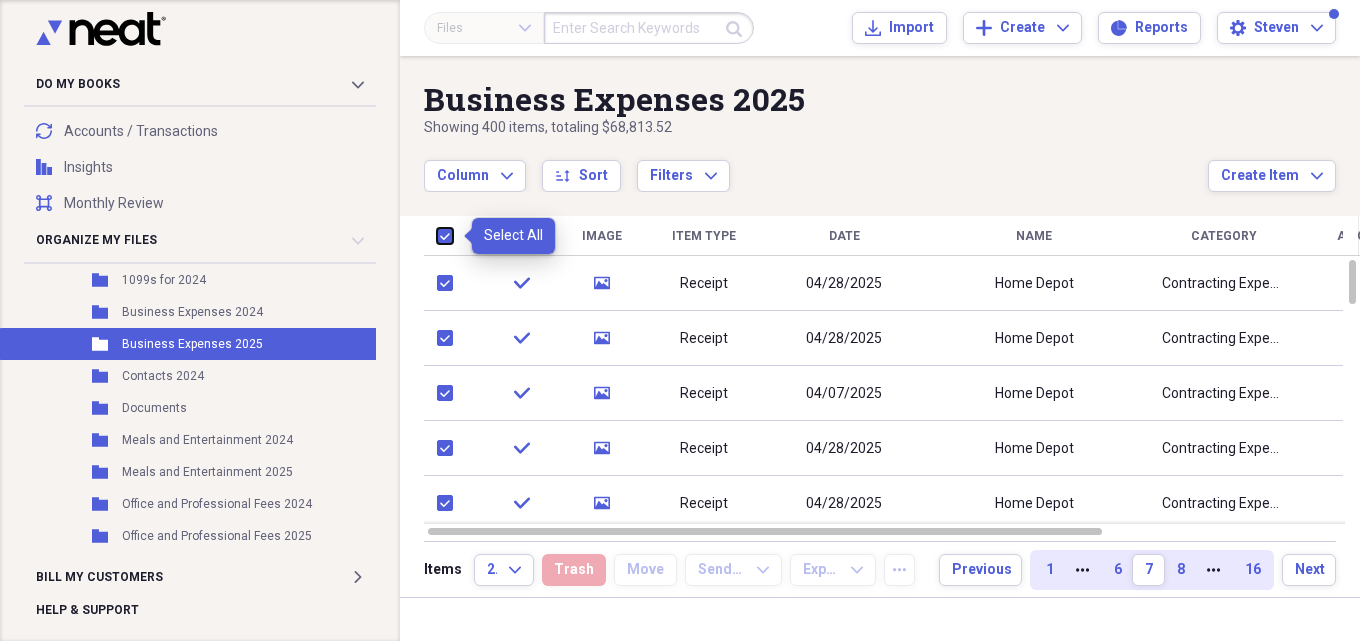 checkbox on "true" 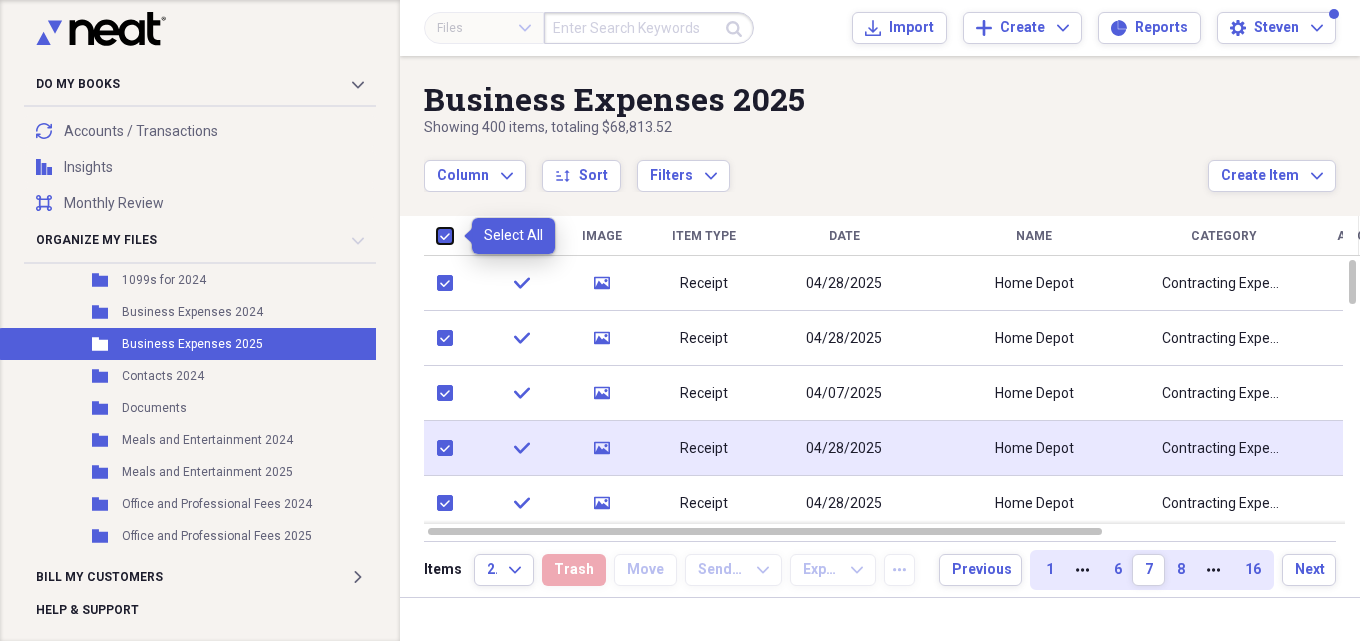 checkbox on "true" 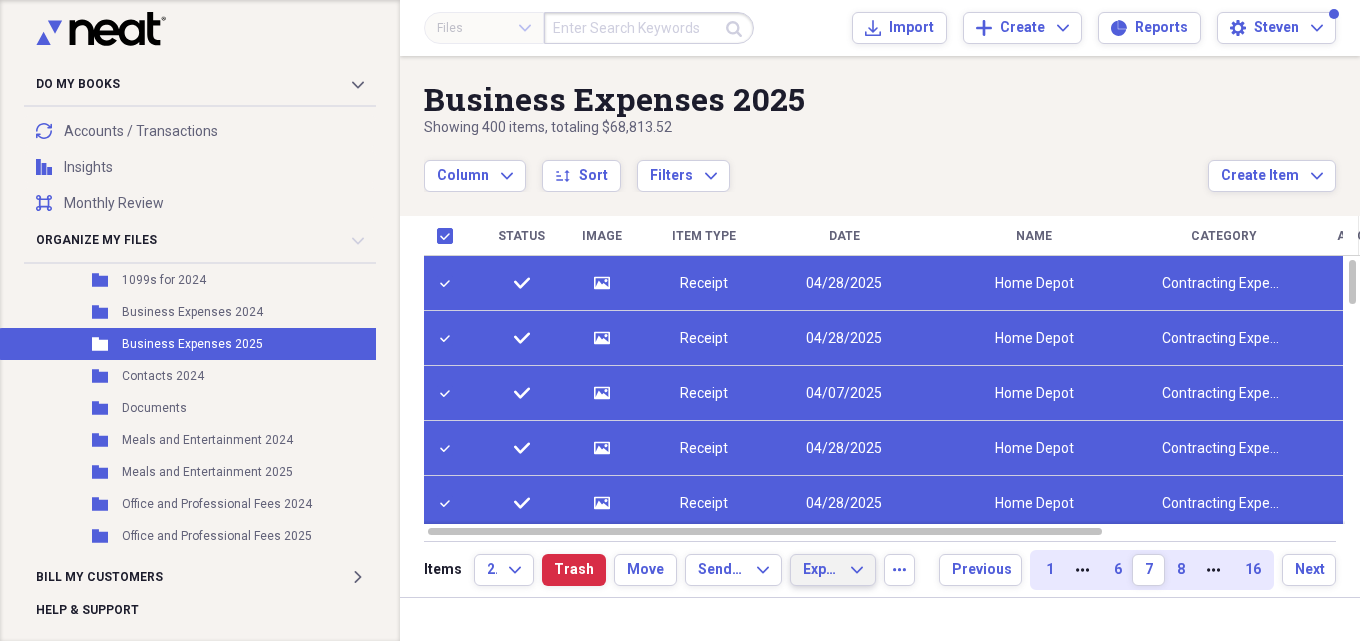 click on "Export" at bounding box center [821, 570] 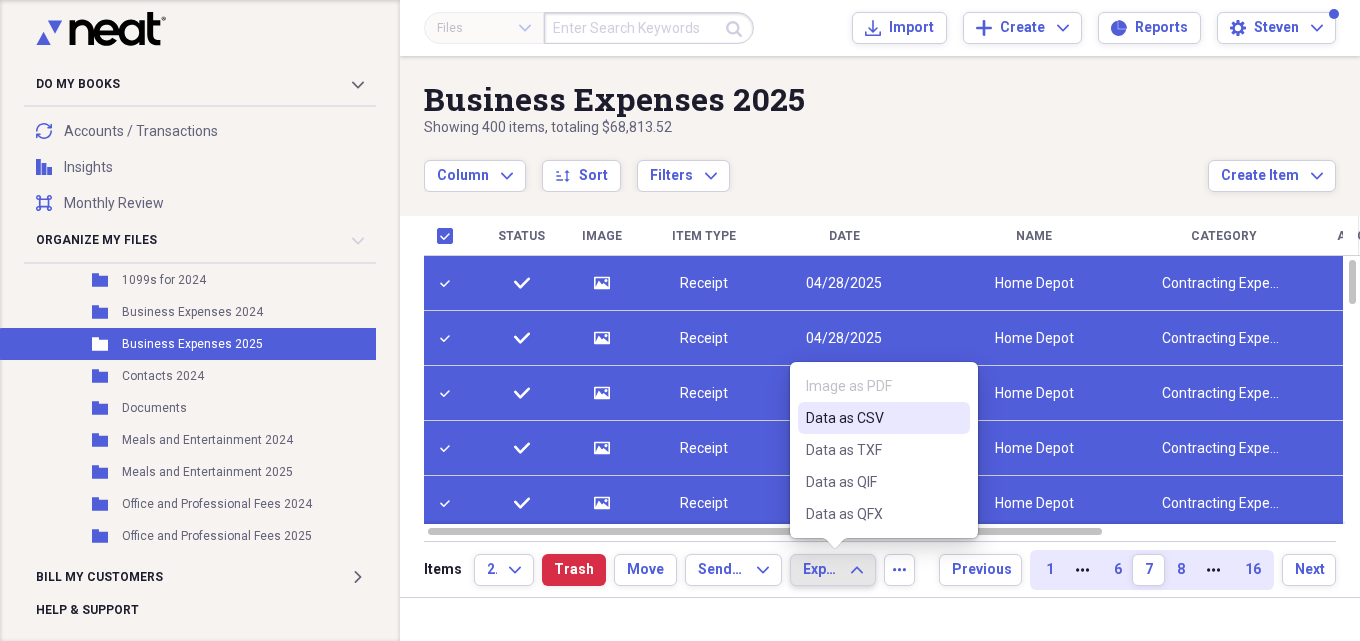 click on "Data as CSV" at bounding box center (872, 418) 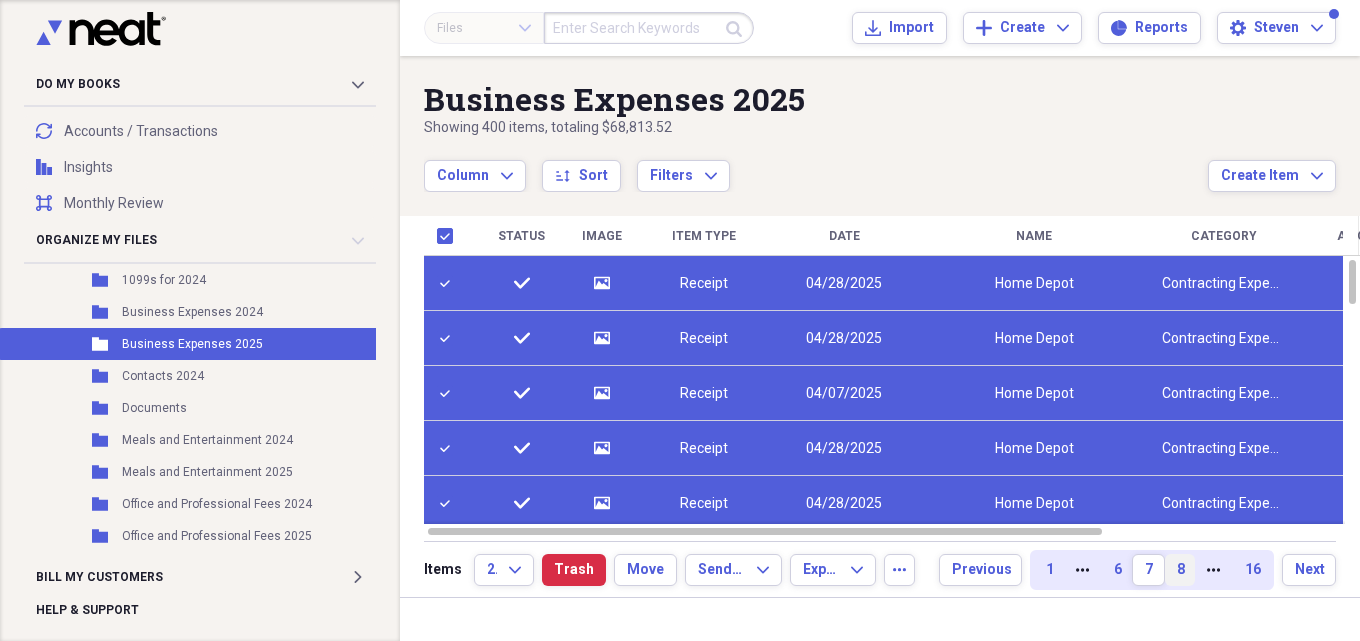 click on "8" at bounding box center (1180, 570) 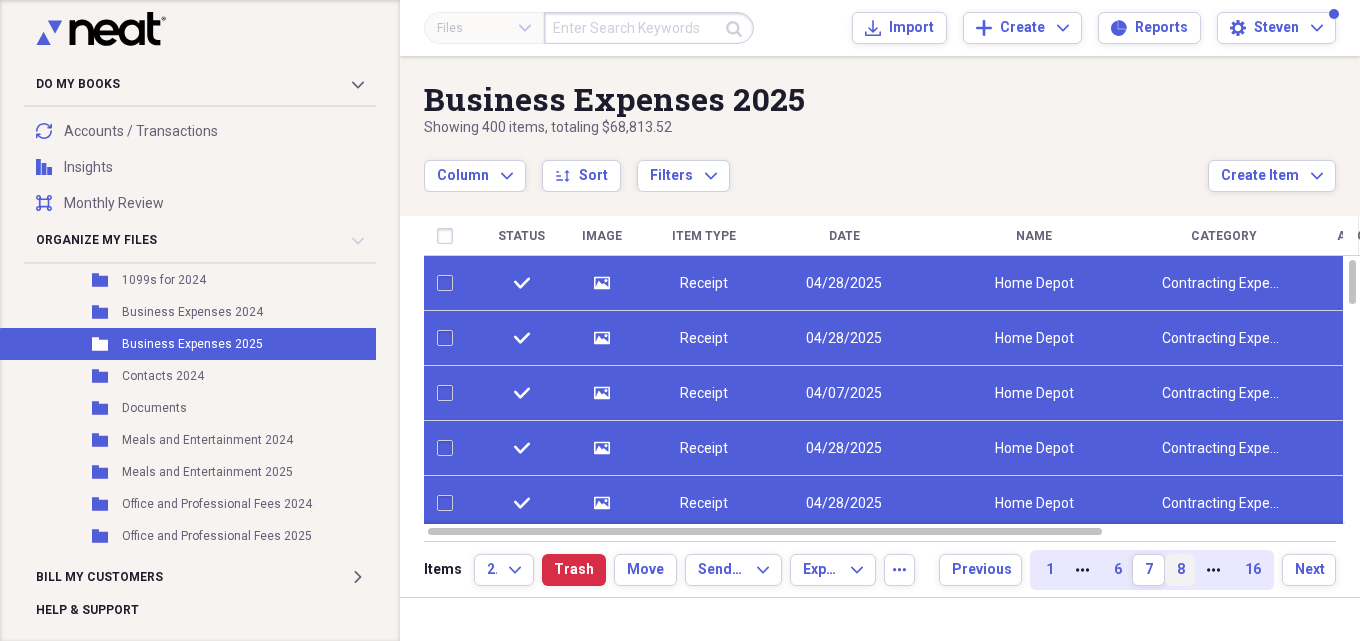checkbox on "false" 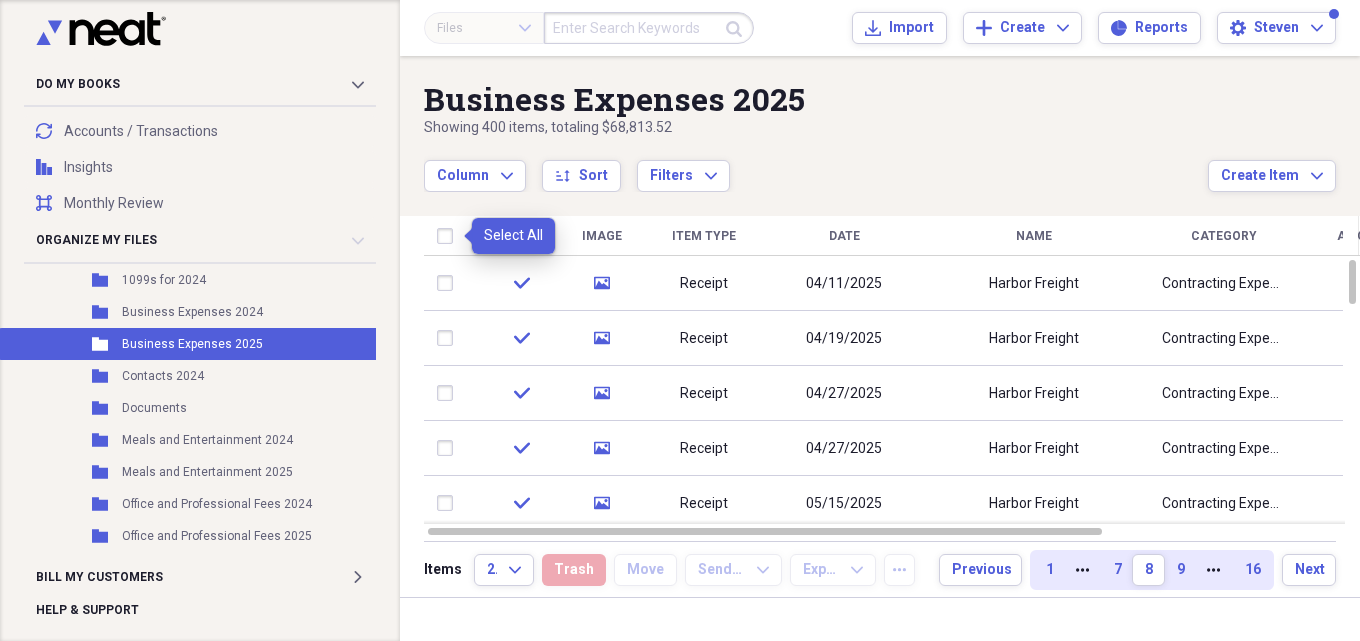click at bounding box center [449, 236] 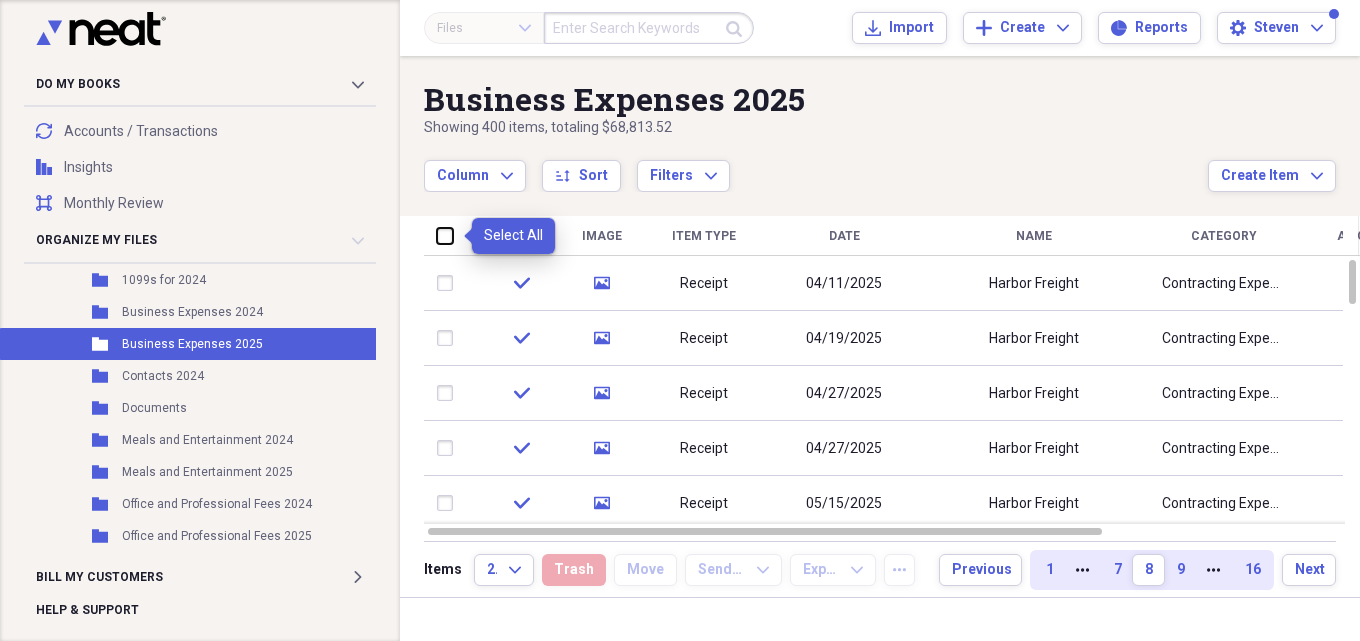 click at bounding box center [437, 235] 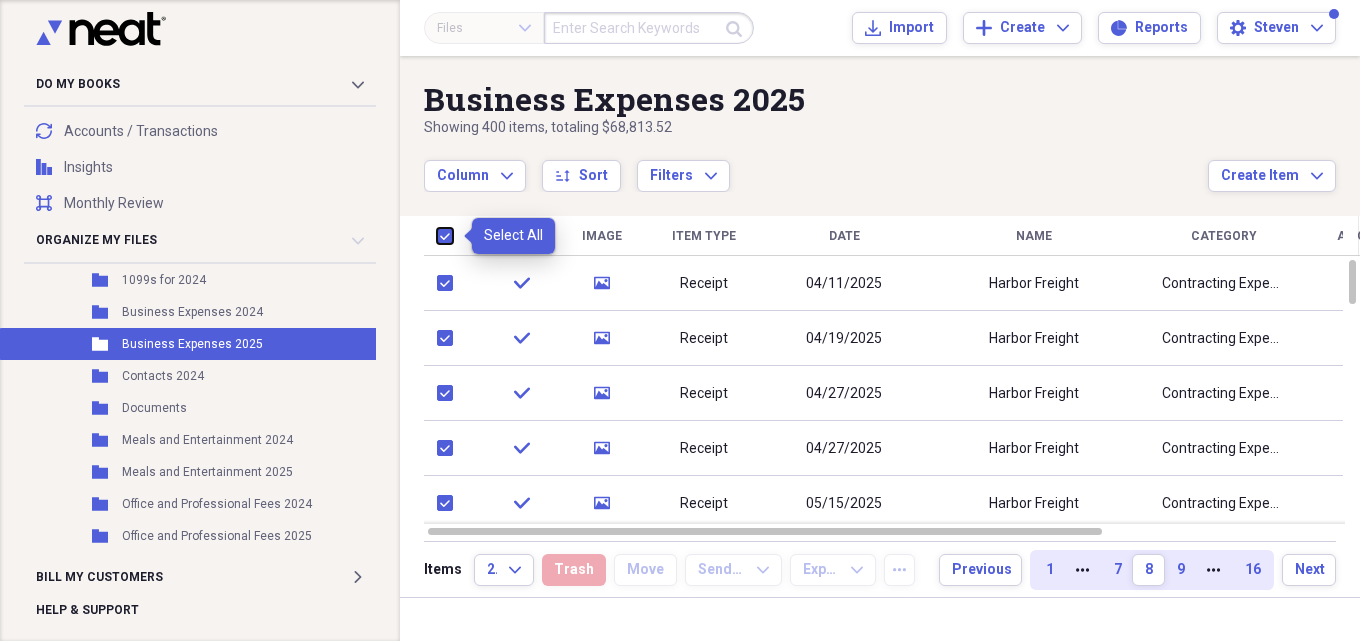 checkbox on "true" 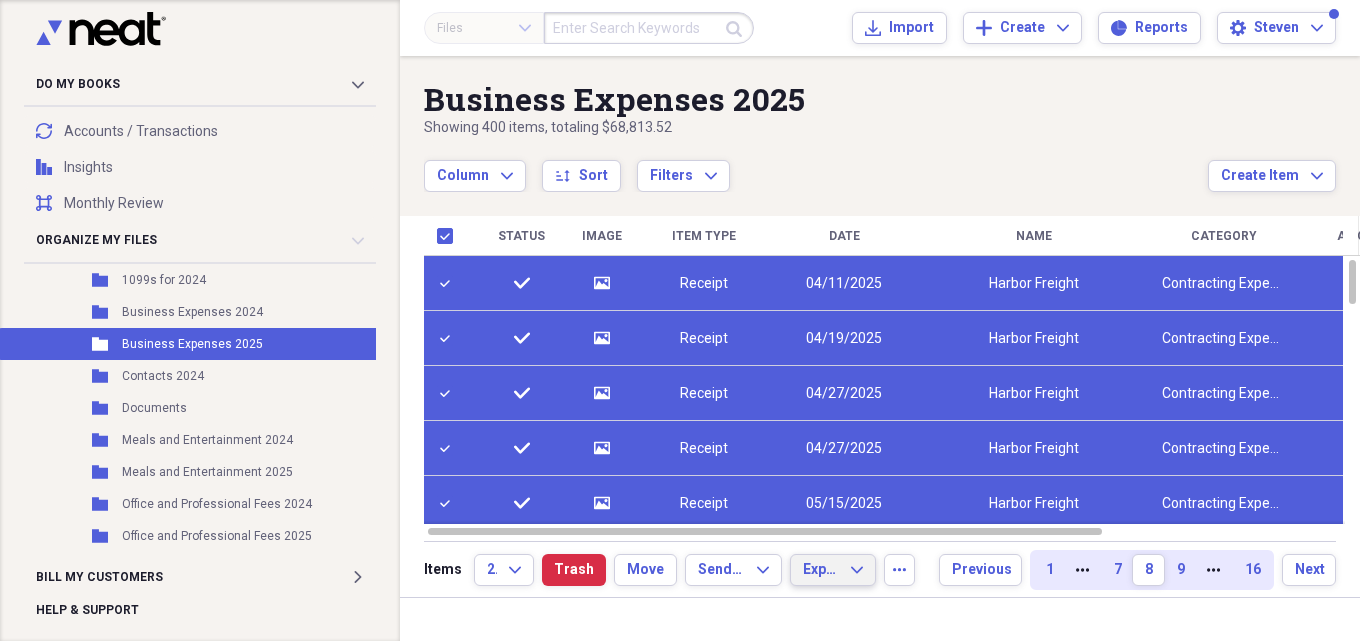 click on "Export" at bounding box center (821, 570) 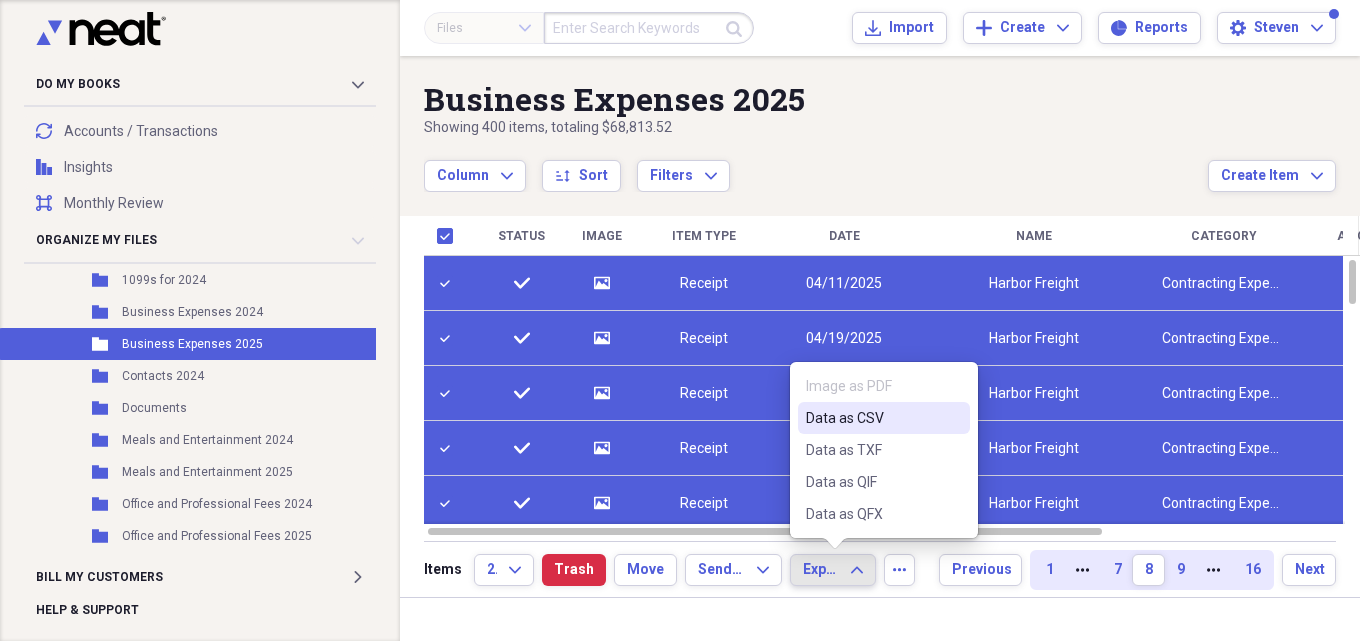 click on "Data as CSV" at bounding box center (872, 418) 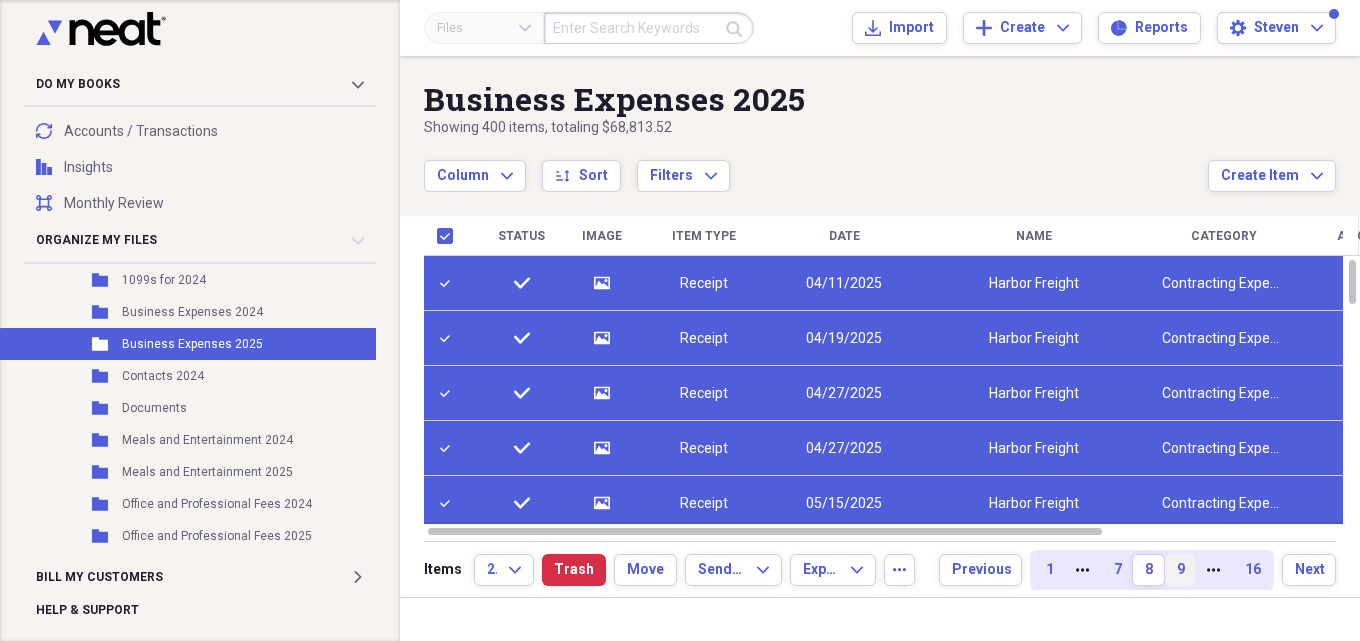 click on "9" at bounding box center (1180, 570) 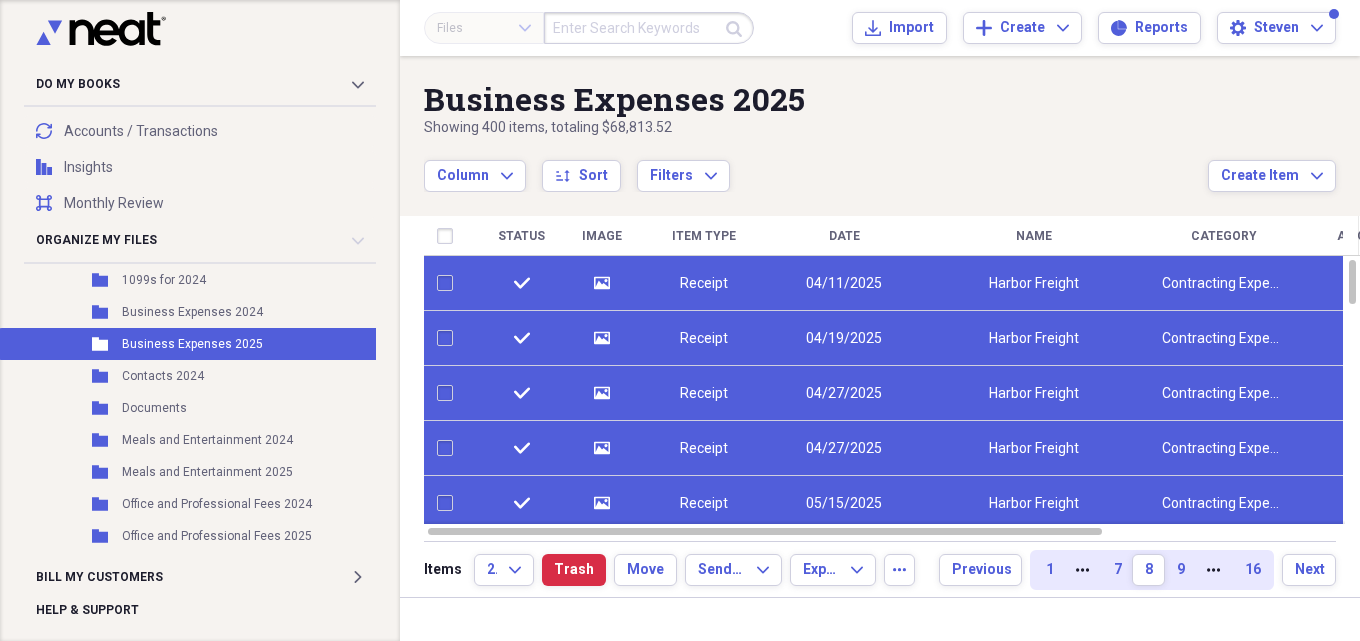 checkbox on "false" 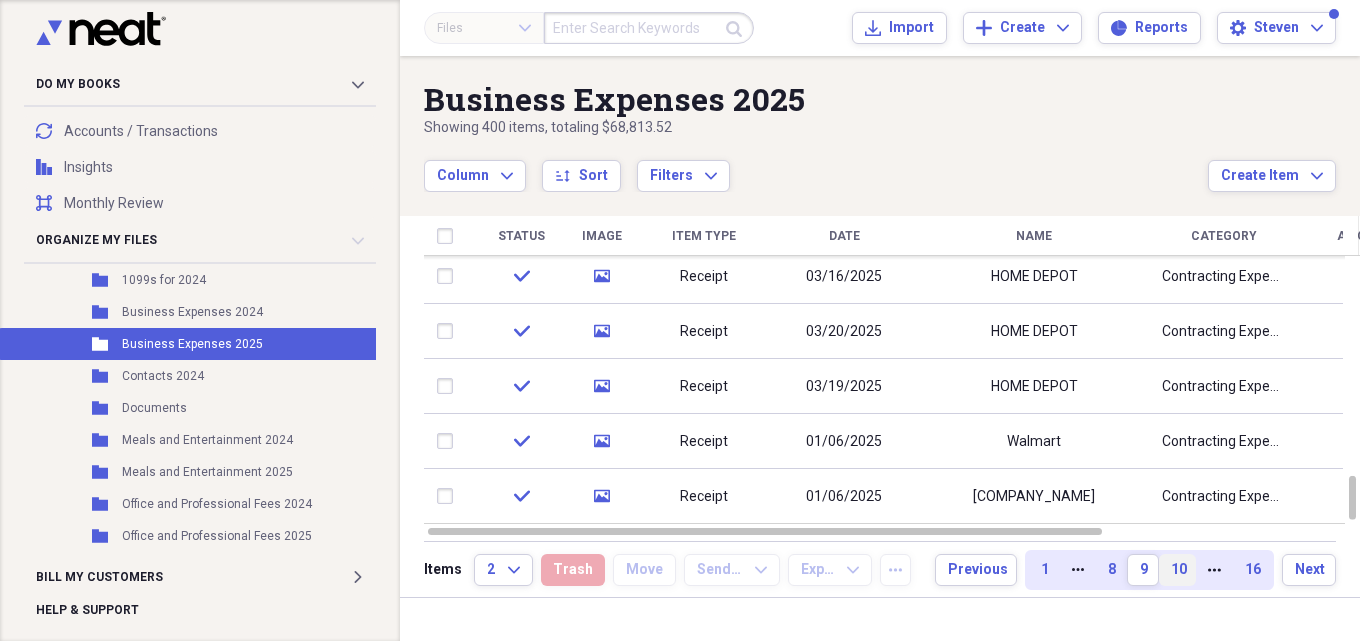 click on "10" at bounding box center [1177, 570] 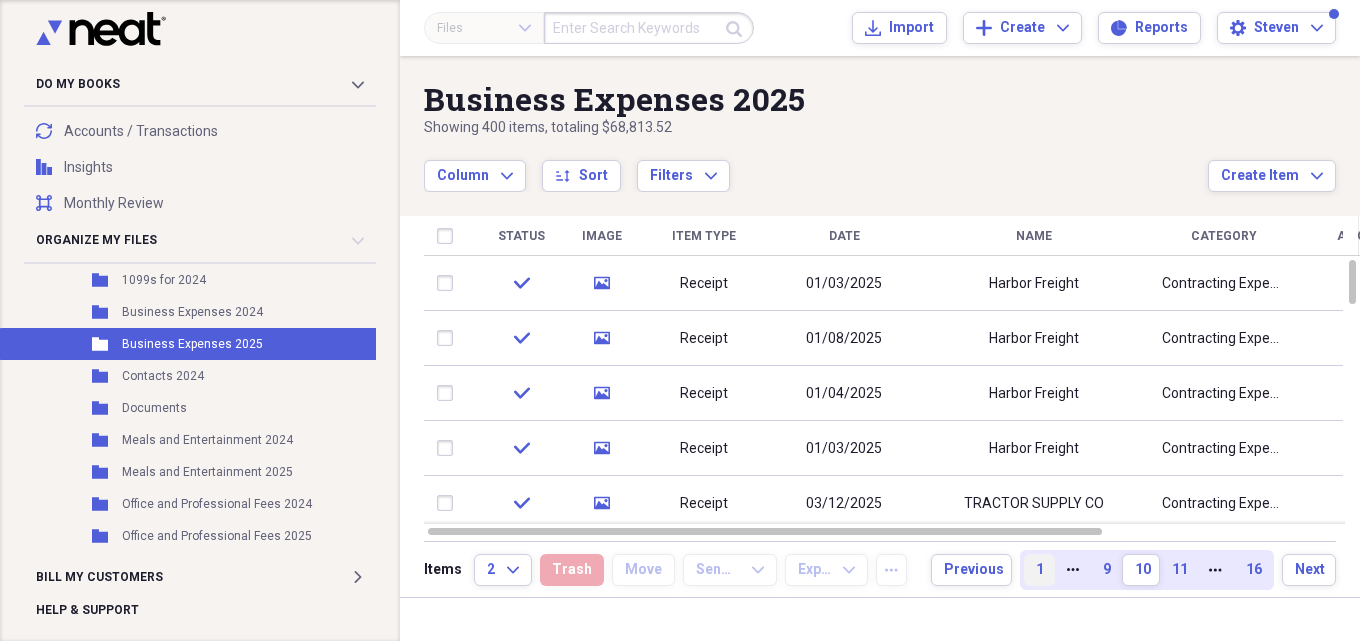 click on "1" at bounding box center [1039, 570] 